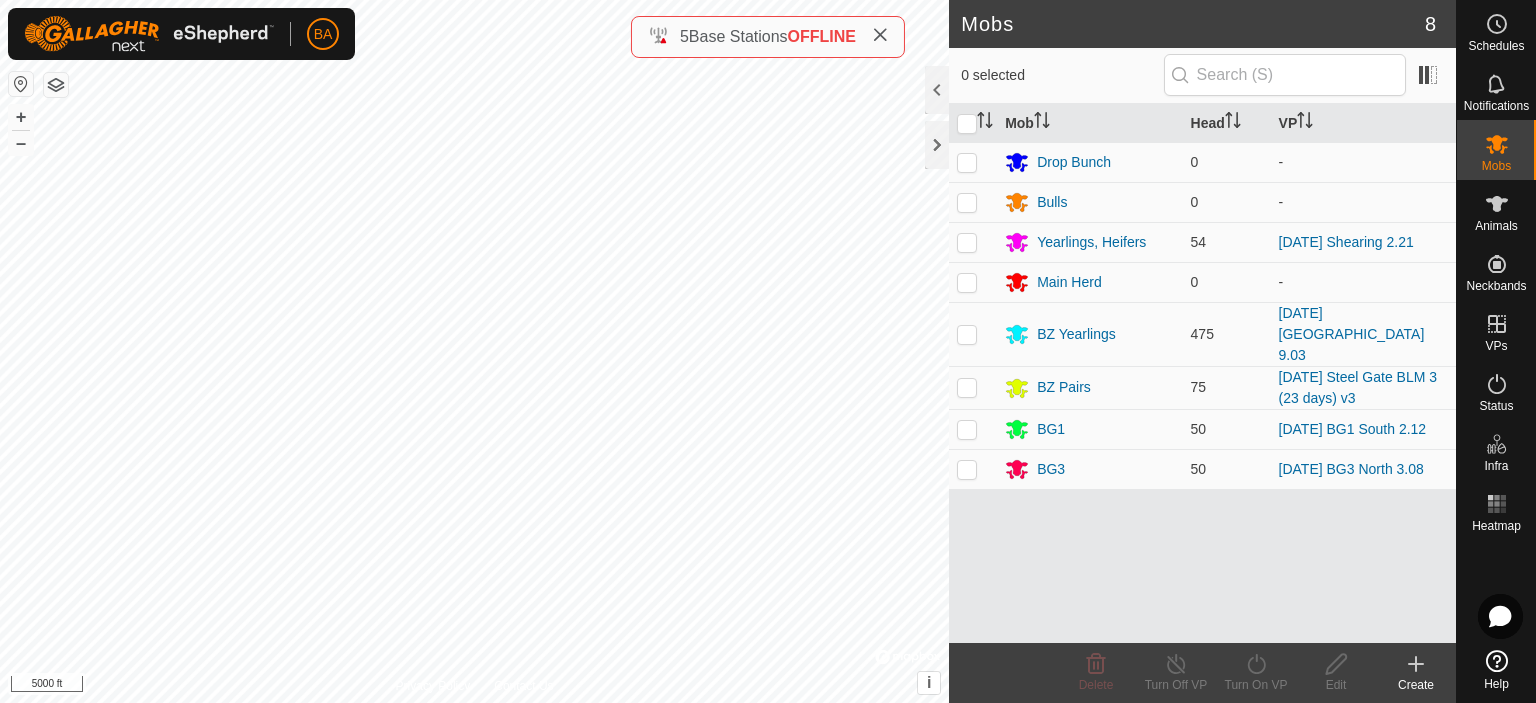 scroll, scrollTop: 0, scrollLeft: 0, axis: both 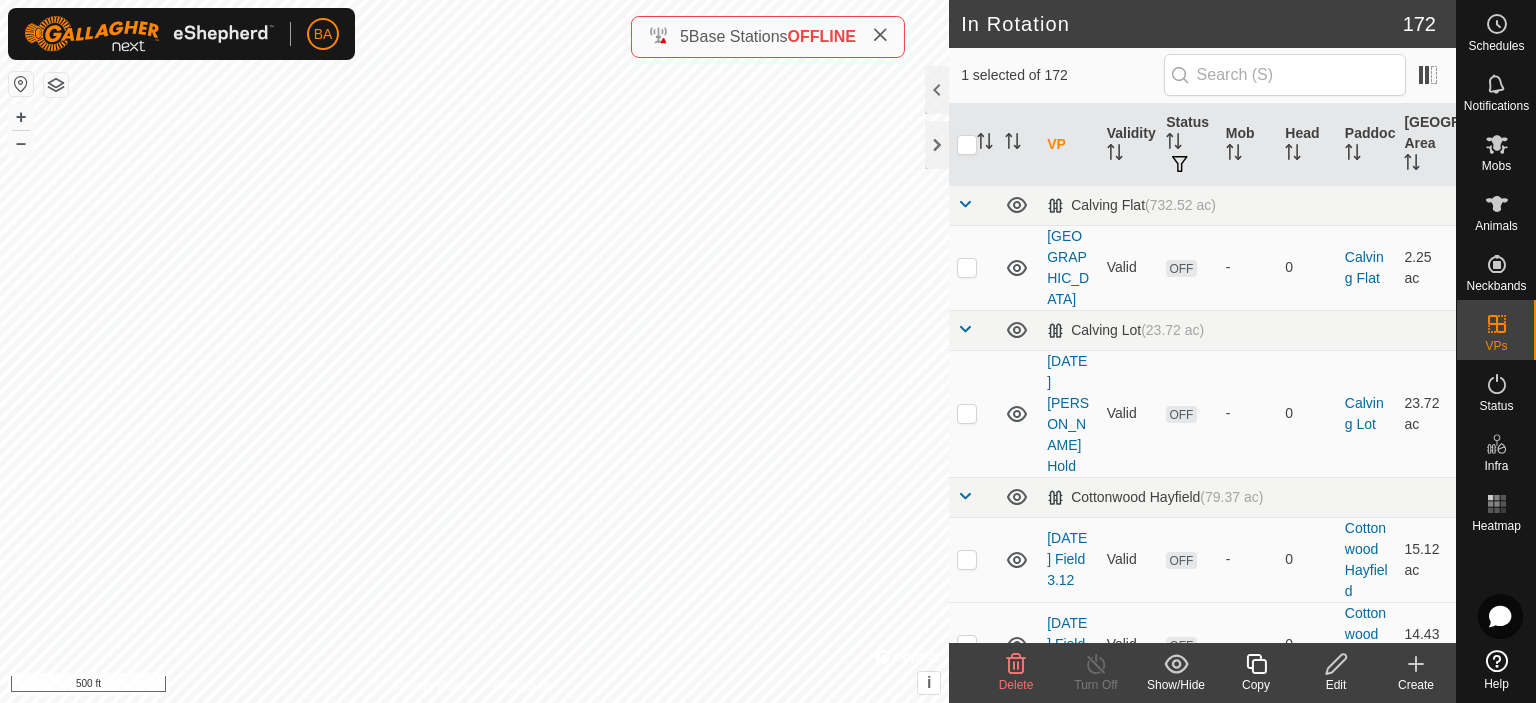 click 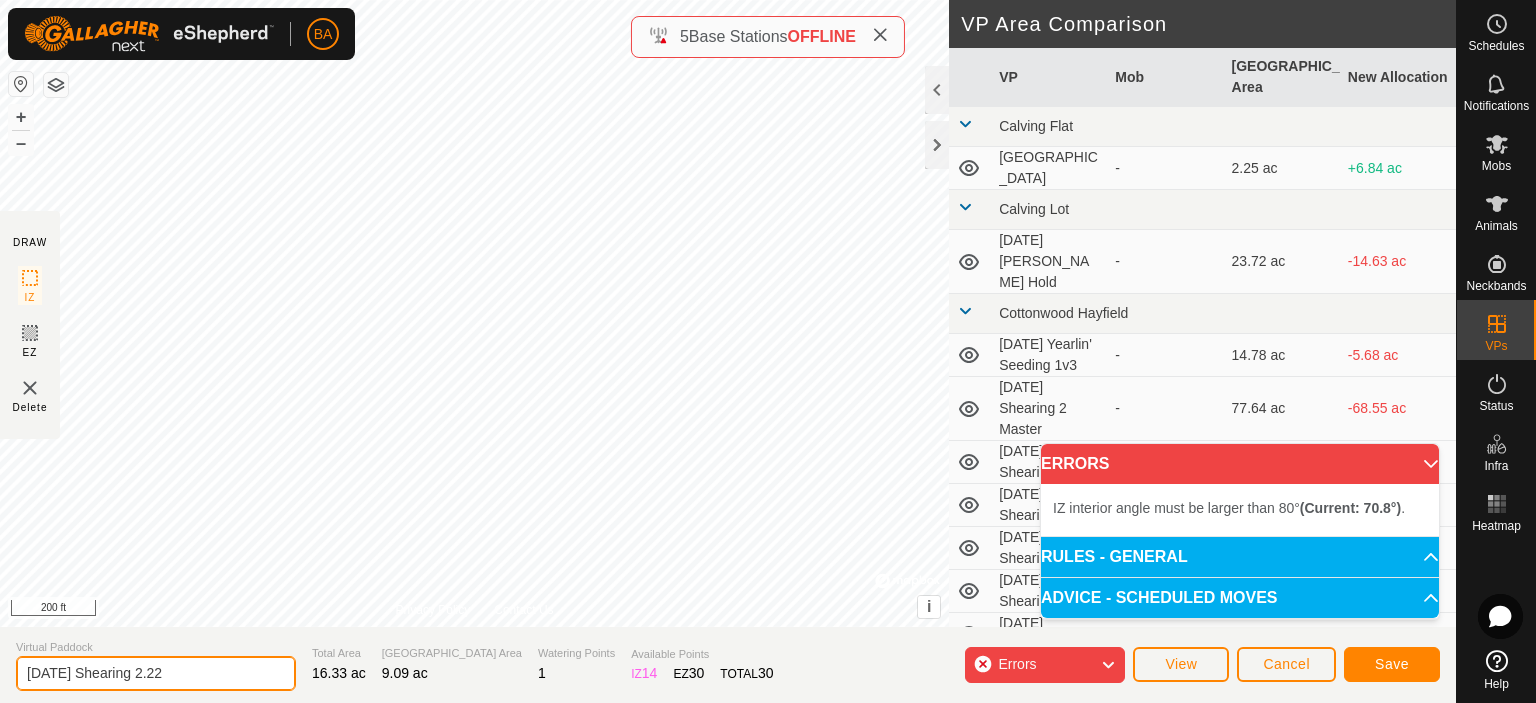 drag, startPoint x: 176, startPoint y: 675, endPoint x: 0, endPoint y: 660, distance: 176.63805 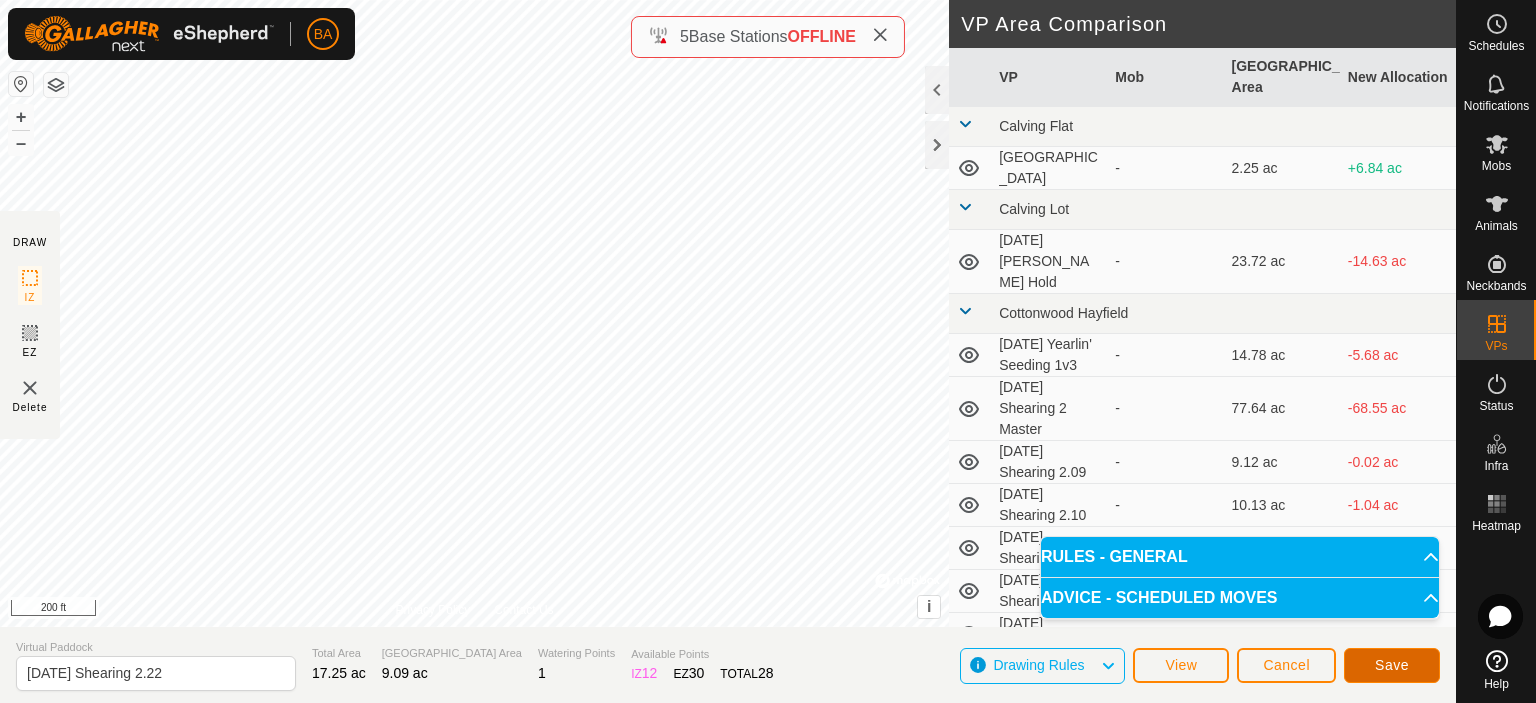 click on "Save" 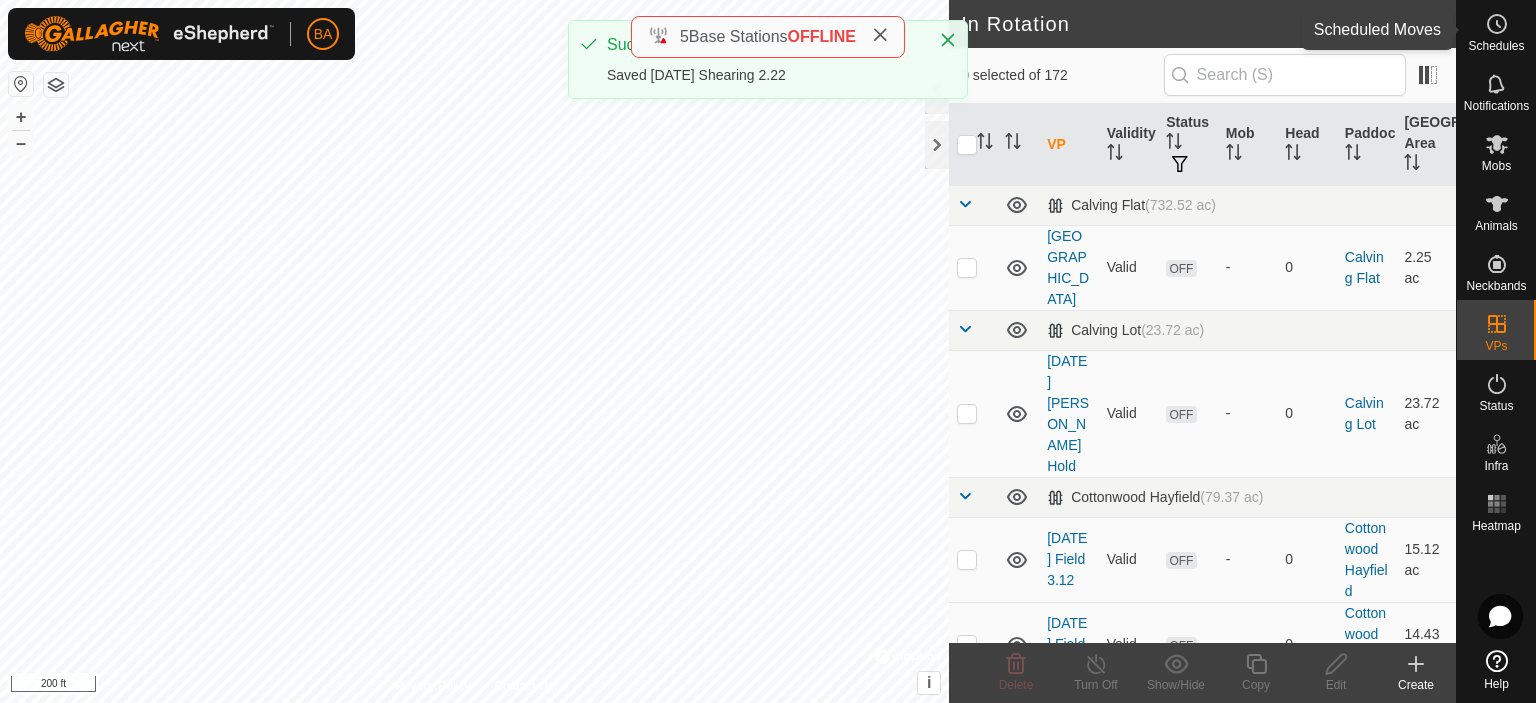 click 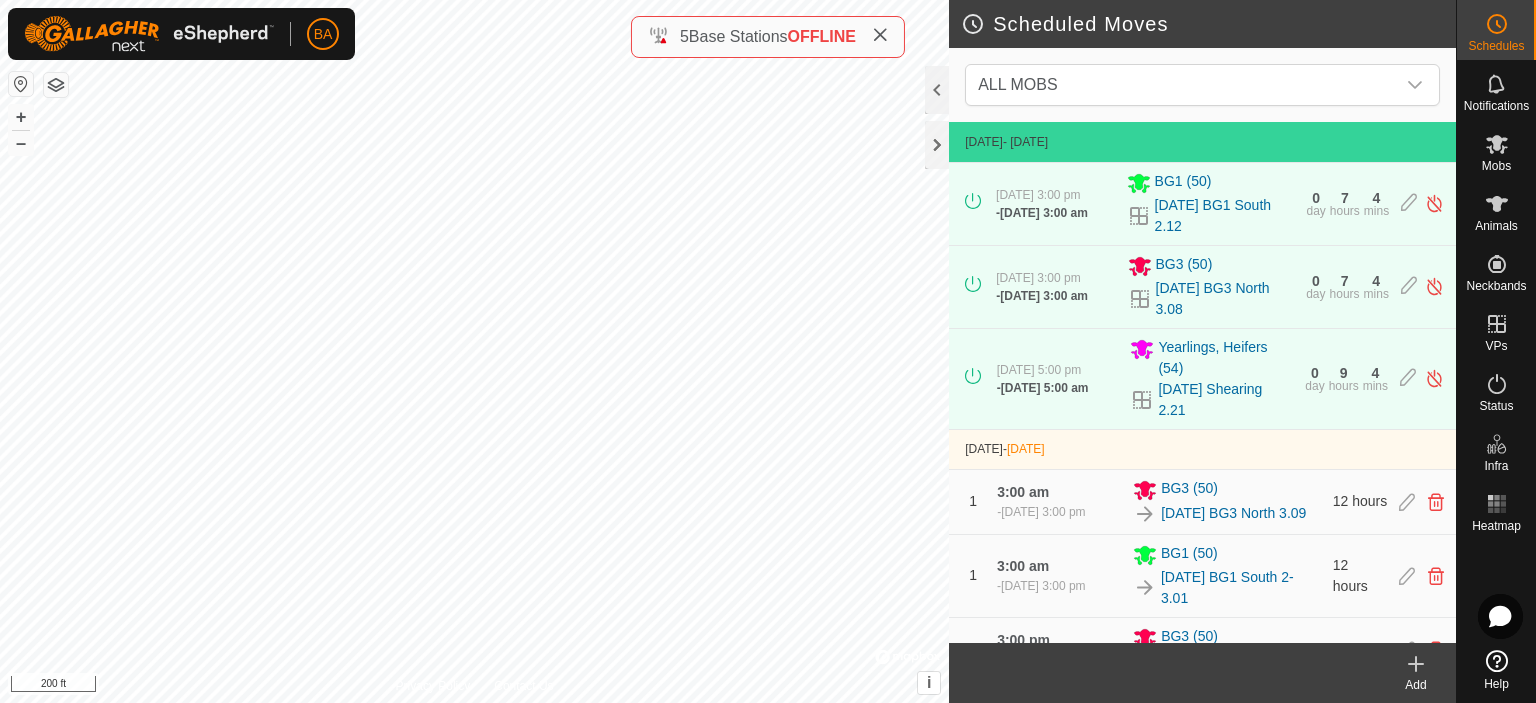 click 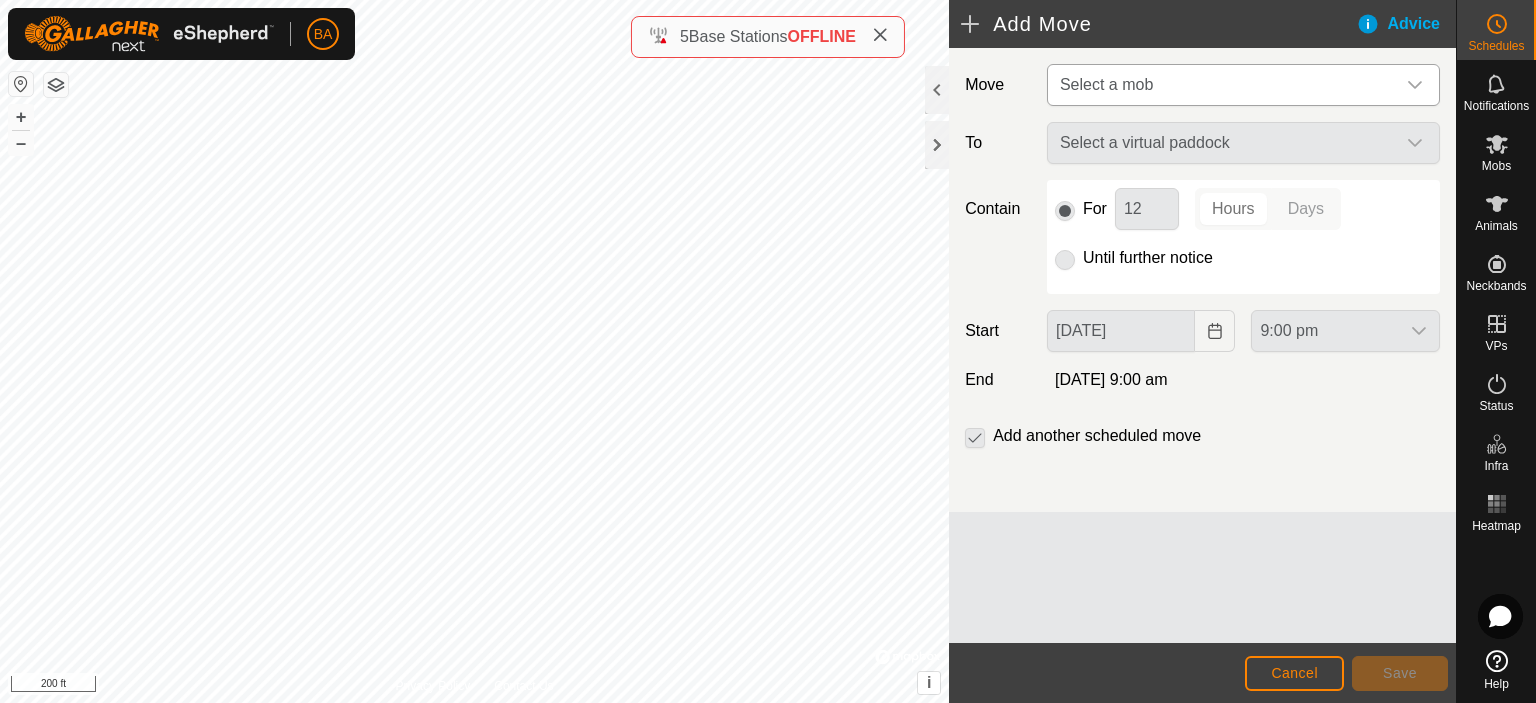 click on "Select a mob" at bounding box center (1223, 85) 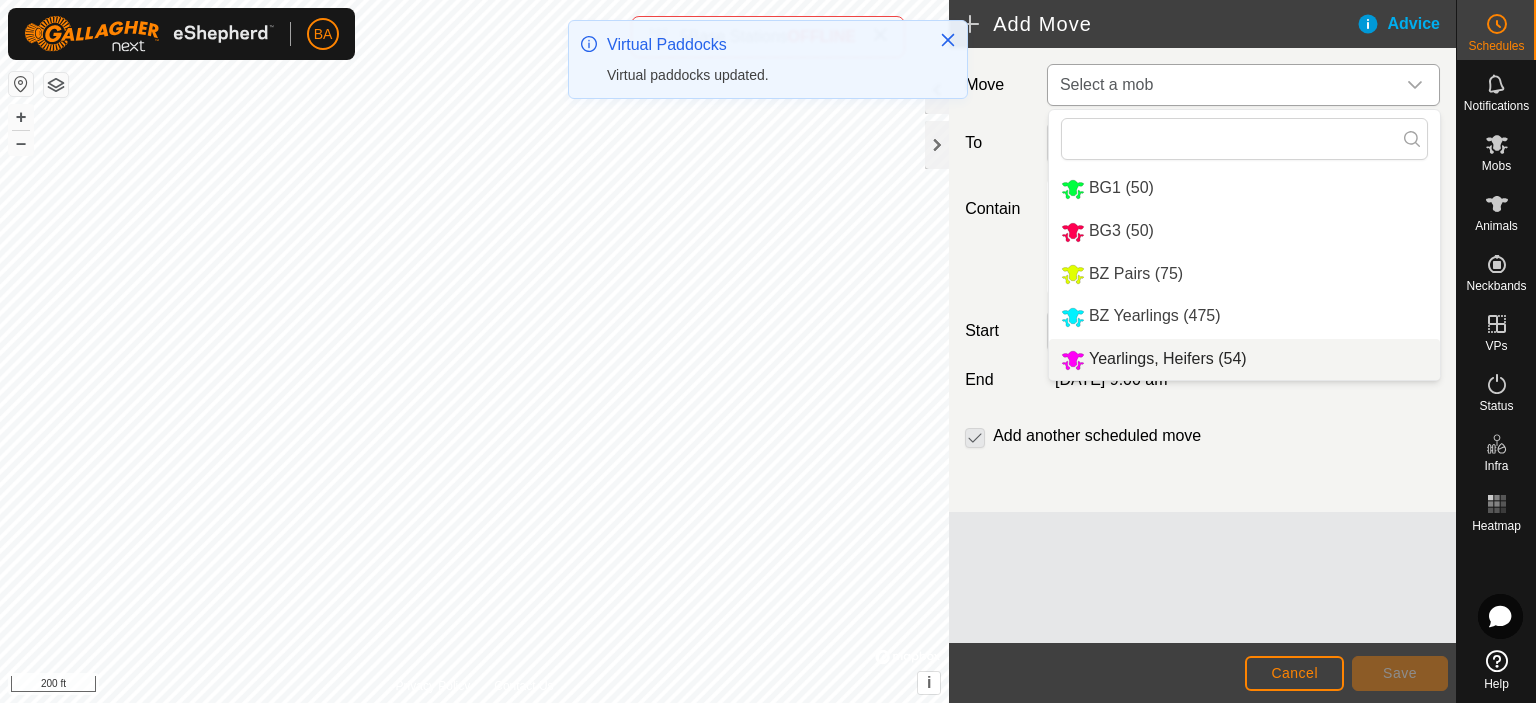 click on "Yearlings, Heifers (54)" at bounding box center (1244, 359) 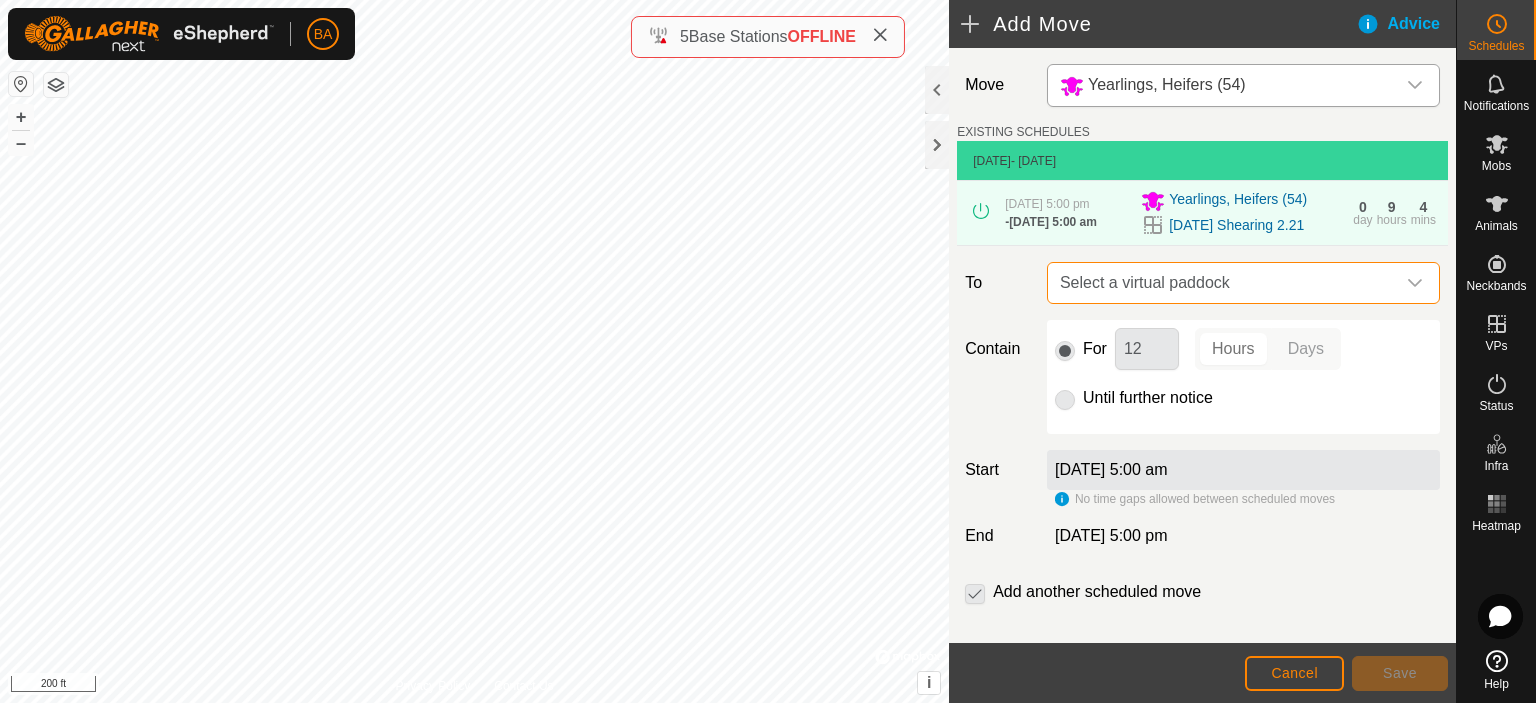 click on "Select a virtual paddock" at bounding box center (1223, 283) 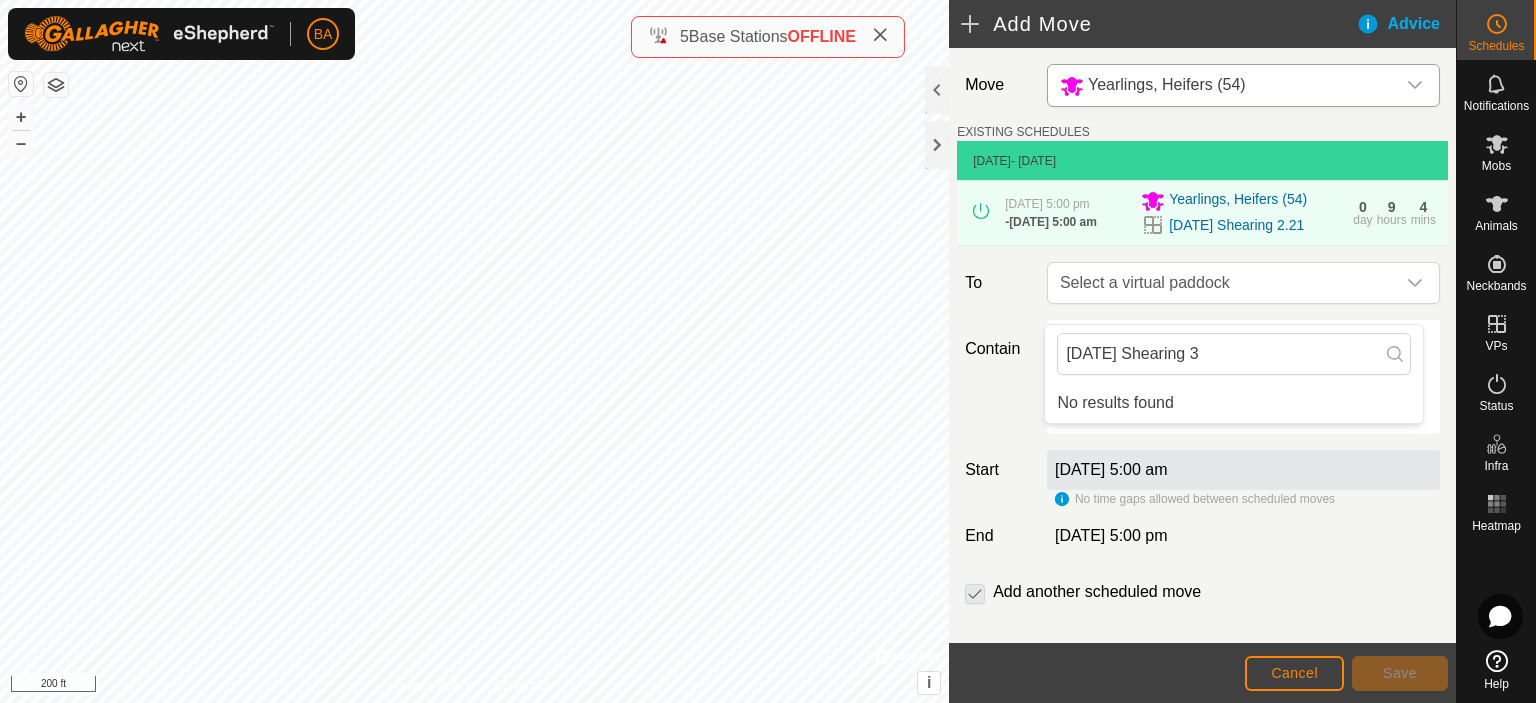 scroll, scrollTop: 0, scrollLeft: 0, axis: both 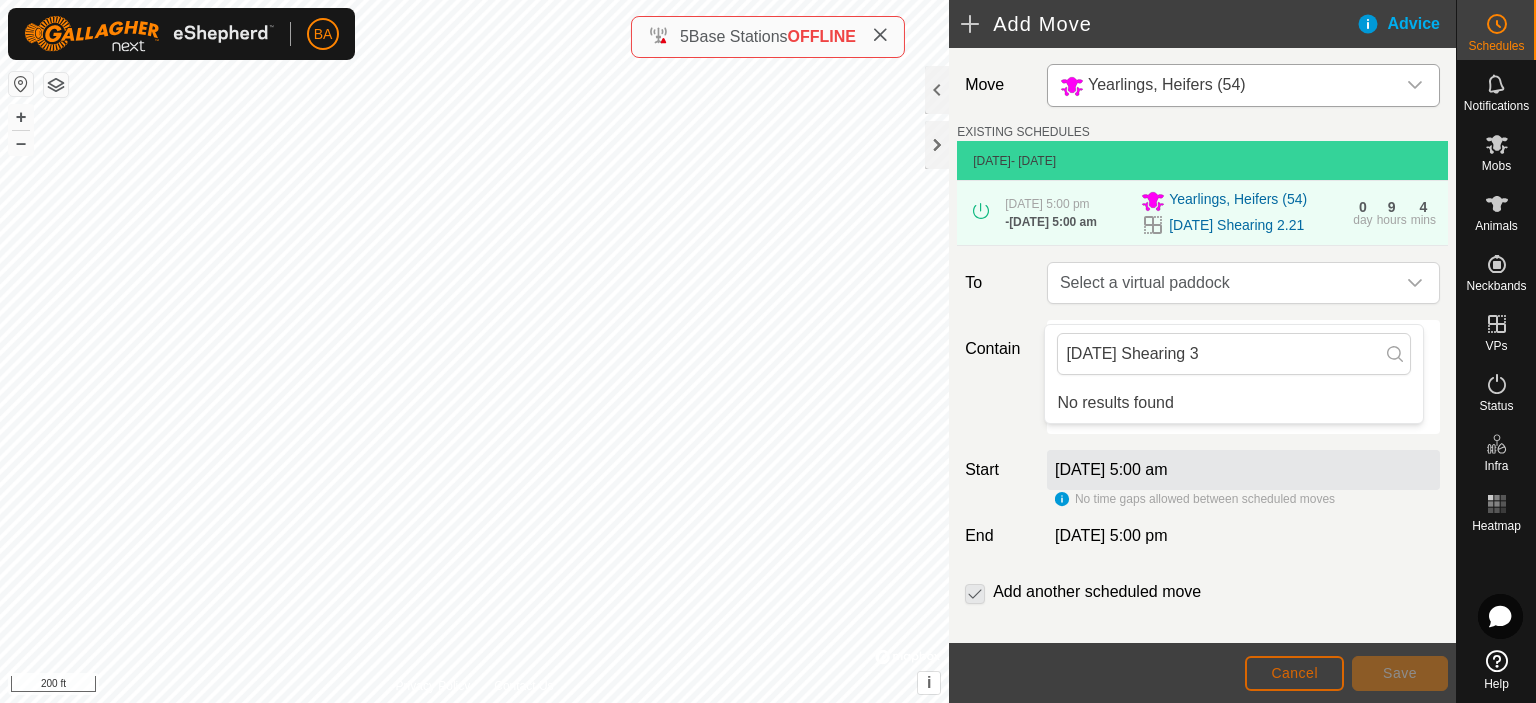 click on "Cancel" 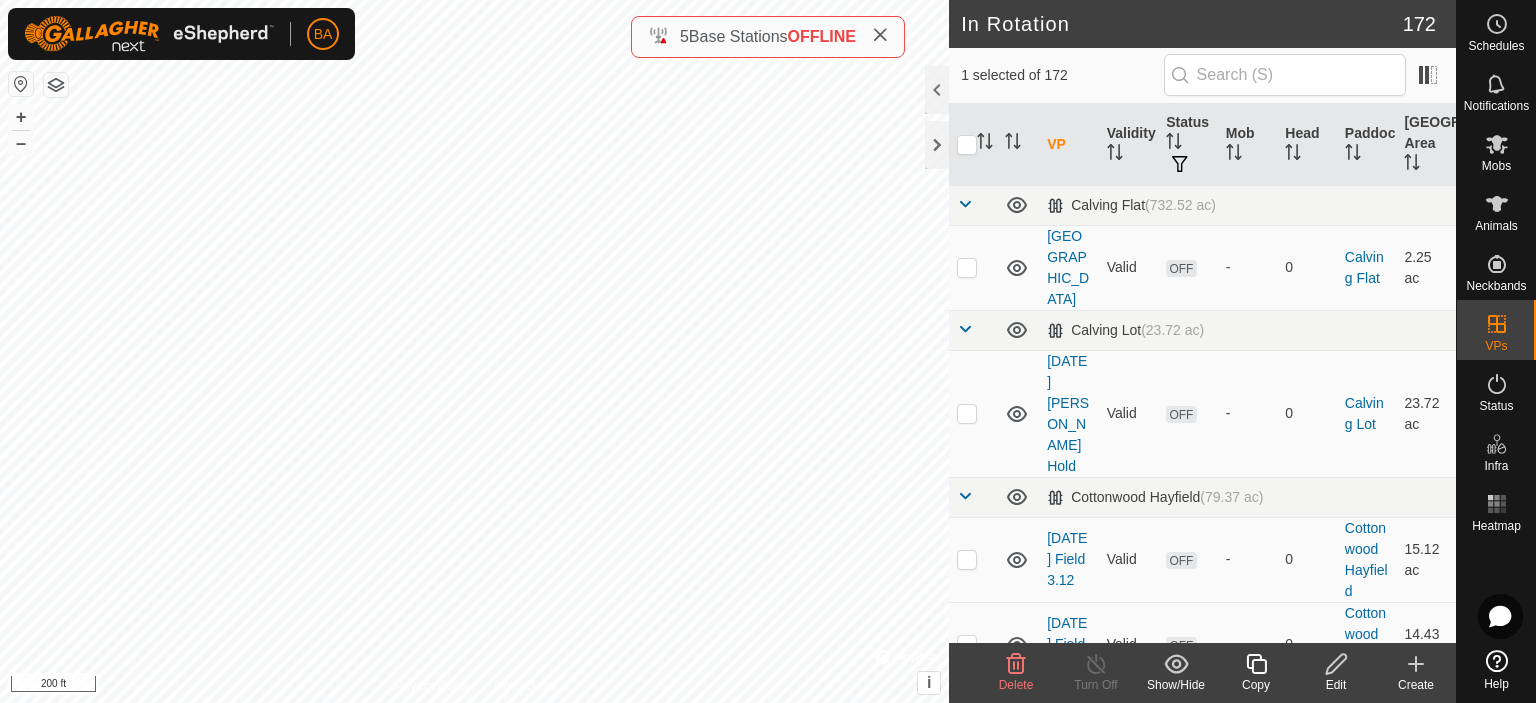 checkbox on "true" 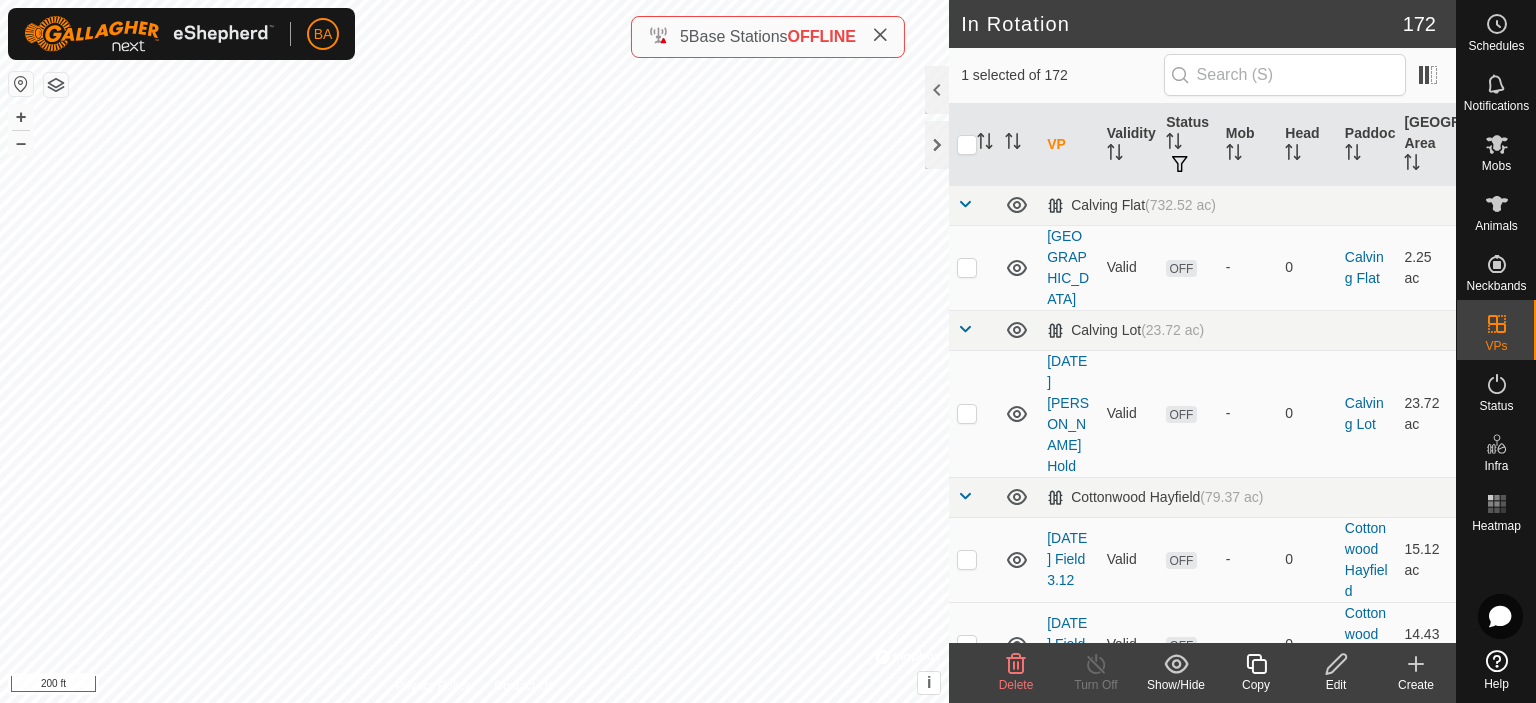 checkbox on "false" 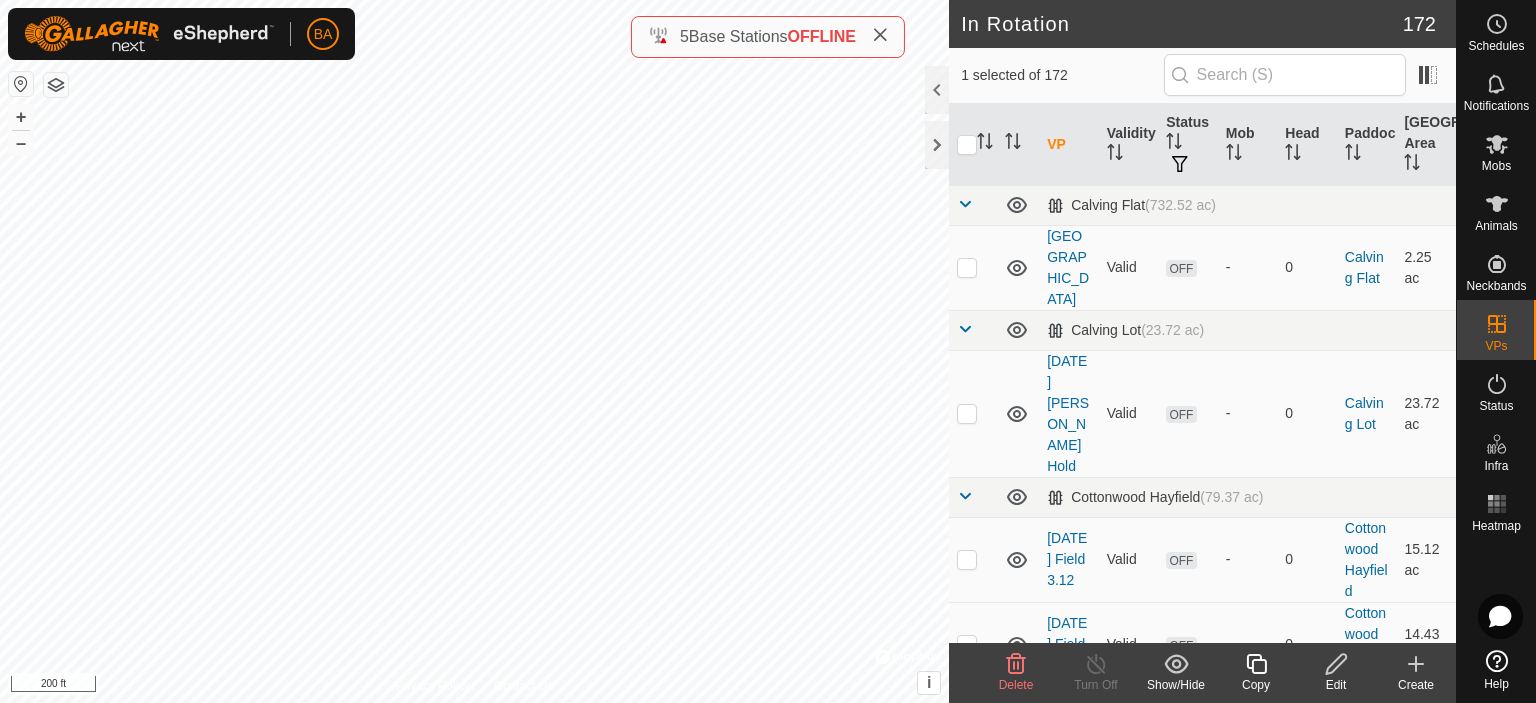 checkbox on "true" 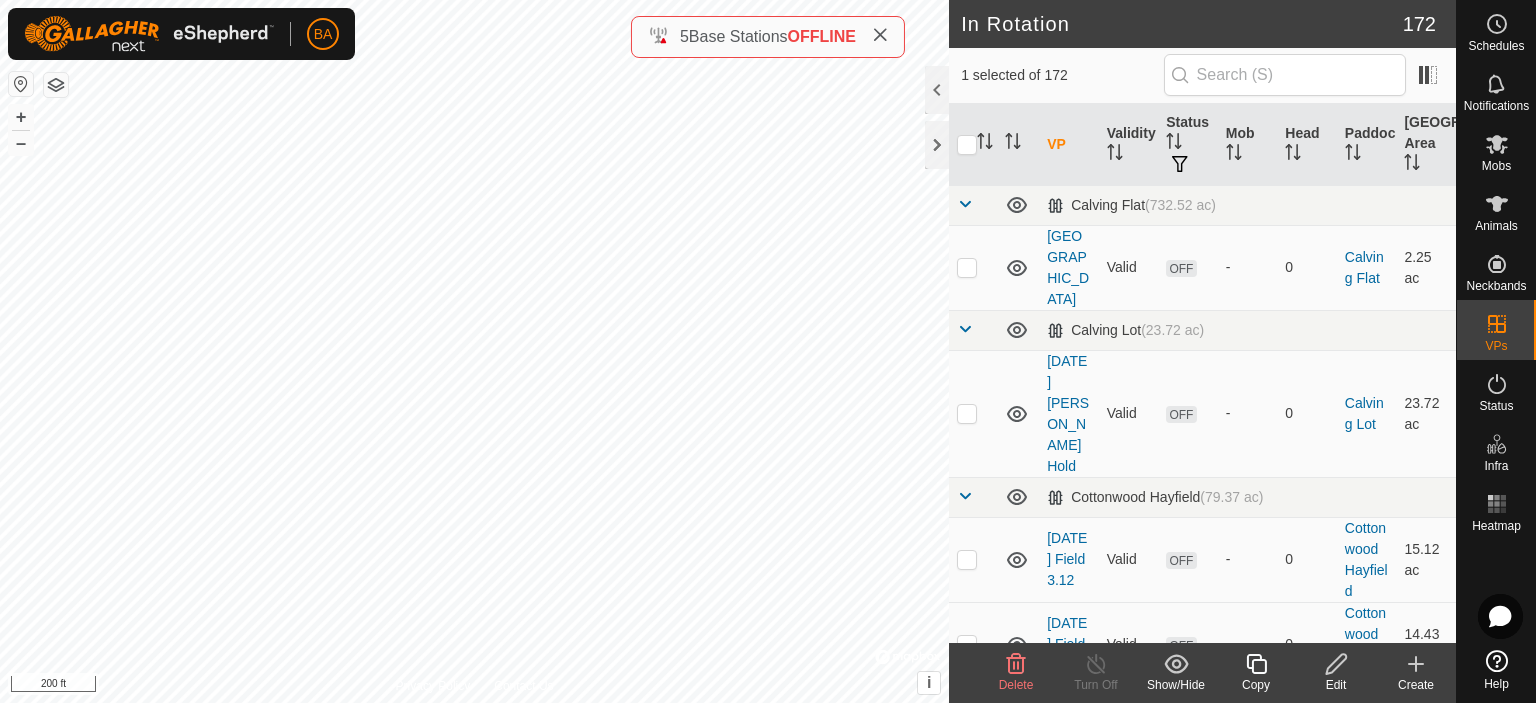 checkbox on "false" 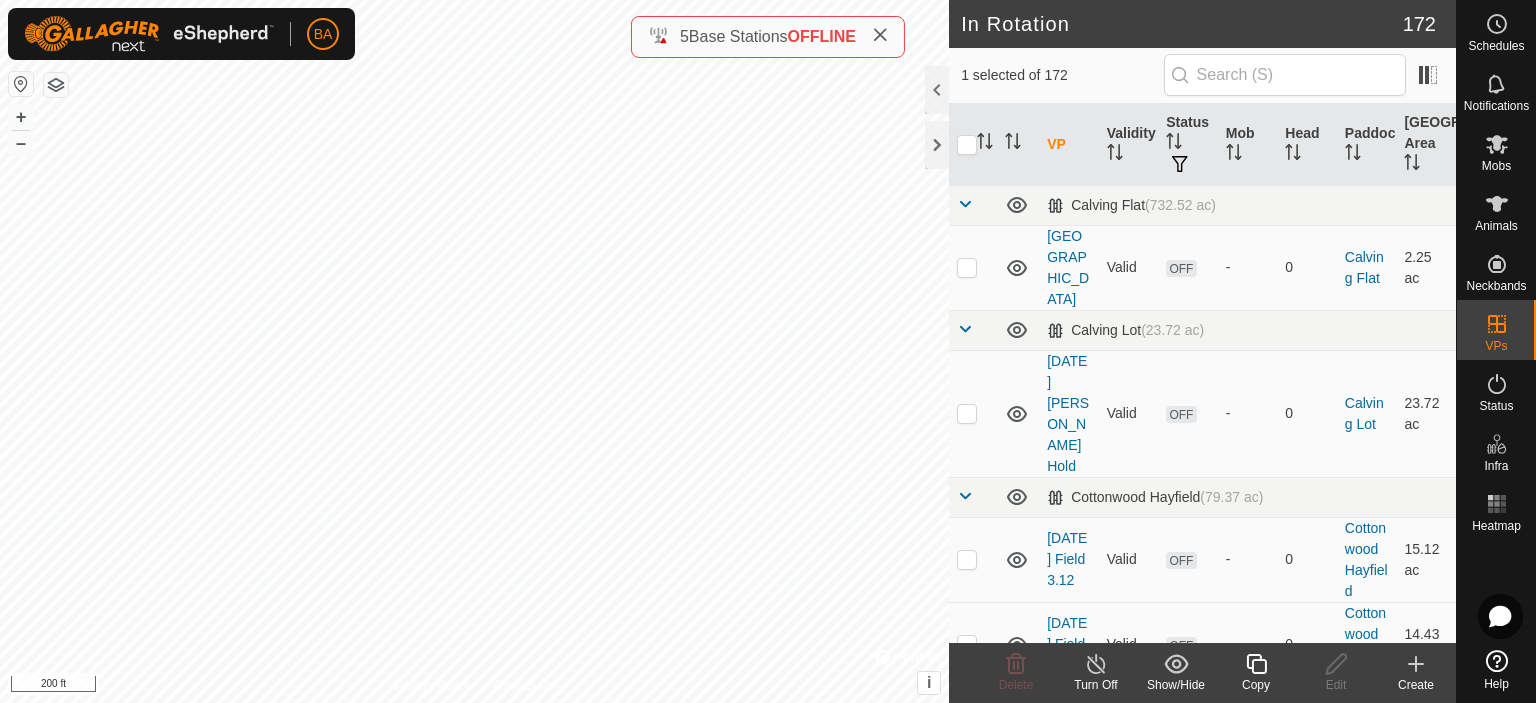 checkbox on "true" 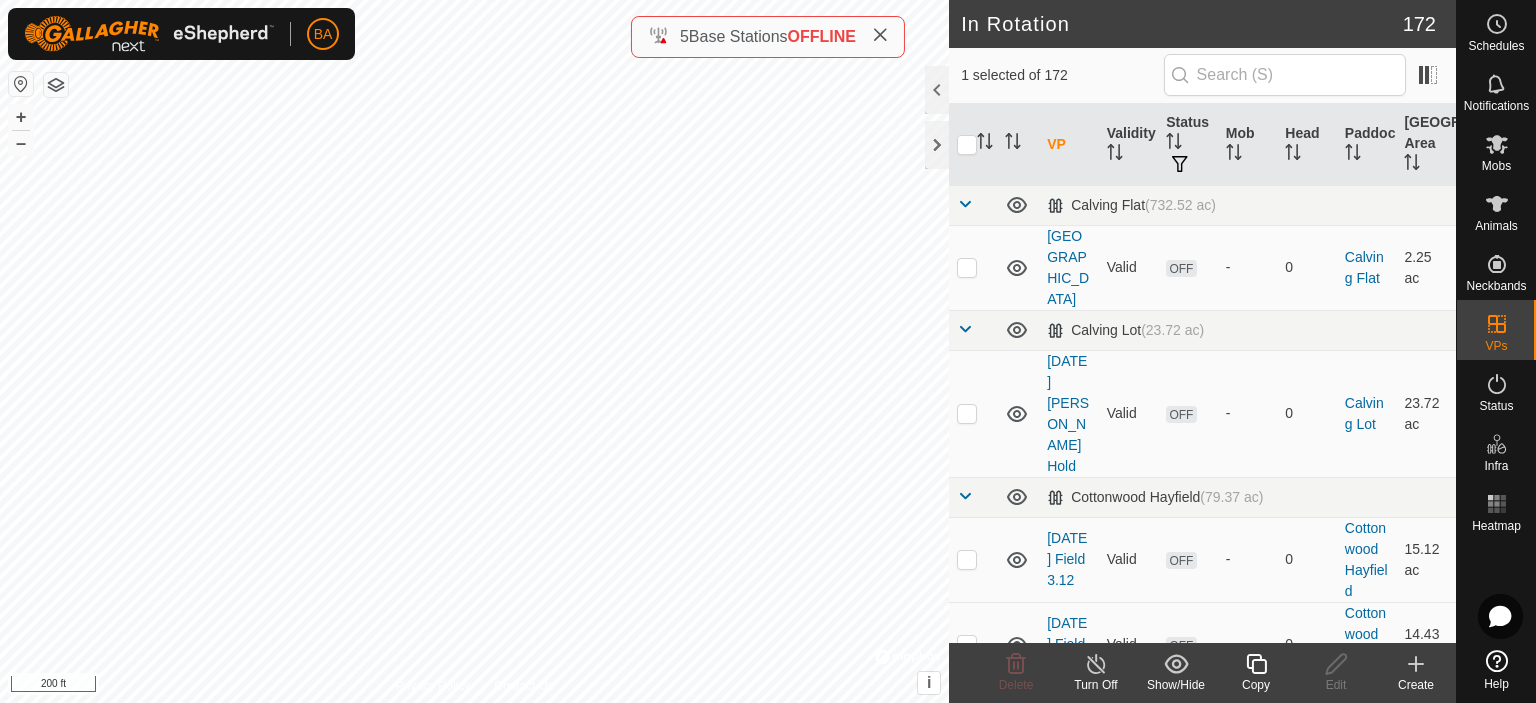 checkbox on "false" 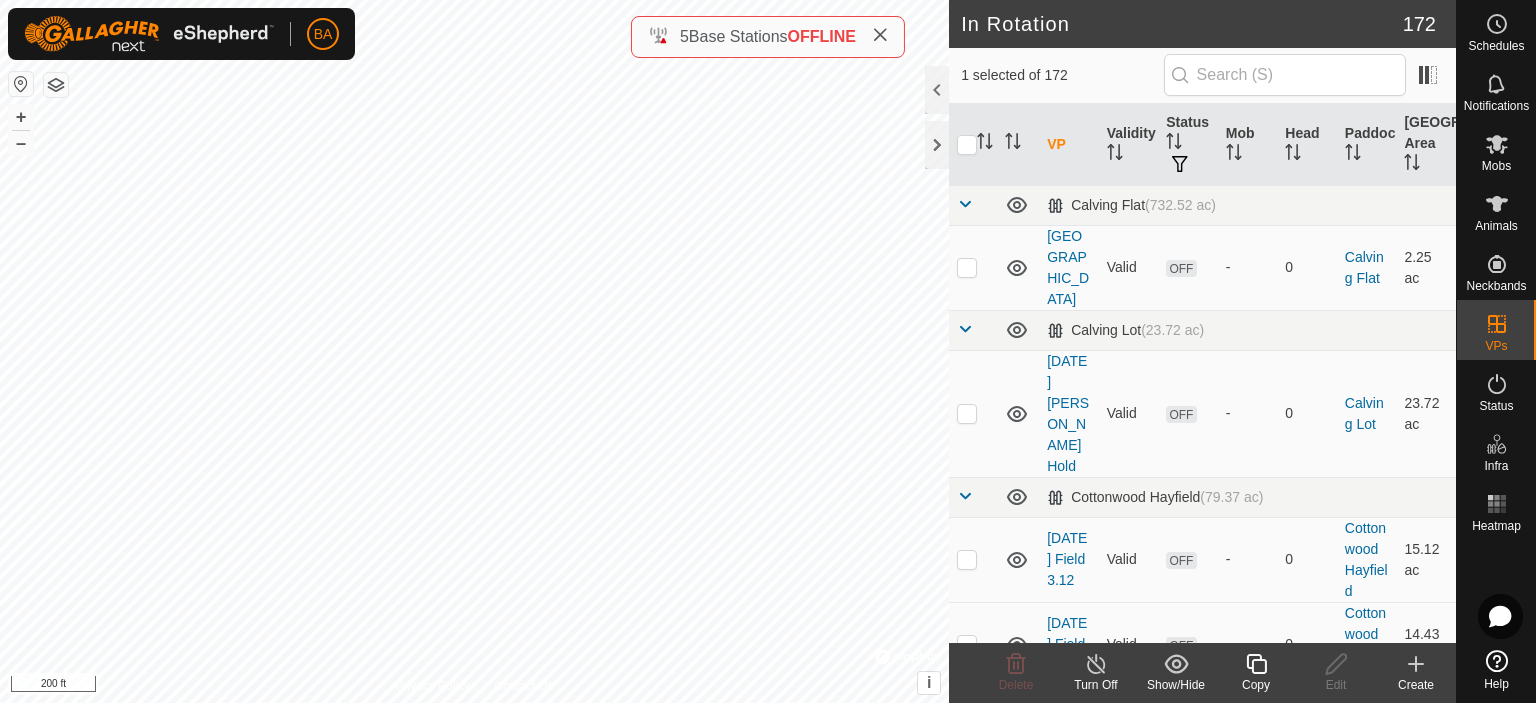 checkbox on "false" 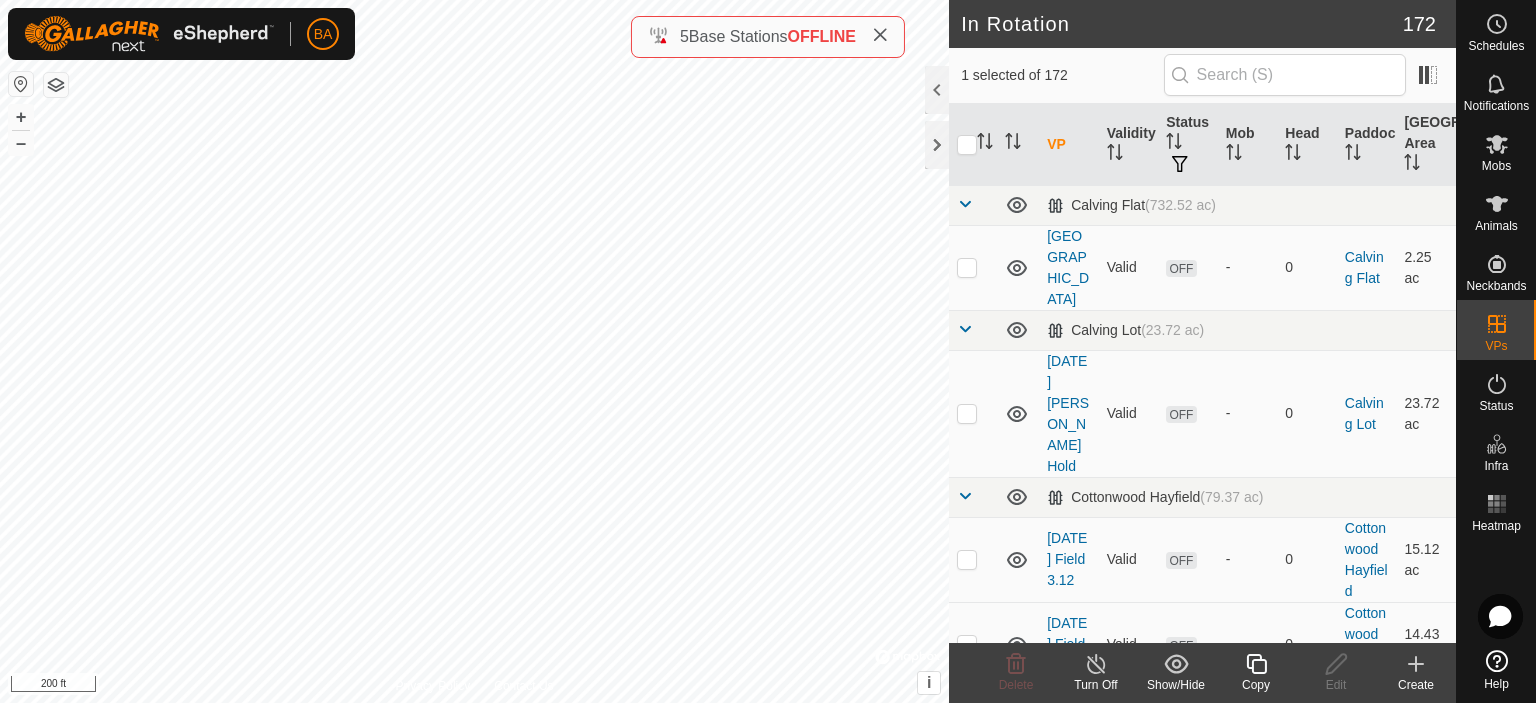 checkbox on "true" 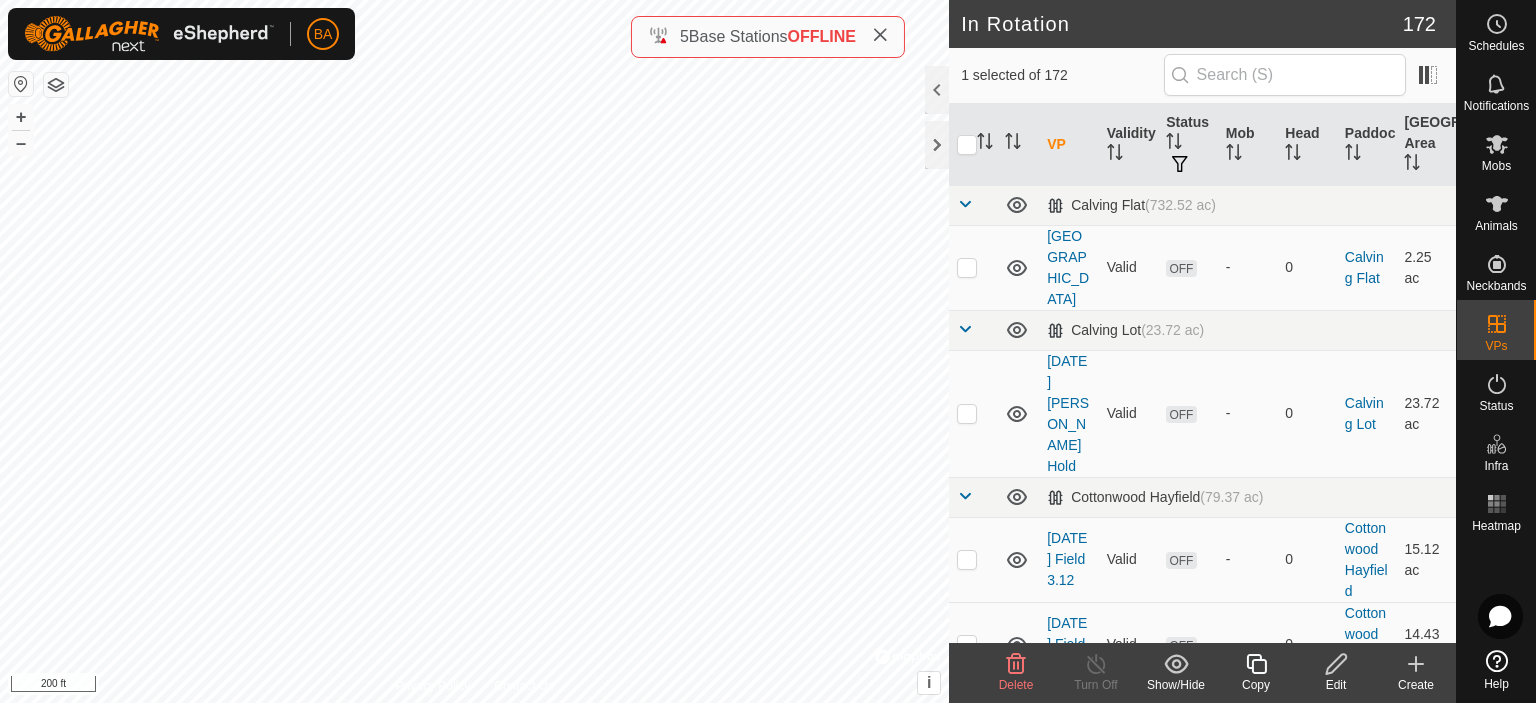 checkbox on "true" 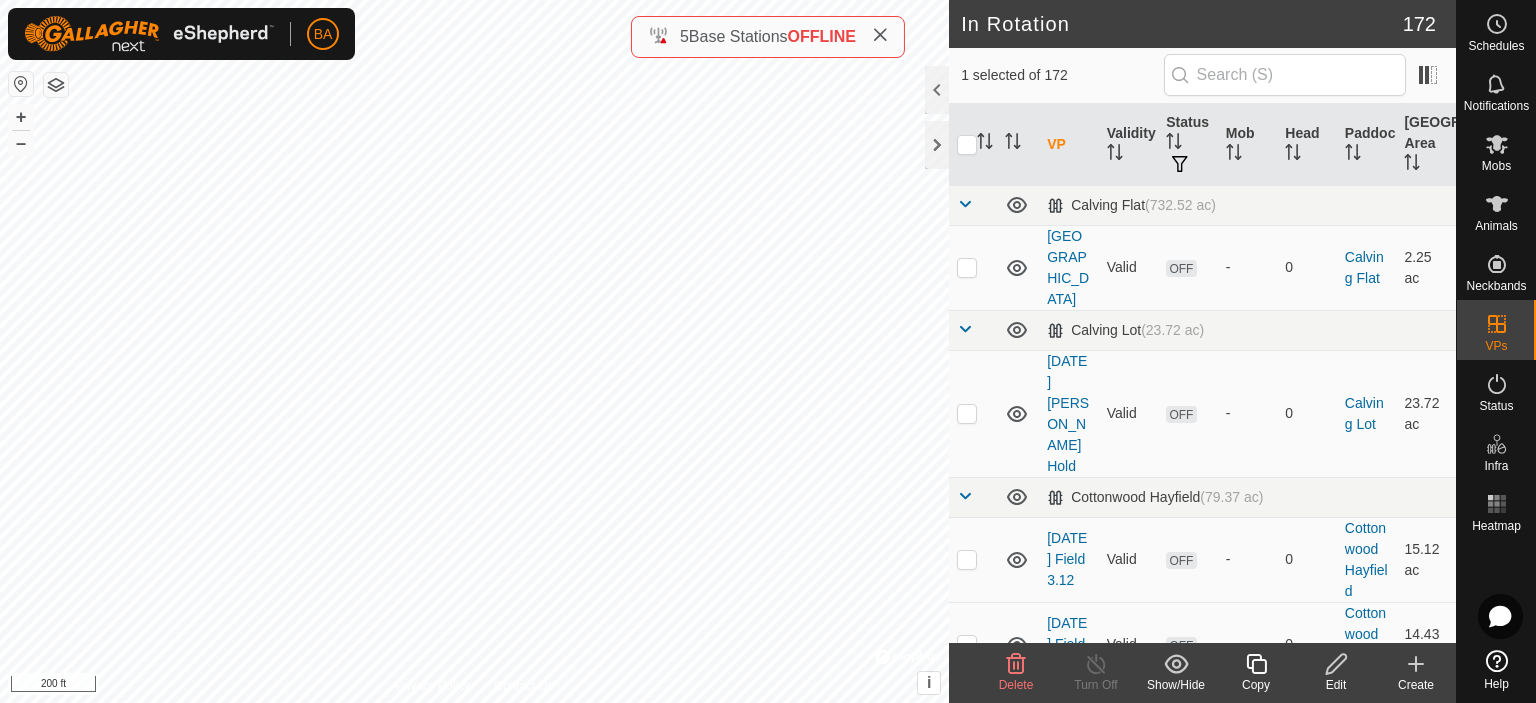 checkbox on "false" 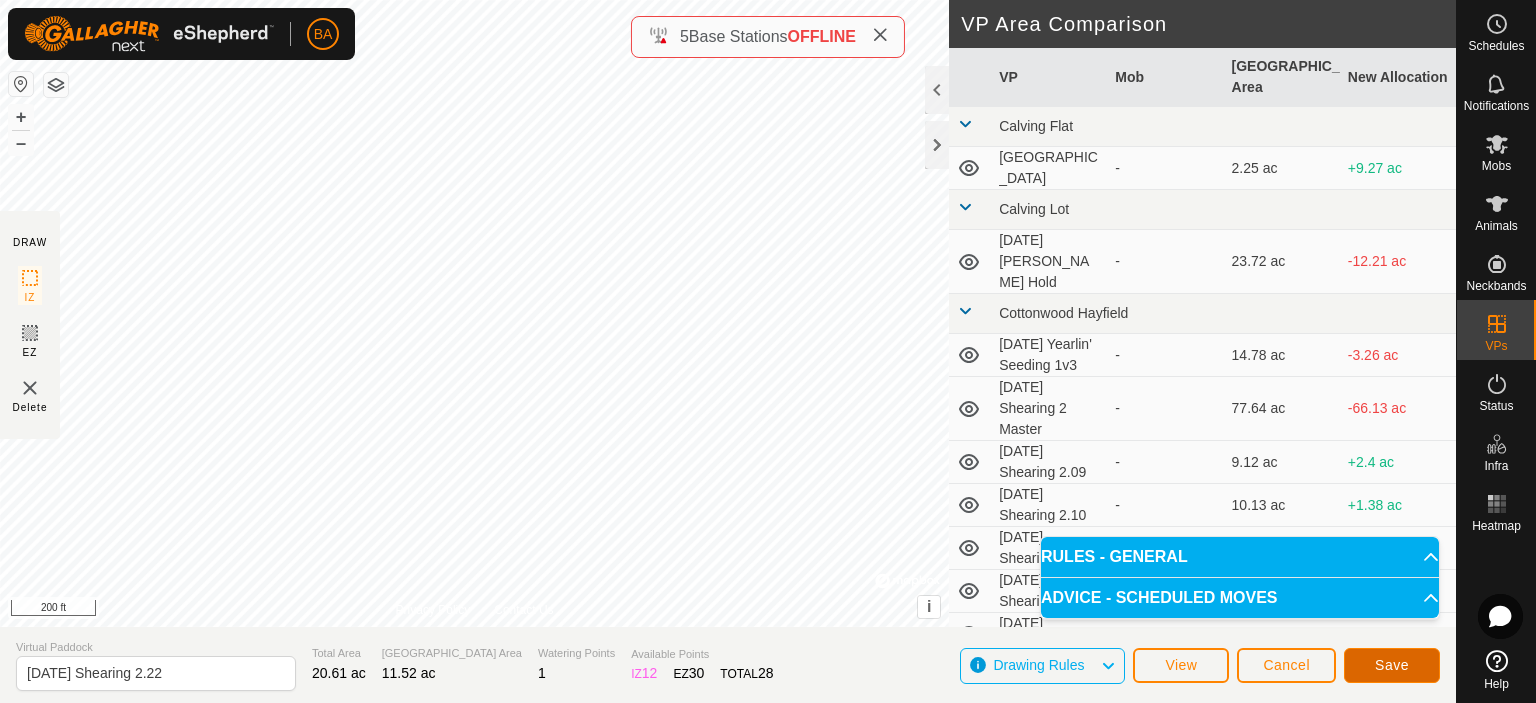 click on "Save" 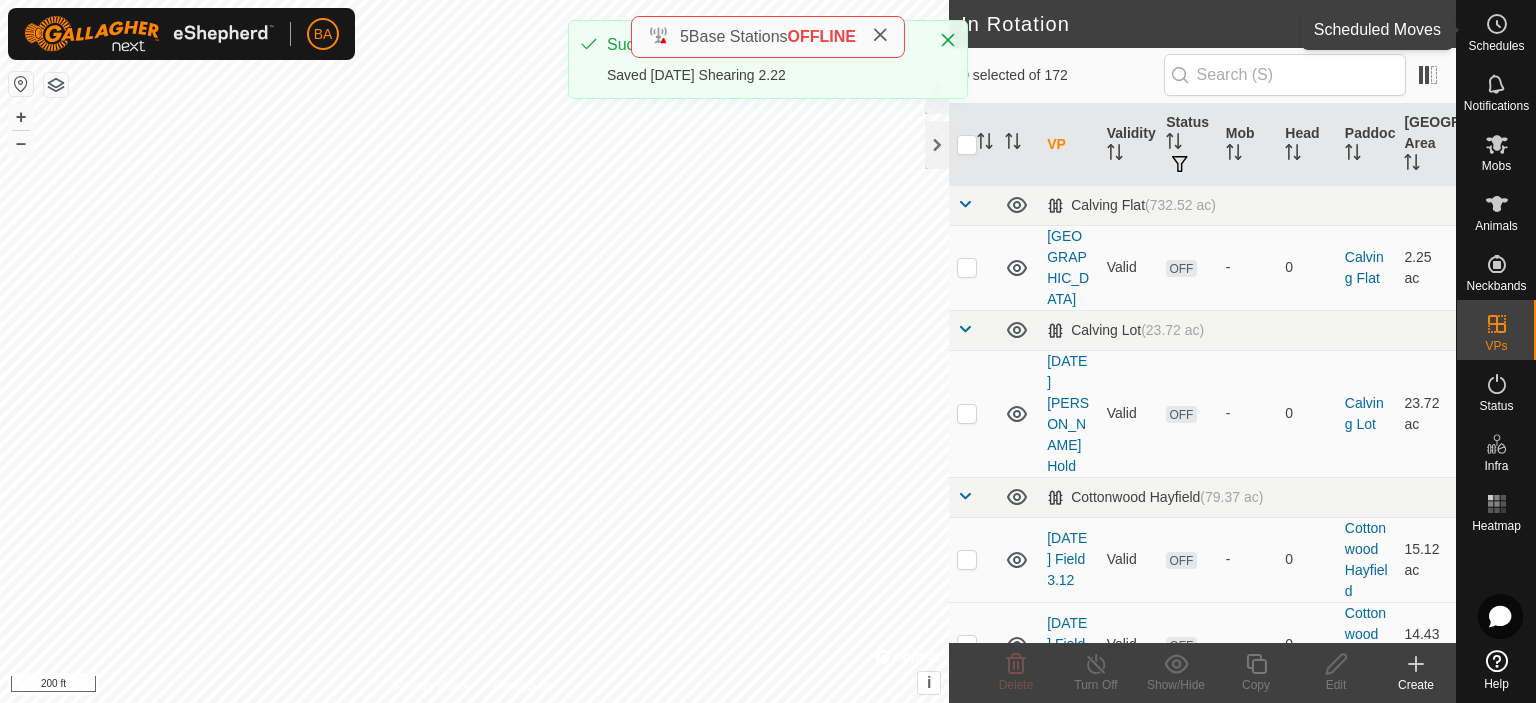 click 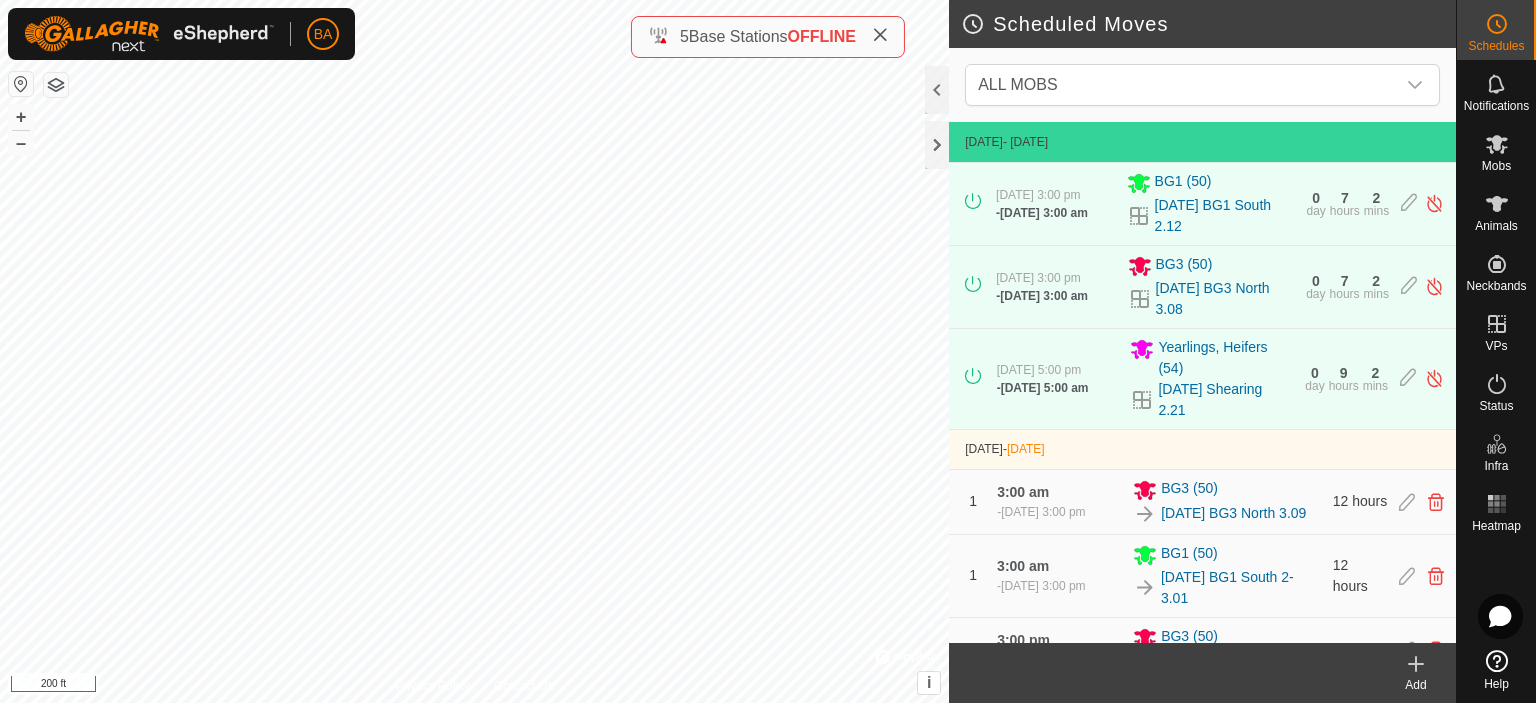 click 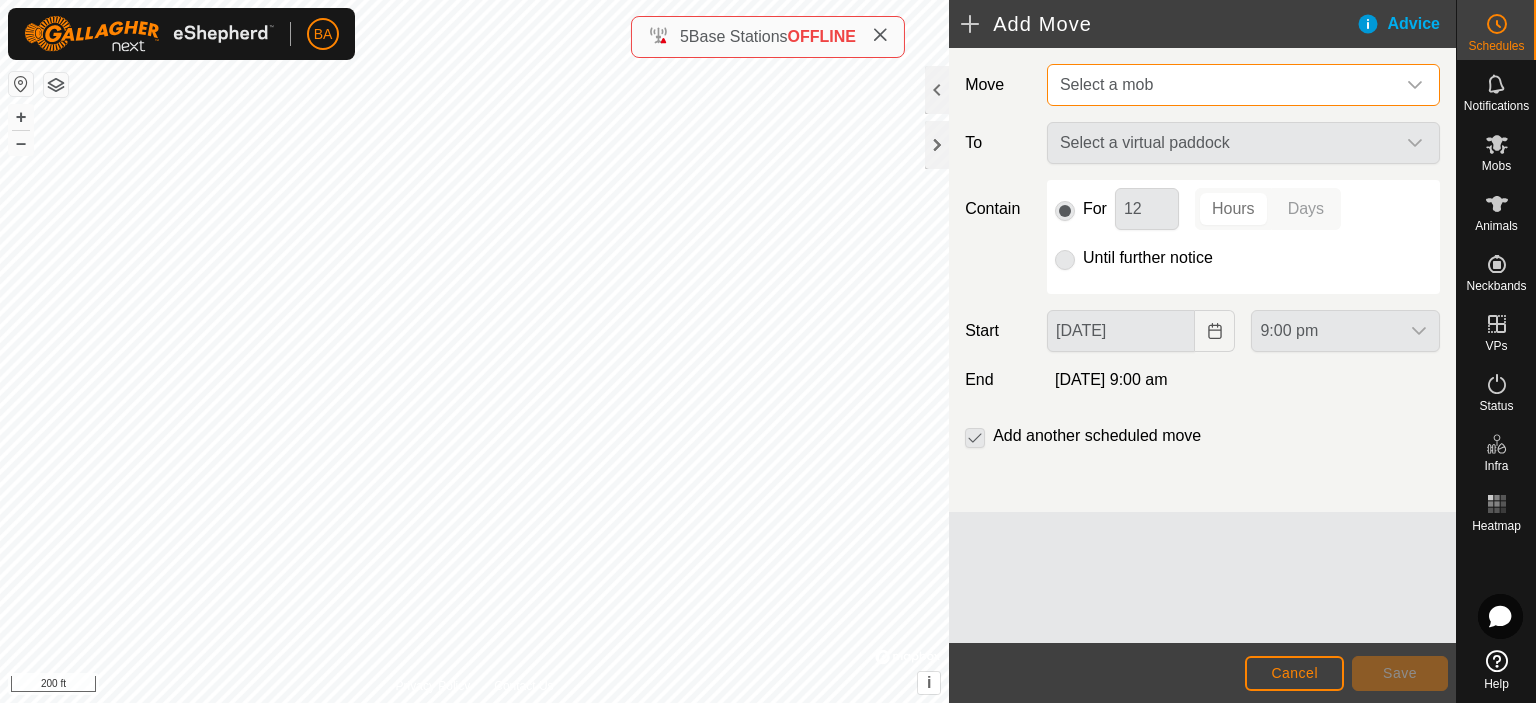 click on "Select a mob" at bounding box center (1223, 85) 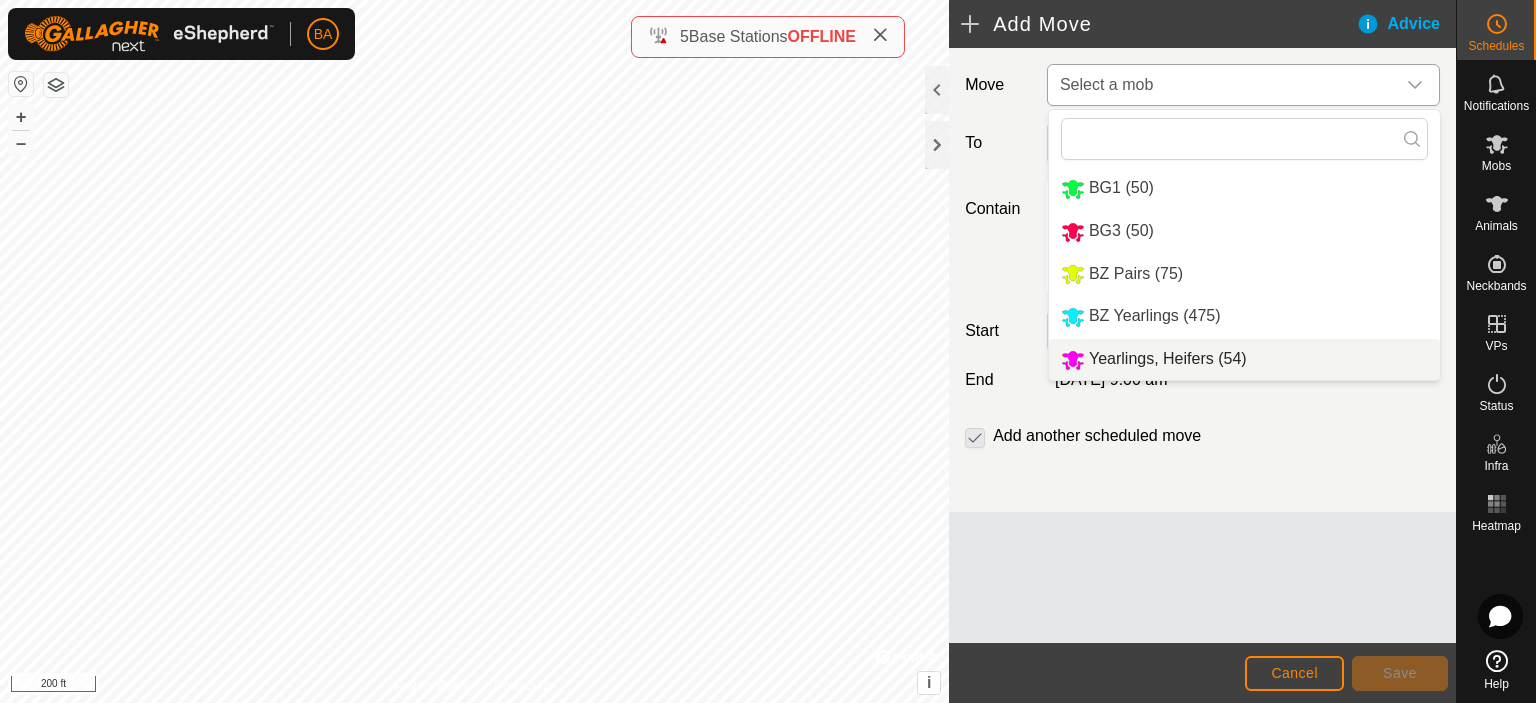 click on "Yearlings, Heifers (54)" at bounding box center [1244, 359] 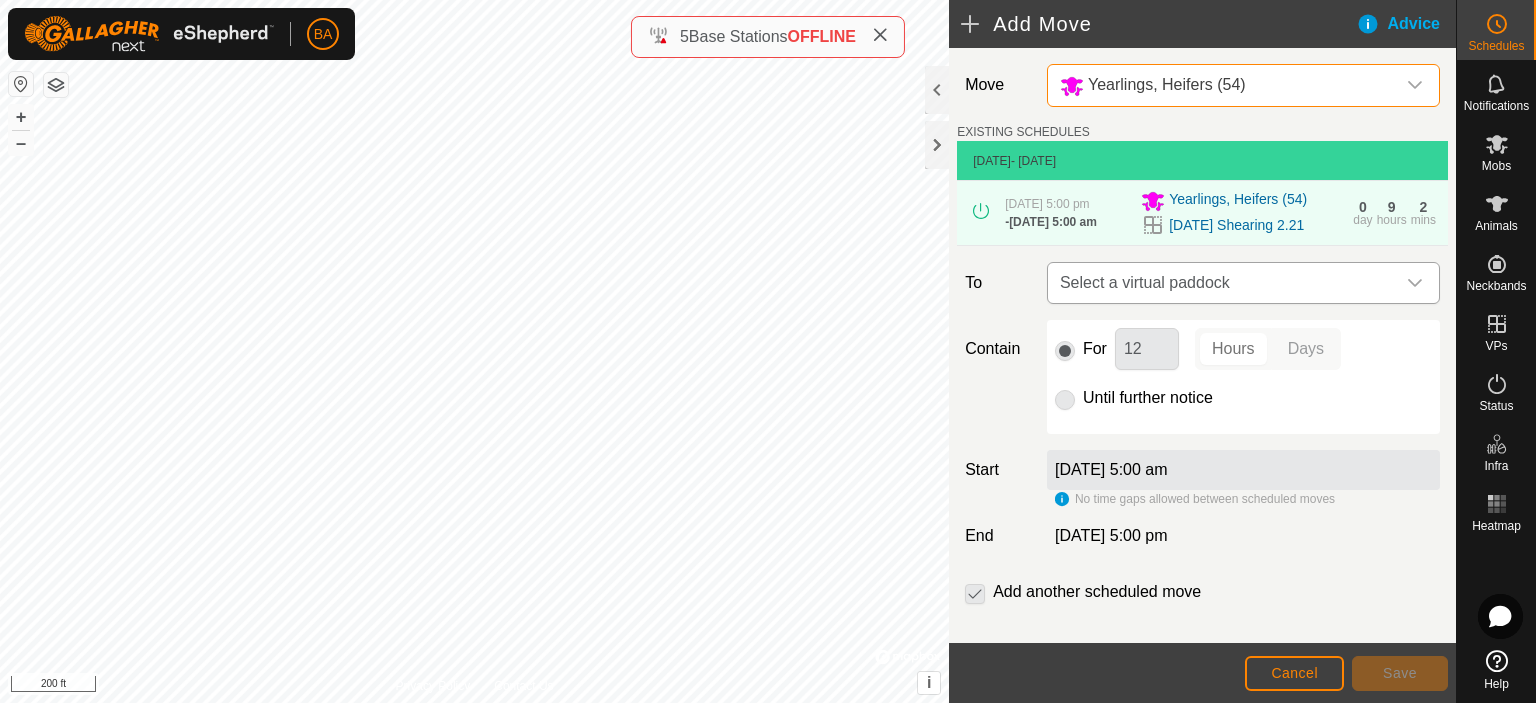 click on "Select a virtual paddock" at bounding box center (1223, 283) 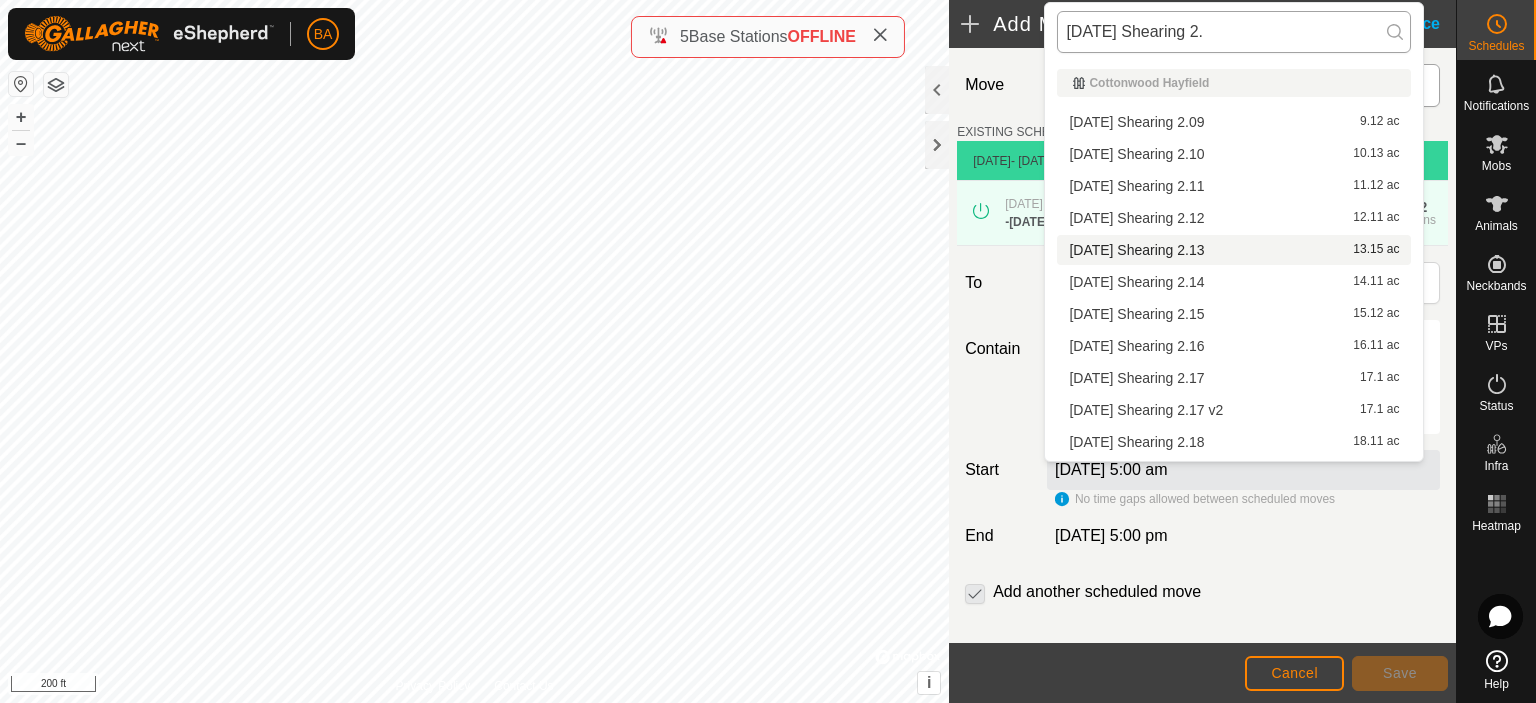 drag, startPoint x: 1152, startPoint y: 33, endPoint x: 1311, endPoint y: 28, distance: 159.0786 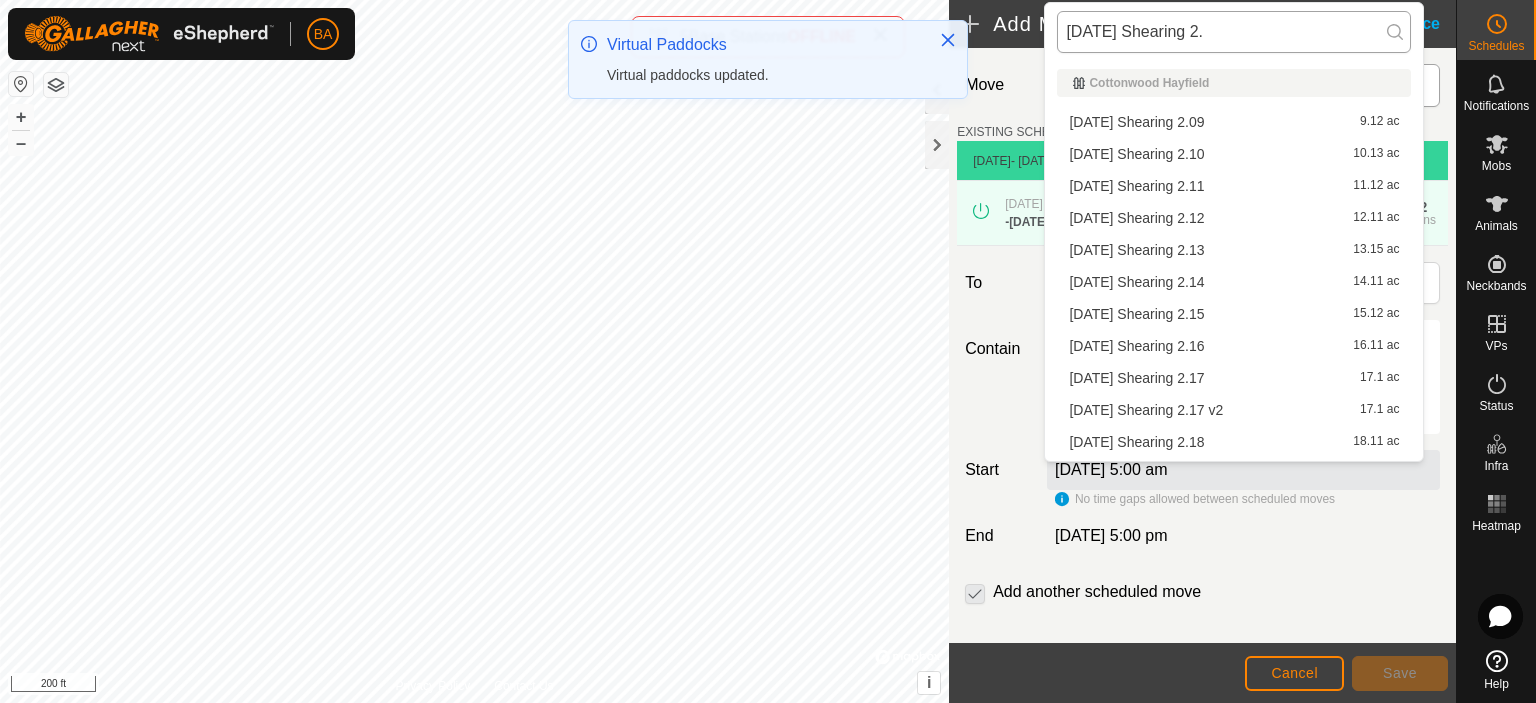 type on "Shearing 2." 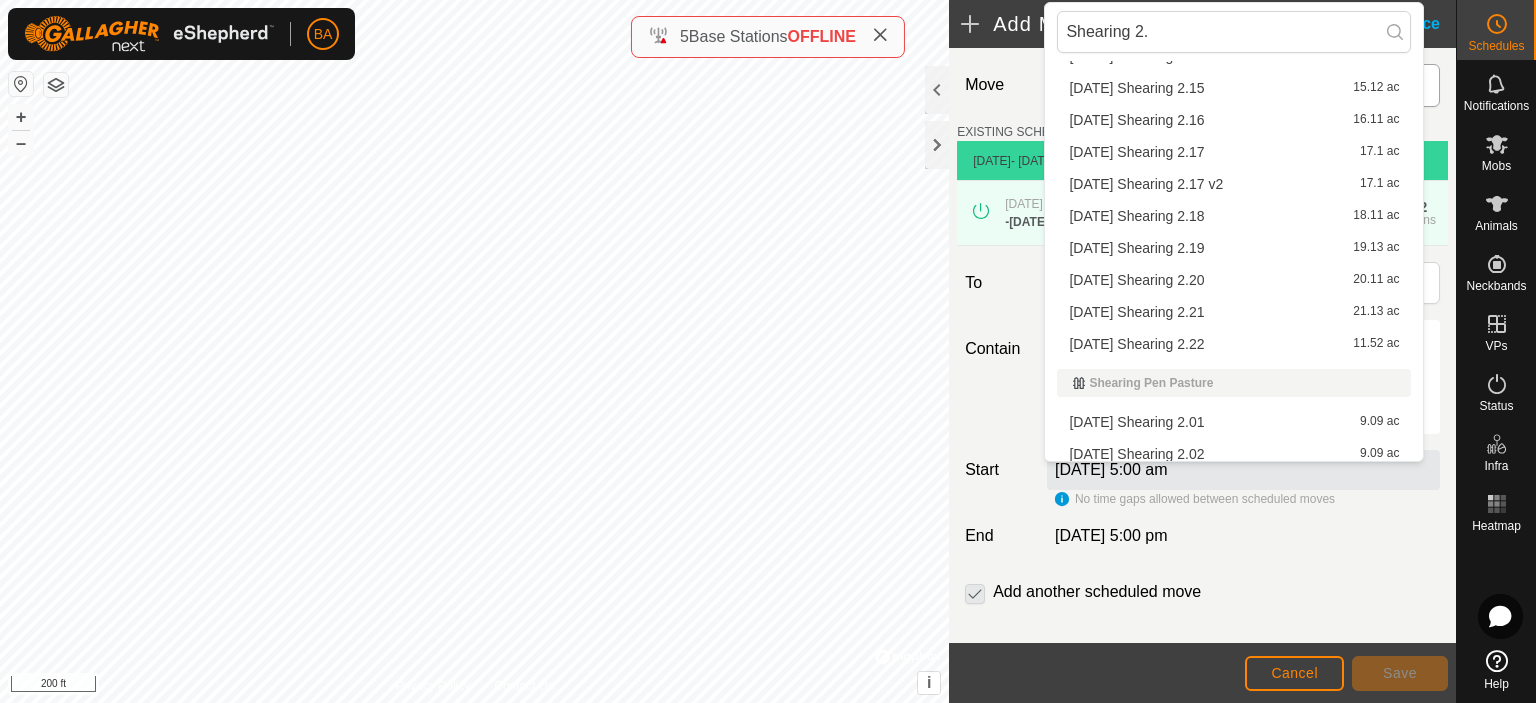 scroll, scrollTop: 426, scrollLeft: 0, axis: vertical 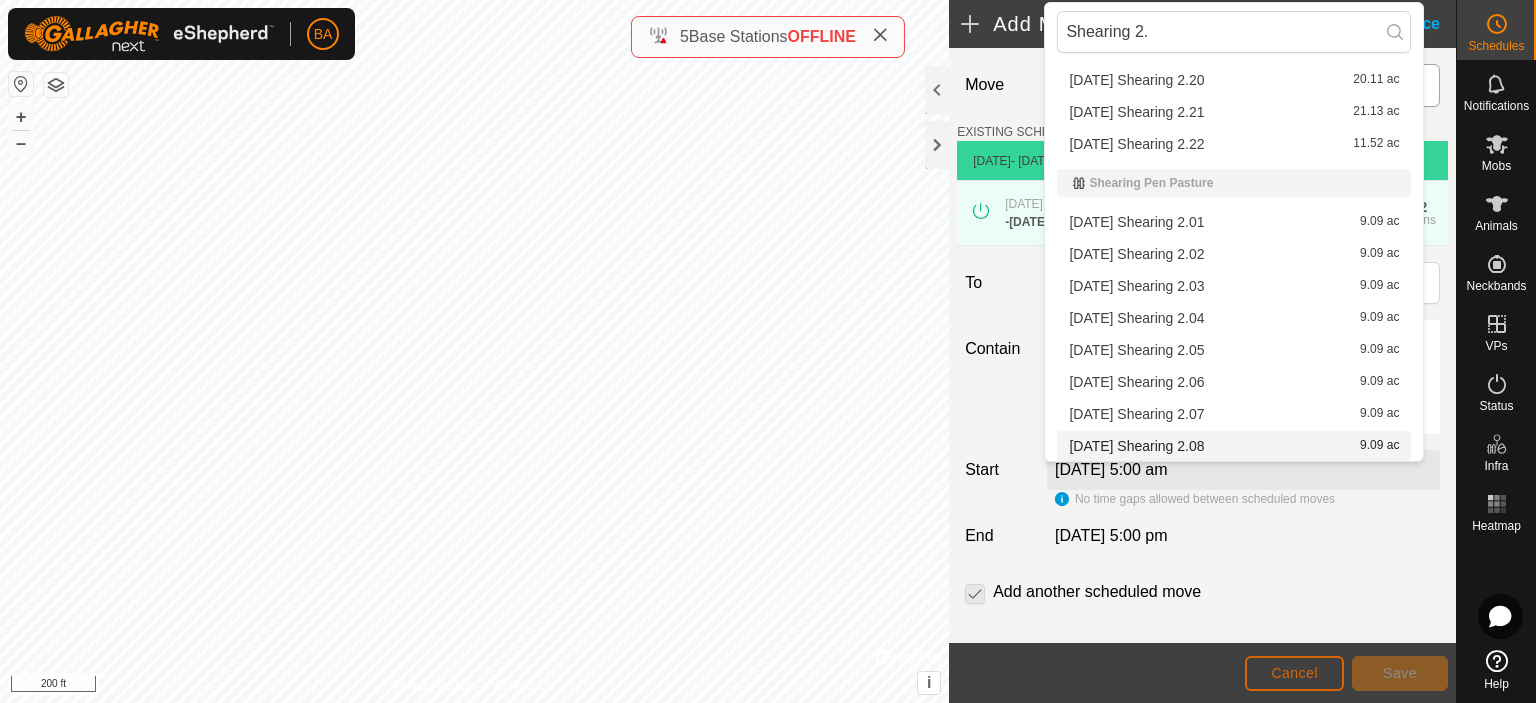 click on "Cancel" 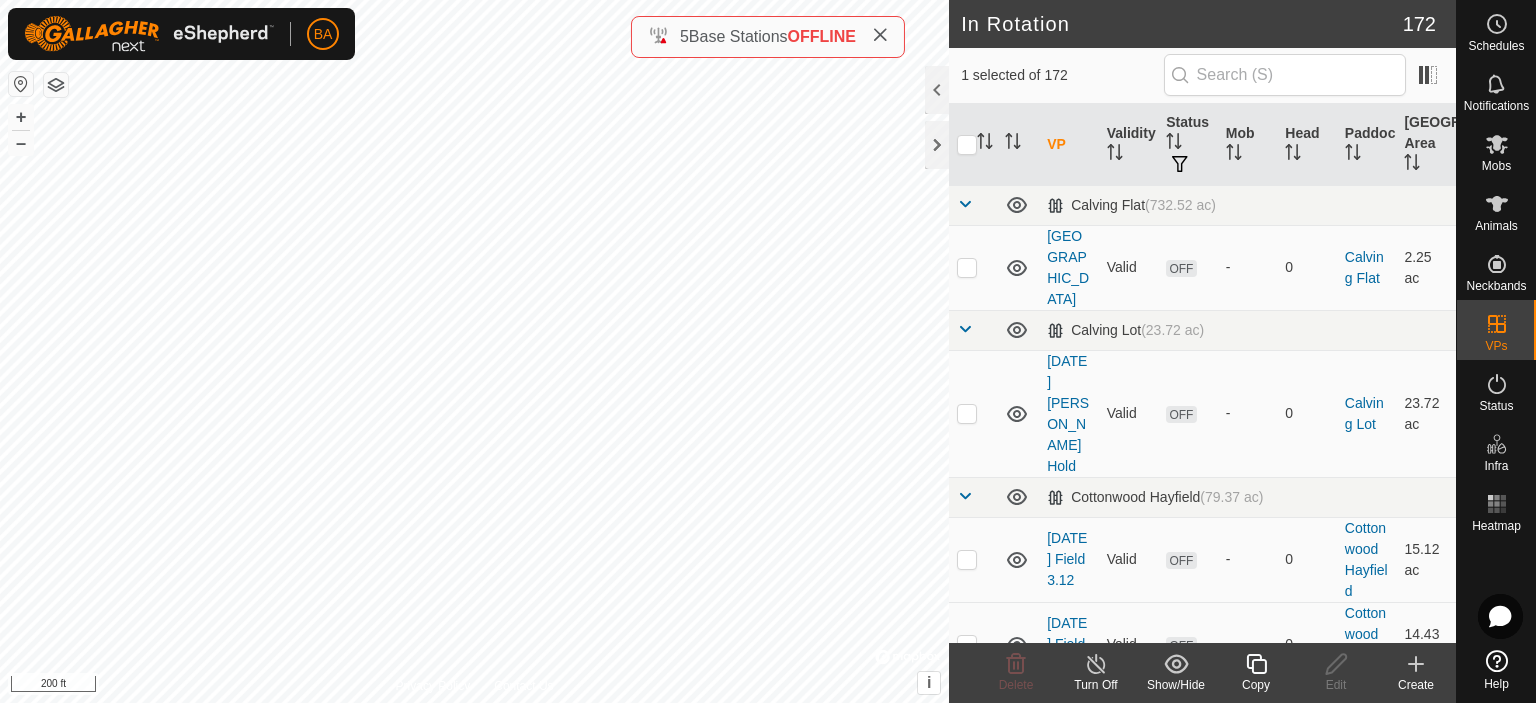 checkbox on "true" 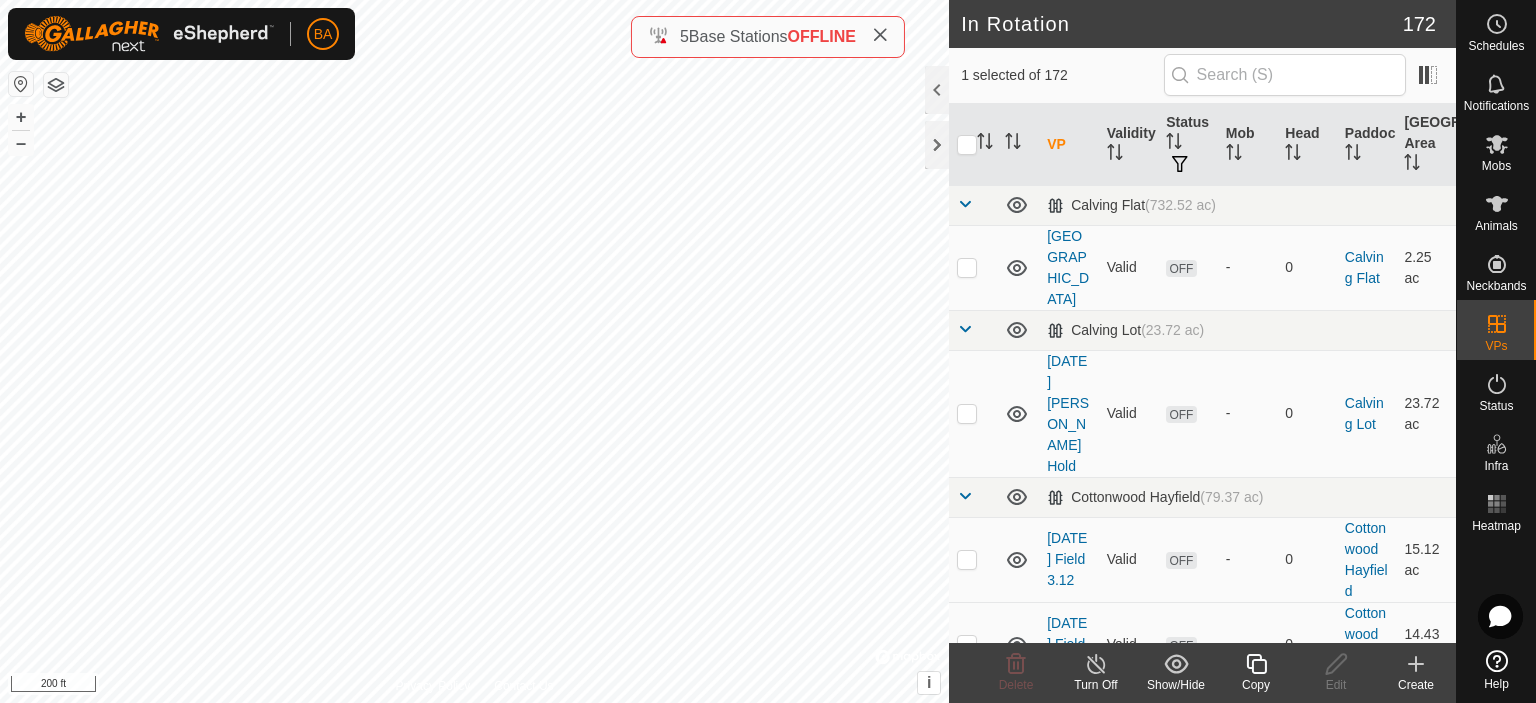checkbox on "false" 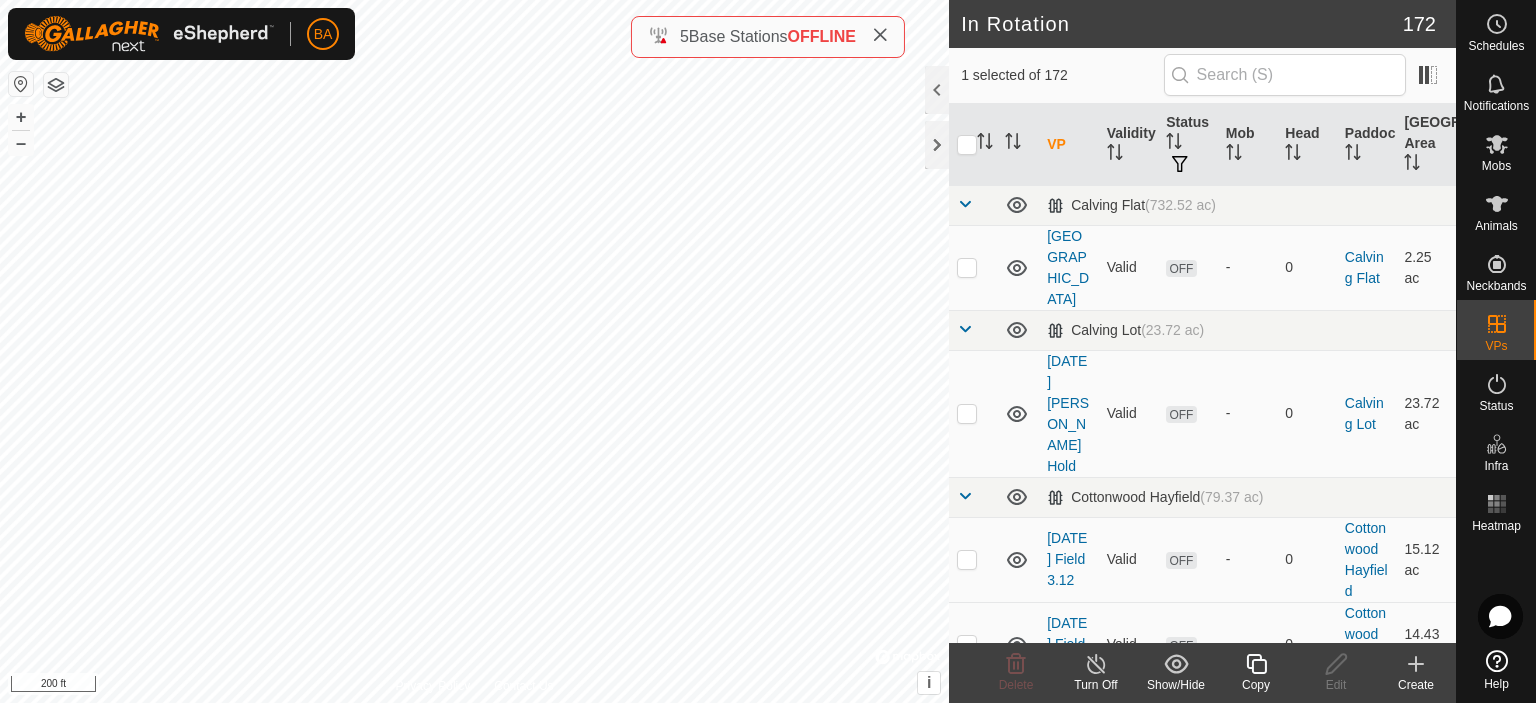 checkbox on "true" 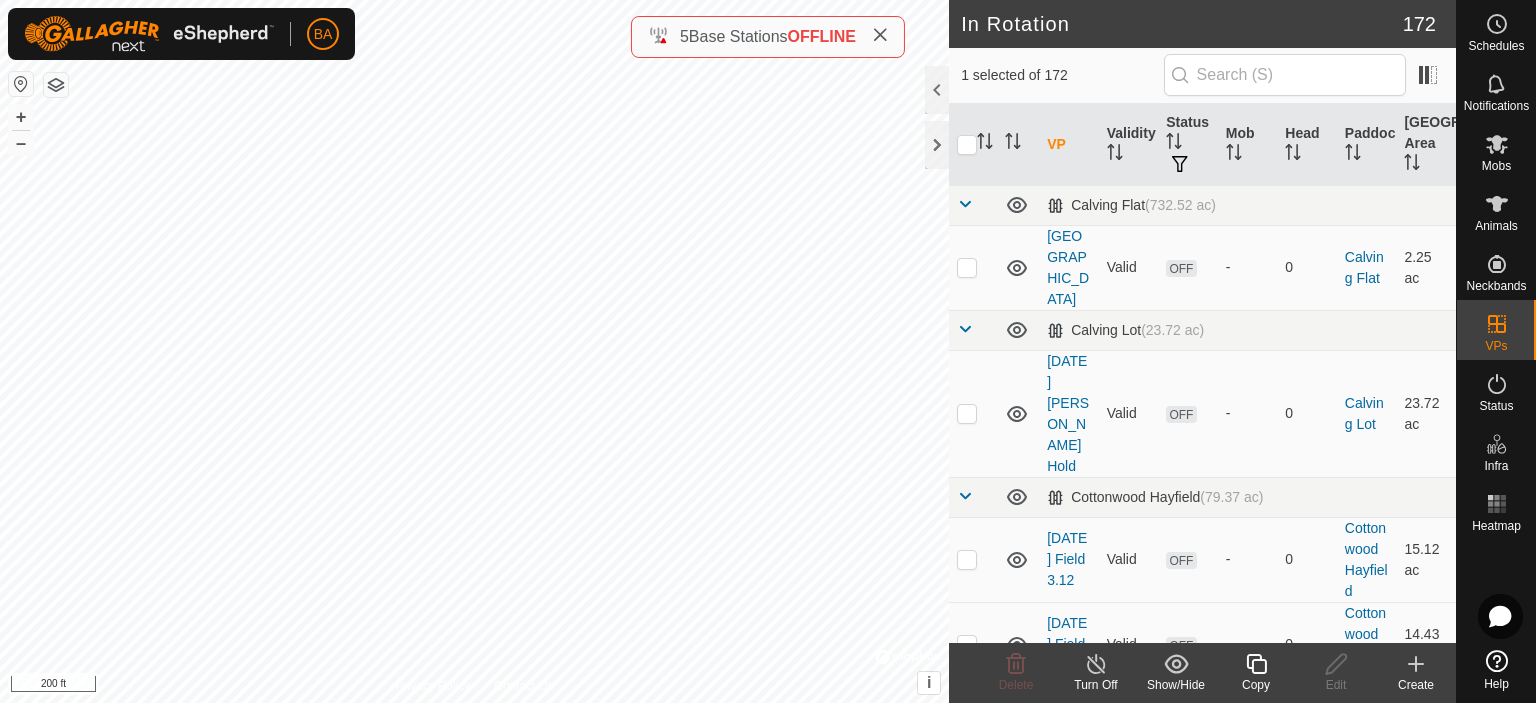 checkbox on "false" 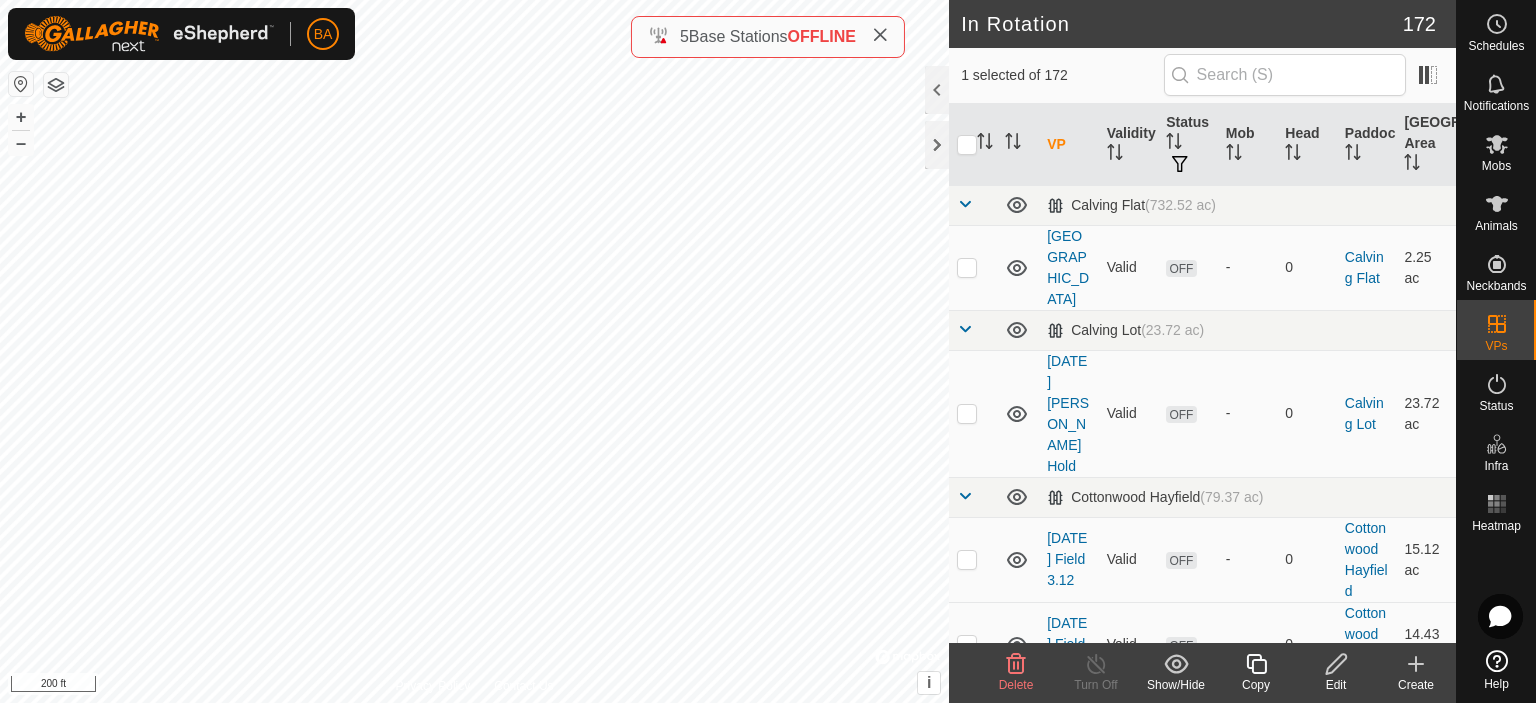 click 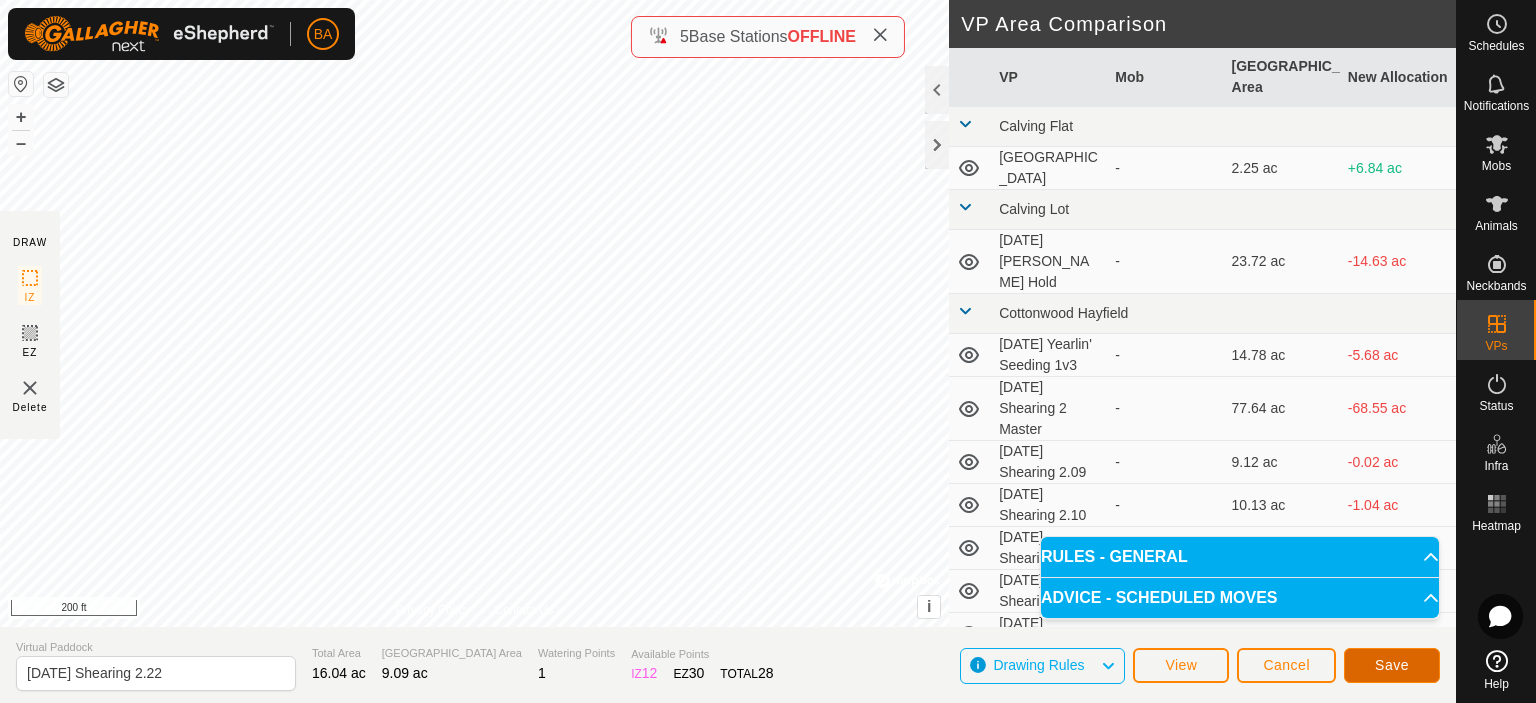 click on "Save" 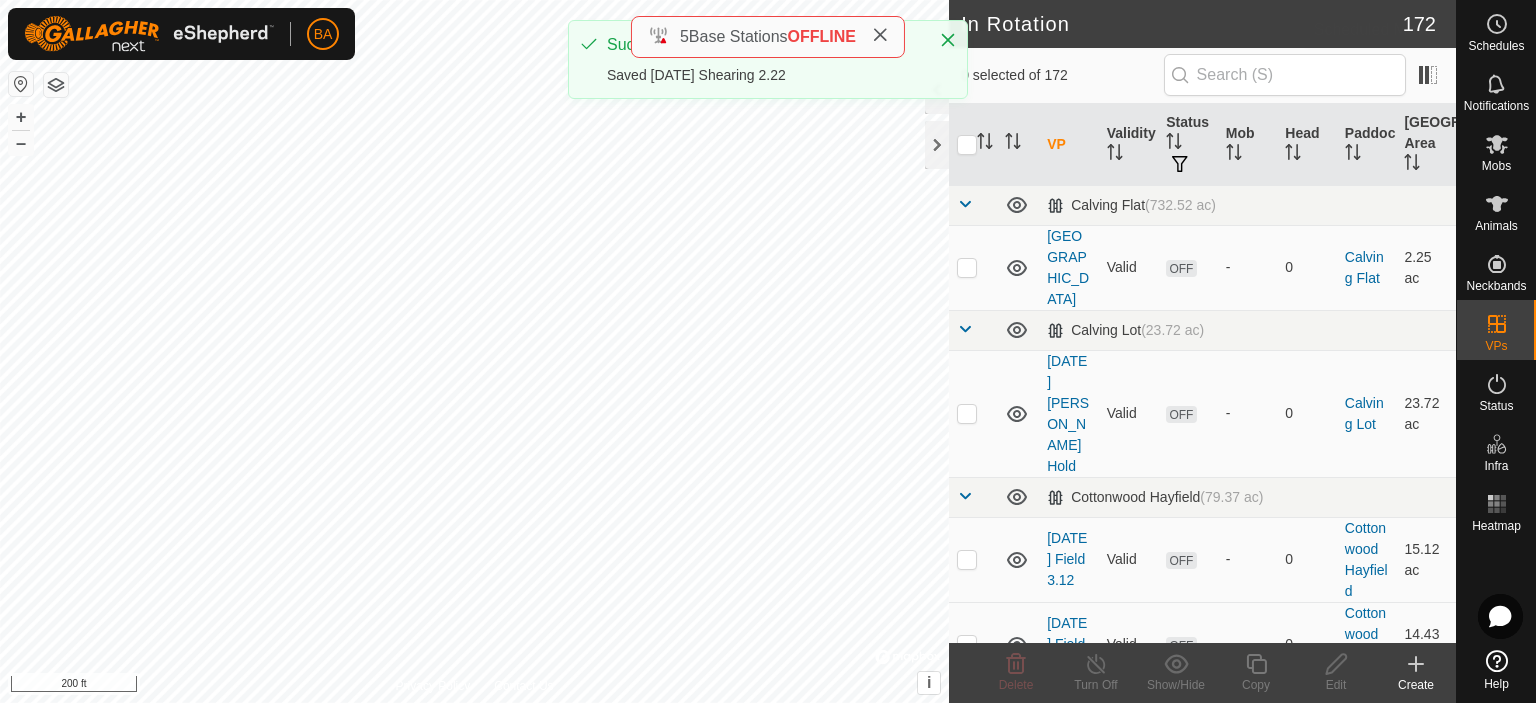 click 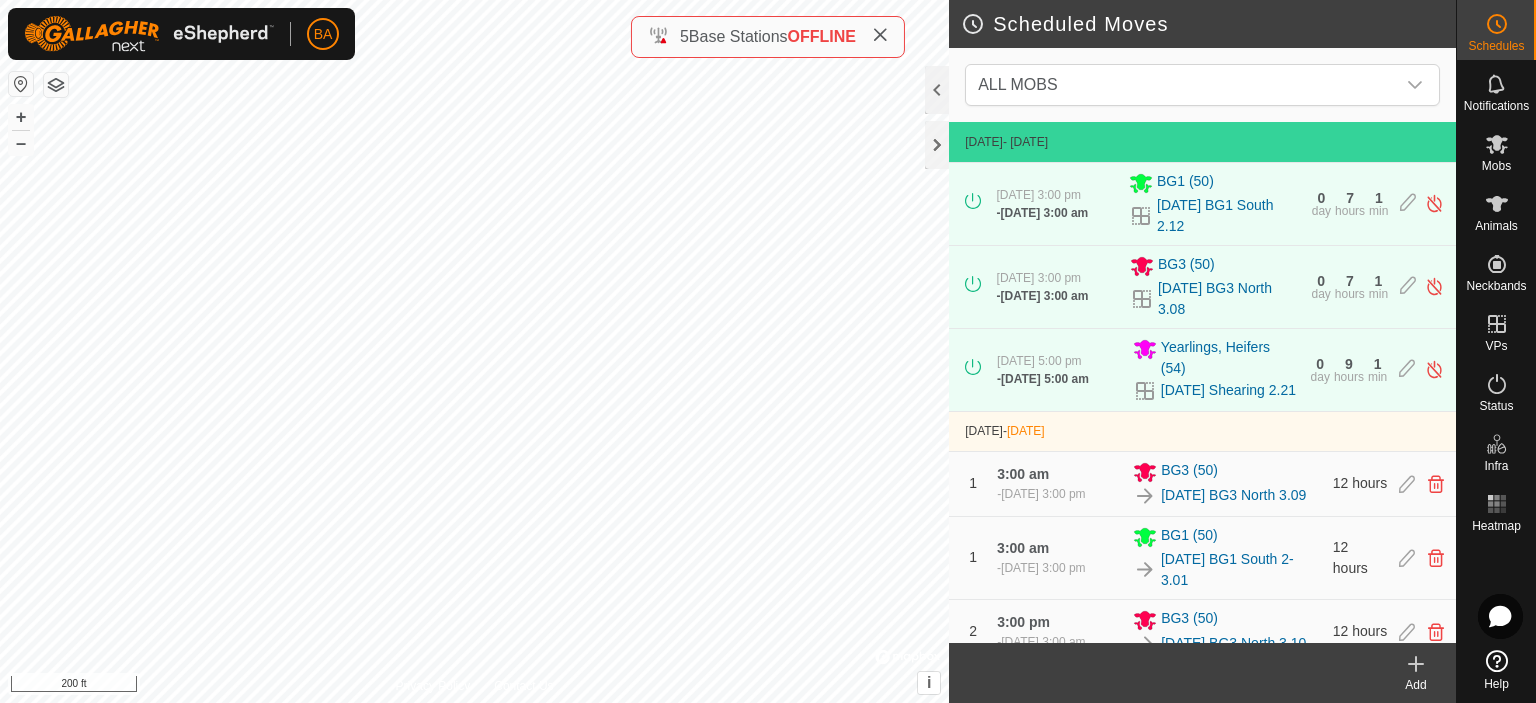 click on "Add" 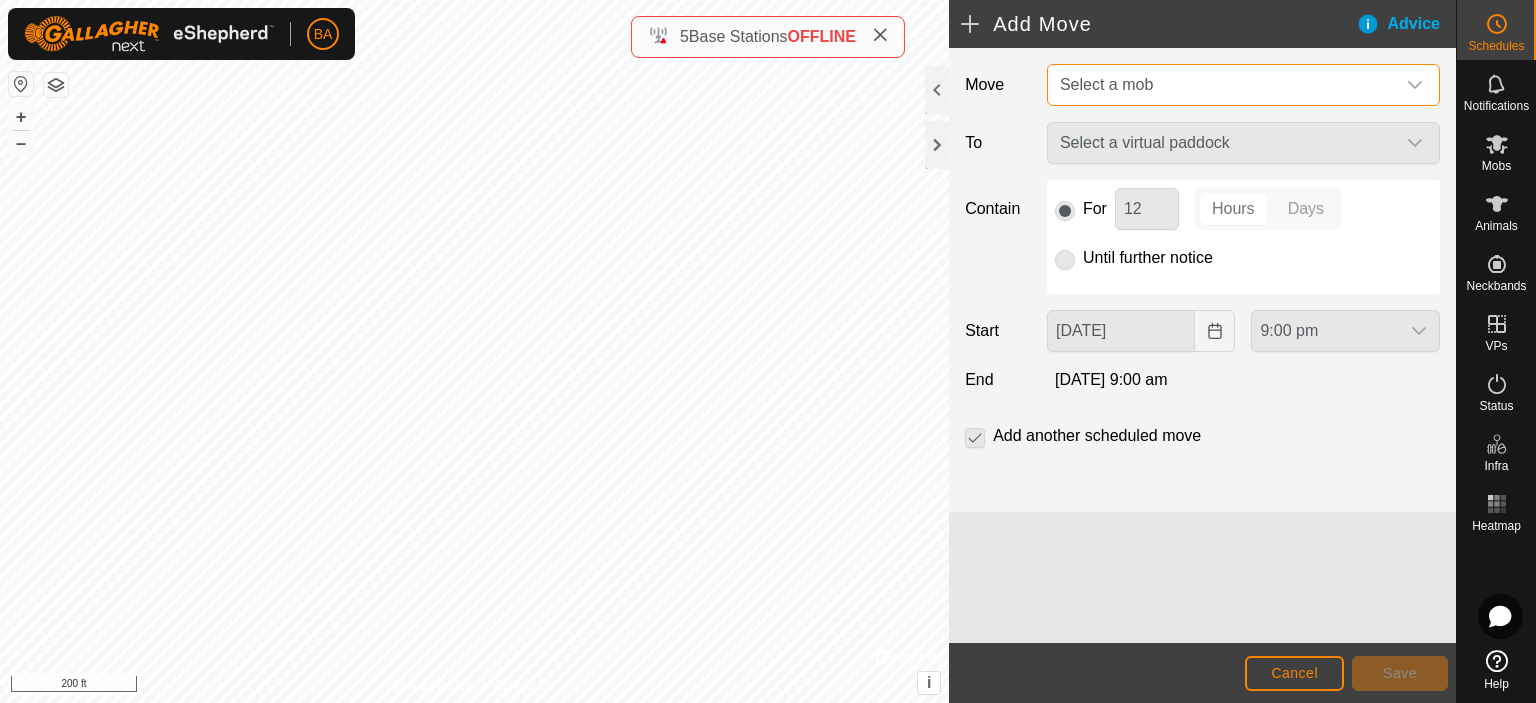 click on "Select a mob" at bounding box center [1223, 85] 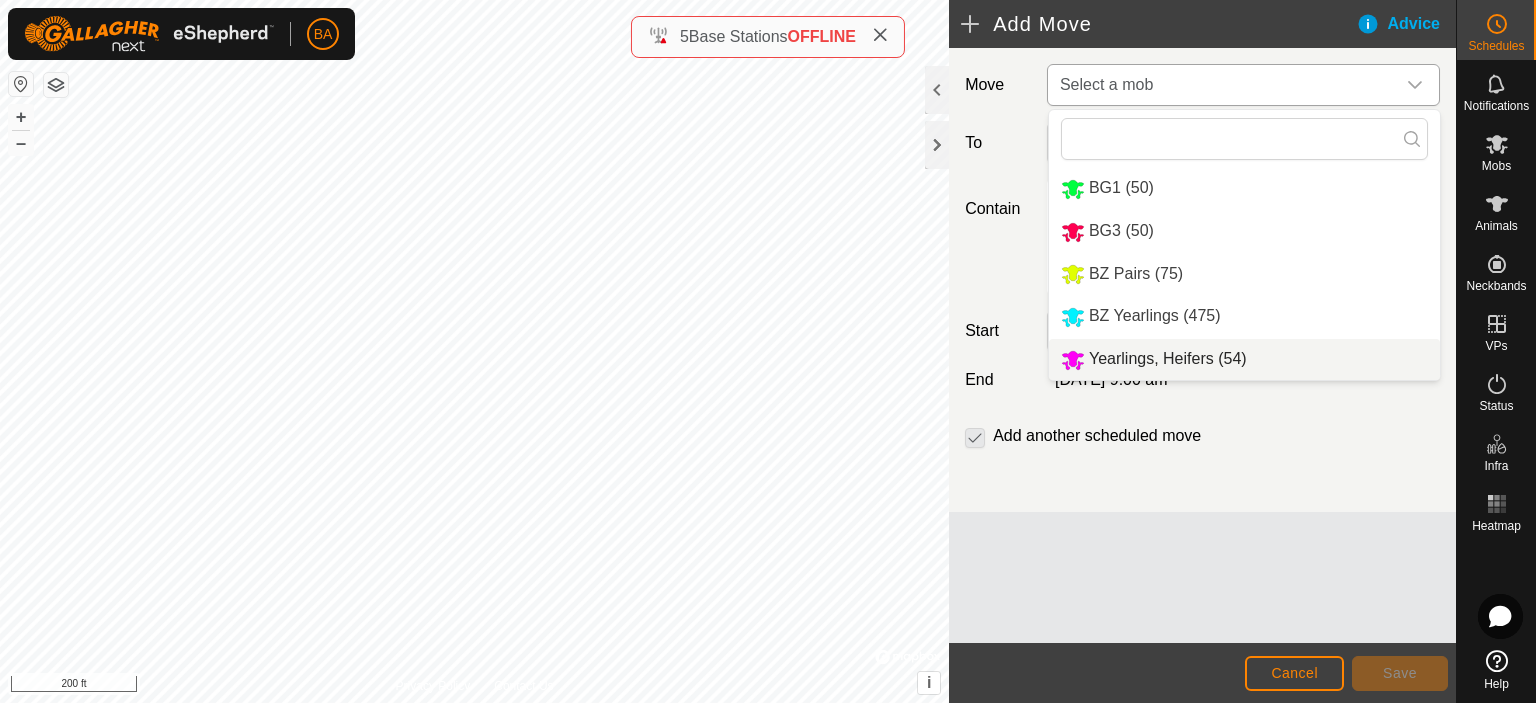 click on "Yearlings, Heifers (54)" at bounding box center [1244, 359] 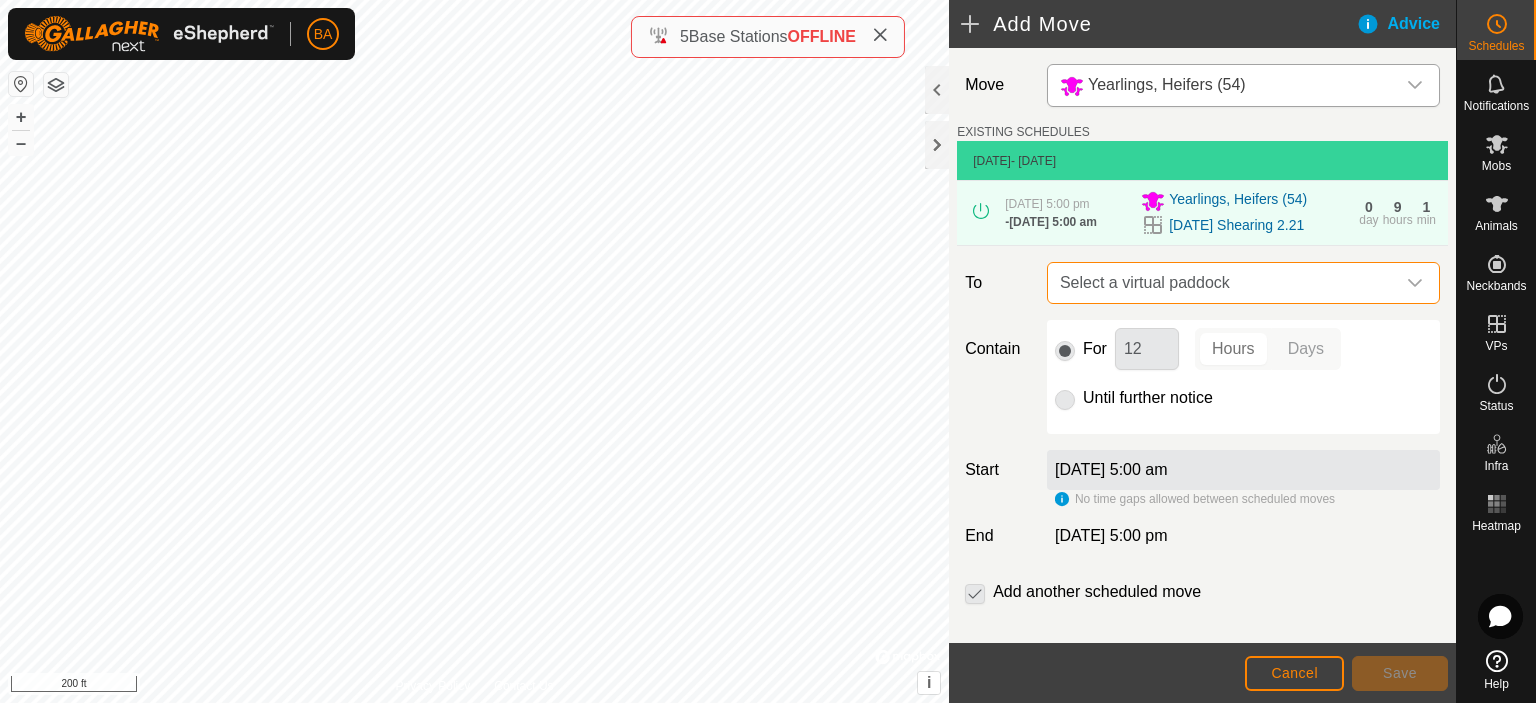 click on "Select a virtual paddock" at bounding box center [1223, 283] 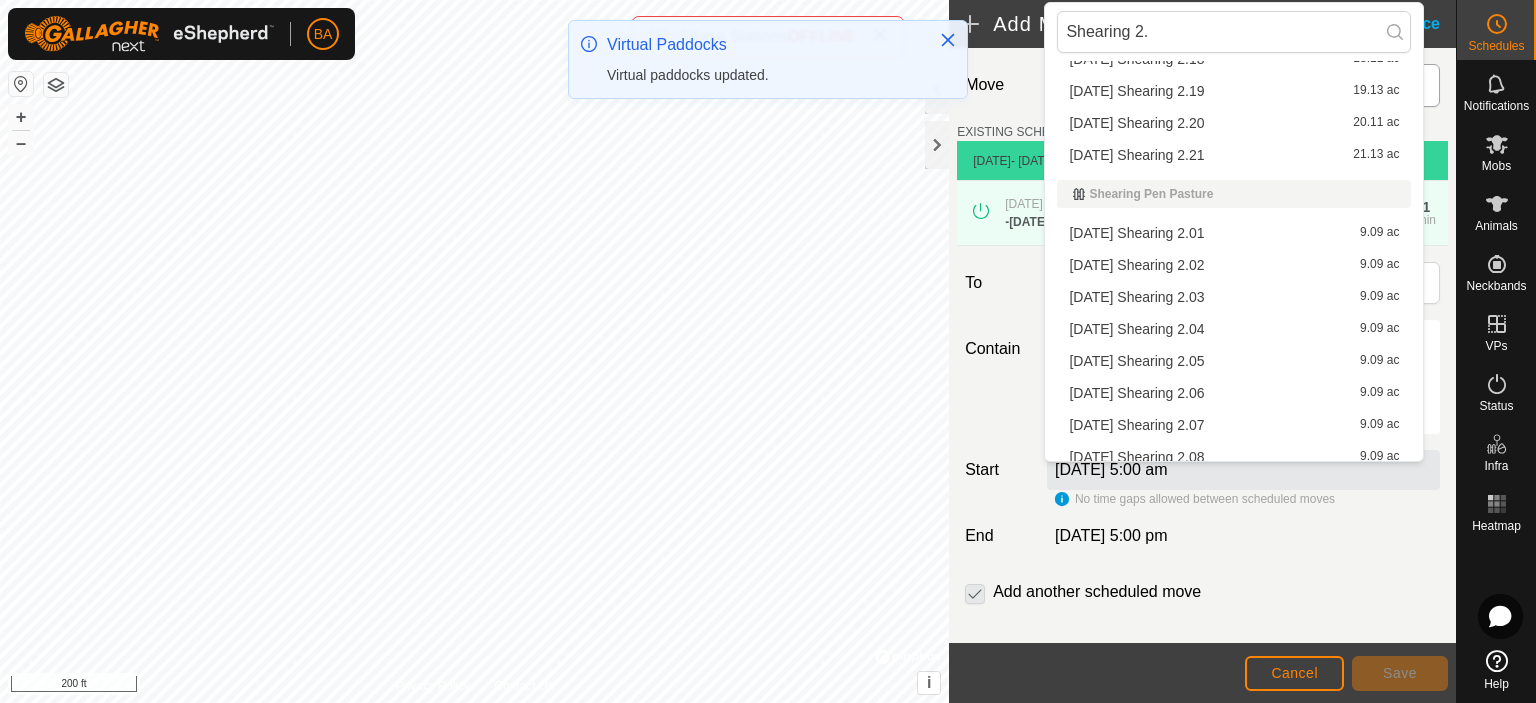 scroll, scrollTop: 426, scrollLeft: 0, axis: vertical 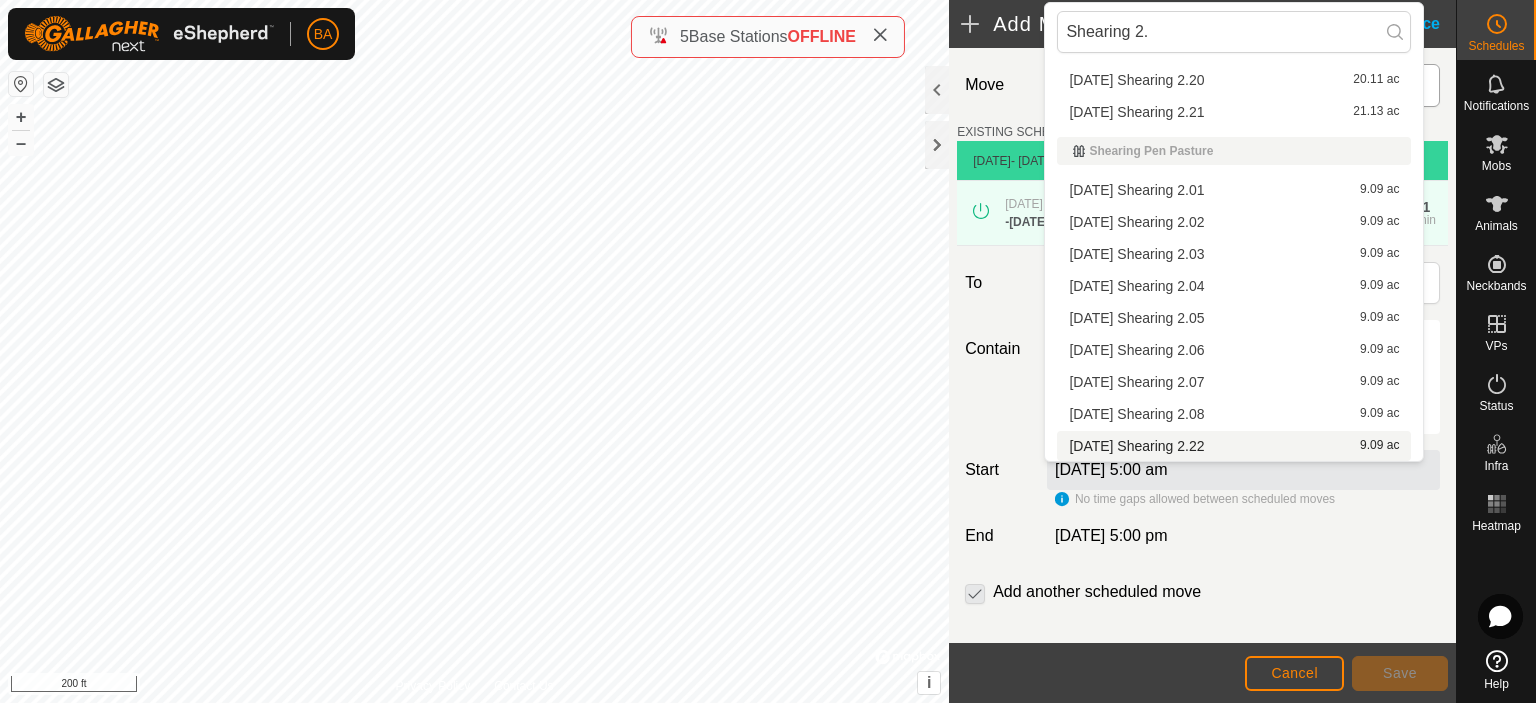 type on "Shearing 2." 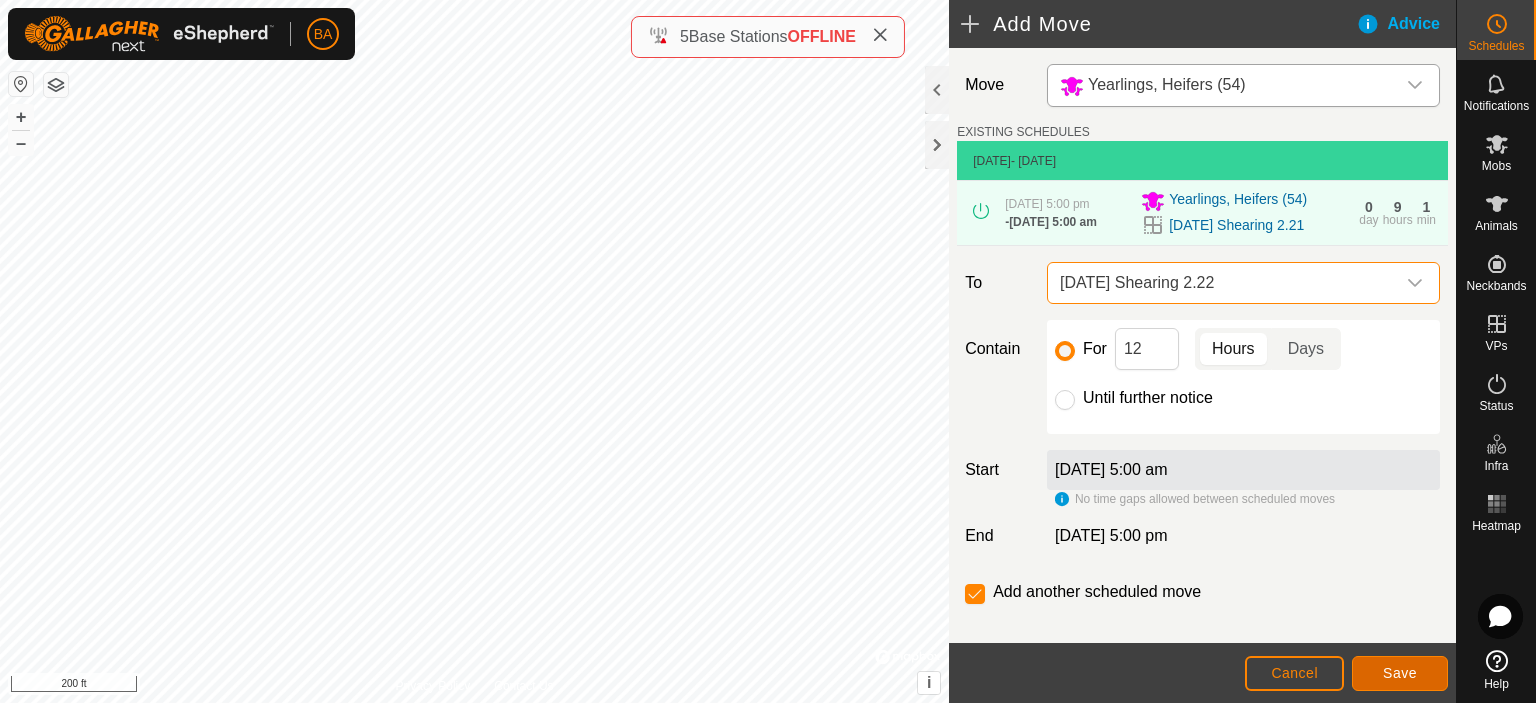 click on "Save" 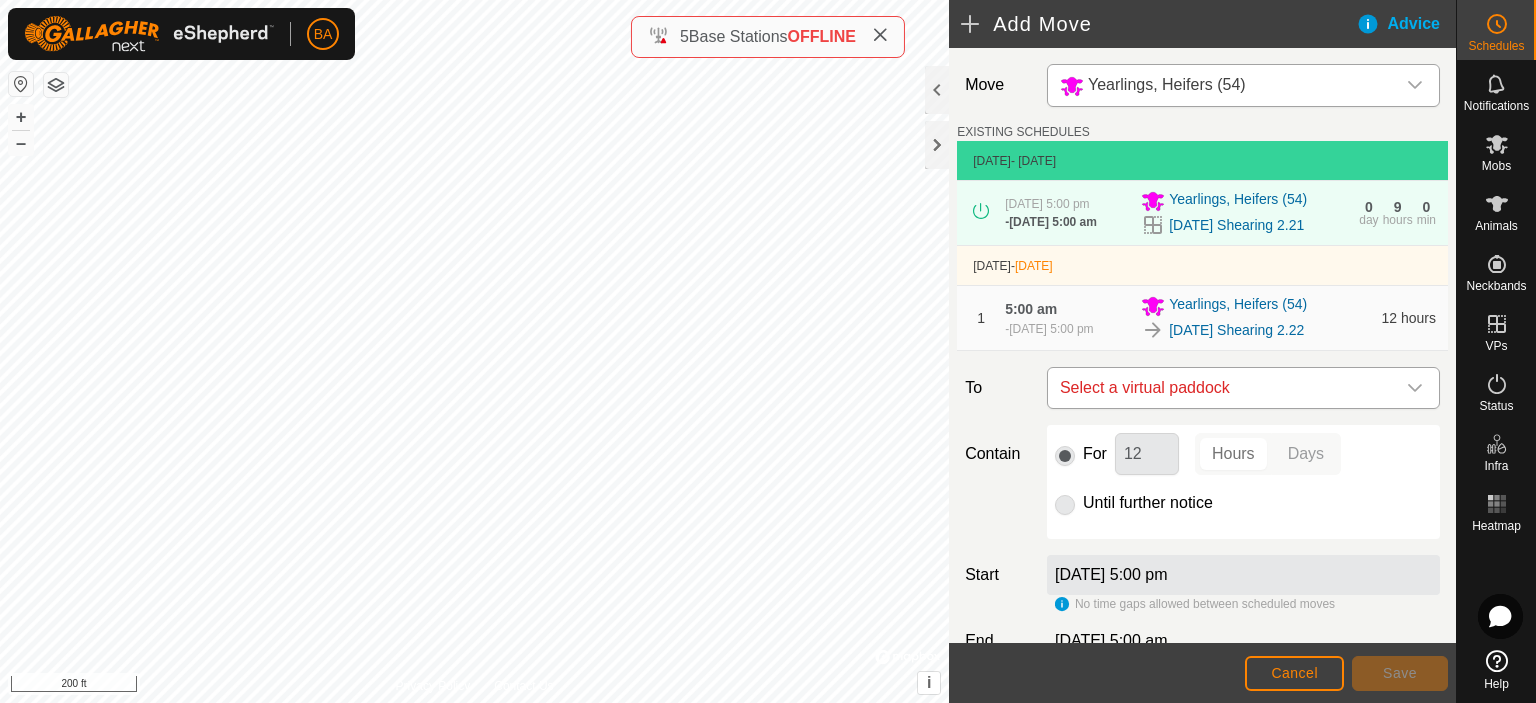 click on "Select a virtual paddock" at bounding box center (1223, 388) 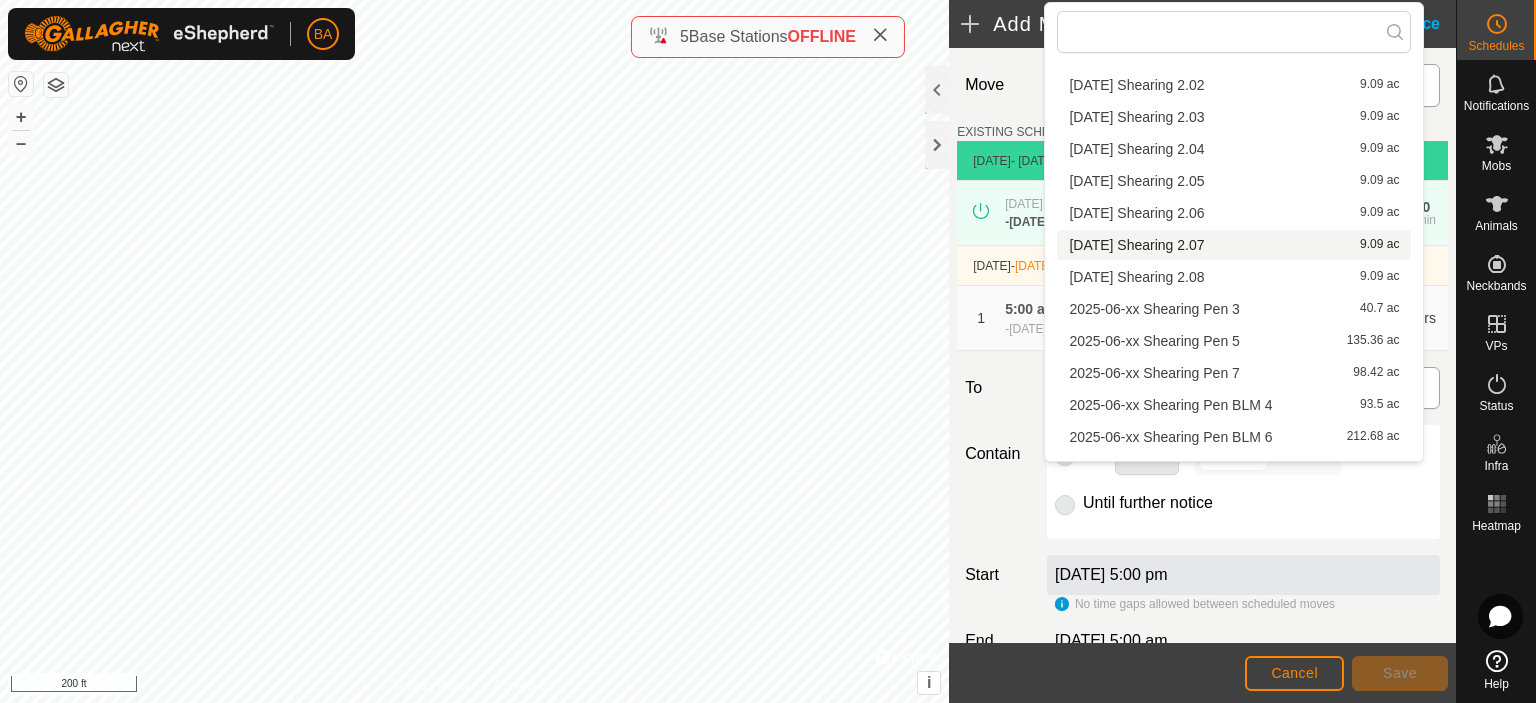 scroll, scrollTop: 316, scrollLeft: 0, axis: vertical 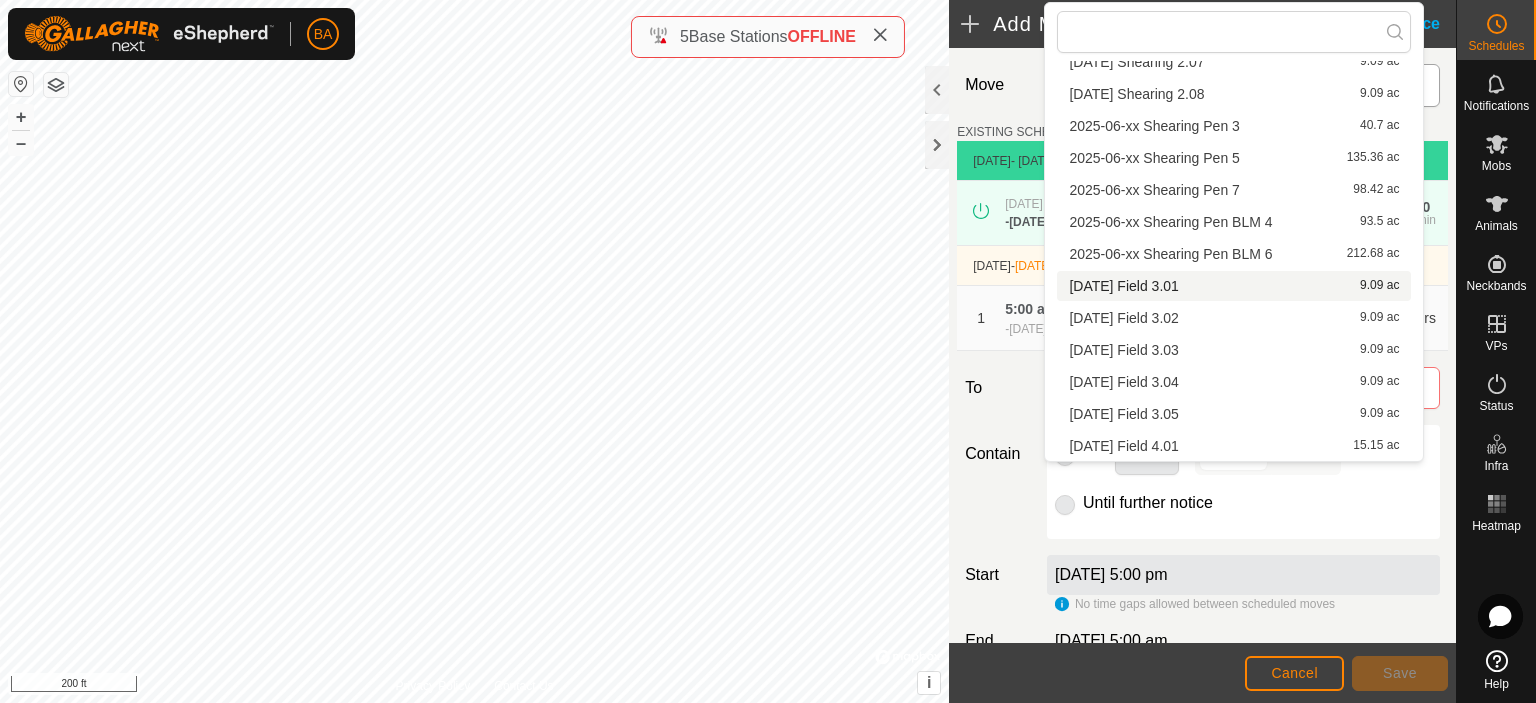 click on "[DATE] Field 3.01  9.09 ac" at bounding box center (1234, 286) 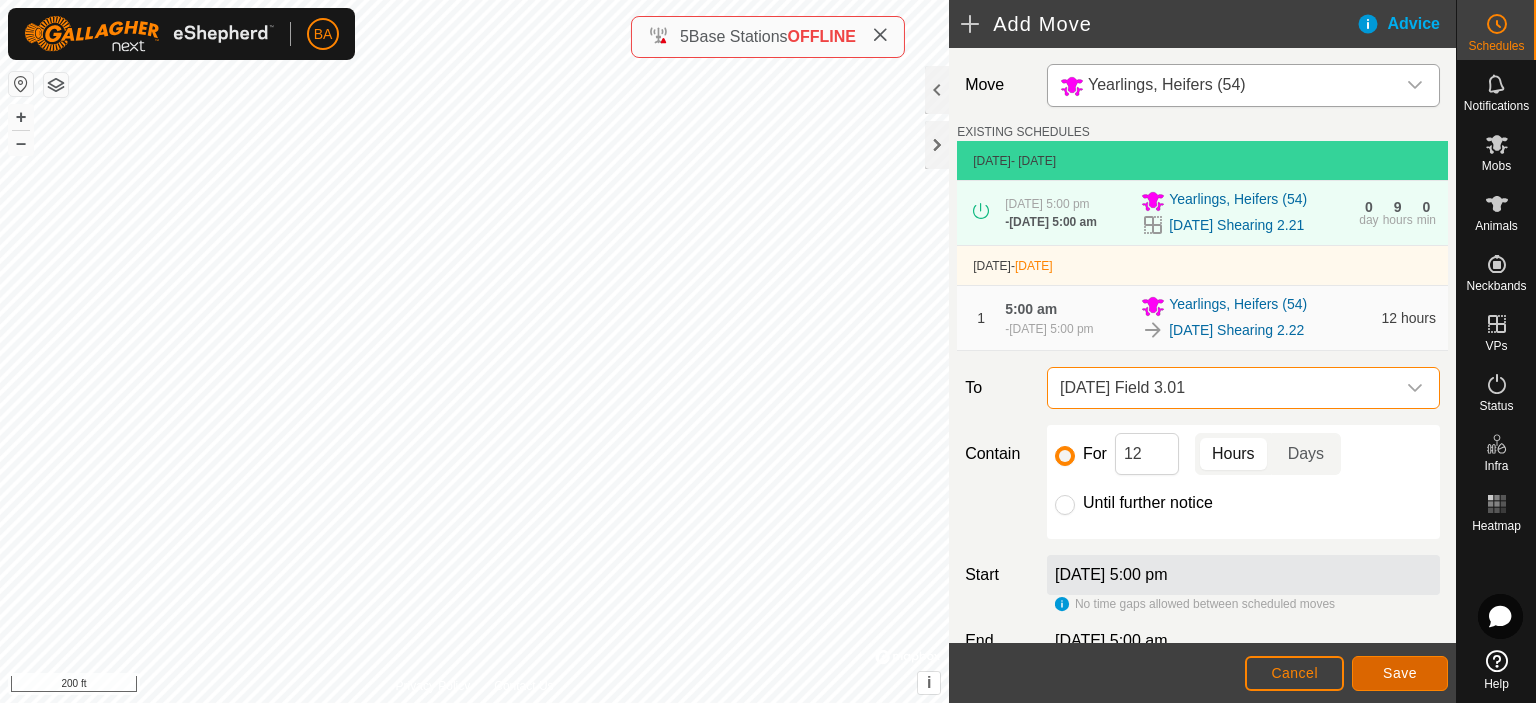 click on "Save" 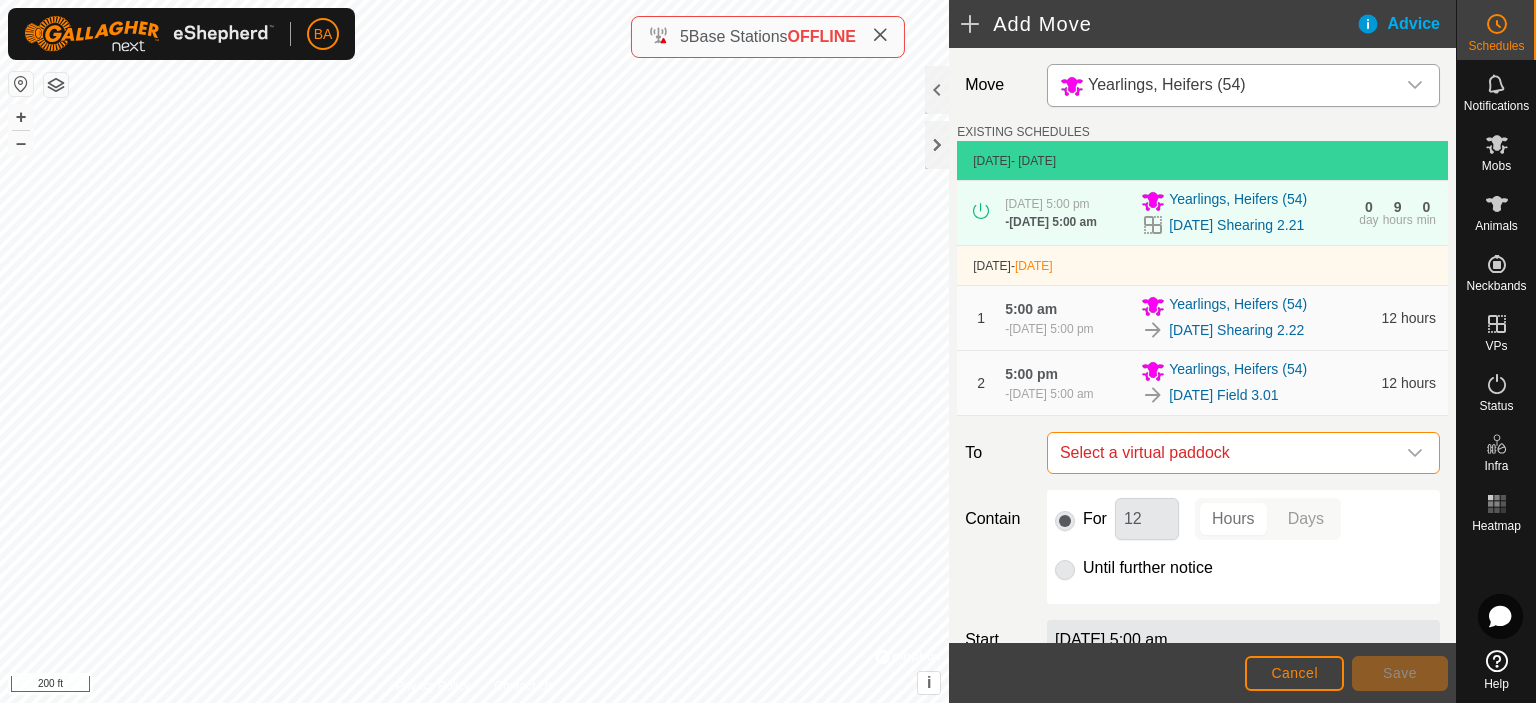 click on "Select a virtual paddock" at bounding box center [1223, 453] 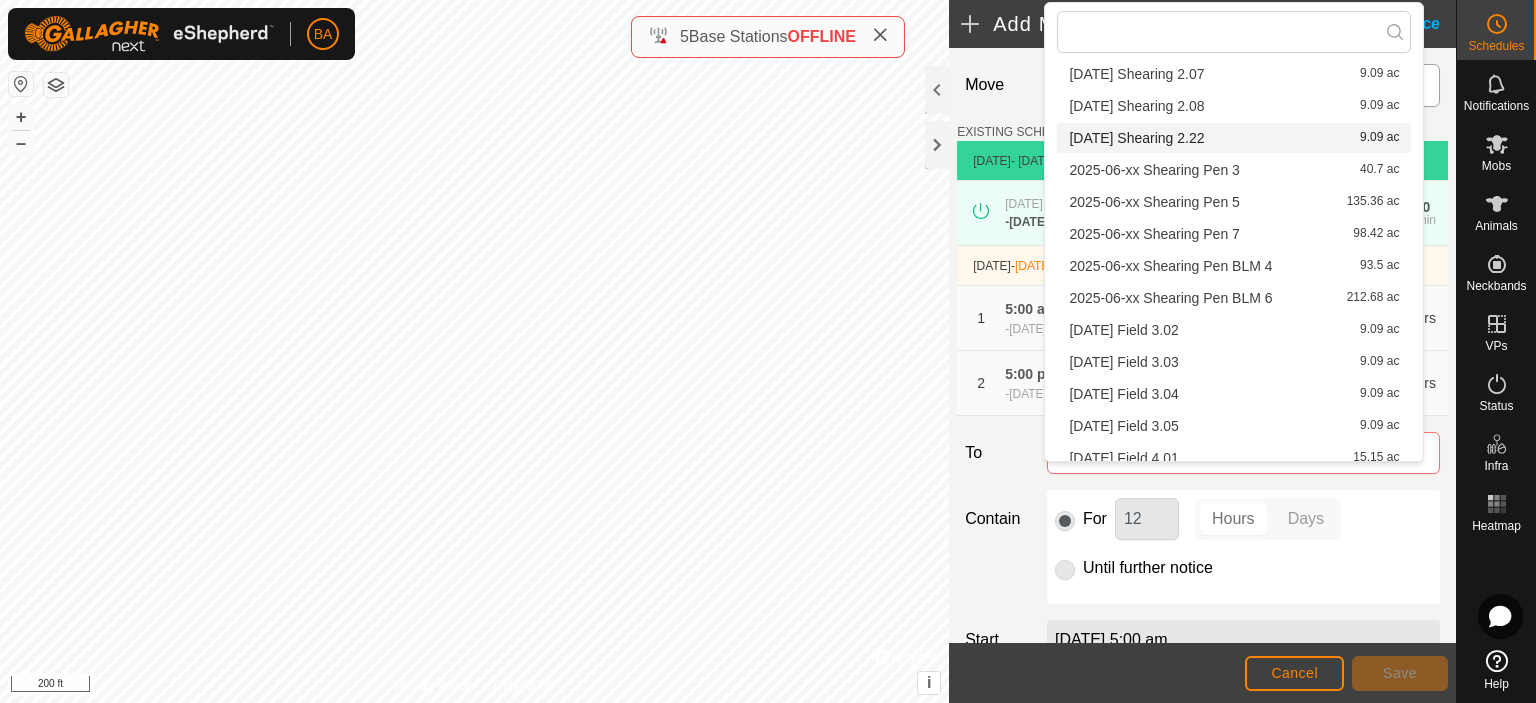 scroll, scrollTop: 316, scrollLeft: 0, axis: vertical 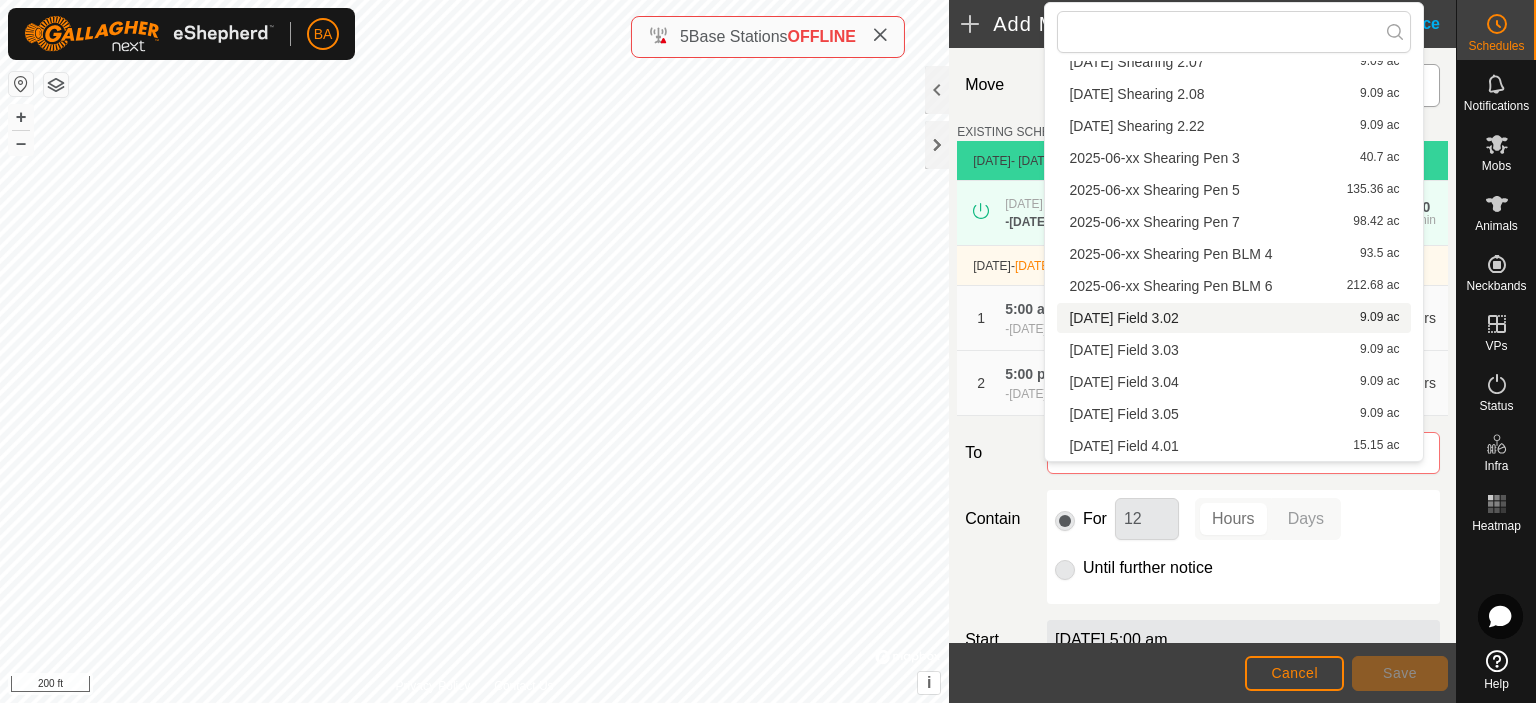 click on "[DATE] Field 3.02  9.09 ac" at bounding box center [1234, 318] 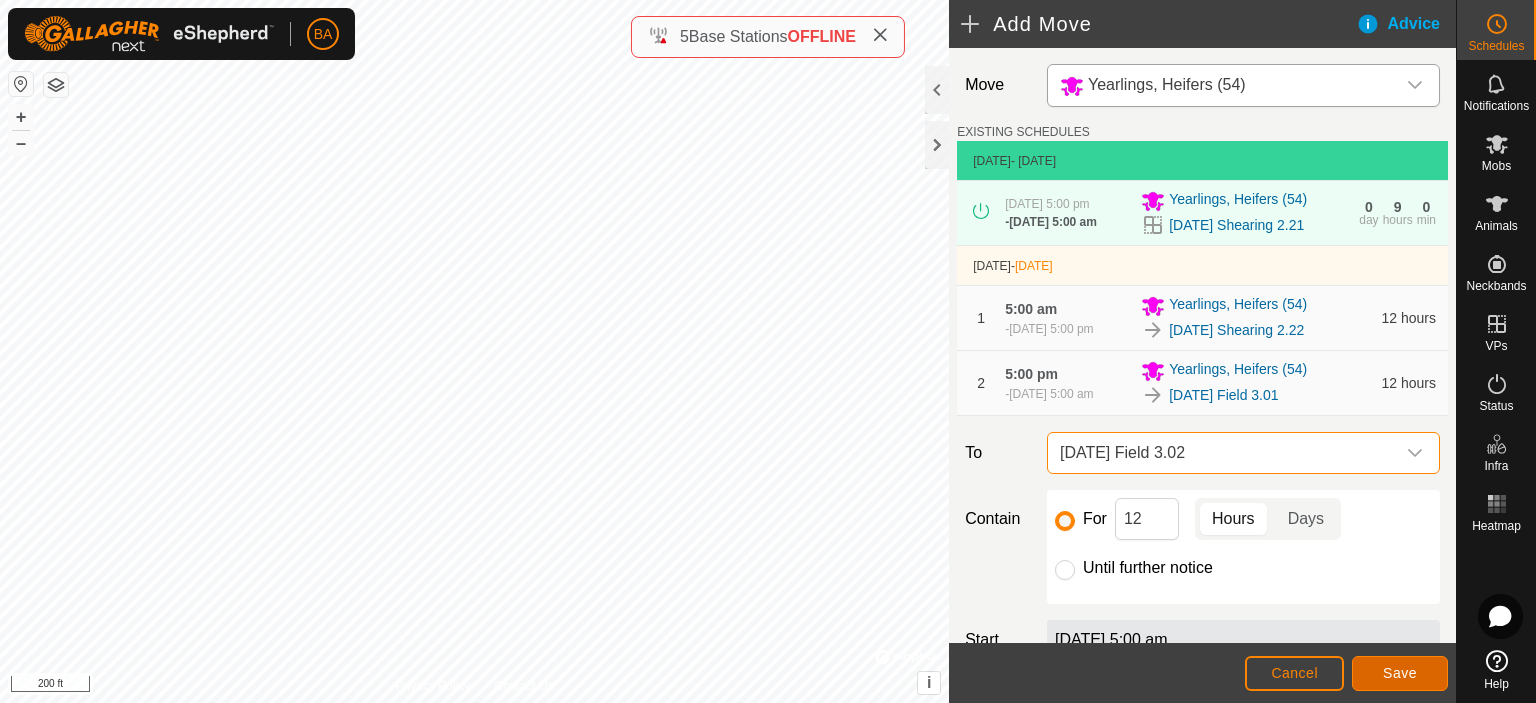 click on "Save" 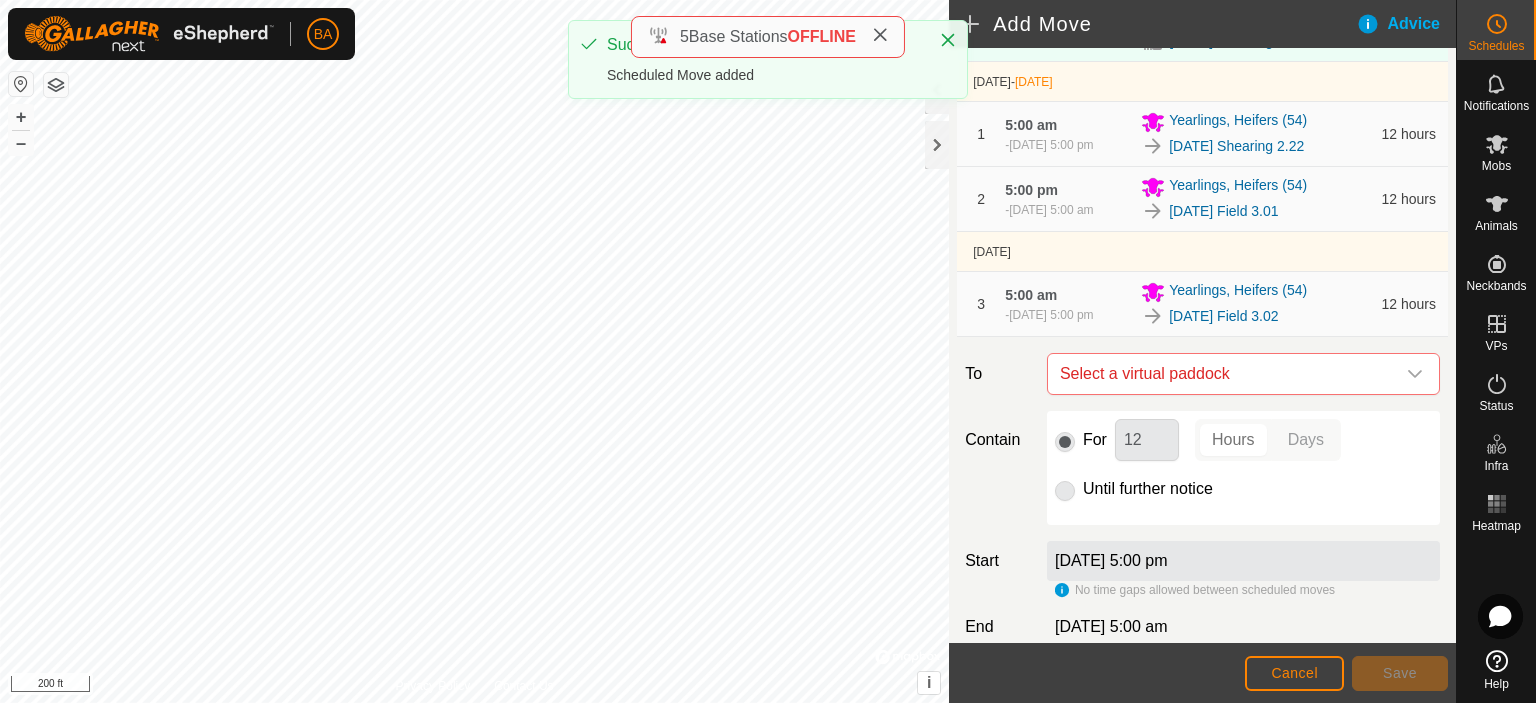 scroll, scrollTop: 331, scrollLeft: 0, axis: vertical 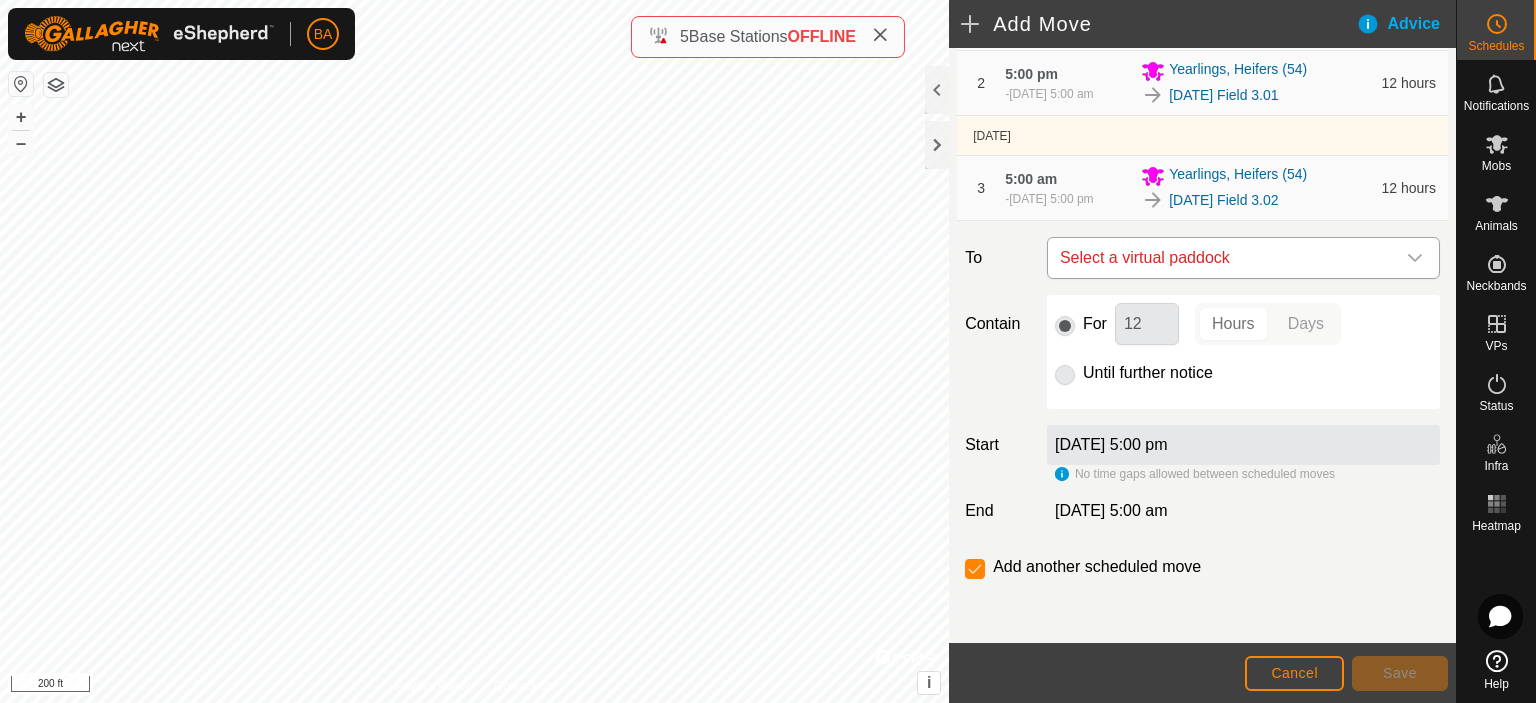 click on "Select a virtual paddock" at bounding box center (1223, 258) 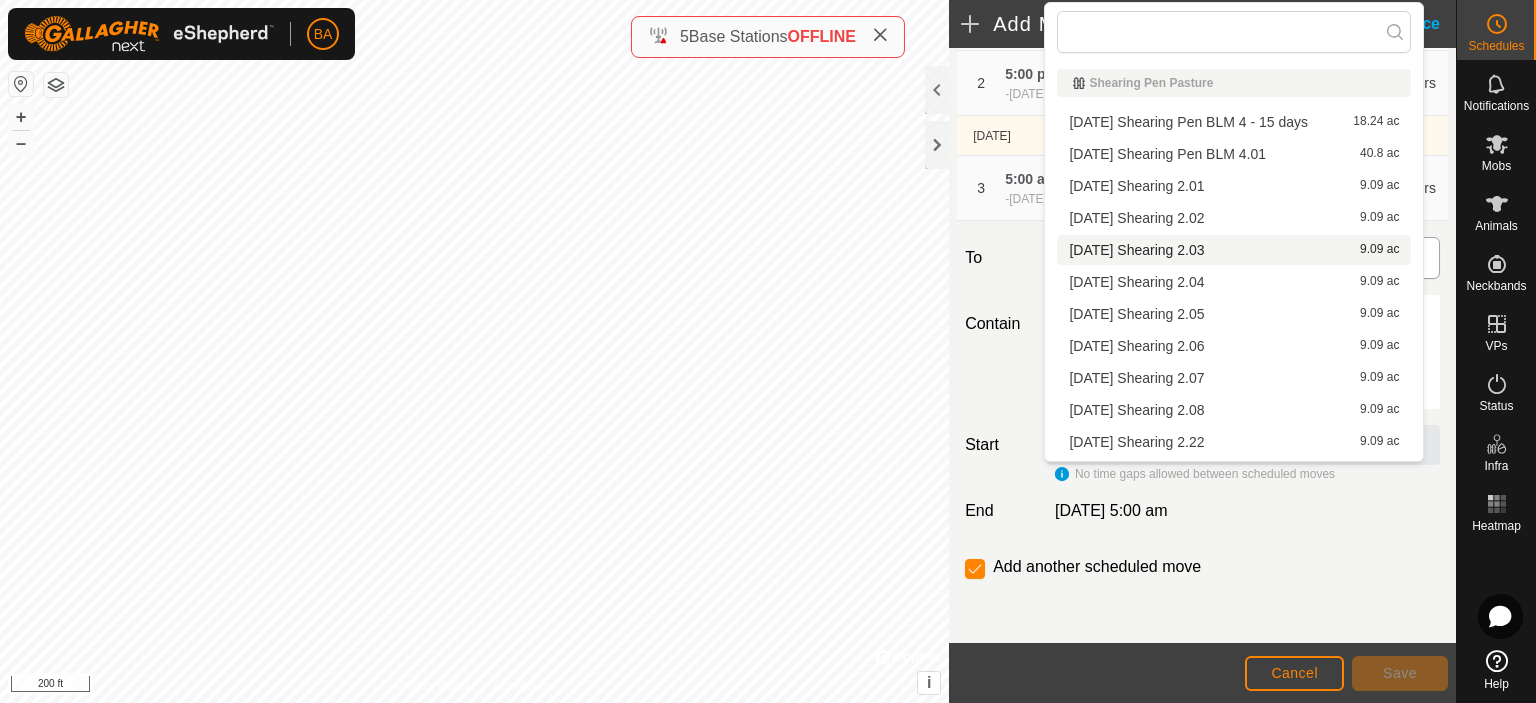 scroll, scrollTop: 316, scrollLeft: 0, axis: vertical 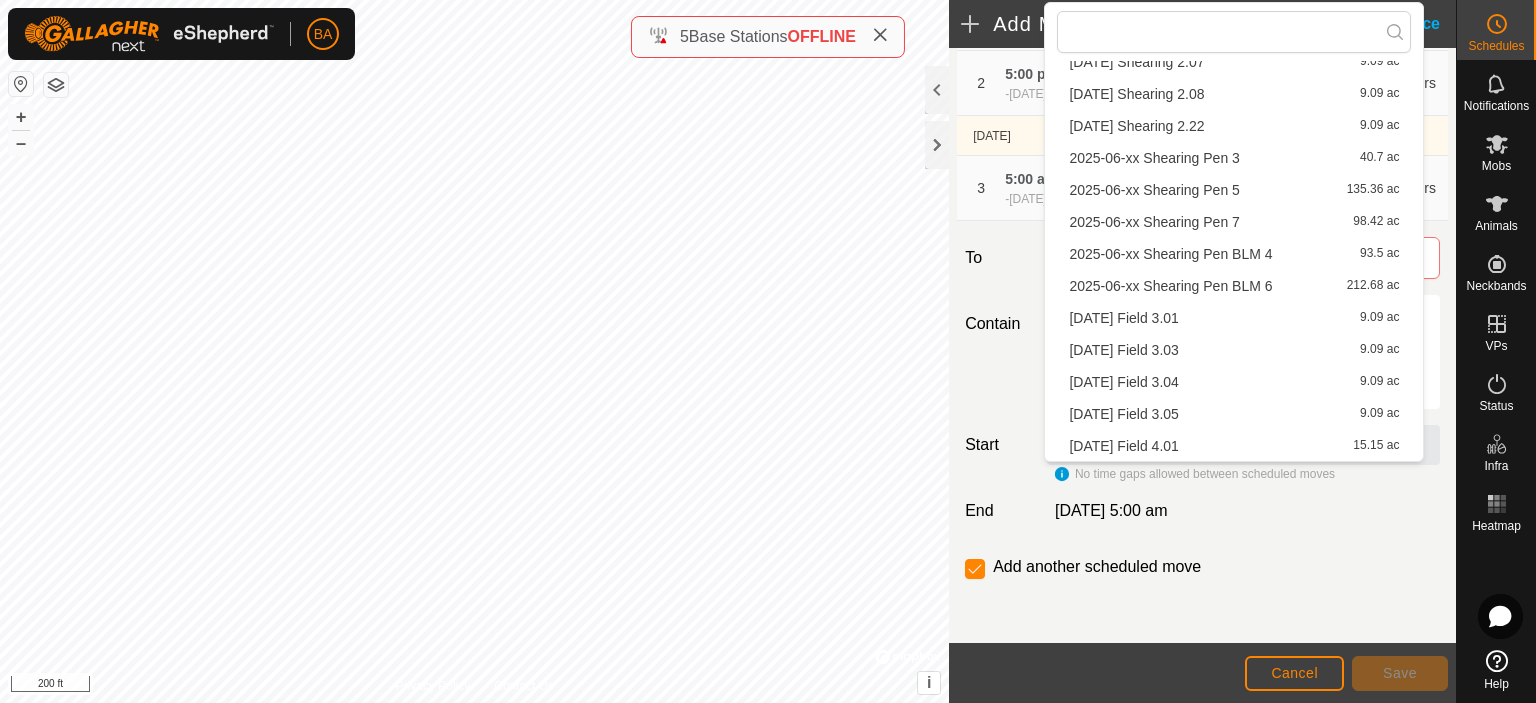 click on "[DATE] Field 3.03  9.09 ac" at bounding box center [1234, 350] 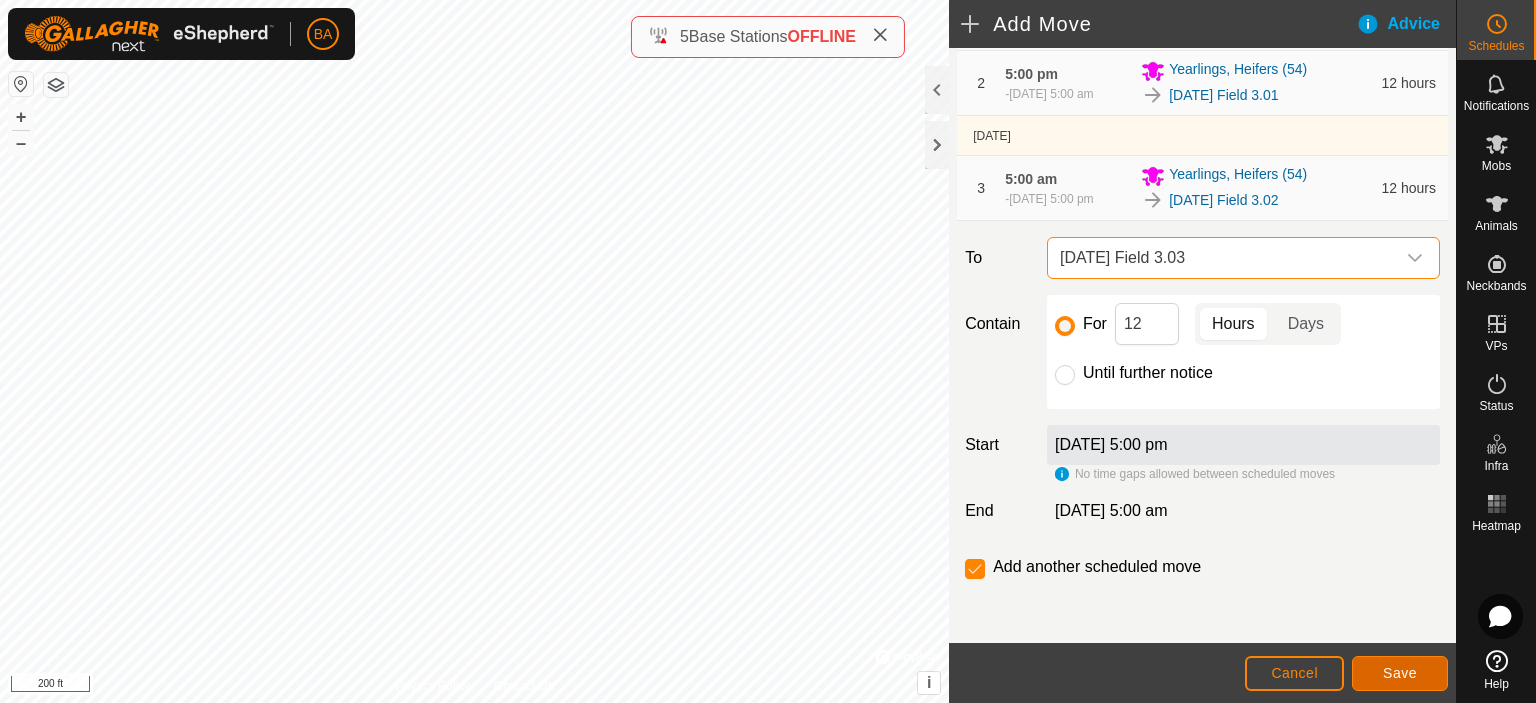 click on "Save" 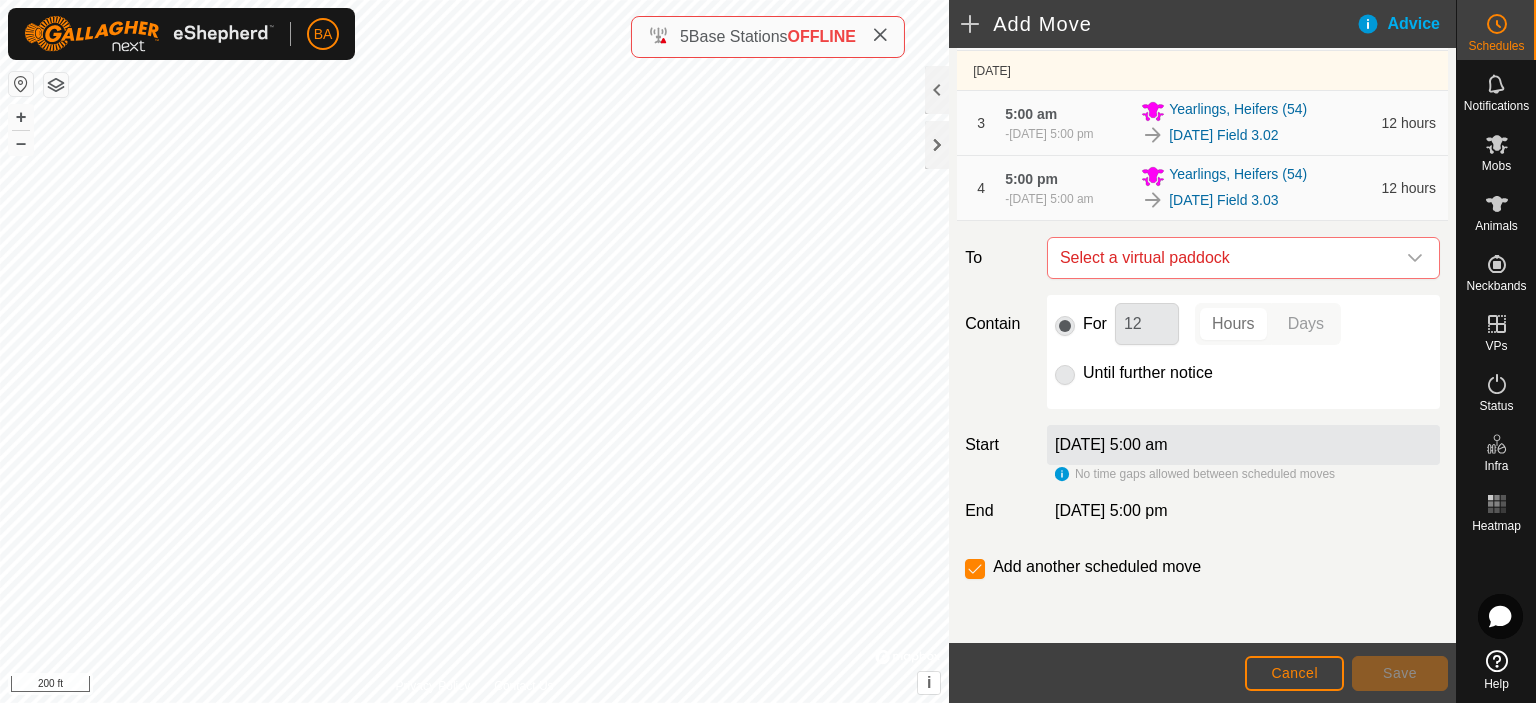 scroll, scrollTop: 405, scrollLeft: 0, axis: vertical 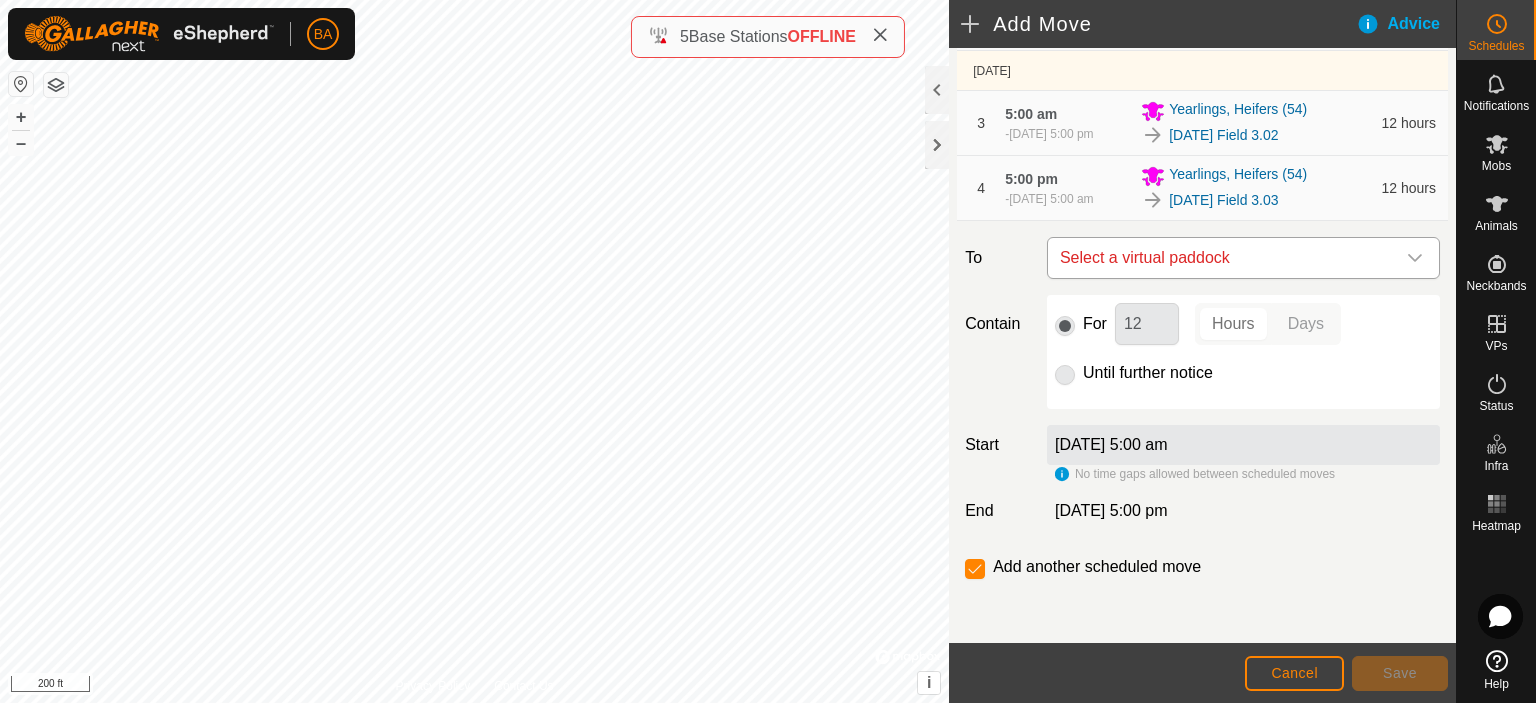 click on "Select a virtual paddock" at bounding box center (1223, 258) 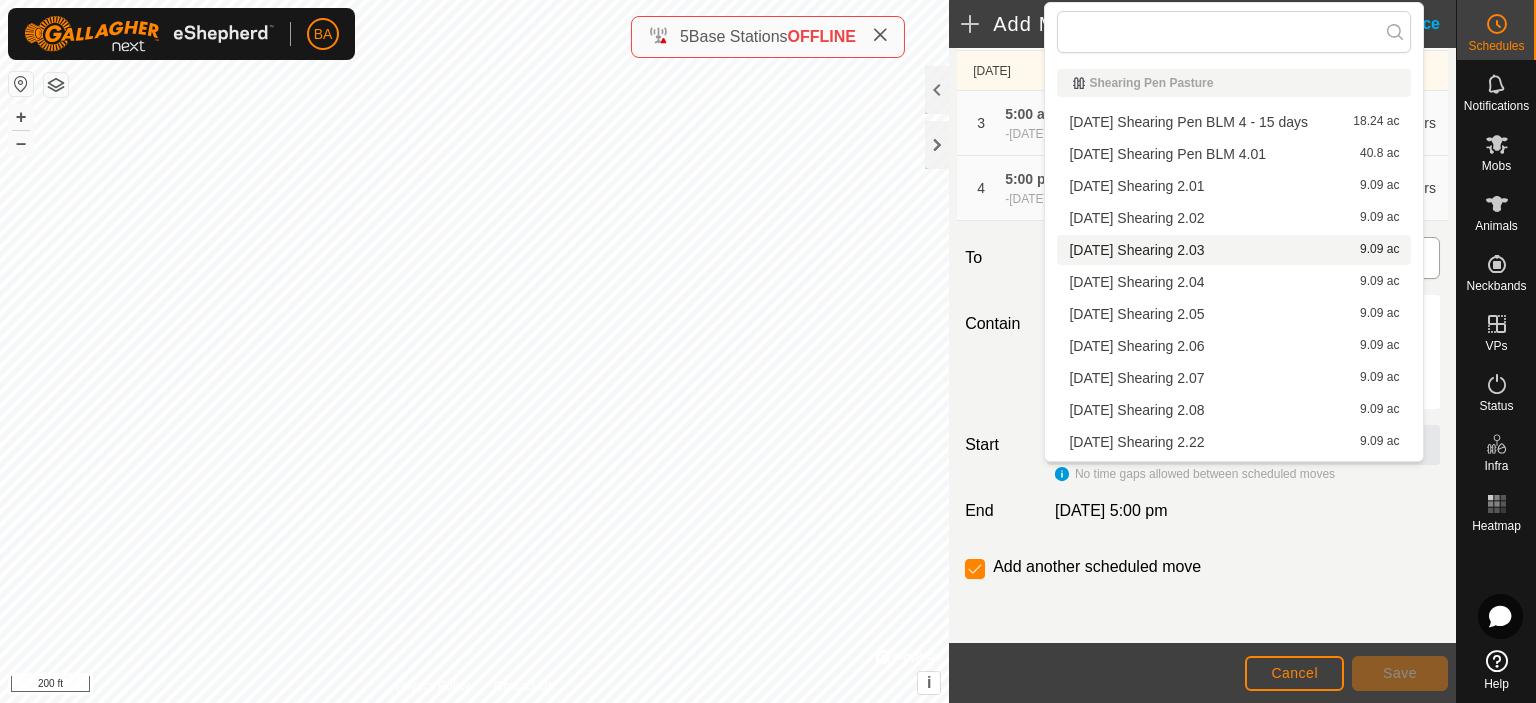 scroll, scrollTop: 316, scrollLeft: 0, axis: vertical 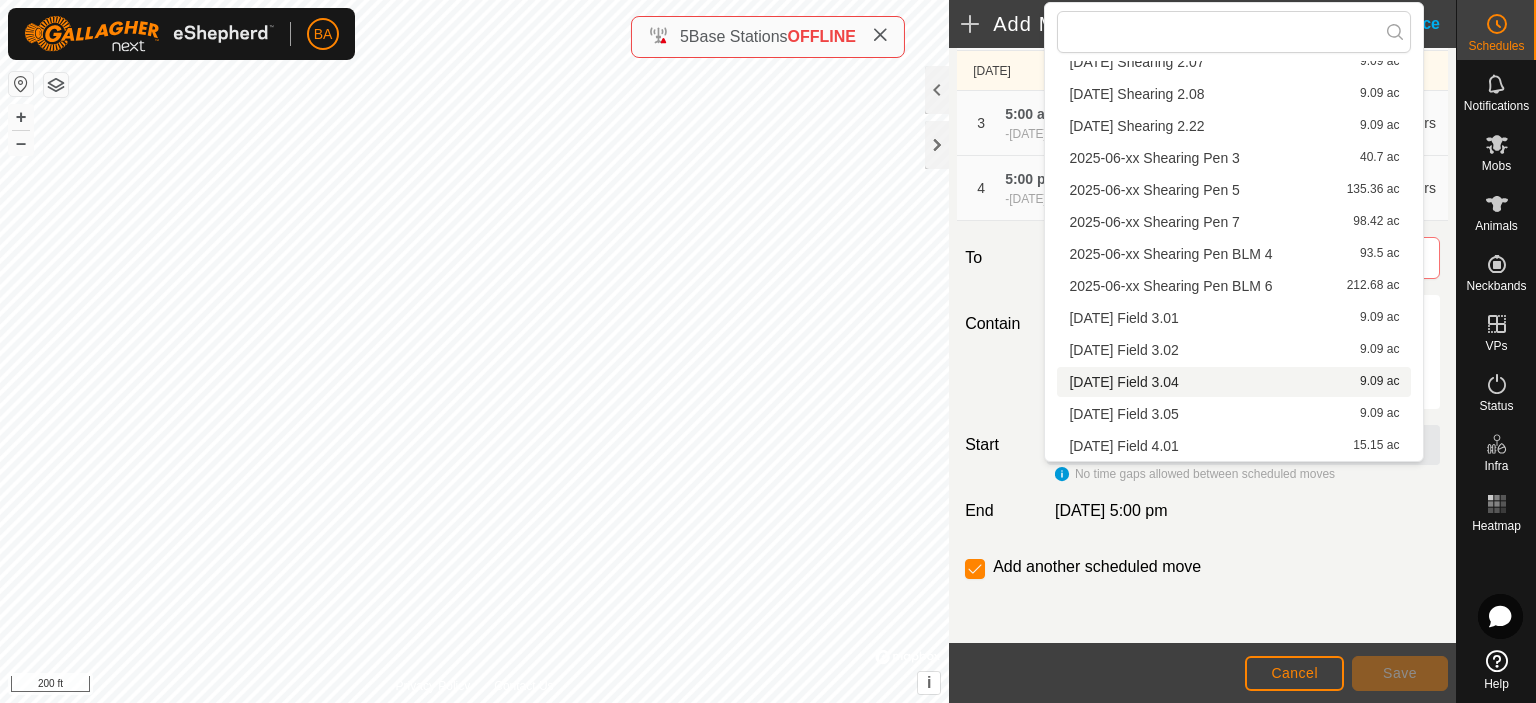 click on "[DATE] Field 3.04  9.09 ac" at bounding box center [1234, 382] 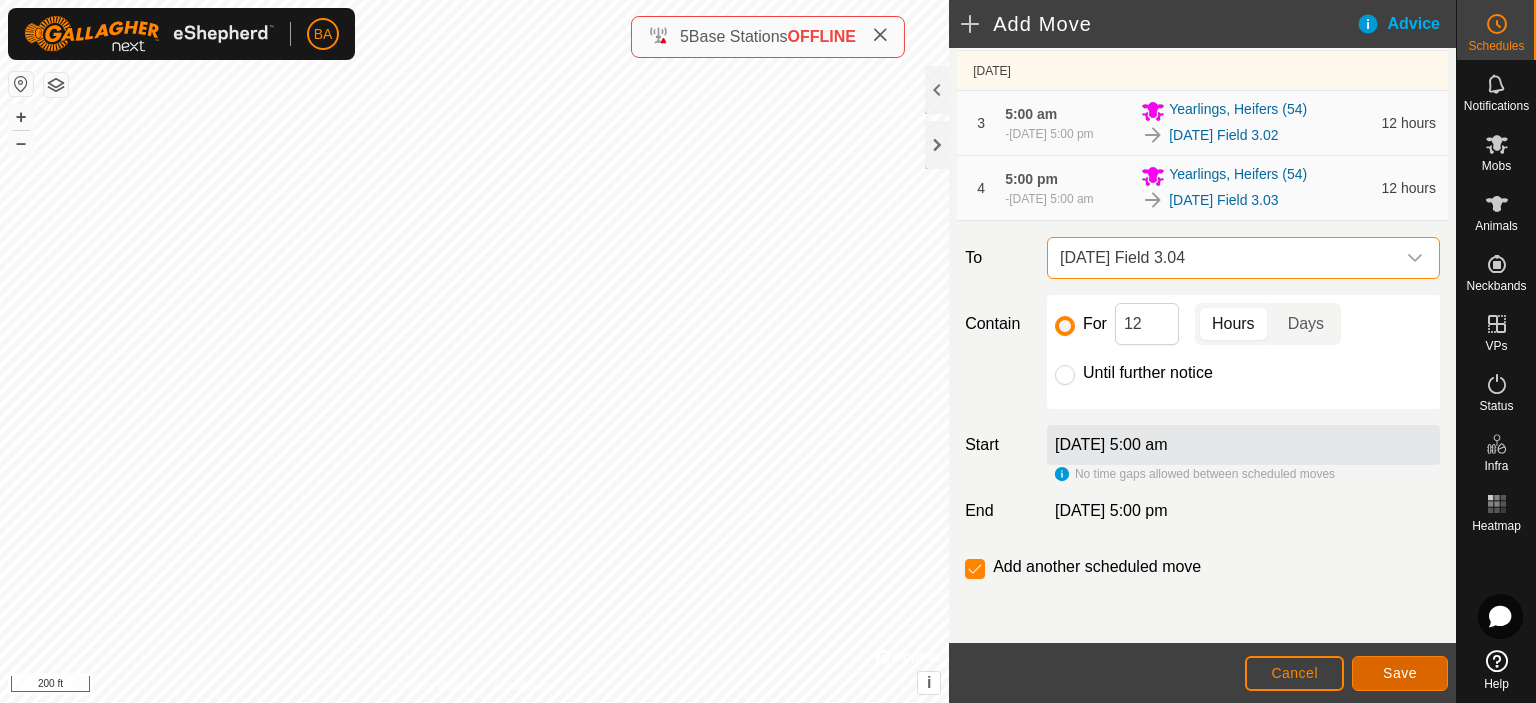 click on "Save" 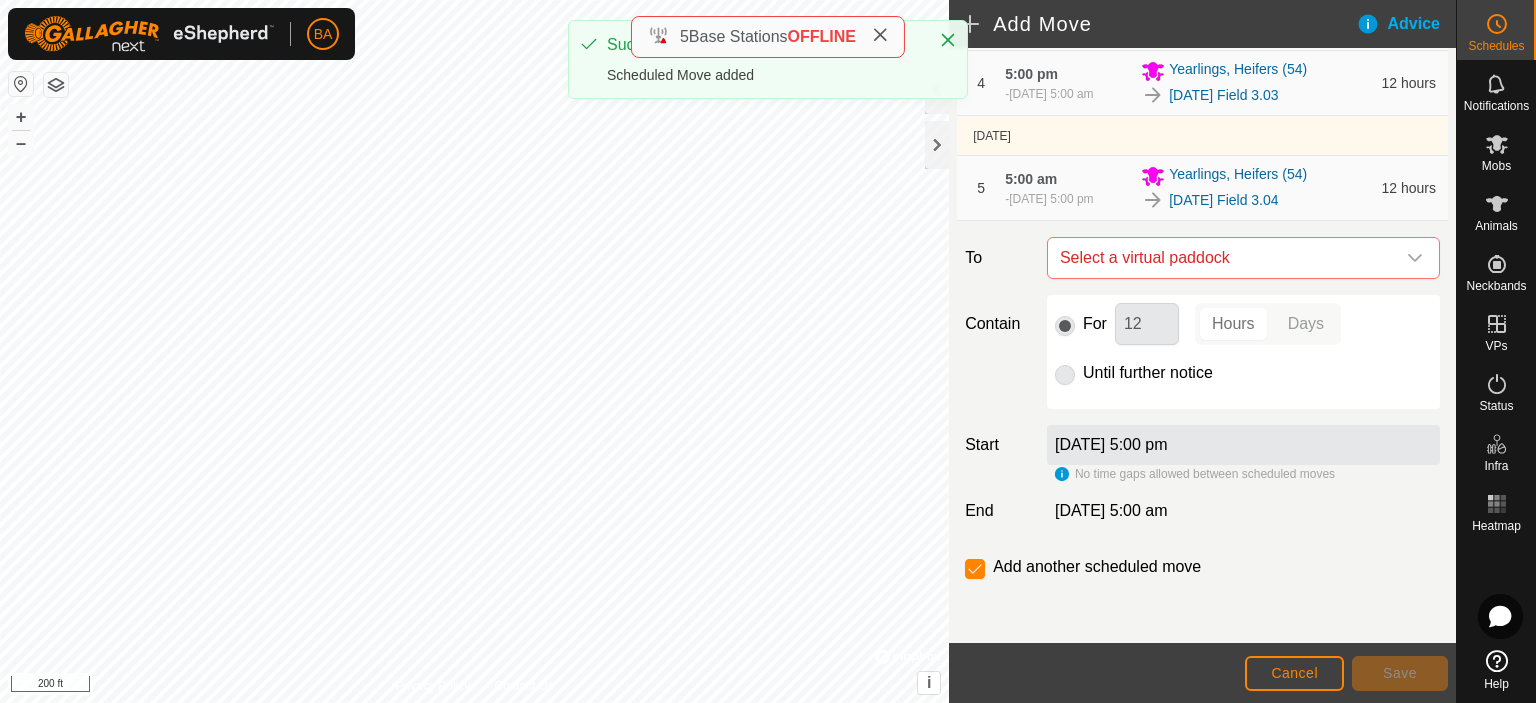 scroll, scrollTop: 500, scrollLeft: 0, axis: vertical 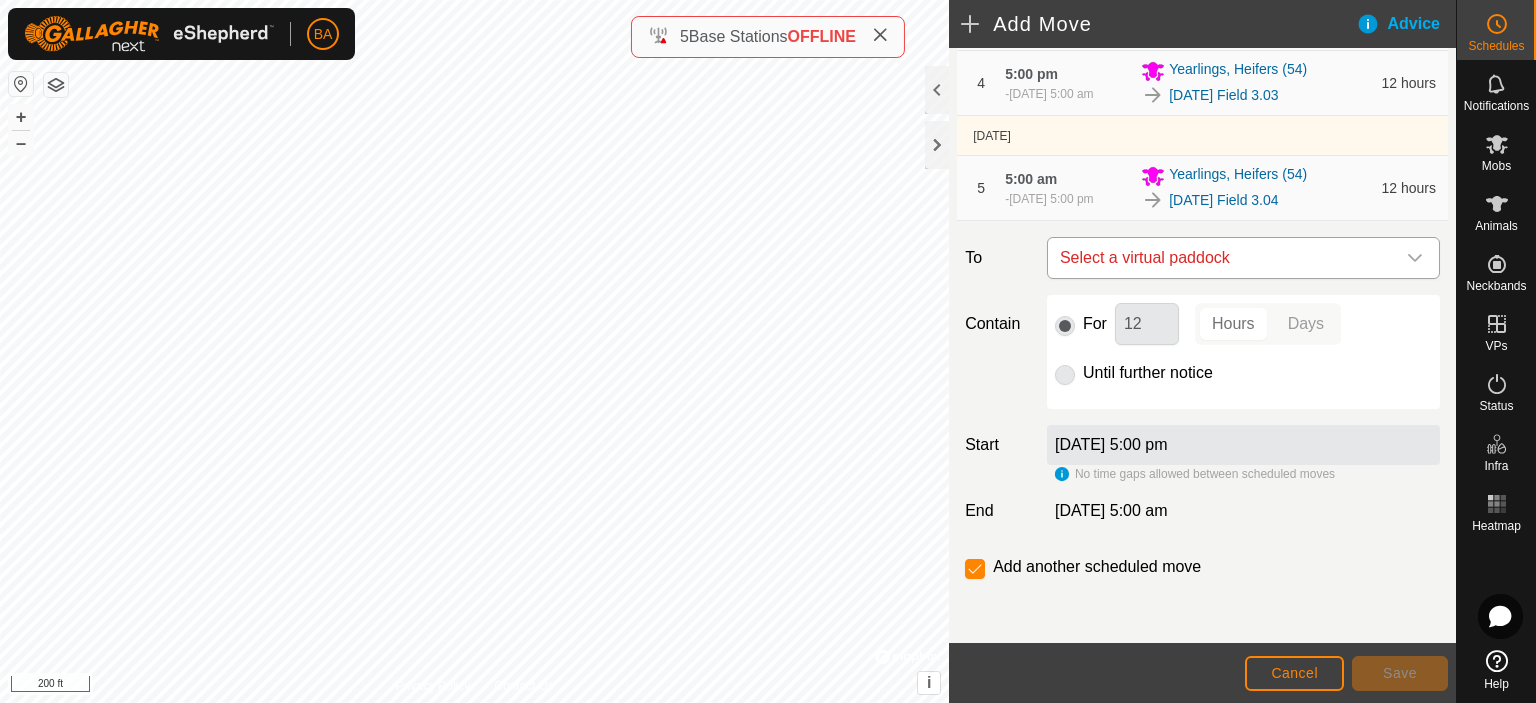 click on "Select a virtual paddock" at bounding box center (1223, 258) 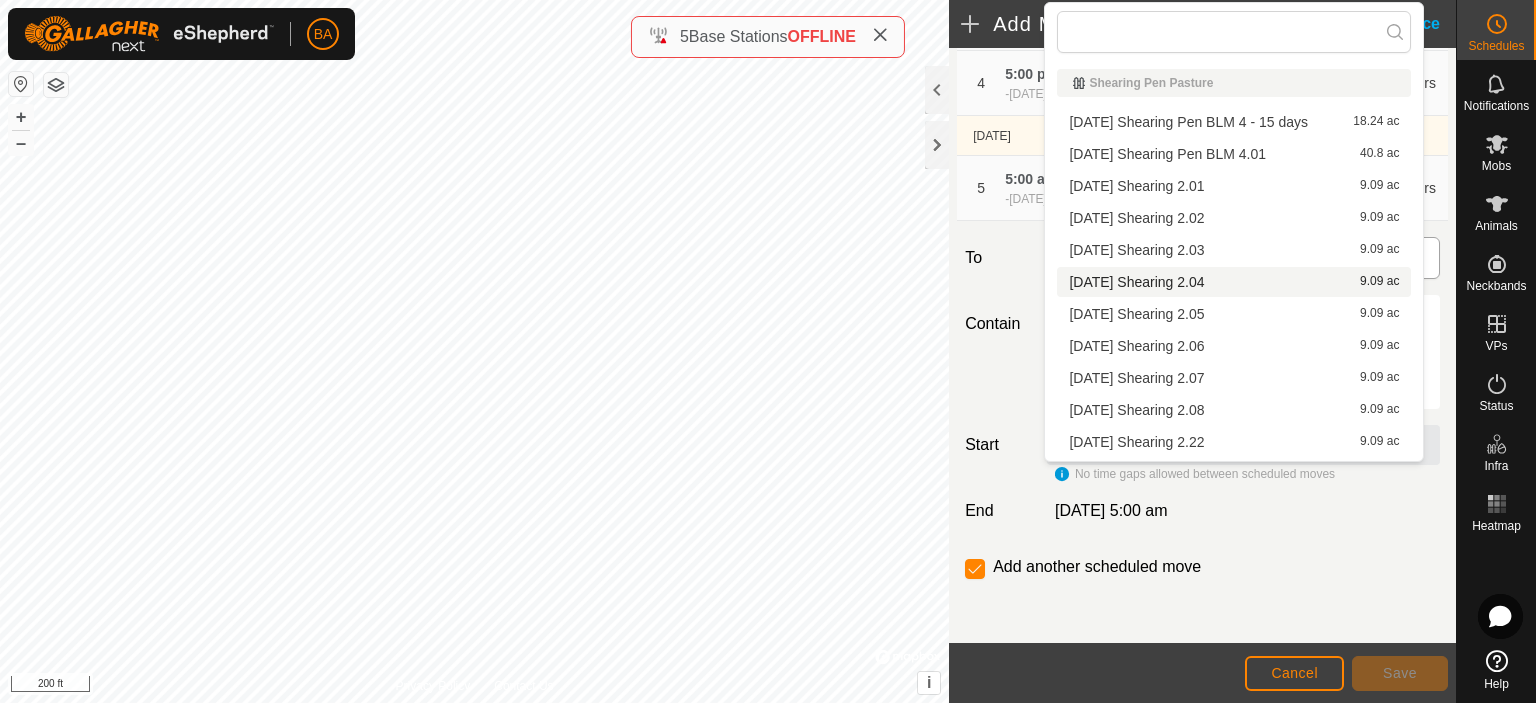 scroll, scrollTop: 316, scrollLeft: 0, axis: vertical 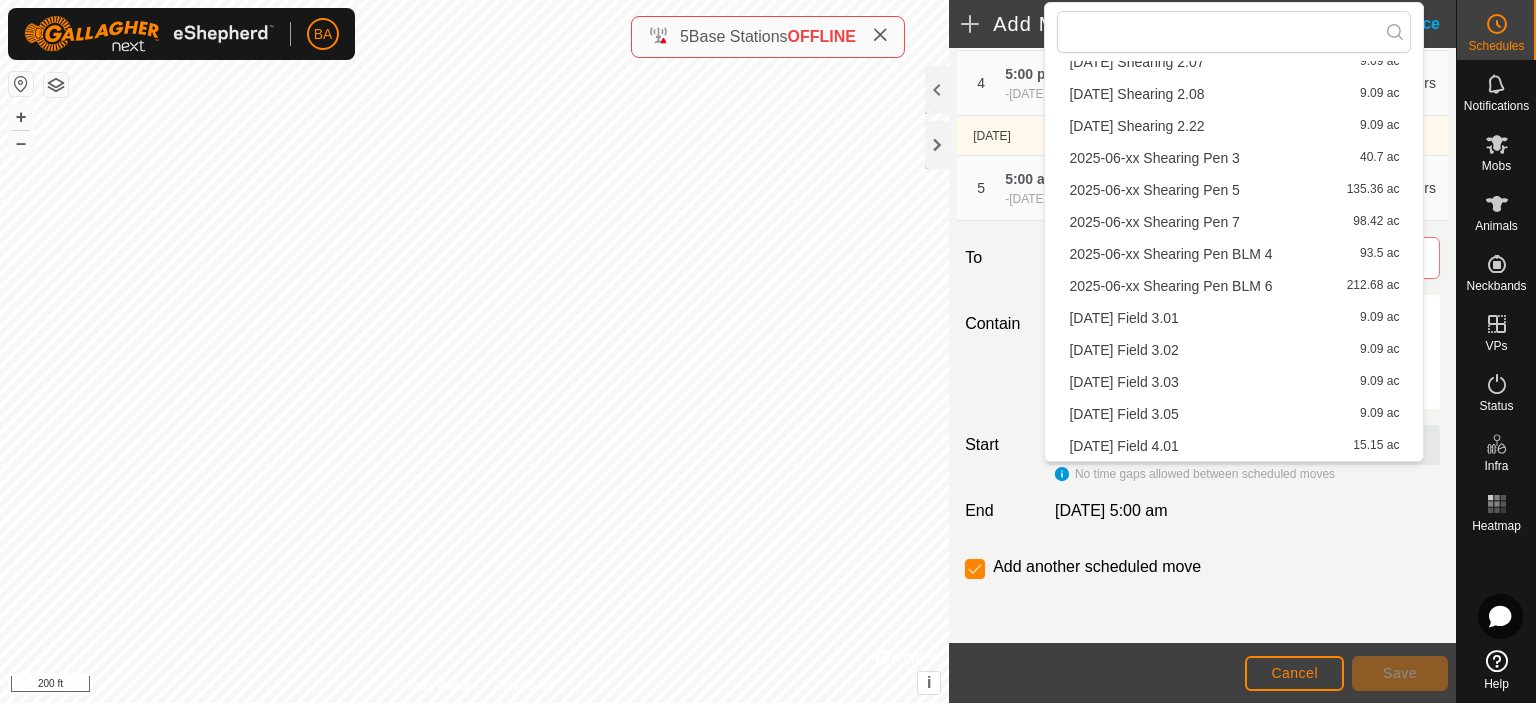 click on "[DATE] Field 3.05  9.09 ac" at bounding box center (1234, 414) 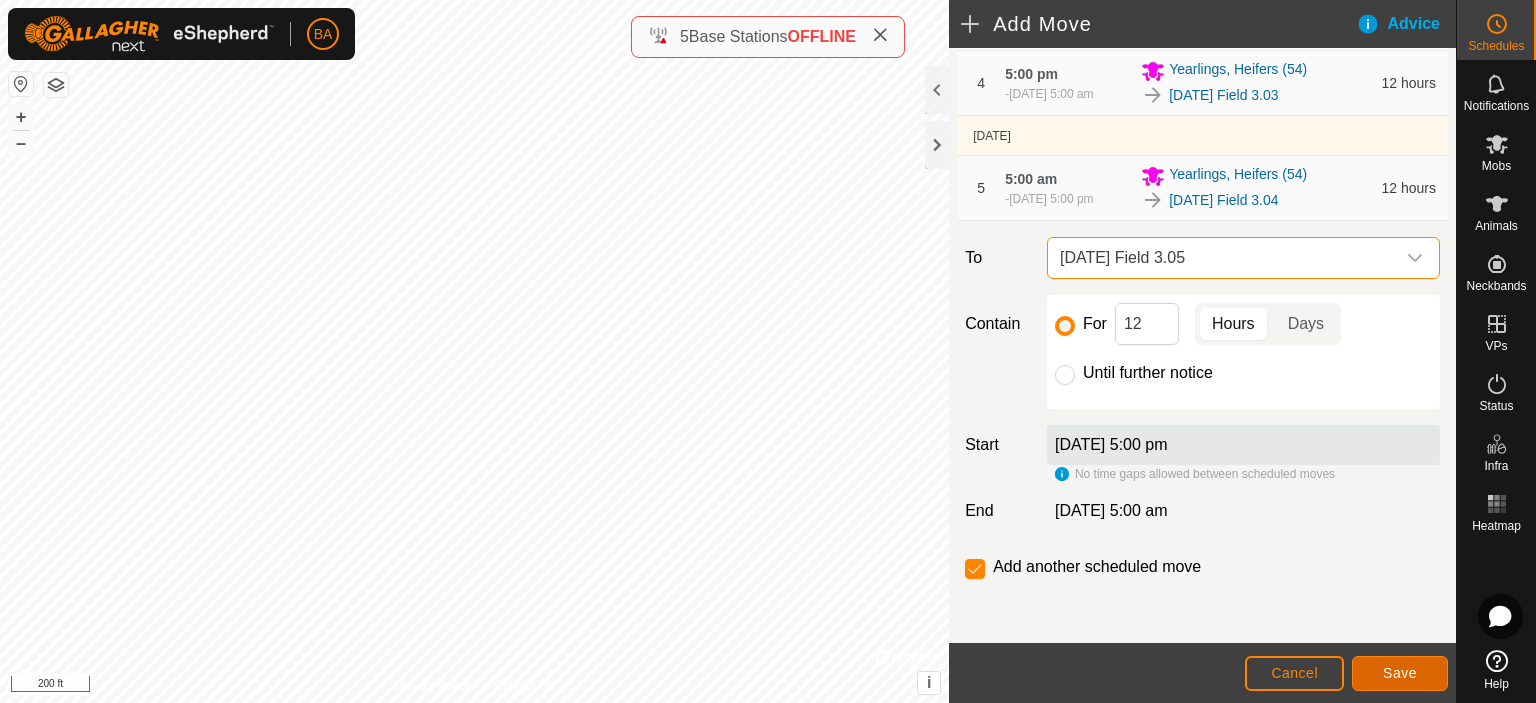 click on "Save" 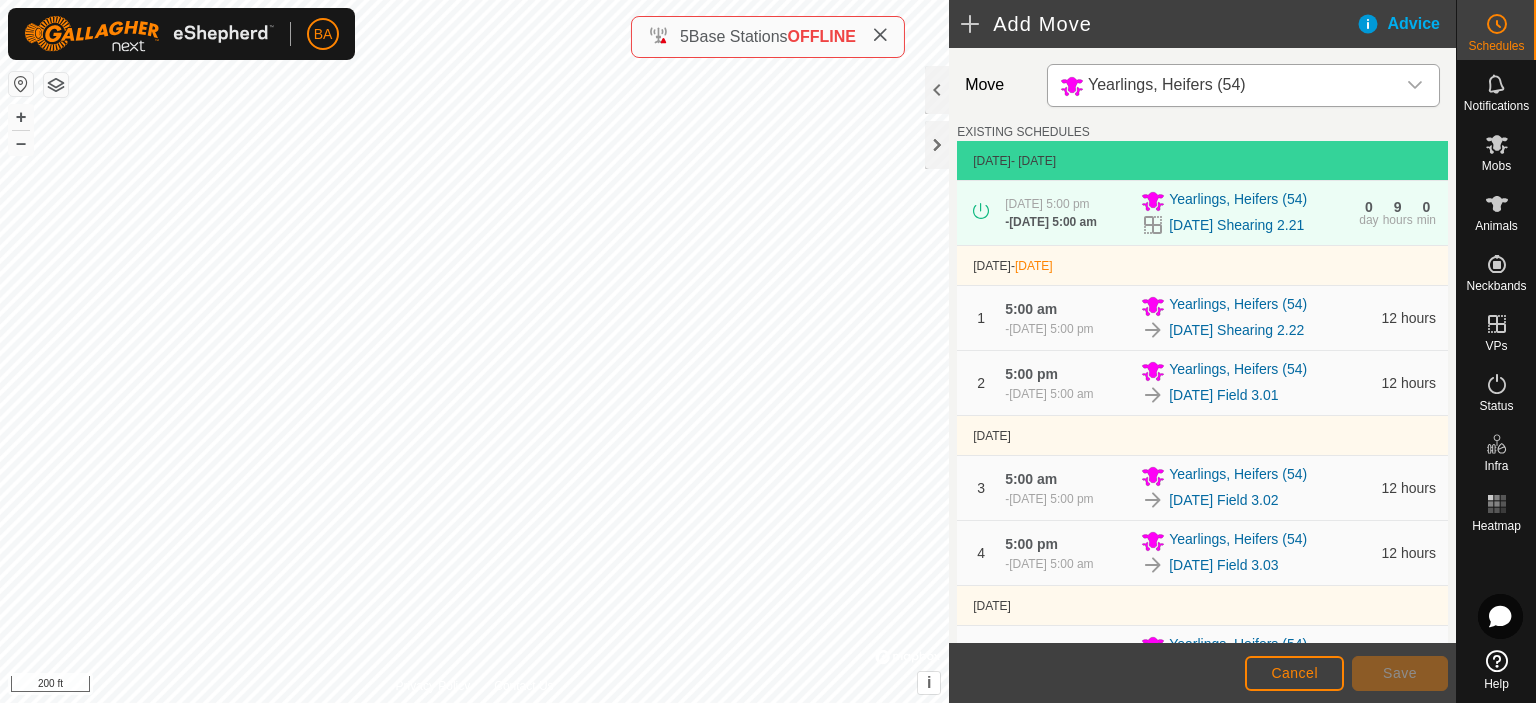 scroll, scrollTop: 584, scrollLeft: 0, axis: vertical 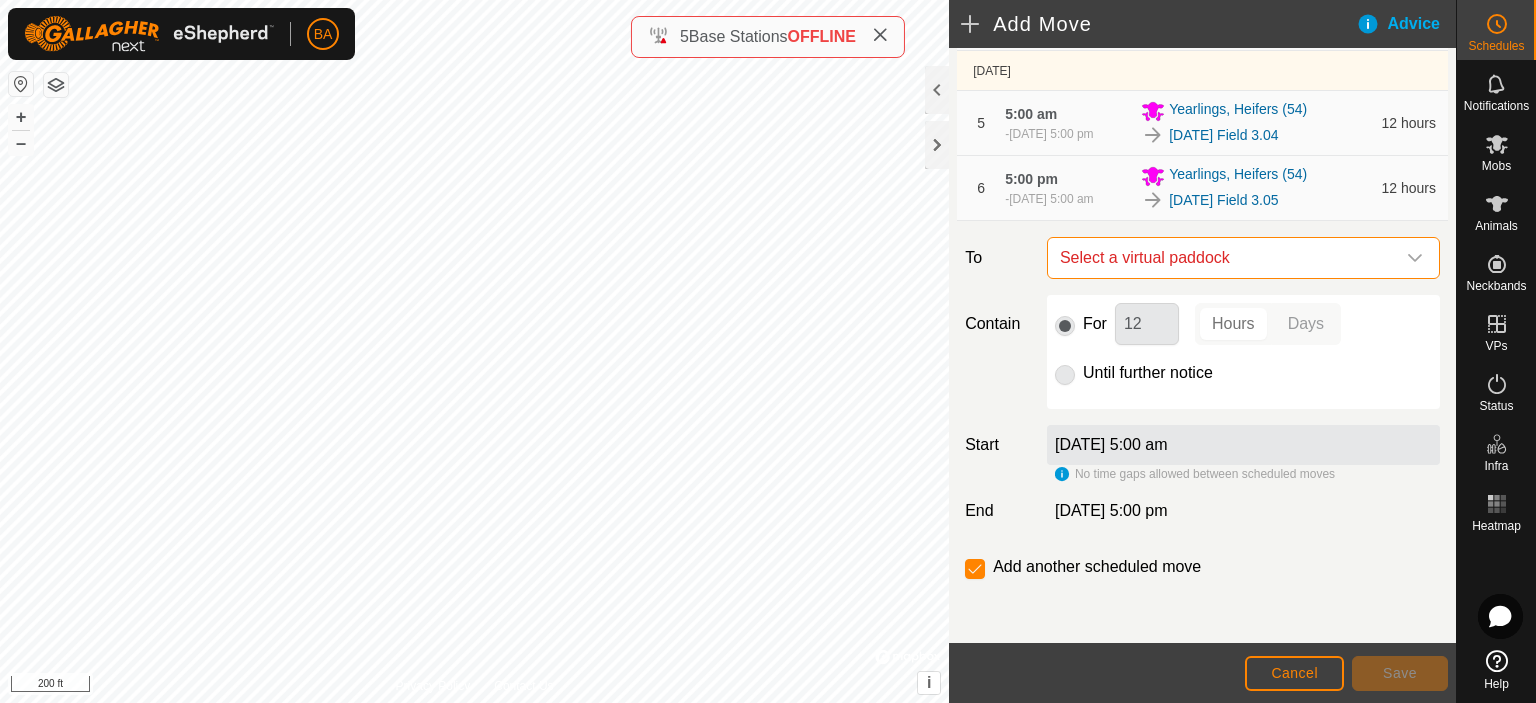 click on "Select a virtual paddock" at bounding box center (1223, 258) 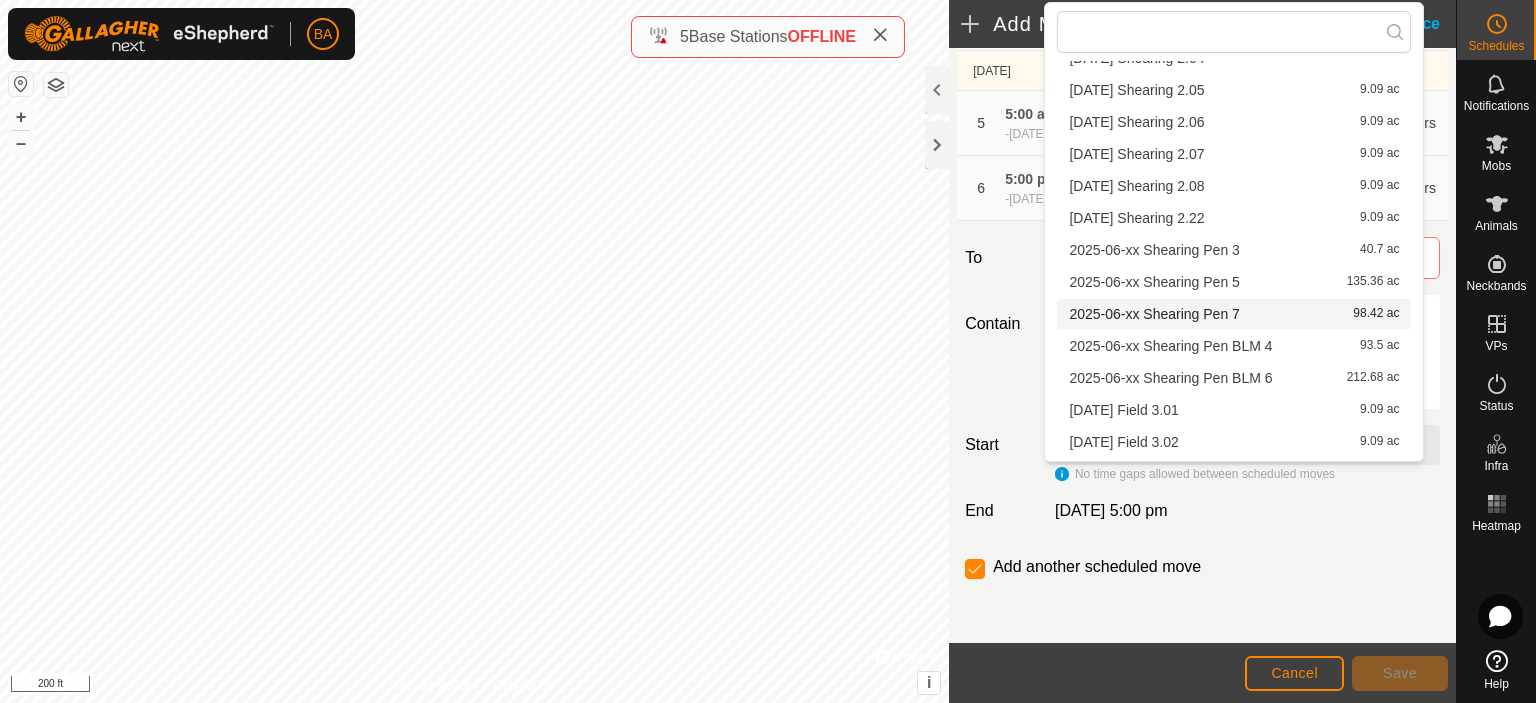 scroll, scrollTop: 316, scrollLeft: 0, axis: vertical 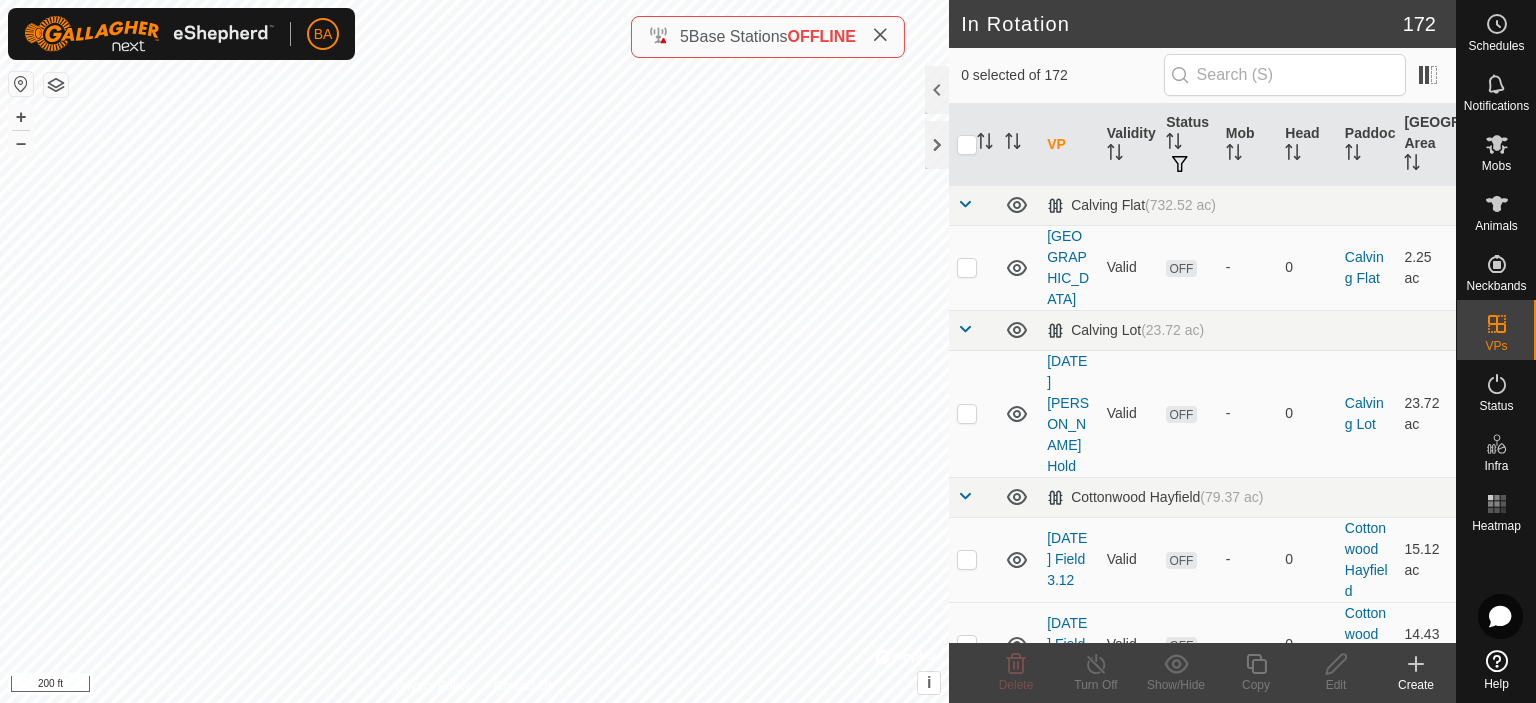 checkbox on "true" 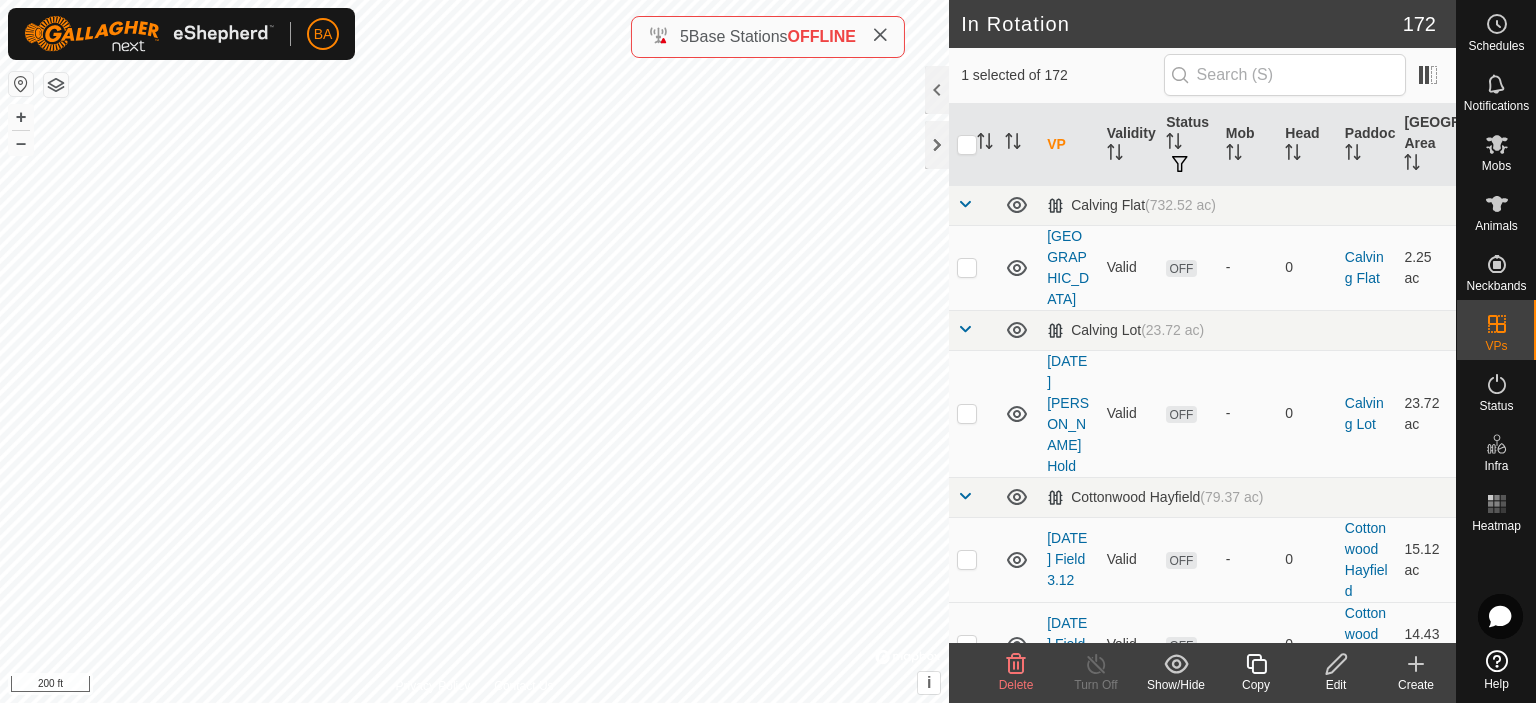 checkbox on "true" 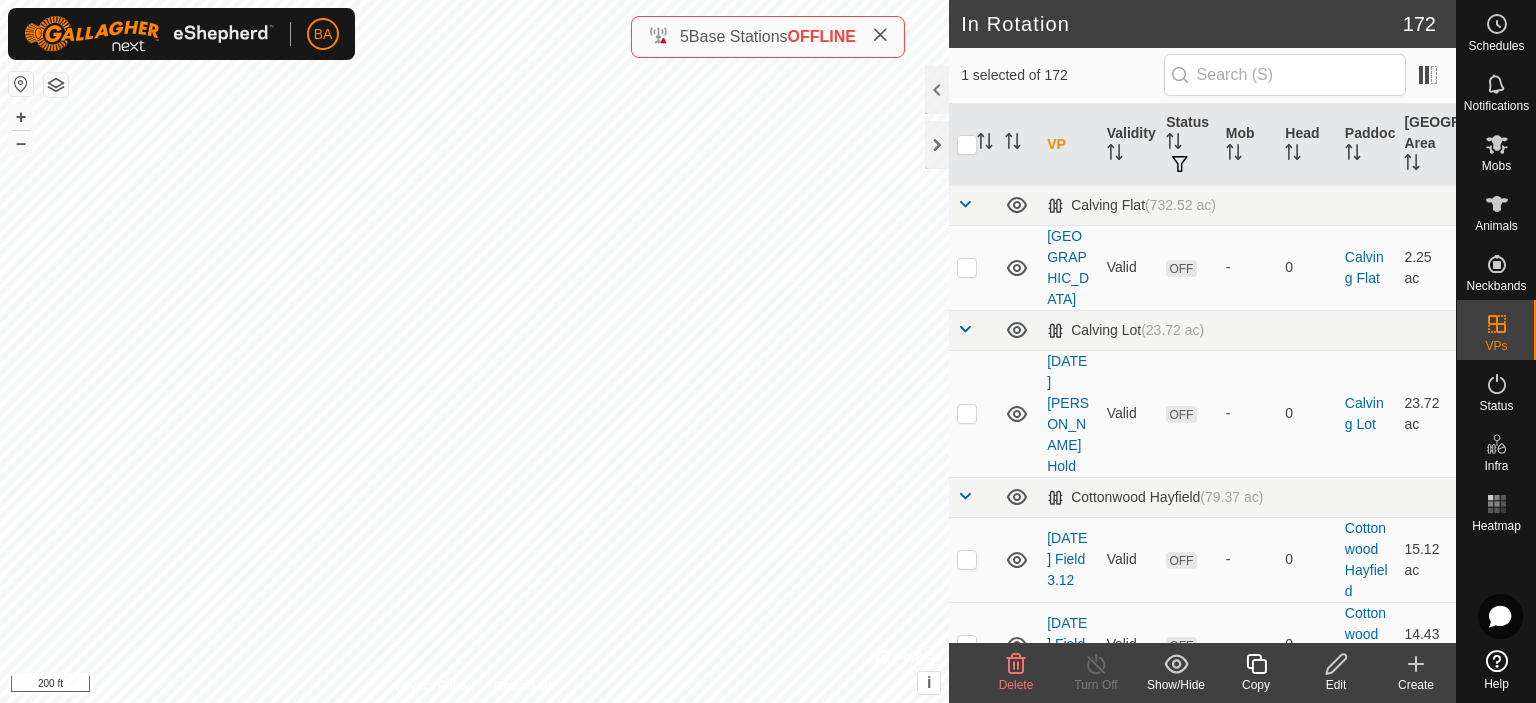 checkbox on "false" 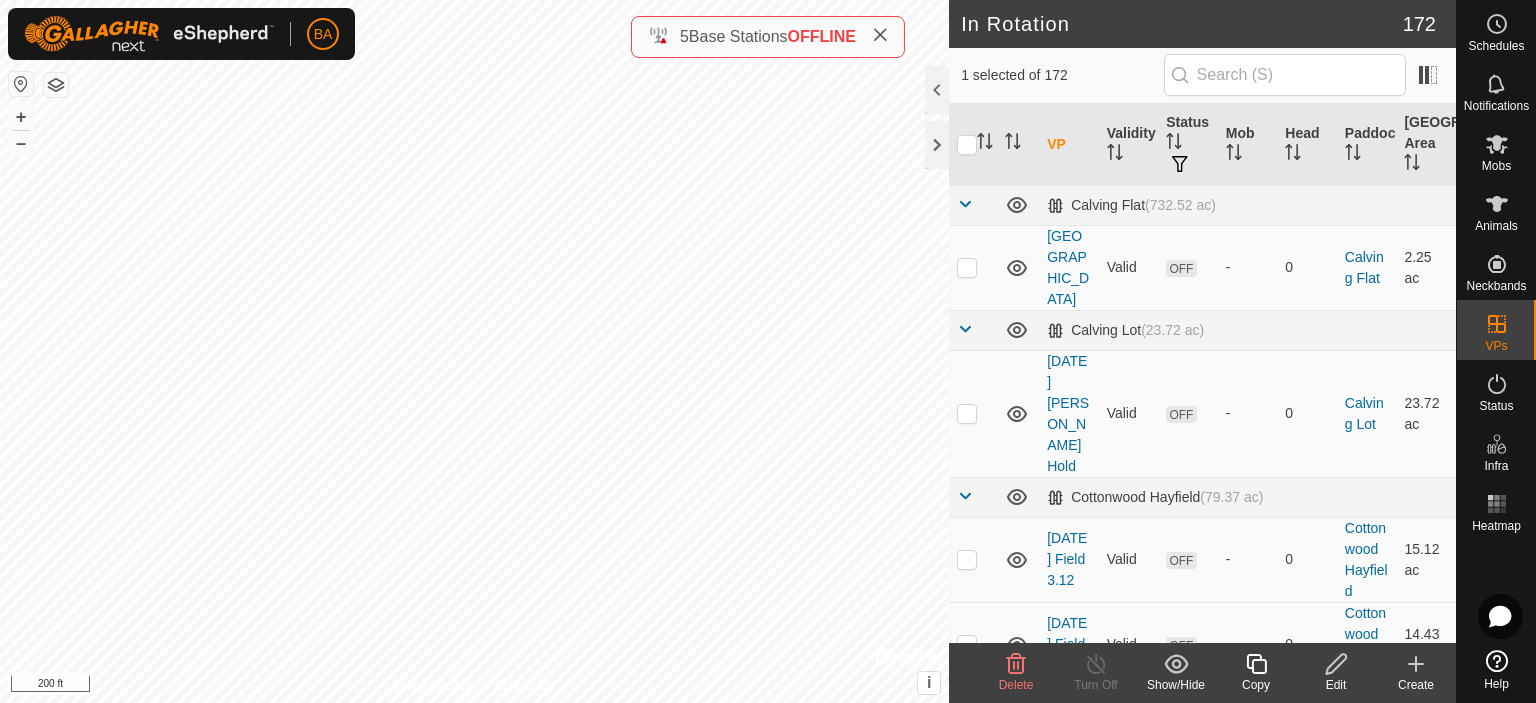 checkbox on "true" 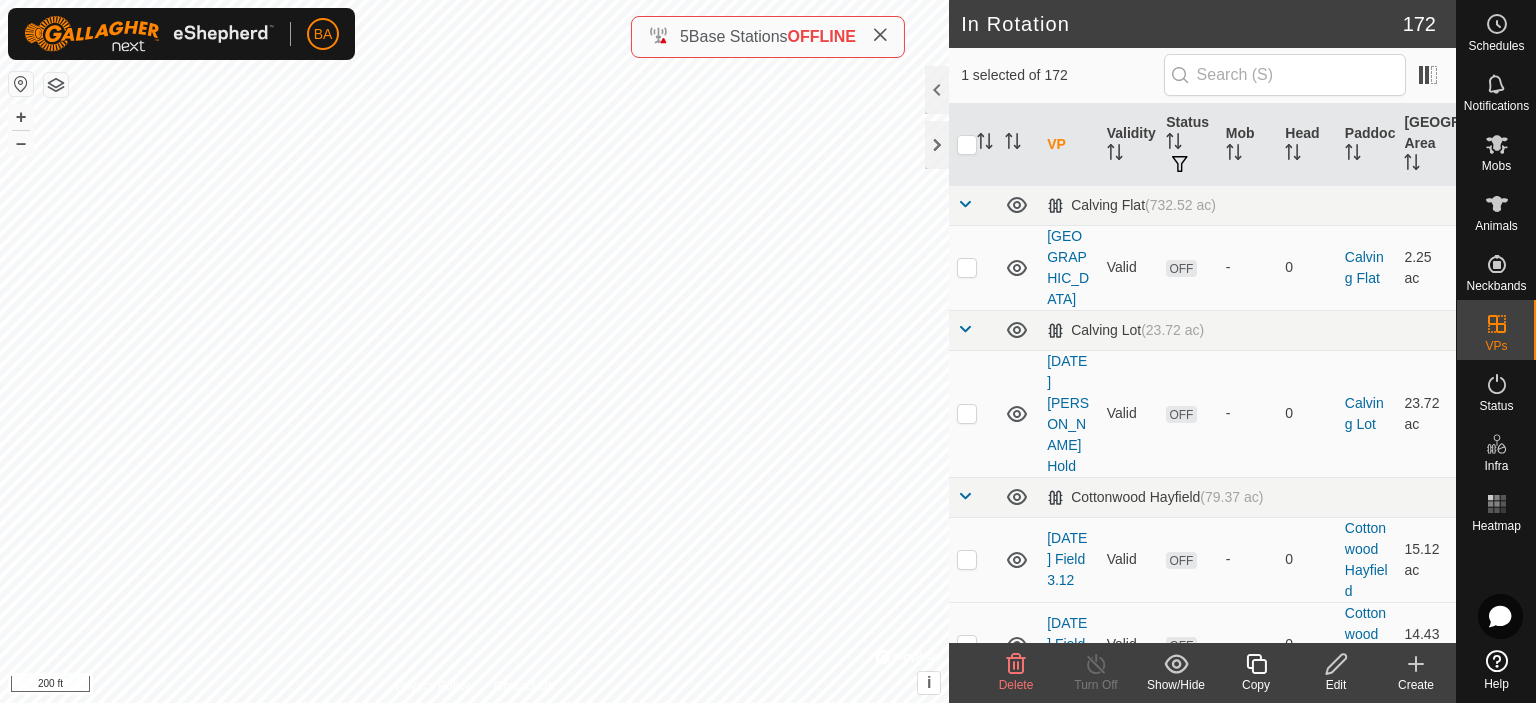 checkbox on "false" 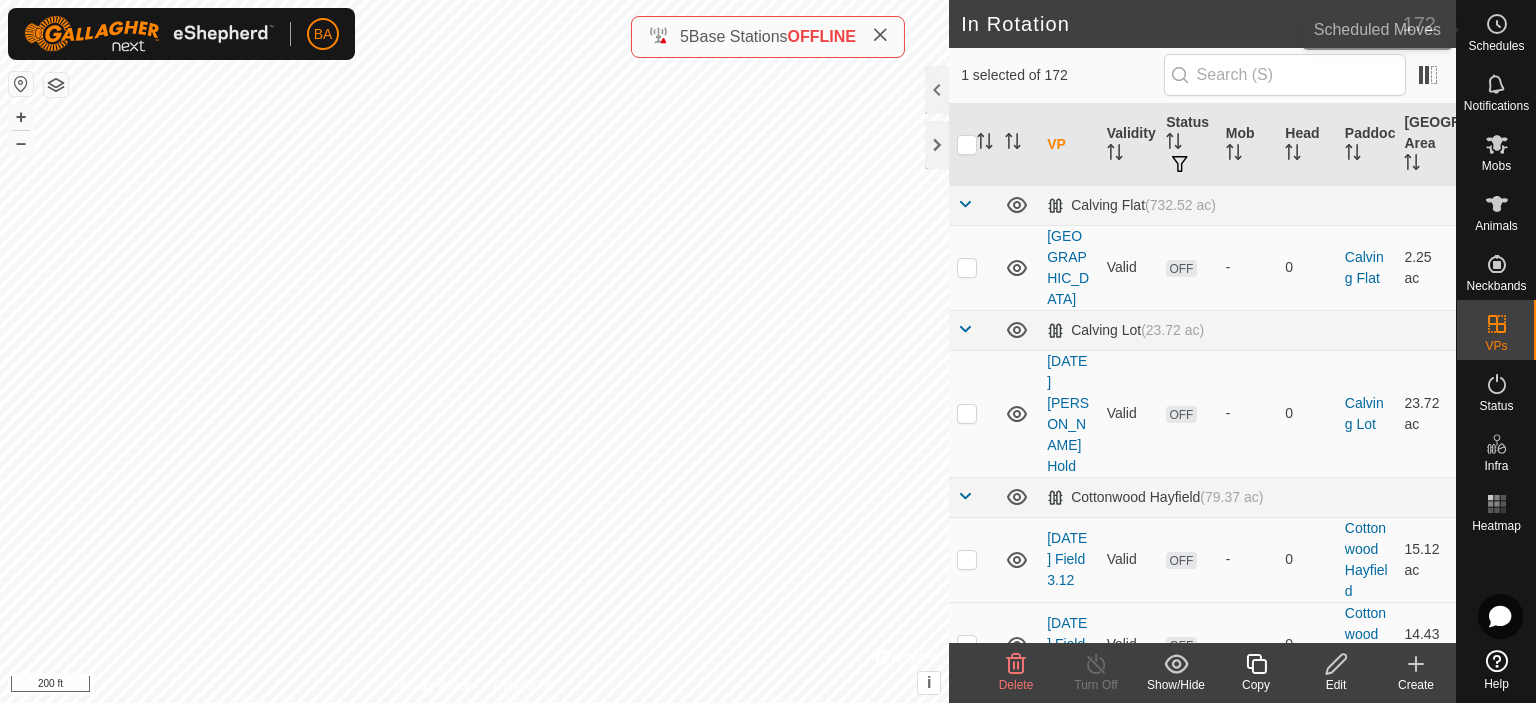 click 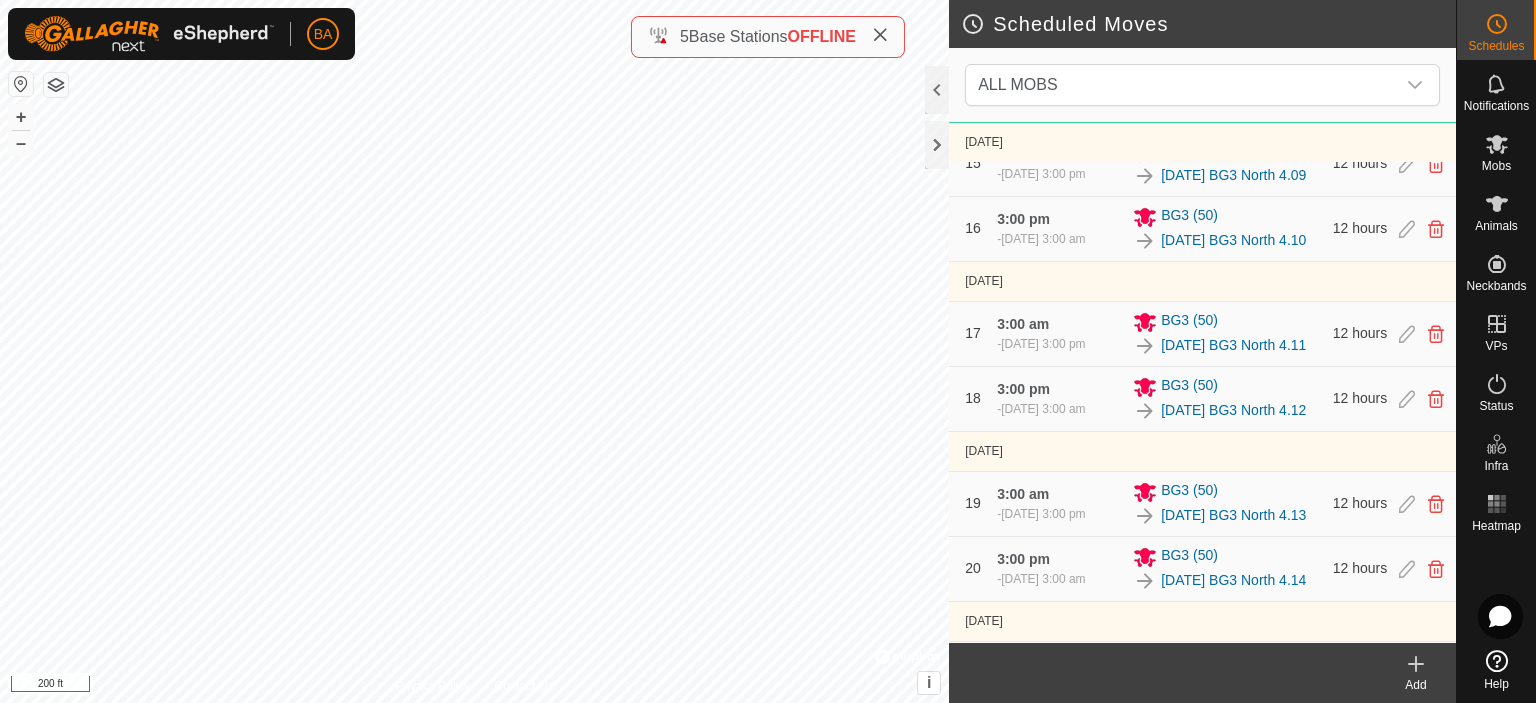 scroll, scrollTop: 2300, scrollLeft: 0, axis: vertical 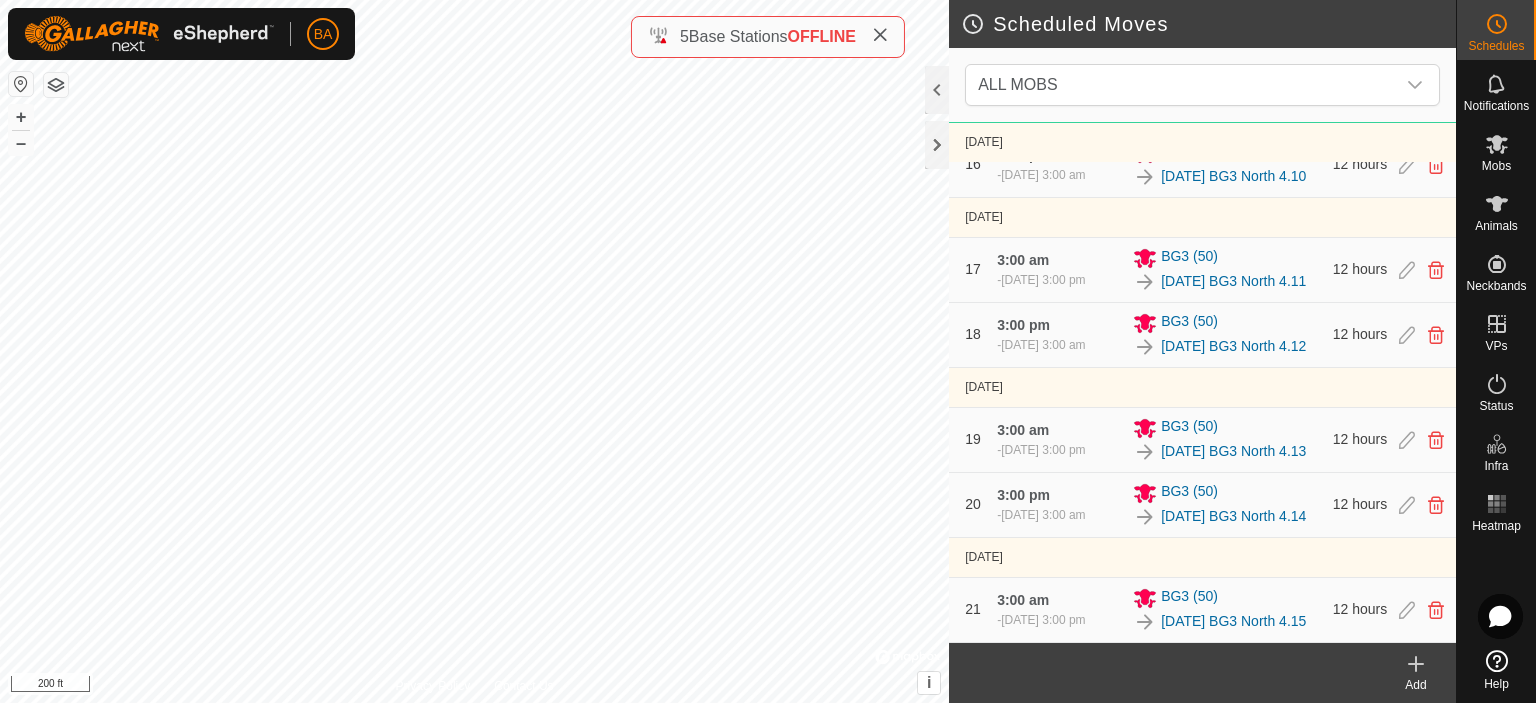 click on "Add" 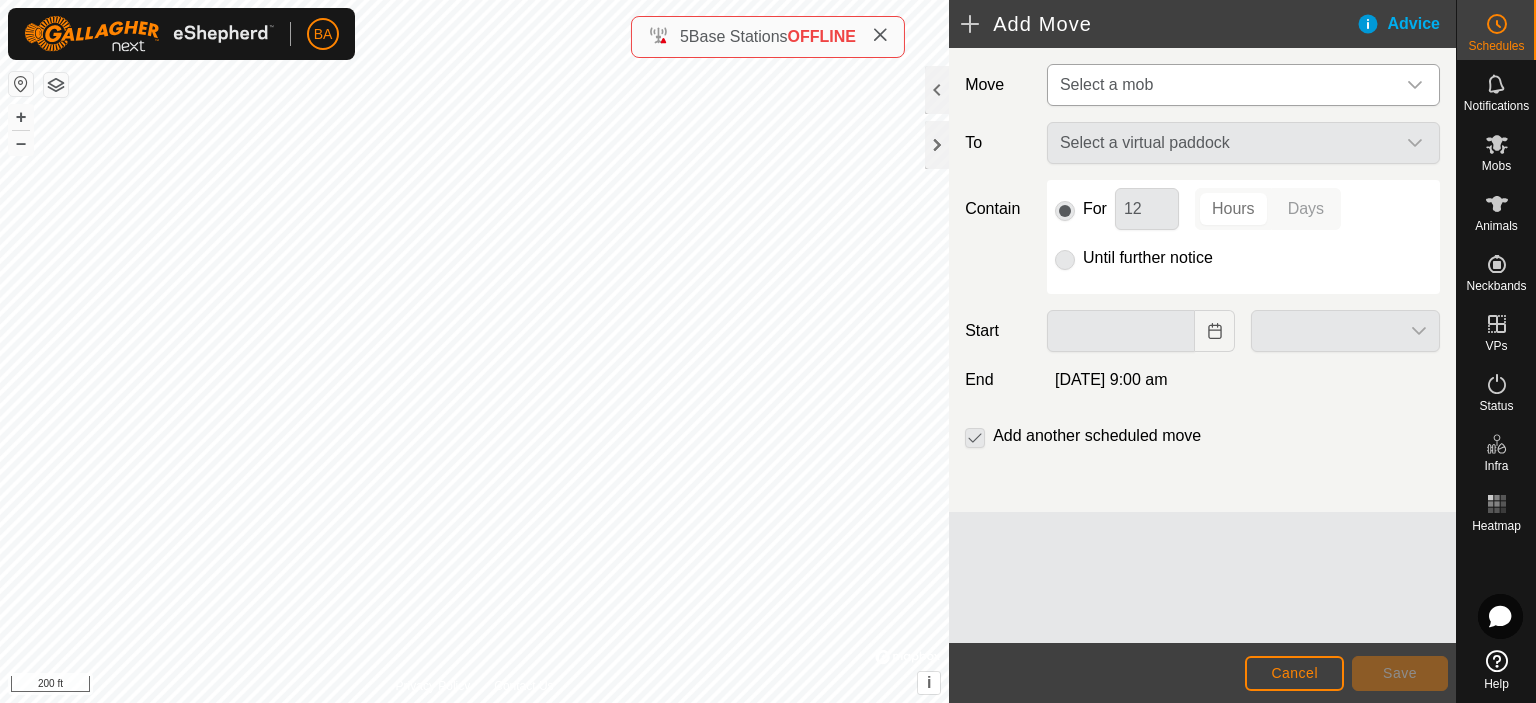 click on "Select a mob" at bounding box center (1223, 85) 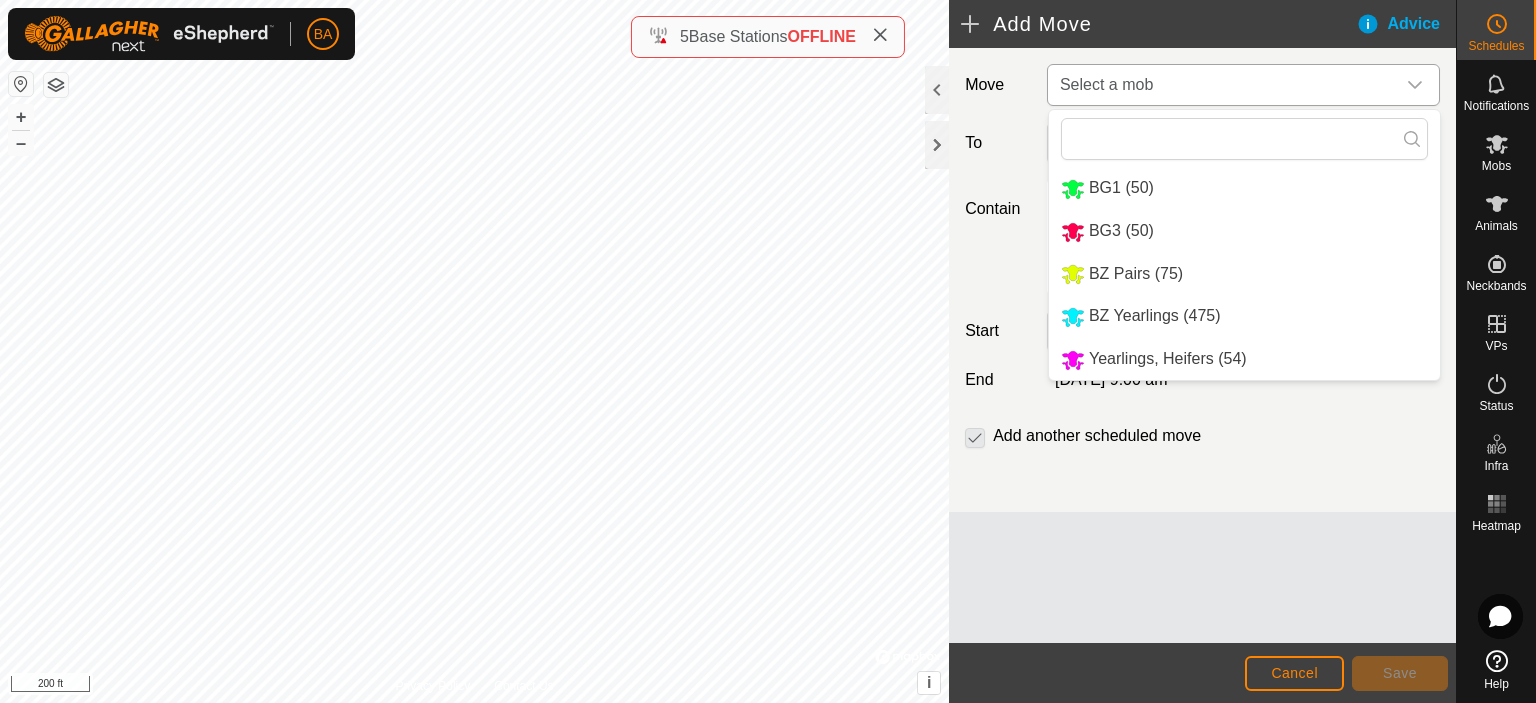 click on "Yearlings, Heifers (54)" at bounding box center (1244, 359) 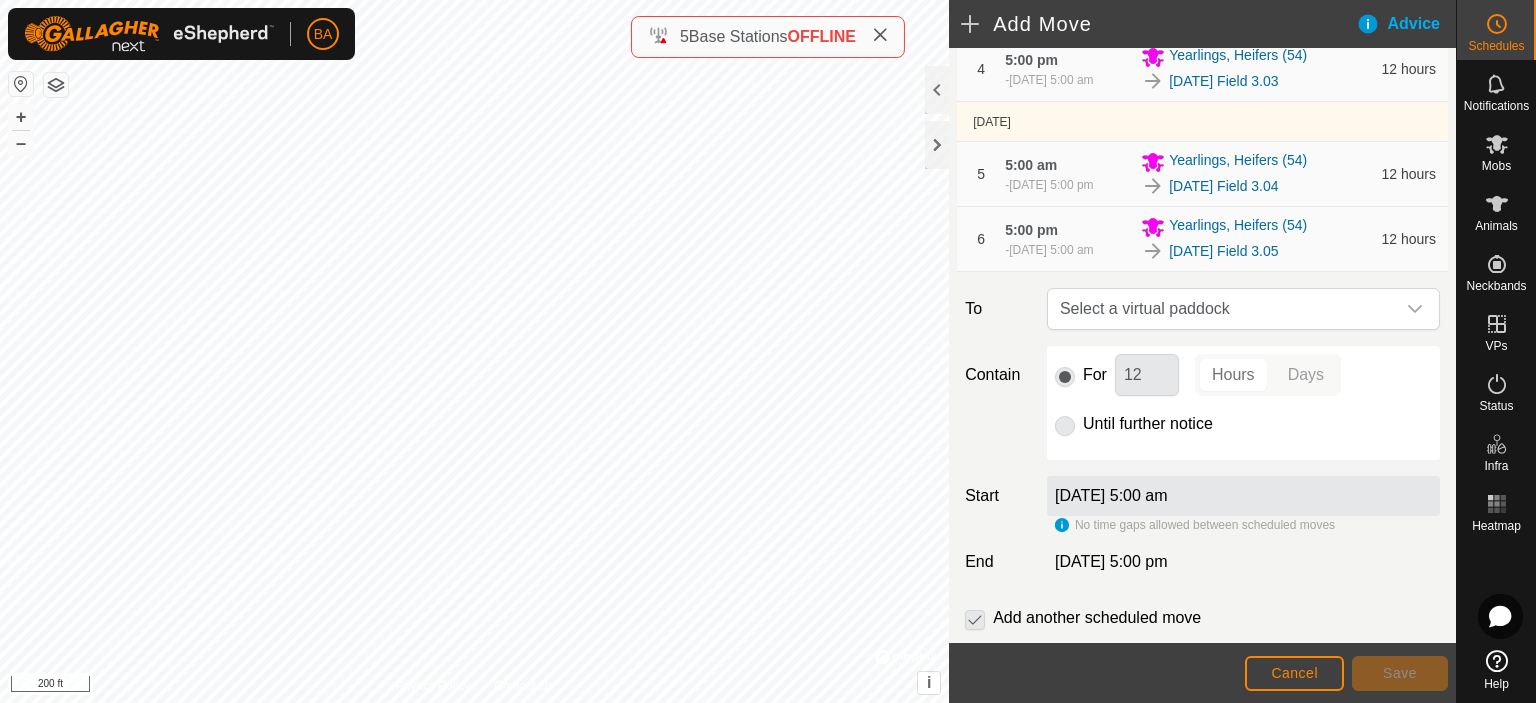scroll, scrollTop: 500, scrollLeft: 0, axis: vertical 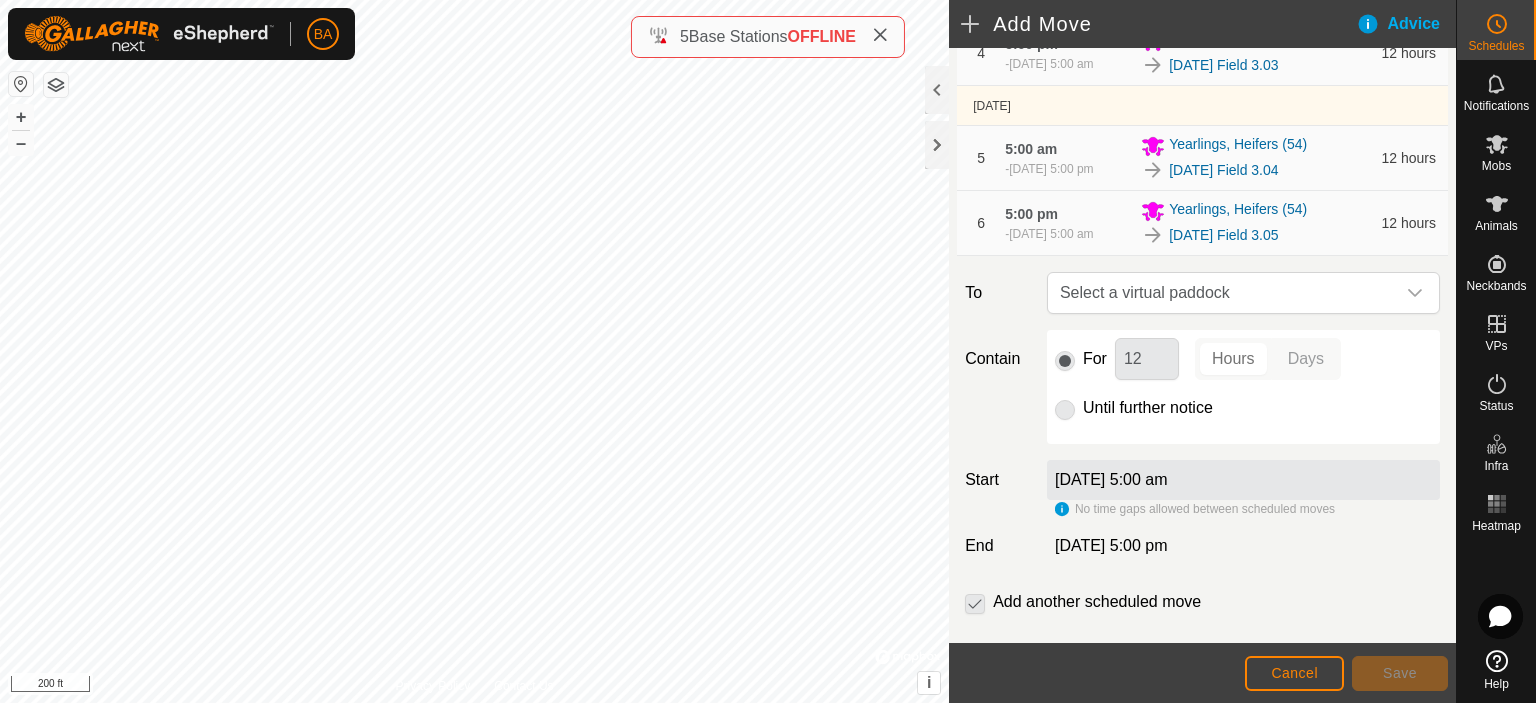 click on "Select a virtual paddock" at bounding box center (1223, 293) 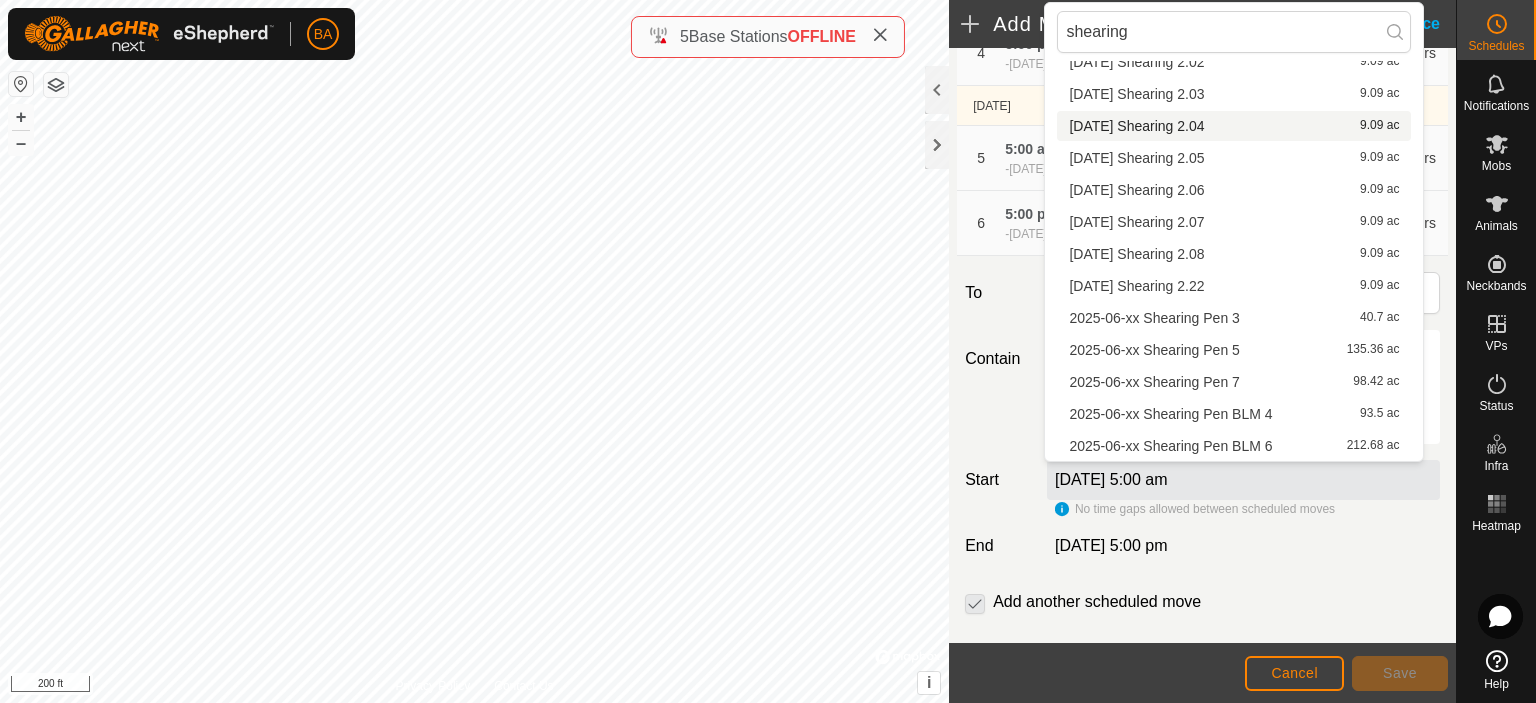 scroll, scrollTop: 0, scrollLeft: 0, axis: both 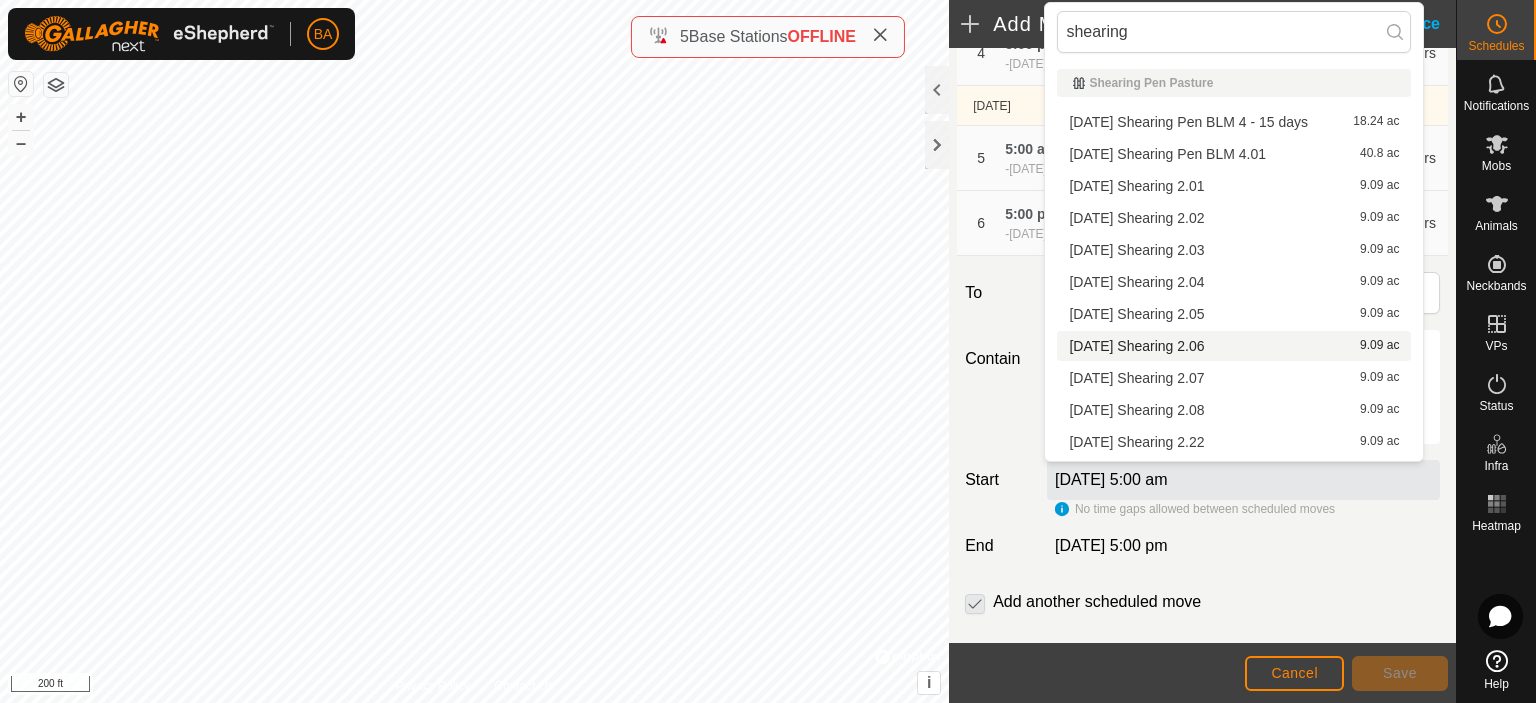 type on "shearing" 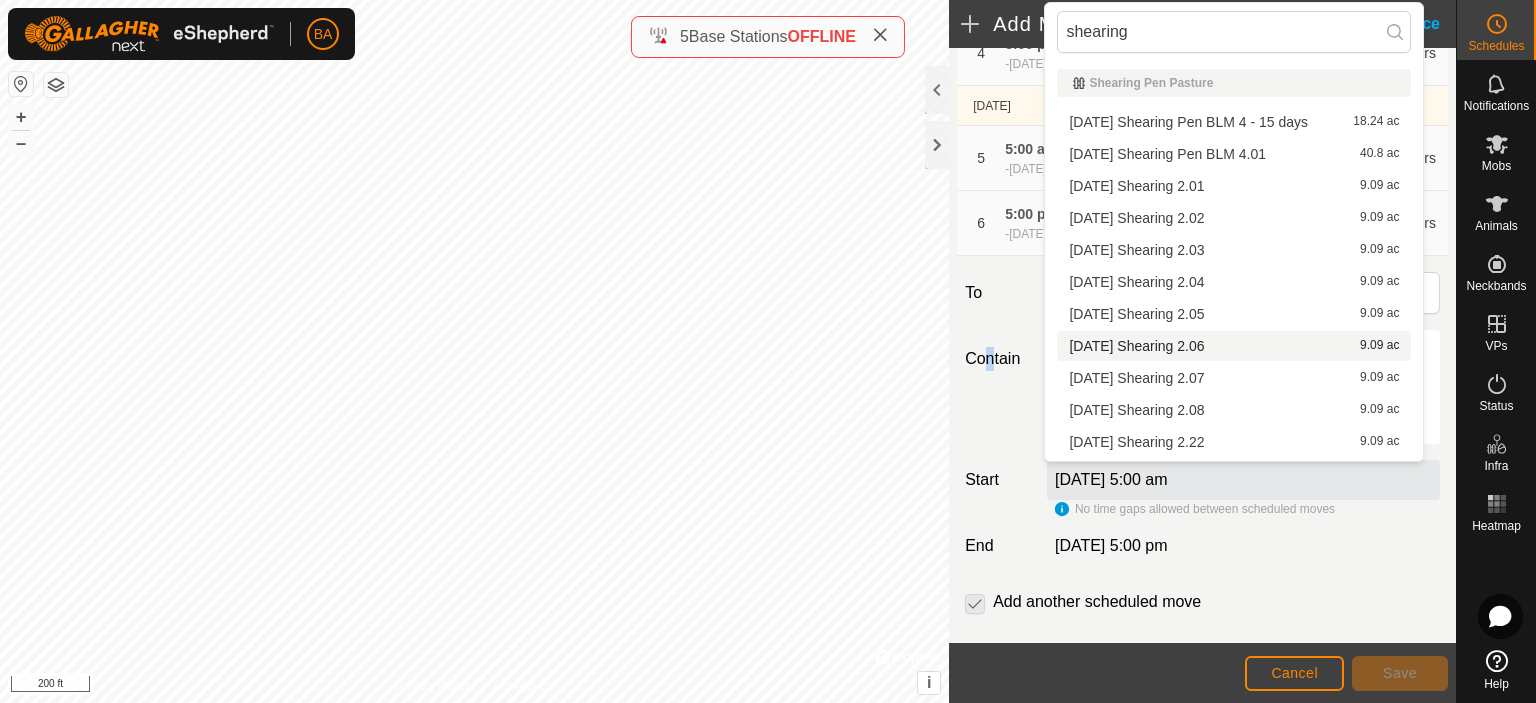 click on "Contain For 12 Hours Days Until further notice" 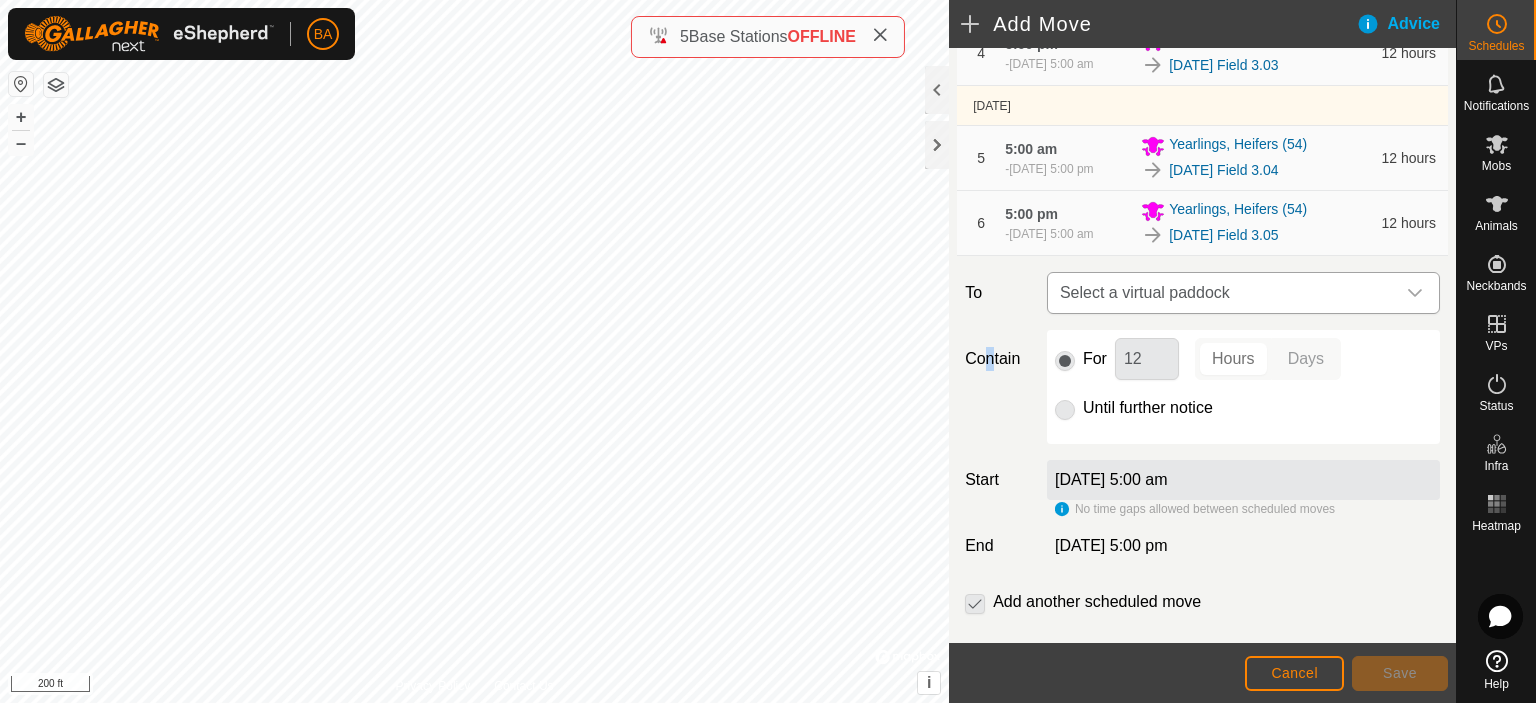 click on "Select a virtual paddock" at bounding box center [1223, 293] 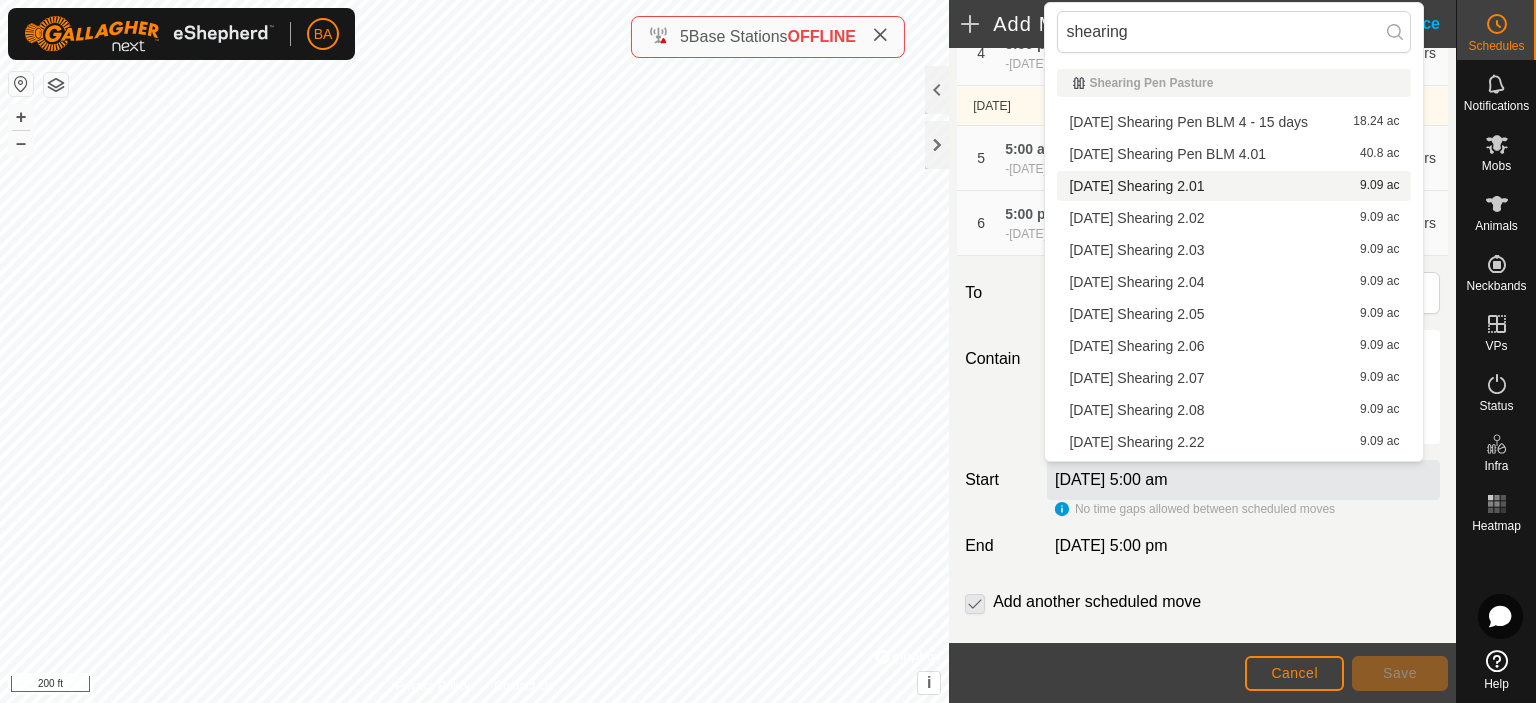 scroll, scrollTop: 156, scrollLeft: 0, axis: vertical 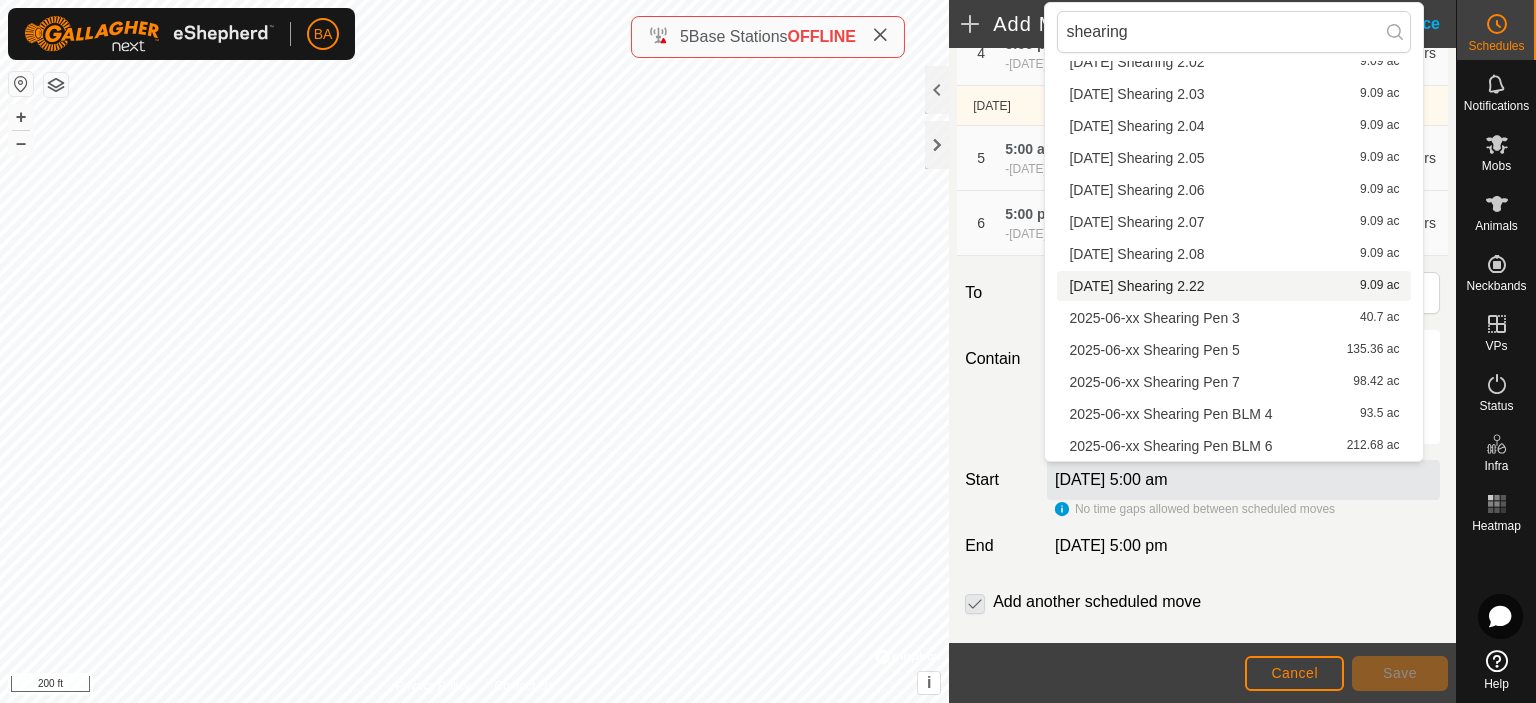 click on "To" 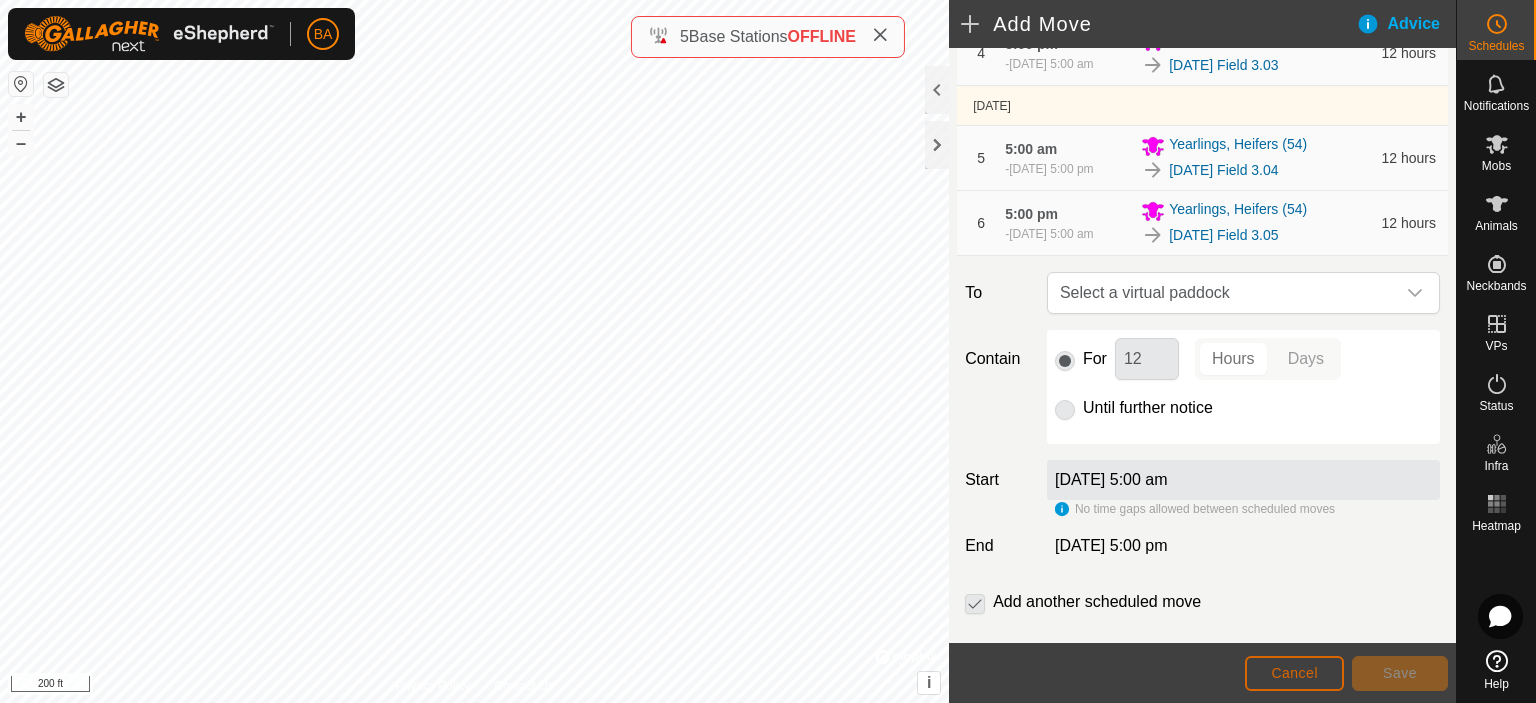 click on "Cancel" 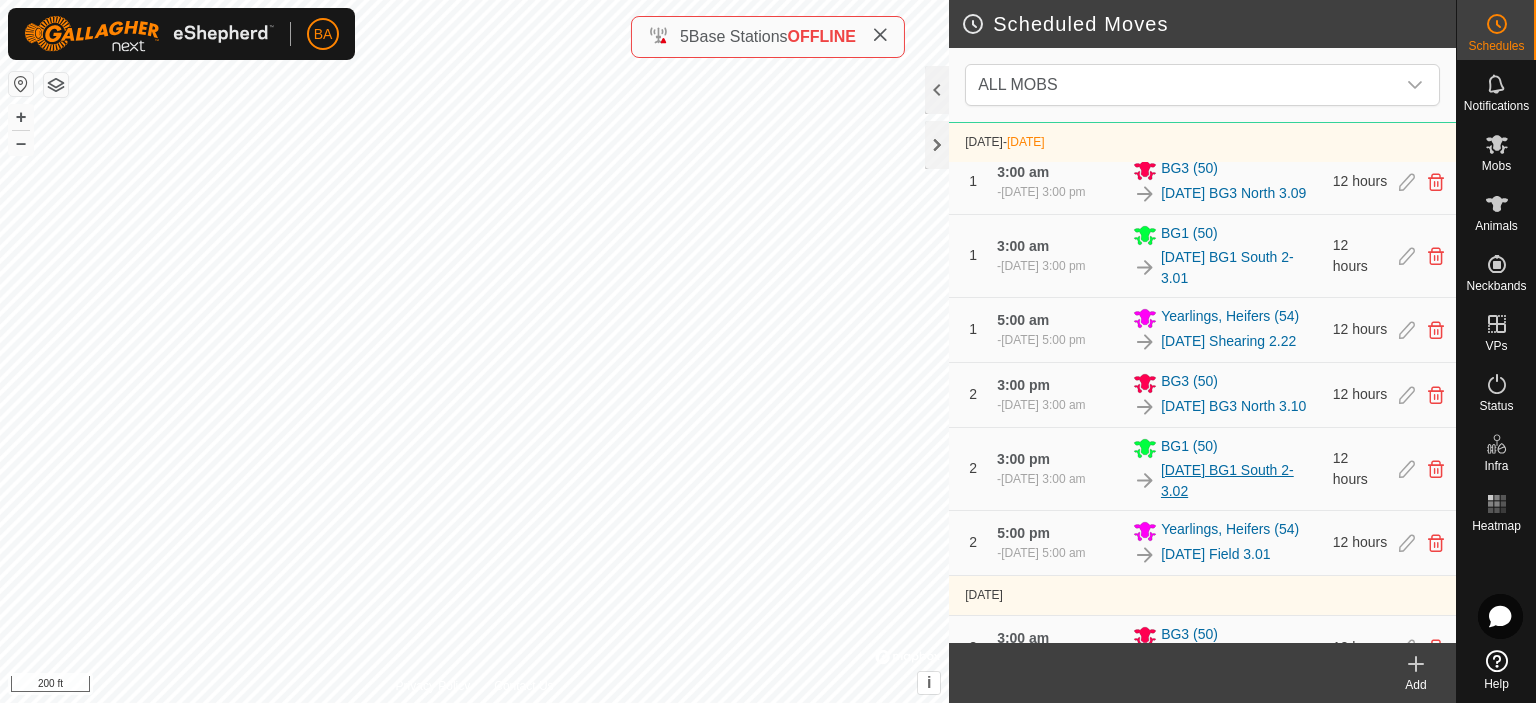 scroll, scrollTop: 600, scrollLeft: 0, axis: vertical 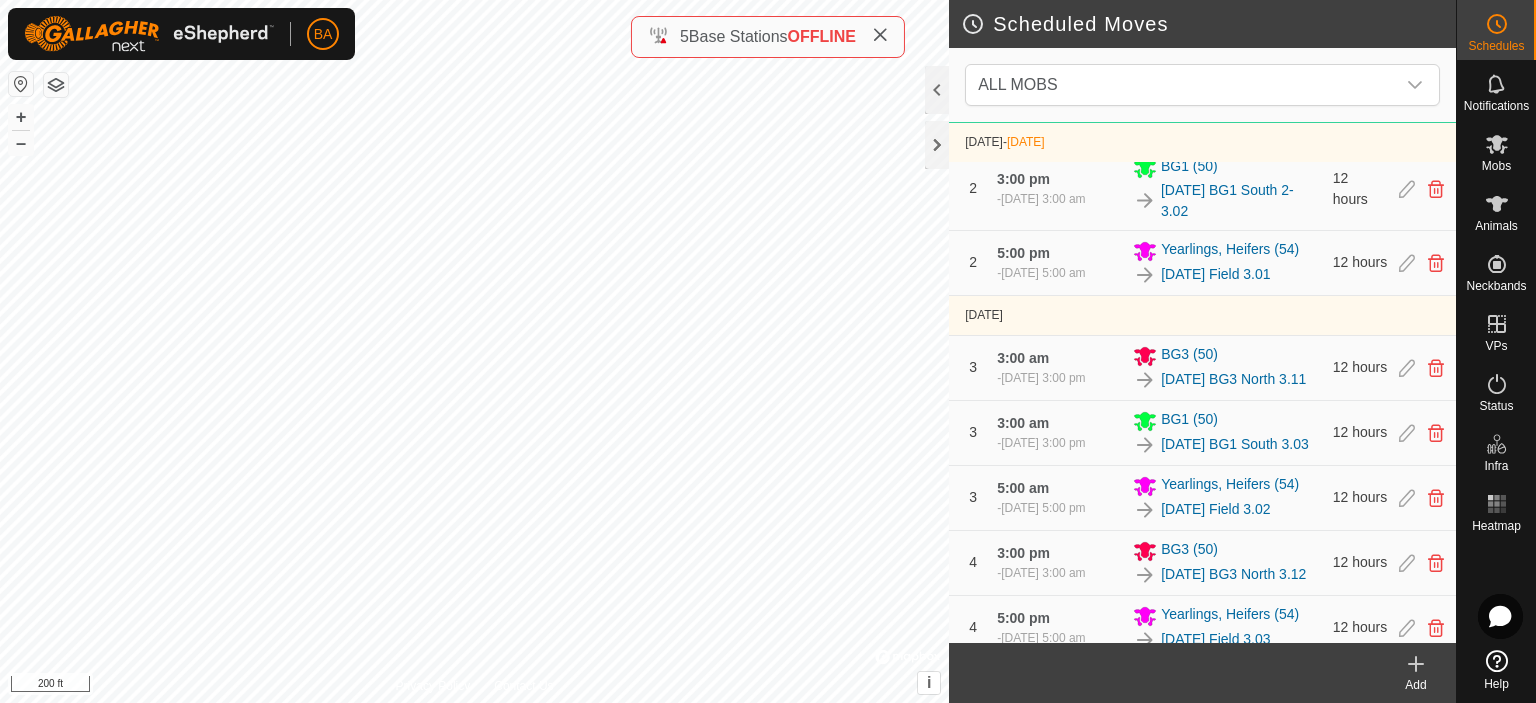 click 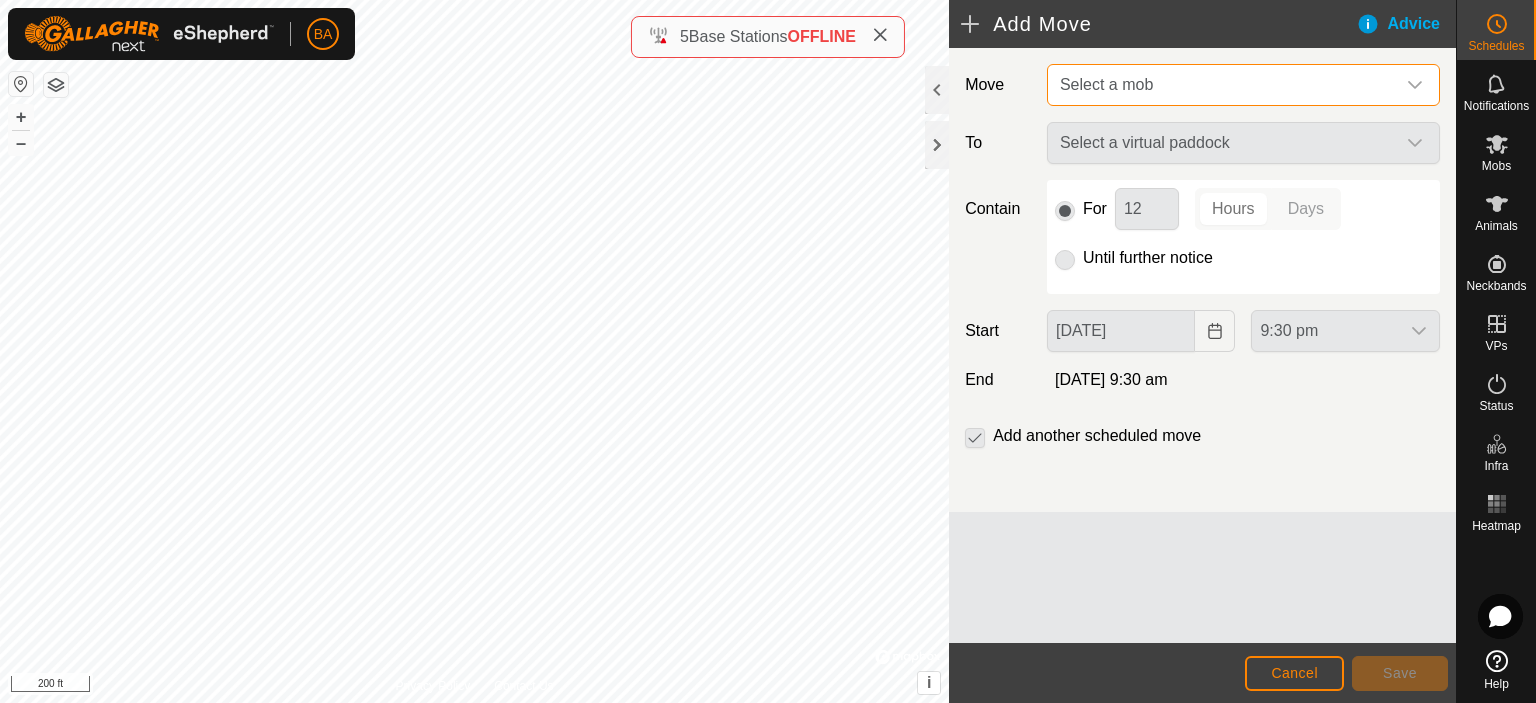 click on "Select a mob" at bounding box center [1223, 85] 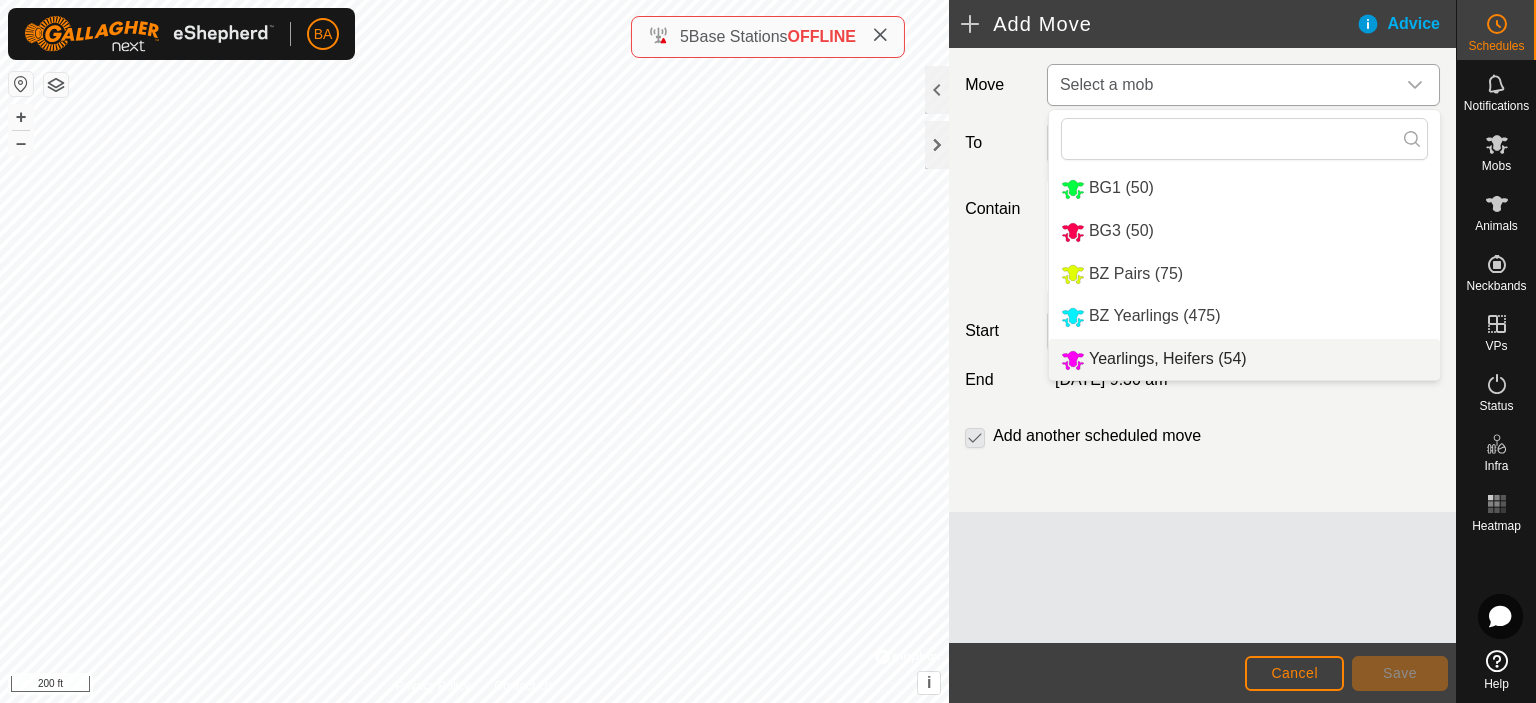 click on "Yearlings, Heifers (54)" at bounding box center [1244, 359] 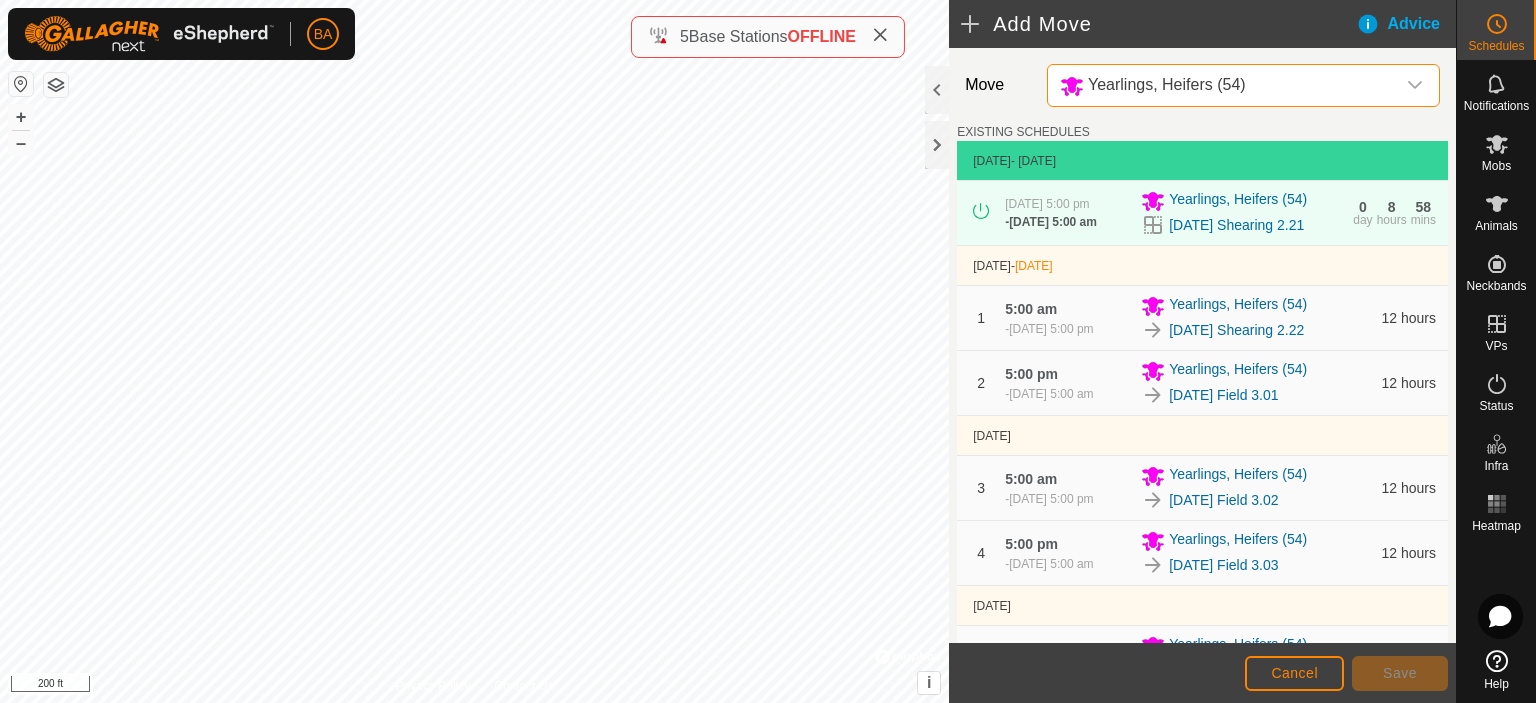 scroll, scrollTop: 596, scrollLeft: 0, axis: vertical 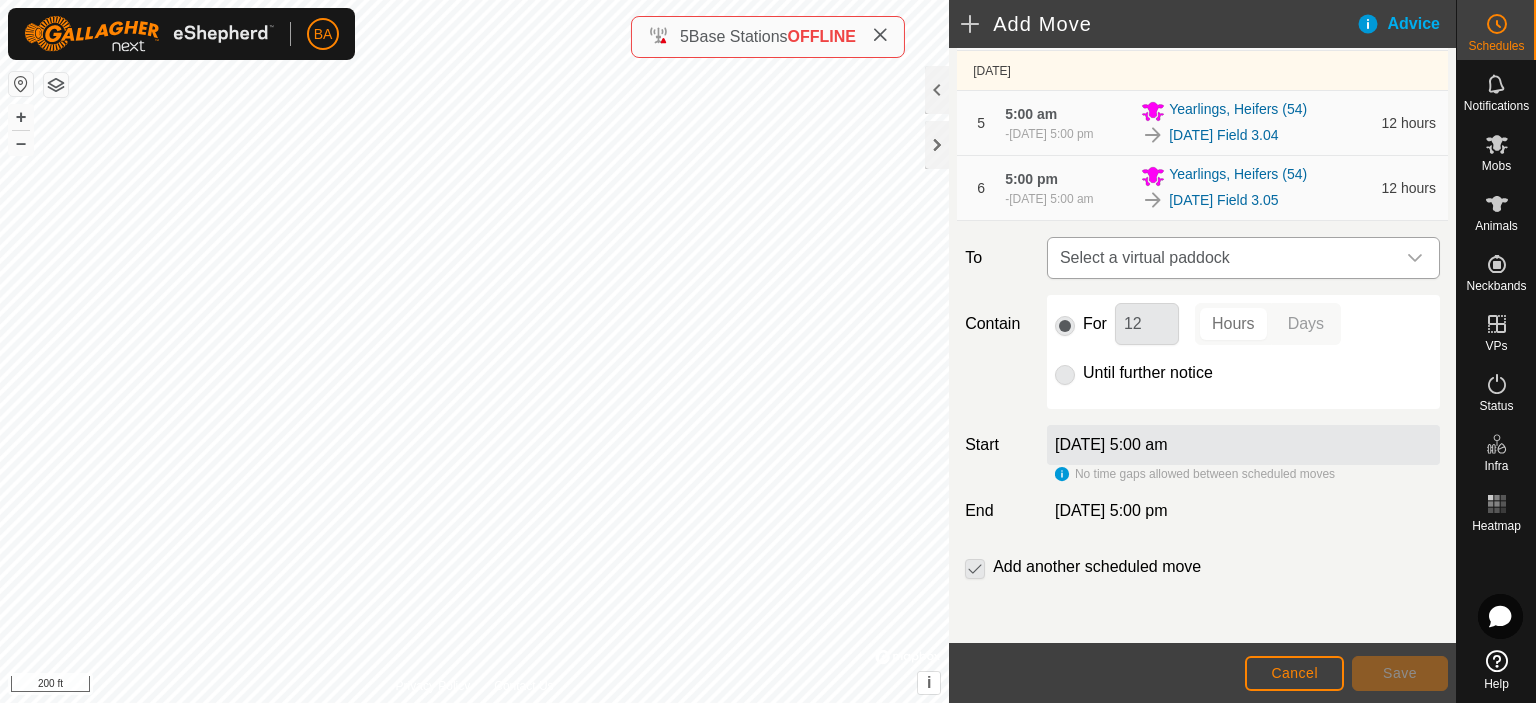click on "Select a virtual paddock" at bounding box center [1243, 258] 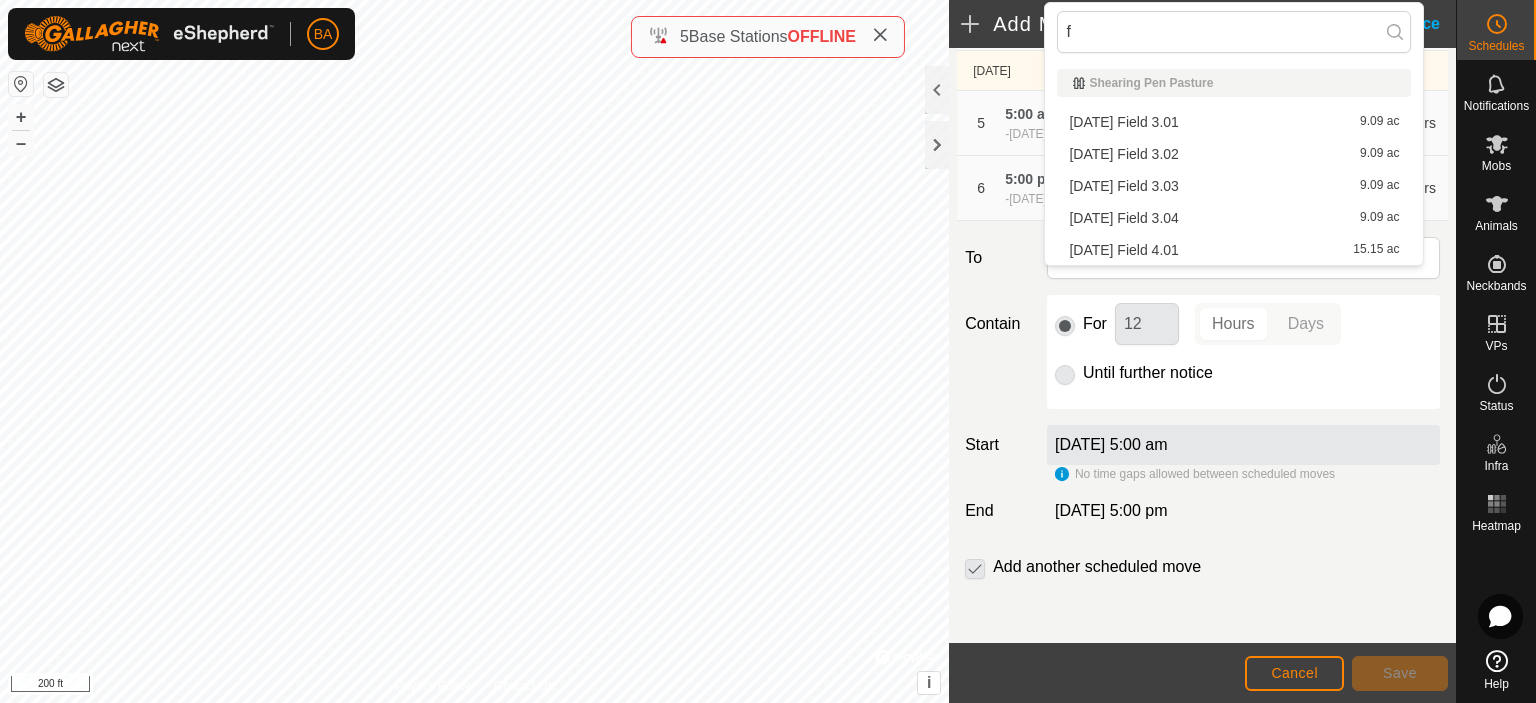 scroll, scrollTop: 0, scrollLeft: 0, axis: both 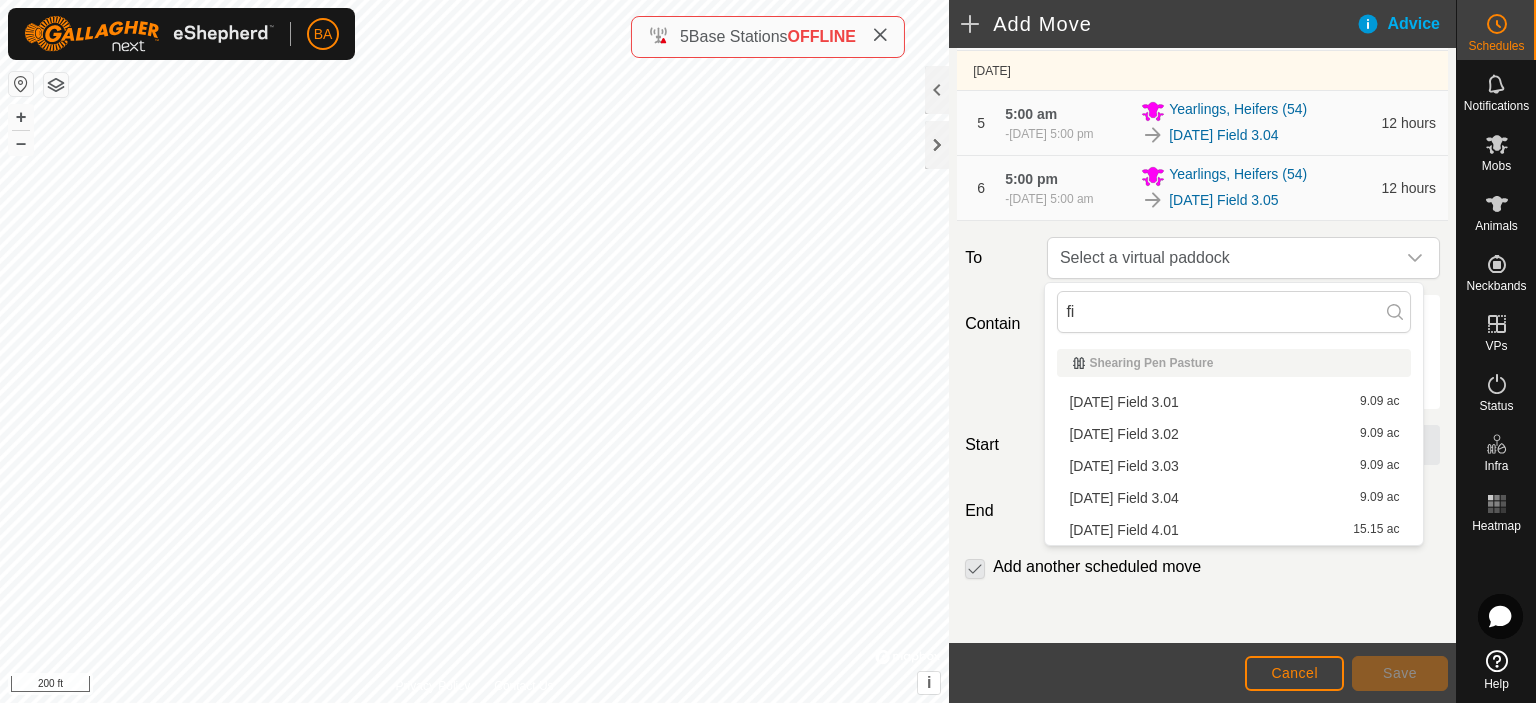 type on "f" 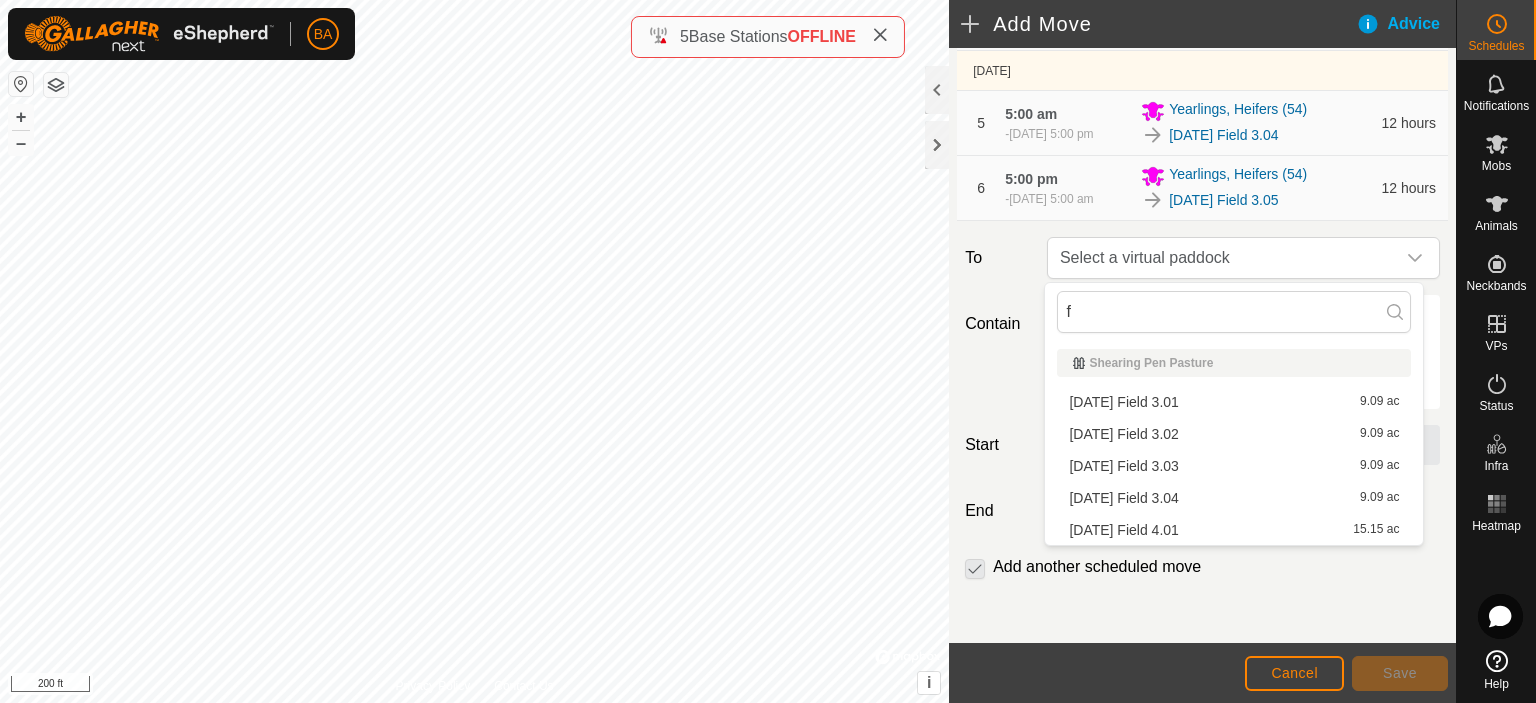 type 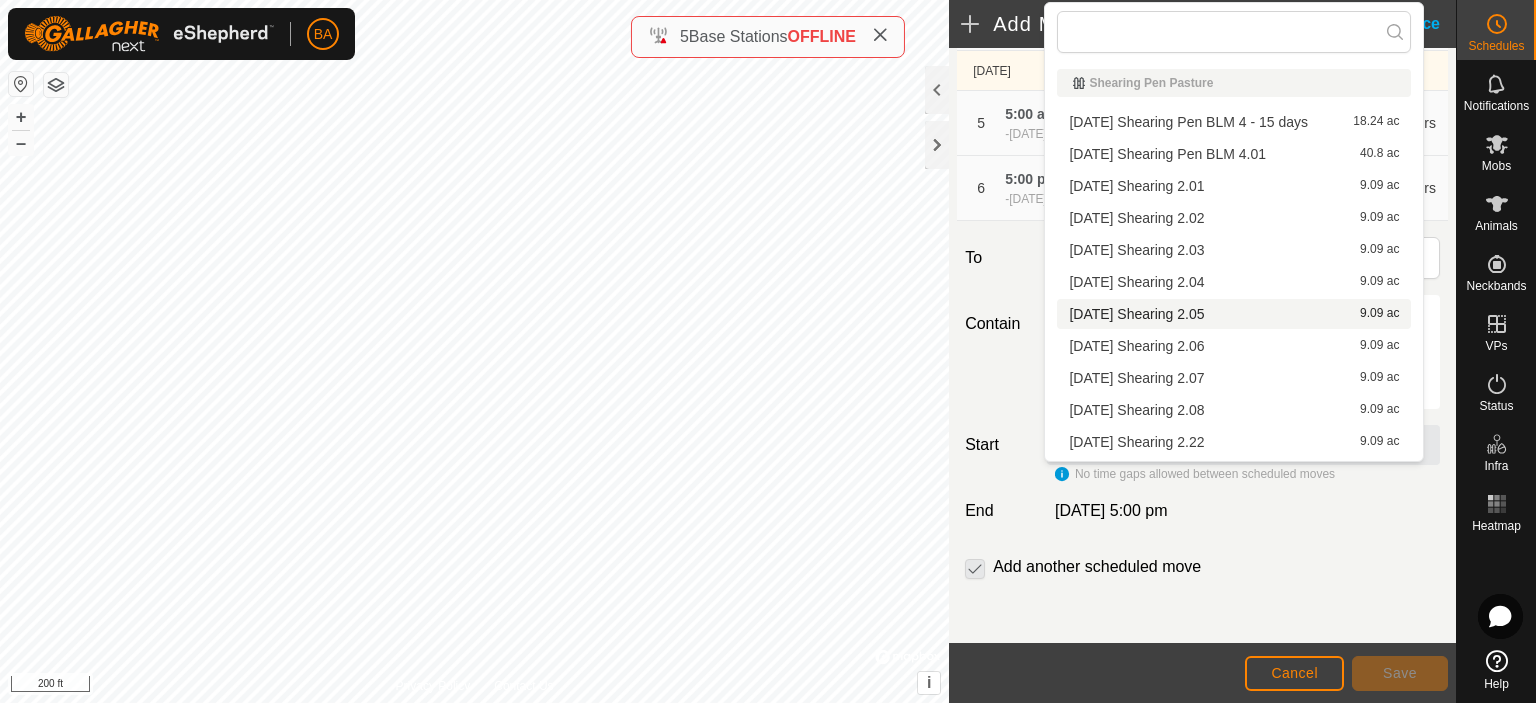 click on "Contain For 12 Hours Days Until further notice" 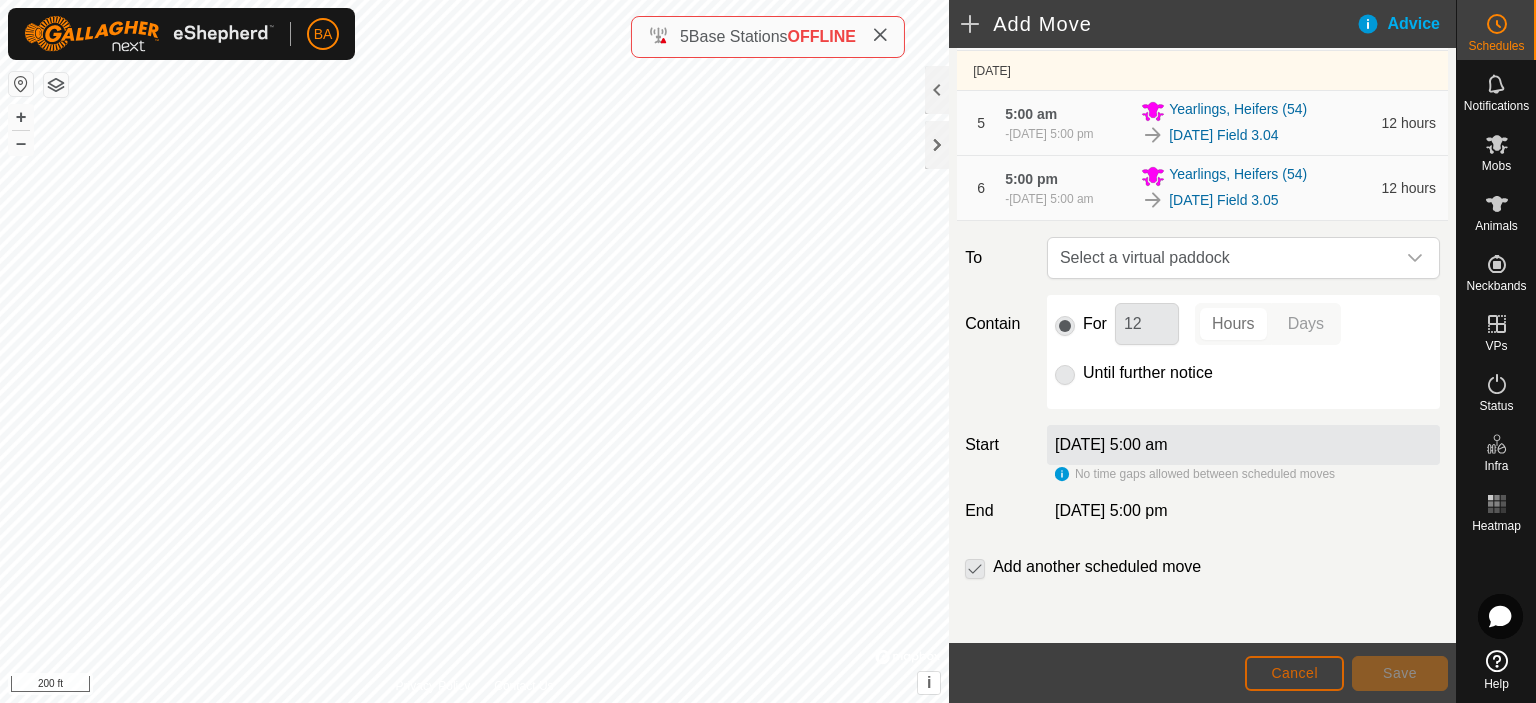 click on "Cancel" 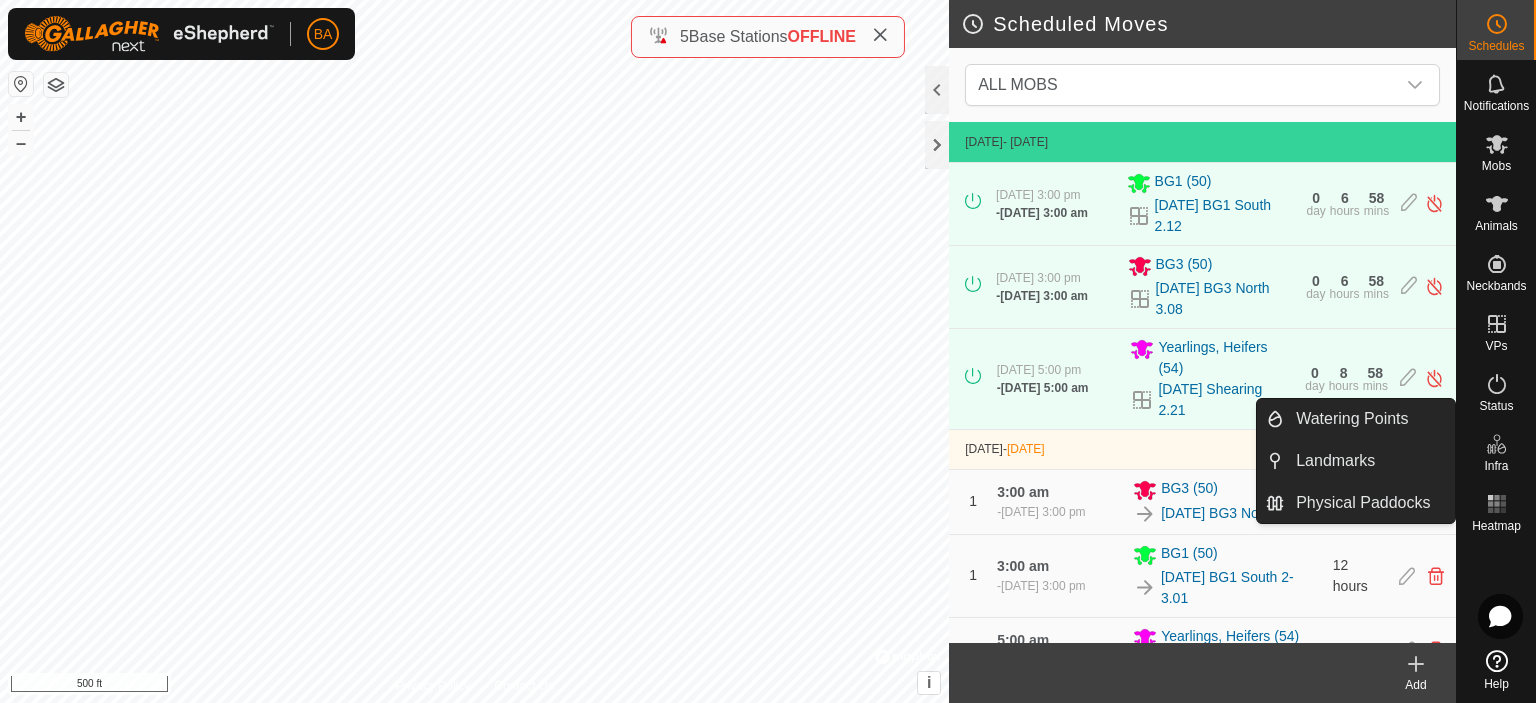 click at bounding box center (1497, 444) 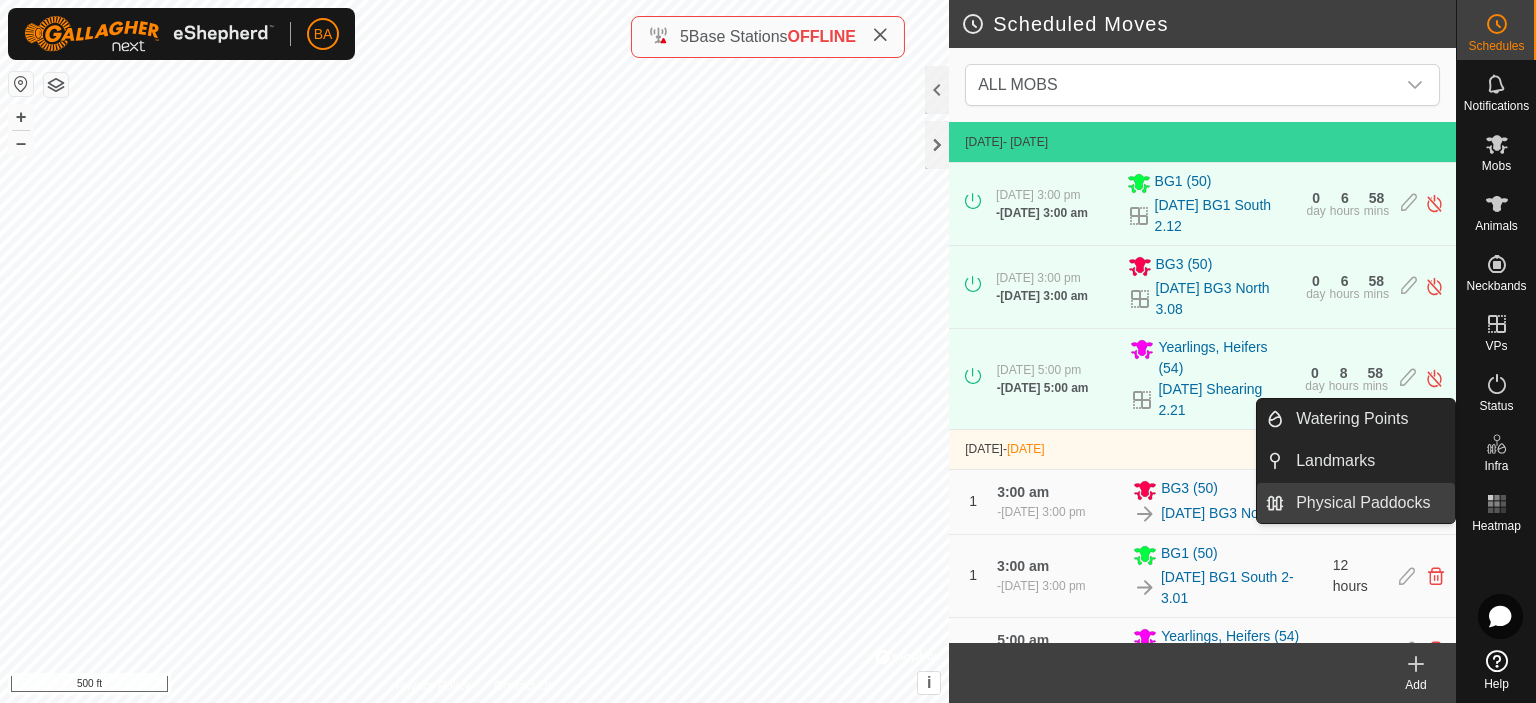 click on "Physical Paddocks" at bounding box center (1369, 503) 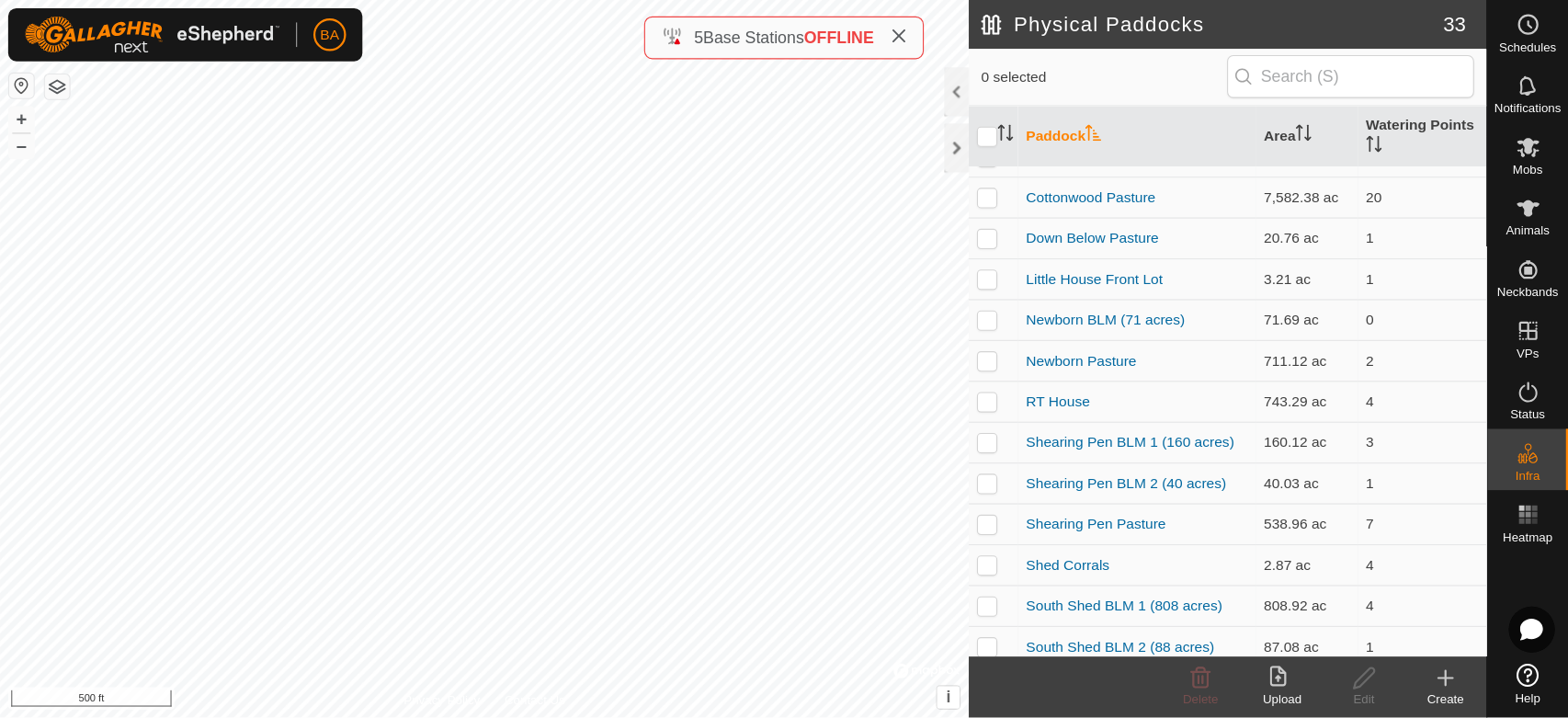 scroll, scrollTop: 552, scrollLeft: 0, axis: vertical 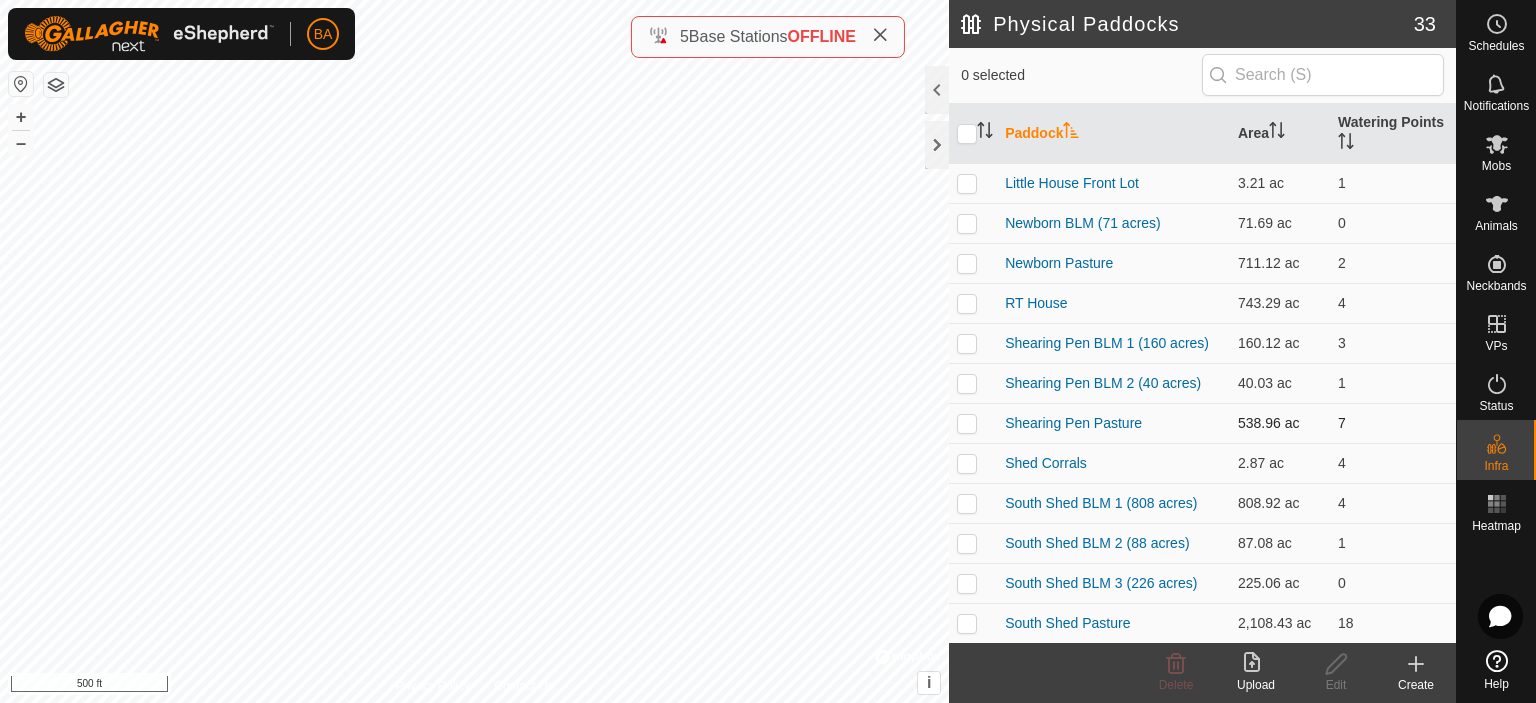 click at bounding box center [967, 423] 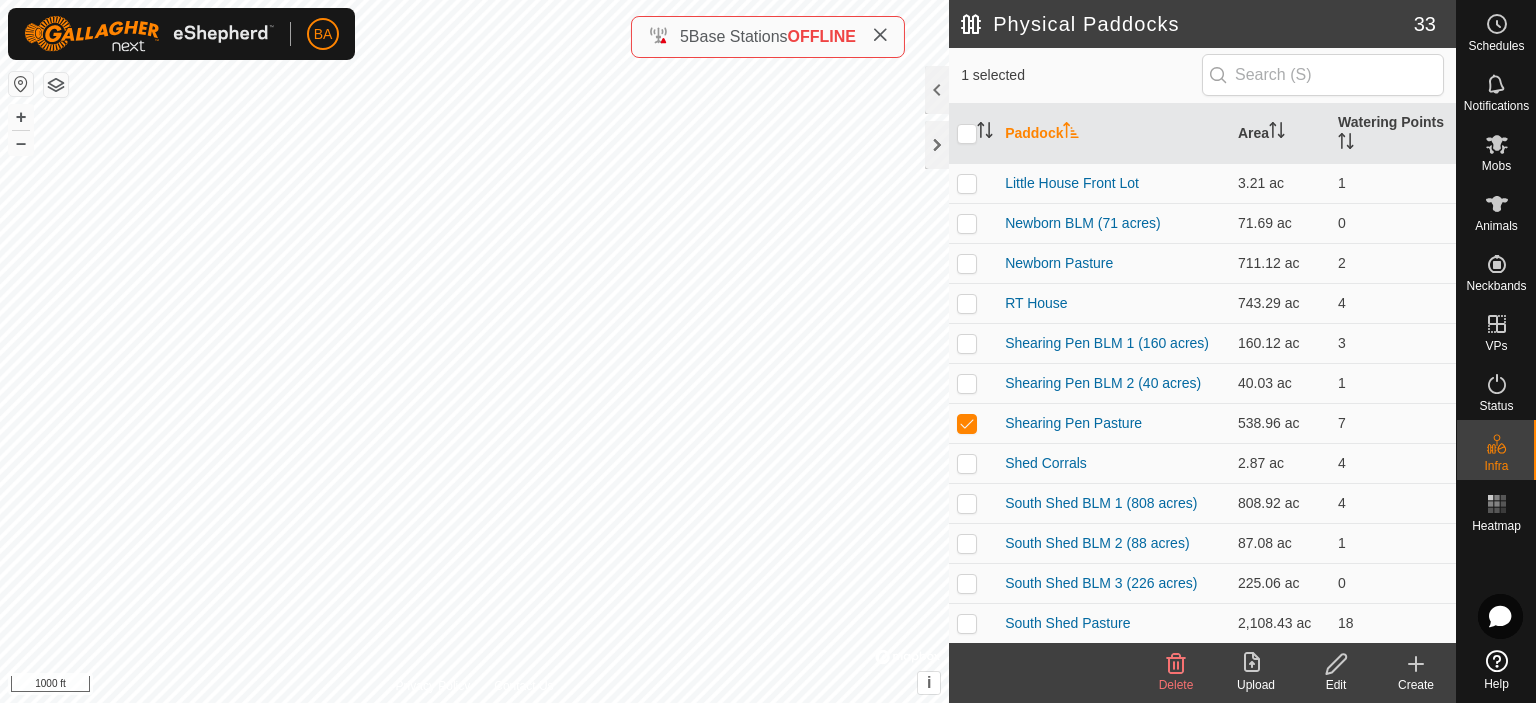 click 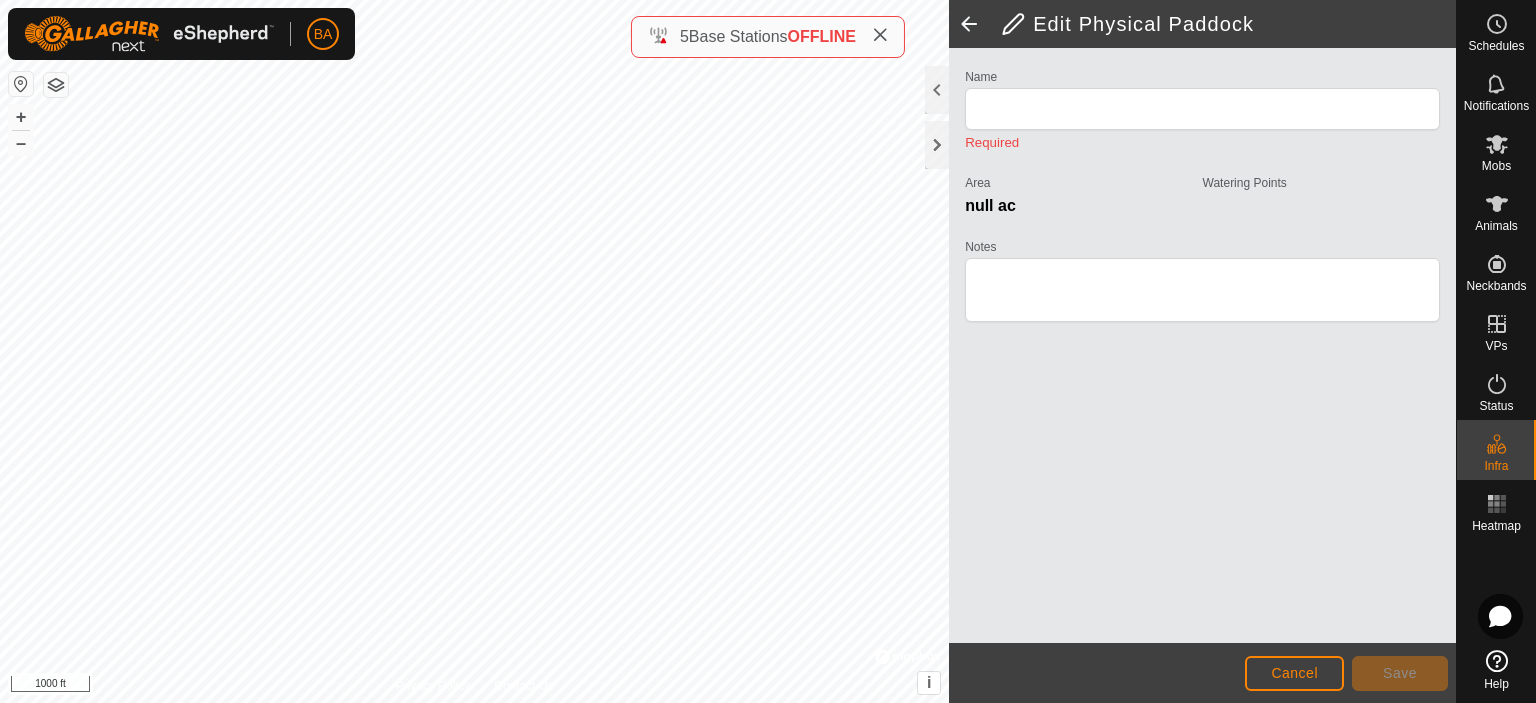 type on "Shearing Pen Pasture" 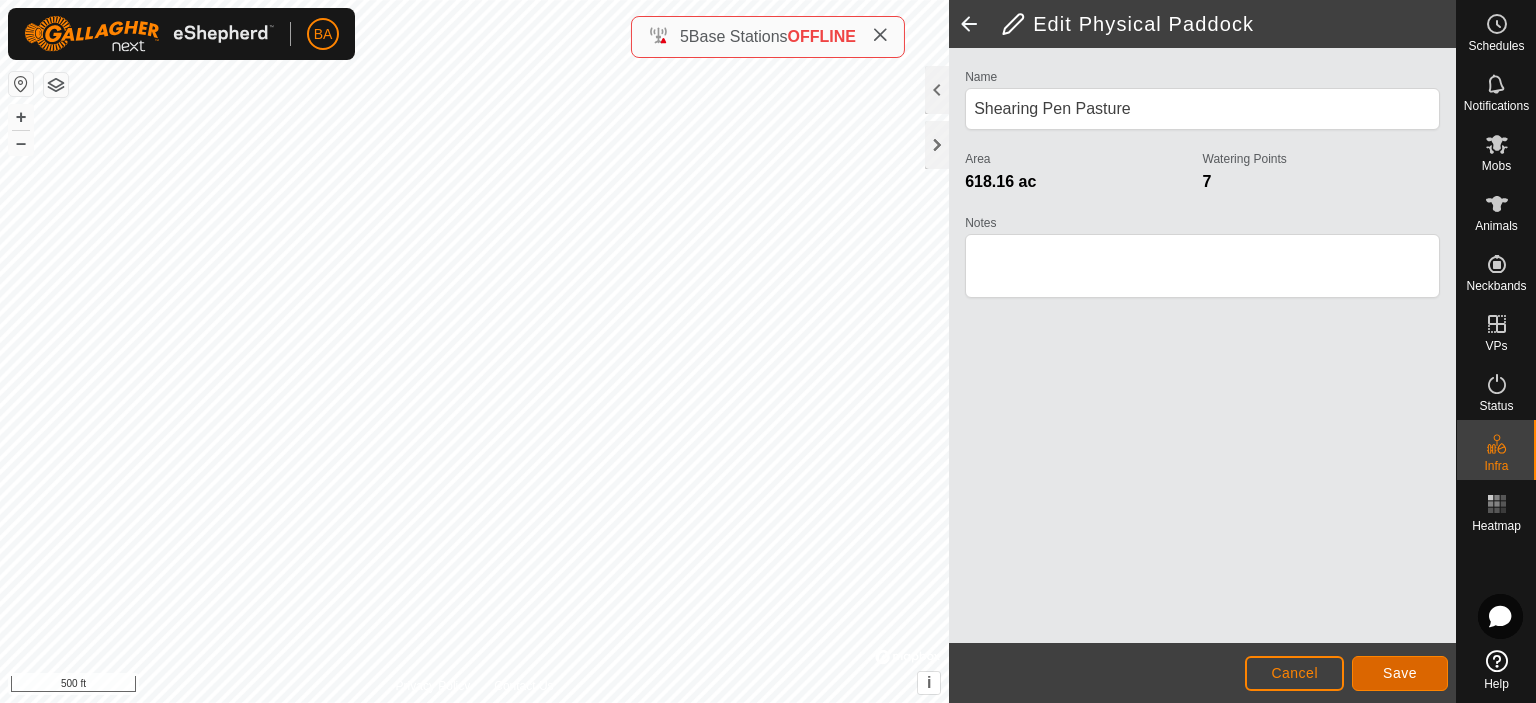 click on "Save" 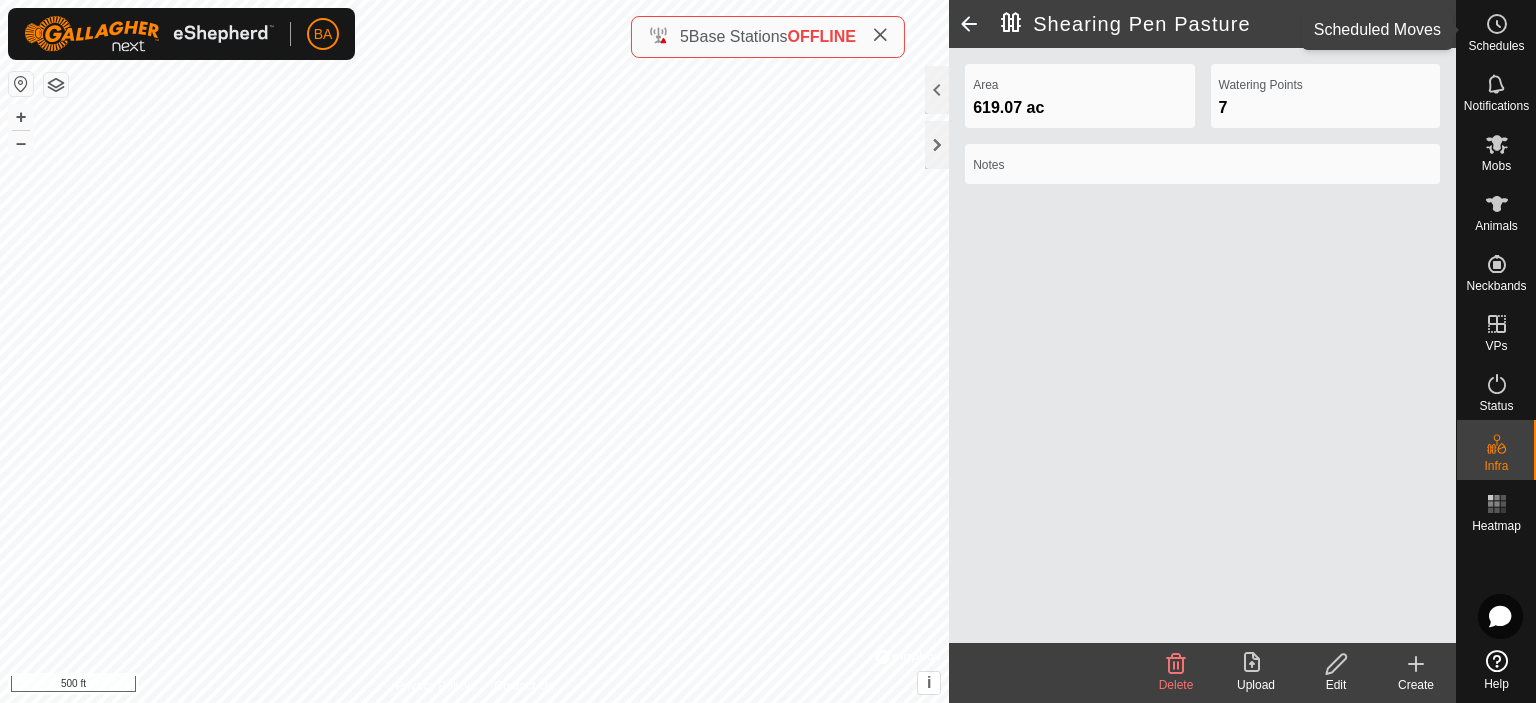 click 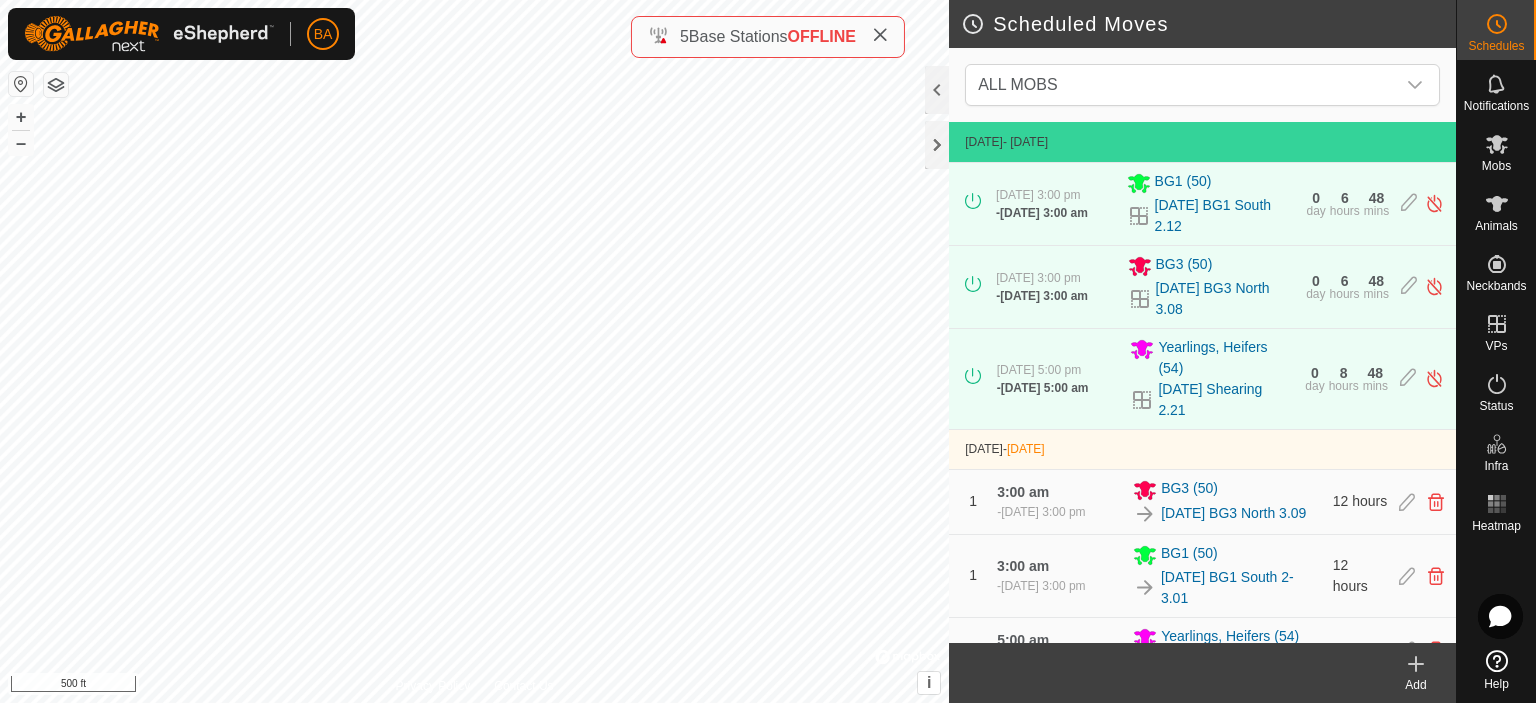 click on "Add" 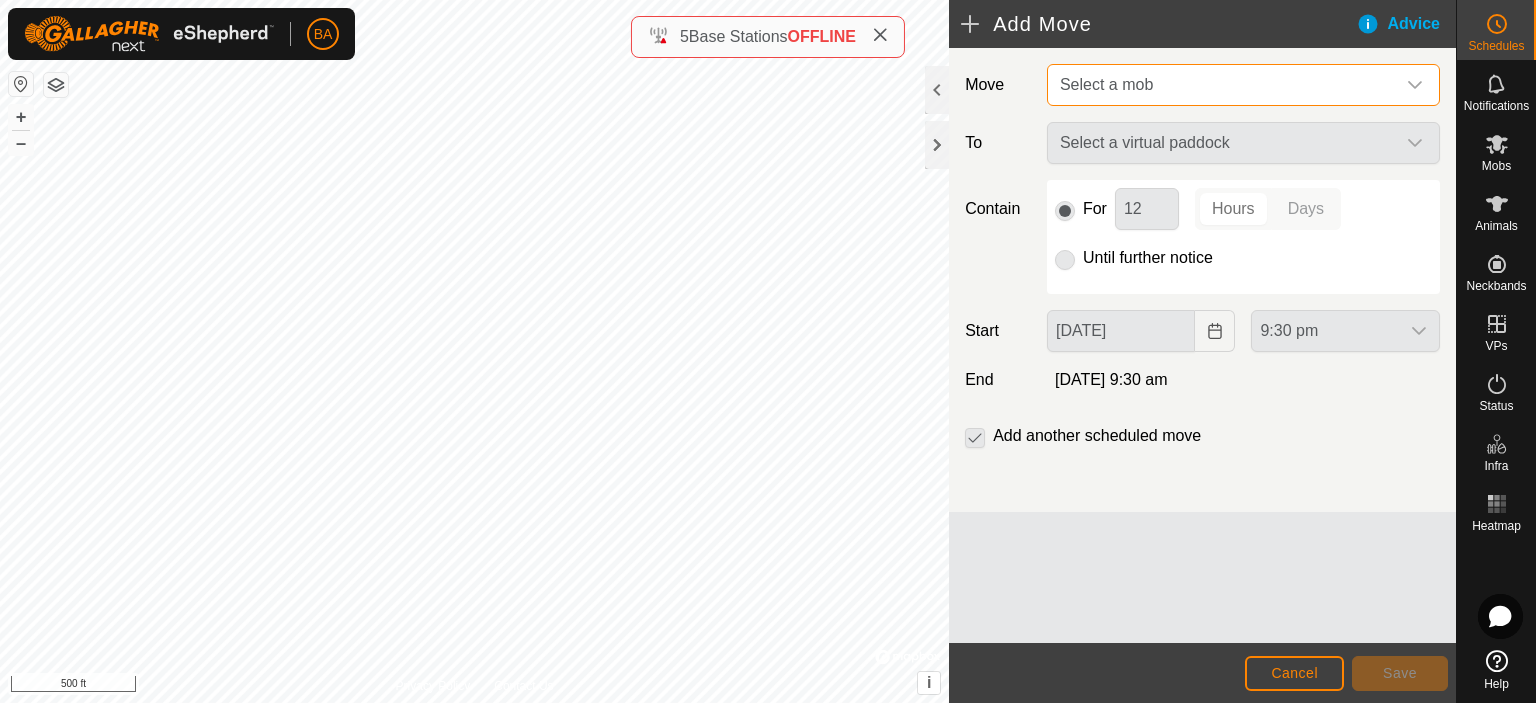 click on "Select a mob" at bounding box center (1223, 85) 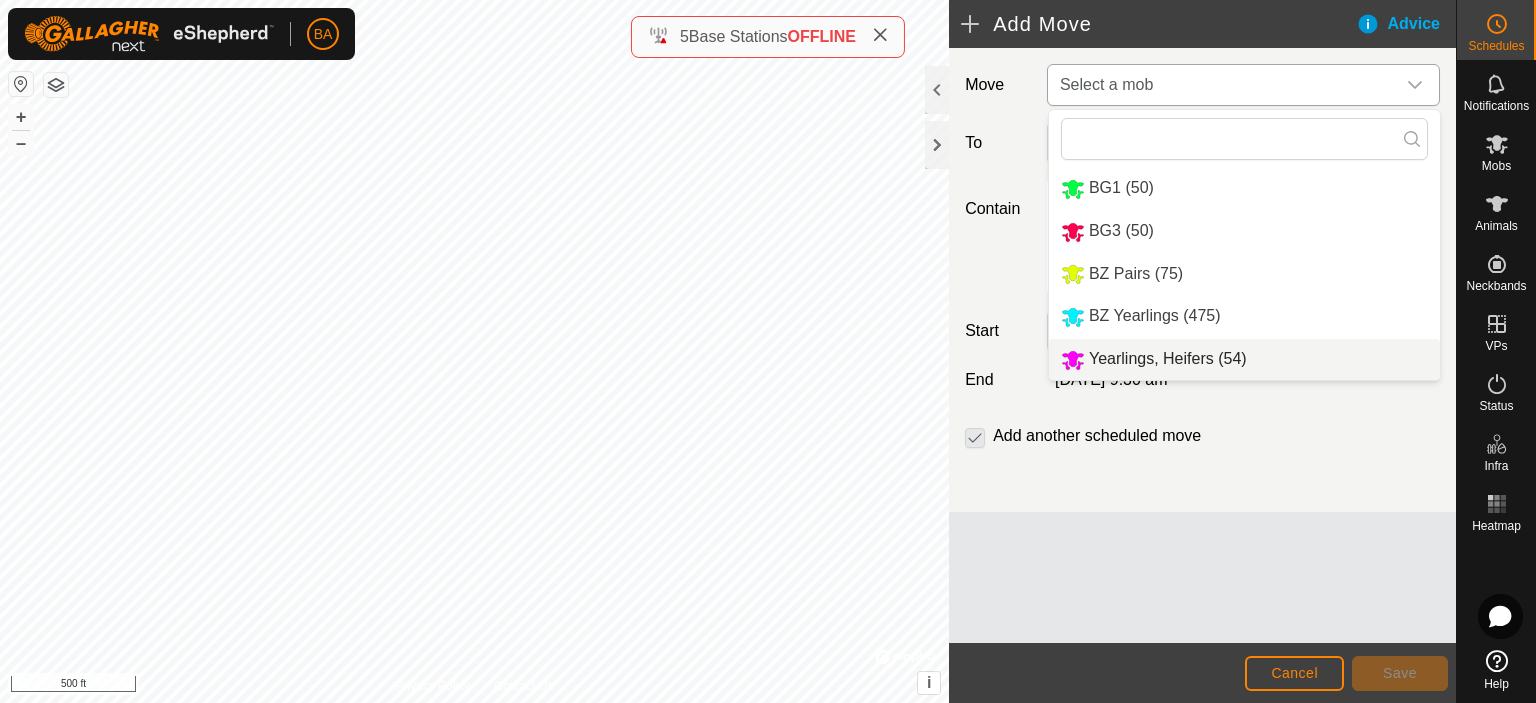 click on "Yearlings, Heifers (54)" at bounding box center (1244, 359) 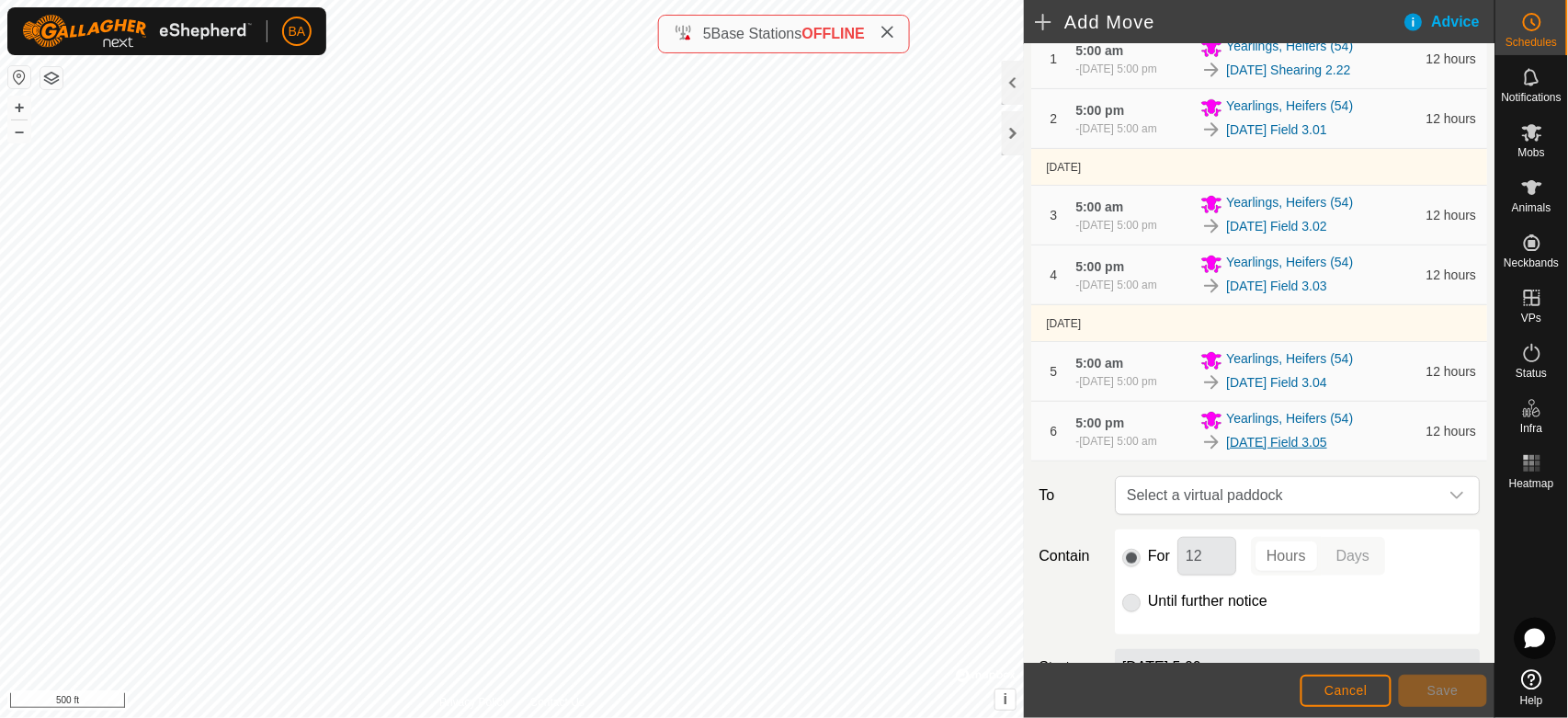 scroll, scrollTop: 476, scrollLeft: 0, axis: vertical 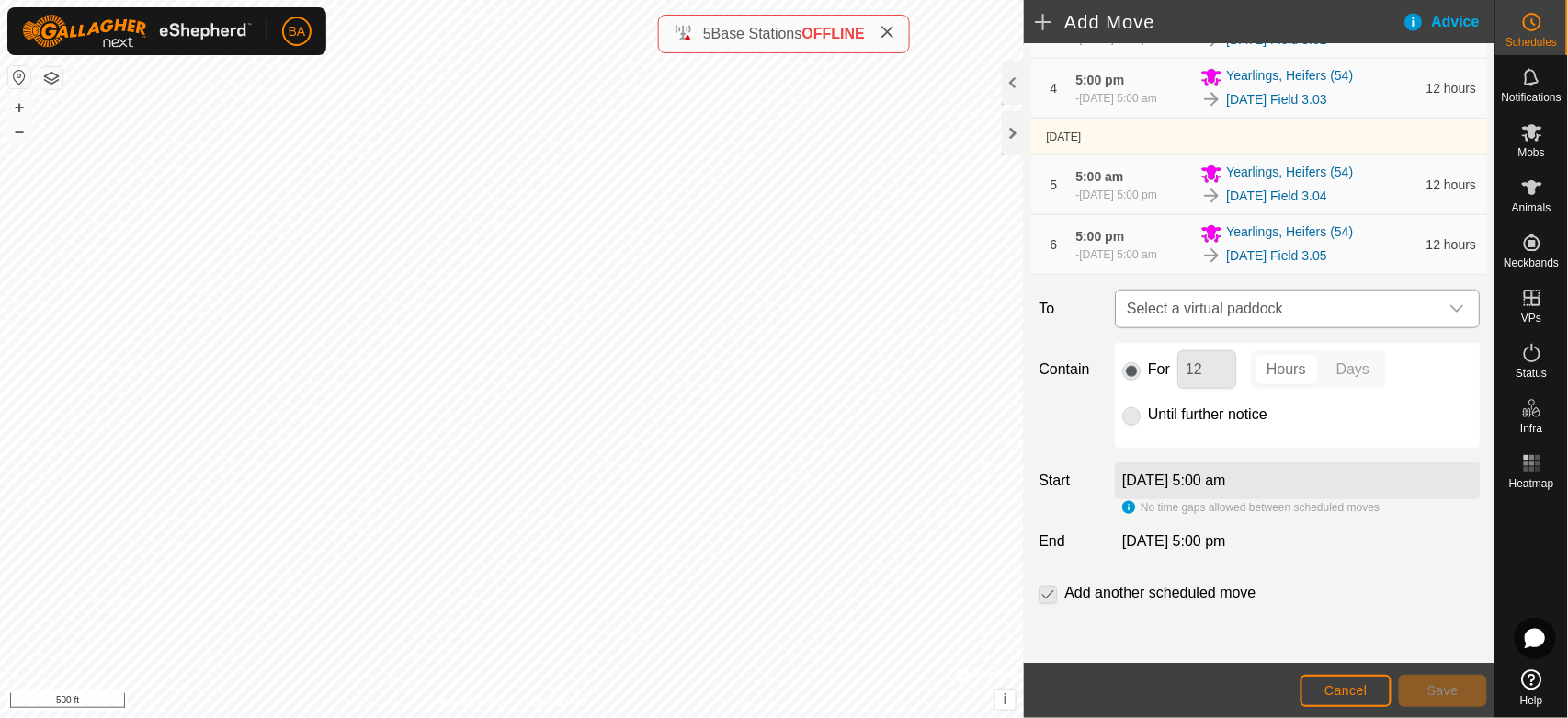 click on "Select a virtual paddock" at bounding box center (1278, 309) 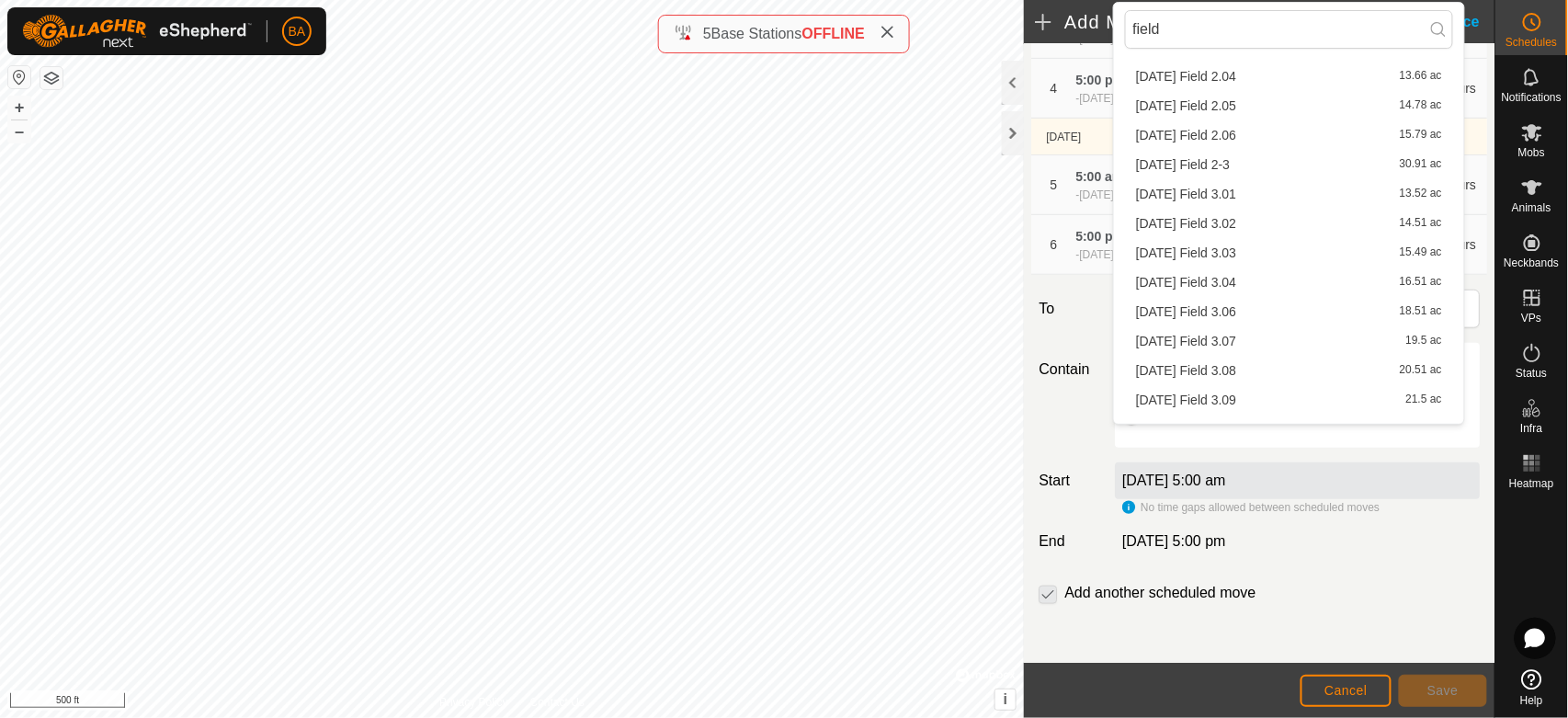 scroll, scrollTop: 102, scrollLeft: 0, axis: vertical 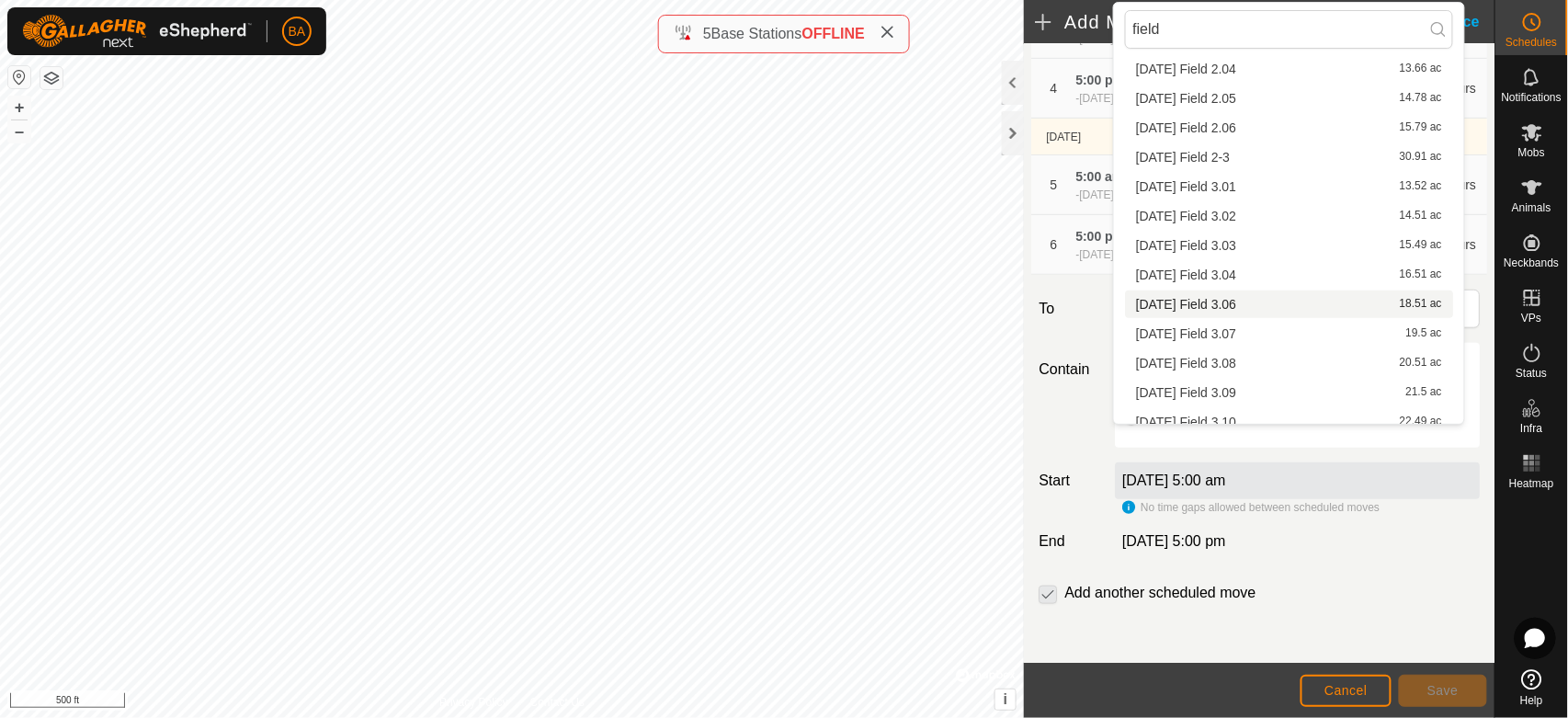 type on "field" 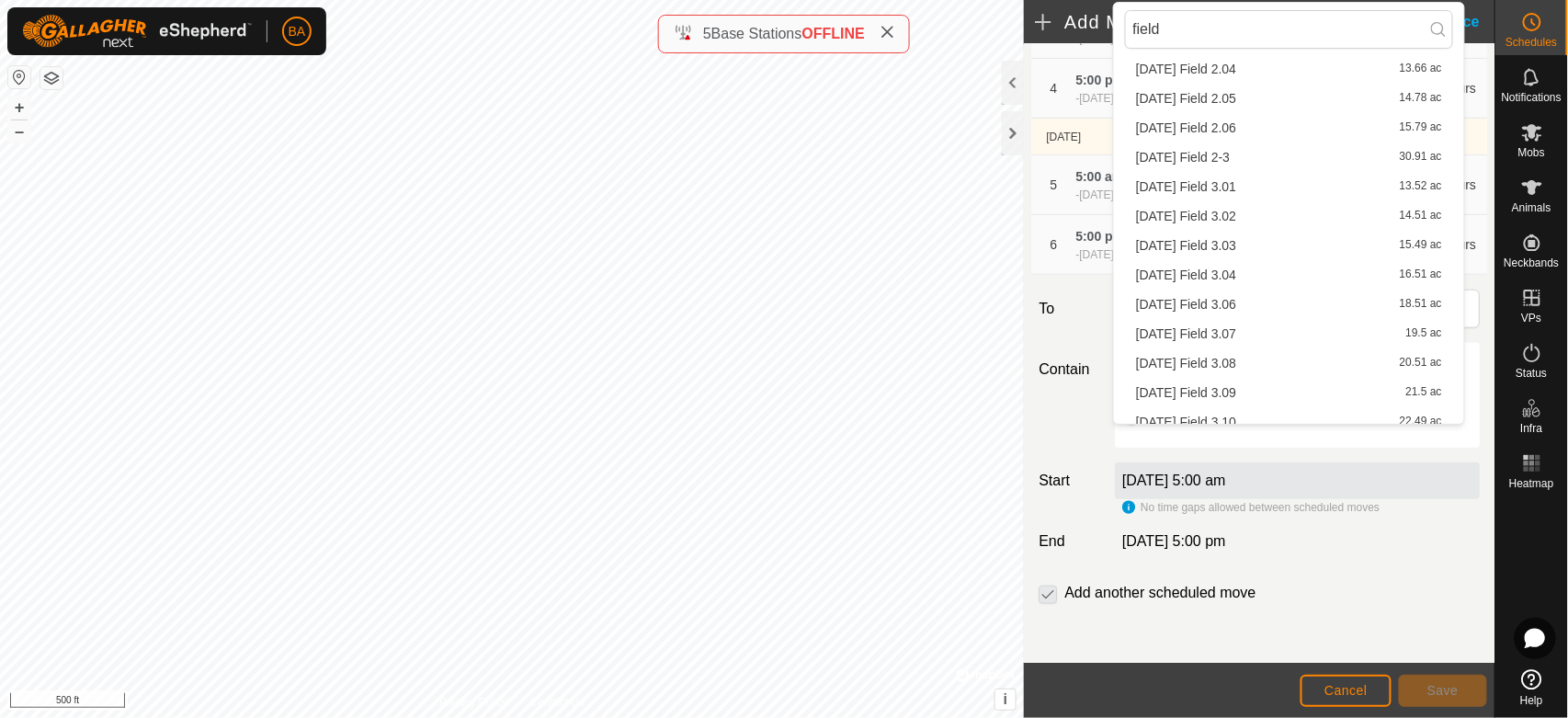 click on "[DATE] Field 3.06  18.51 ac" at bounding box center [1289, 304] 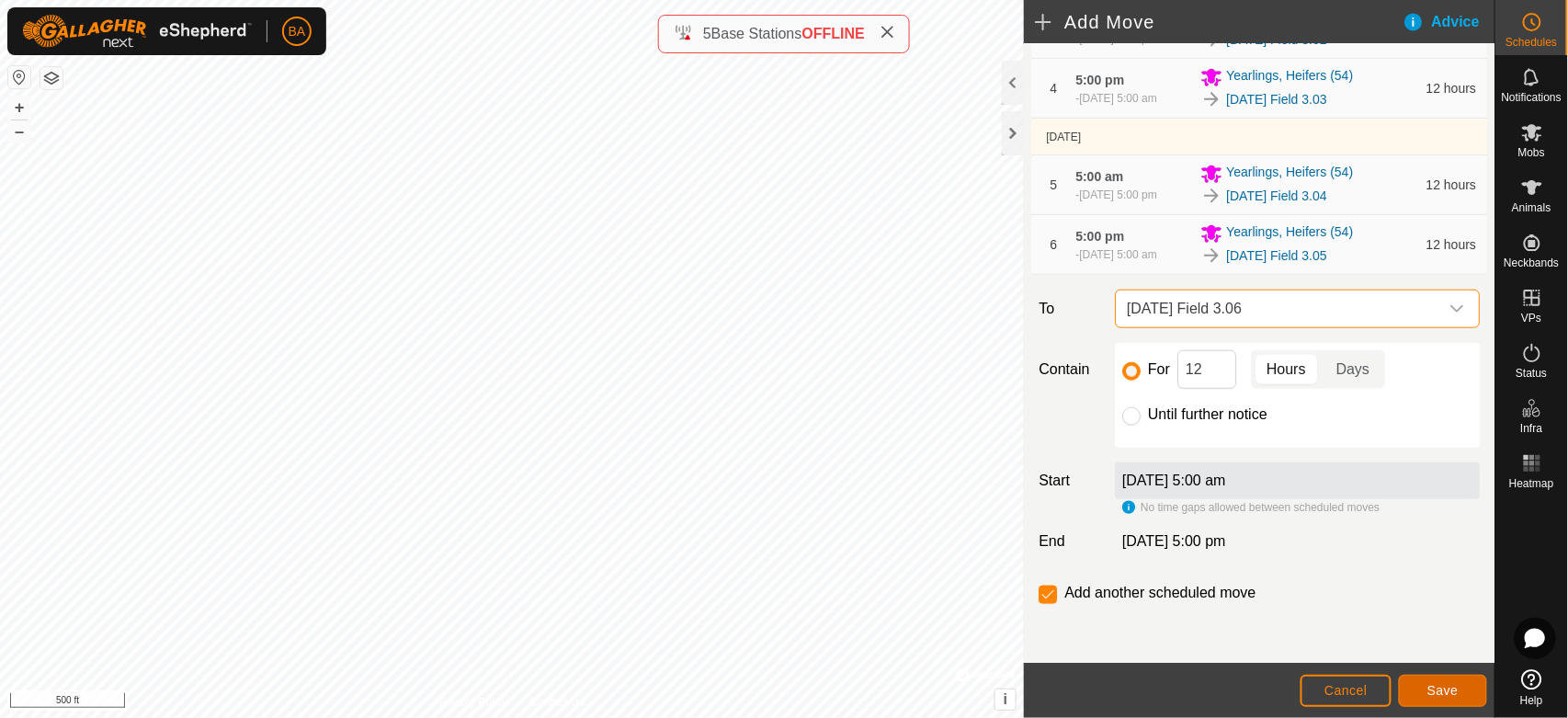 click on "Save" 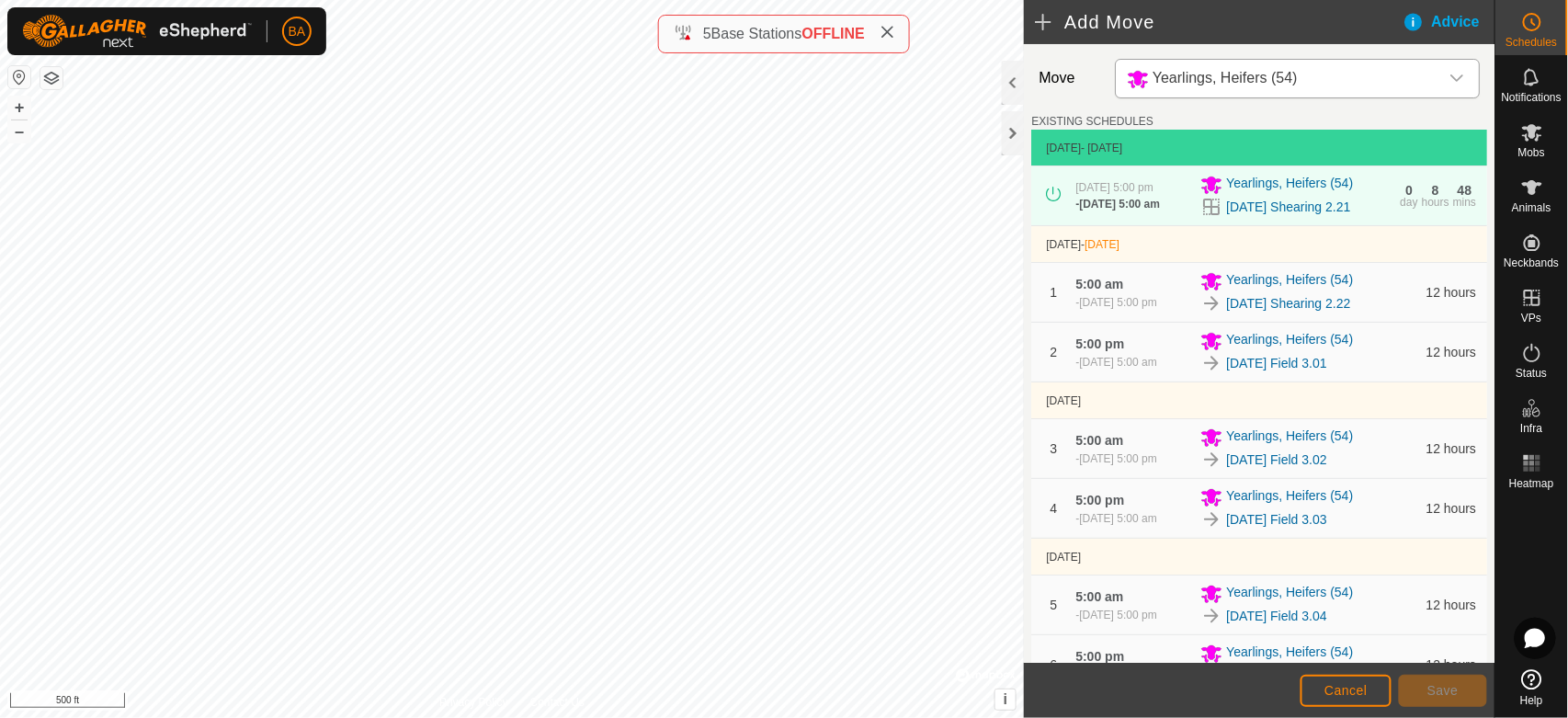 scroll, scrollTop: 573, scrollLeft: 0, axis: vertical 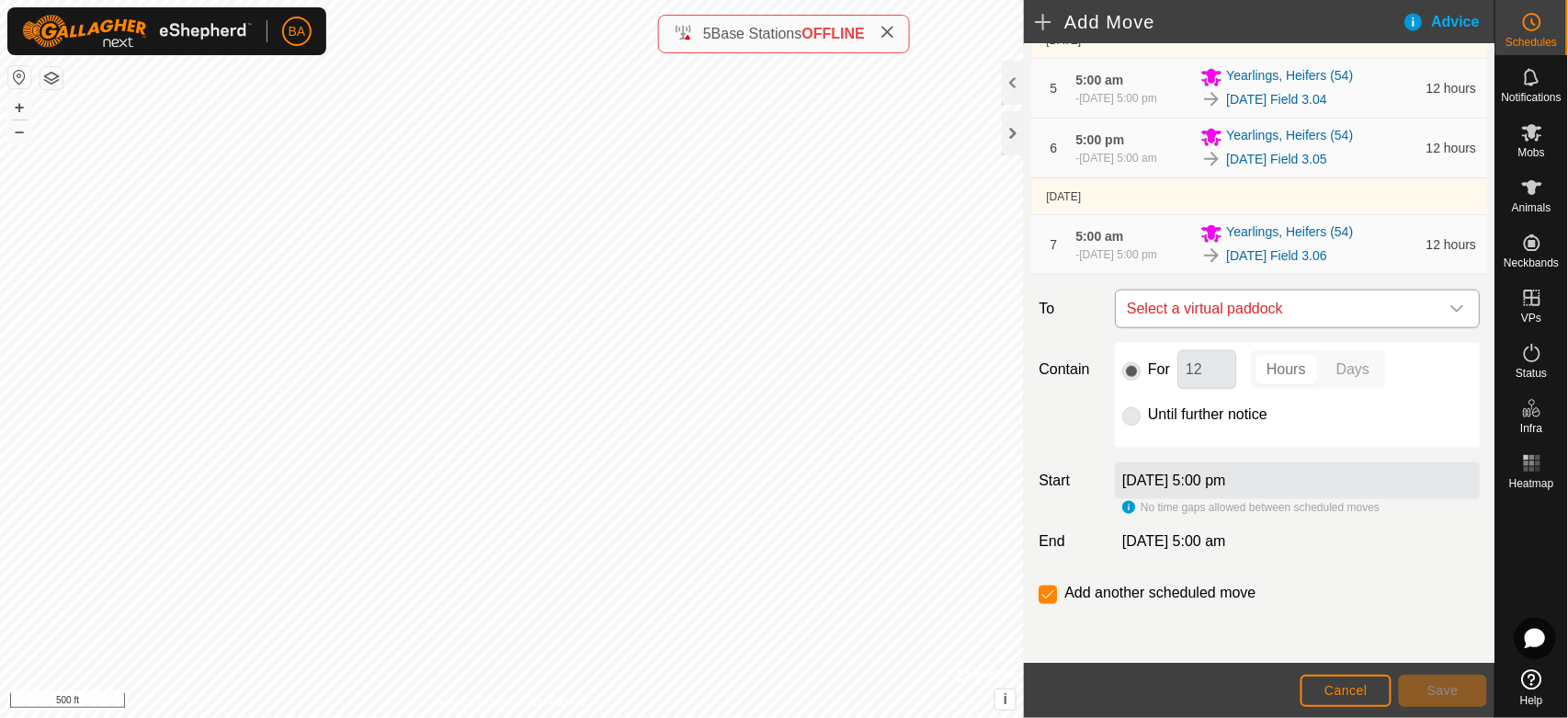 click on "Select a virtual paddock" at bounding box center (1278, 309) 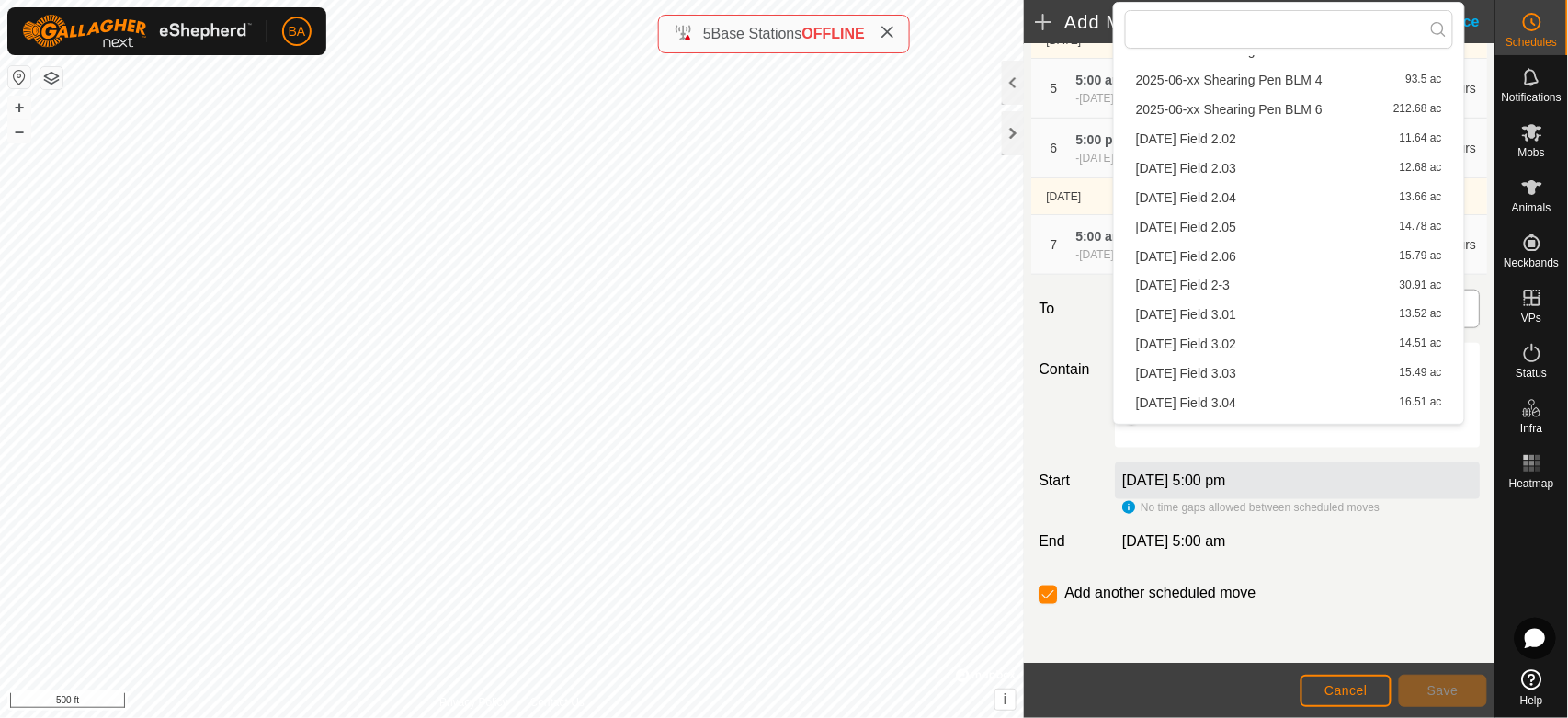 scroll, scrollTop: 1123, scrollLeft: 0, axis: vertical 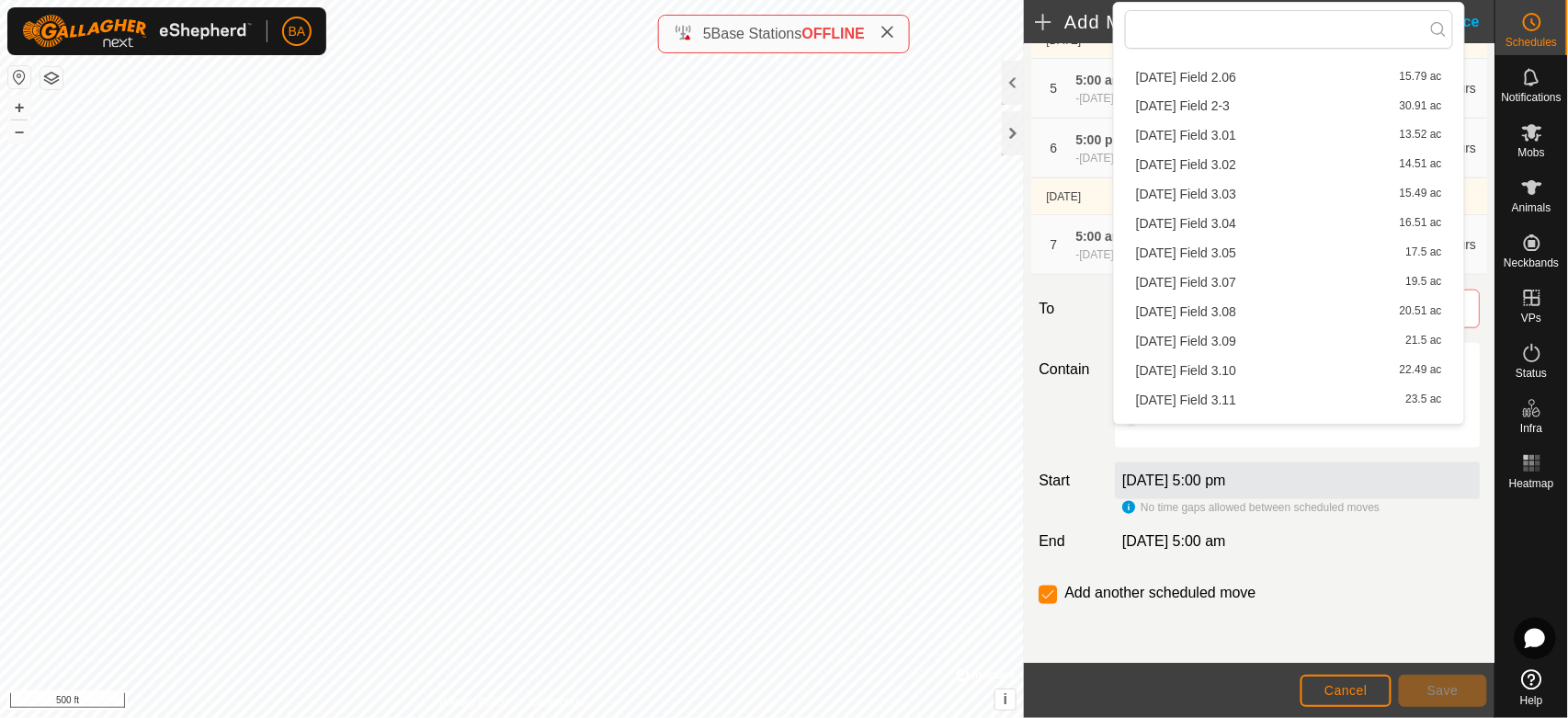 click on "[DATE] Field 3.07  19.5 ac" at bounding box center [1289, 283] 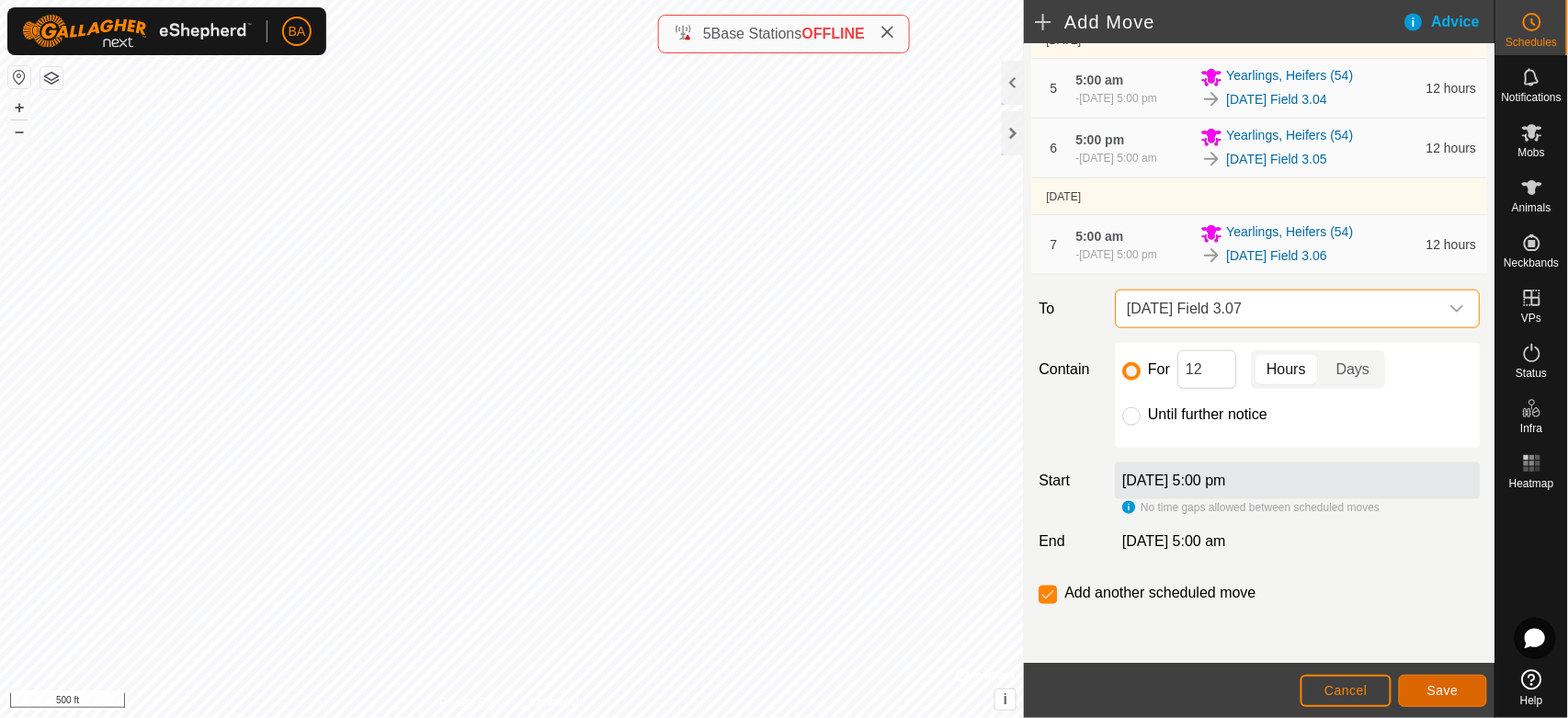click on "Save" 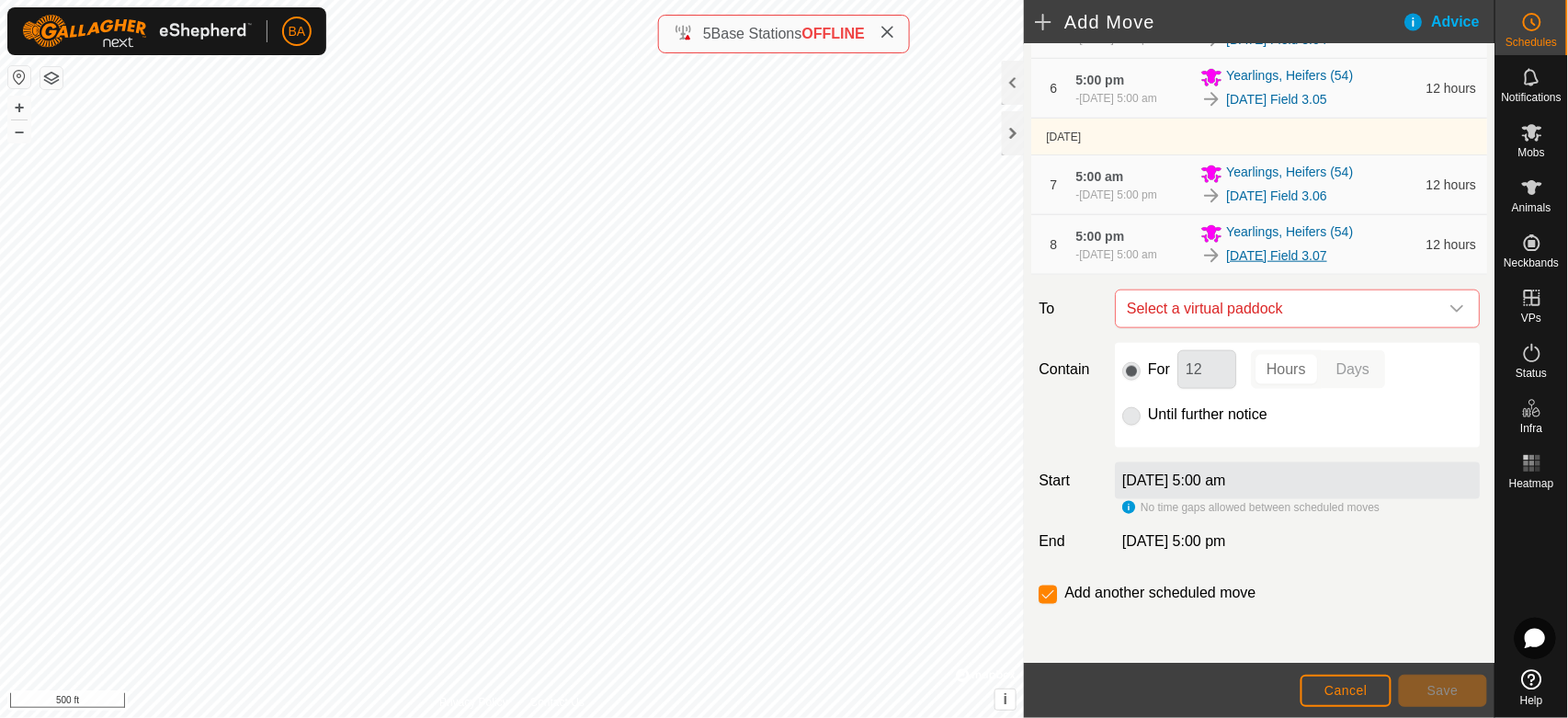scroll, scrollTop: 612, scrollLeft: 0, axis: vertical 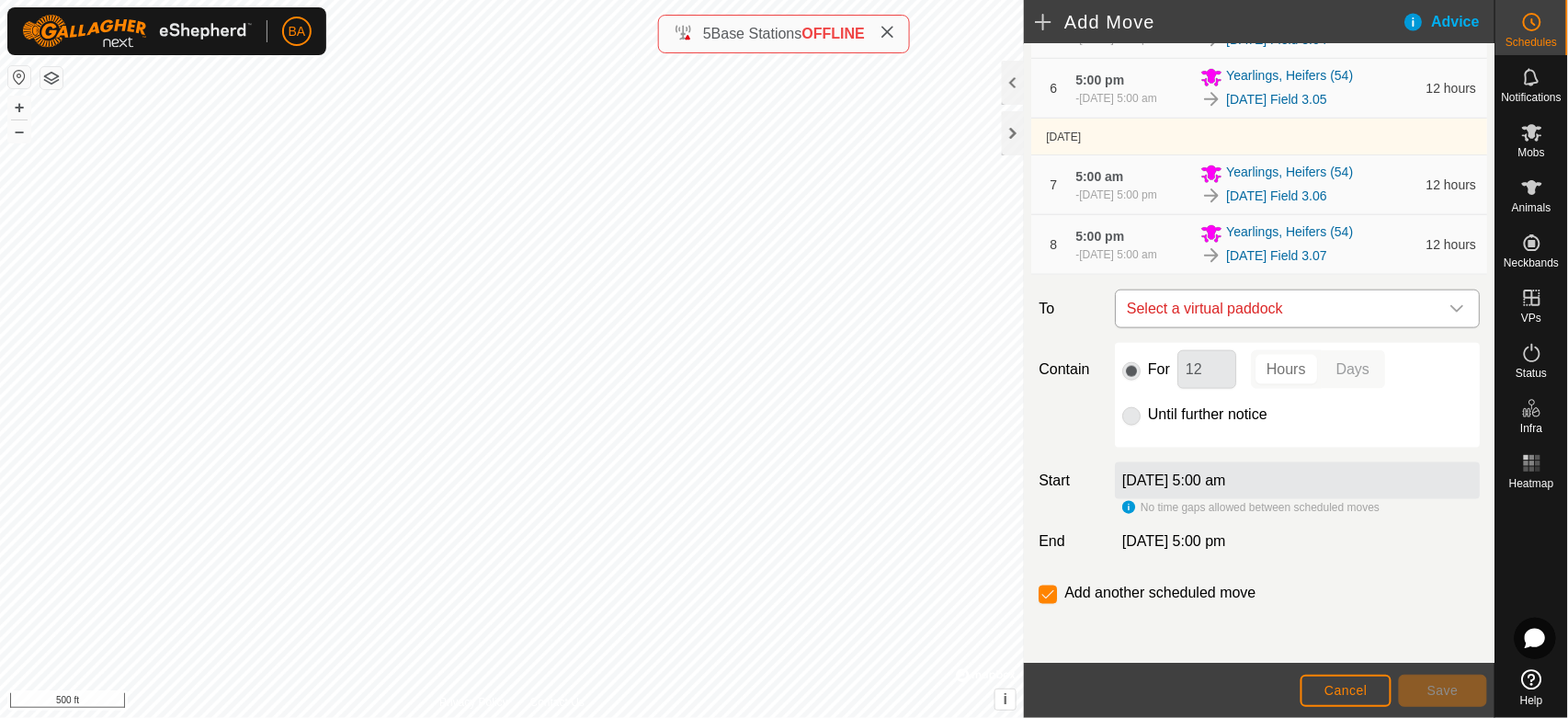 click on "Select a virtual paddock" at bounding box center [1278, 309] 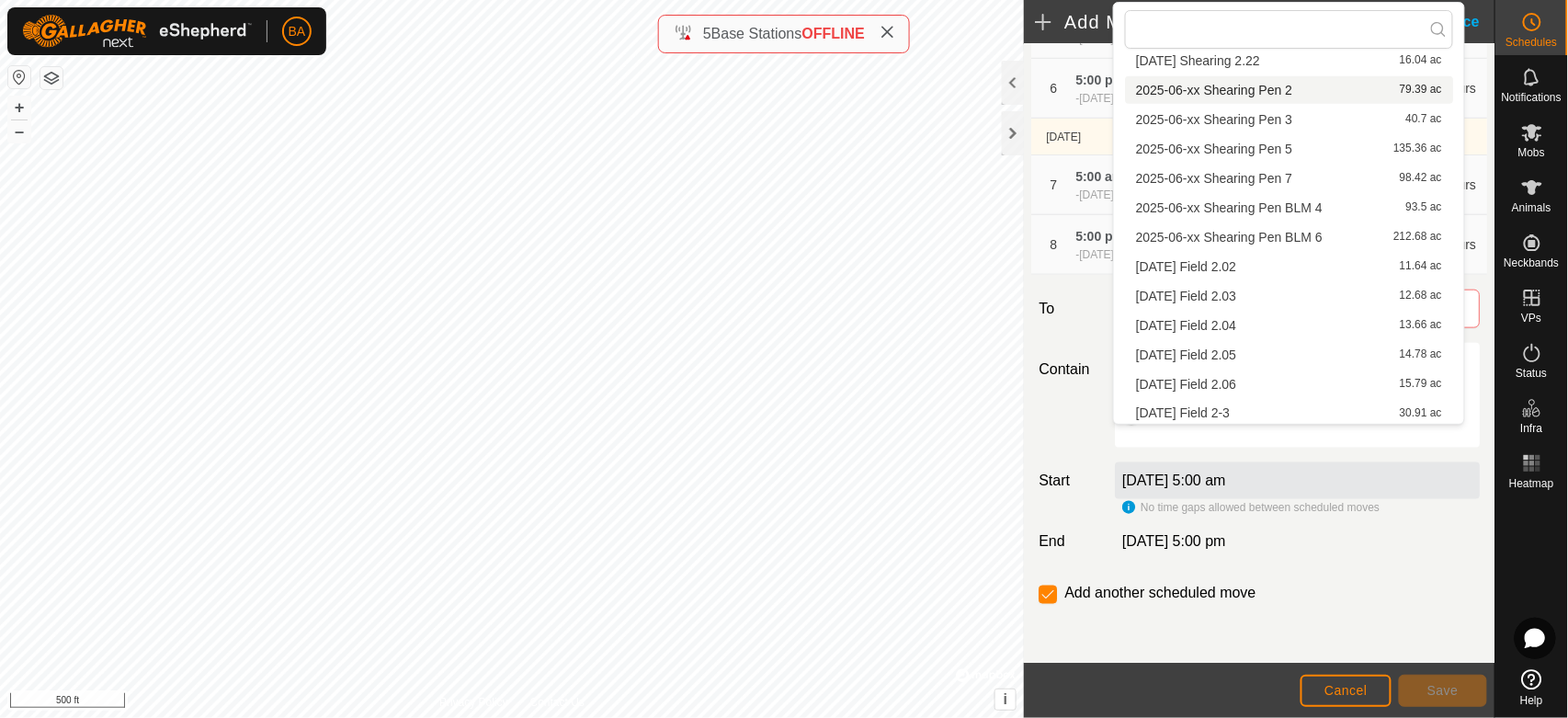 scroll, scrollTop: 1173, scrollLeft: 0, axis: vertical 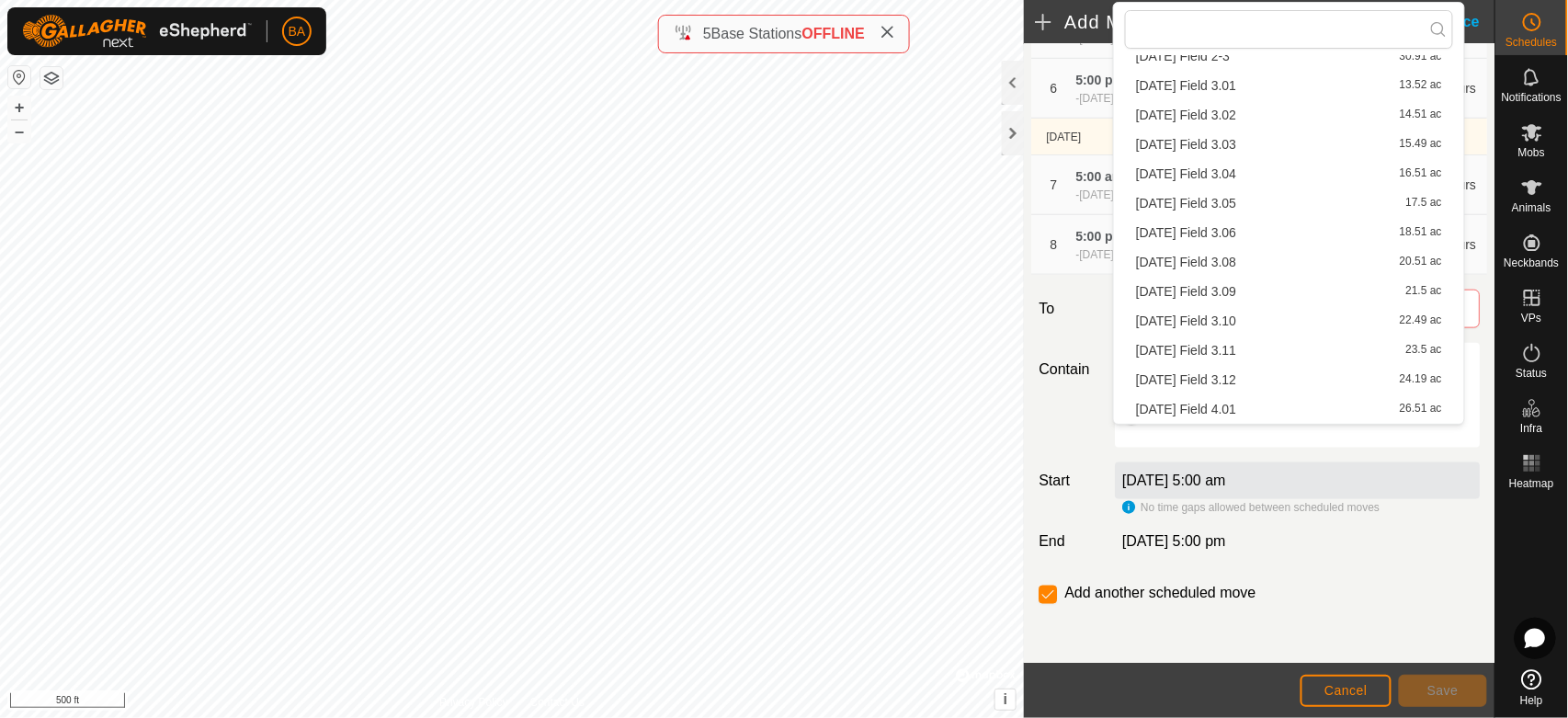 click on "[DATE] Field 3.08  20.51 ac" at bounding box center [1289, 263] 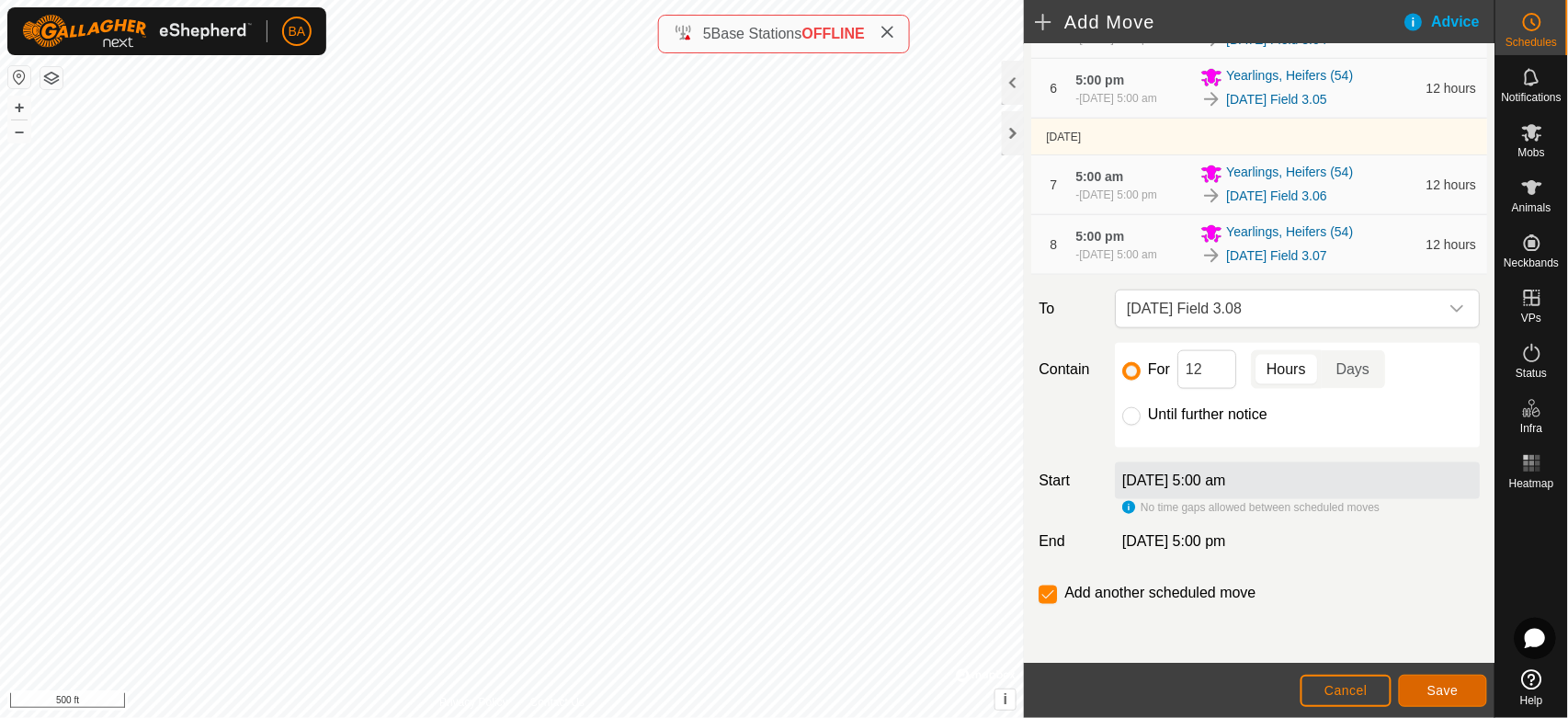 click on "Save" 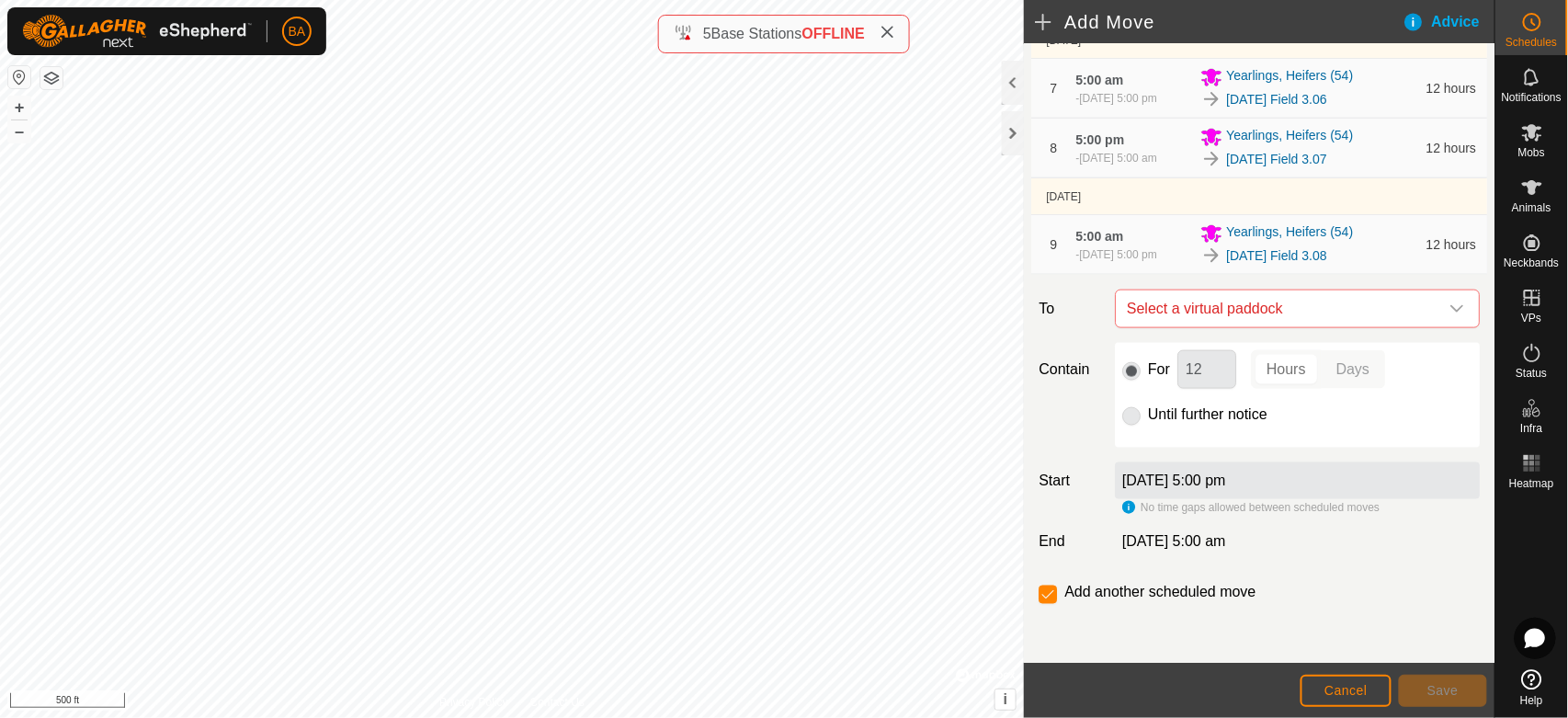 scroll, scrollTop: 729, scrollLeft: 0, axis: vertical 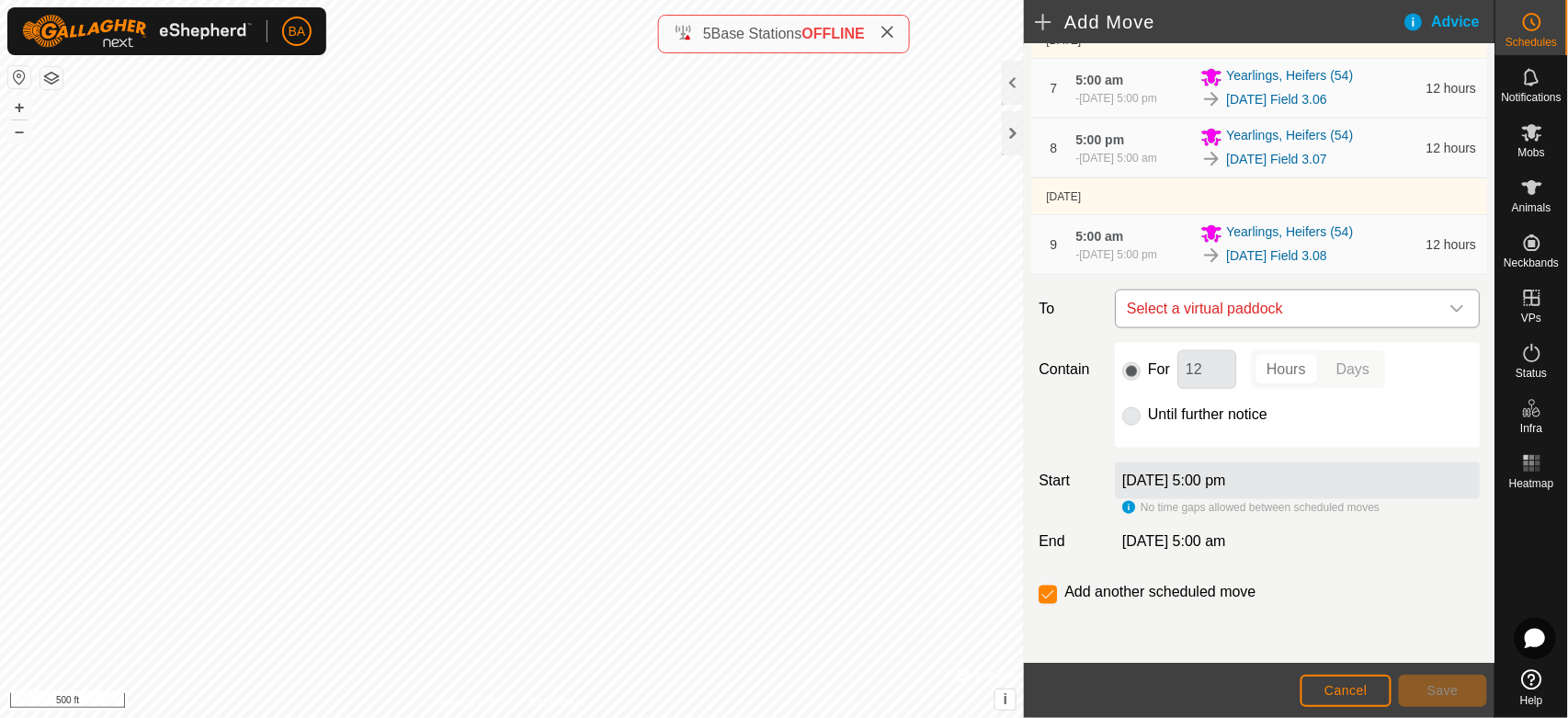 click on "Select a virtual paddock" at bounding box center [1278, 309] 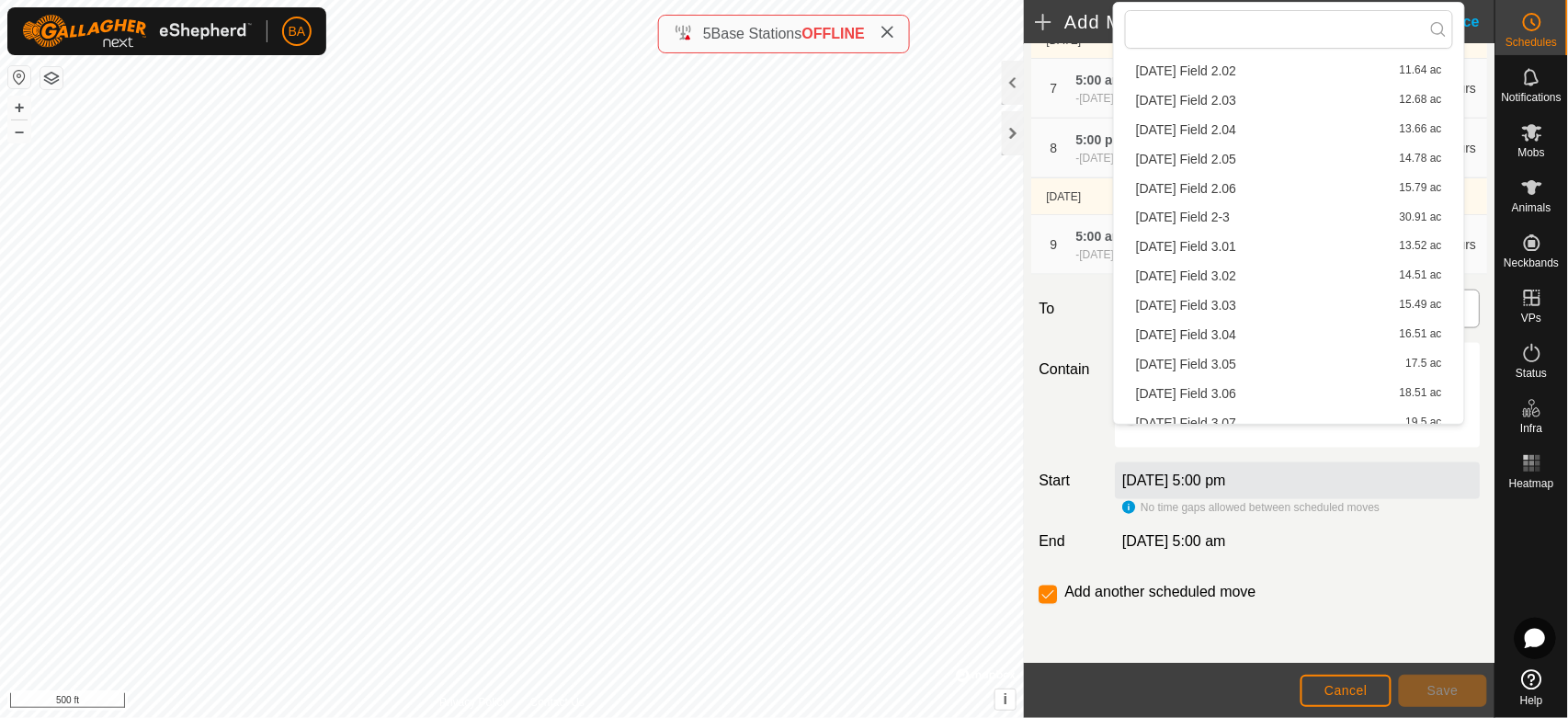 scroll, scrollTop: 1173, scrollLeft: 0, axis: vertical 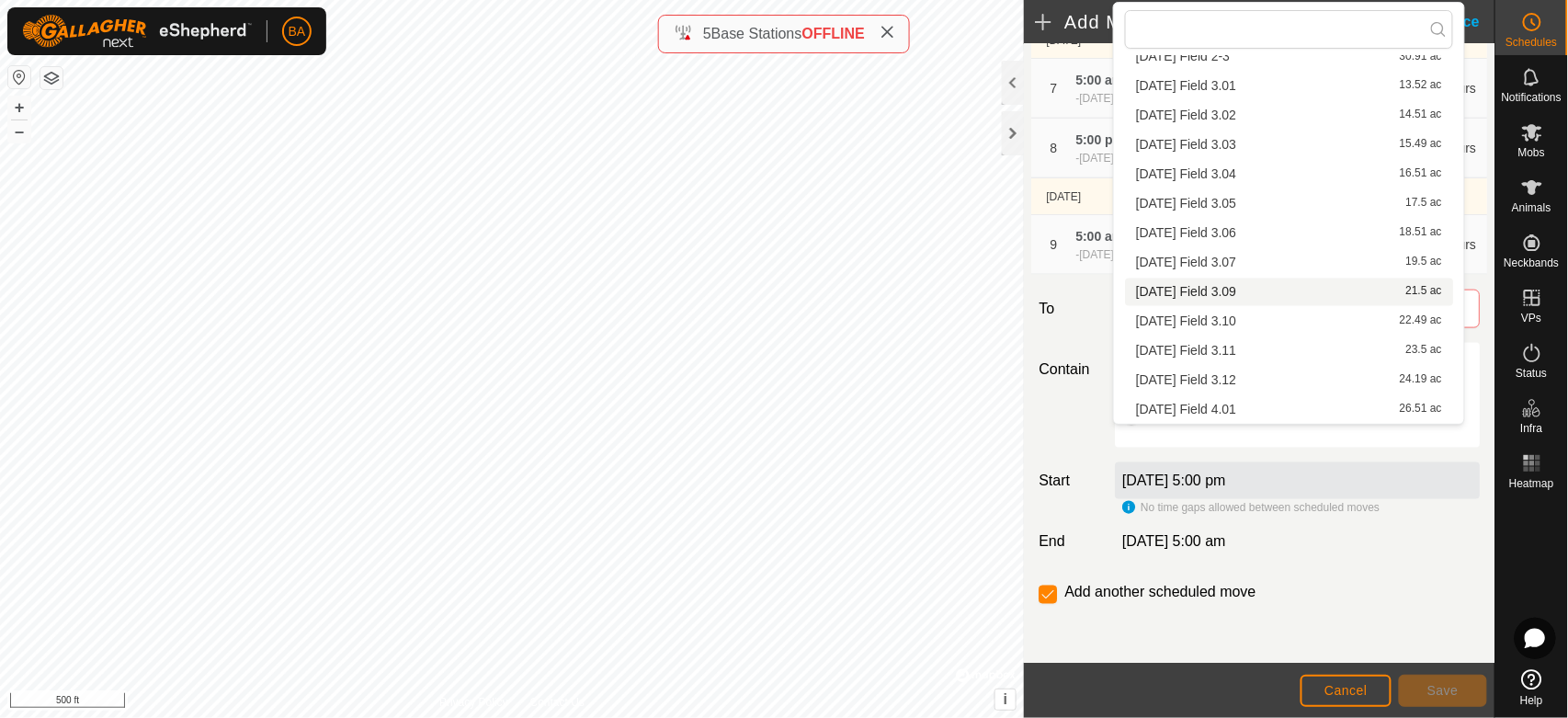 click on "[DATE] Field 3.09  21.5 ac" at bounding box center (1289, 292) 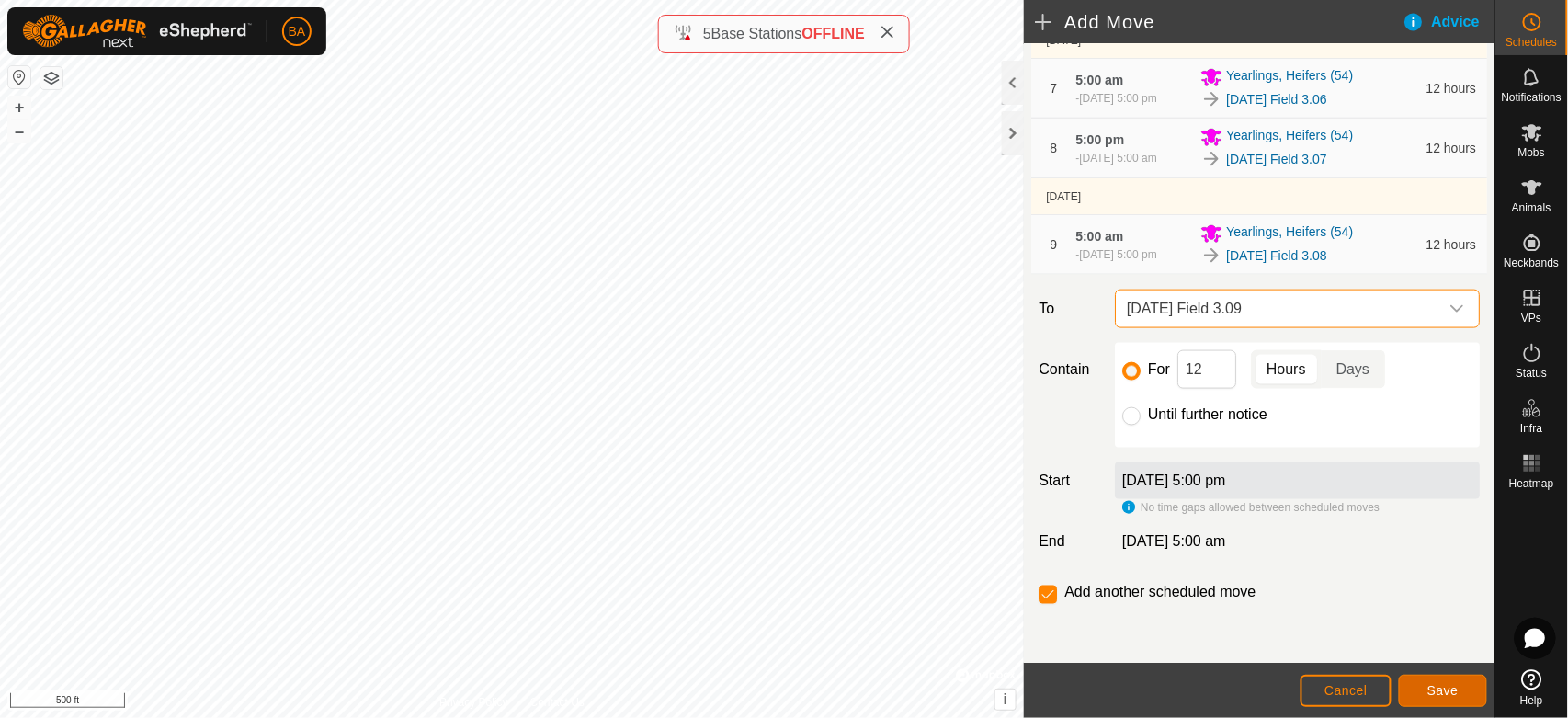 click on "Save" 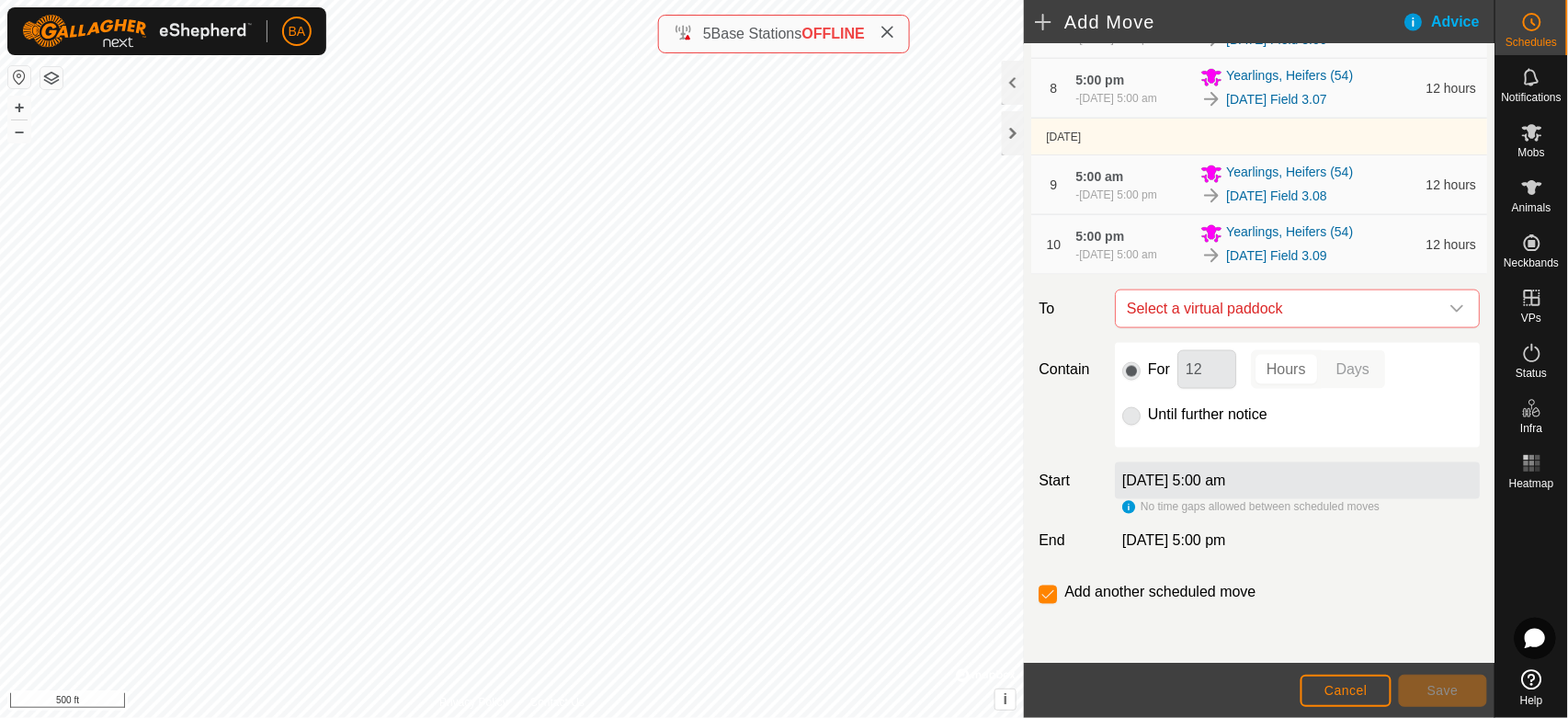 scroll, scrollTop: 789, scrollLeft: 0, axis: vertical 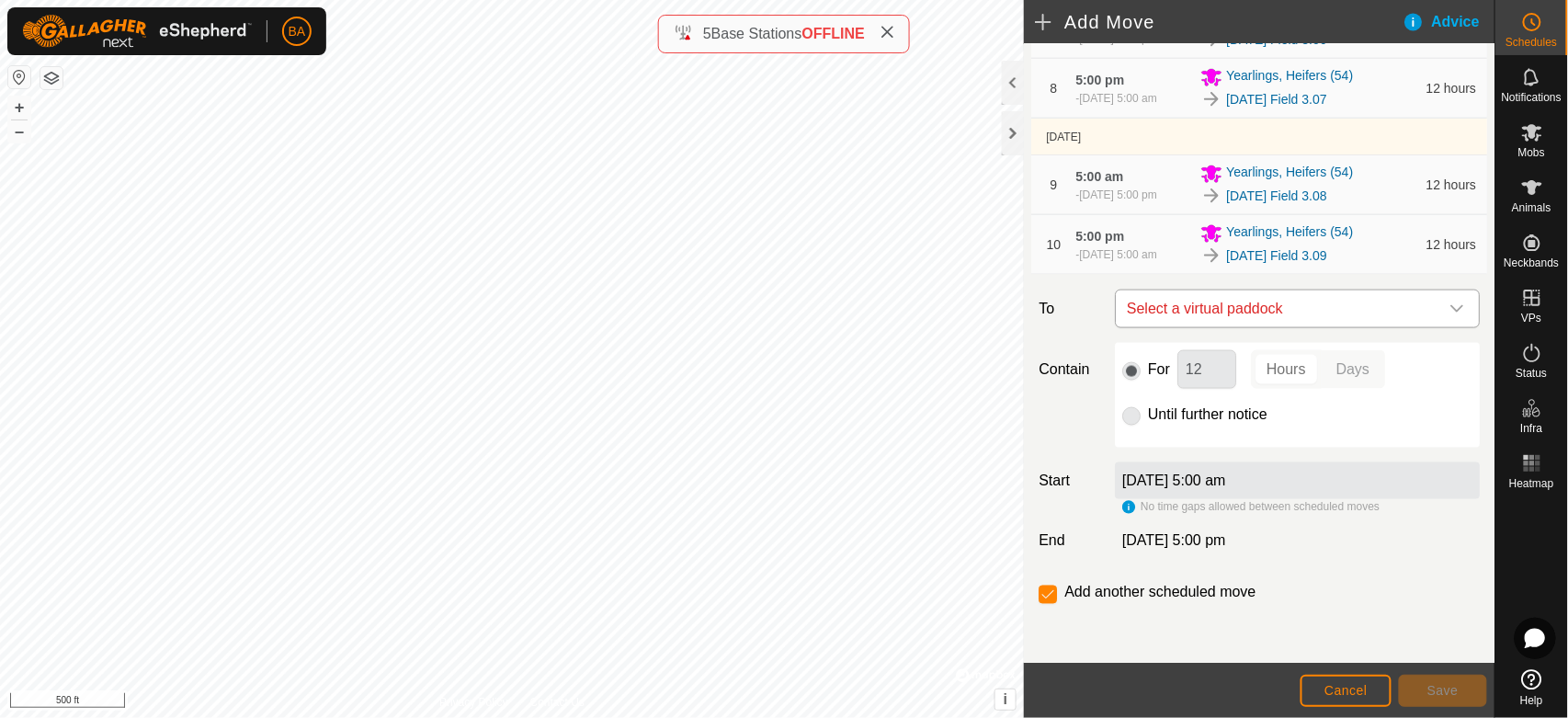click on "Select a virtual paddock" at bounding box center (1278, 309) 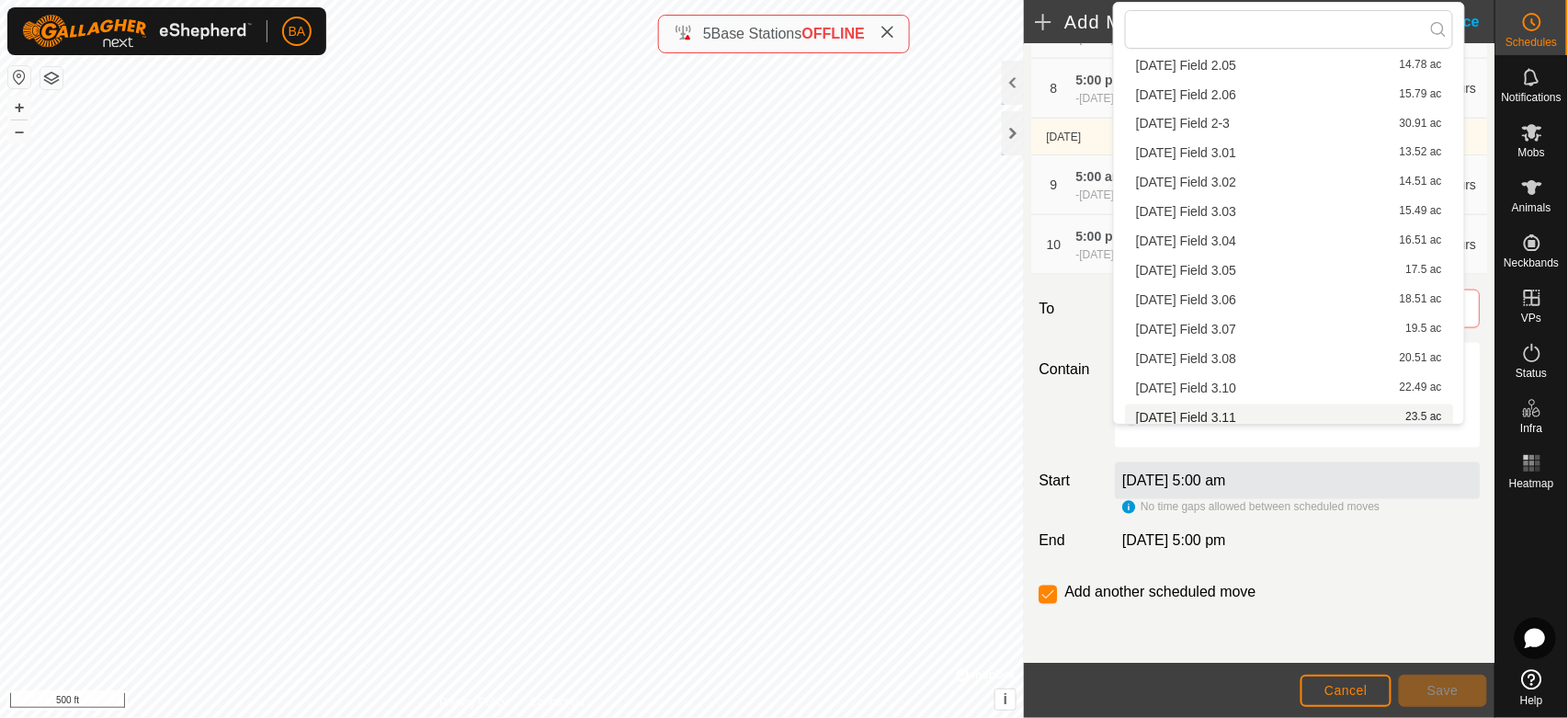 scroll, scrollTop: 1173, scrollLeft: 0, axis: vertical 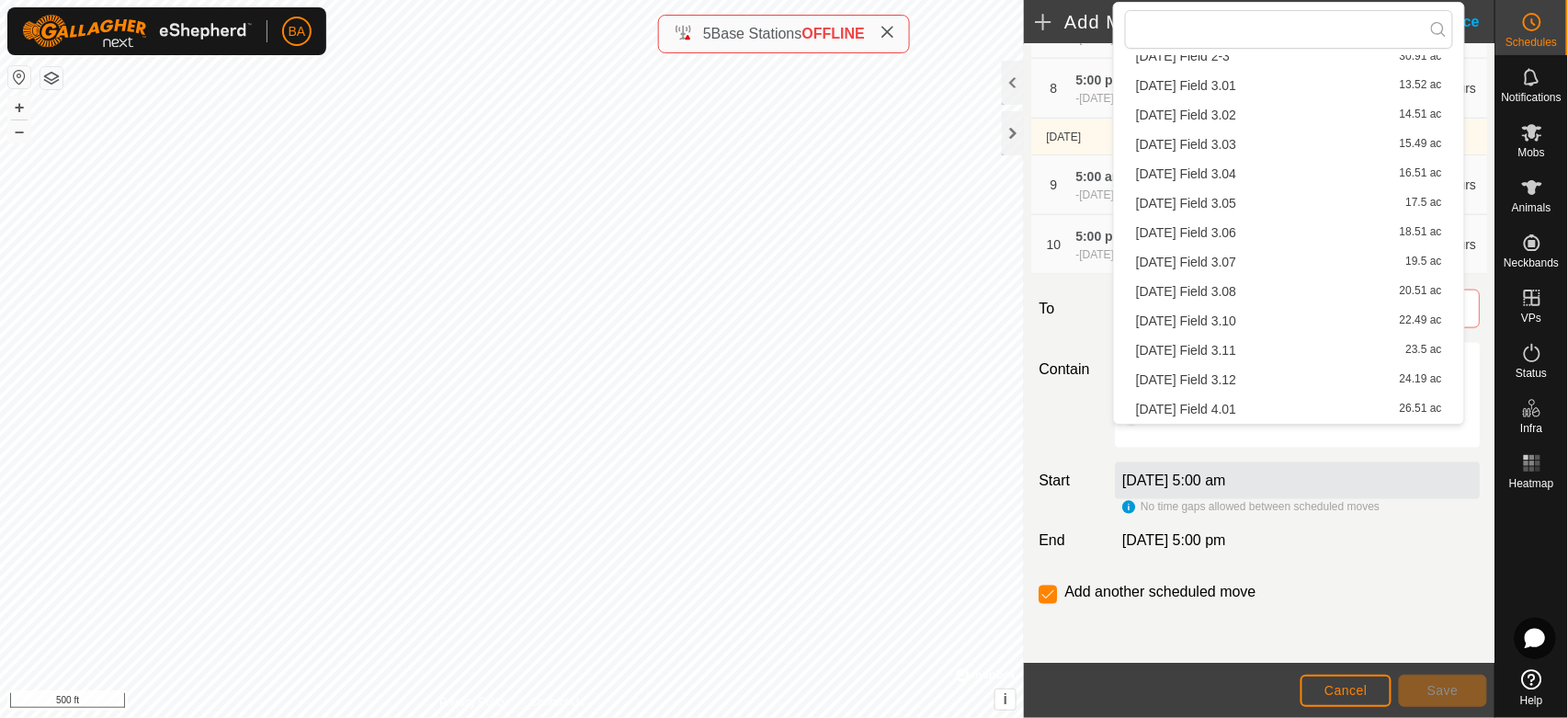 click on "[DATE] Field 3.10  22.49 ac" at bounding box center (1289, 322) 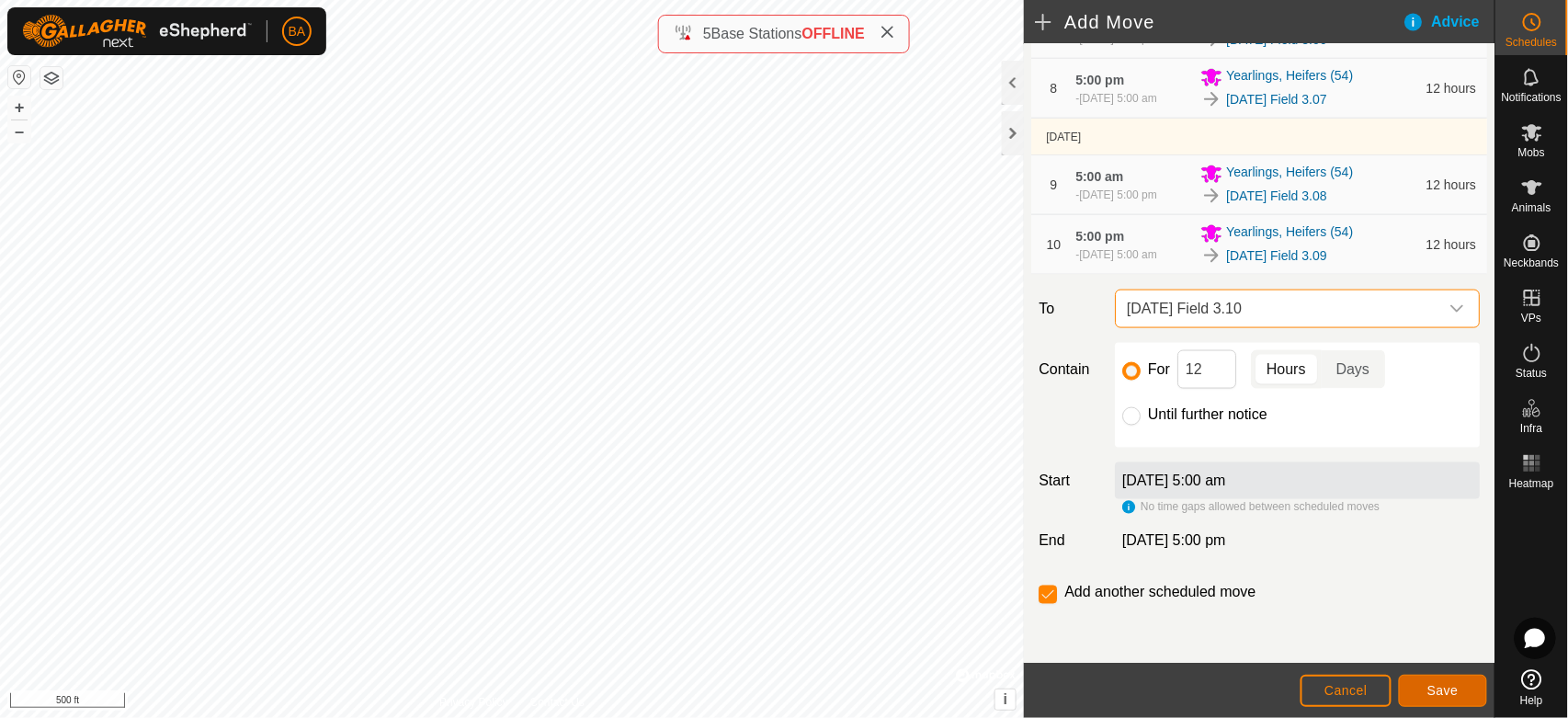 click on "Save" 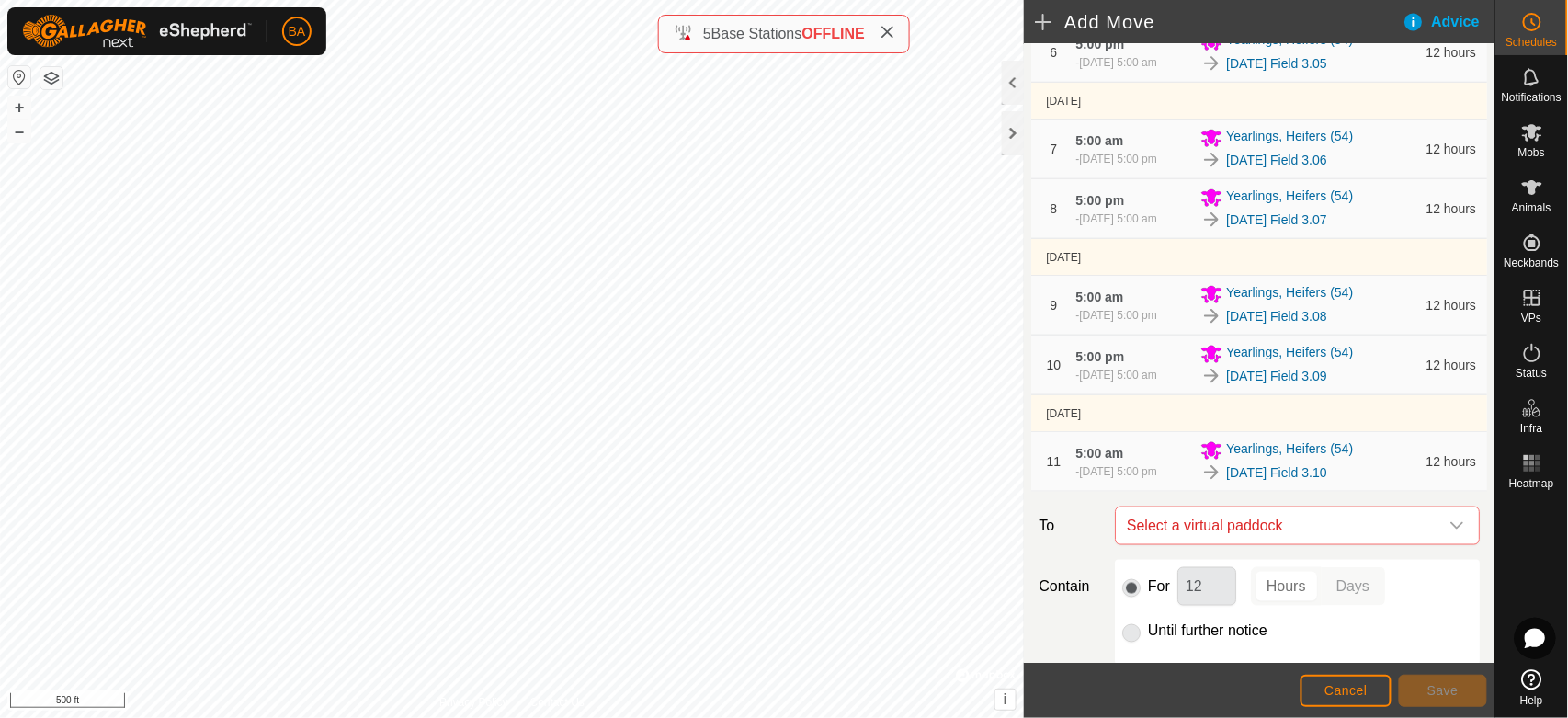 scroll, scrollTop: 885, scrollLeft: 0, axis: vertical 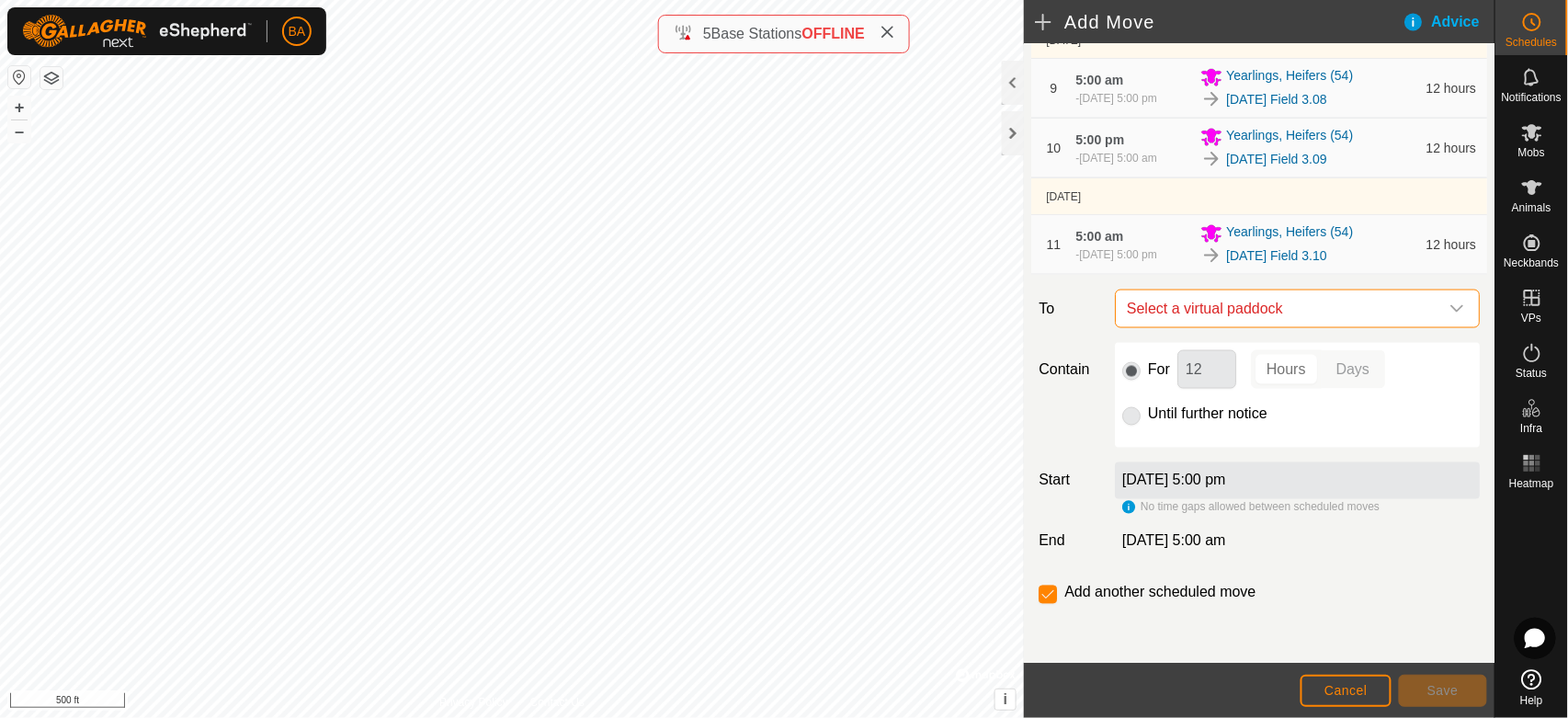 click on "Select a virtual paddock" at bounding box center (1278, 309) 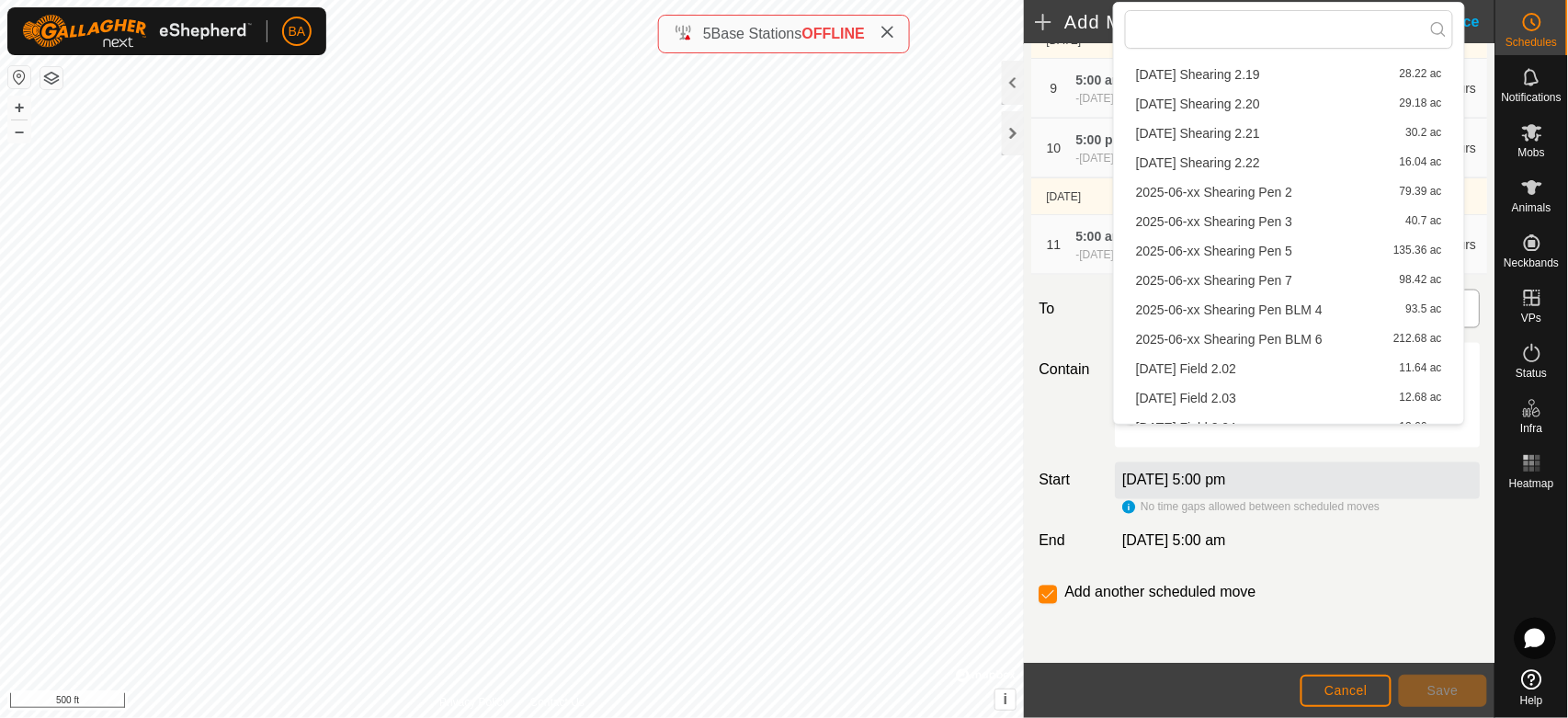 scroll, scrollTop: 1173, scrollLeft: 0, axis: vertical 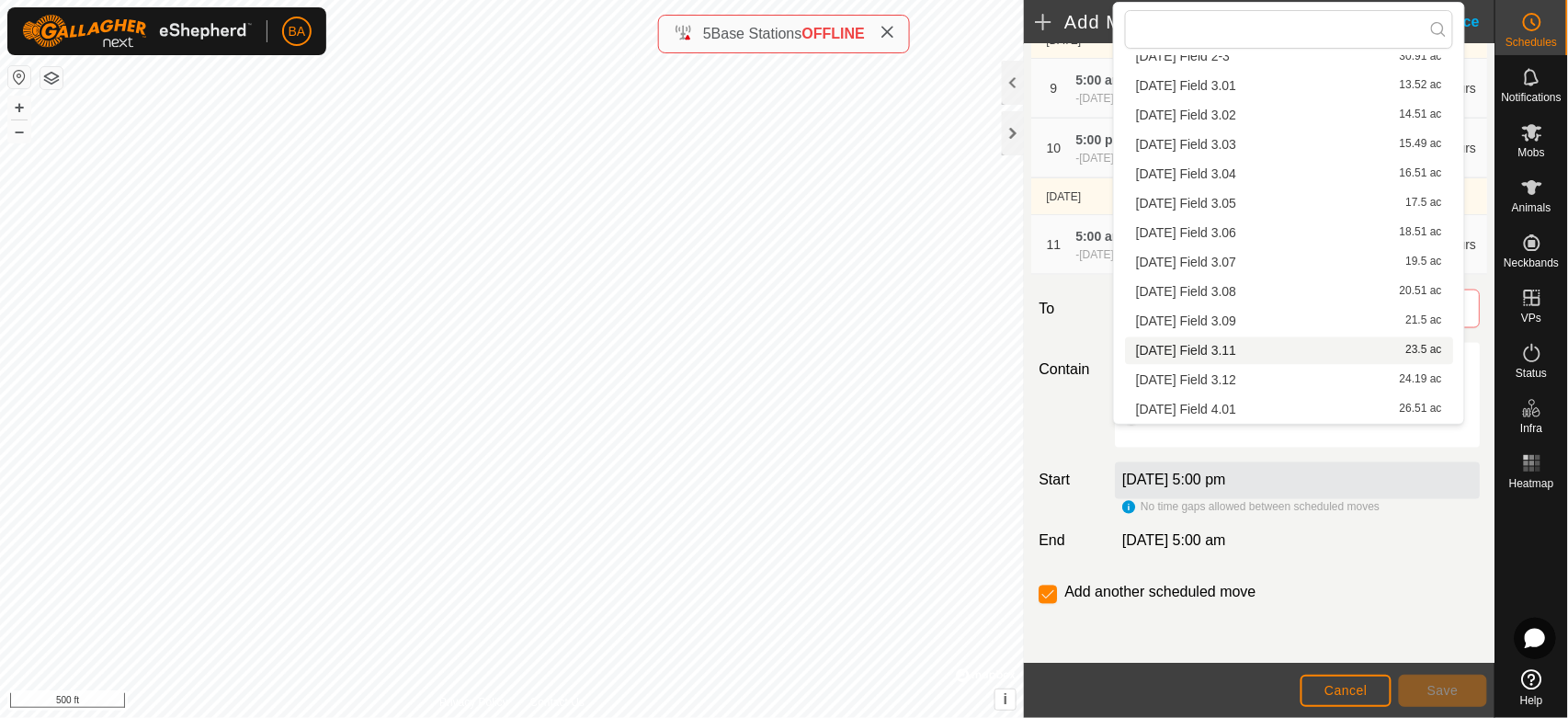 click on "[DATE] Field 3.11  23.5 ac" at bounding box center [1289, 351] 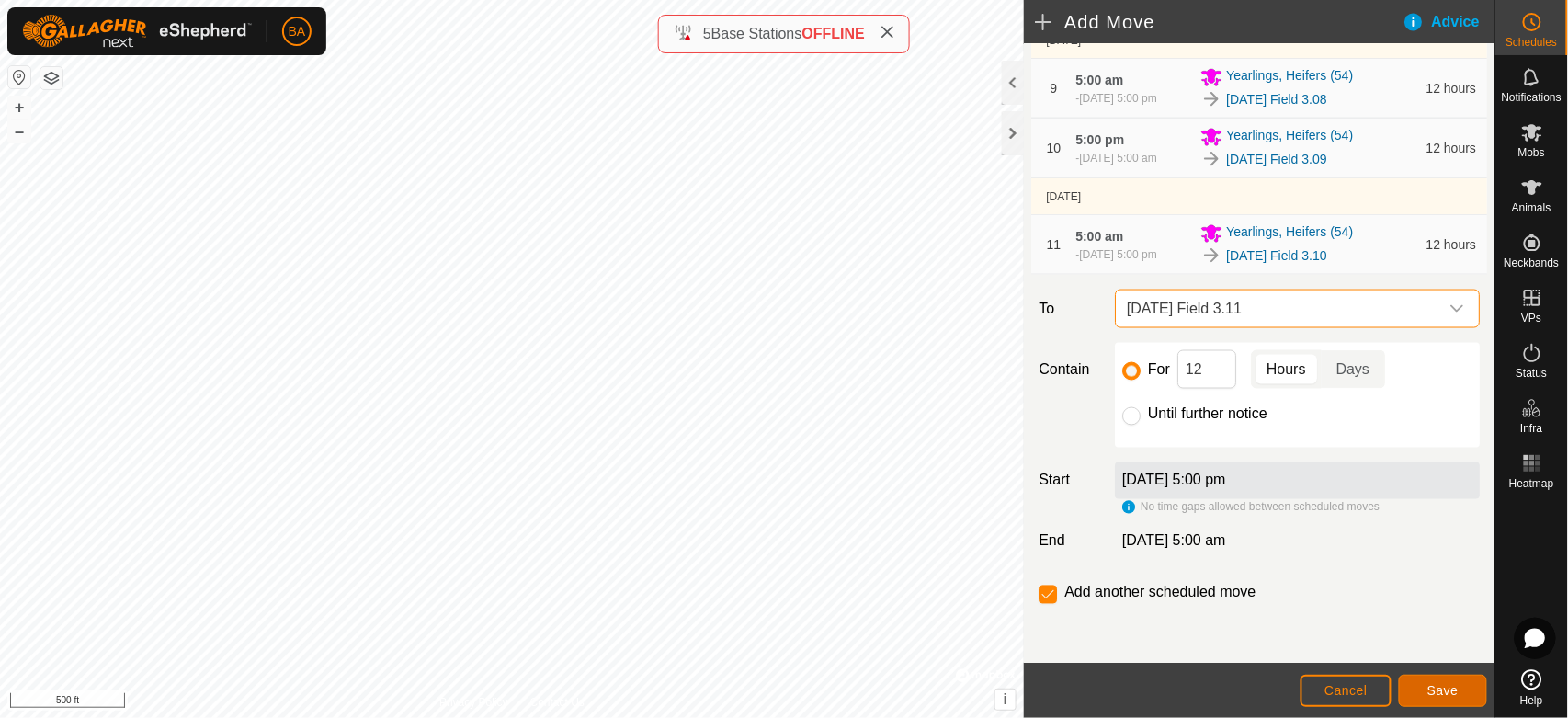click on "Save" 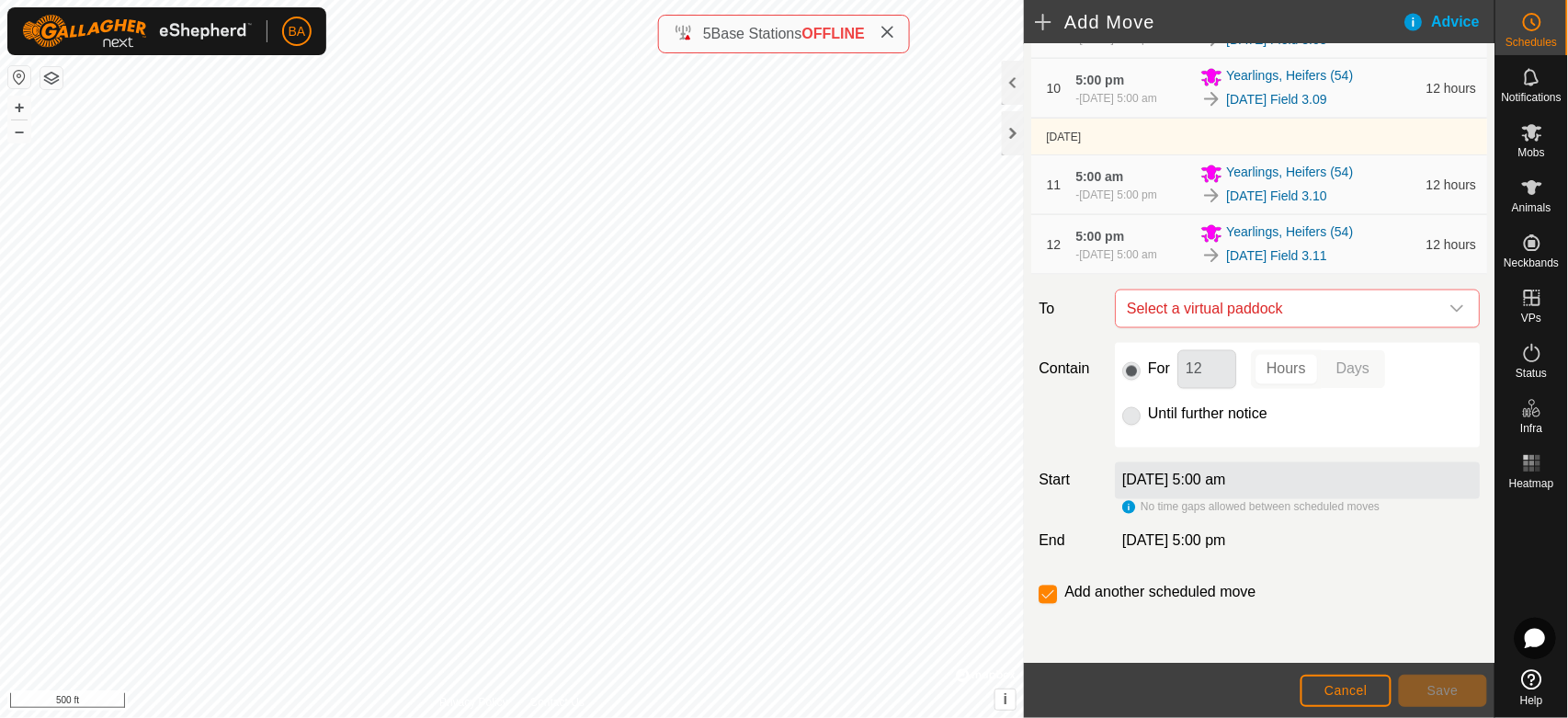 scroll, scrollTop: 945, scrollLeft: 0, axis: vertical 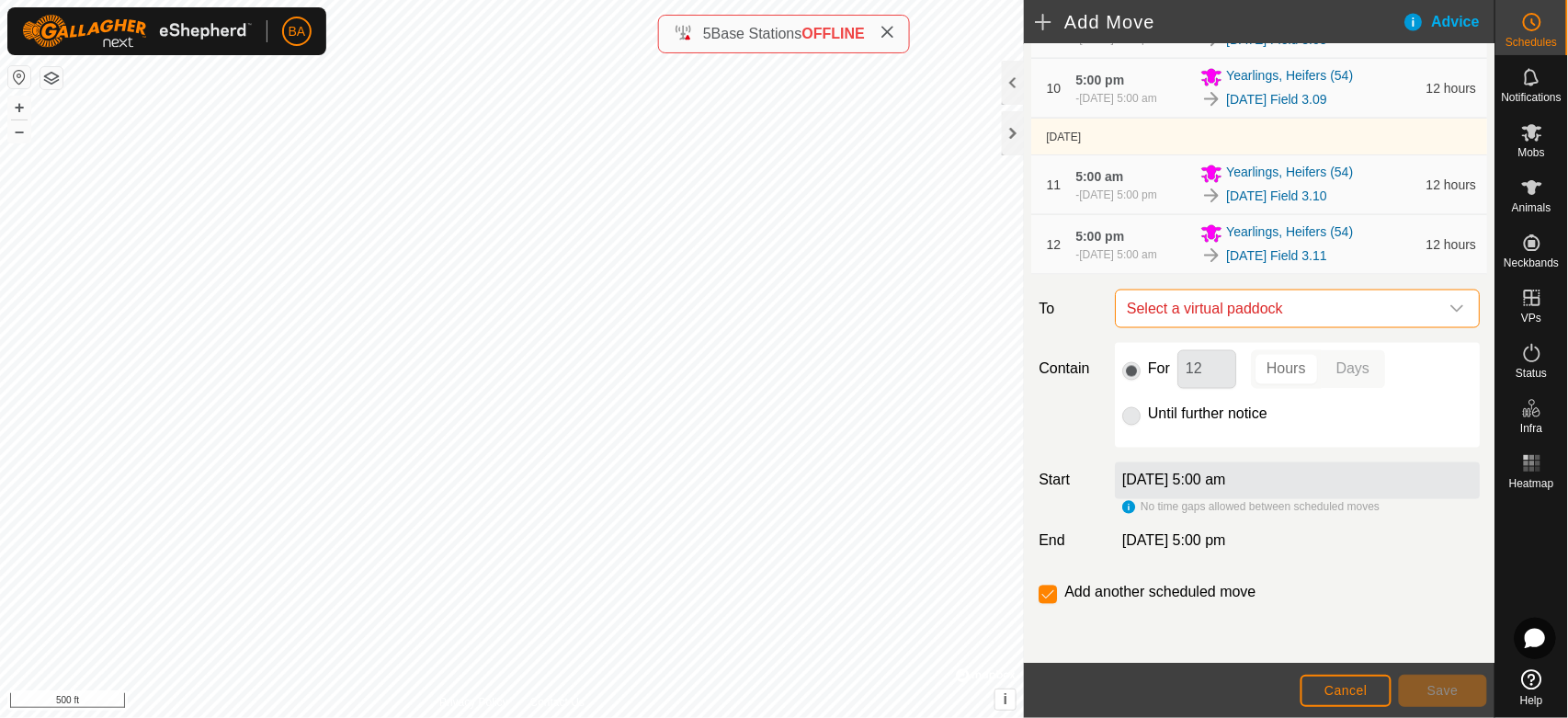 click on "Select a virtual paddock" at bounding box center (1278, 309) 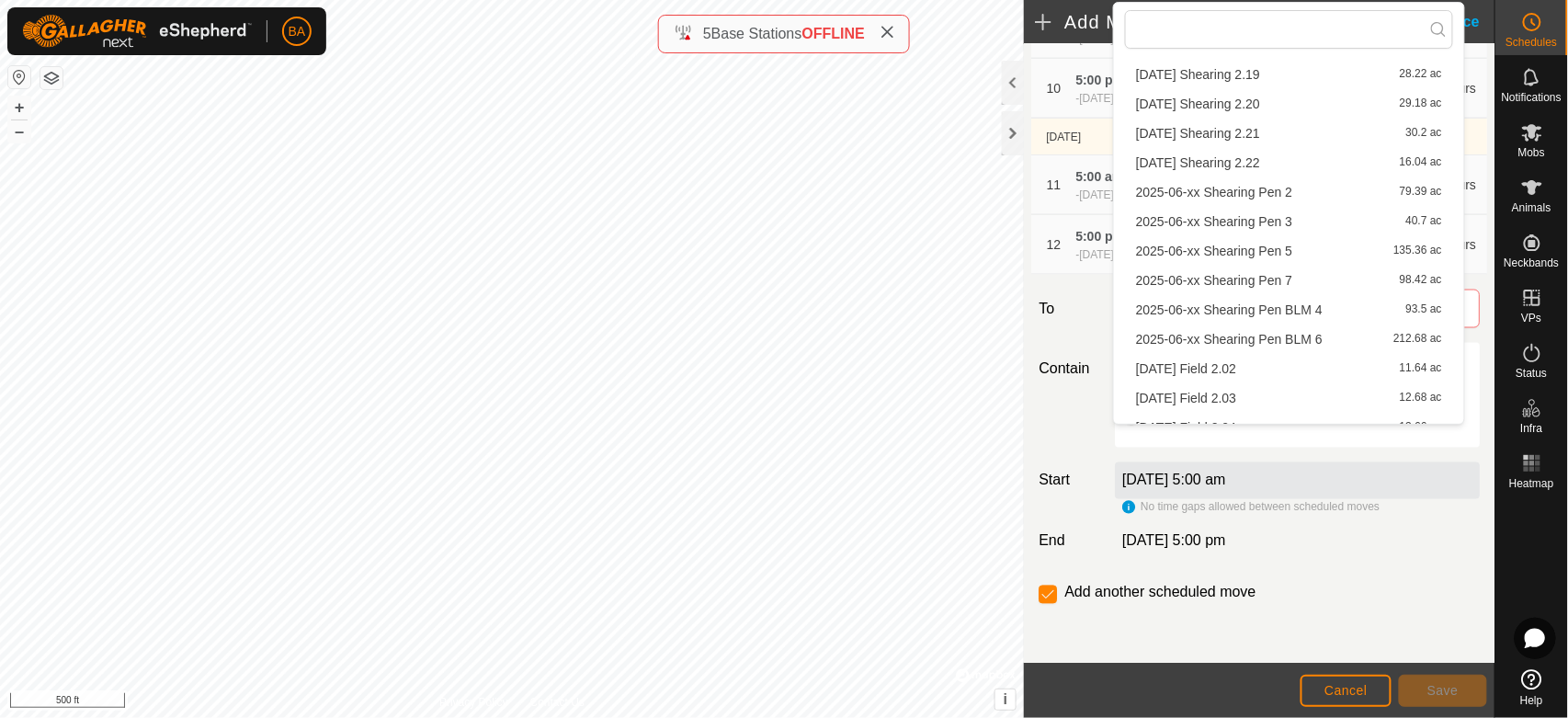 scroll, scrollTop: 1173, scrollLeft: 0, axis: vertical 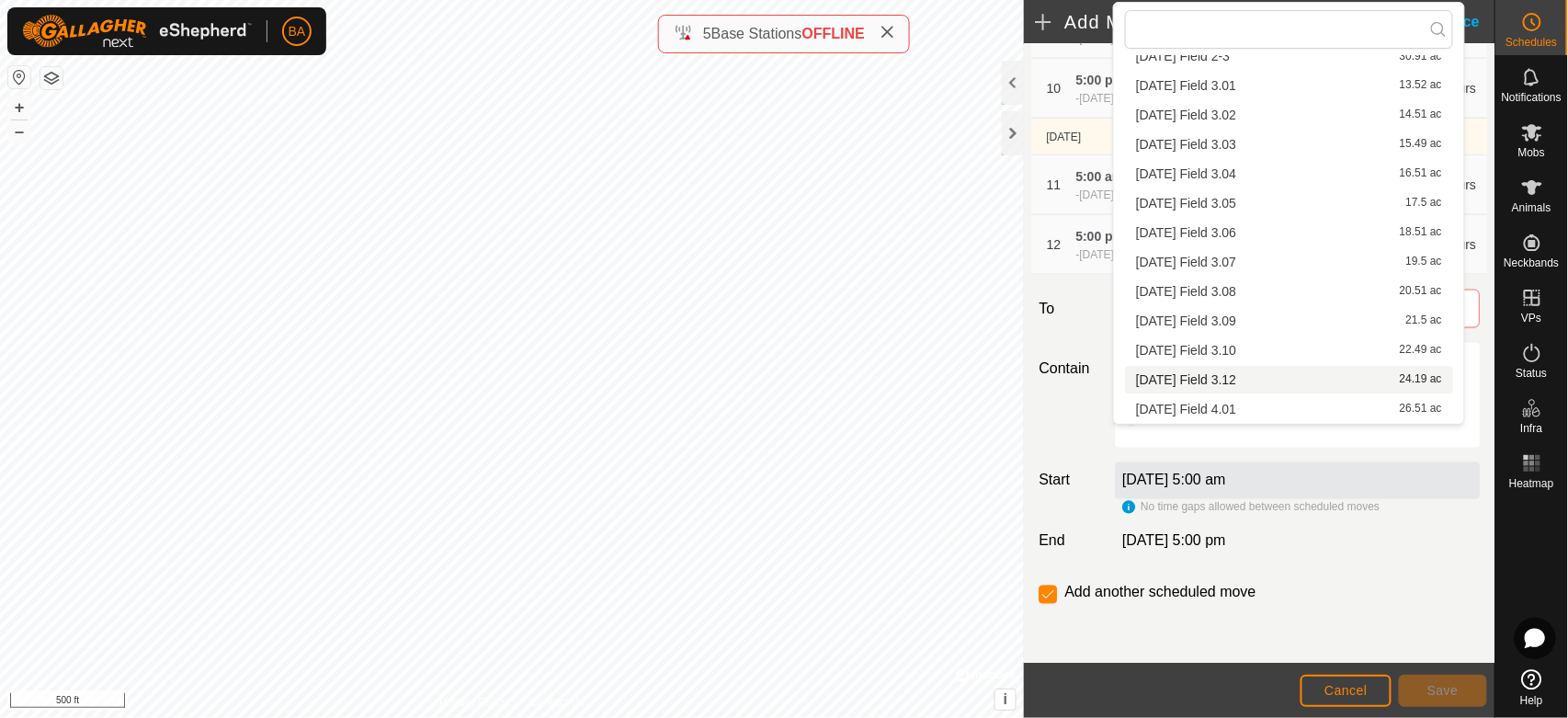 click on "[DATE] Field 3.12  24.19 ac" at bounding box center (1289, 381) 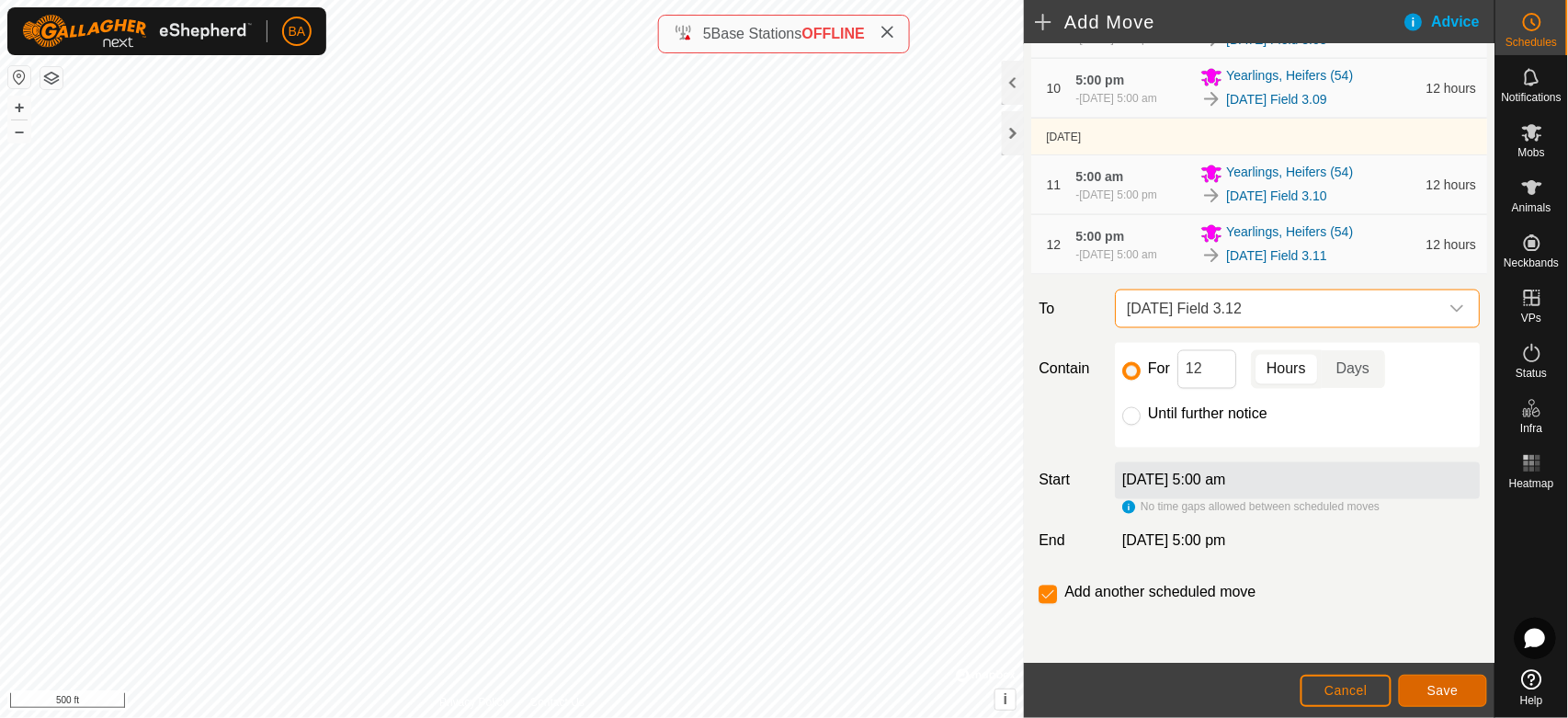 click on "Save" 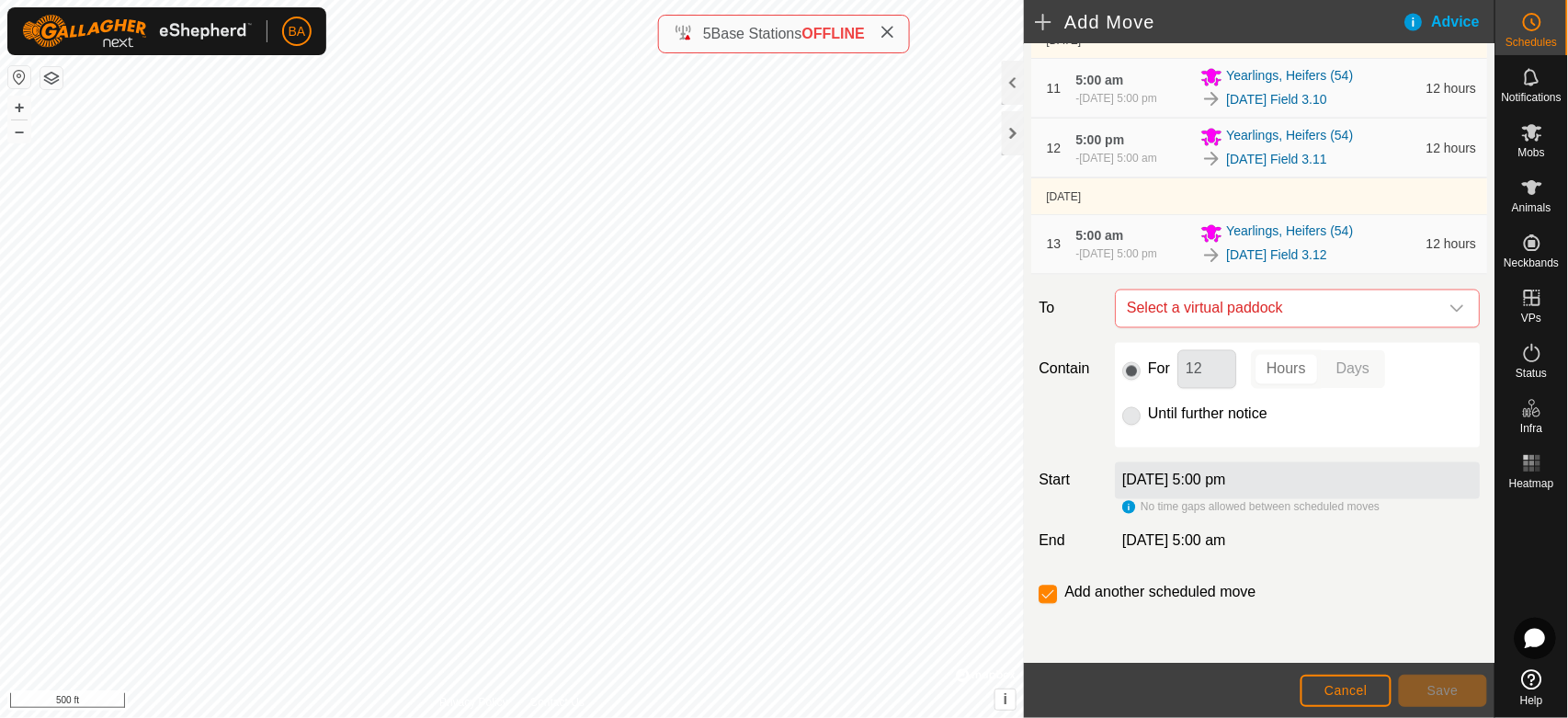 scroll, scrollTop: 1041, scrollLeft: 0, axis: vertical 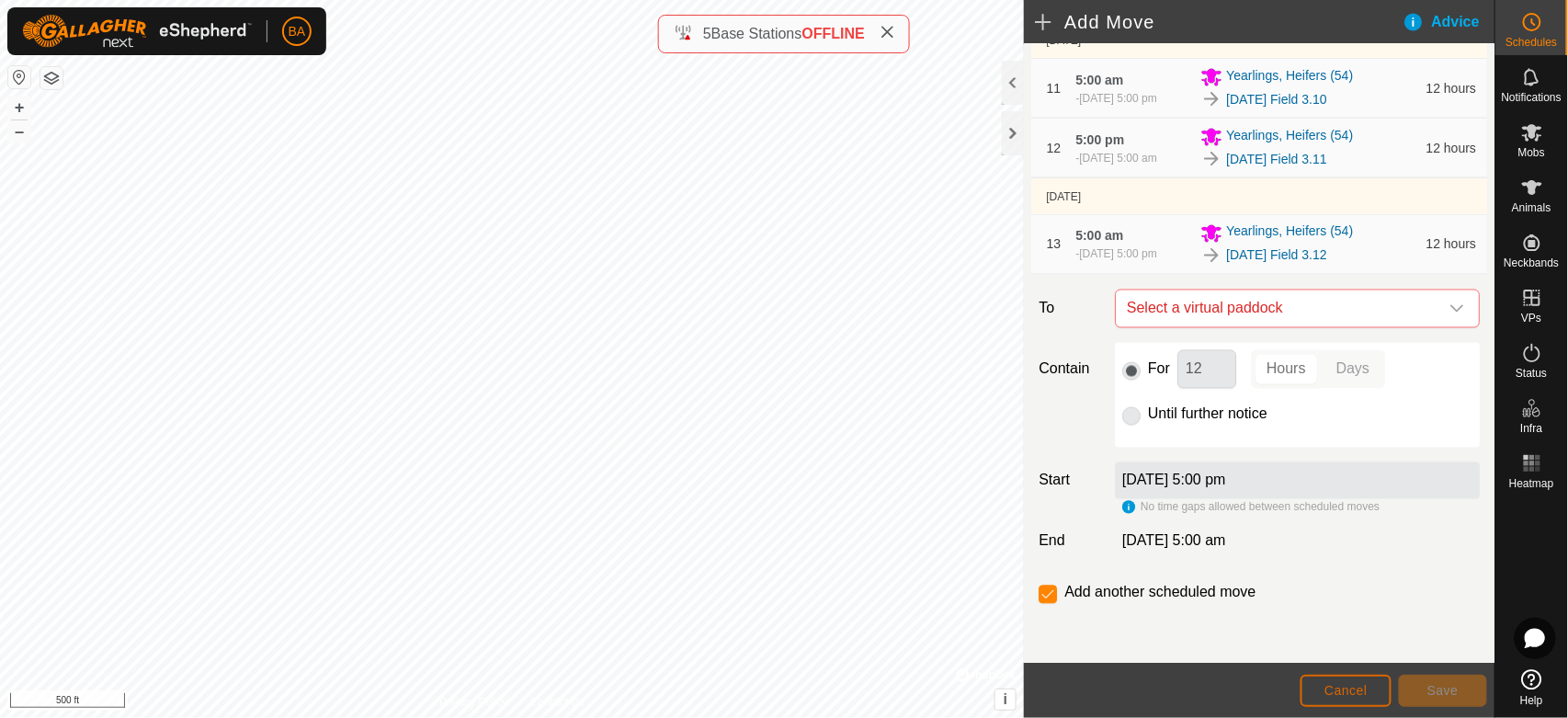 click on "Cancel" 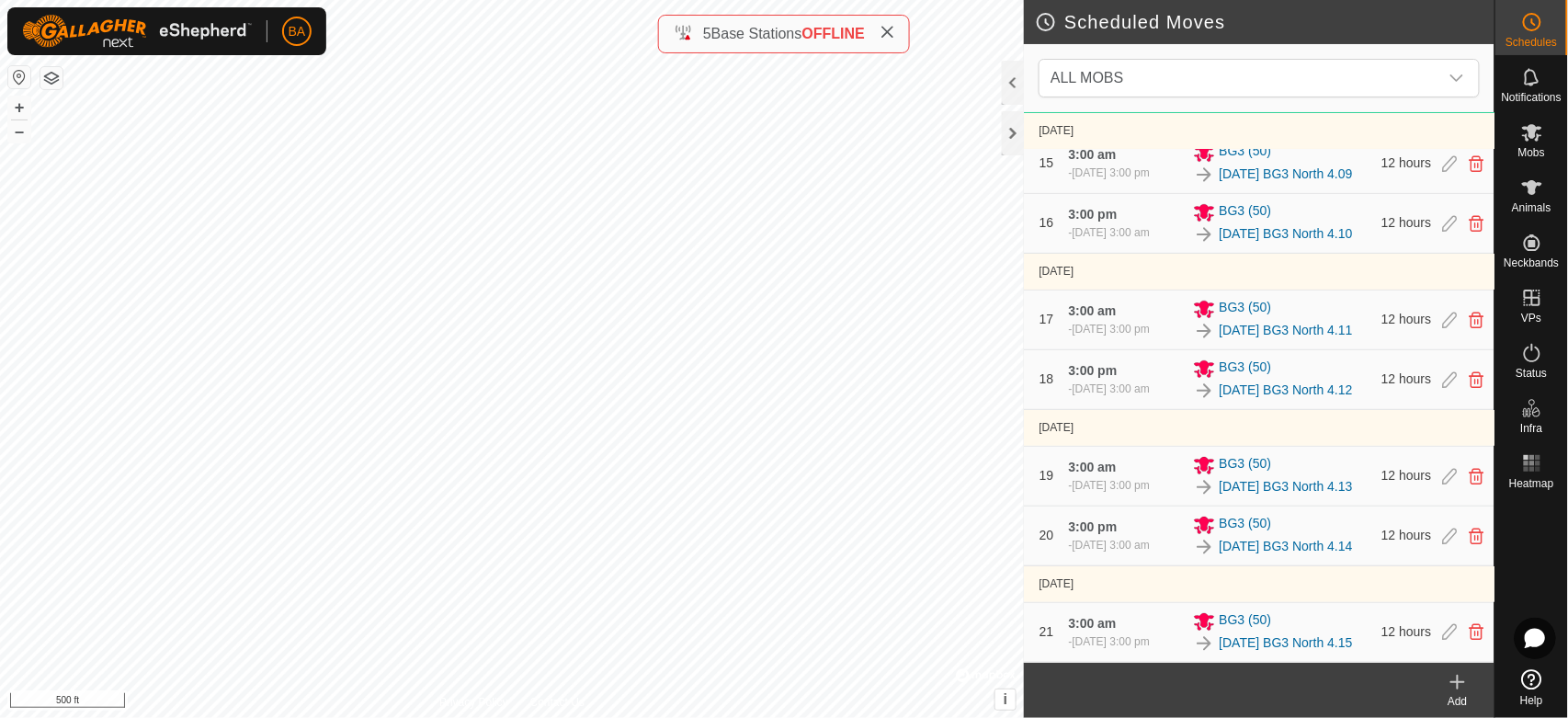 scroll, scrollTop: 2451, scrollLeft: 0, axis: vertical 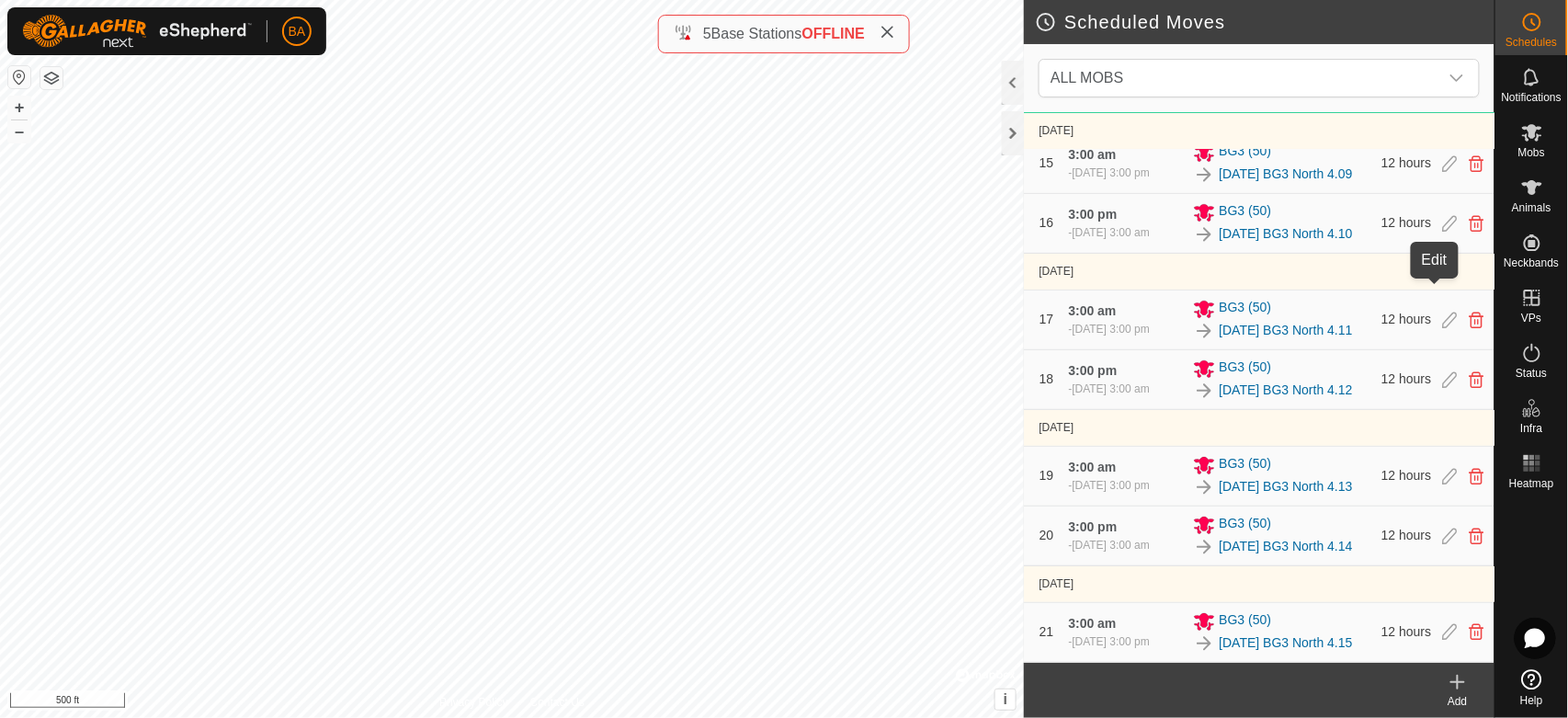 click at bounding box center [1449, 7] 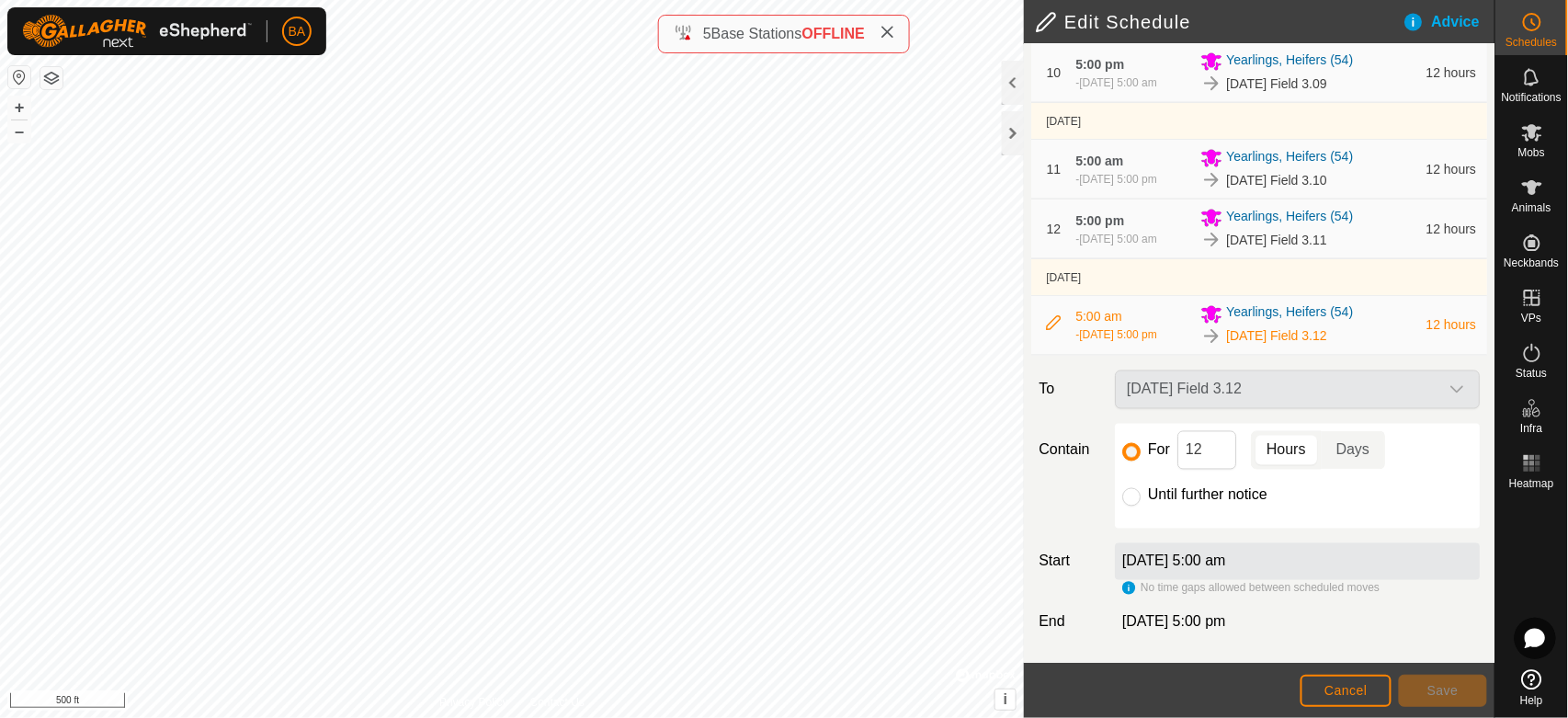 scroll, scrollTop: 960, scrollLeft: 0, axis: vertical 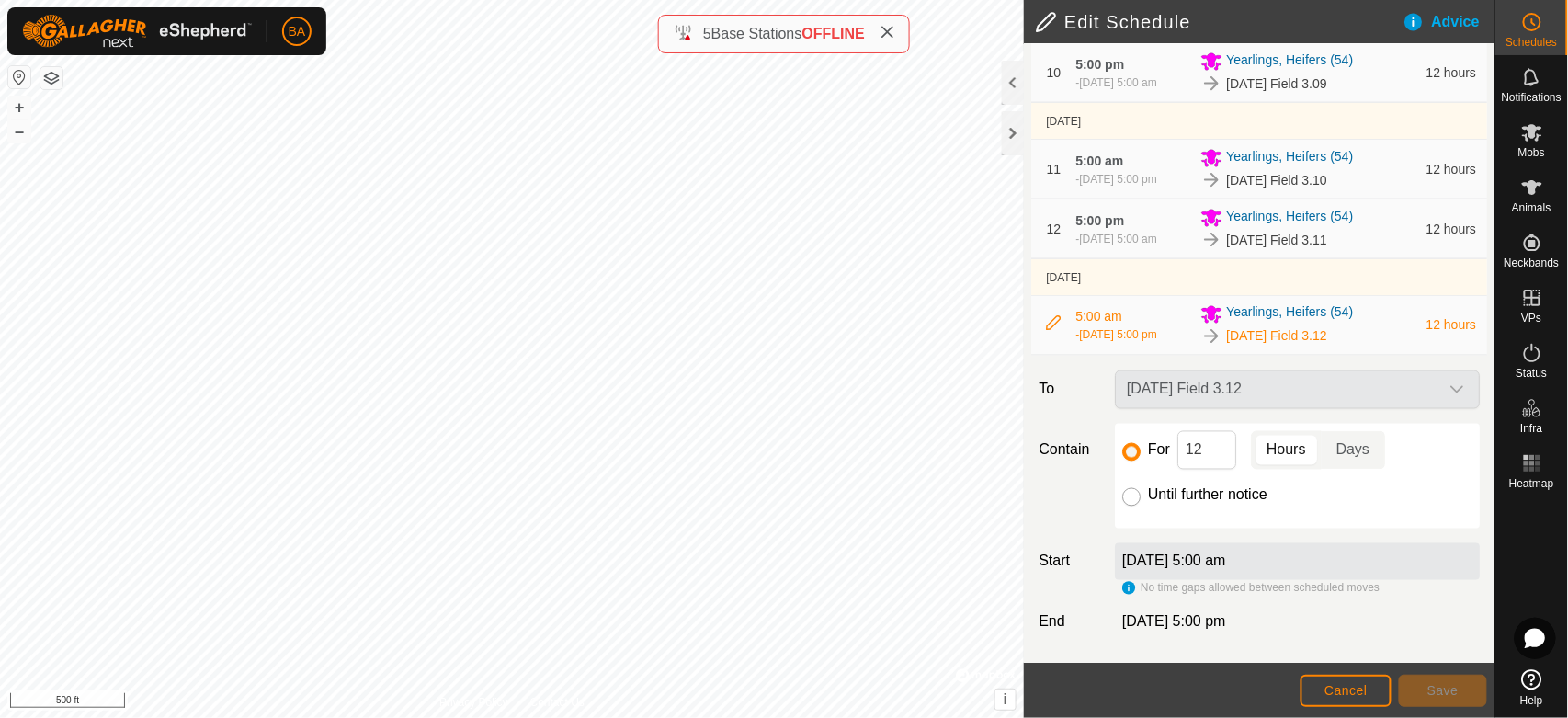click on "Until further notice" at bounding box center (1131, 497) 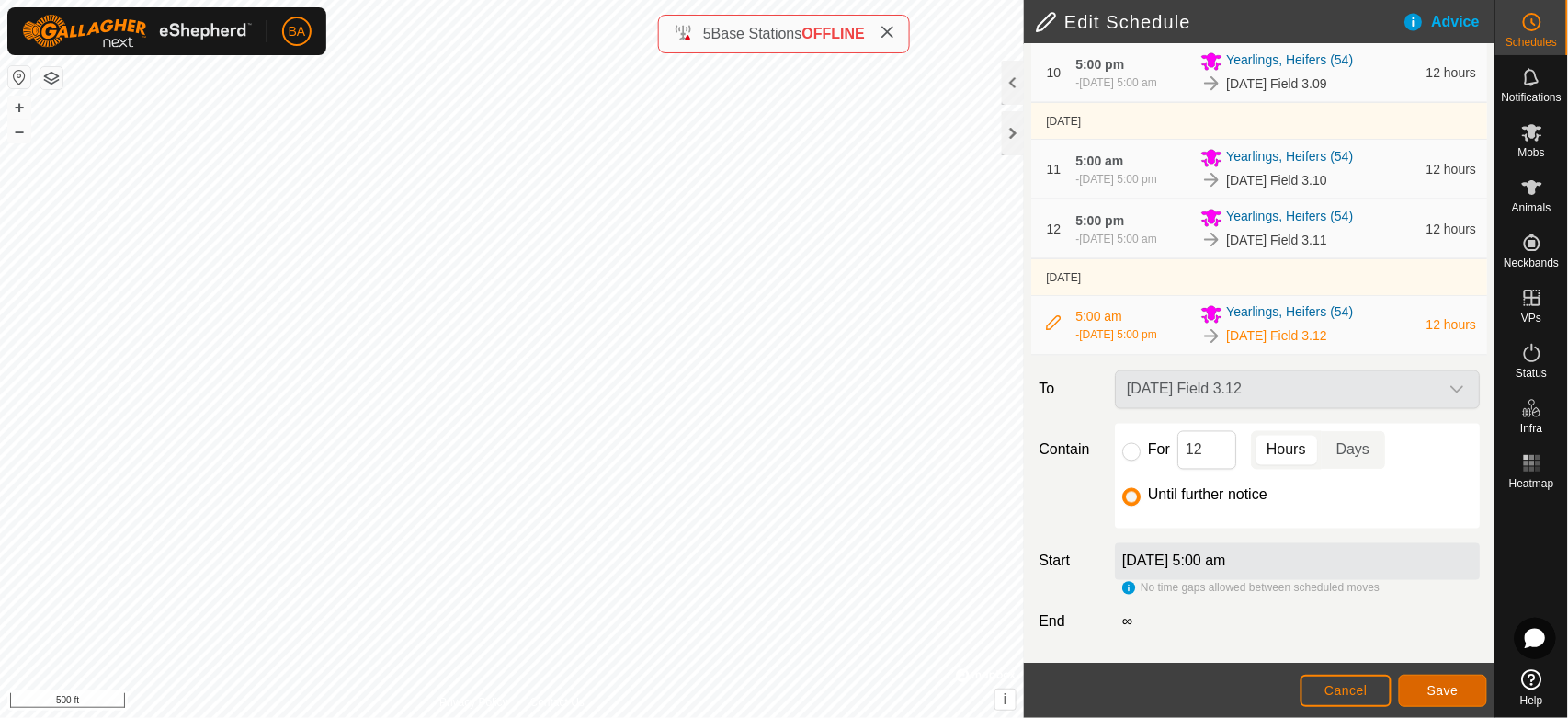 click on "Save" 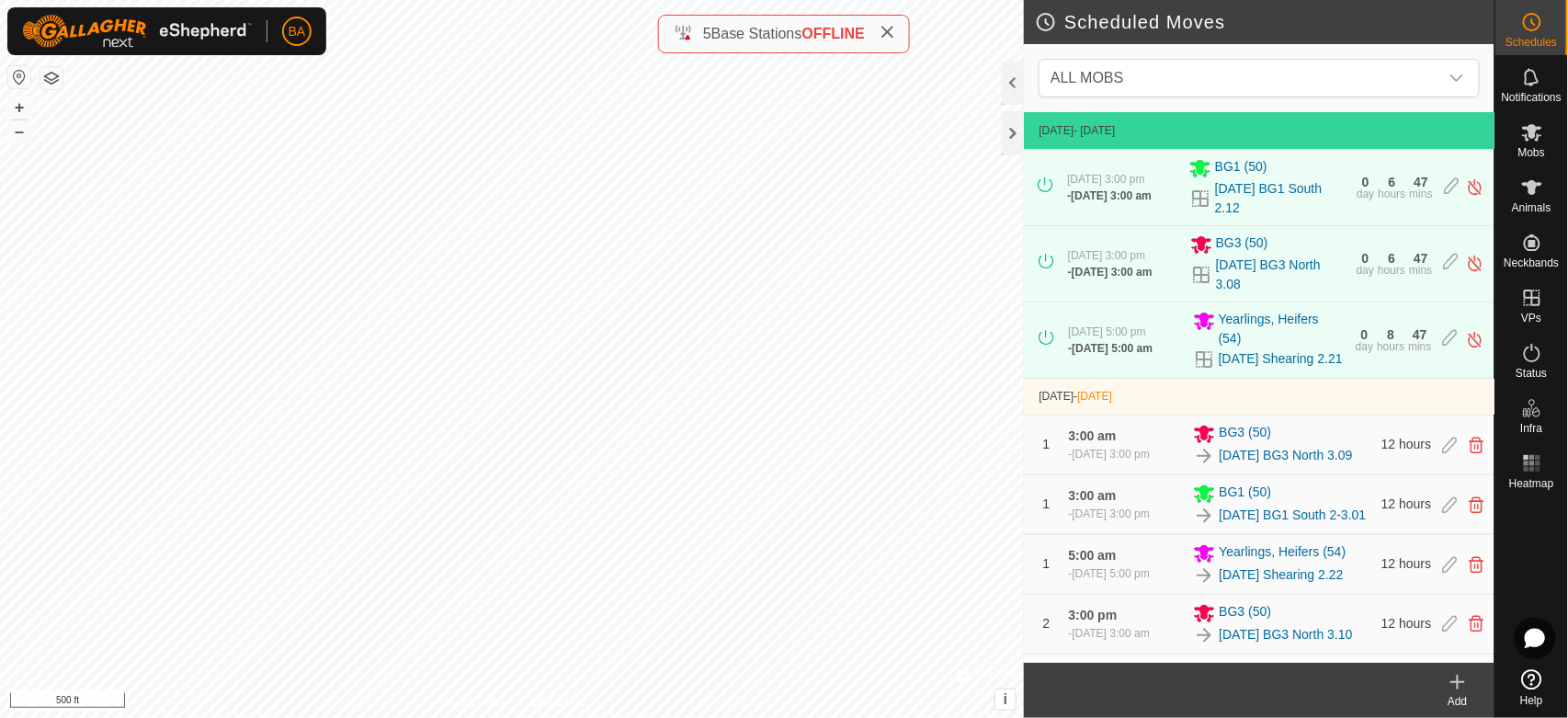 click on "Add" 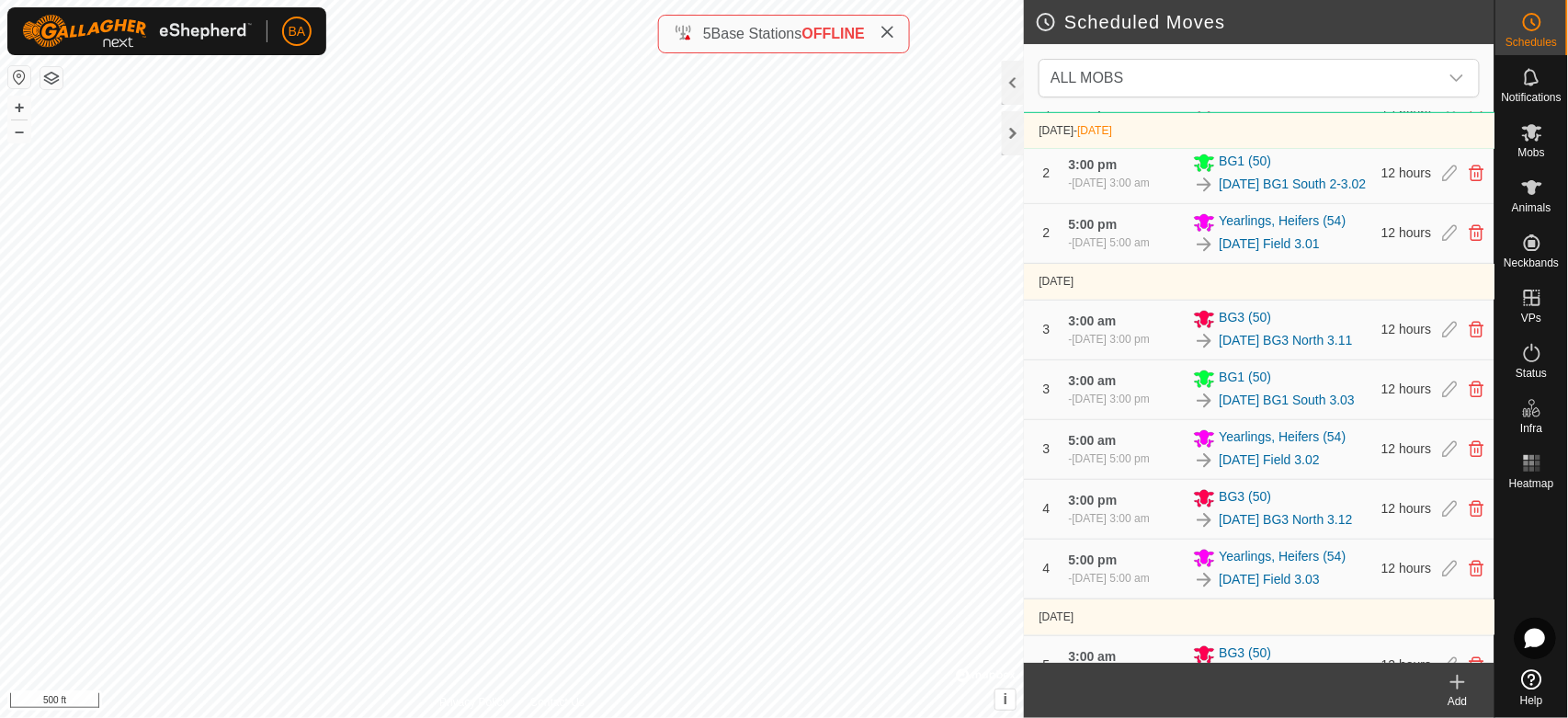 scroll, scrollTop: 612, scrollLeft: 0, axis: vertical 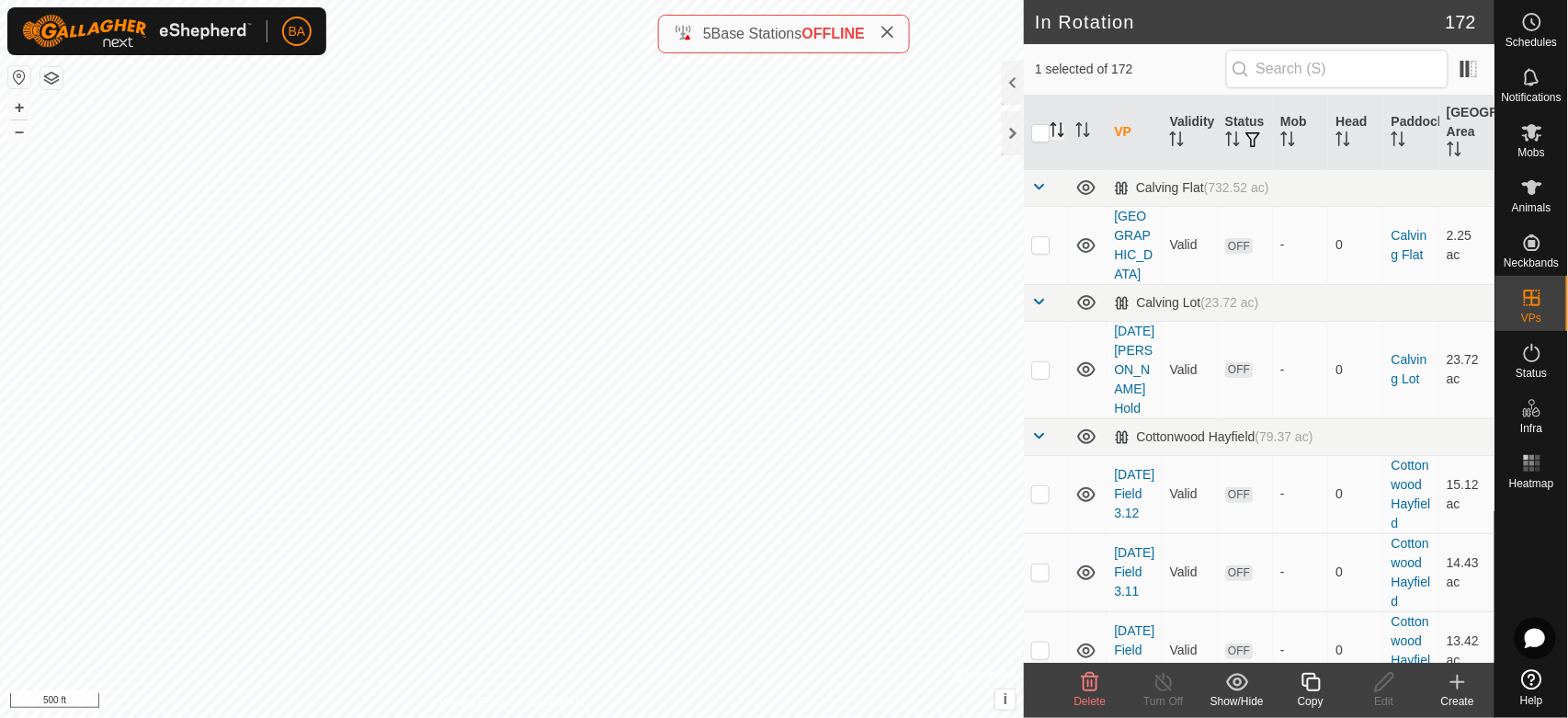 click 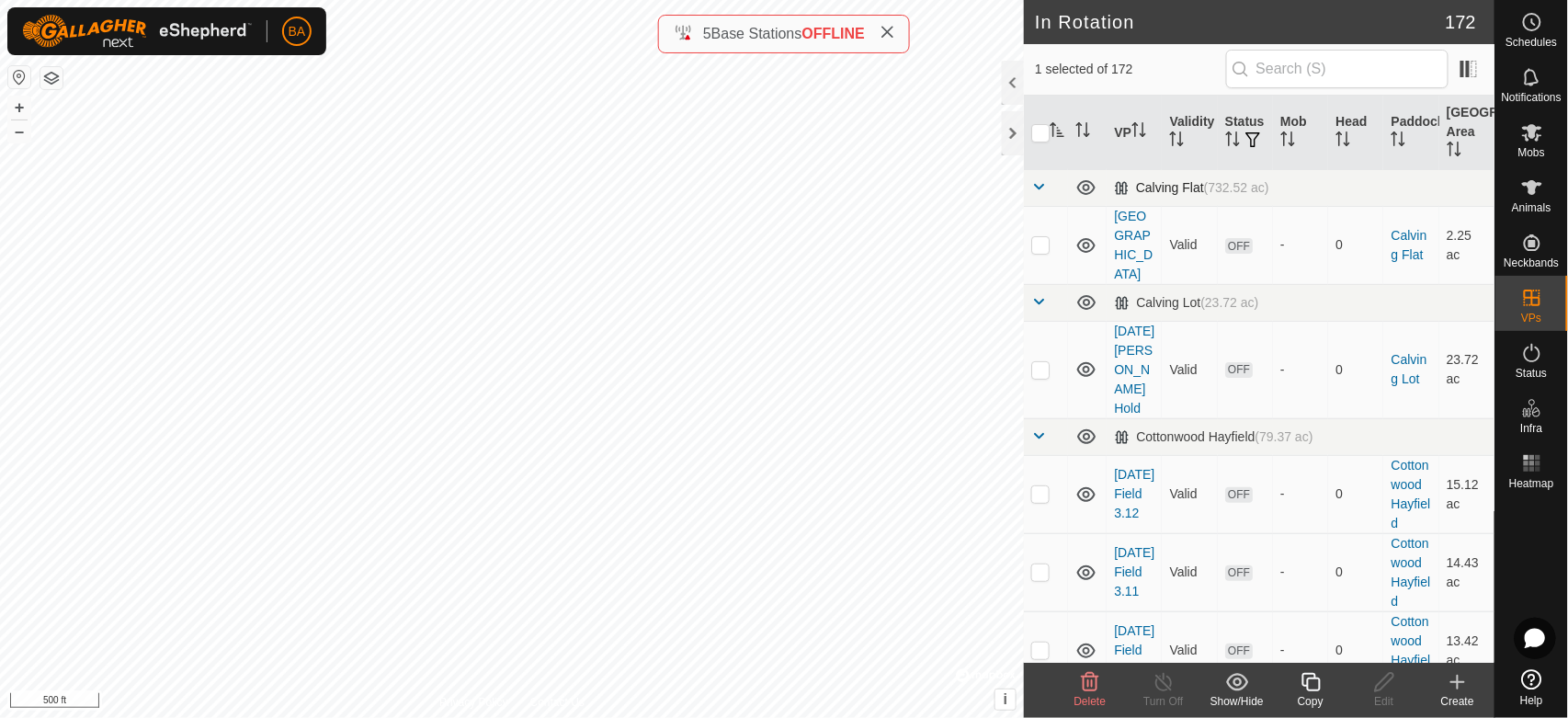 click at bounding box center [1039, 187] 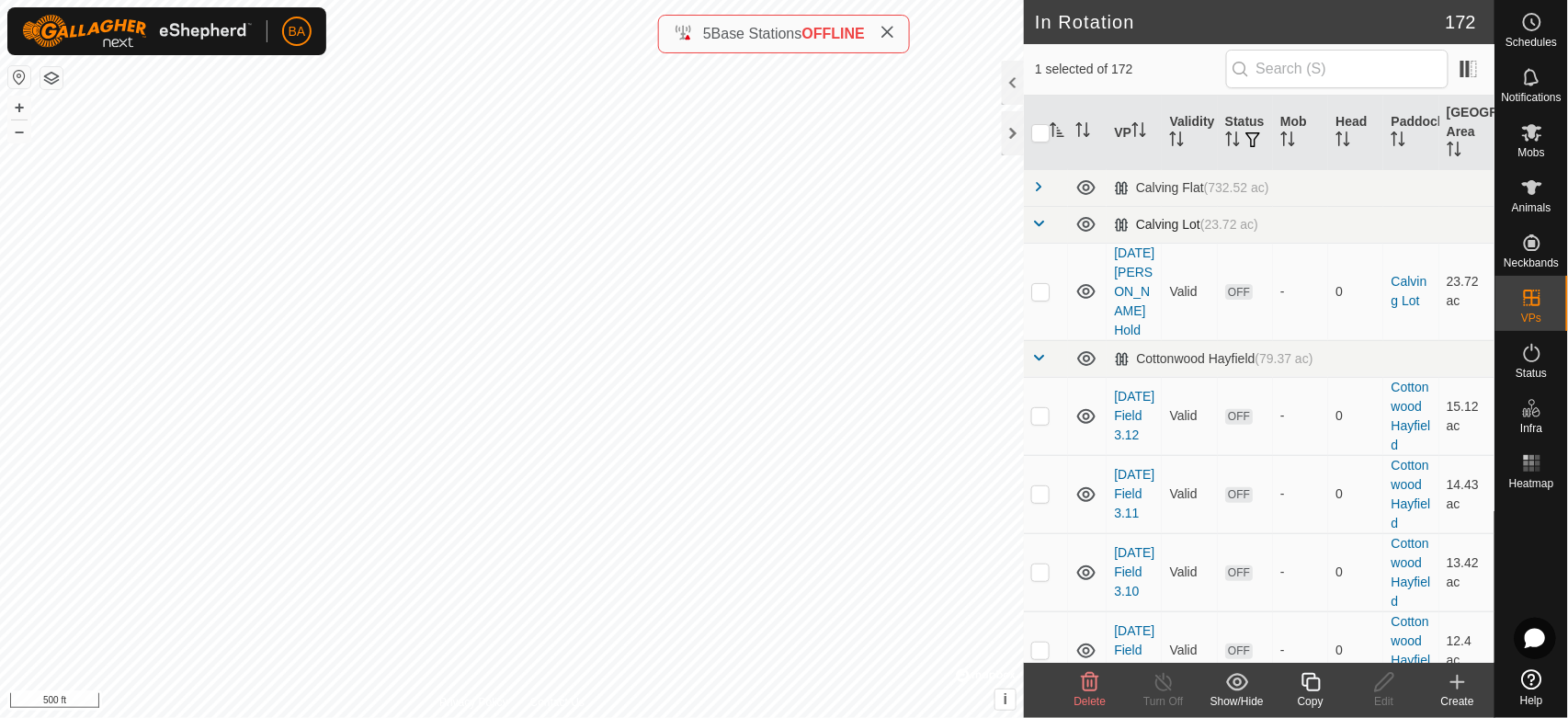 click at bounding box center [1039, 223] 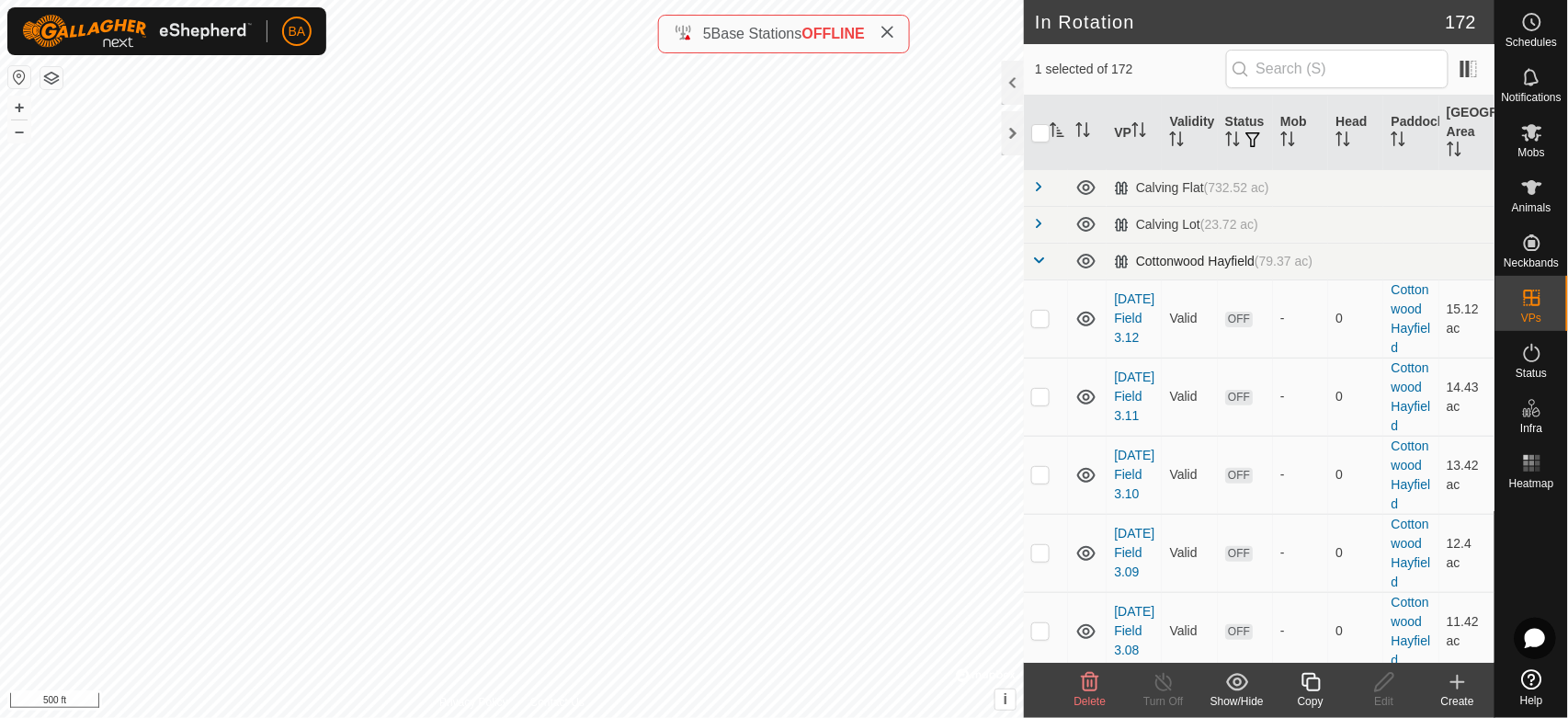 click at bounding box center [1039, 260] 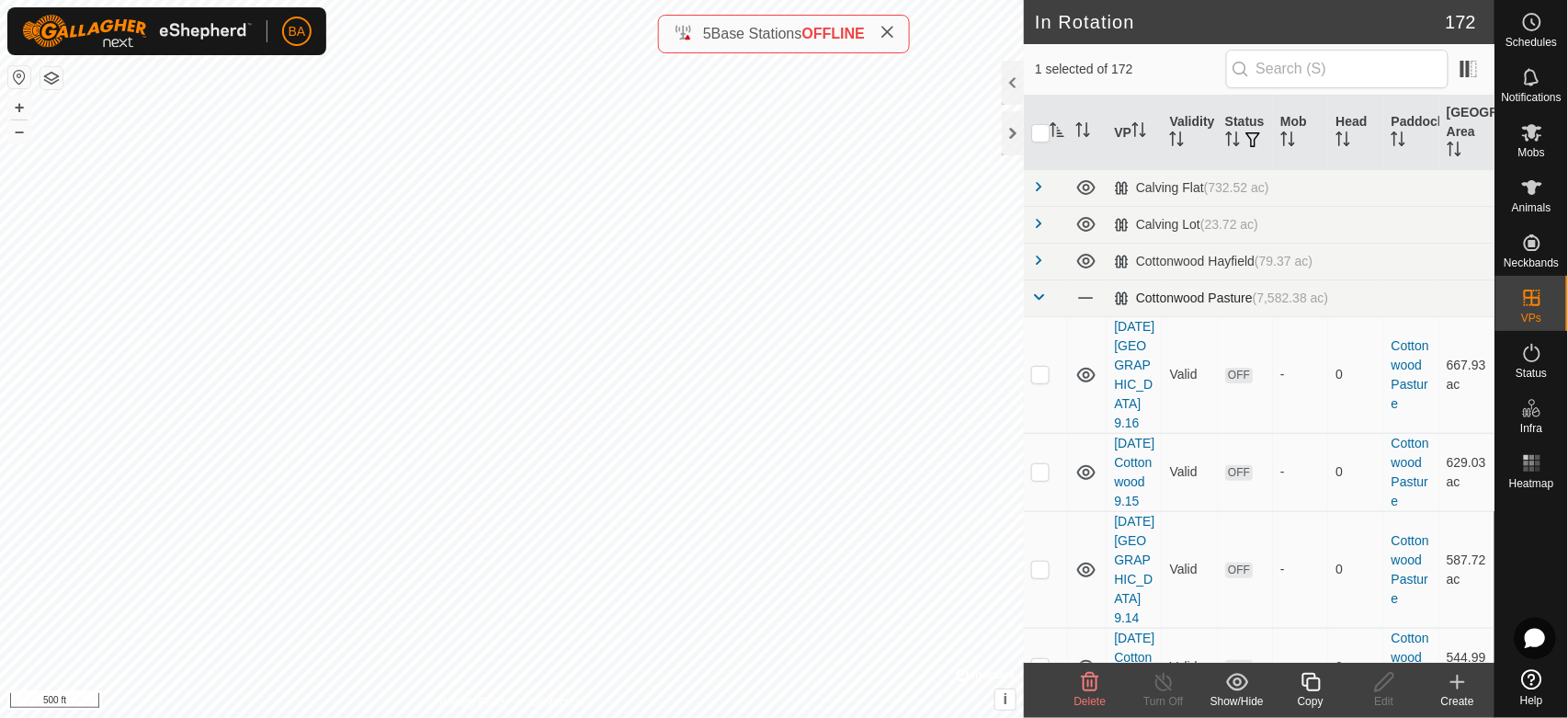 click at bounding box center [1039, 297] 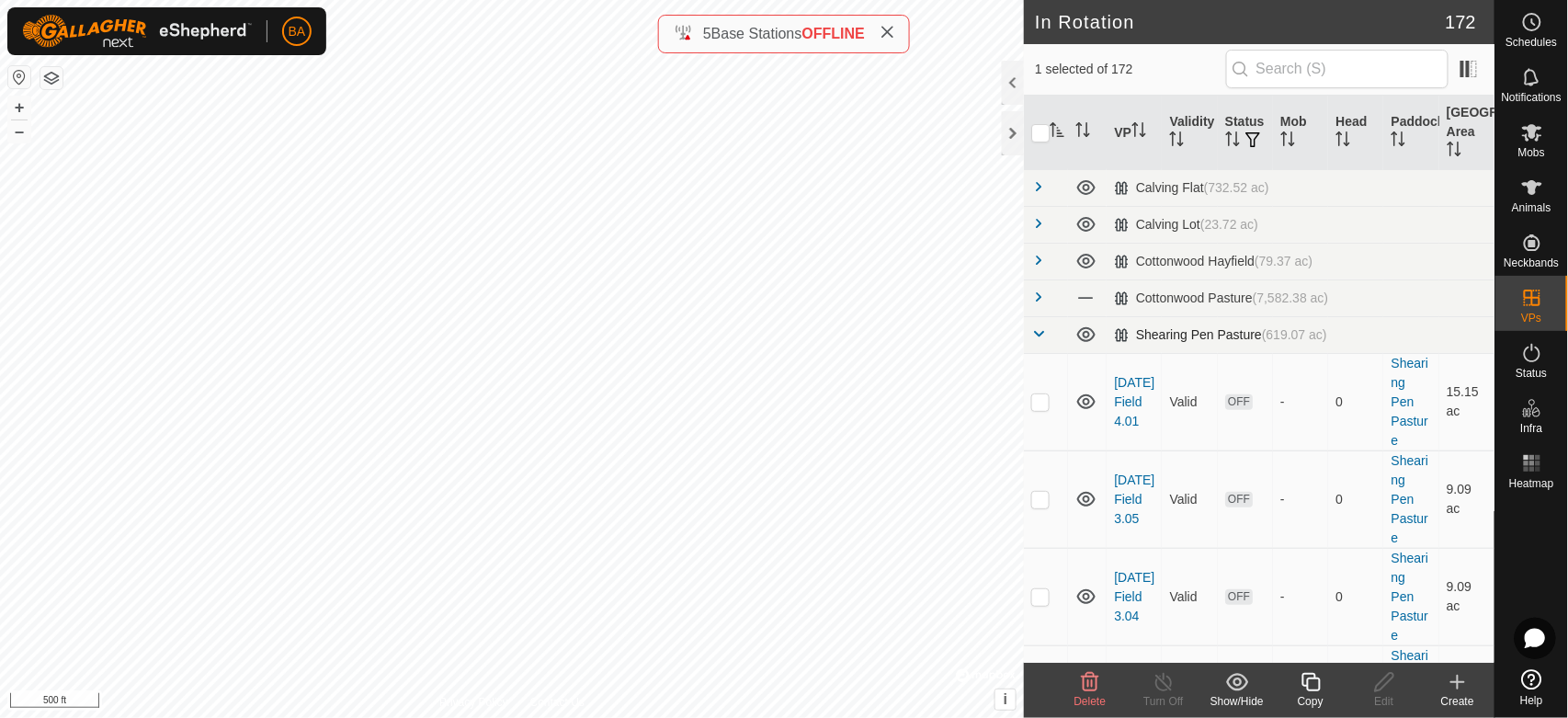 click at bounding box center (1039, 334) 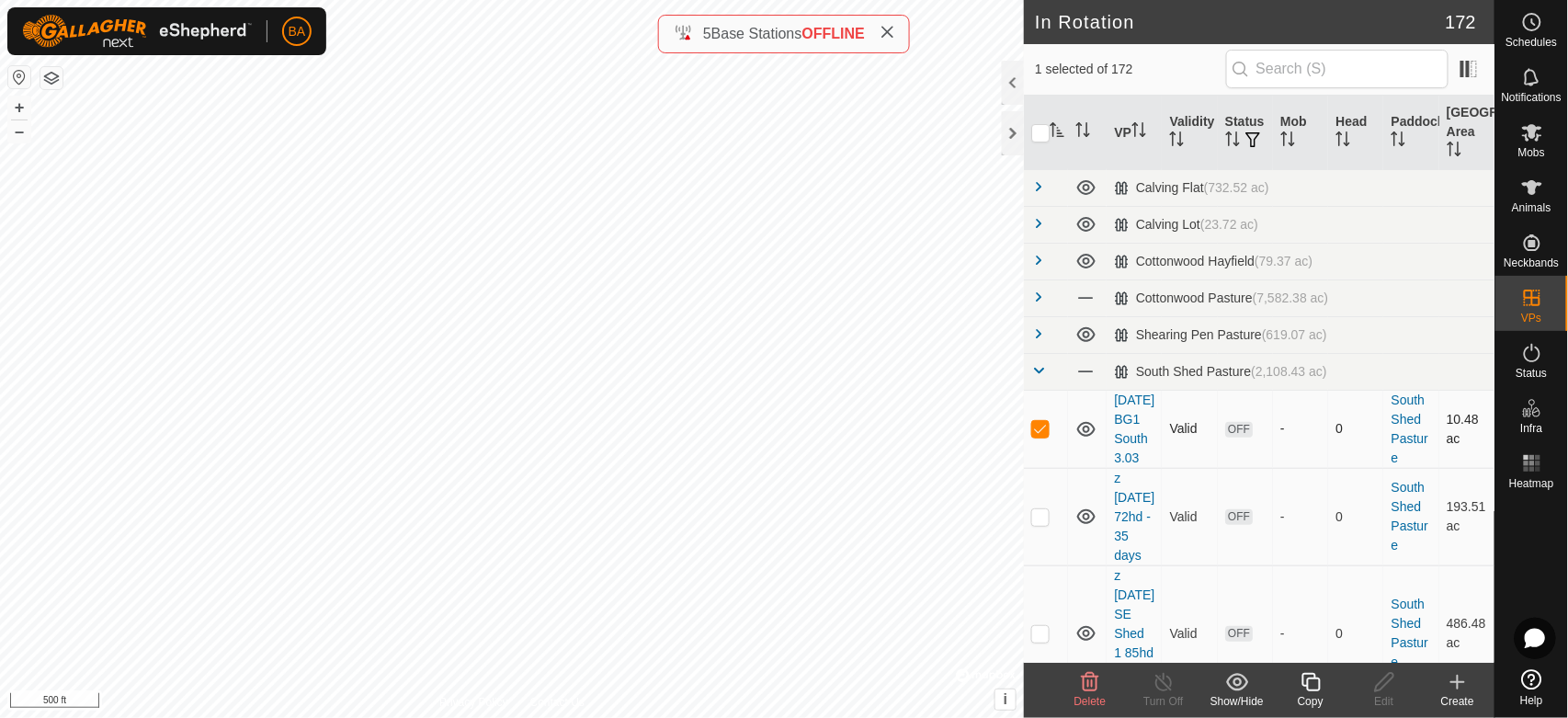 drag, startPoint x: 1141, startPoint y: 480, endPoint x: 1106, endPoint y: 401, distance: 86.40602 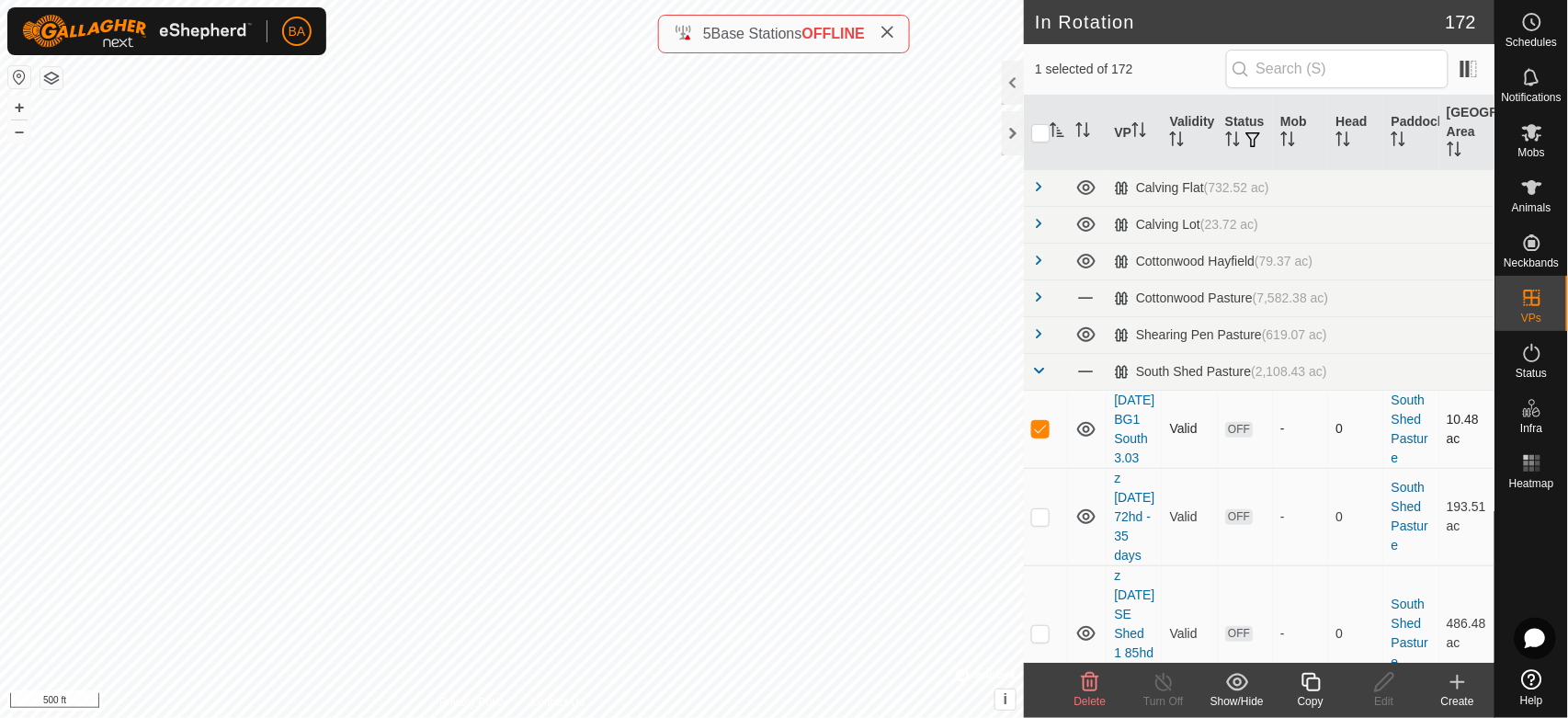 click on "[DATE] BG1 South 3.03  Valid  OFF  -   0   South Shed Pasture   10.48 ac" at bounding box center [1259, 428] 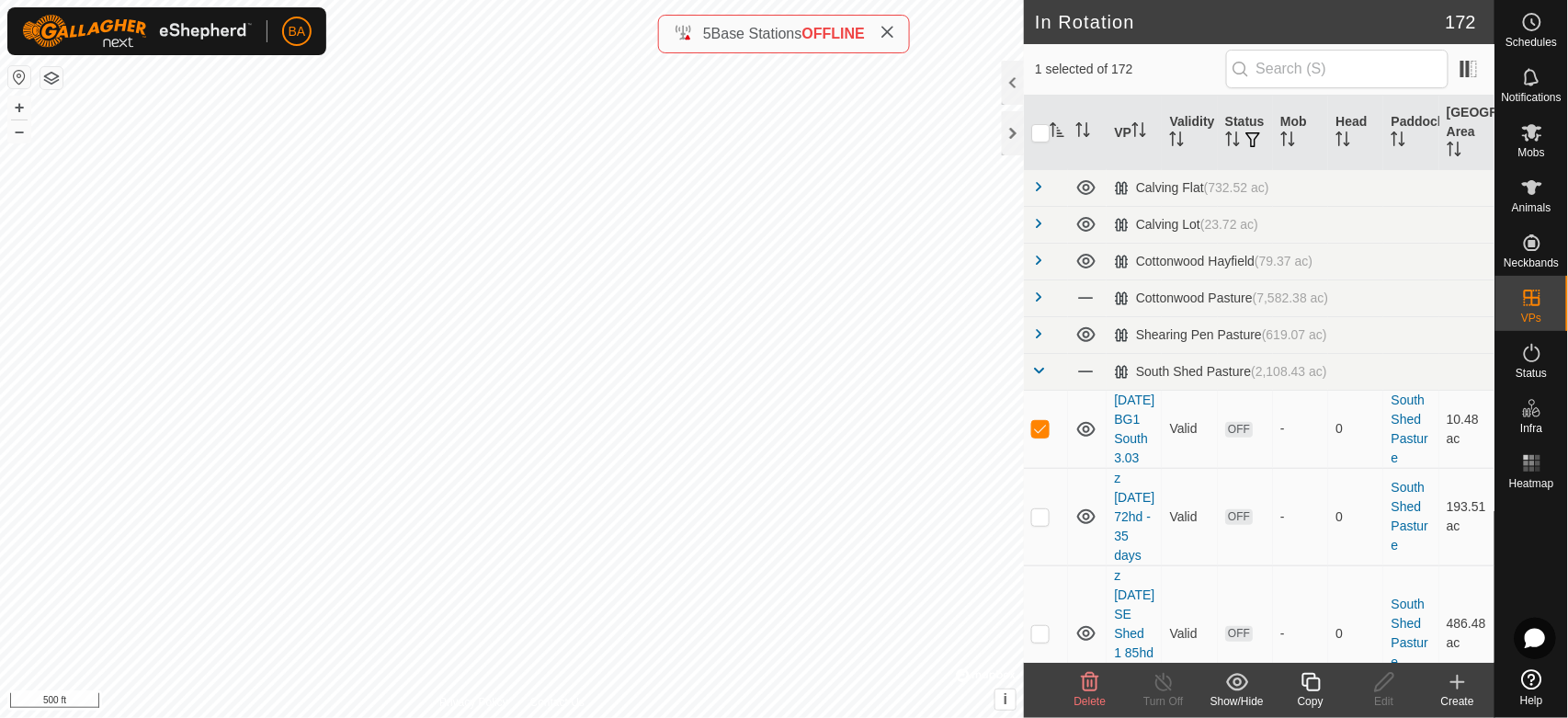 click 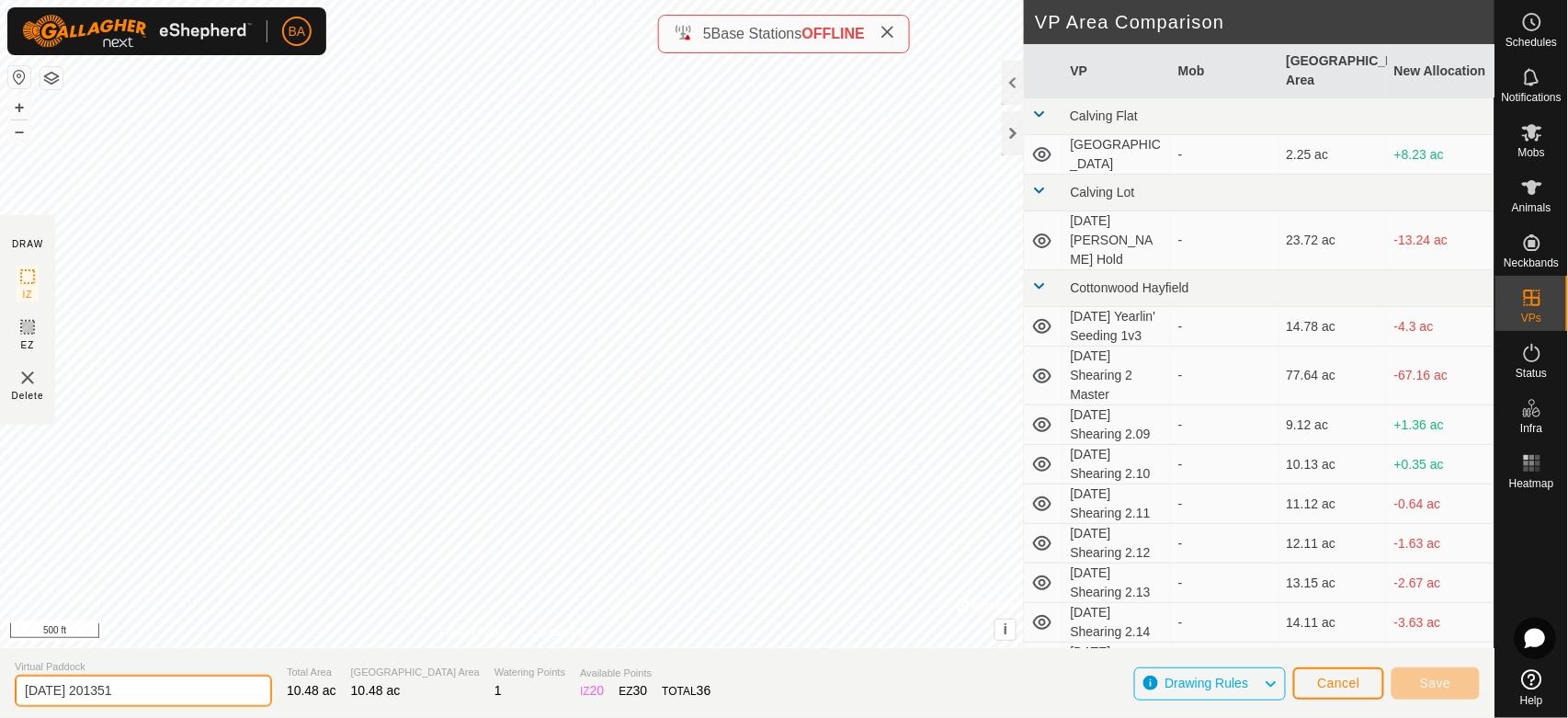 click on "[DATE] 201351" 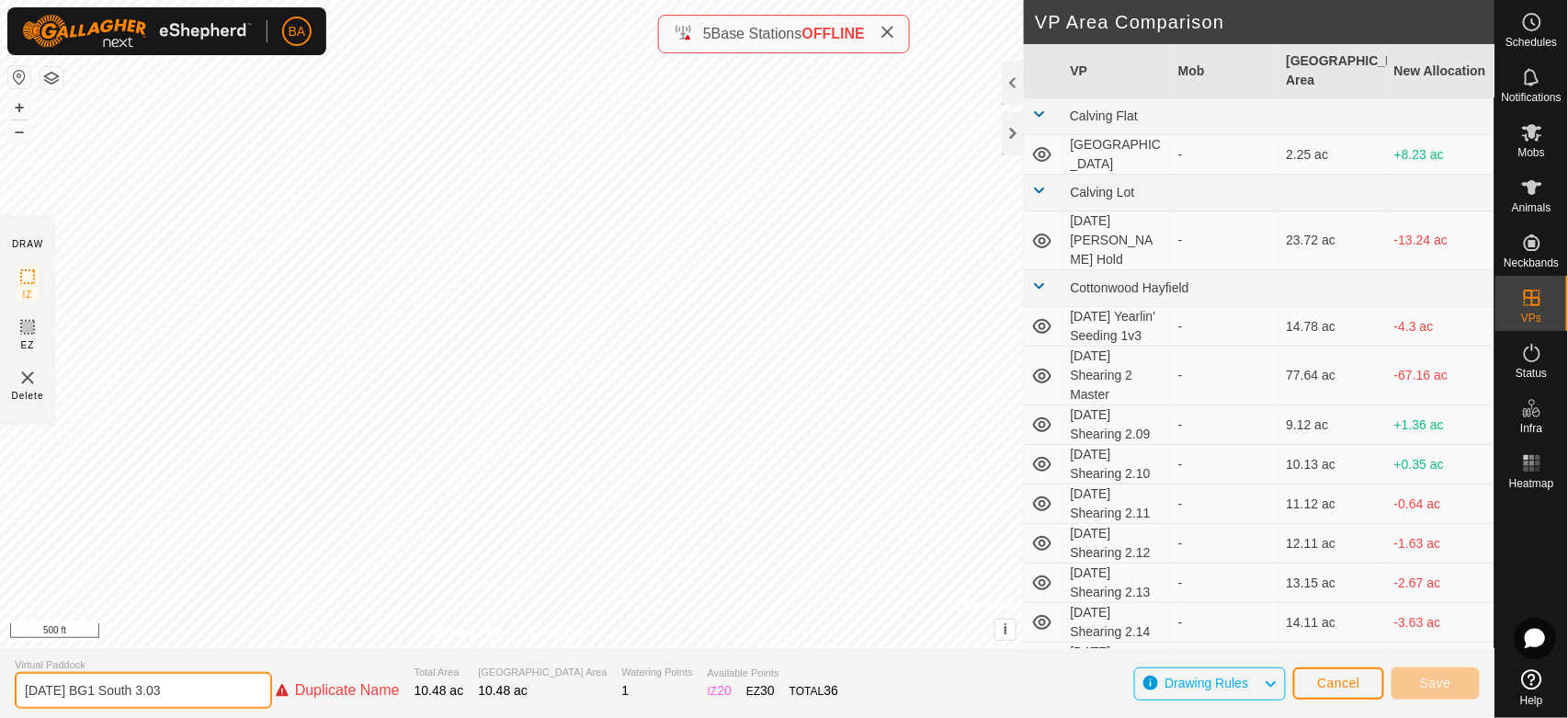 click on "DRAW IZ EZ Delete Privacy Policy Contact Us + – ⇧ i ©  Mapbox , ©  OpenStreetMap ,  Improve this map 500 ft VP Area Comparison     VP   Mob   Grazing Area   New Allocation  Calving Flat  Calving Flat Reservoir  -  2.25 ac  +8.23 ac Calving Lot  [DATE] [PERSON_NAME] Hold  -  23.72 ac  -13.24 ac Cottonwood Hayfield  [DATE] Yearlin' Seeding 1v3  -  14.78 ac  -4.3 ac  [DATE] Shearing 2 Master  -  77.64 ac  -67.16 ac  [DATE] Shearing 2.09  -  9.12 ac  +1.36 ac  [DATE] Shearing 2.10  -  10.13 ac  +0.35 ac  [DATE] Shearing 2.11  -  11.12 ac  -0.64 ac  [DATE] Shearing 2.12  -  12.11 ac  -1.63 ac  [DATE] Shearing 2.13  -  13.15 ac  -2.67 ac  [DATE] Shearing 2.14  -  14.11 ac  -3.63 ac  [DATE] Shearing 2.15  -  15.12 ac  -4.65 ac  [DATE] Shearing 2.16  -  16.11 ac  -5.63 ac  [DATE] Shearing 2.17  -  17.1 ac  -6.62 ac  [DATE] Shearing 2.17 v2  -  17.1 ac  -6.62 ac  [DATE] Shearing 2.18  -  18.11 ac  -7.64 ac  [DATE] Shearing 2.19  -  19.13 ac  -8.65 ac -9.64 ac" 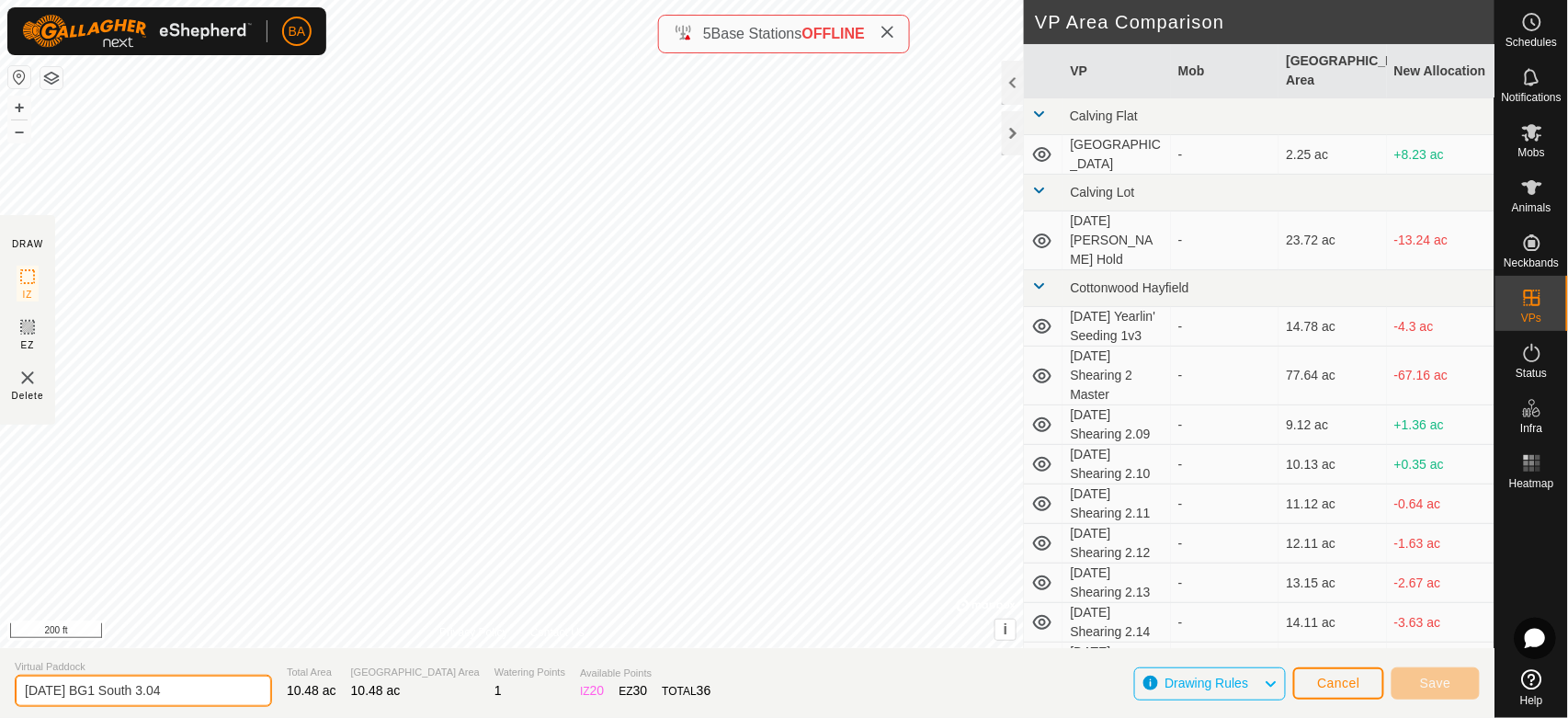 type on "[DATE] BG1 South 3.04" 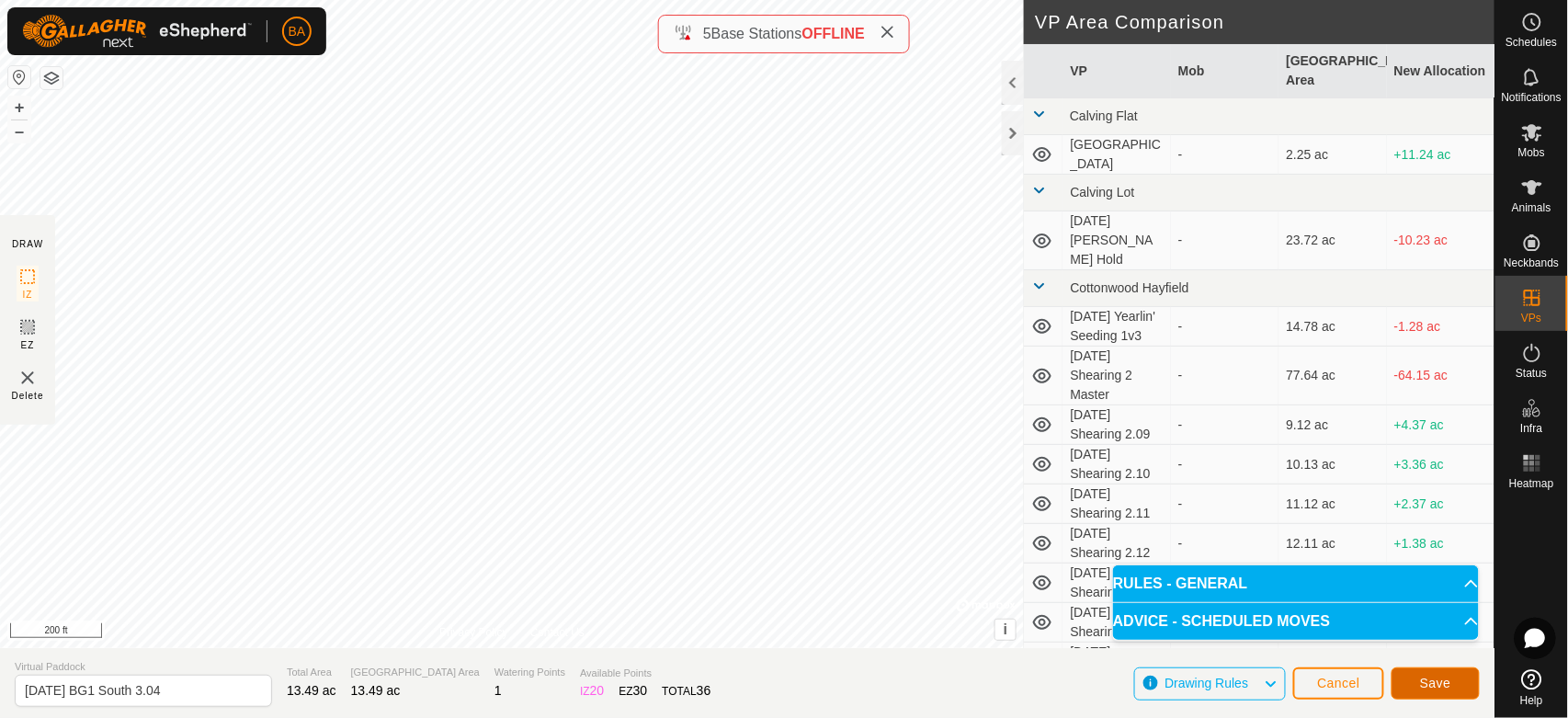 click on "Save" 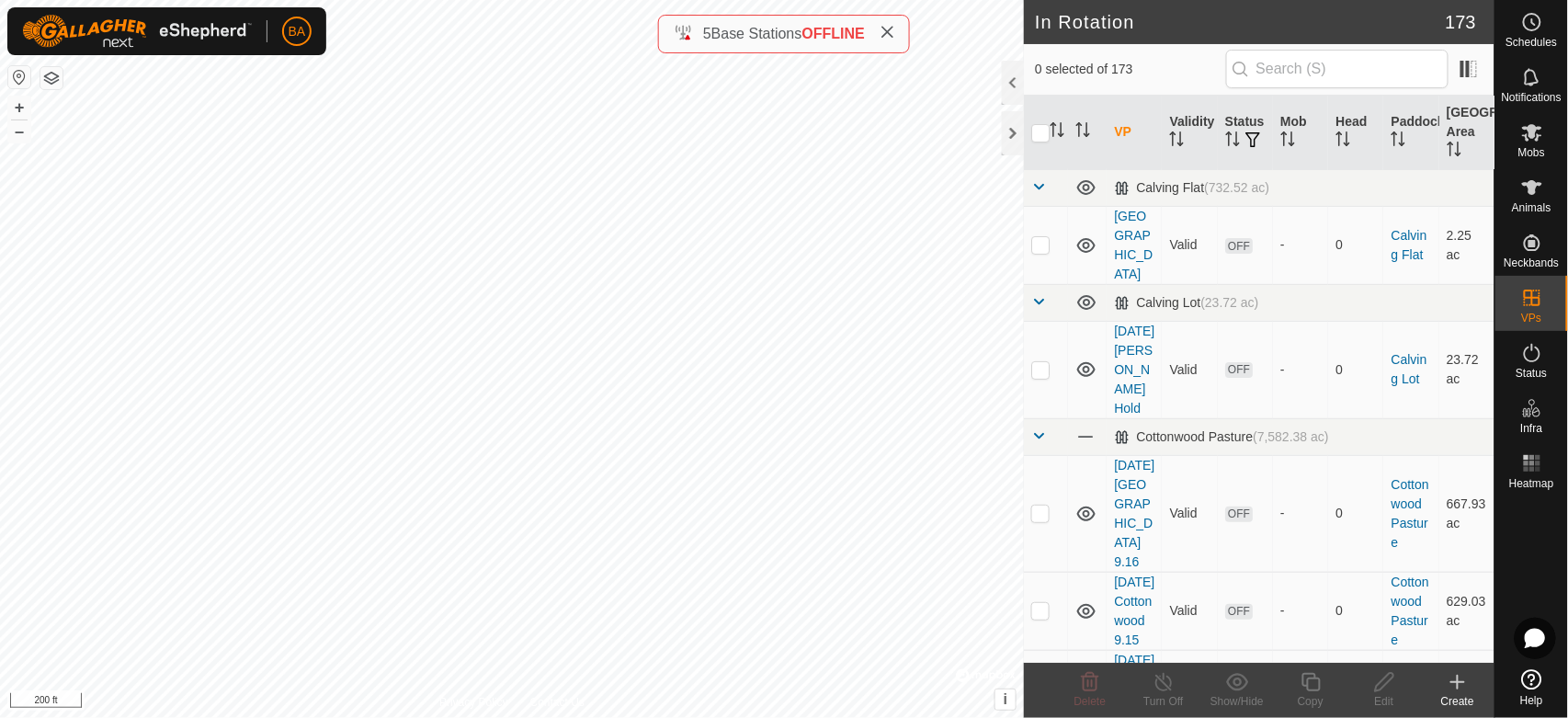 checkbox on "true" 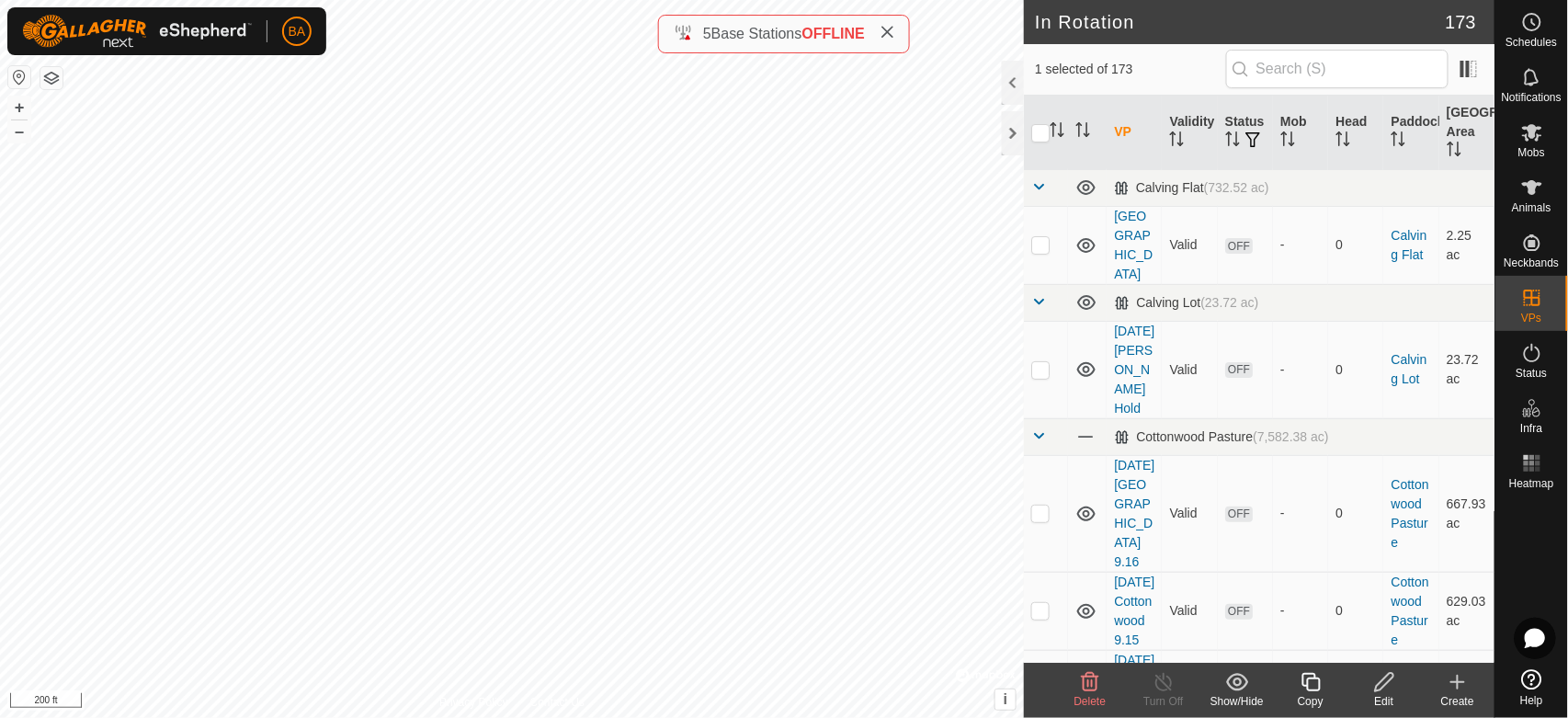 click 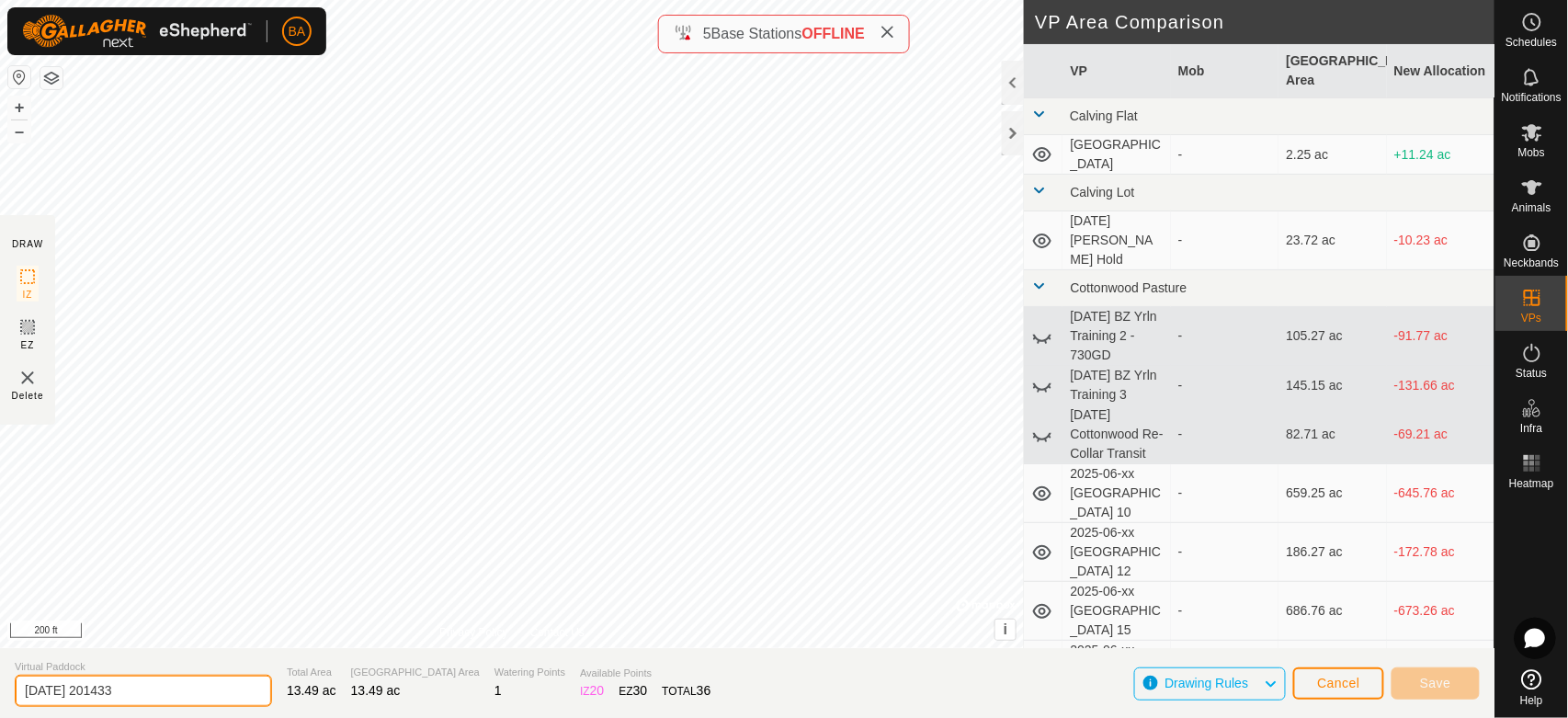 click on "[DATE] 201433" 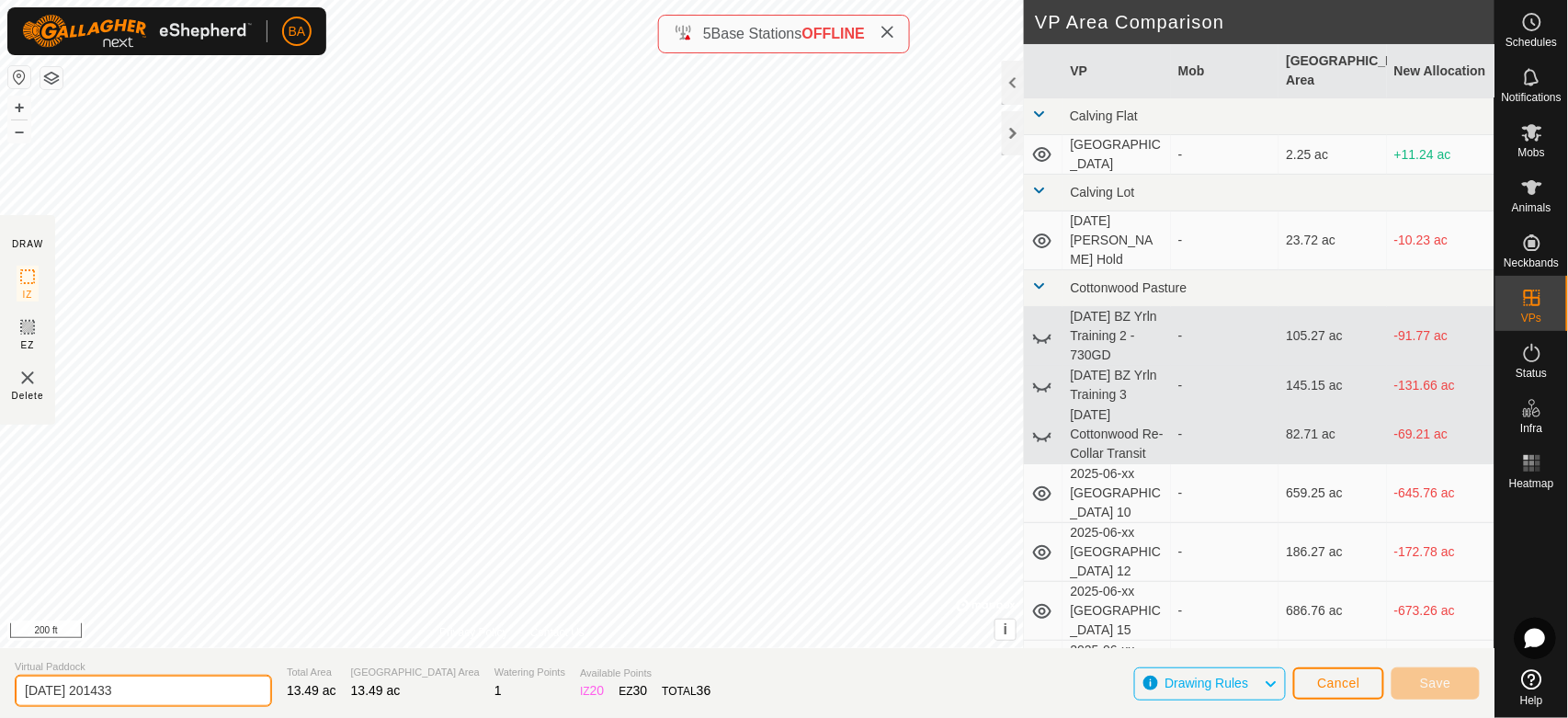 paste on "7 BG1 South 3.0" 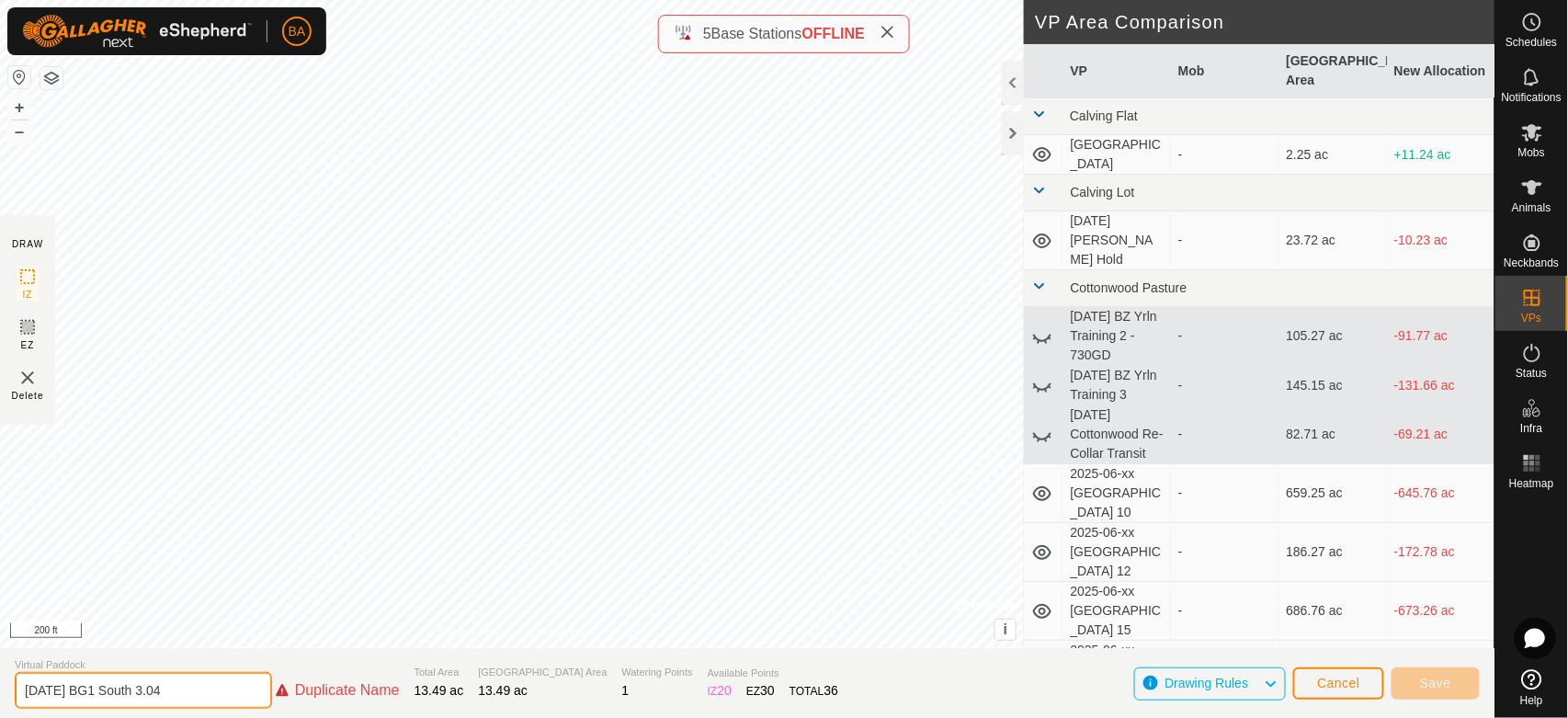 drag, startPoint x: 179, startPoint y: 693, endPoint x: 222, endPoint y: 686, distance: 43.56604 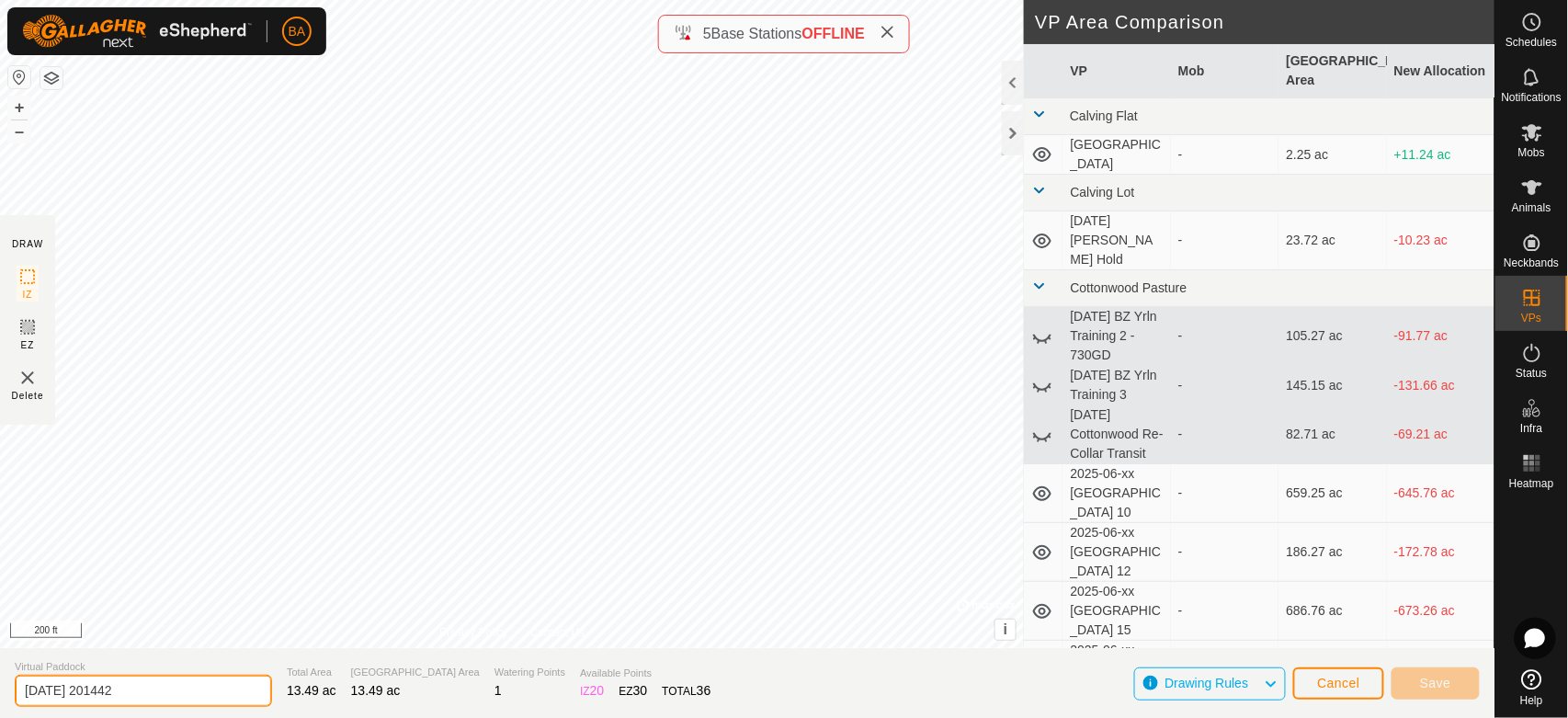 paste on "7 BG1 South 3.0" 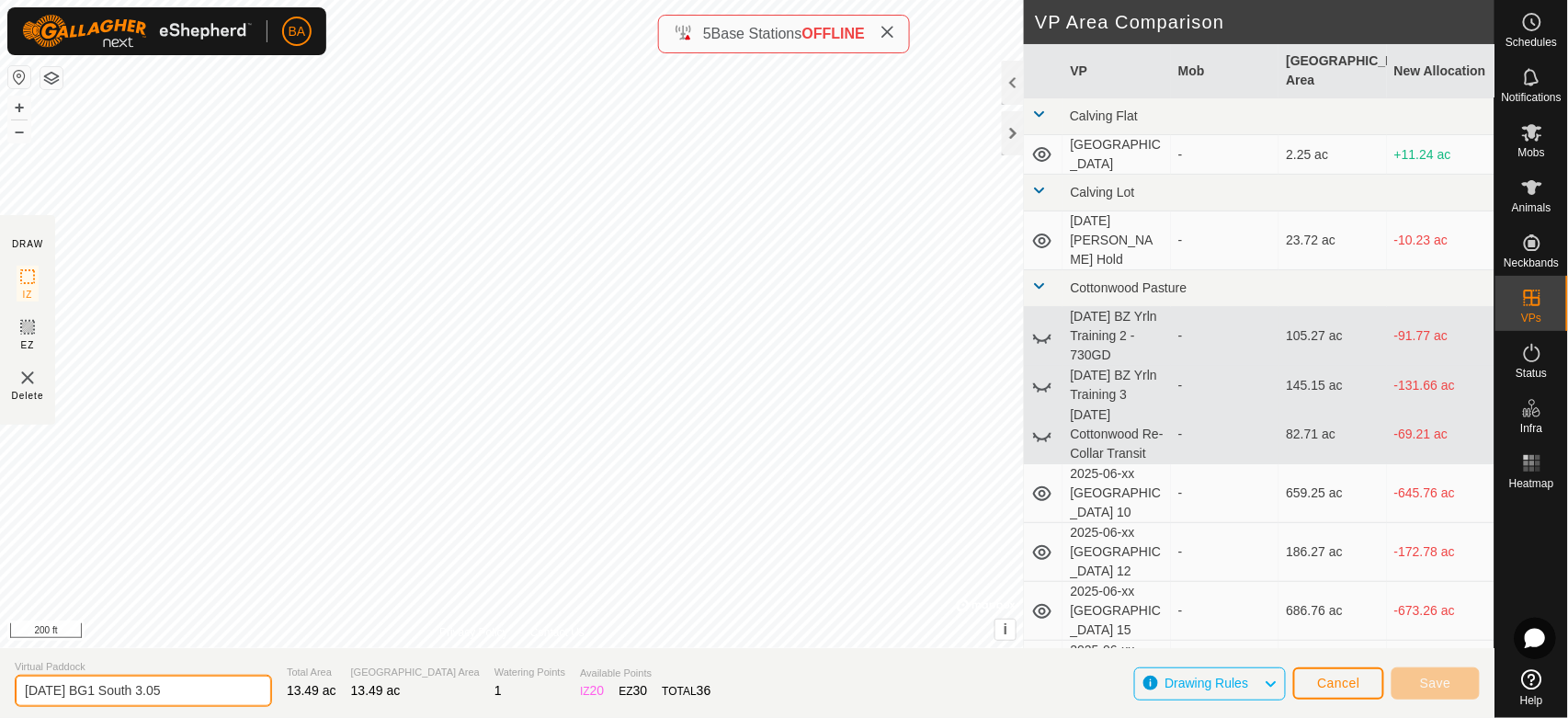 type on "[DATE] BG1 South 3.05" 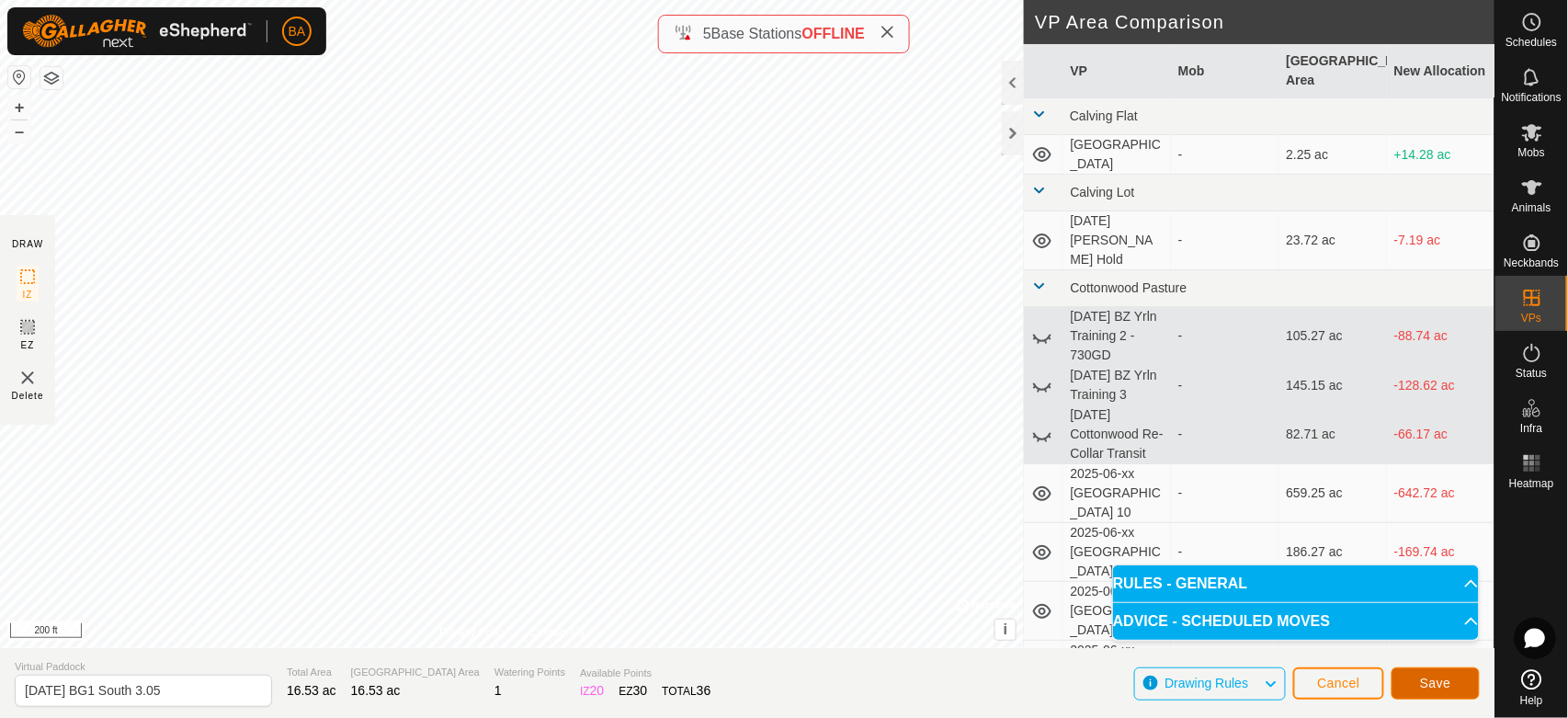 click on "Save" 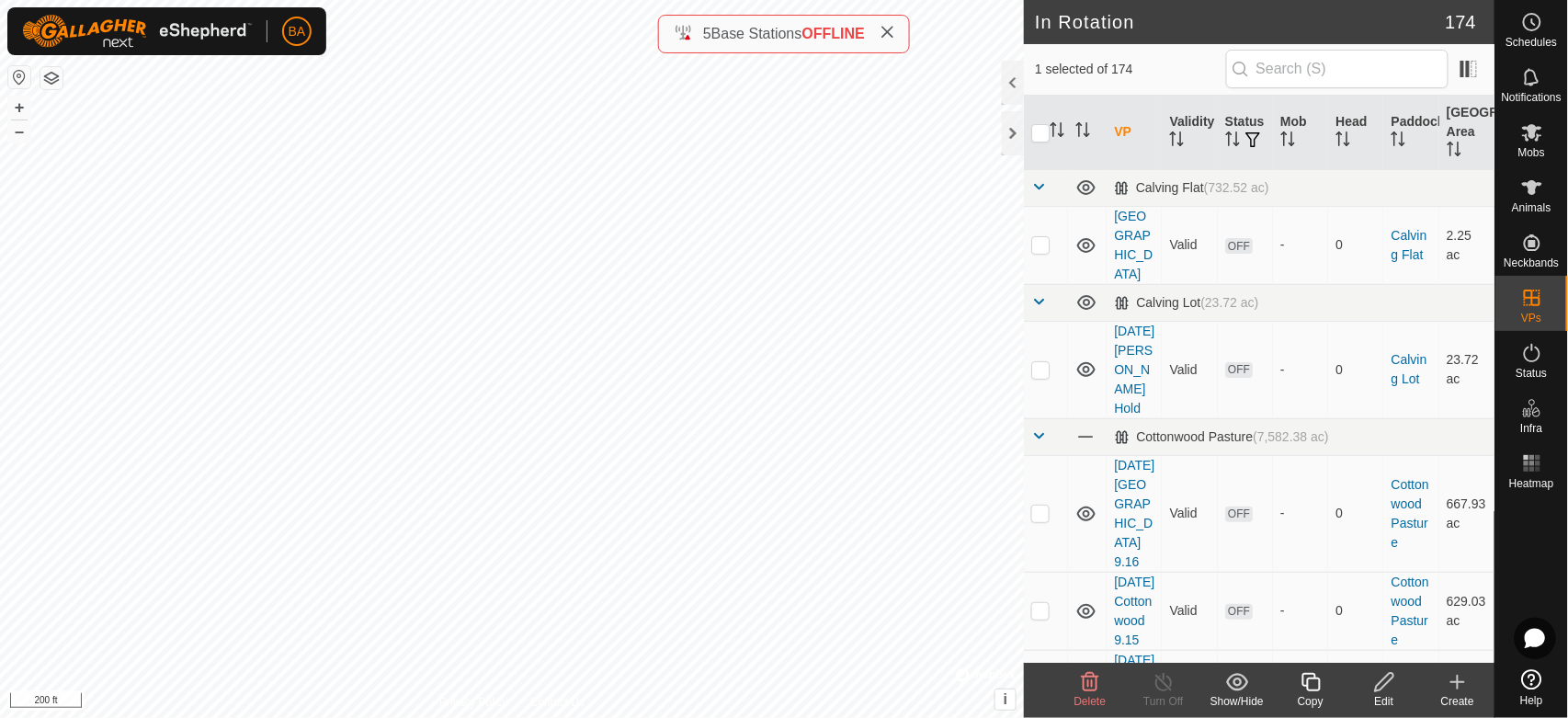 checkbox on "true" 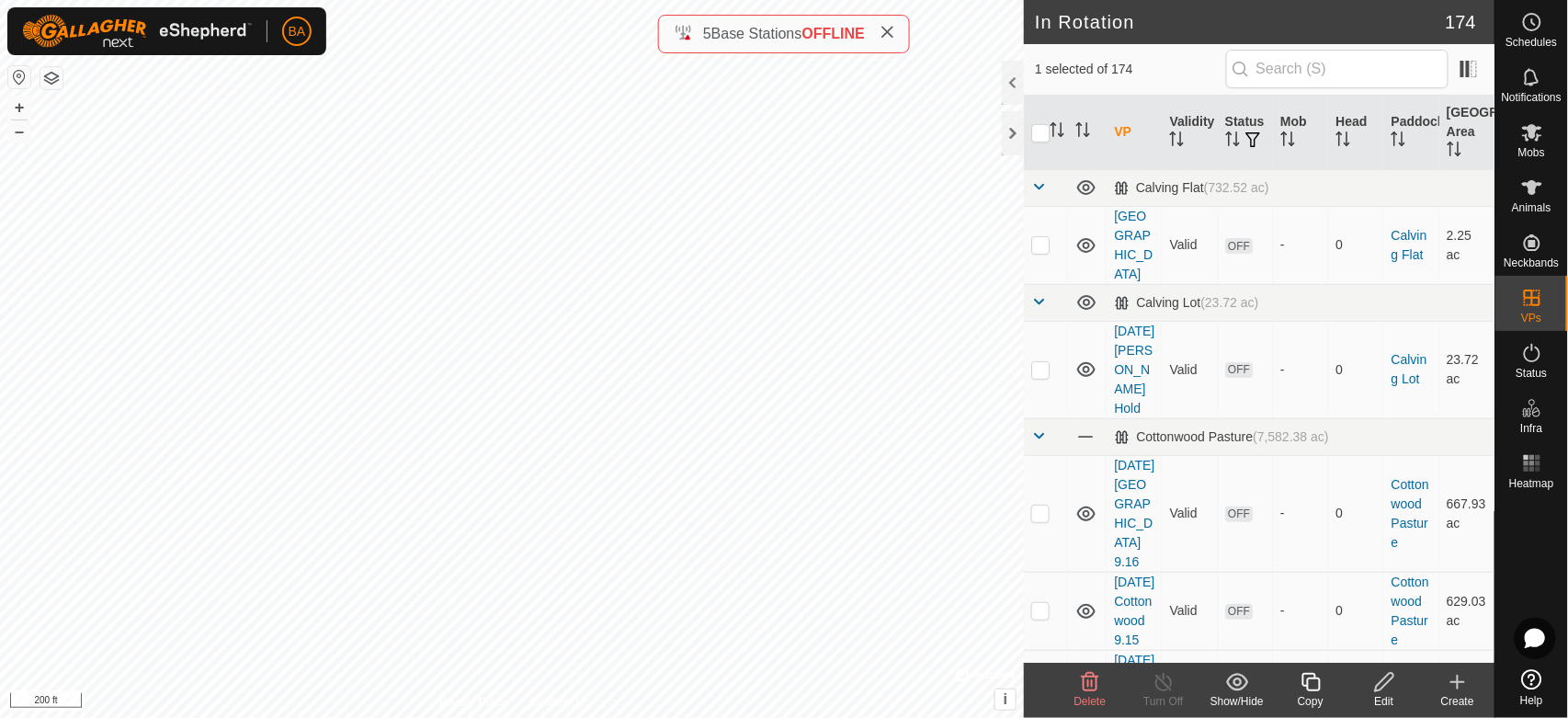 click 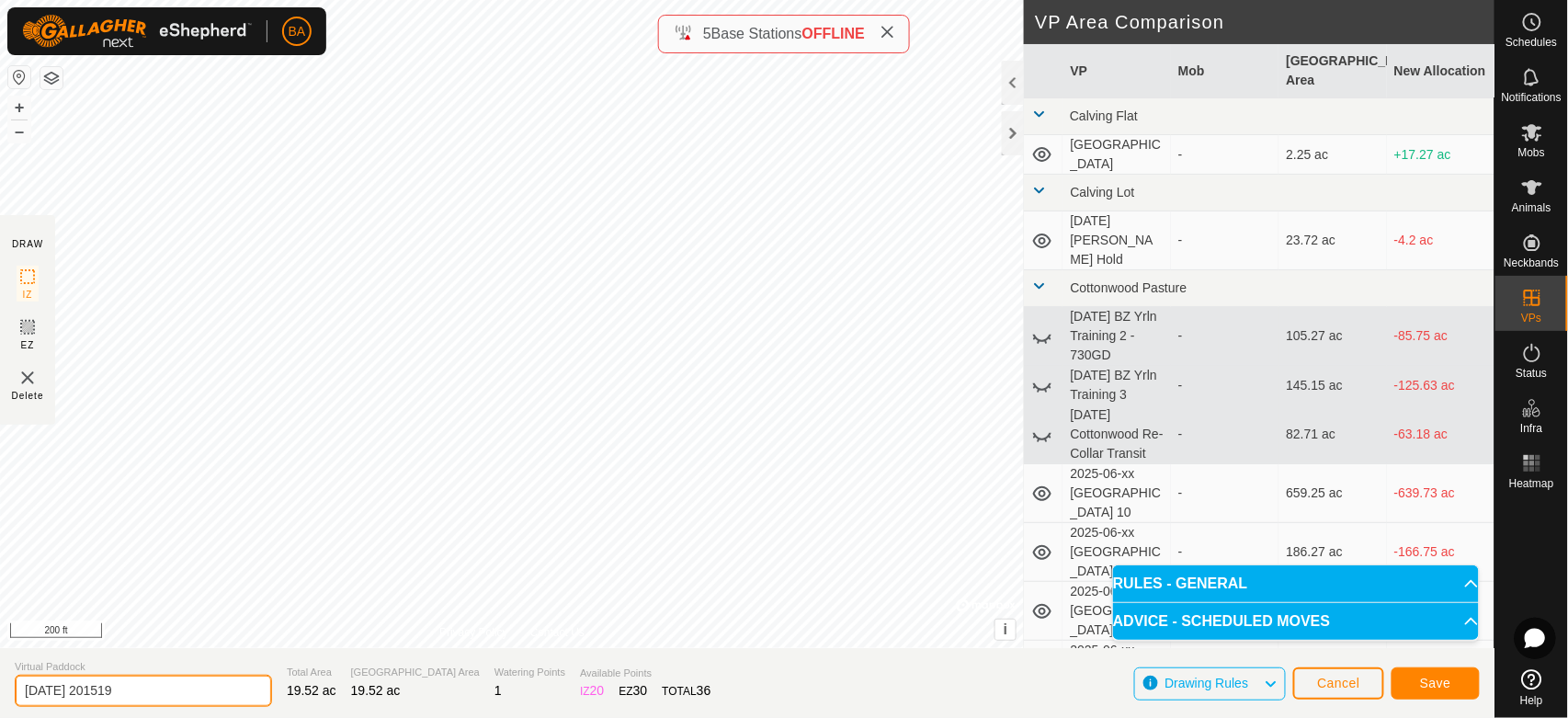 click on "[DATE] 201519" 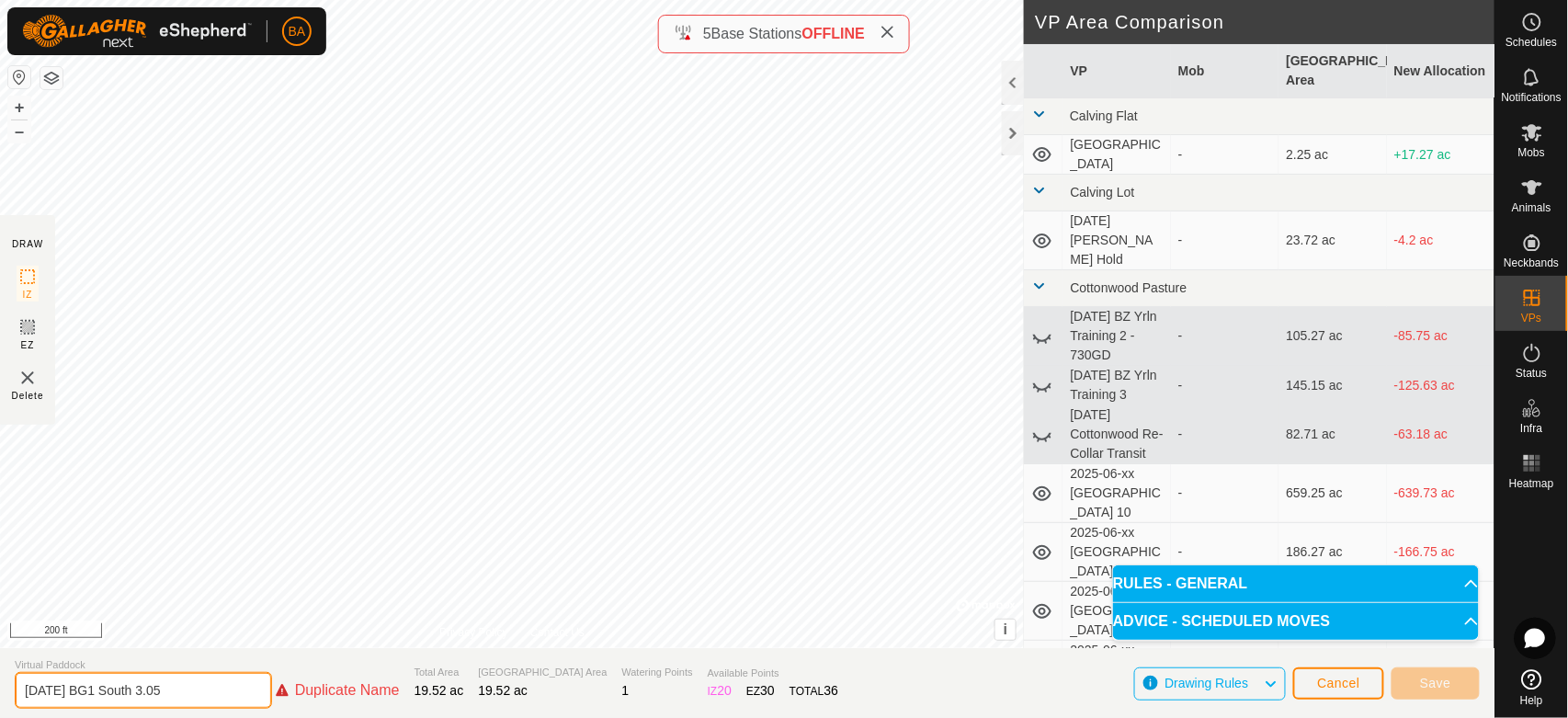 drag, startPoint x: 180, startPoint y: 691, endPoint x: 314, endPoint y: 695, distance: 134.05969 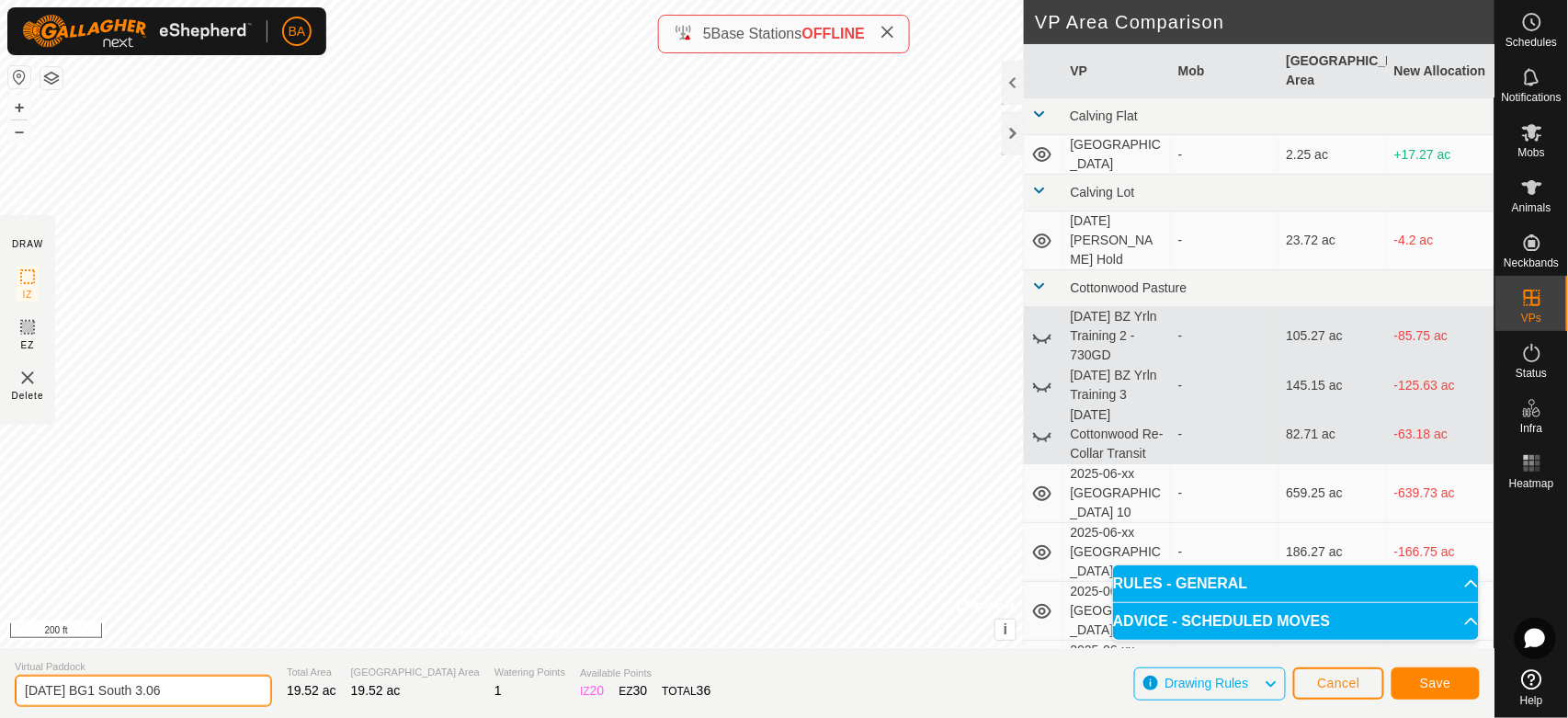 type on "[DATE] BG1 South 3.06" 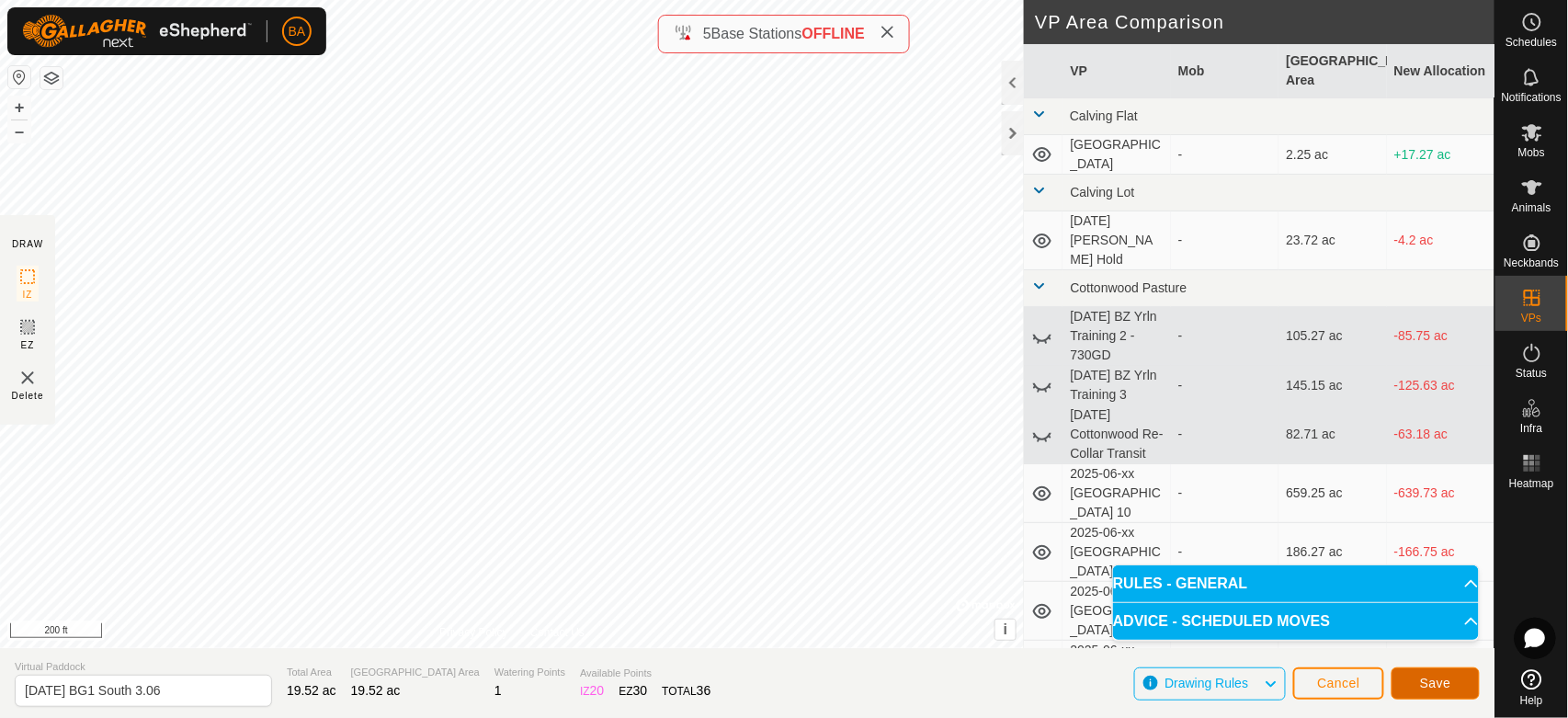 click on "Save" 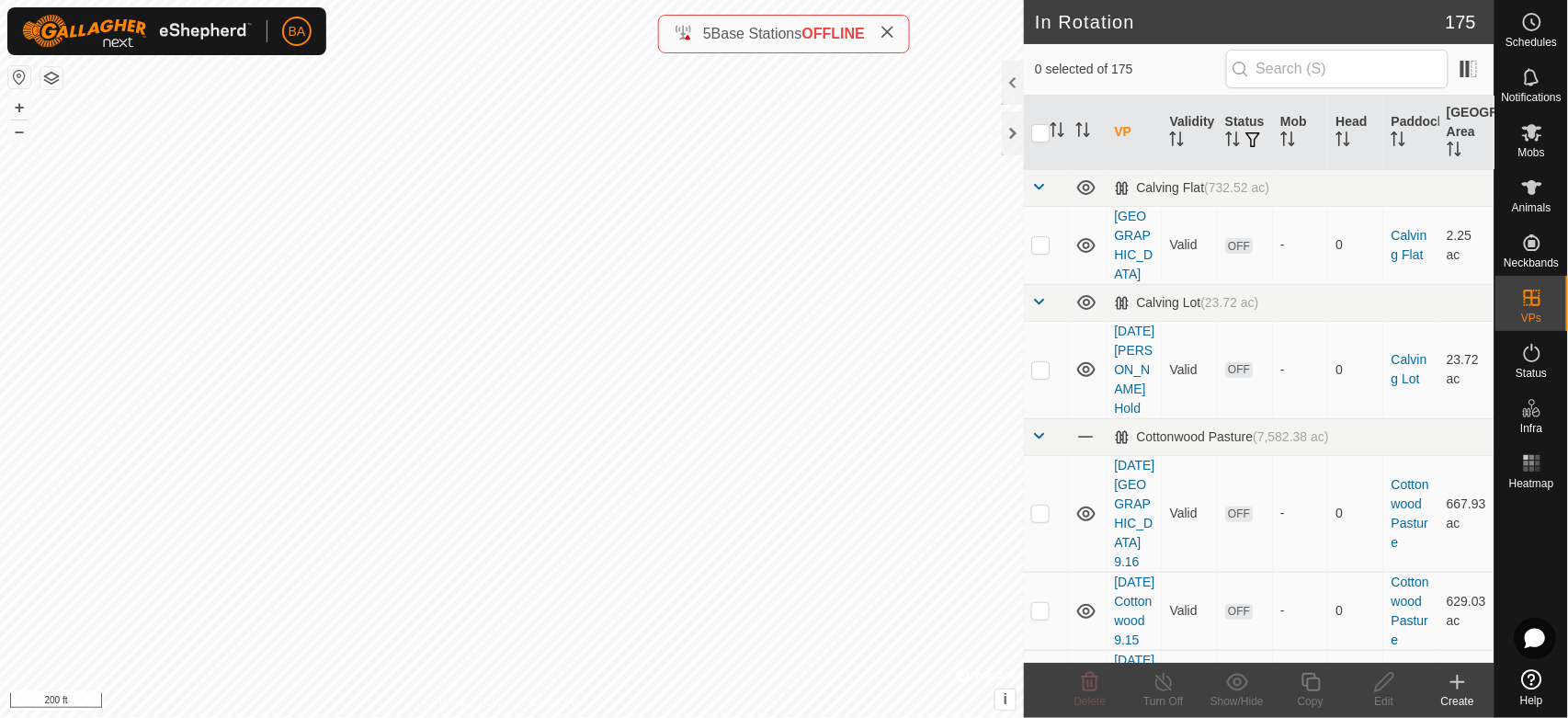 checkbox on "true" 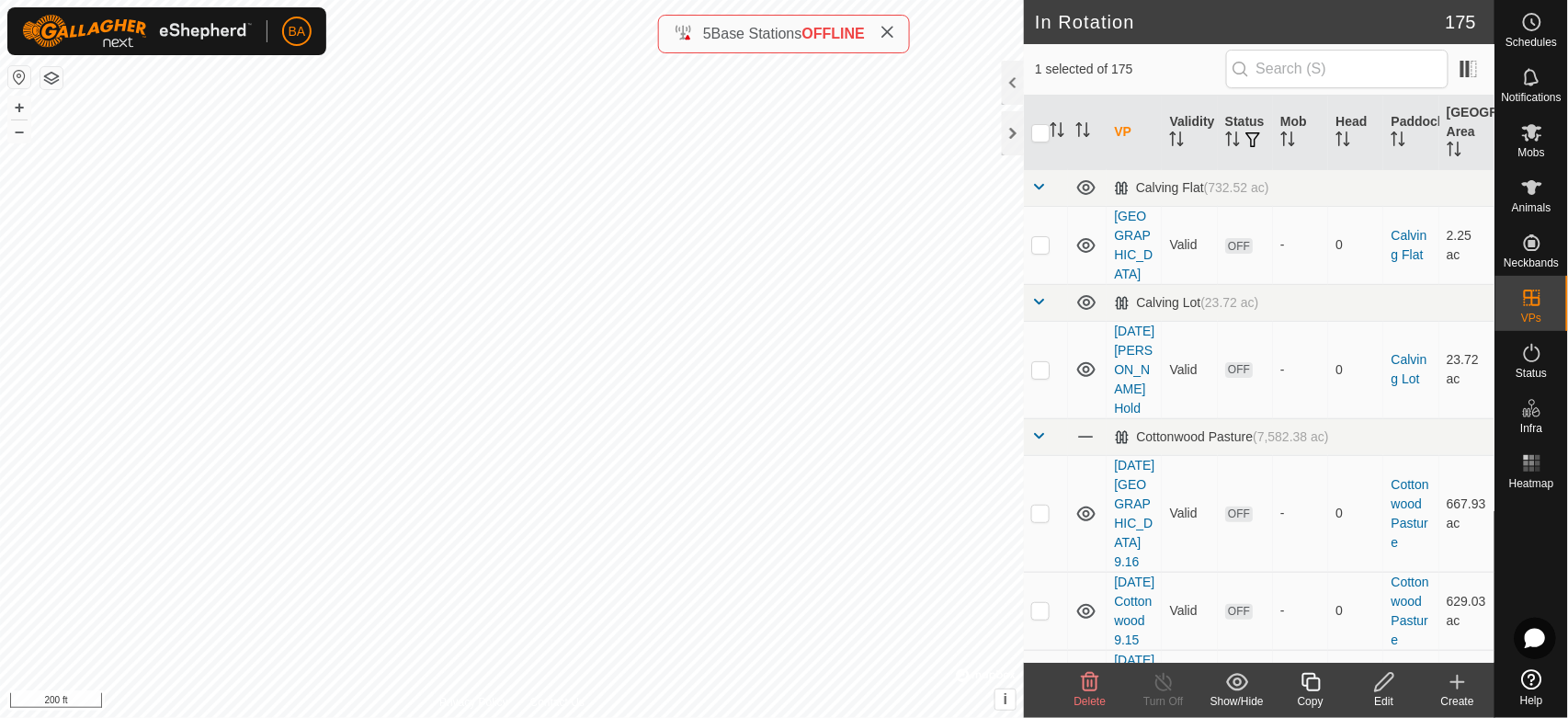 click 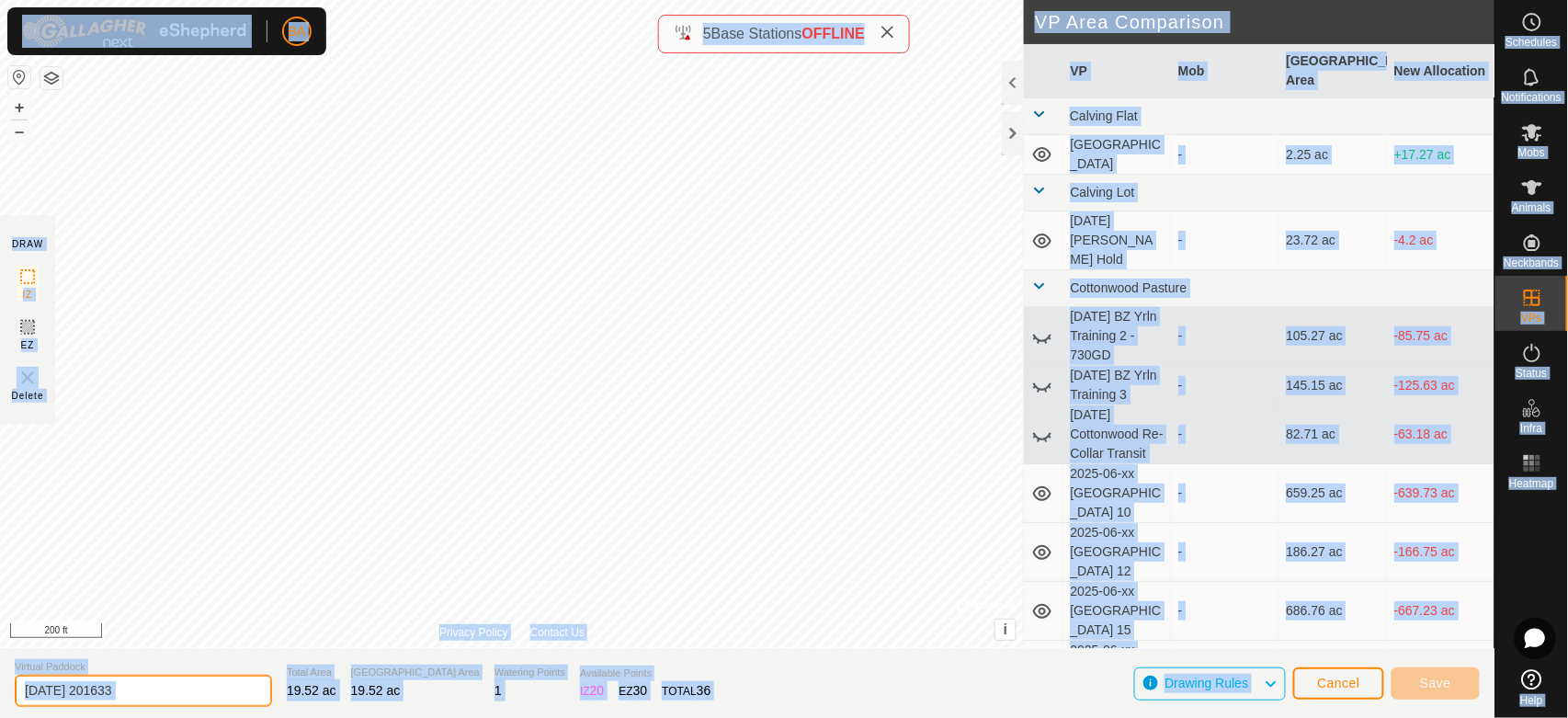click on "[DATE] 201633" 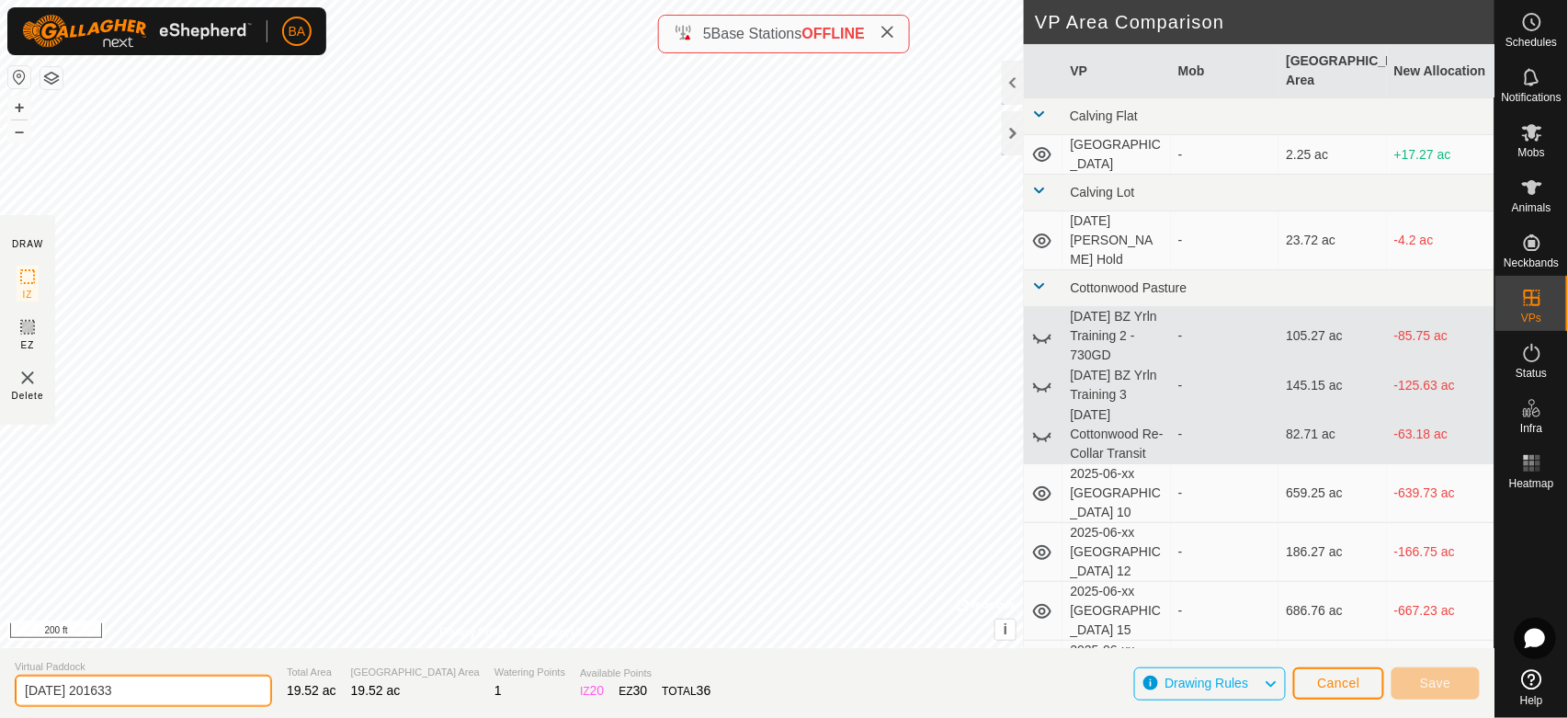 paste on "7 BG1 South 3.0" 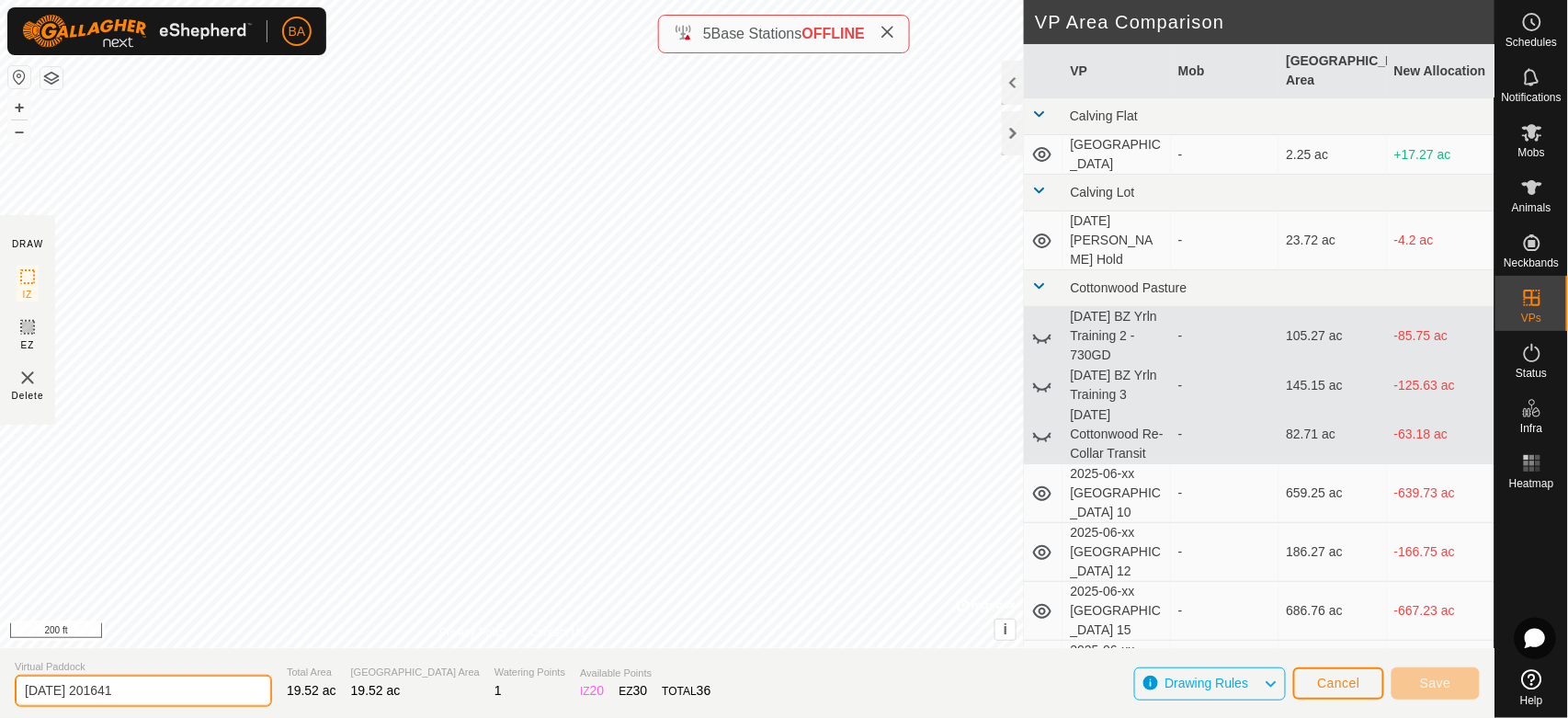 paste on "7 BG1 South 3.0" 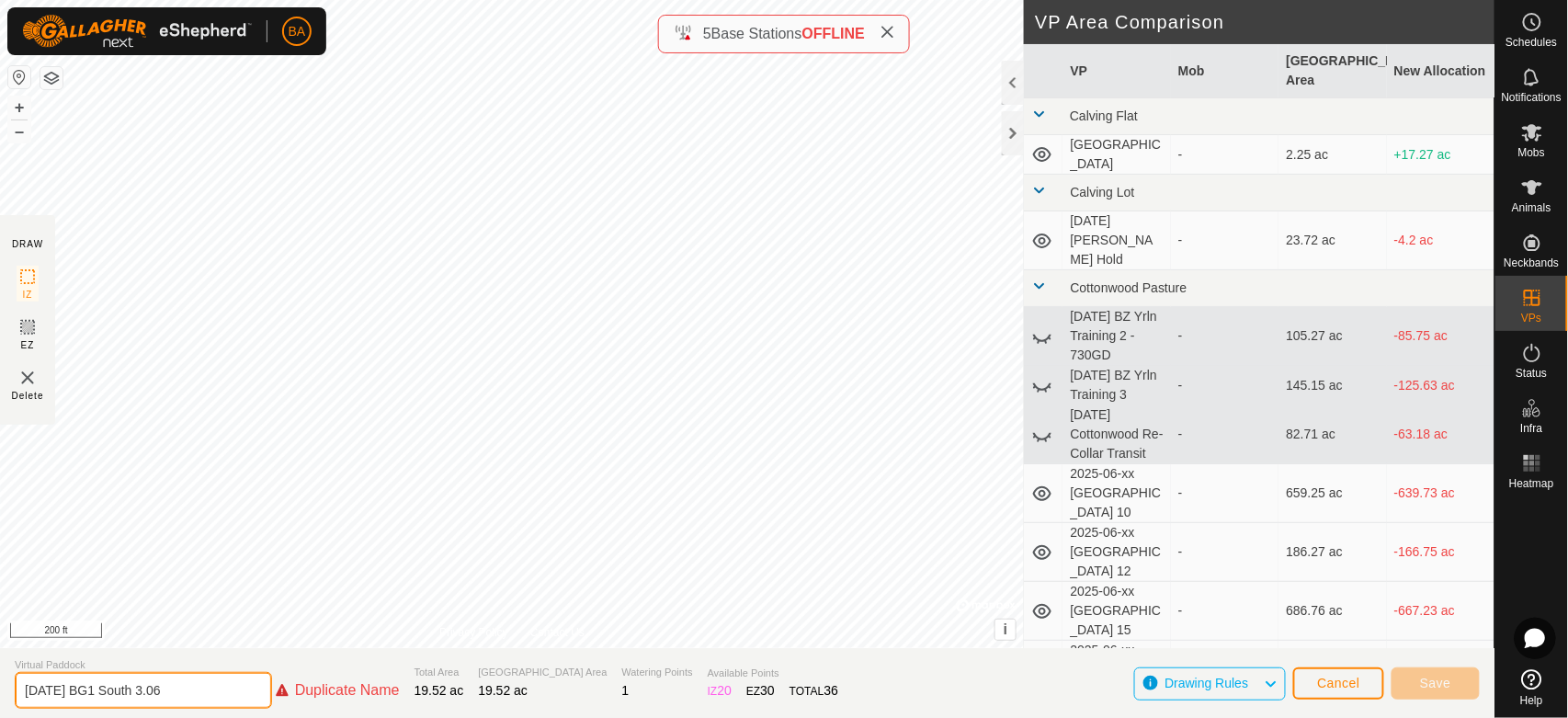 drag, startPoint x: 177, startPoint y: 684, endPoint x: 205, endPoint y: 685, distance: 28.017851 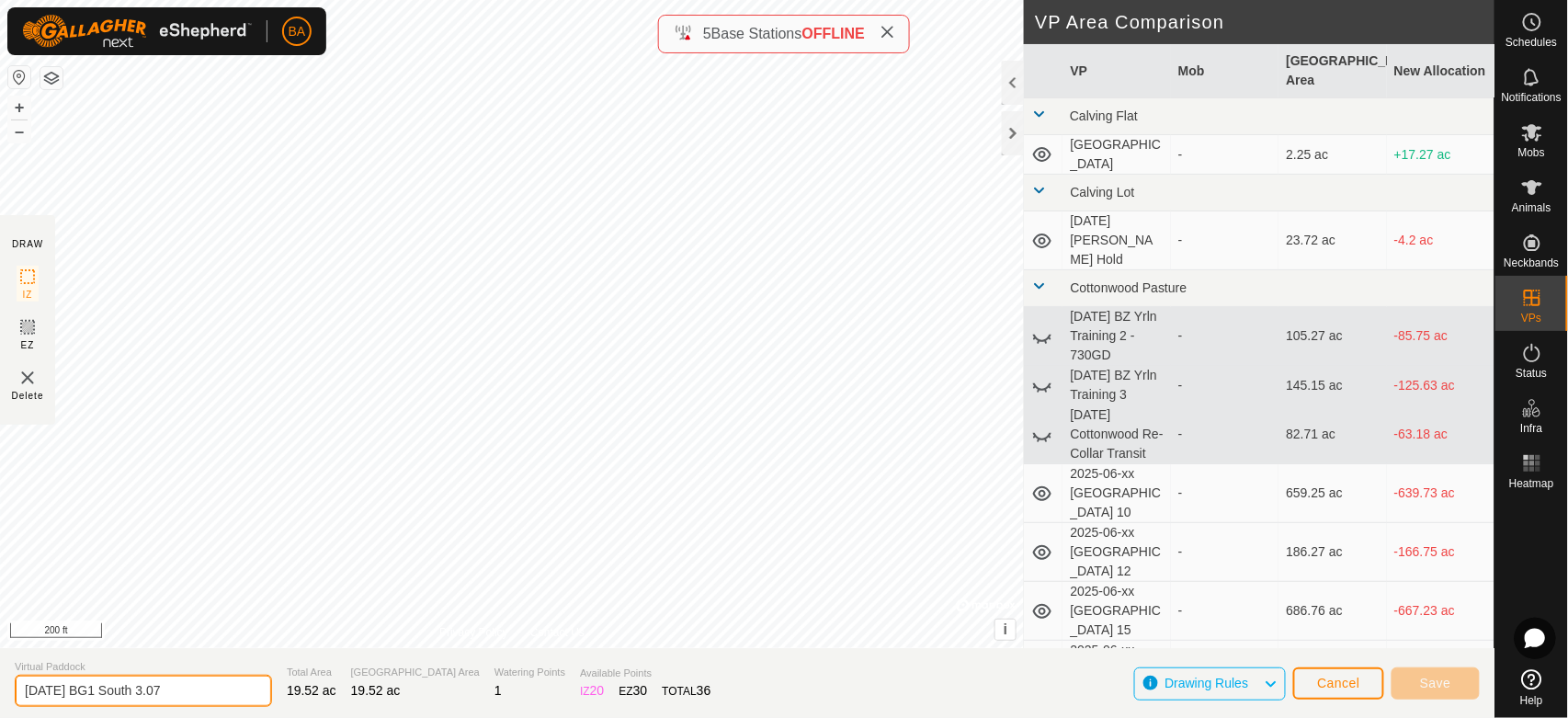 type on "[DATE] BG1 South 3.07" 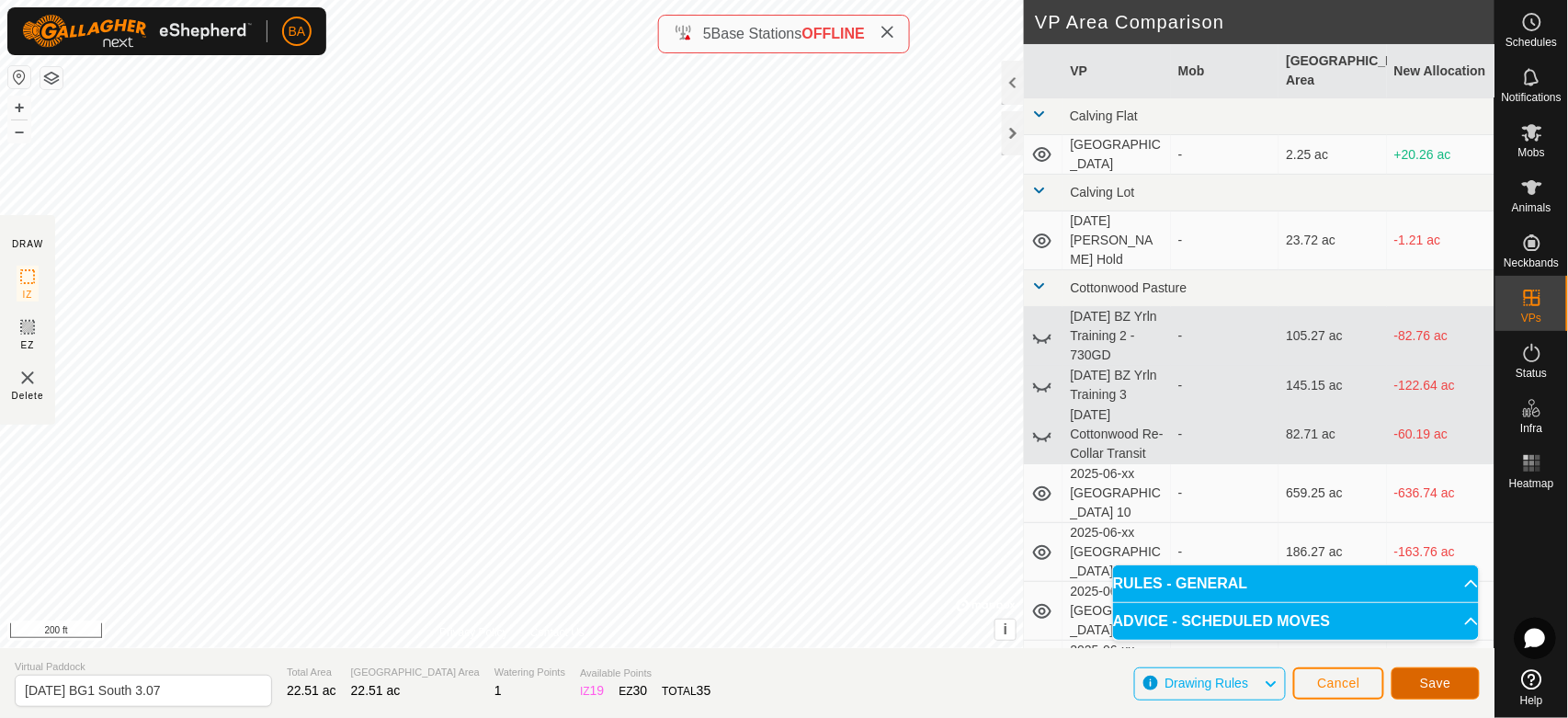 click on "Save" 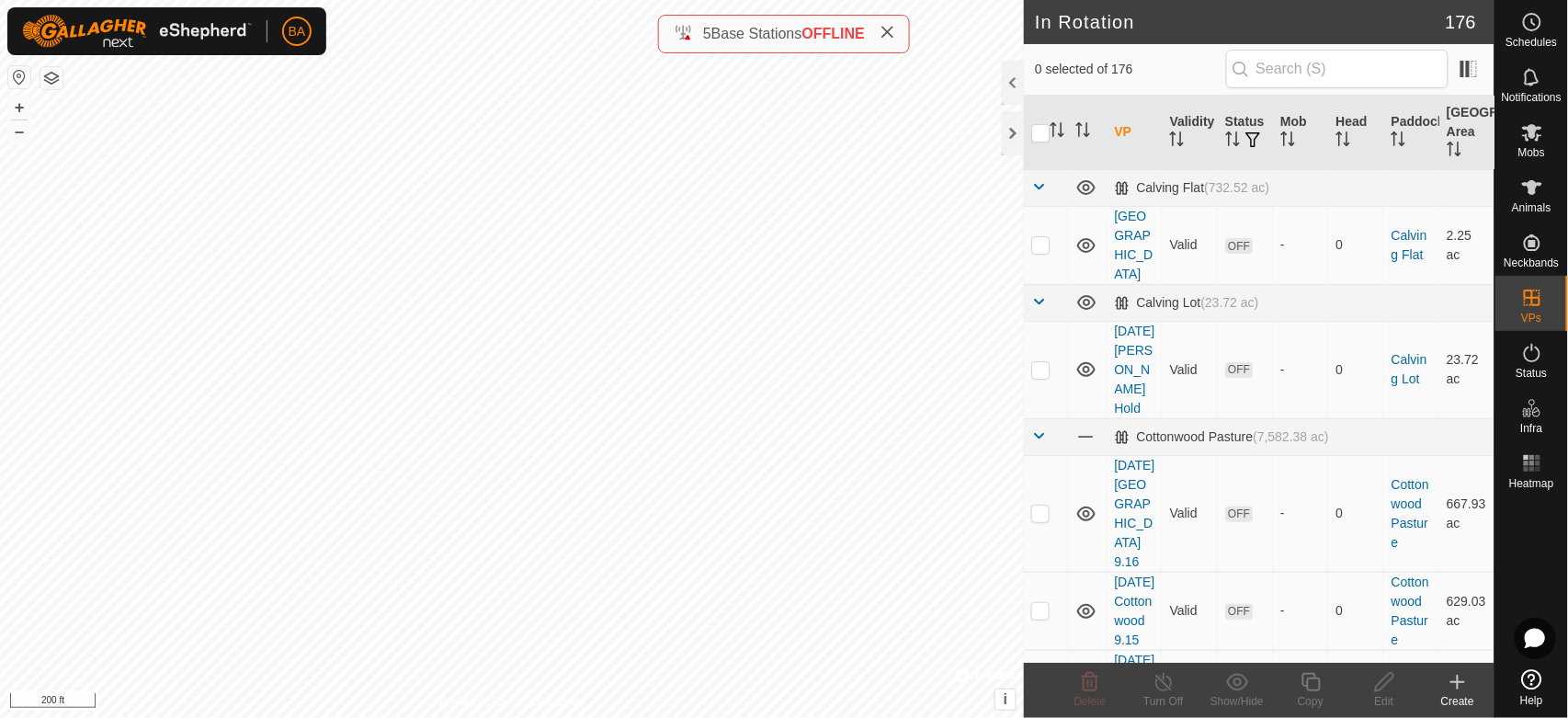 checkbox on "true" 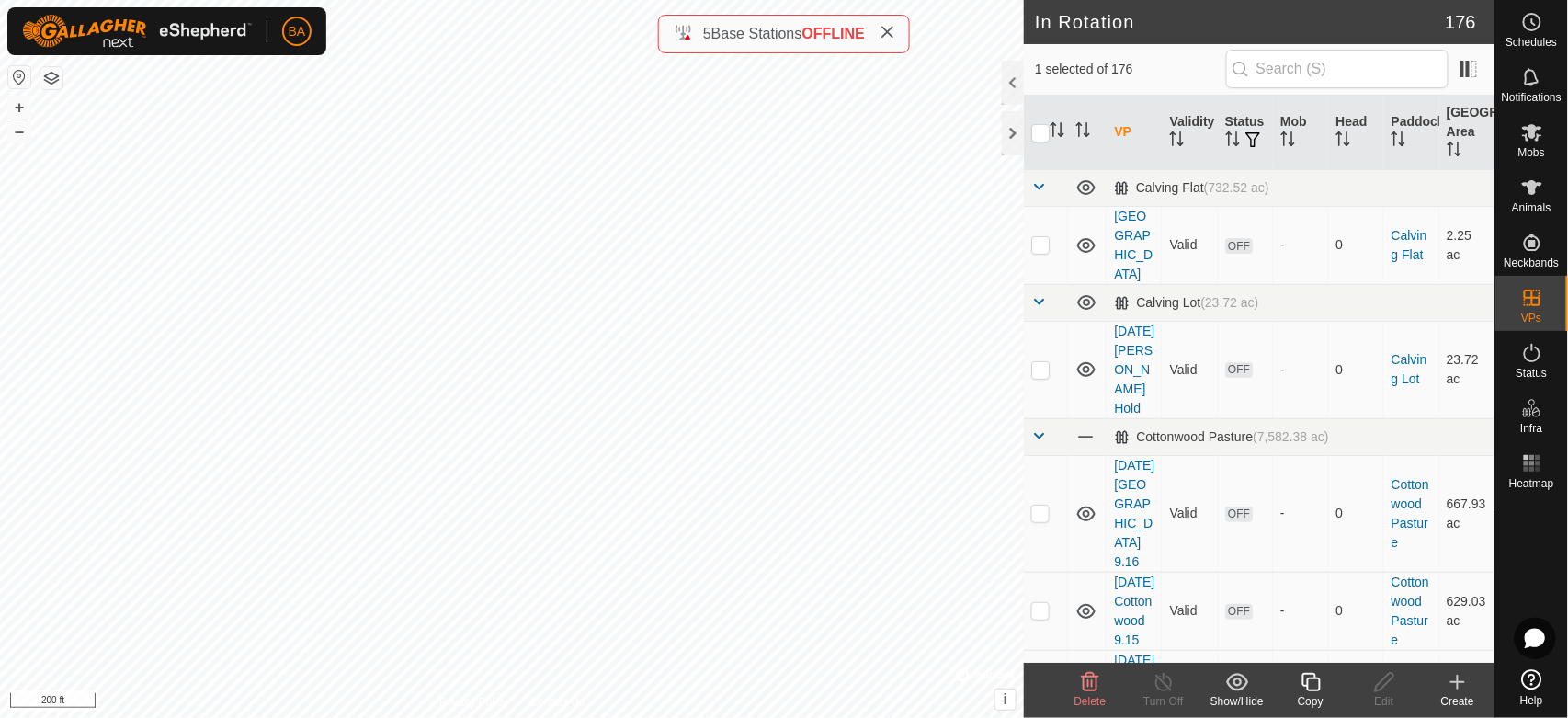 checkbox on "true" 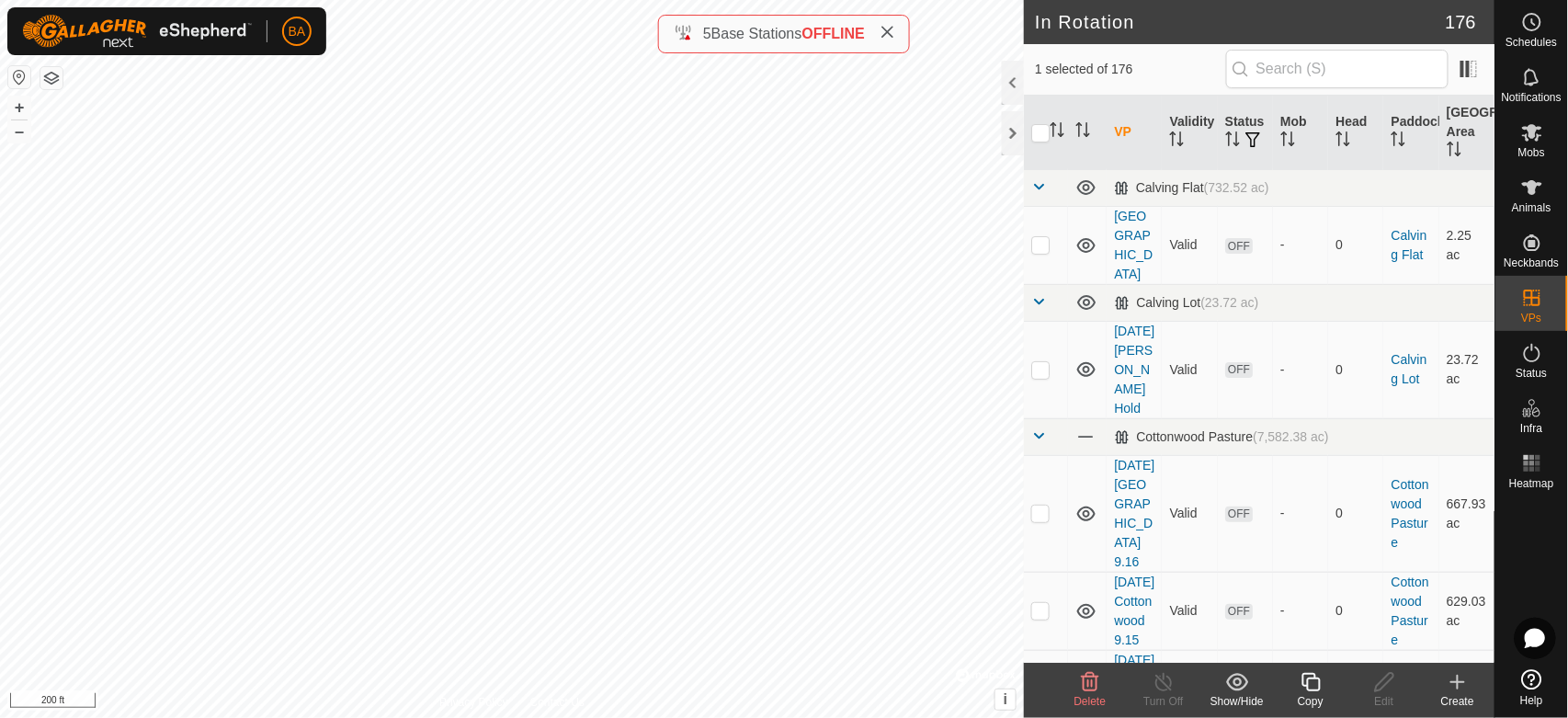 checkbox on "false" 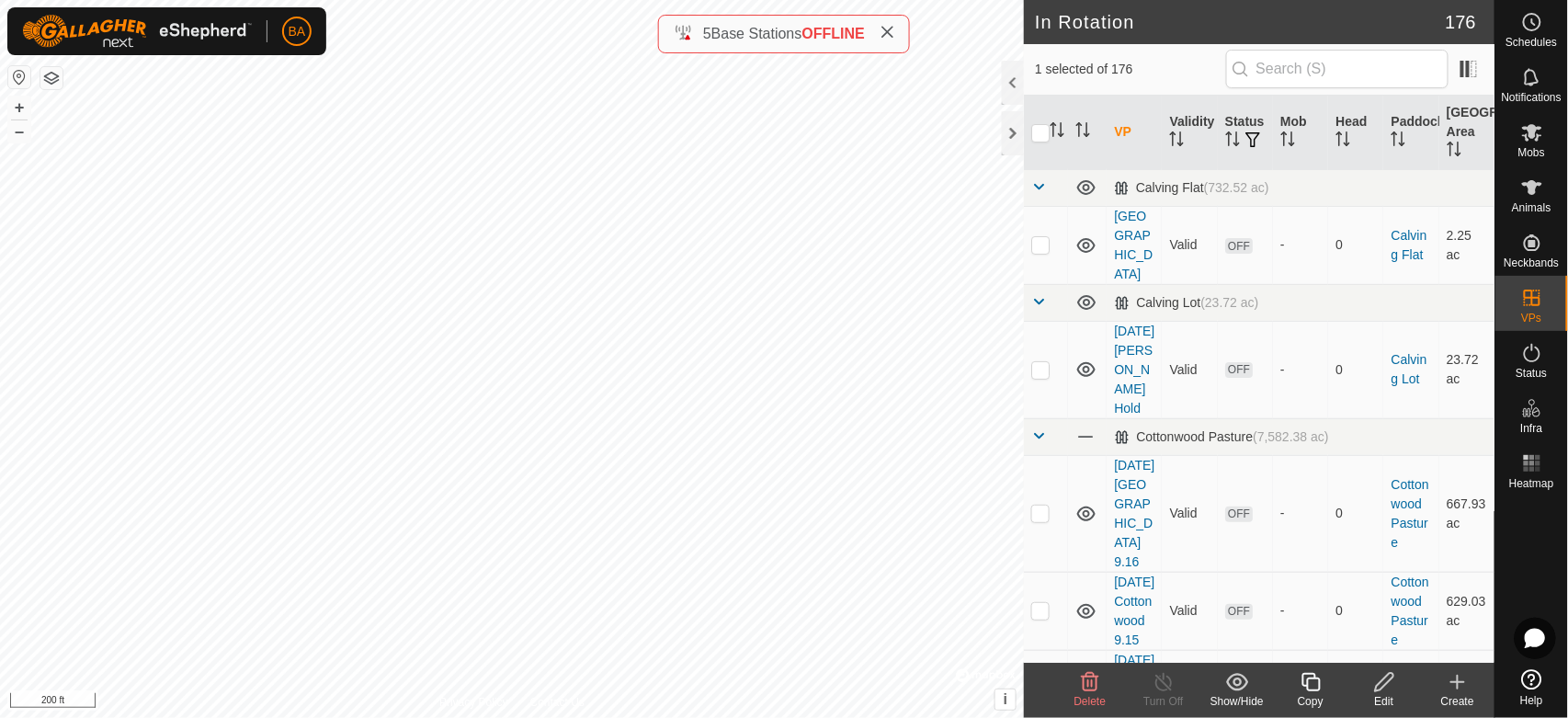 checkbox on "true" 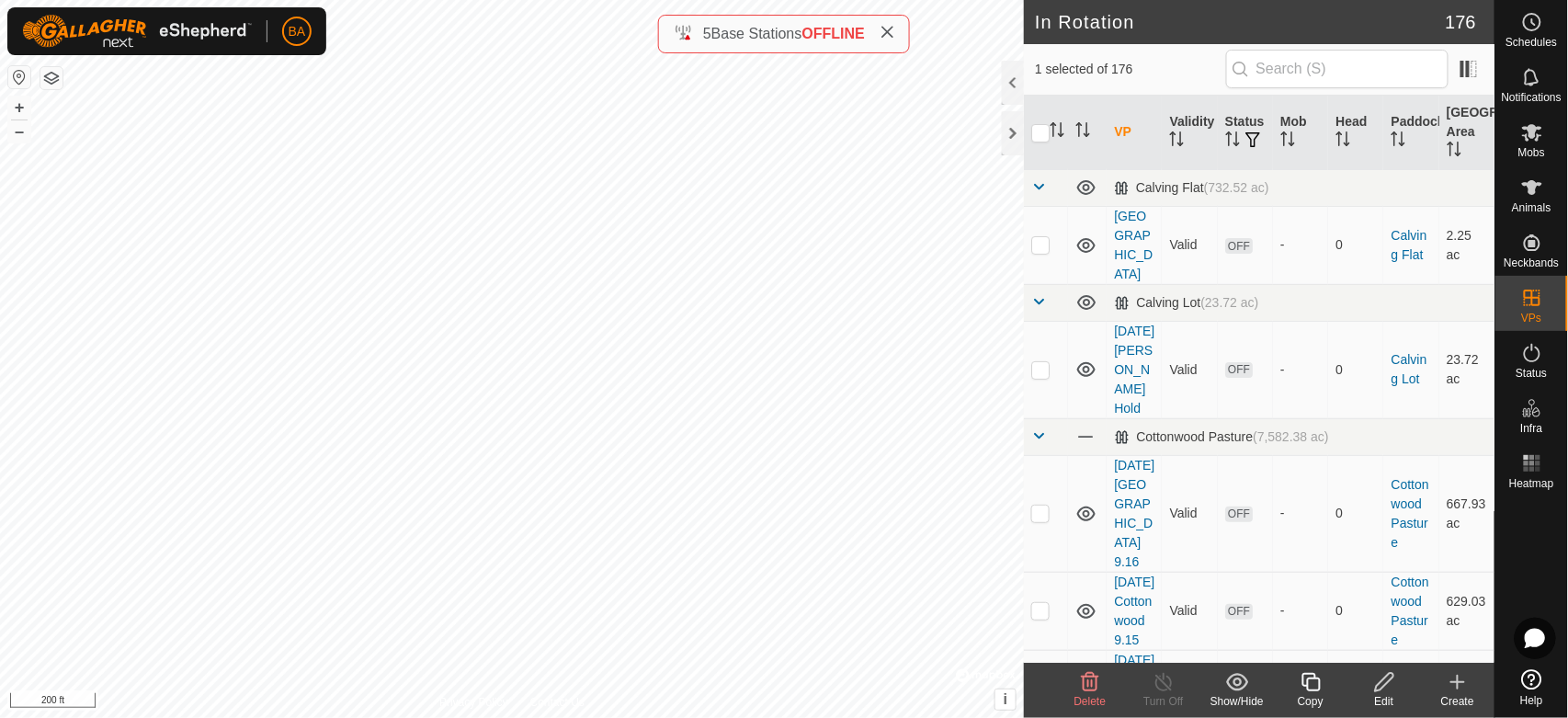 checkbox on "false" 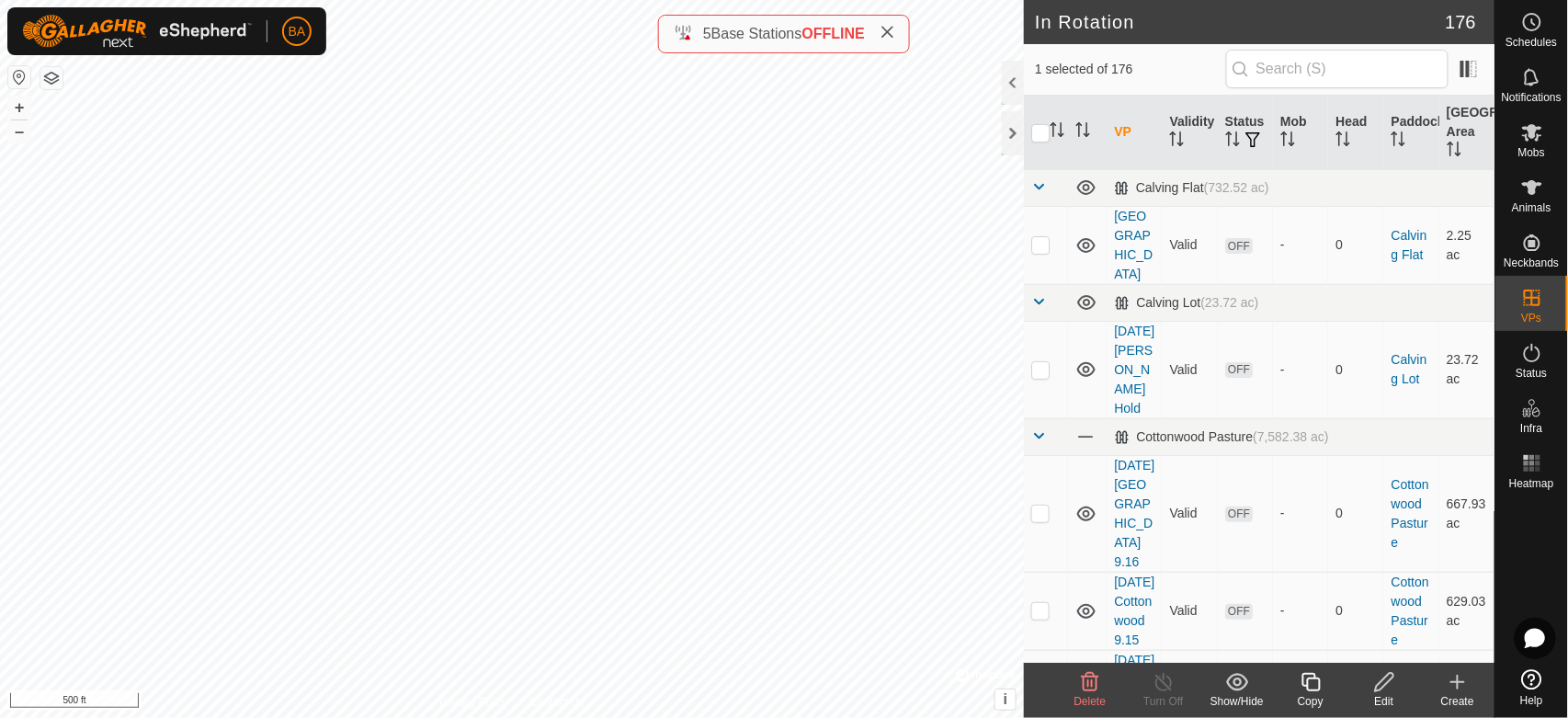 checkbox on "true" 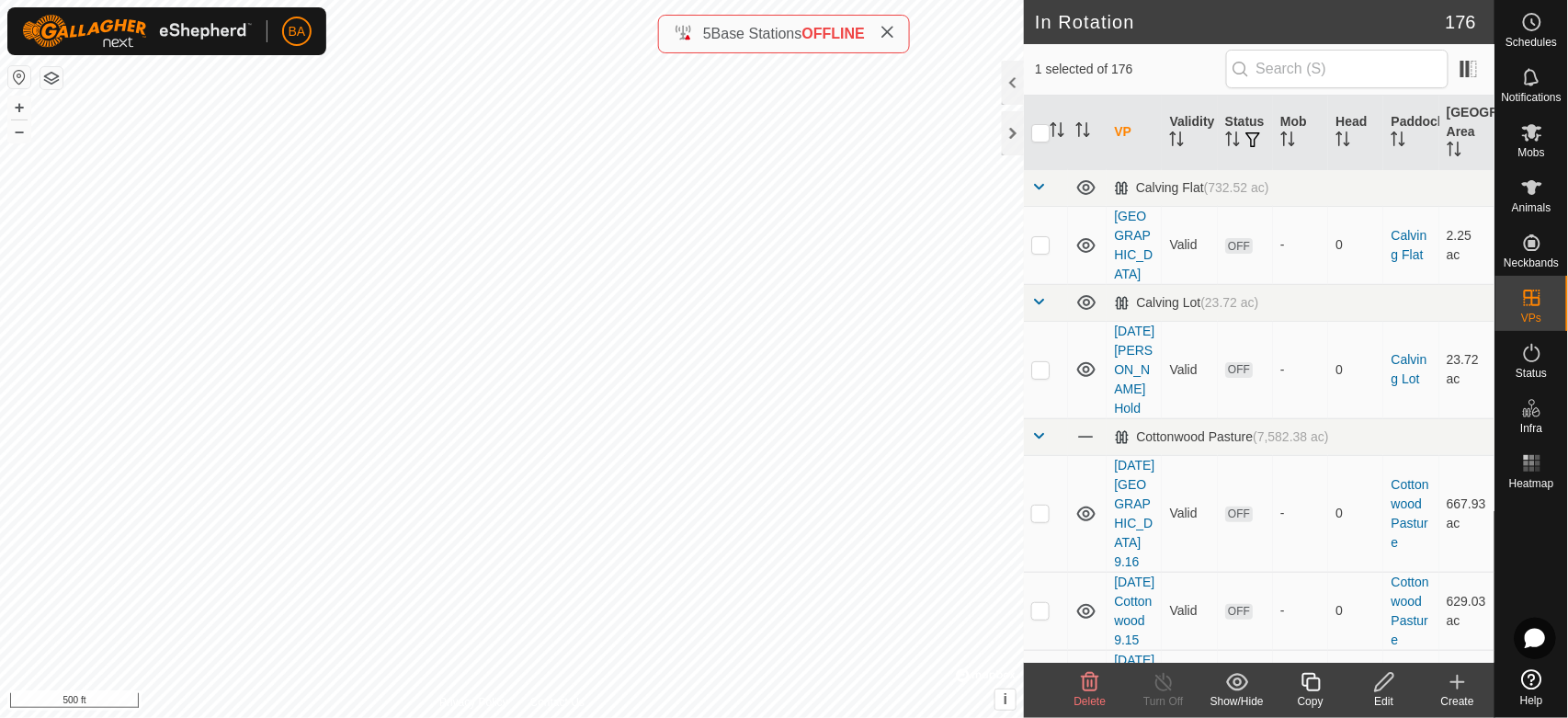 checkbox on "false" 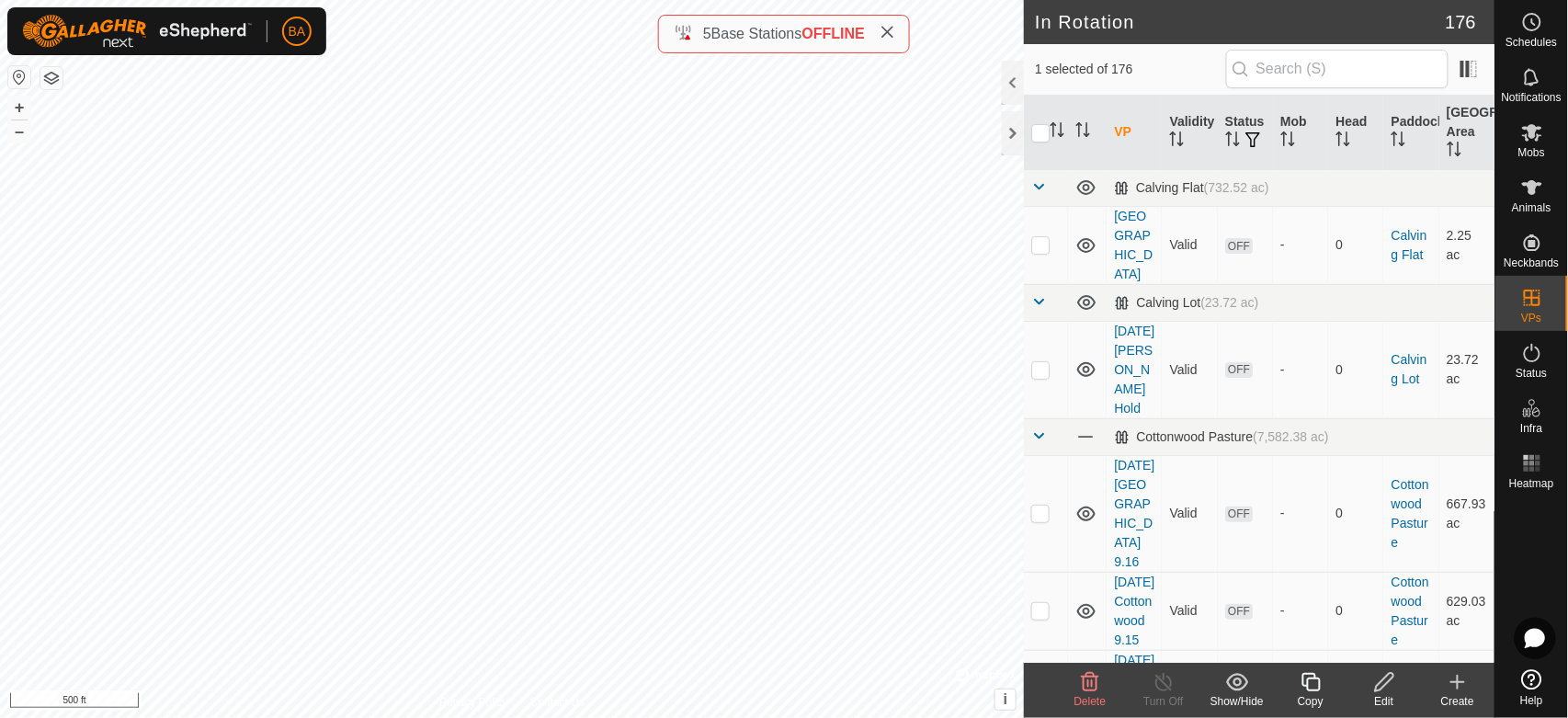 checkbox on "true" 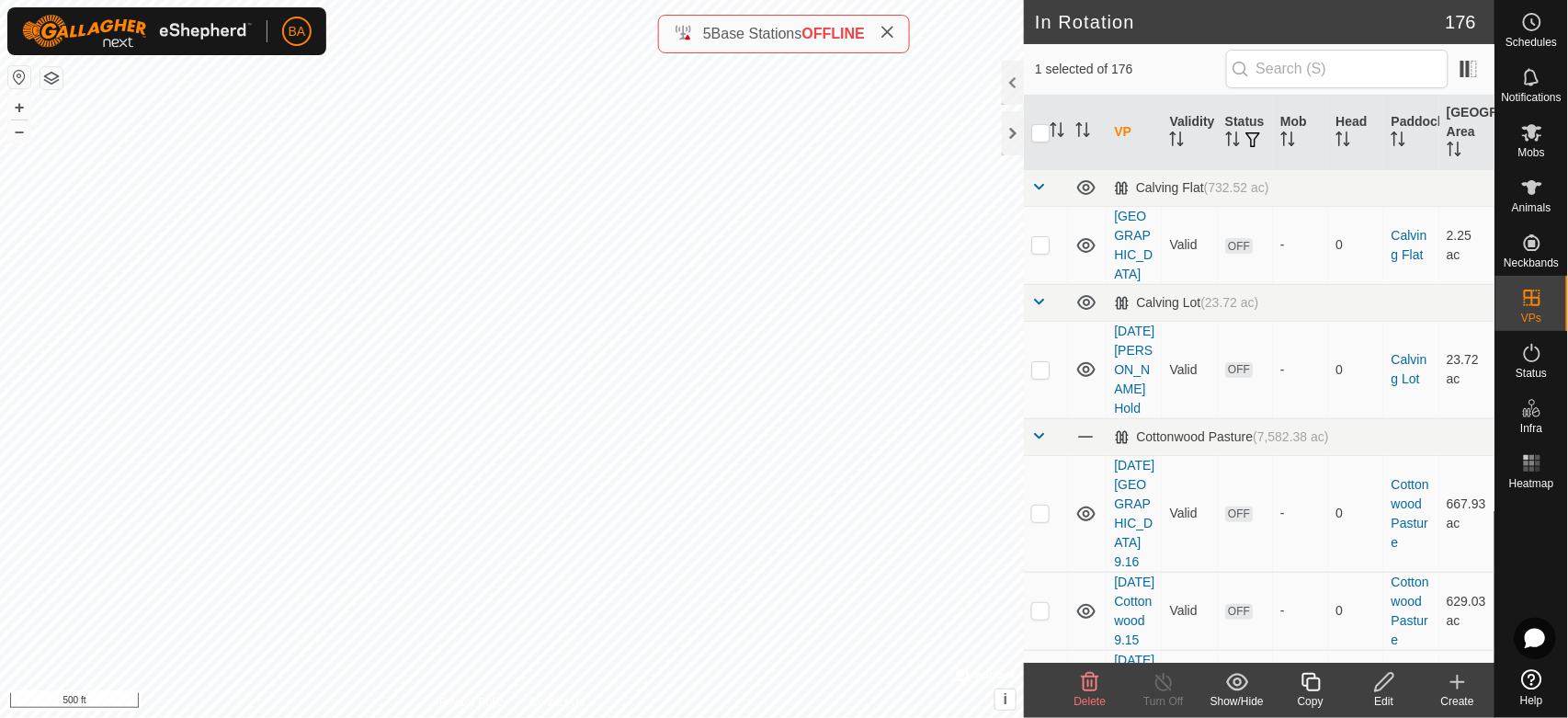 checkbox on "false" 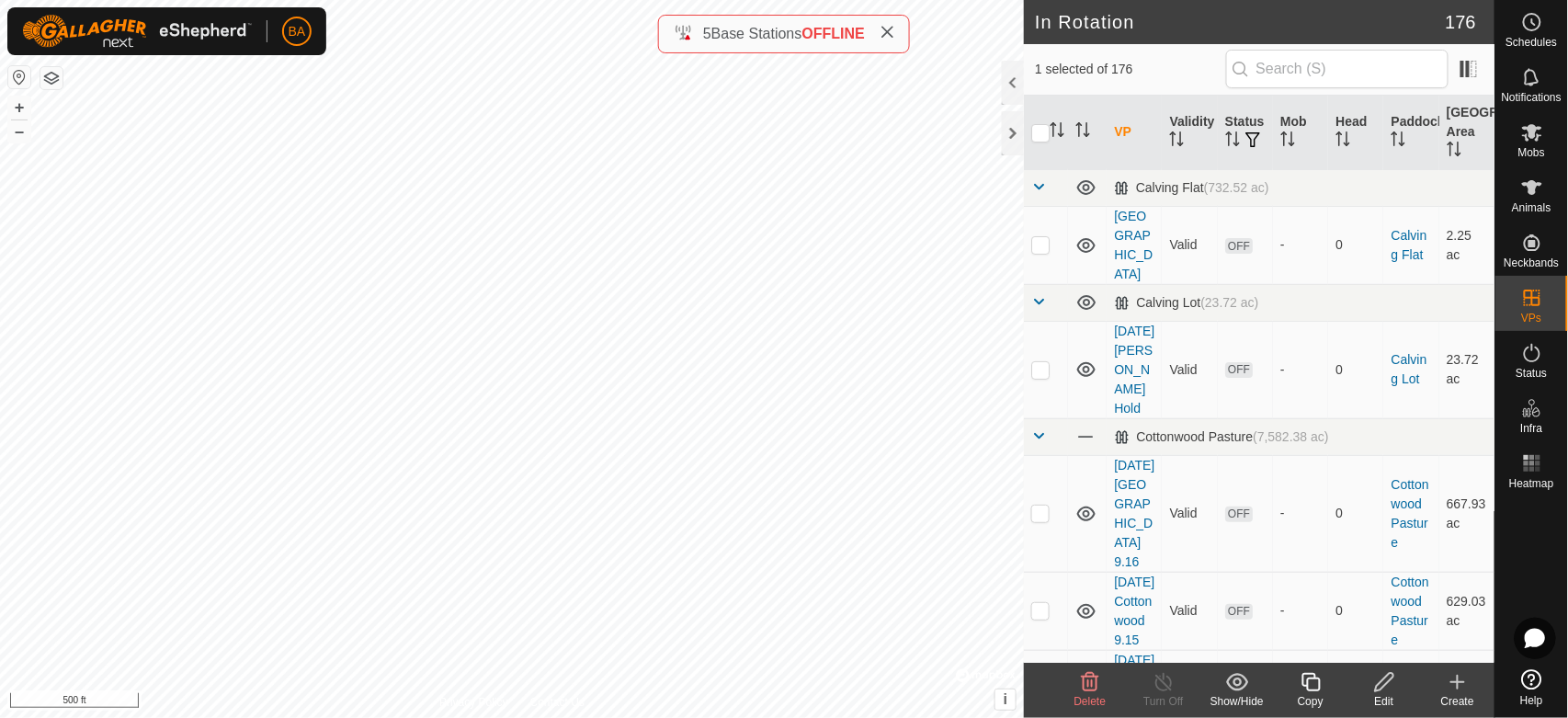 checkbox on "false" 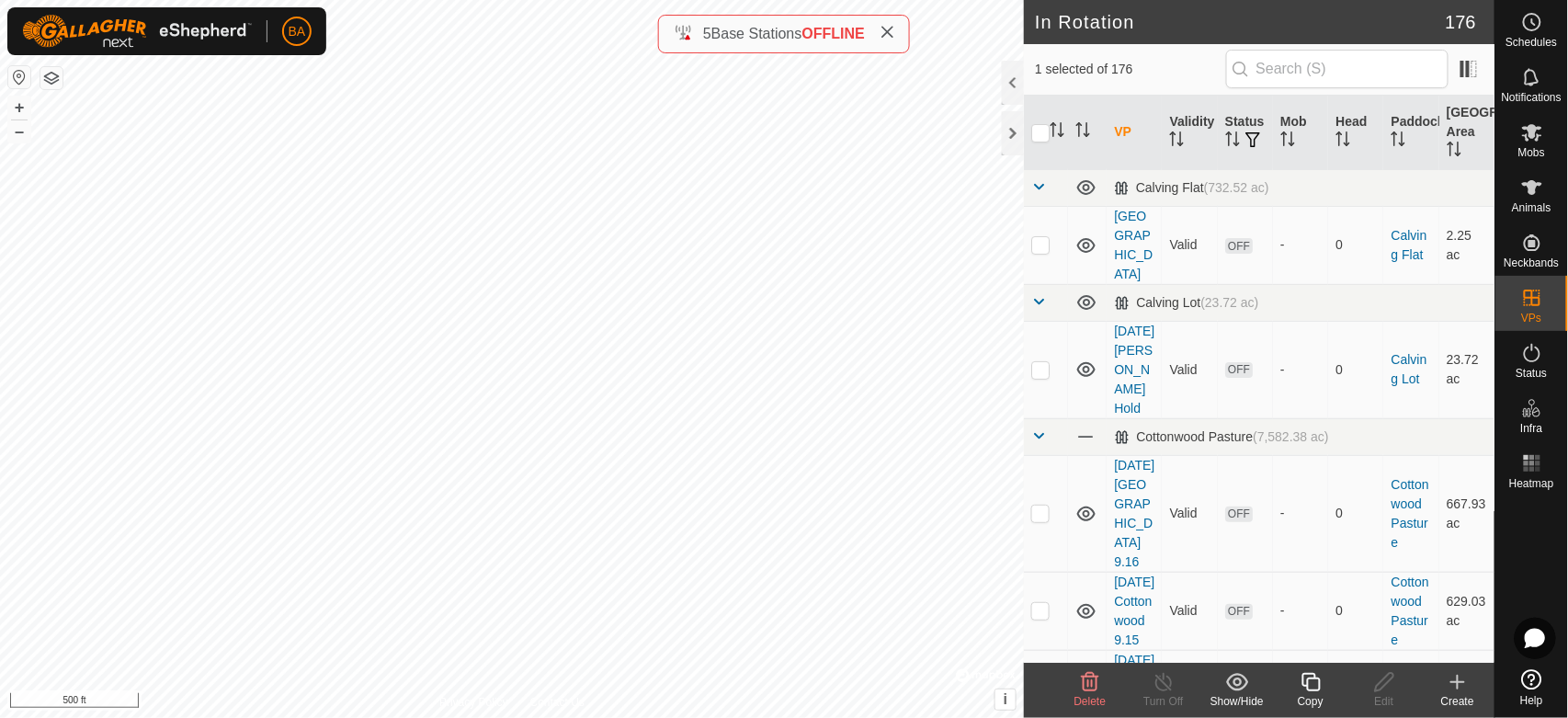 checkbox on "false" 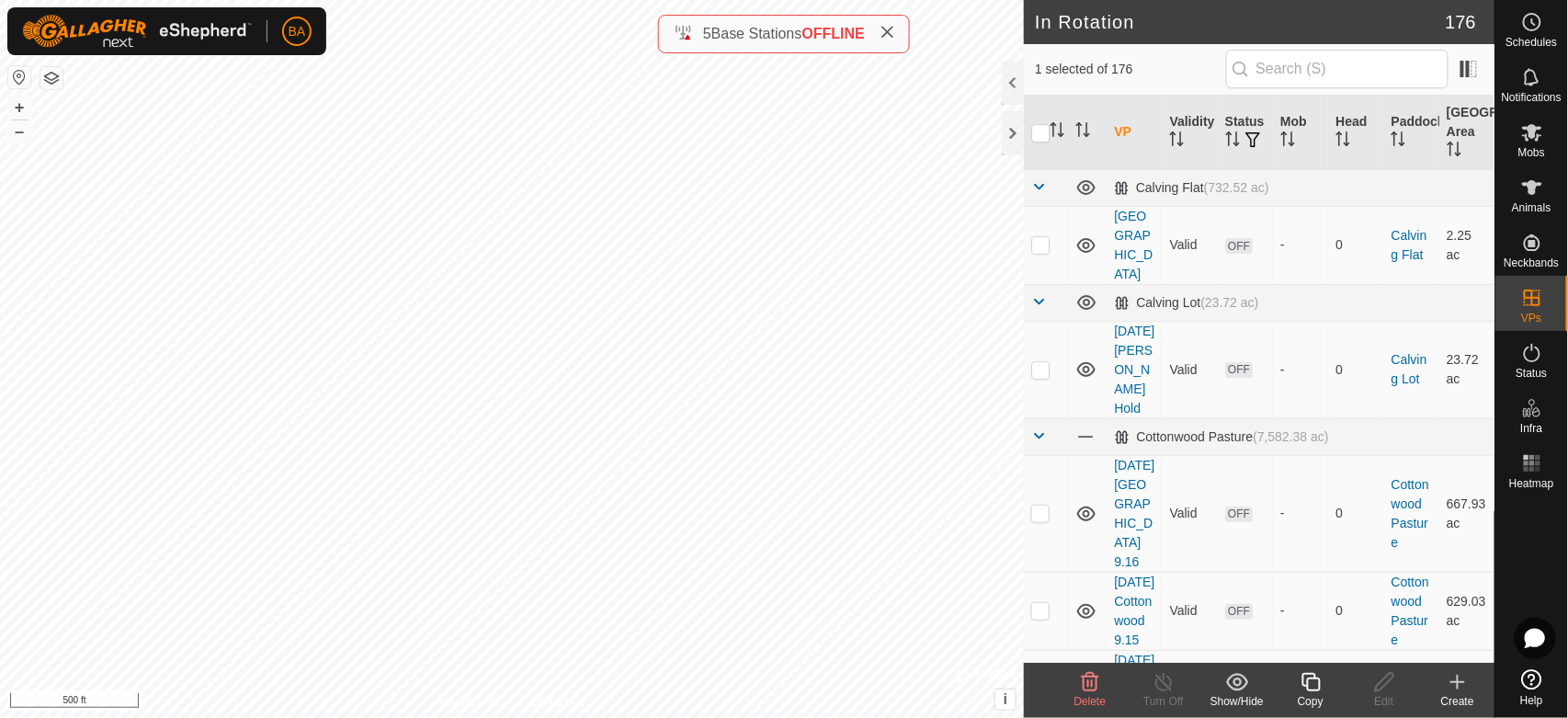 checkbox on "true" 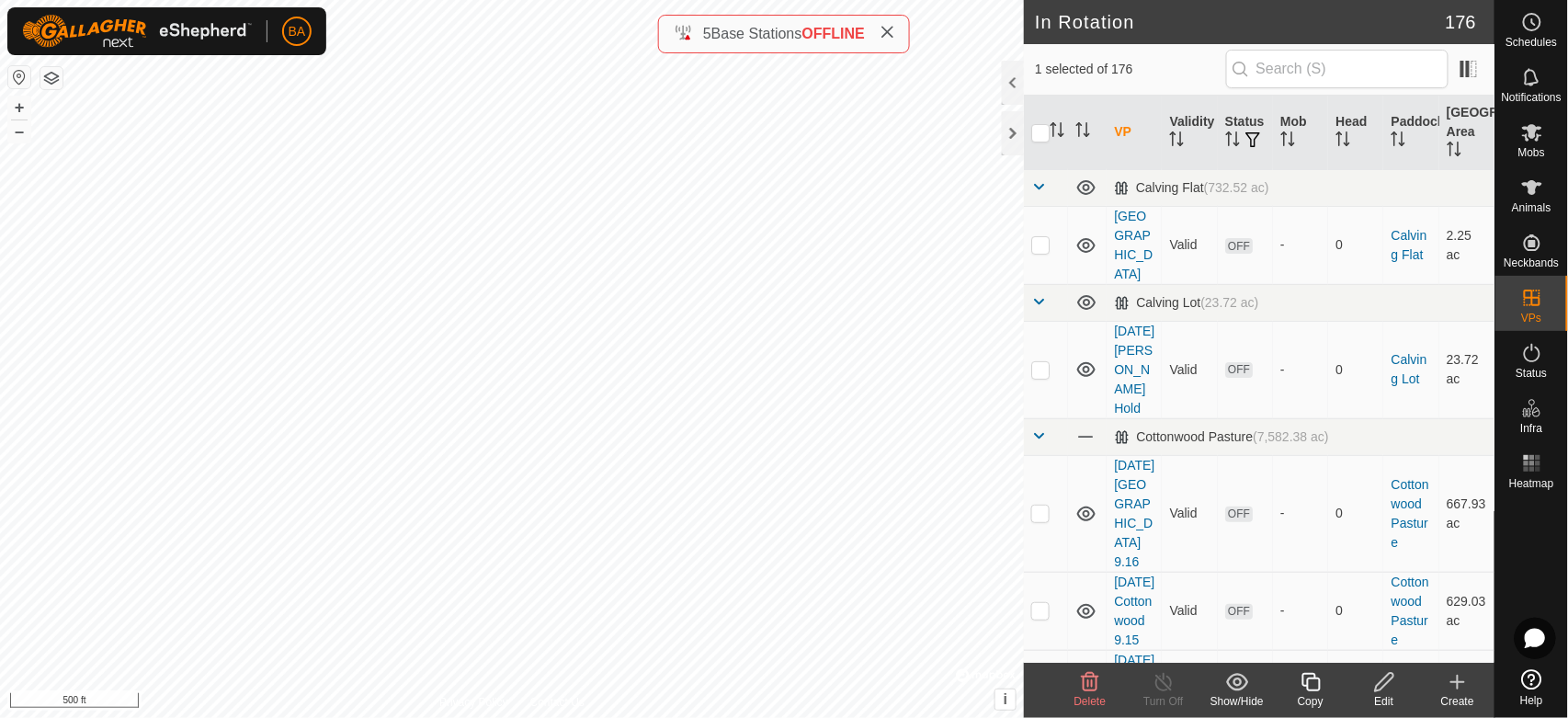 checkbox on "true" 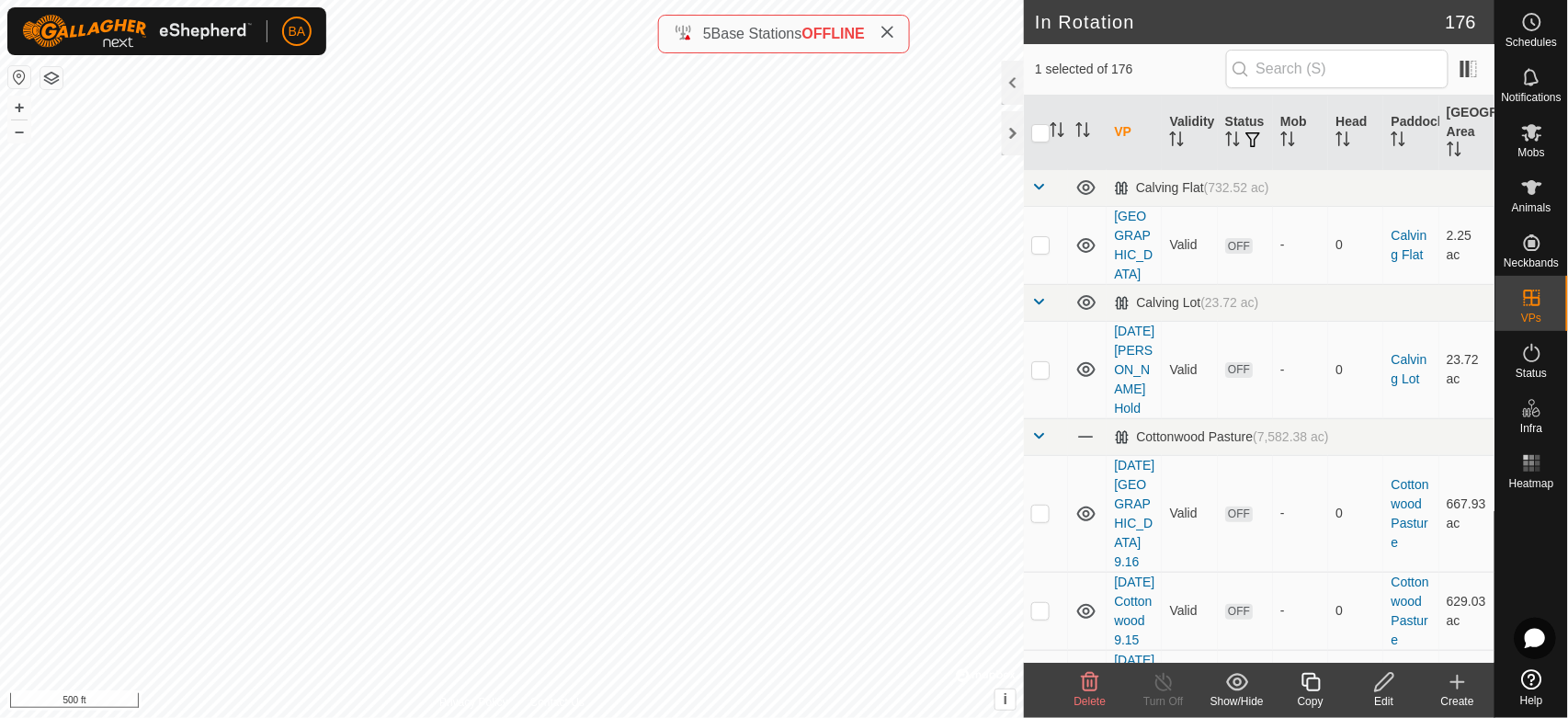 checkbox on "false" 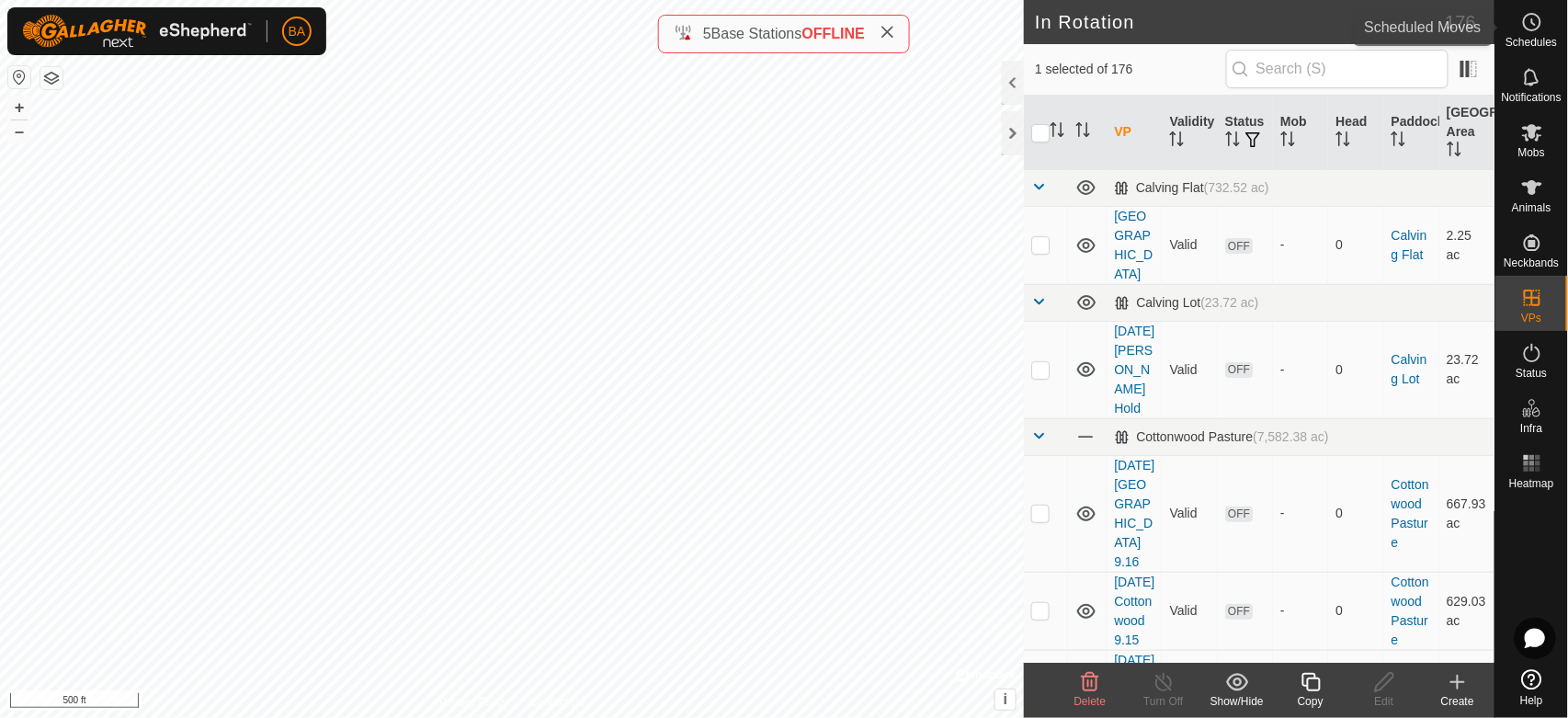 click on "Schedules" at bounding box center [1531, 42] 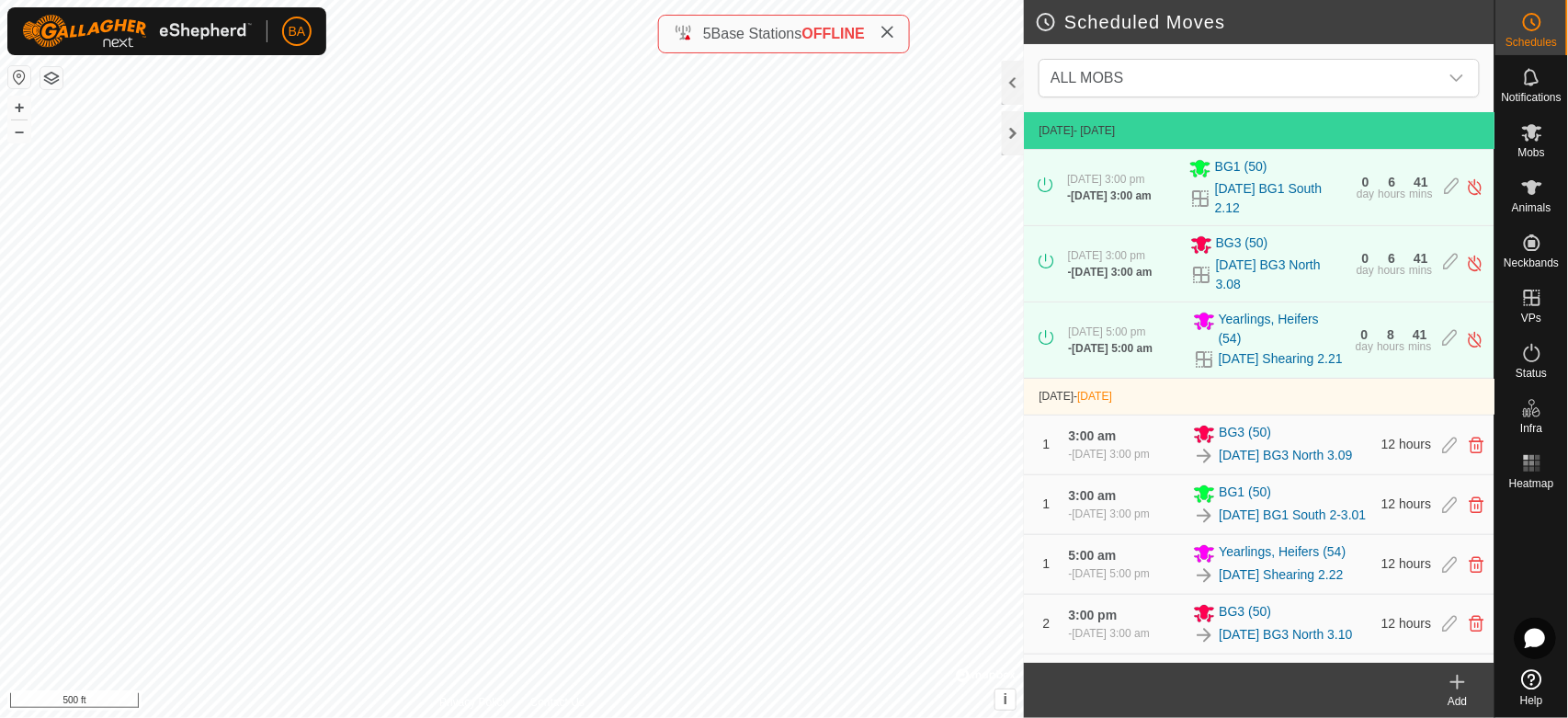 scroll, scrollTop: 102, scrollLeft: 0, axis: vertical 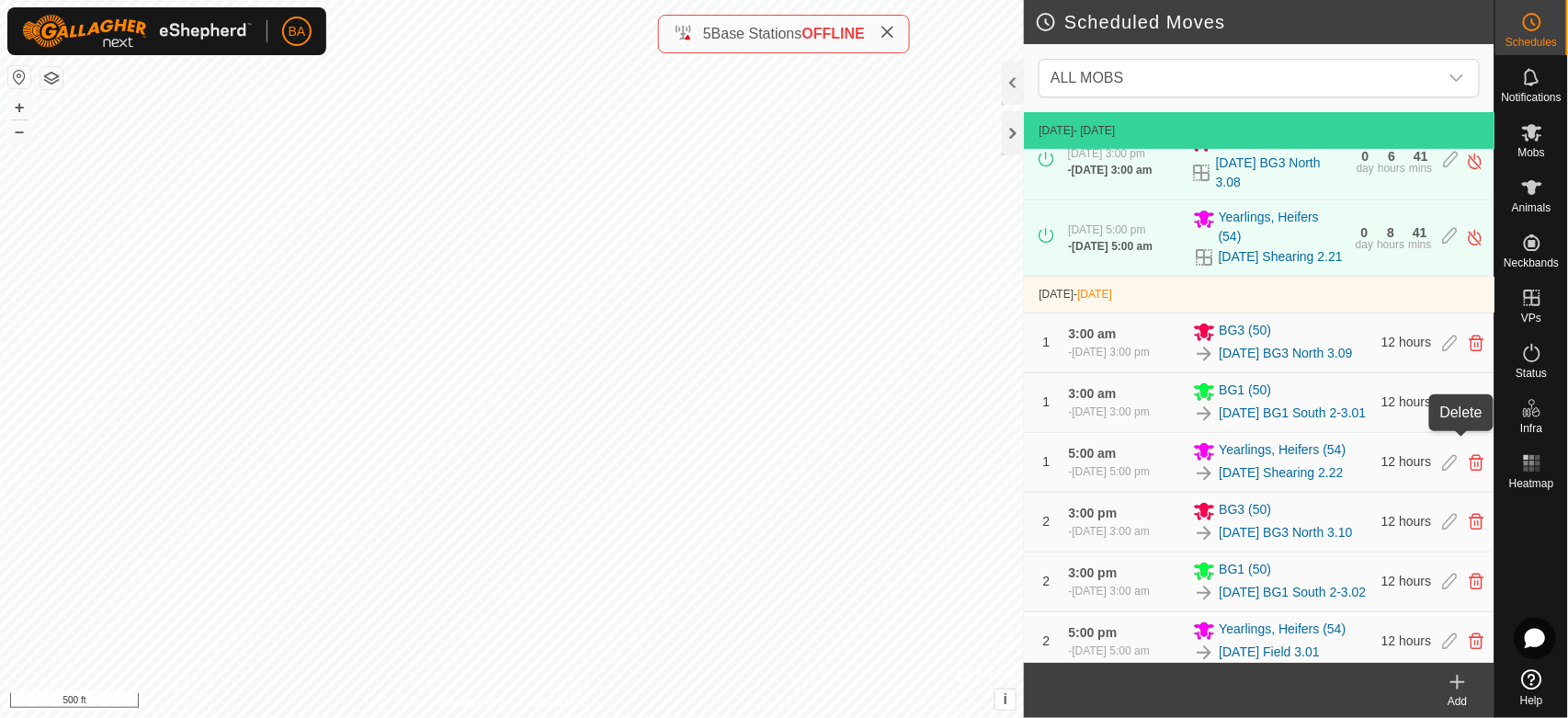 click at bounding box center [1476, 403] 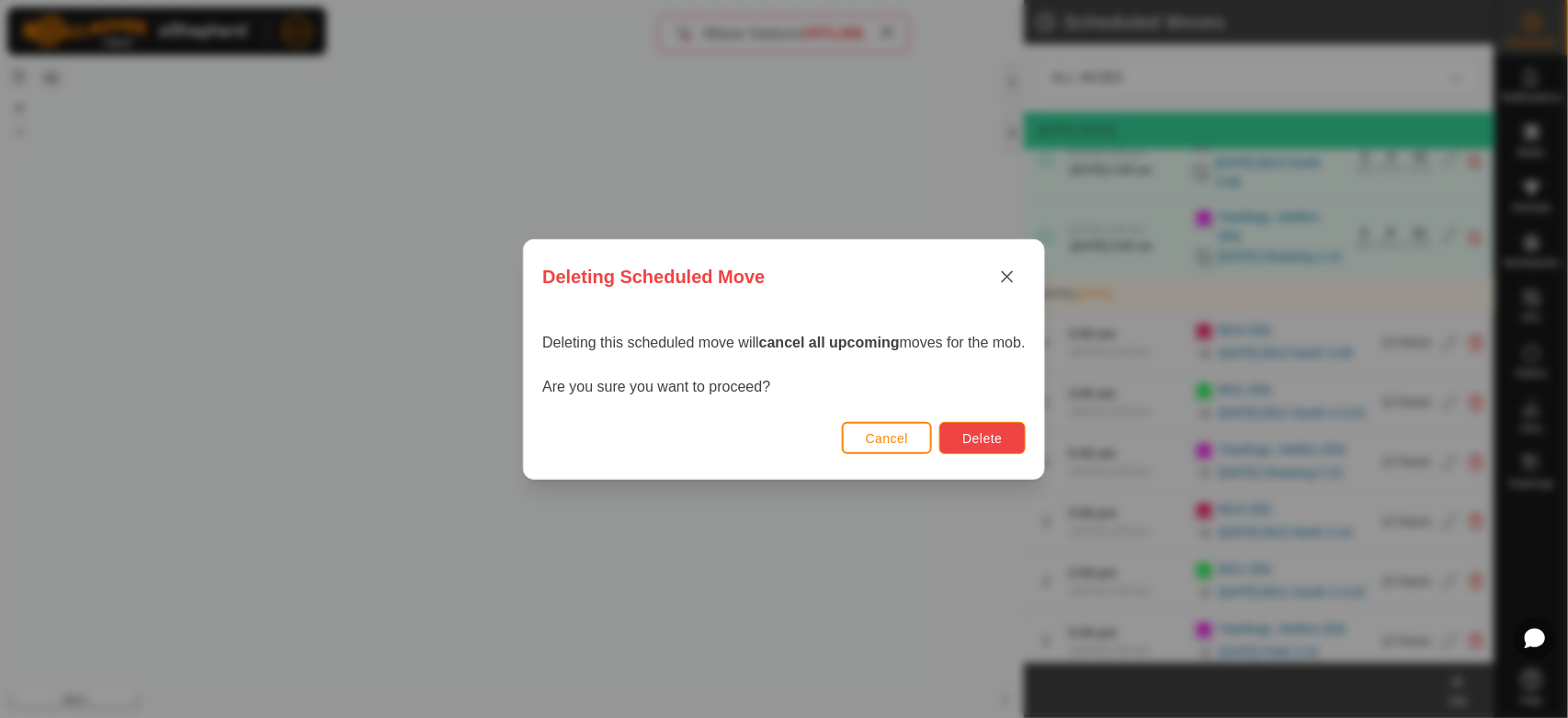 click on "Delete" at bounding box center (982, 439) 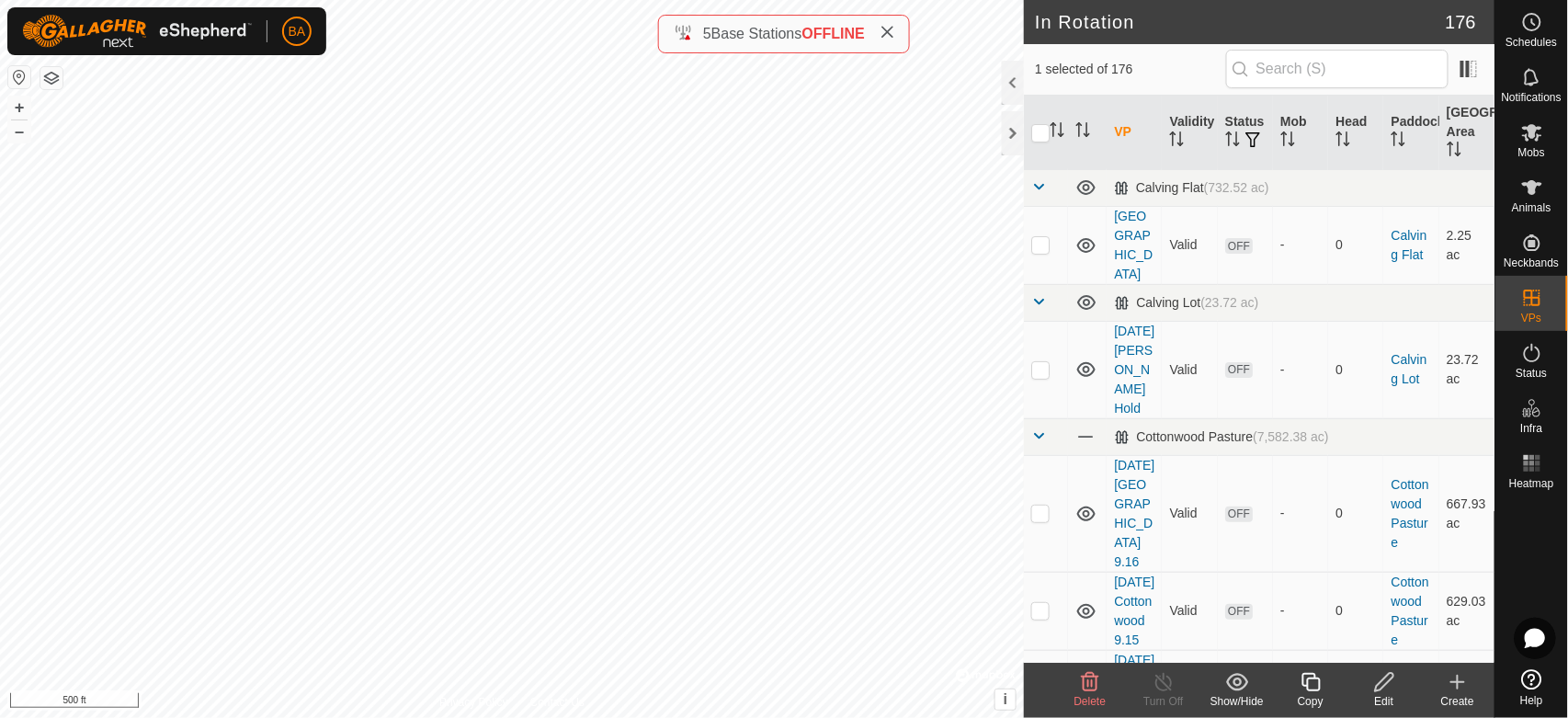 checkbox on "true" 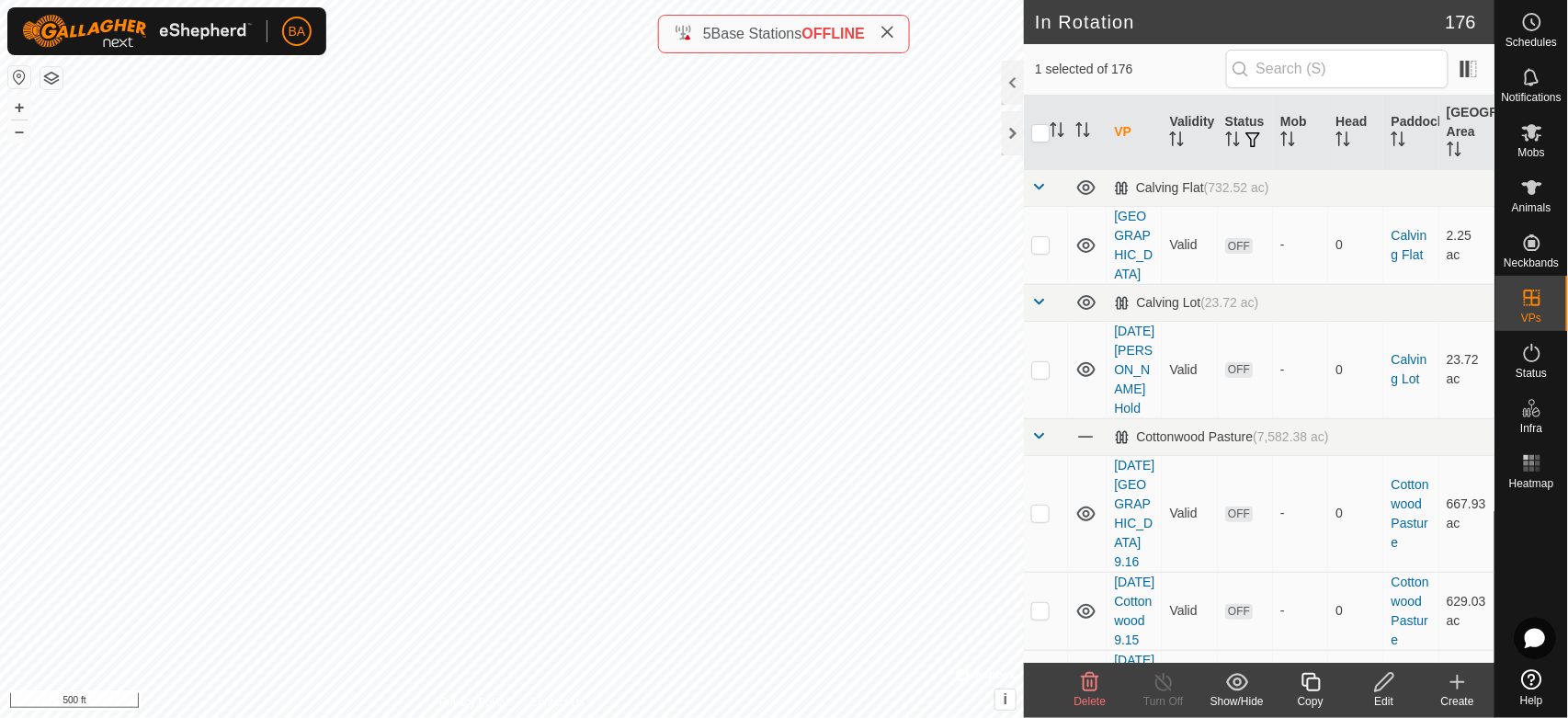 checkbox on "false" 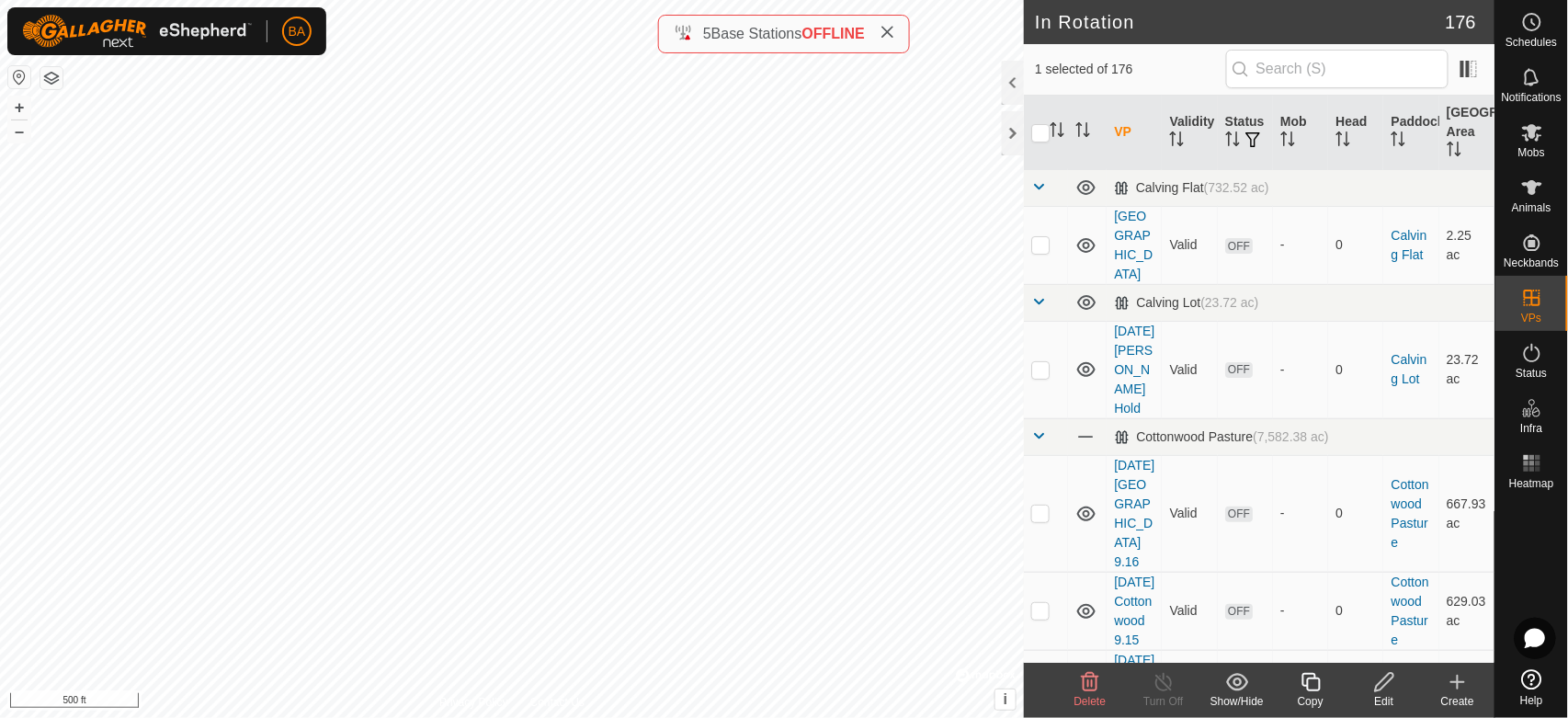 checkbox on "false" 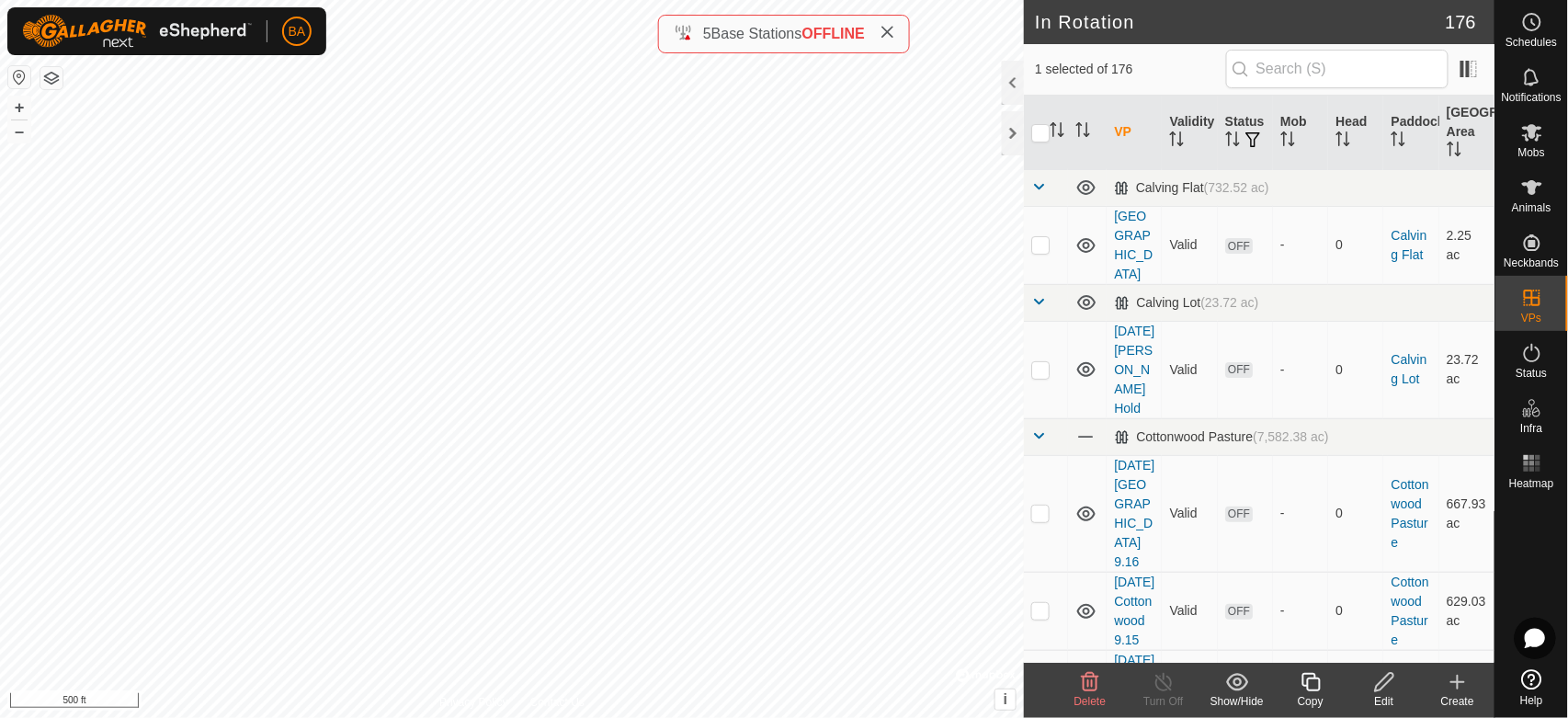 checkbox on "true" 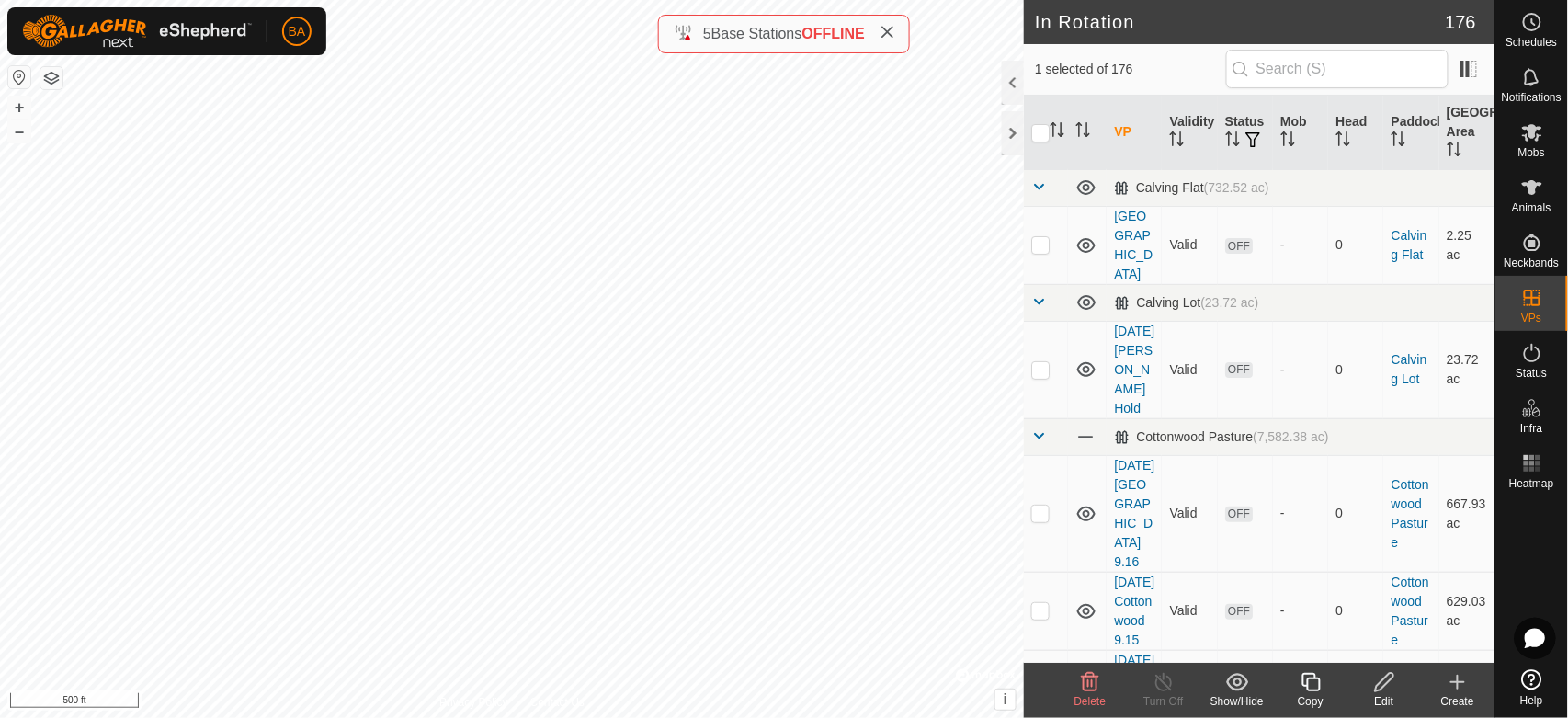 checkbox on "true" 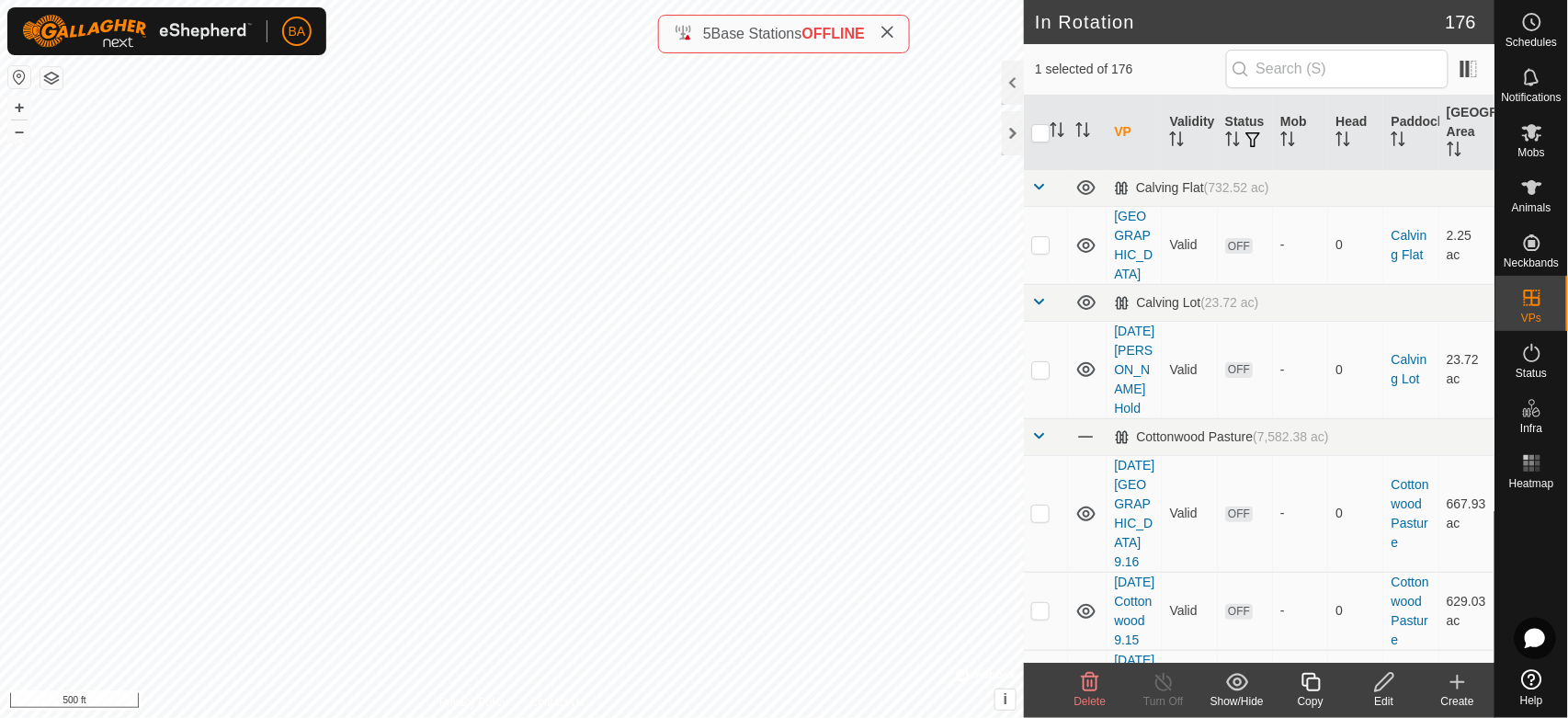 checkbox on "false" 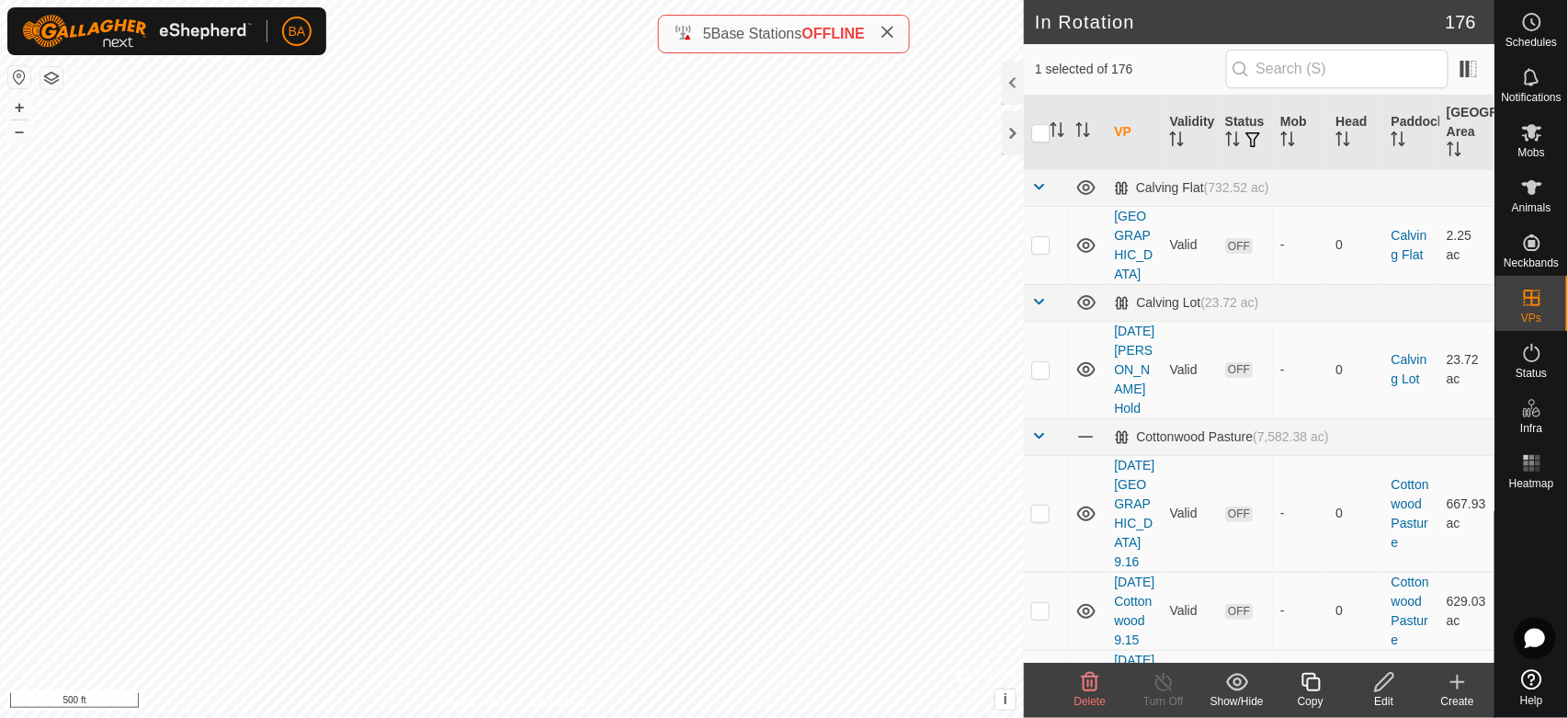 checkbox on "true" 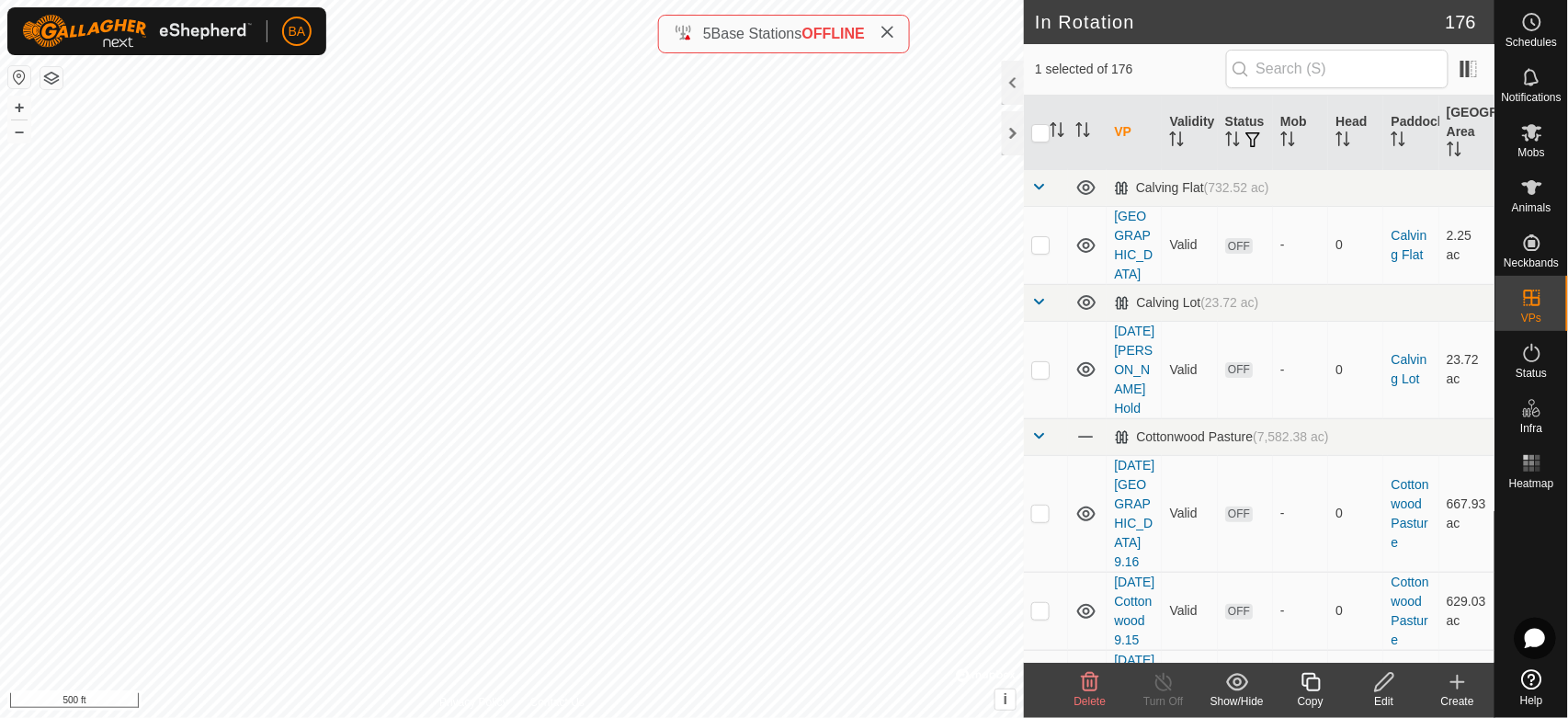 checkbox on "false" 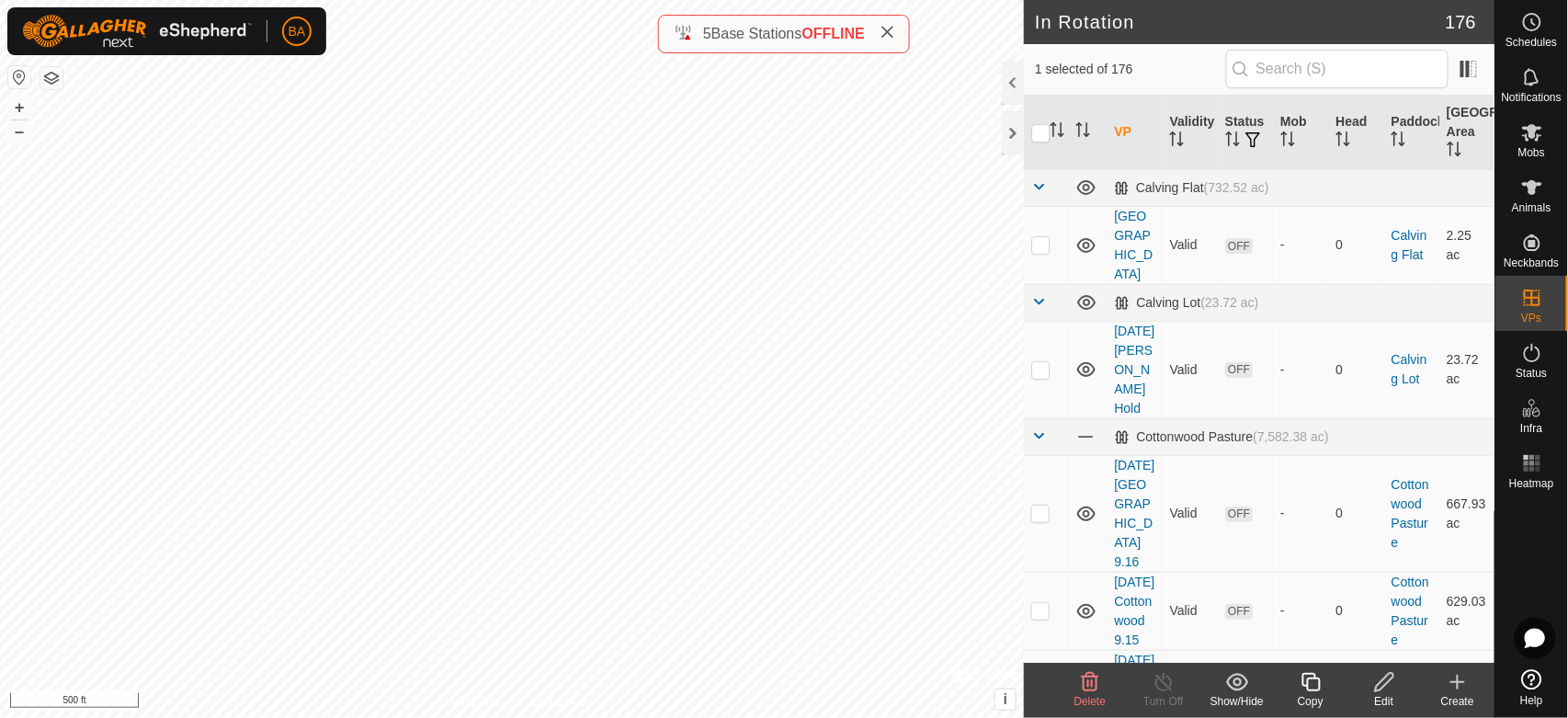 checkbox on "true" 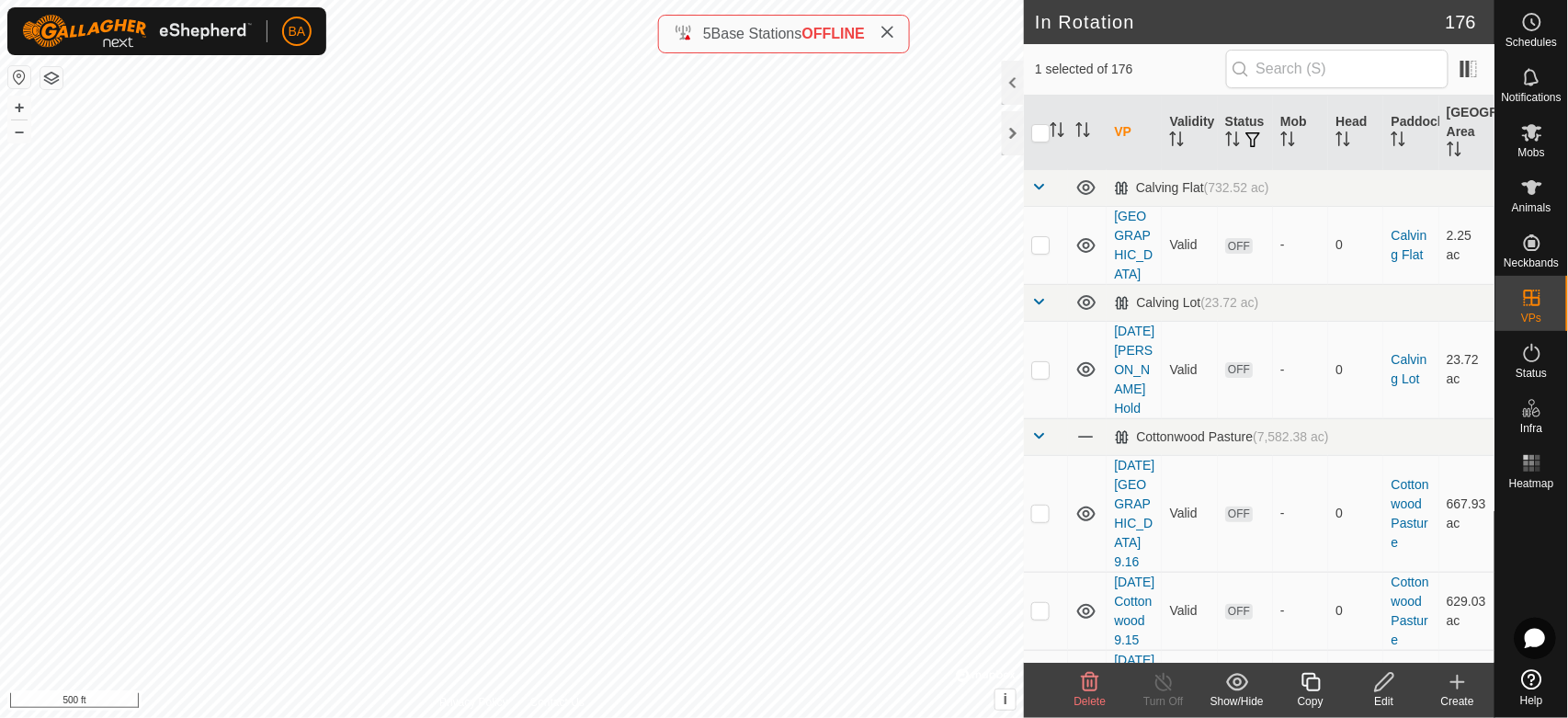 checkbox on "false" 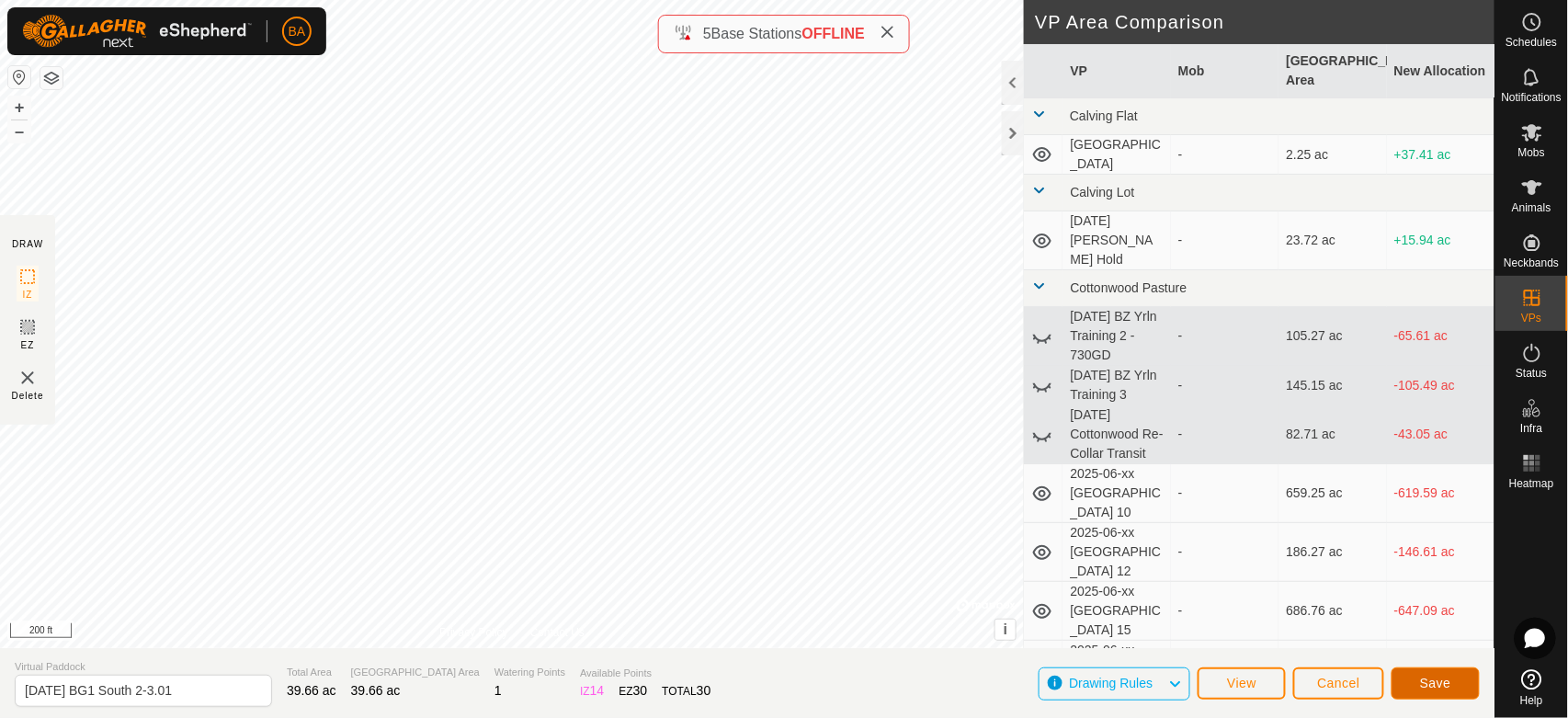 drag, startPoint x: 1441, startPoint y: 688, endPoint x: 1006, endPoint y: 680, distance: 435.07356 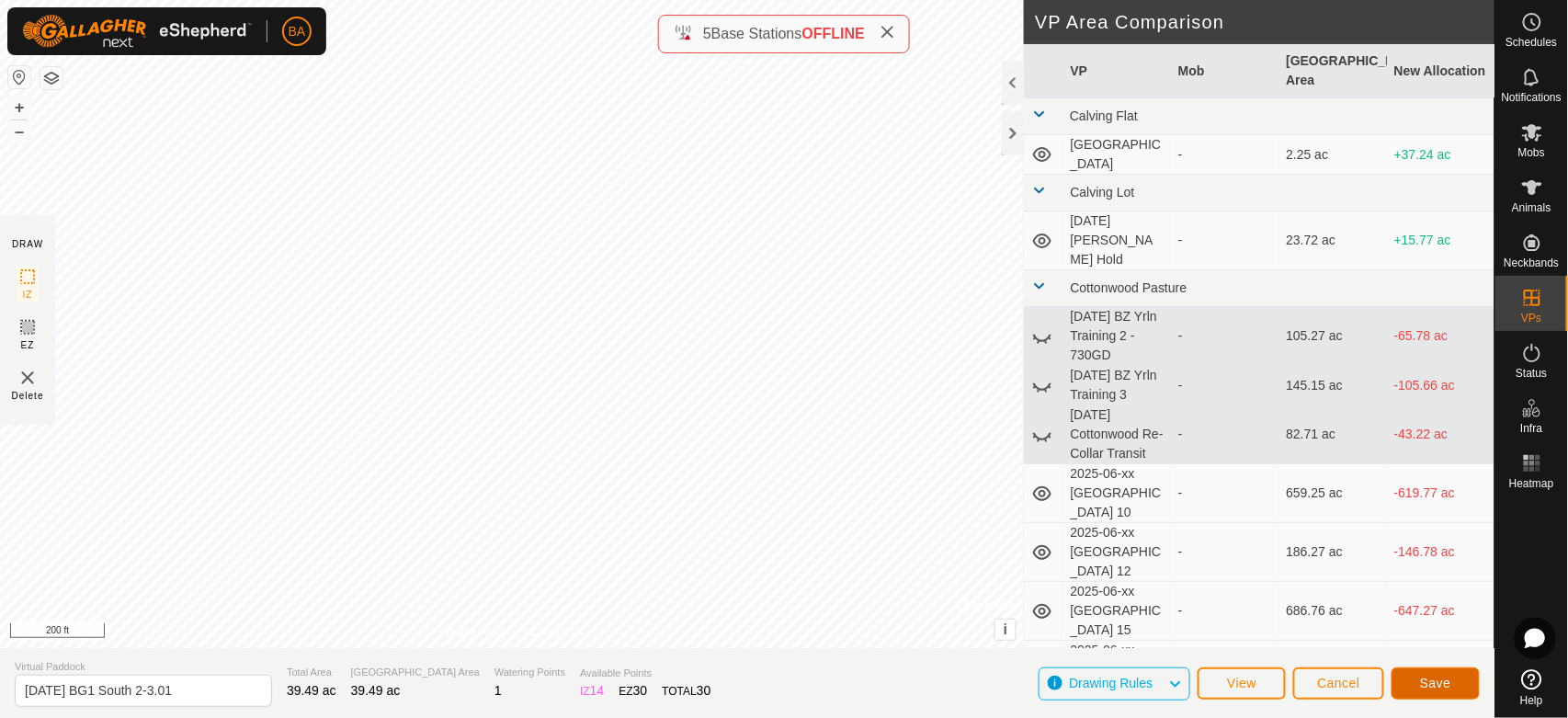 click on "Save" 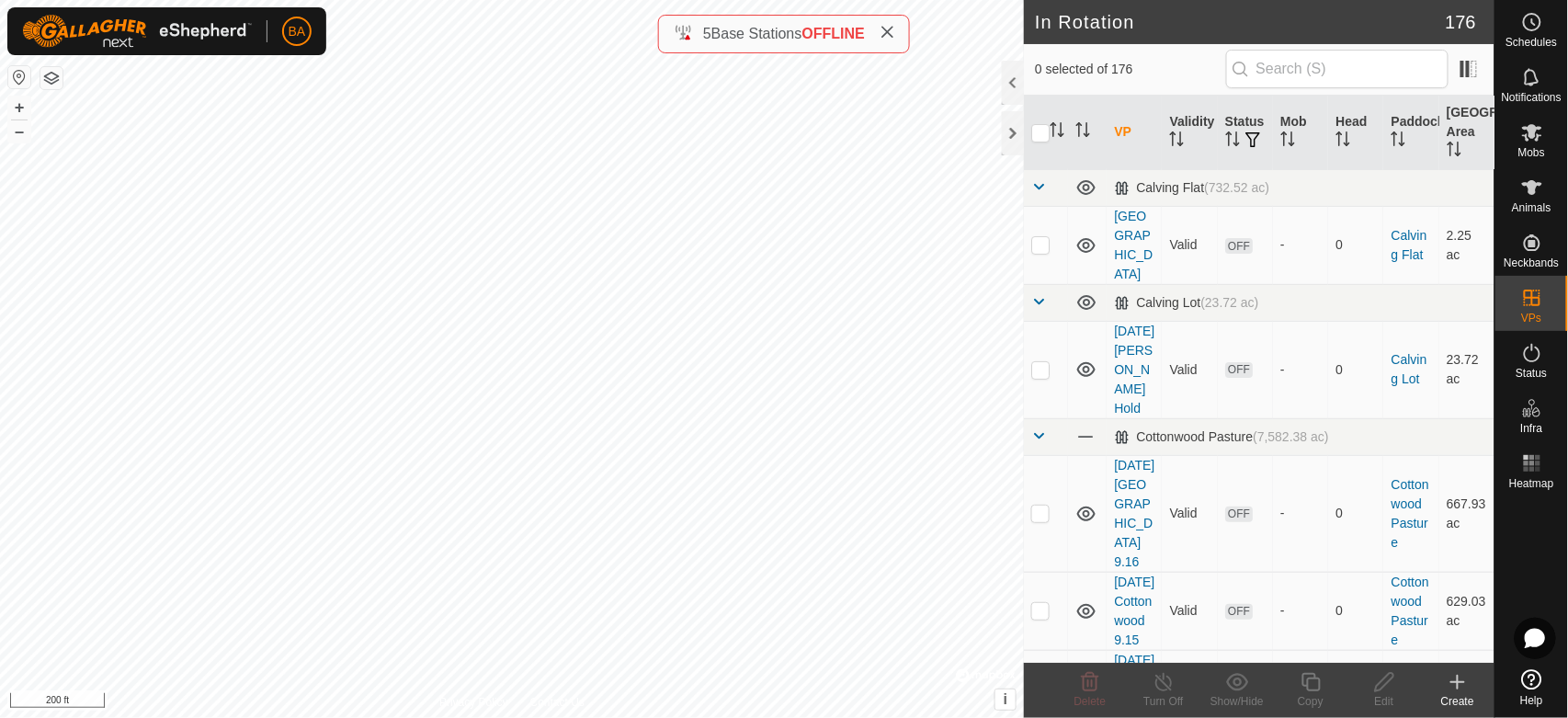 checkbox on "true" 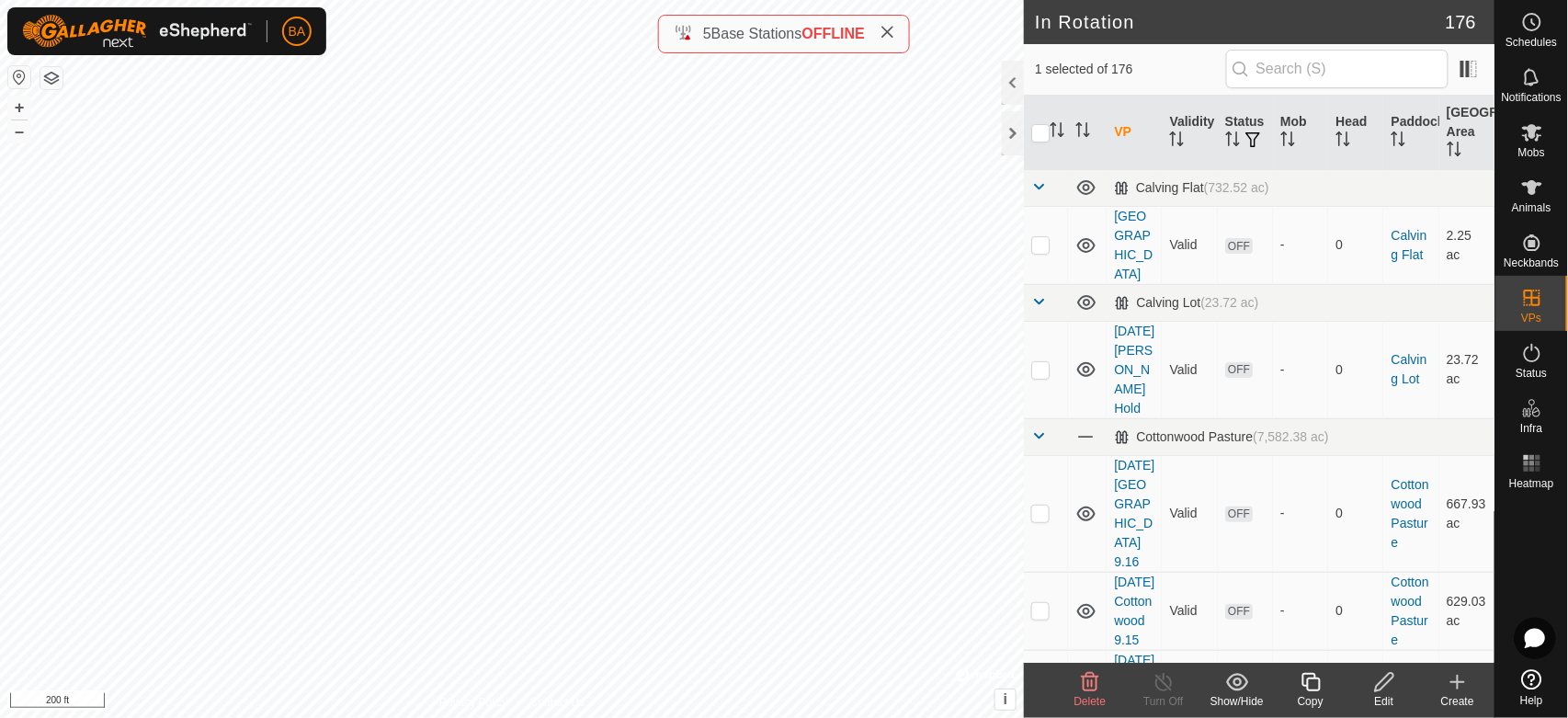 click 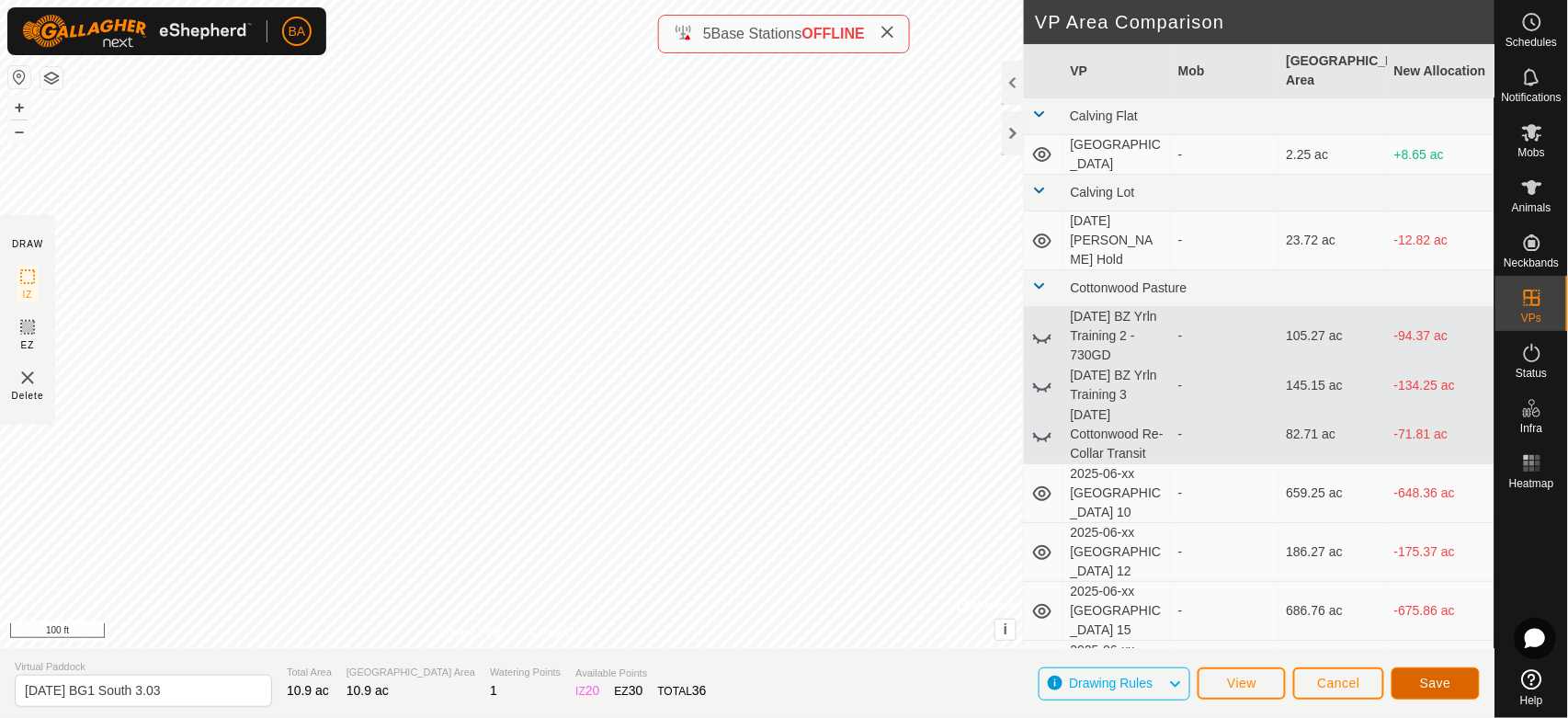 click on "Save" 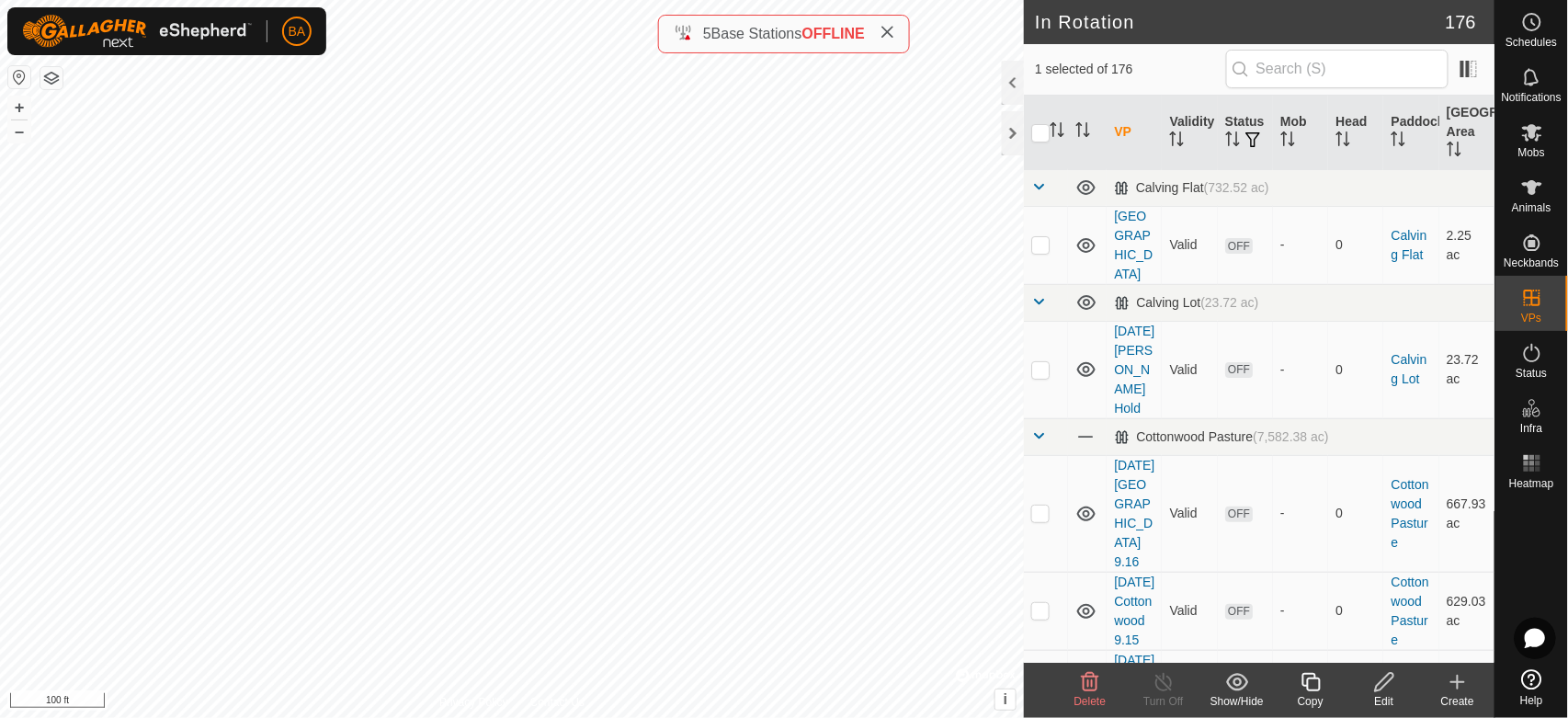 checkbox on "true" 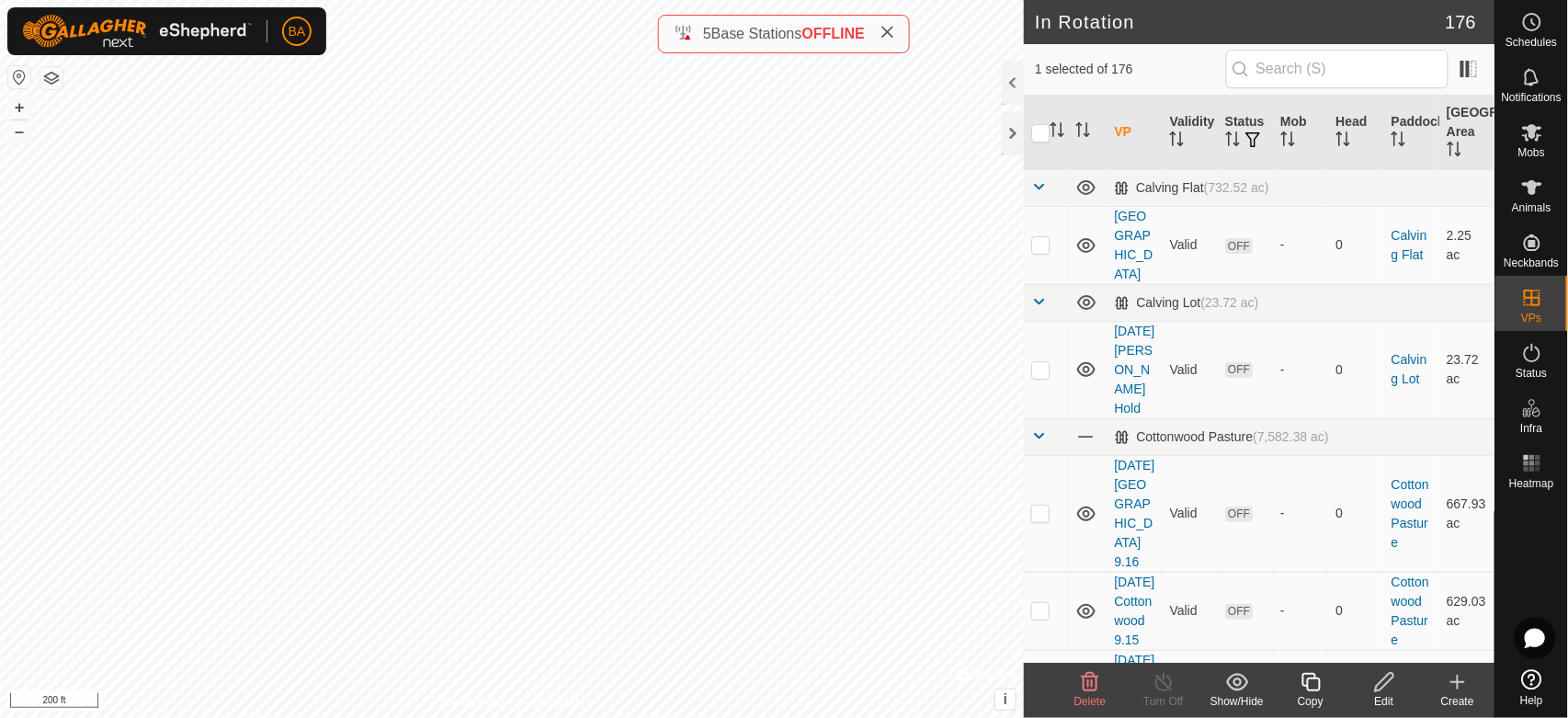 click 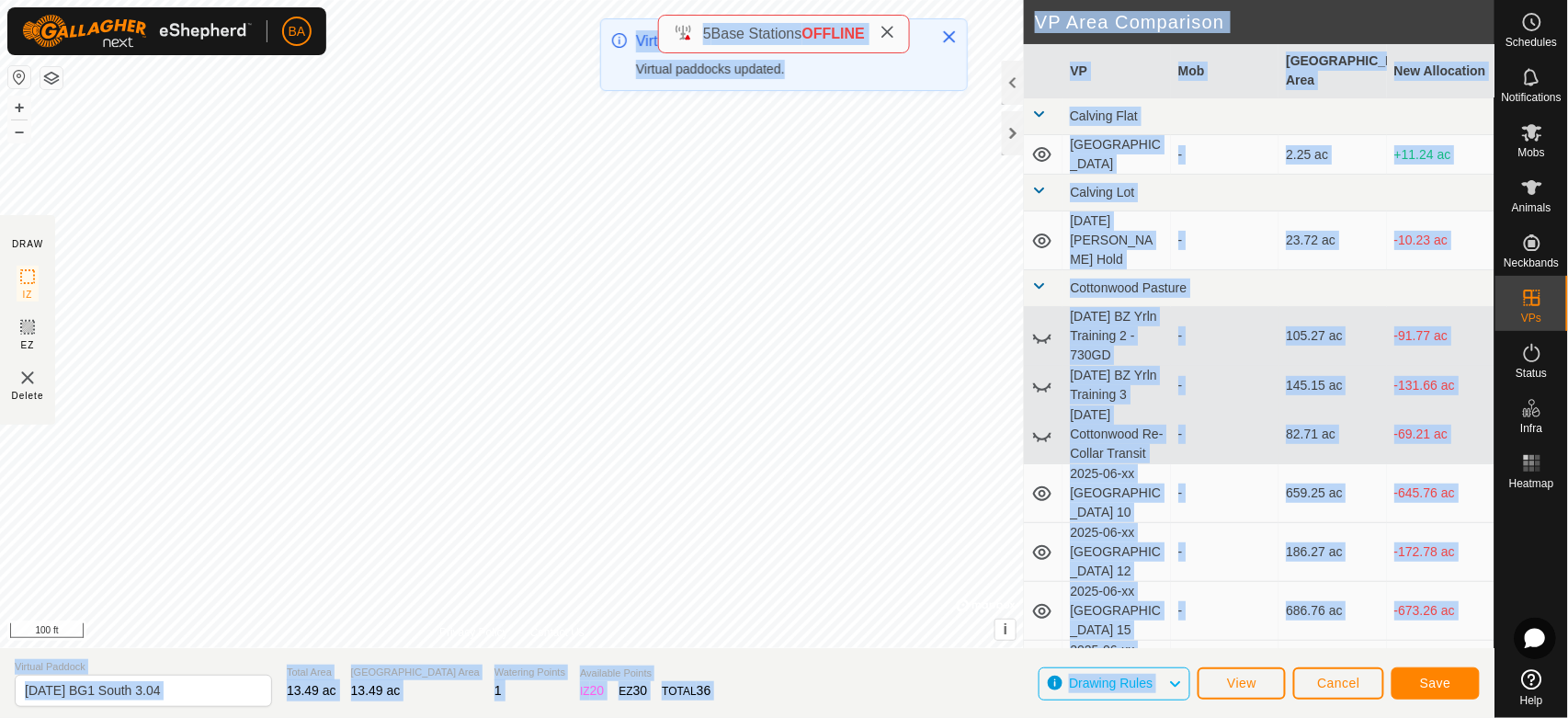 click on "BA Schedules Notifications Mobs Animals Neckbands VPs Status Infra Heatmap Help DRAW IZ EZ Delete Privacy Policy Contact Us + – ⇧ i ©  Mapbox , ©  OpenStreetMap ,  Improve this map 100 ft VP Area Comparison     VP   Mob   Grazing Area   New Allocation  Calving Flat  Calving Flat Reservoir  -  2.25 ac  +11.24 ac Calving Lot  [DATE] [PERSON_NAME] Hold  -  23.72 ac  -10.23 ac Cottonwood Pasture  [DATE] BZ Yrln Training 2 - 730GD  -  105.27 ac  -91.77 ac  [DATE] BZ Yrln Training 3  -  145.15 ac  -131.66 ac  [DATE] [GEOGRAPHIC_DATA] Re-Collar Transit  -  82.71 ac  -69.21 ac  2025-06-xx [GEOGRAPHIC_DATA] 10  -  659.25 ac  -645.76 ac  2025-06-xx [GEOGRAPHIC_DATA] 12  -  186.27 ac  -172.78 ac  2025-06-xx [GEOGRAPHIC_DATA] 15  -  686.76 ac  -673.26 ac  2025-06-xx [GEOGRAPHIC_DATA] 16  -  175.07 ac  -161.58 ac  2025-06-xx Cottonwood BLM 11  -  640.65 ac  -627.15 ac  2025-06-xx [GEOGRAPHIC_DATA] BLM 13  -  434.78 ac  -421.29 ac  2025-06-xx [GEOGRAPHIC_DATA] 14  -  948.19 ac  -934.7 ac  [DATE] [GEOGRAPHIC_DATA] 8.01  -  317.16 ac  -303.67 ac - -230.1 ac" 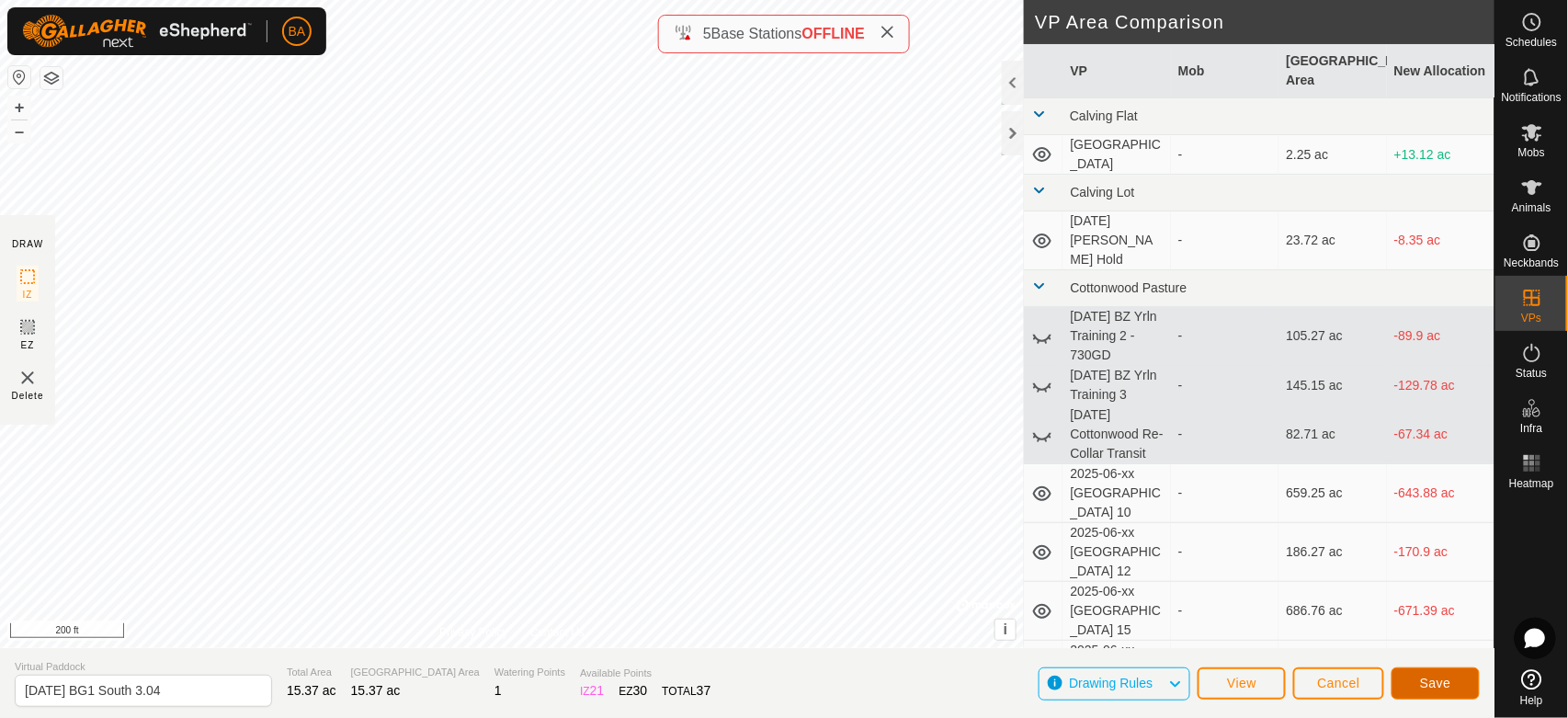 click on "Save" 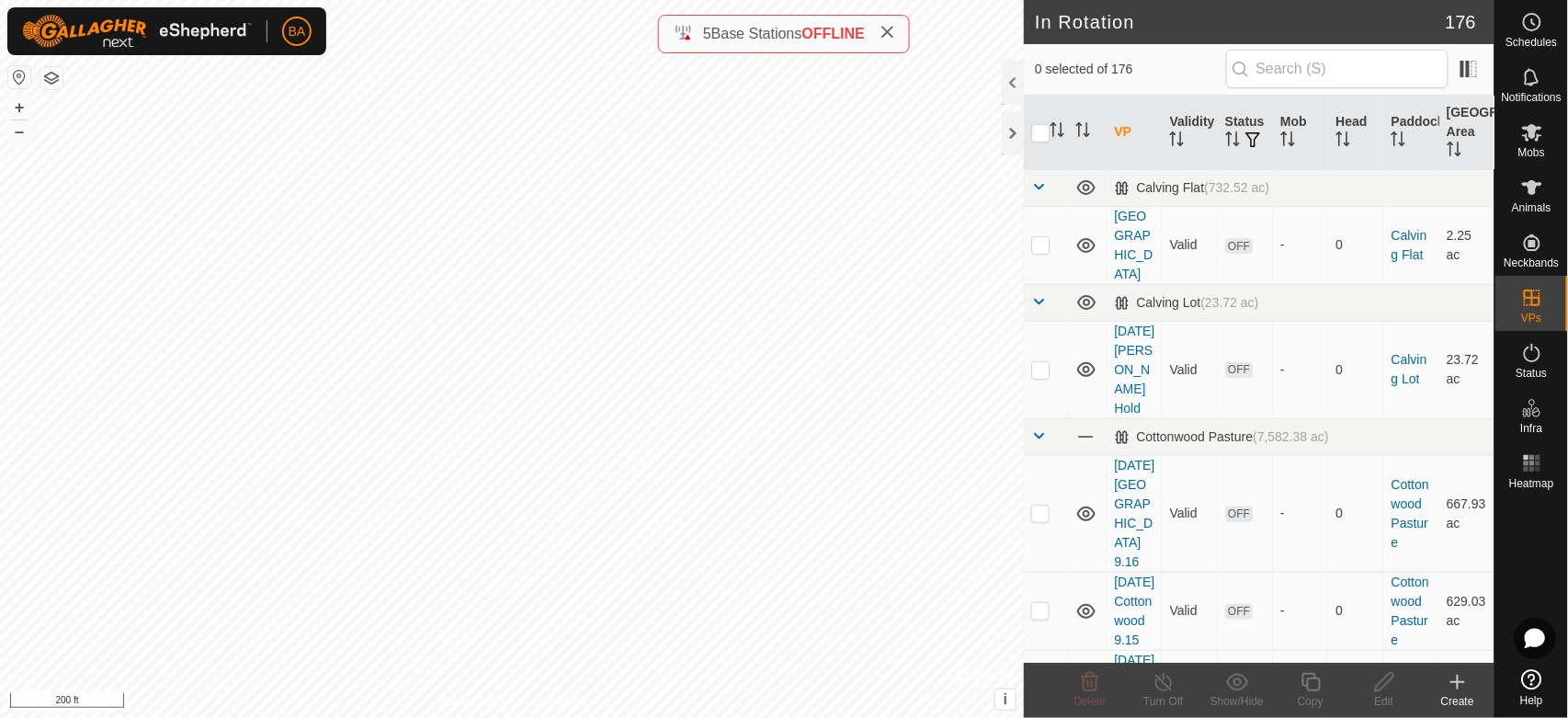 checkbox on "true" 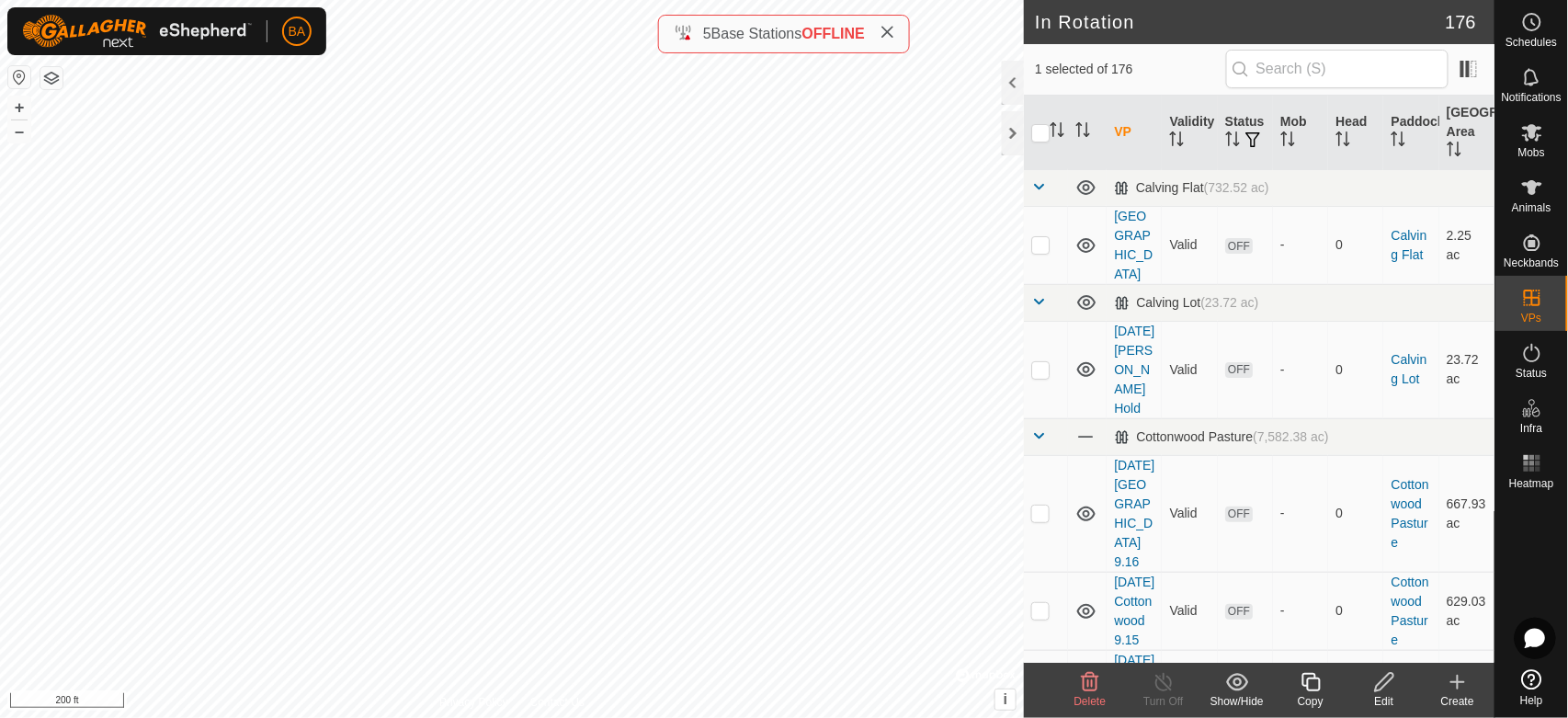 click on "Edit" 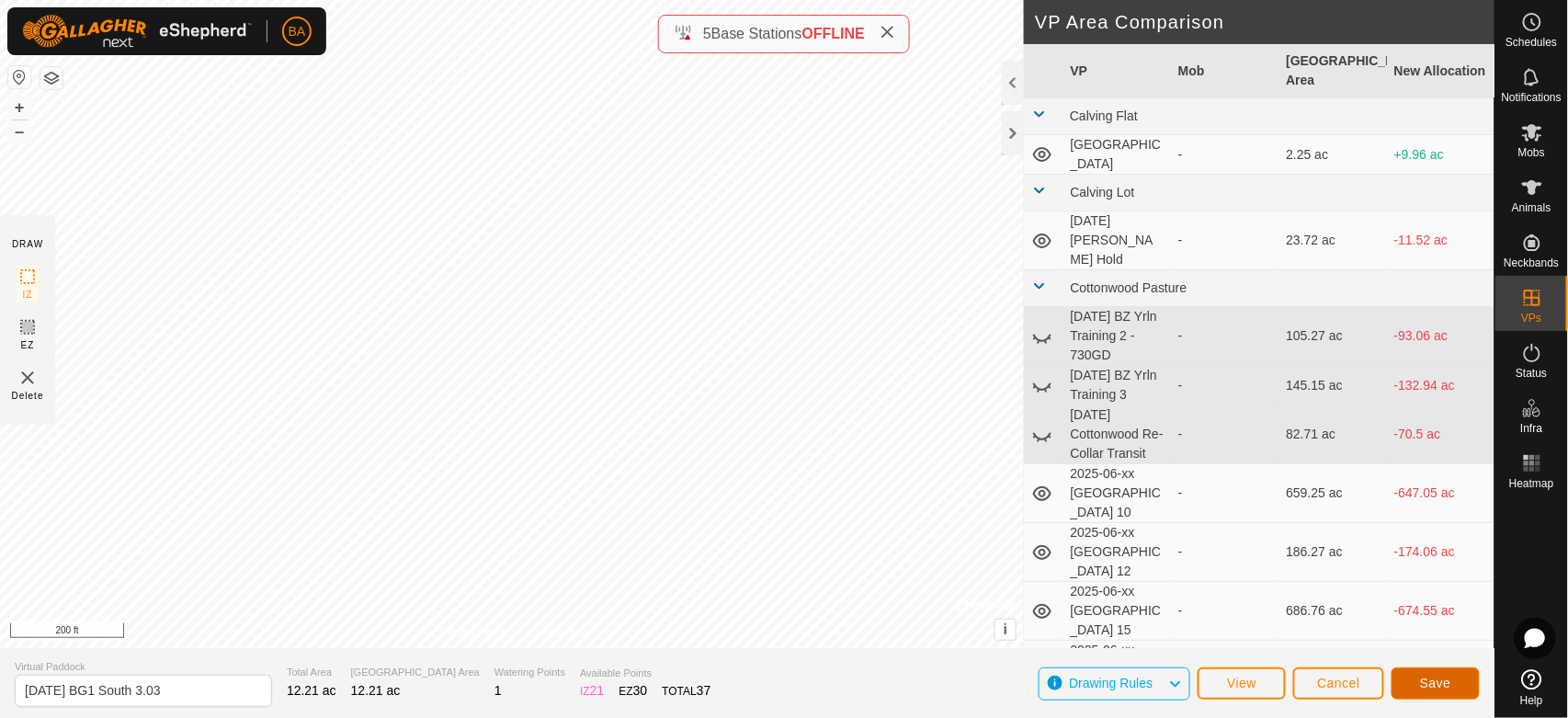 click on "Save" 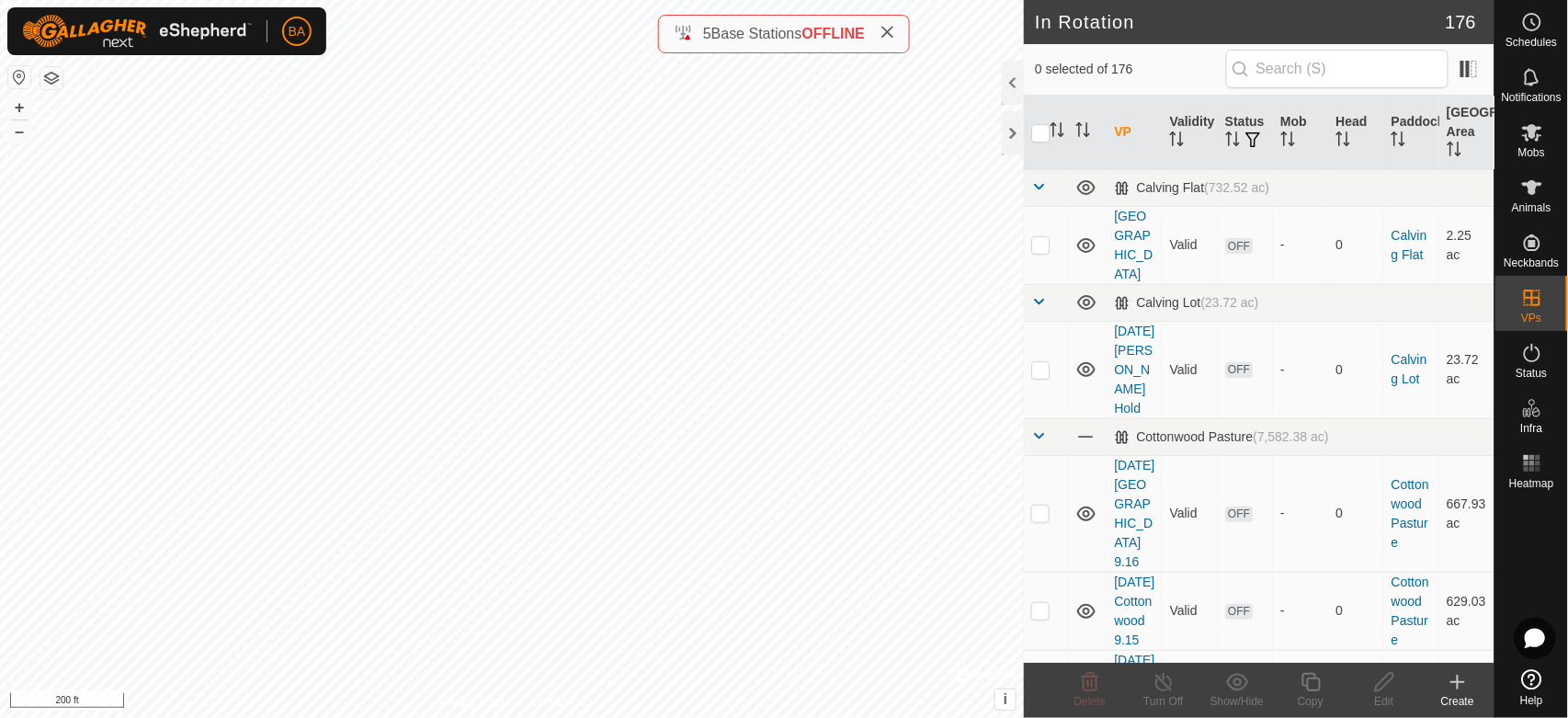 checkbox on "true" 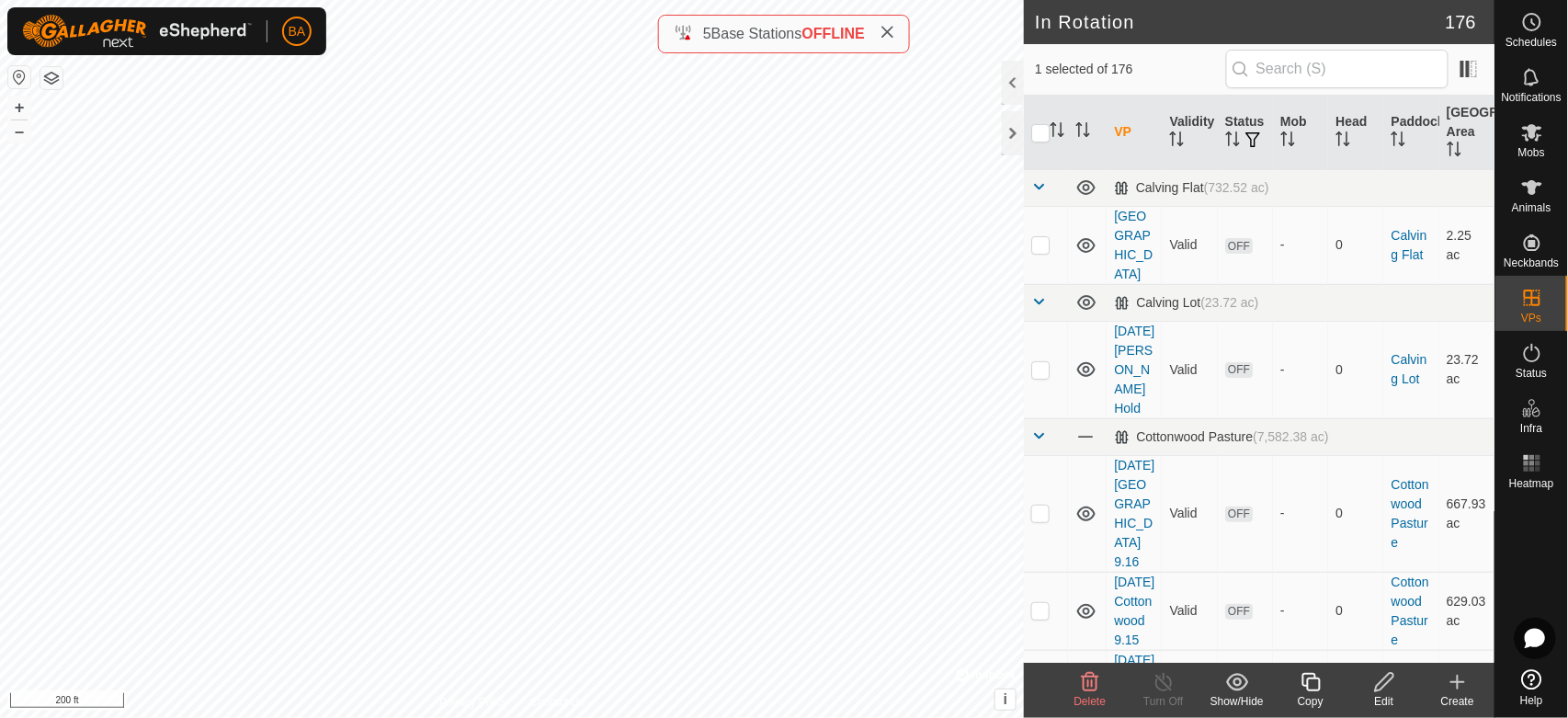 click on "Edit" 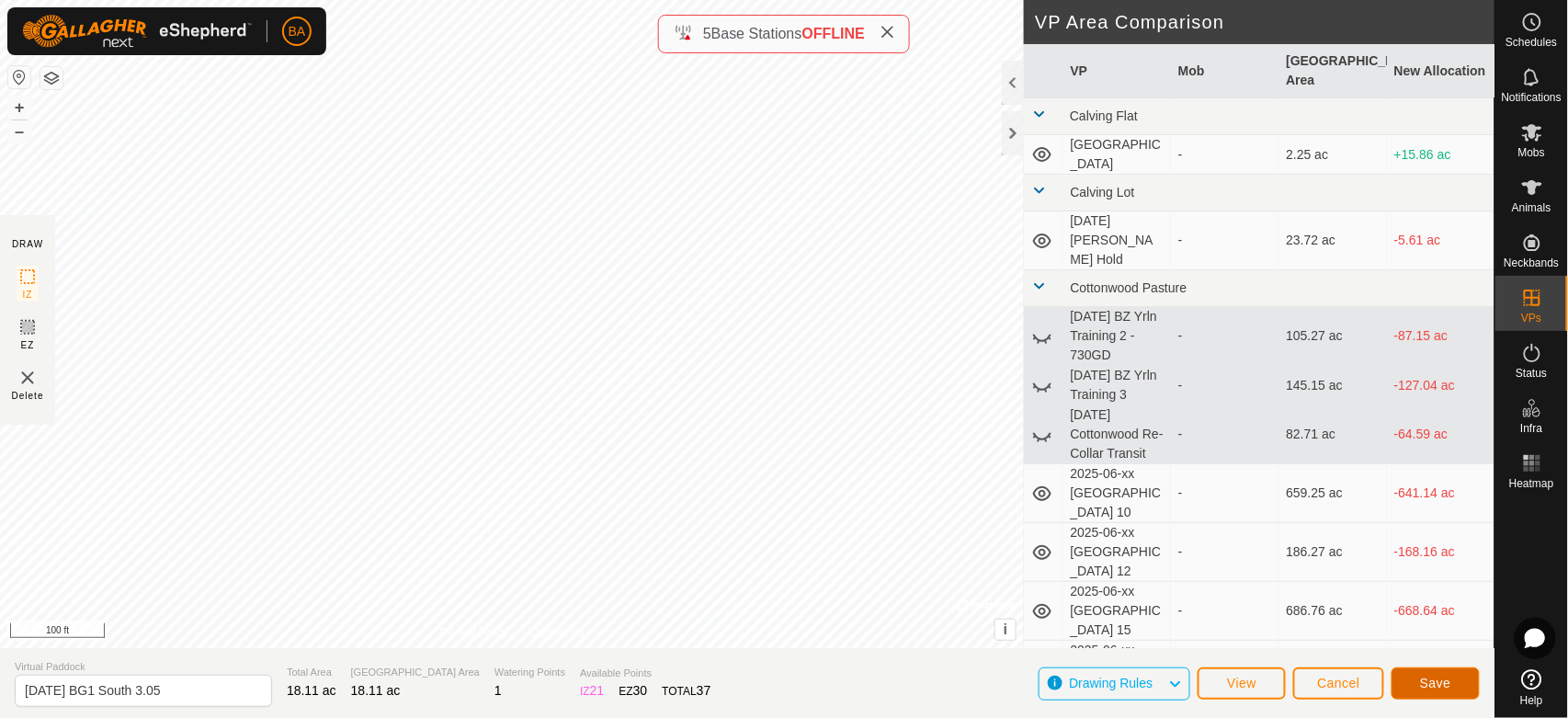 click on "Save" 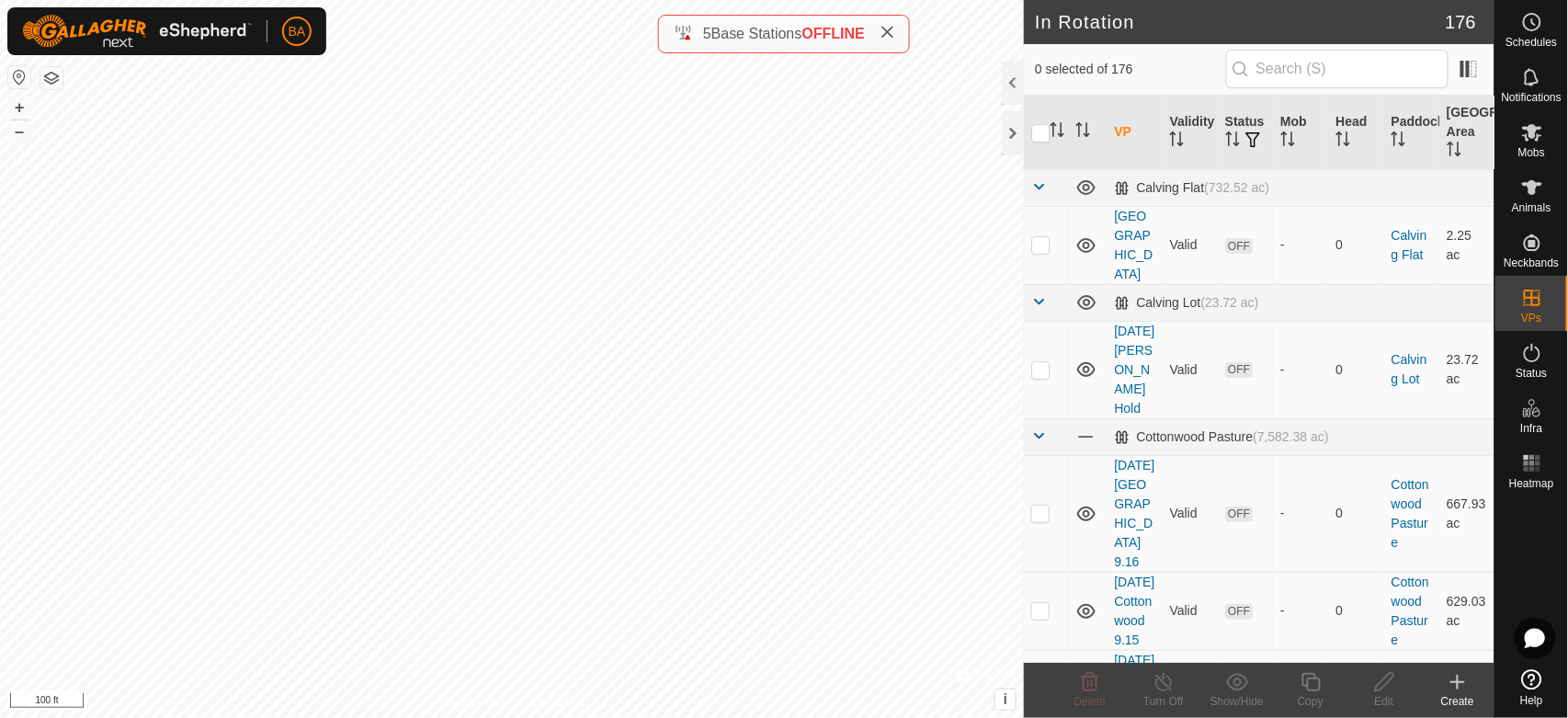 checkbox on "true" 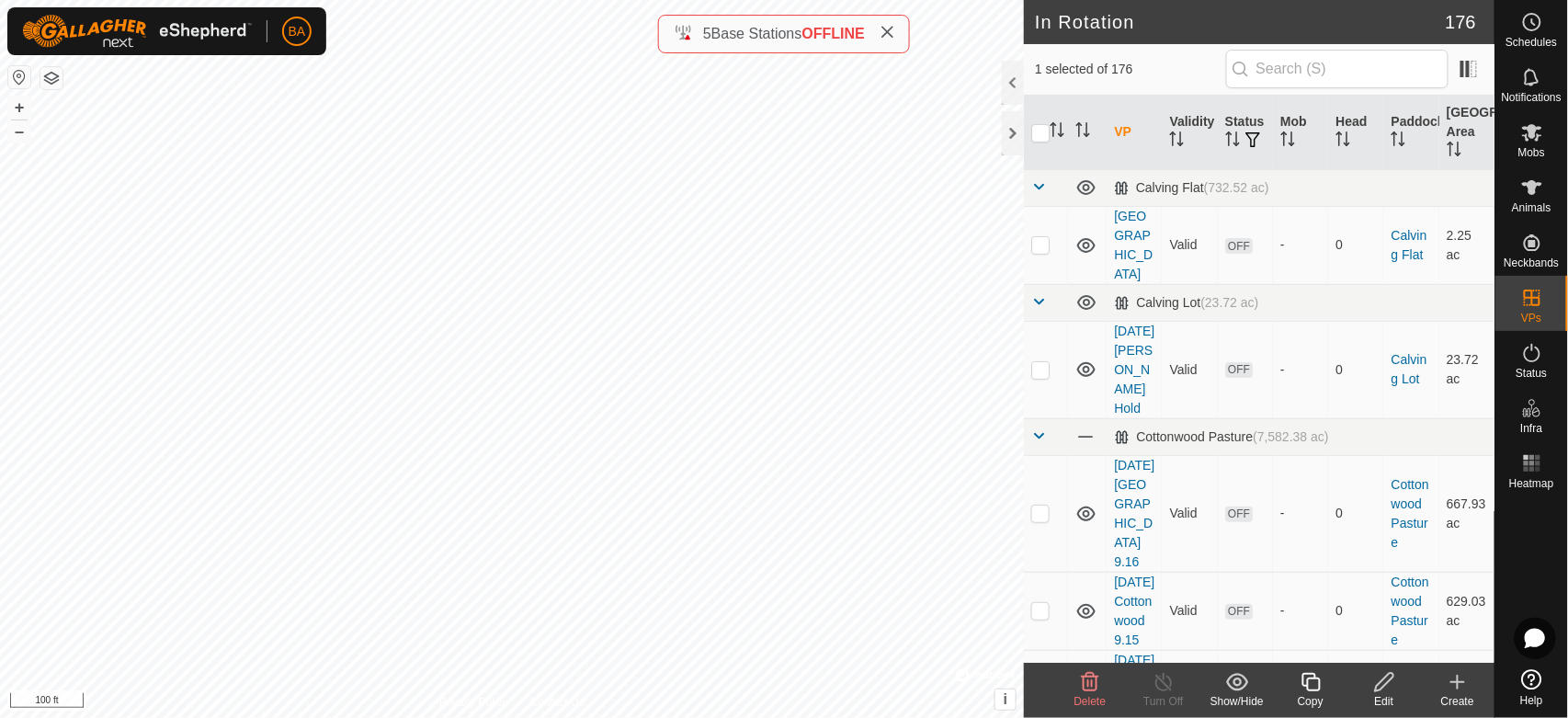 checkbox on "true" 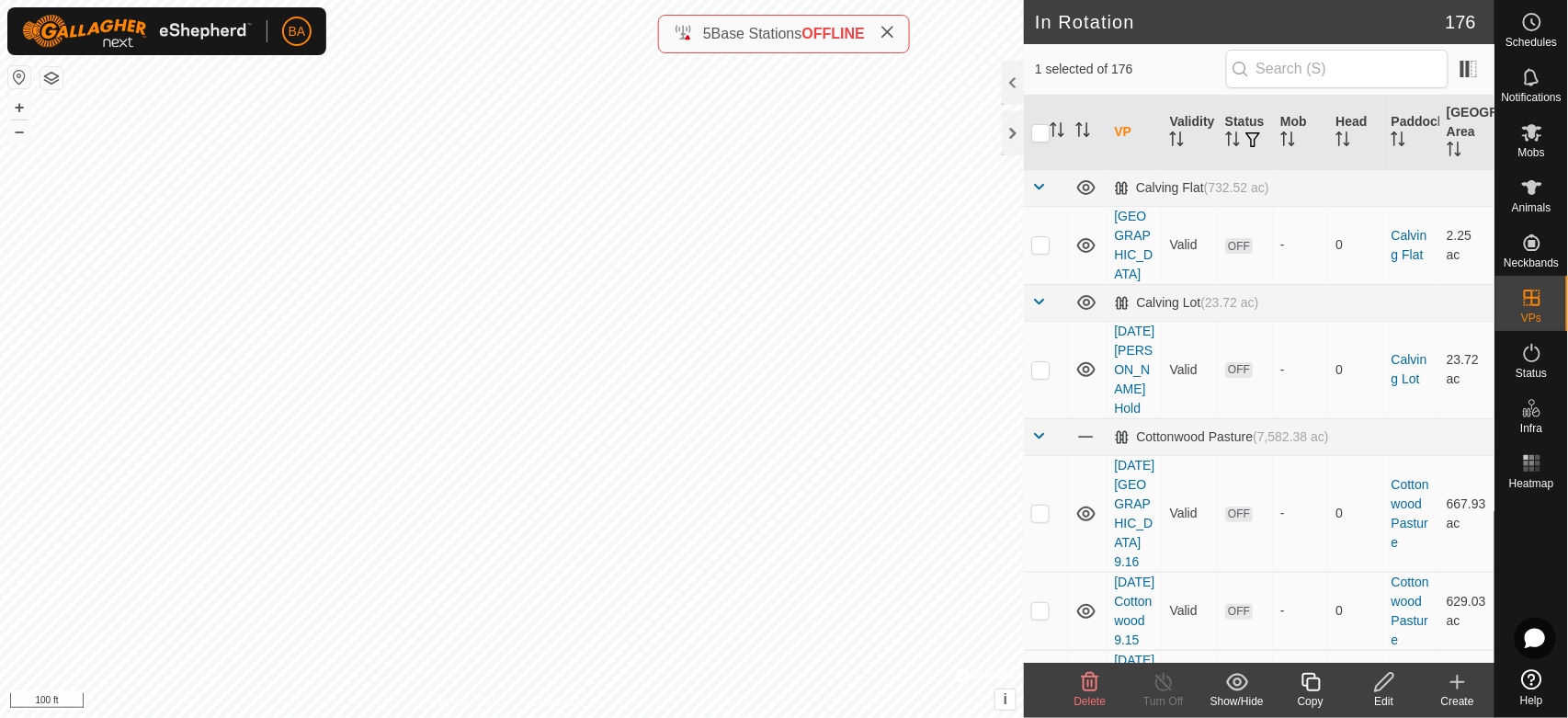 checkbox on "false" 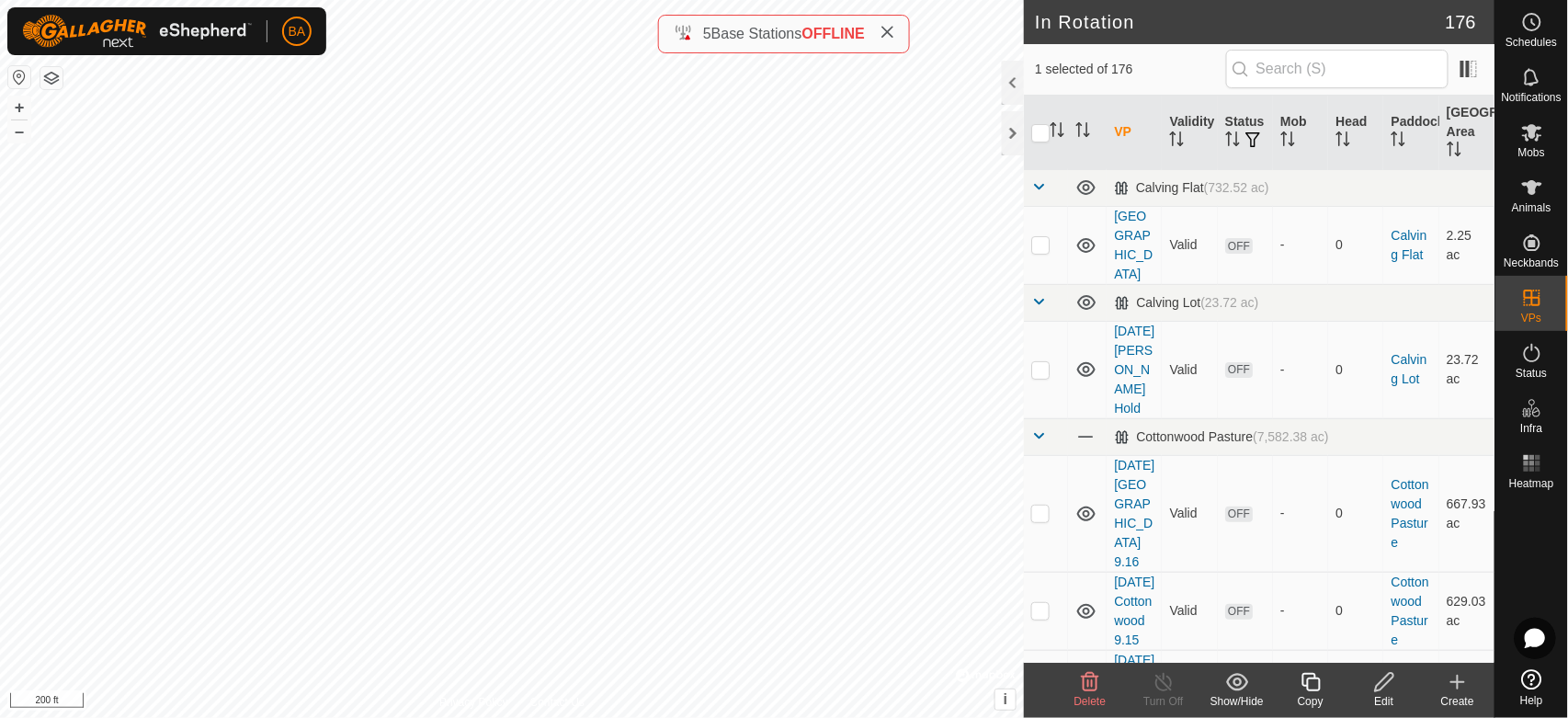 checkbox on "true" 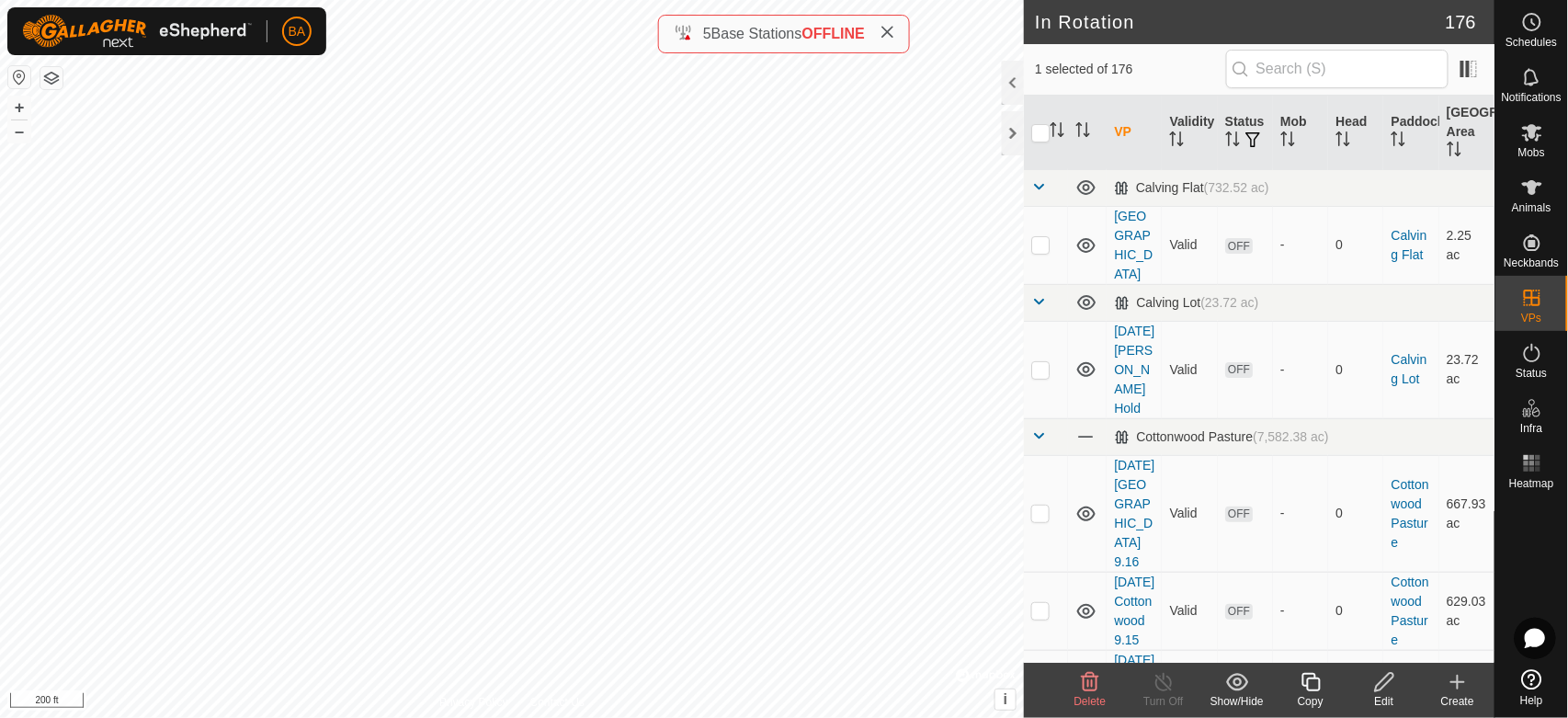 checkbox on "false" 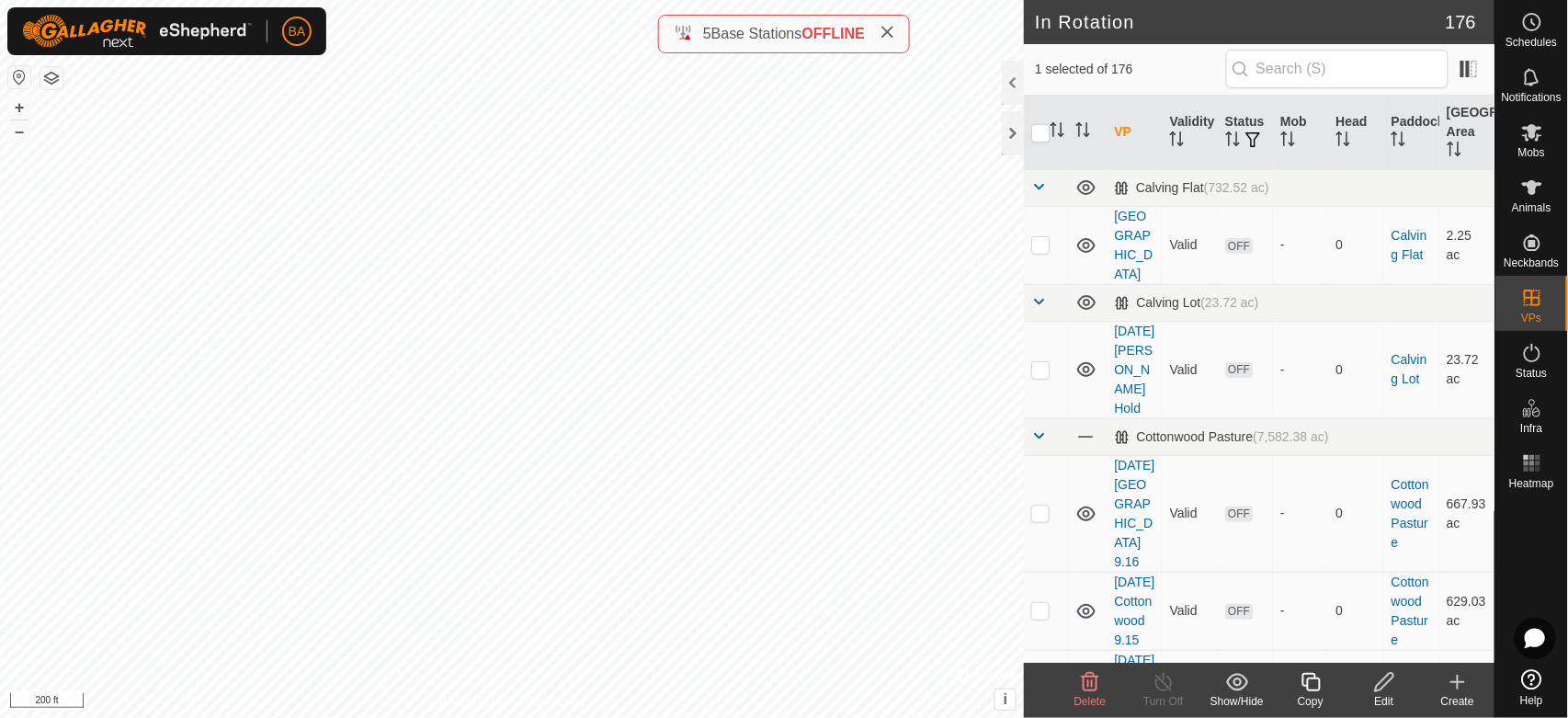 checkbox on "true" 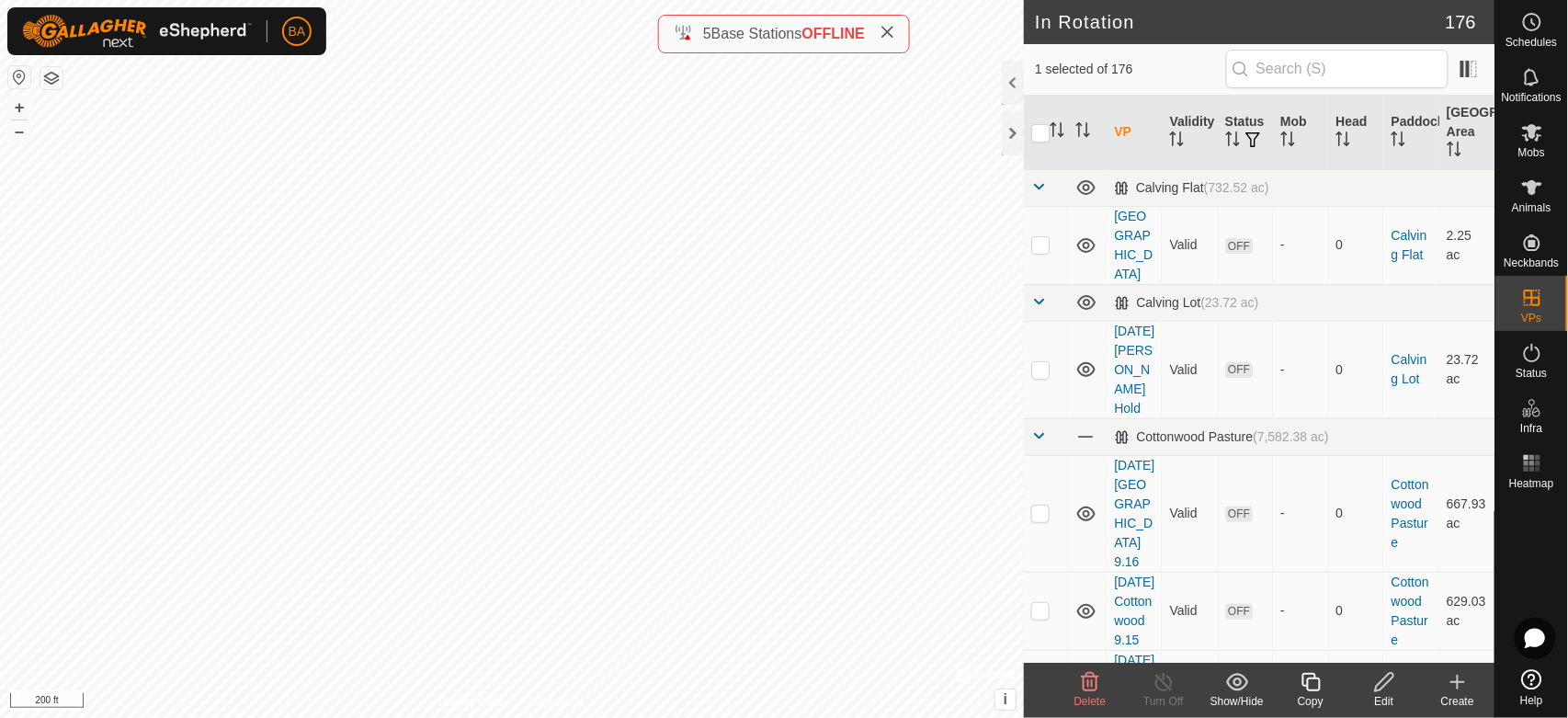 checkbox on "false" 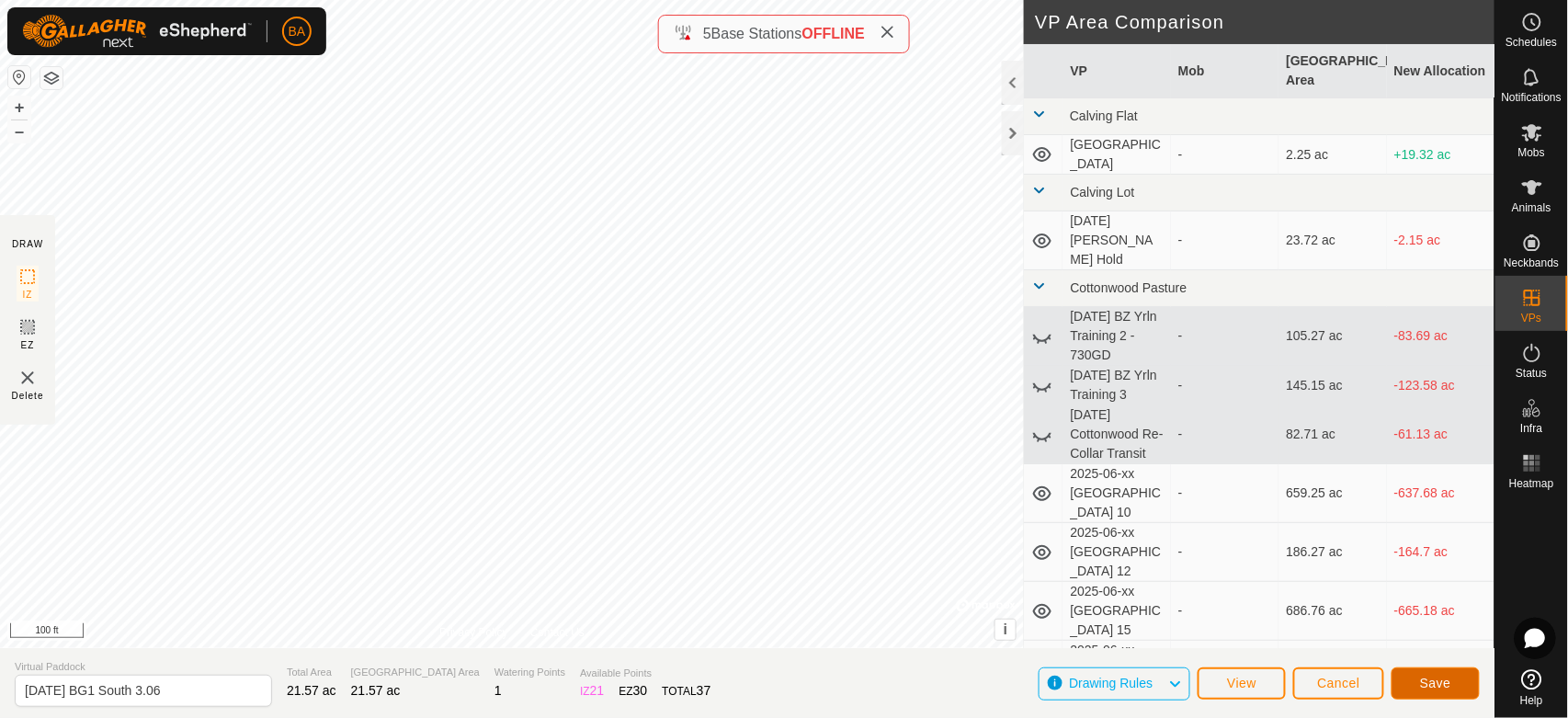 click on "Save" 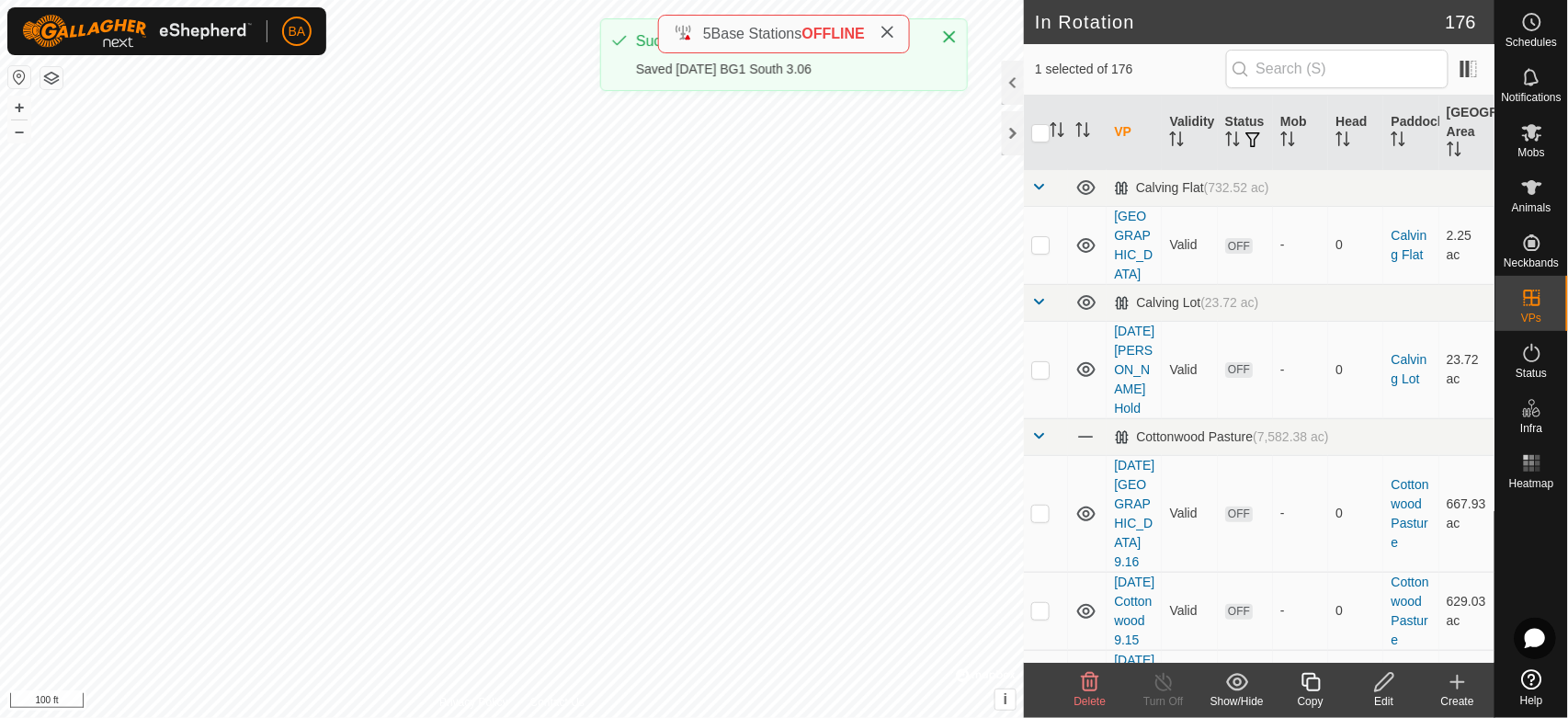 checkbox on "true" 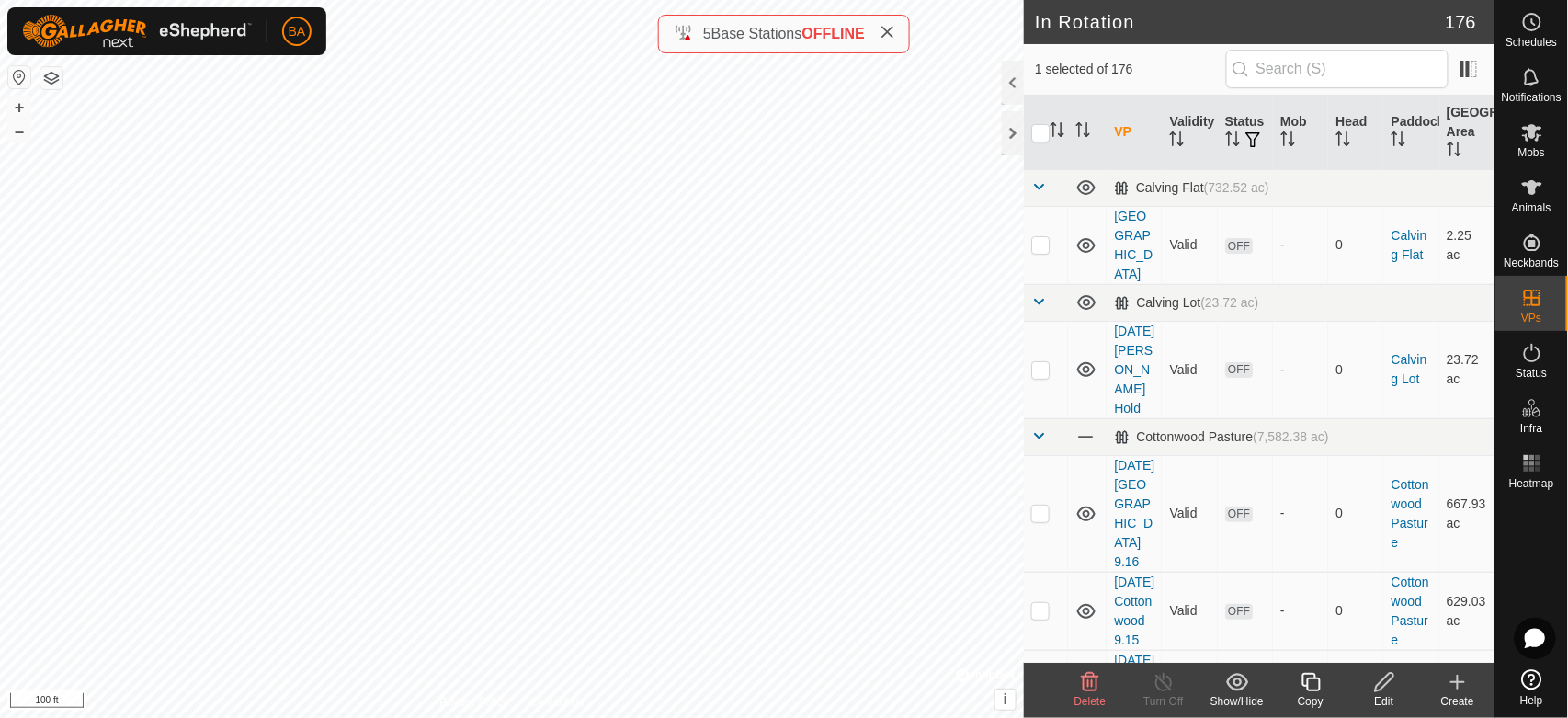 click 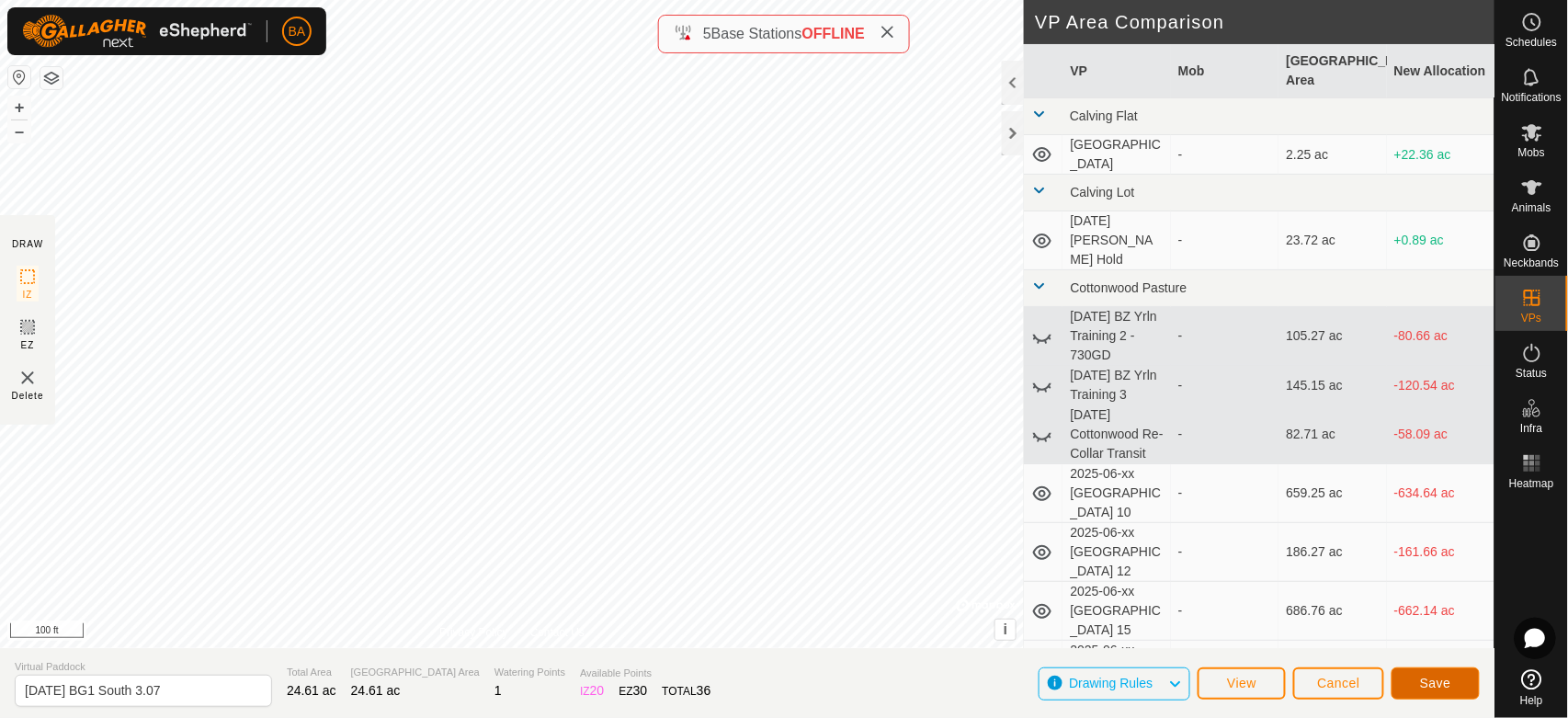 click on "Save" 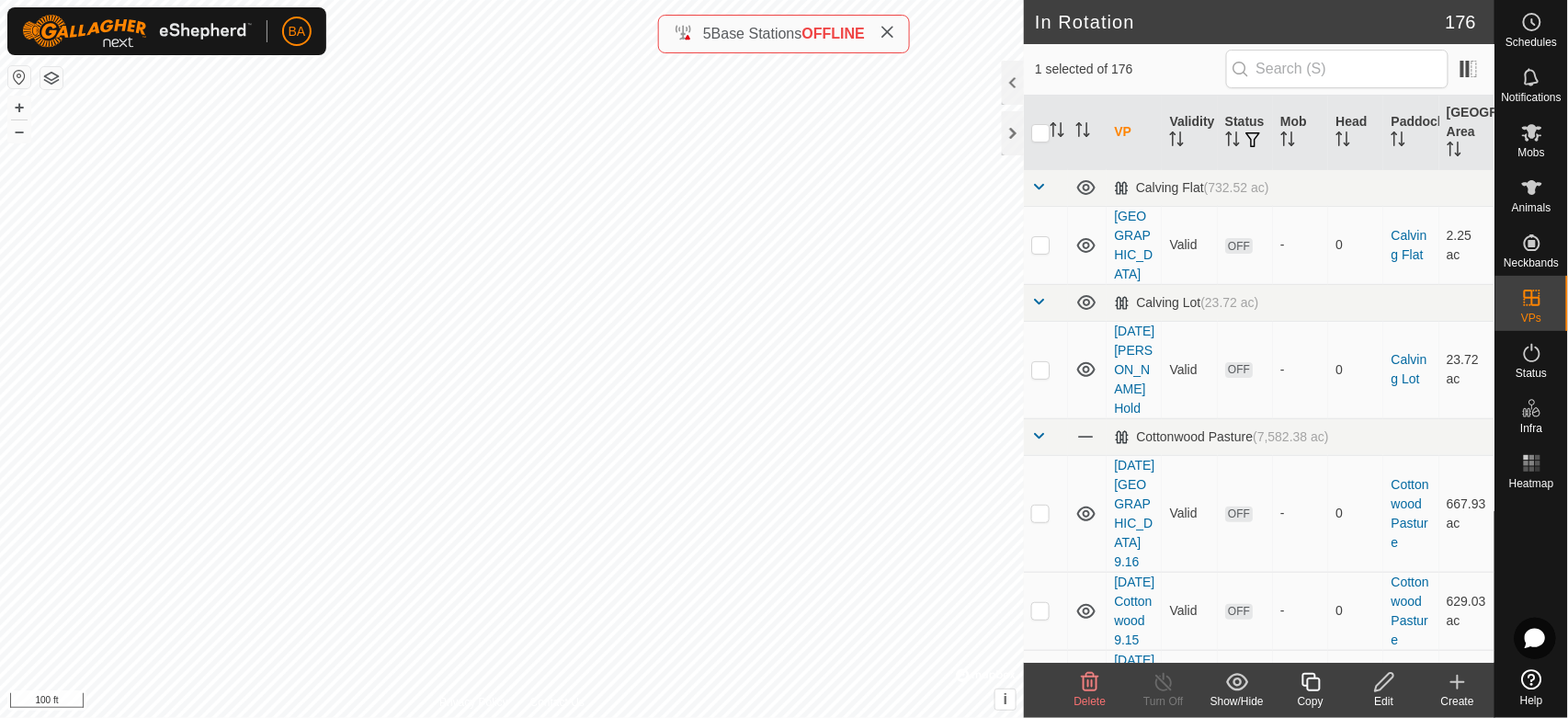checkbox on "true" 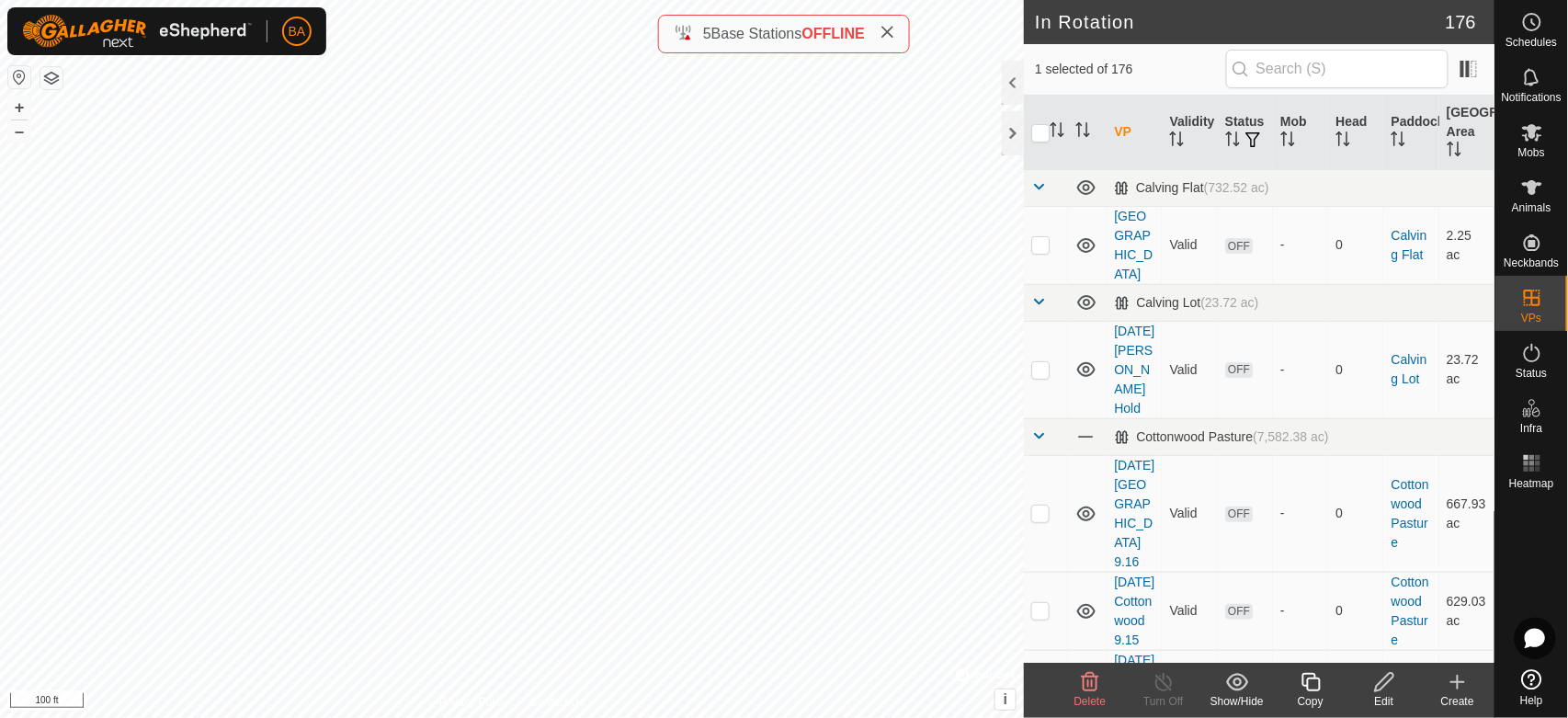 checkbox on "false" 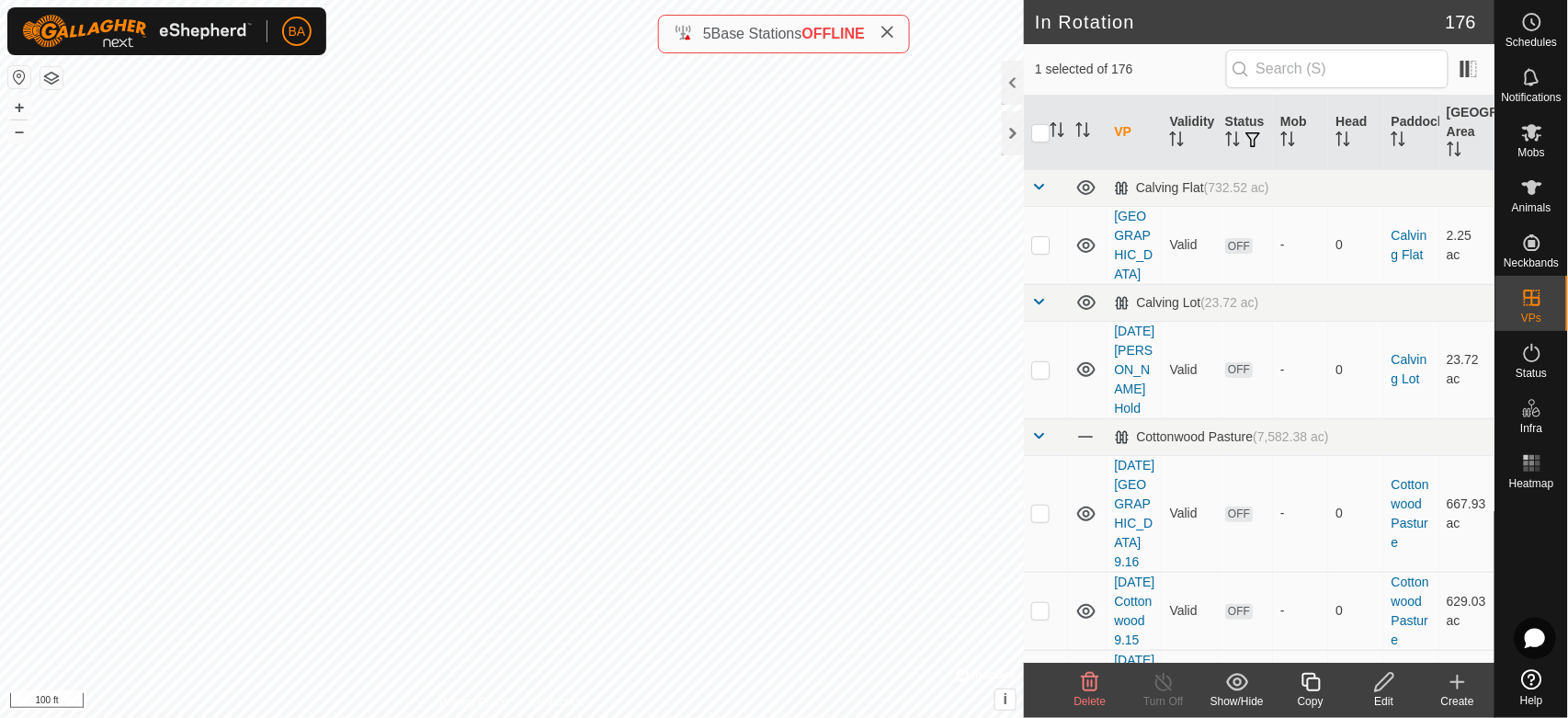 checkbox on "true" 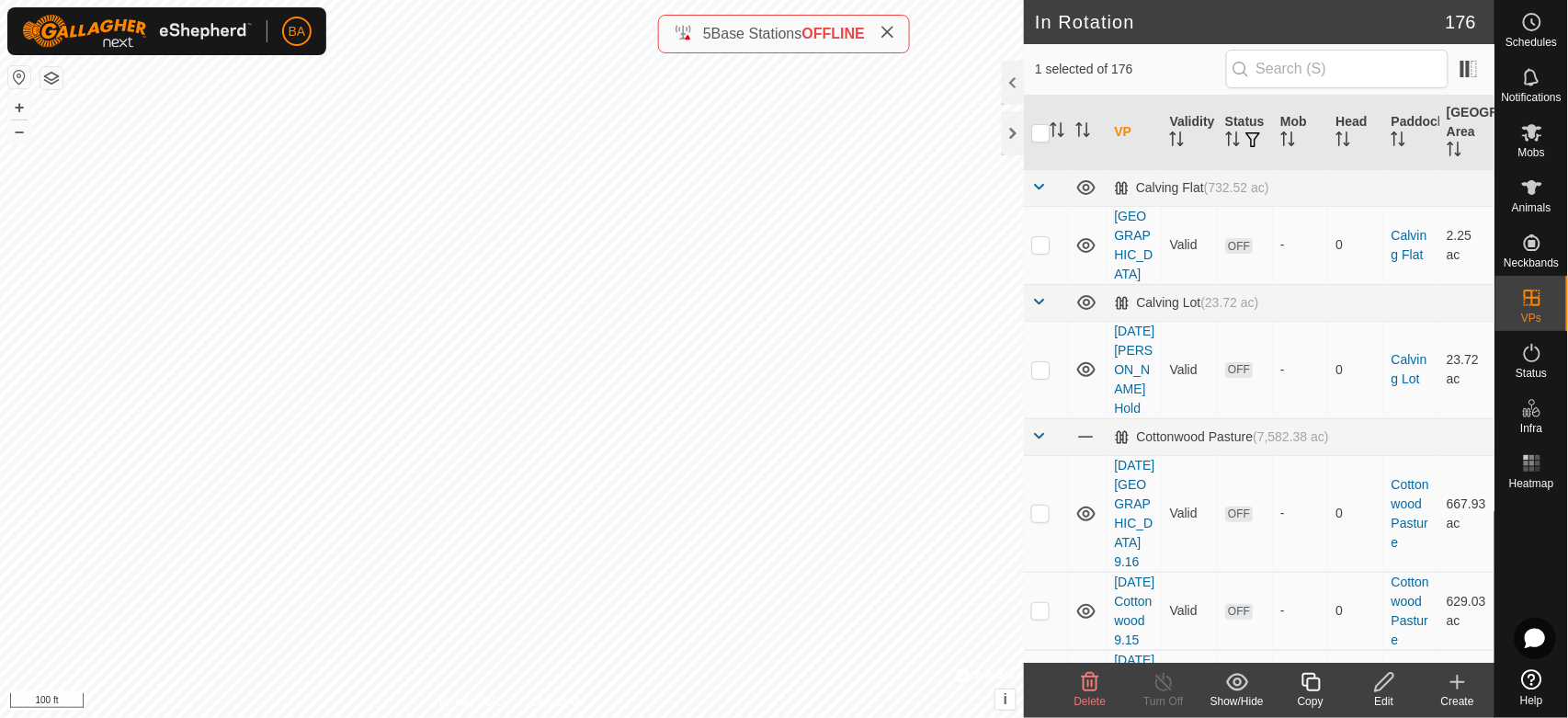 checkbox on "false" 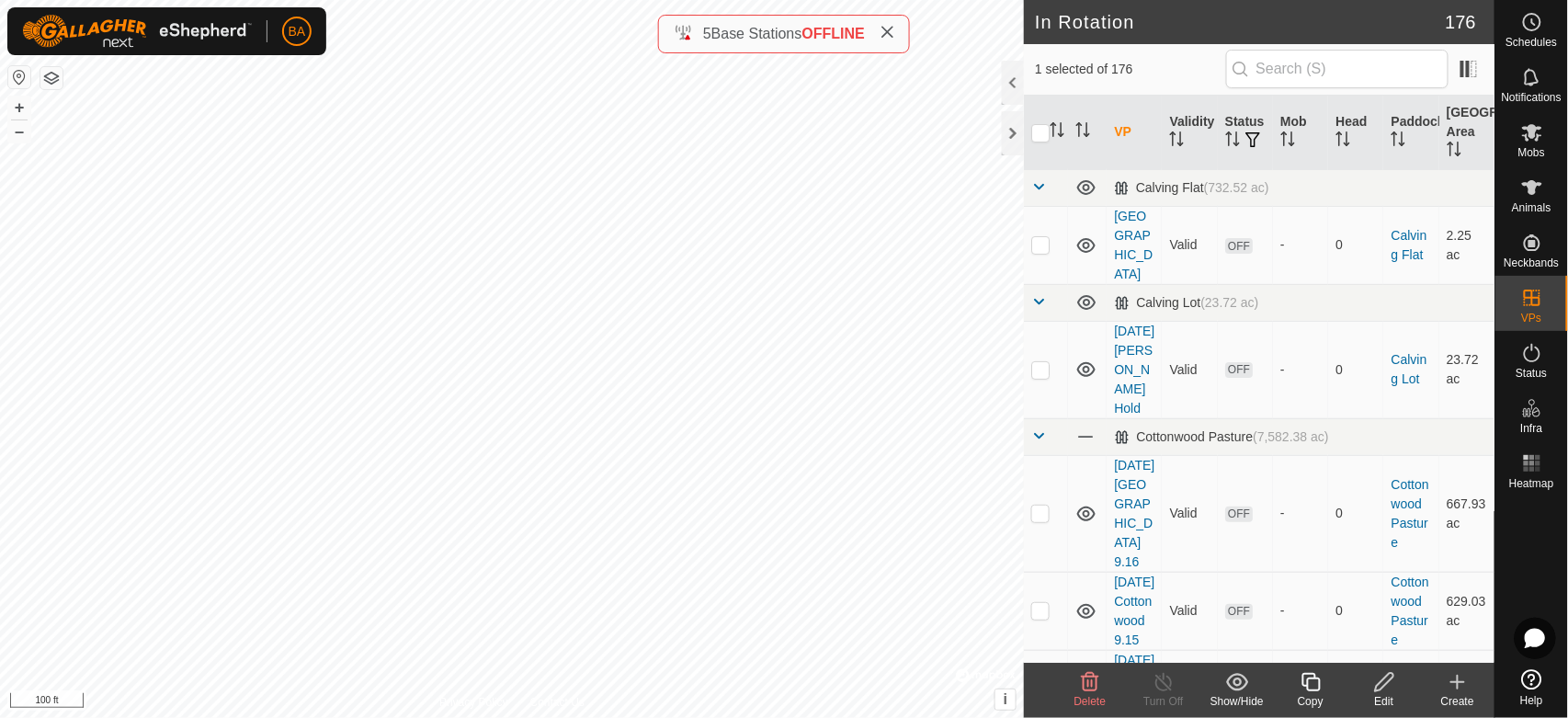 checkbox on "true" 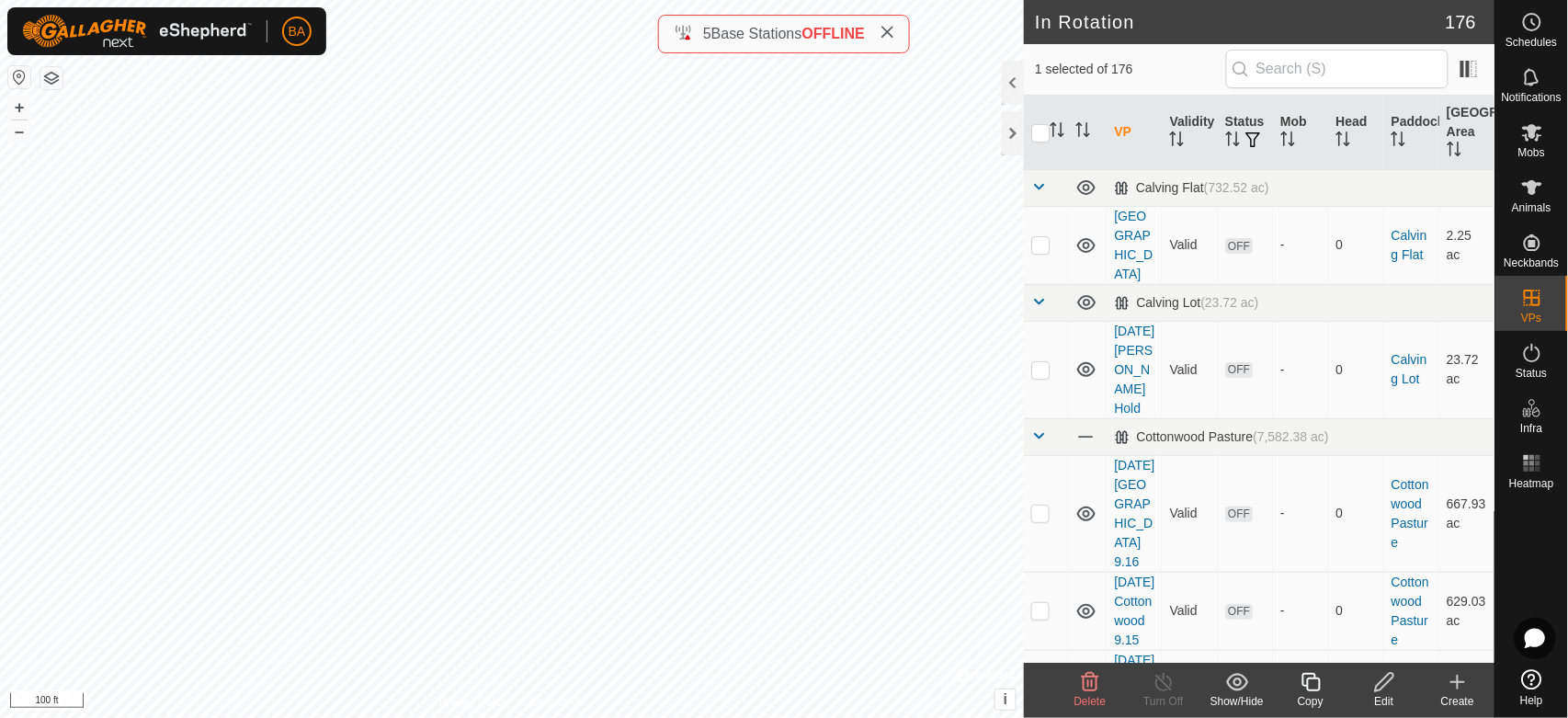 checkbox on "false" 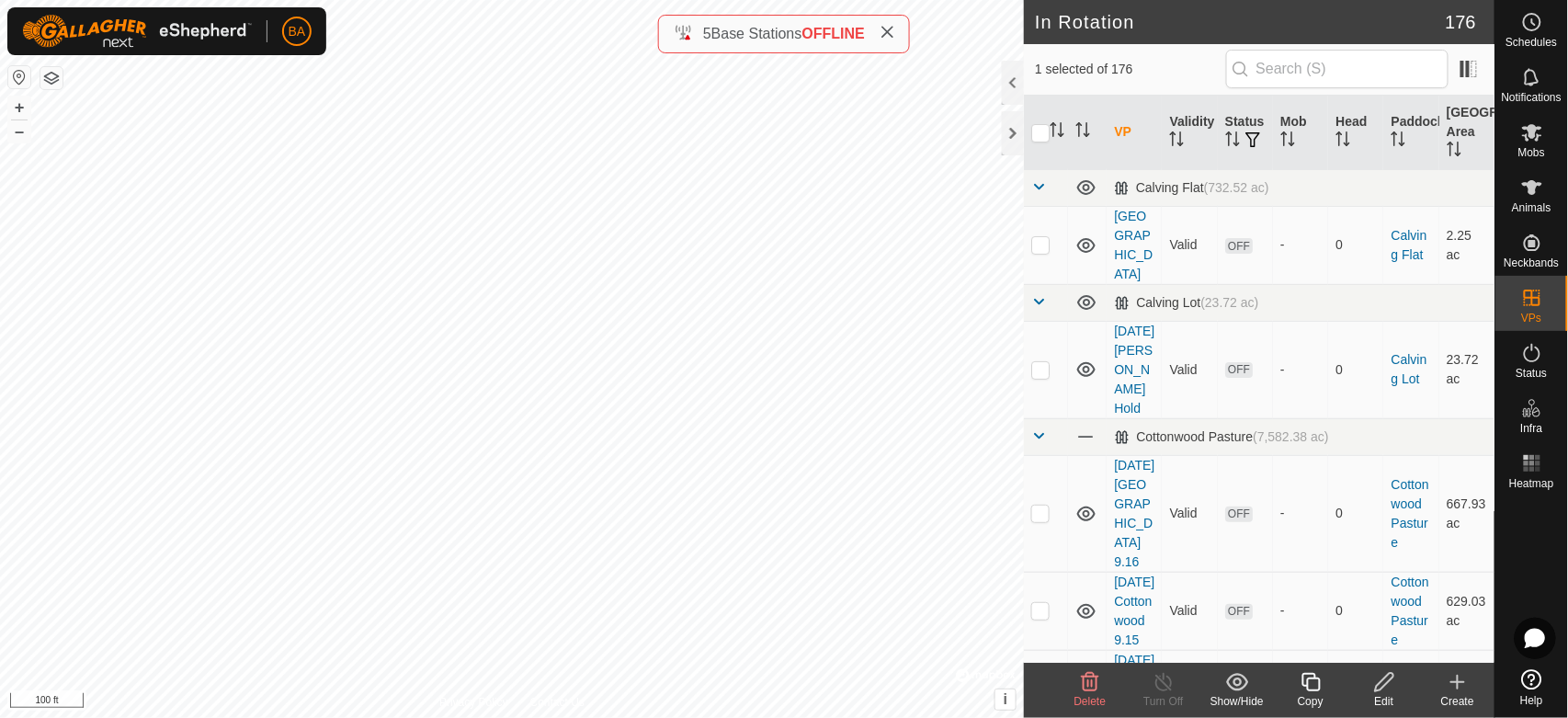 checkbox on "true" 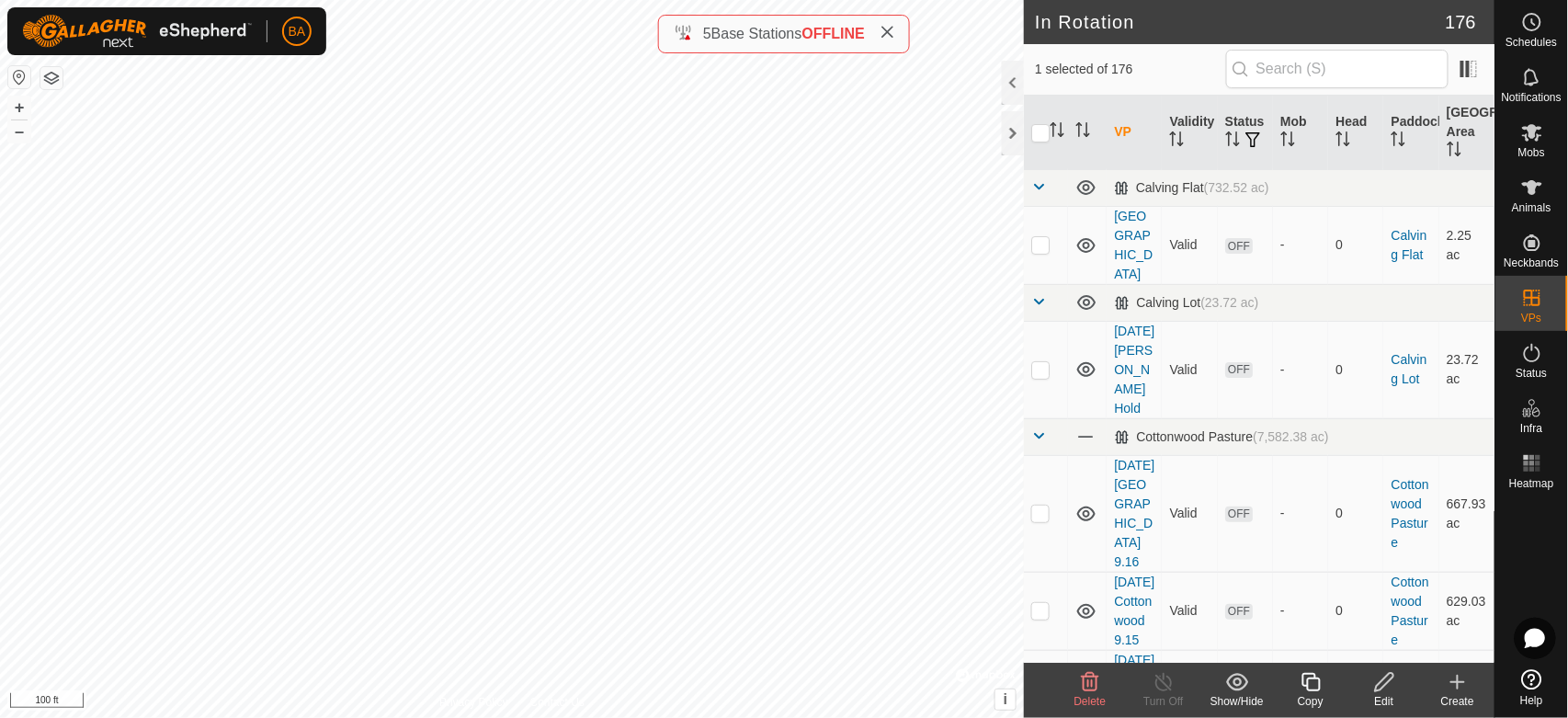 checkbox on "false" 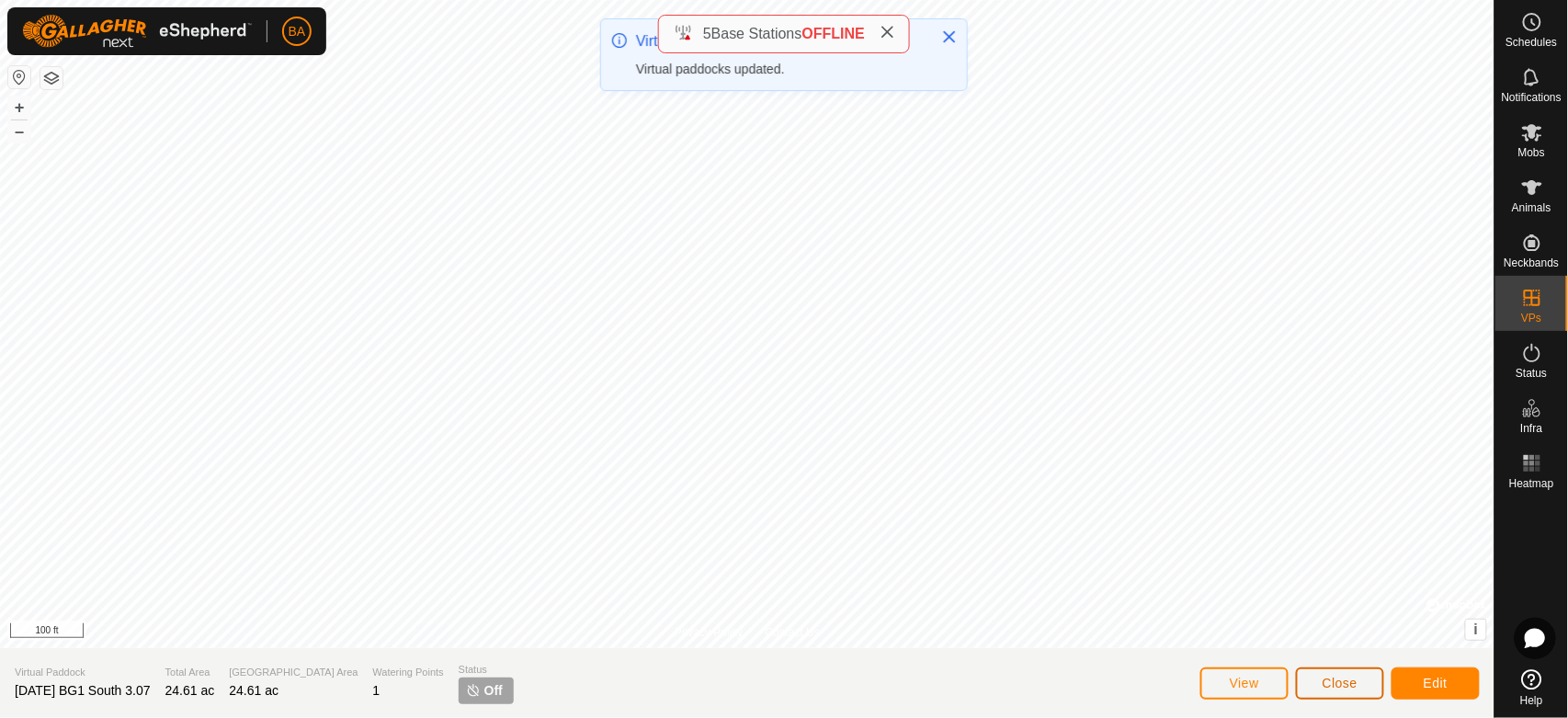 click on "Close" 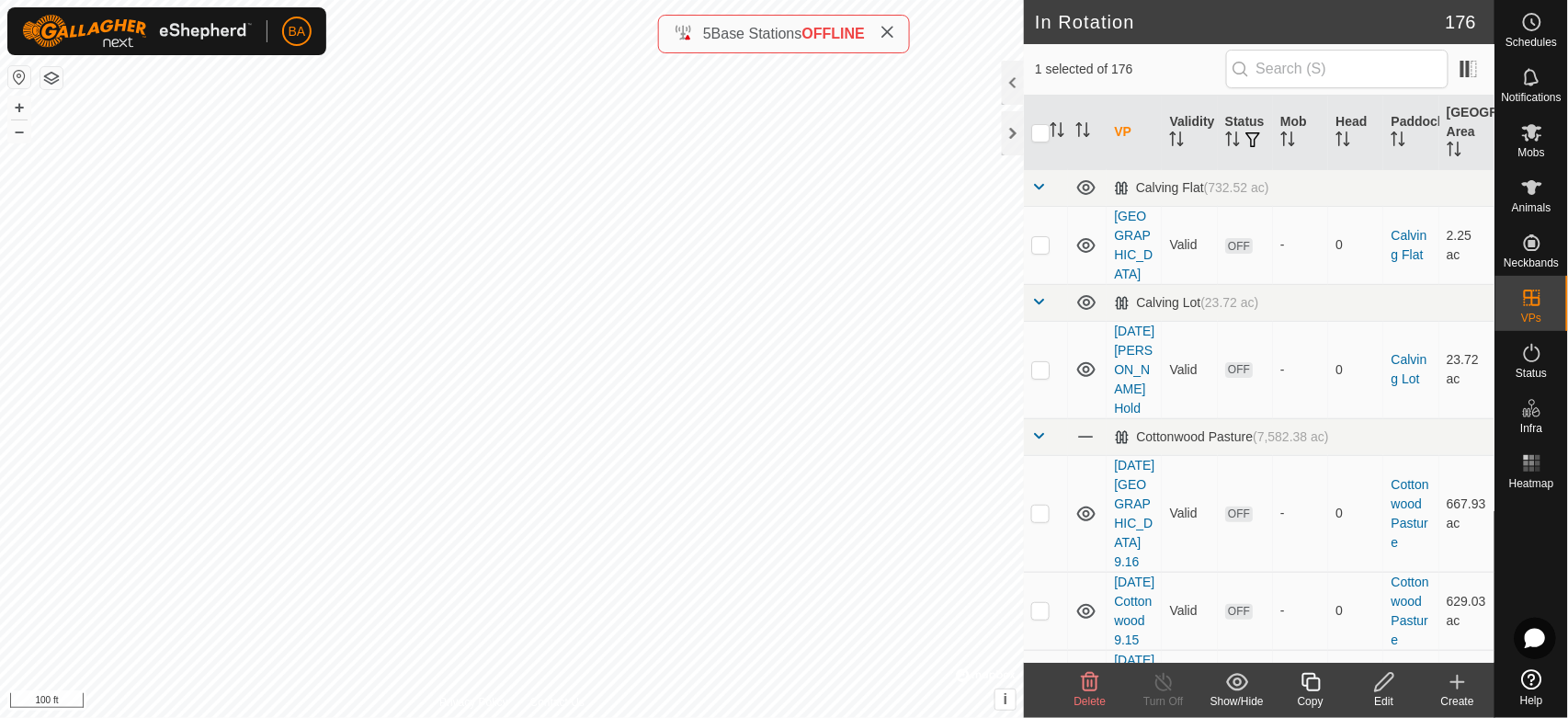 checkbox on "true" 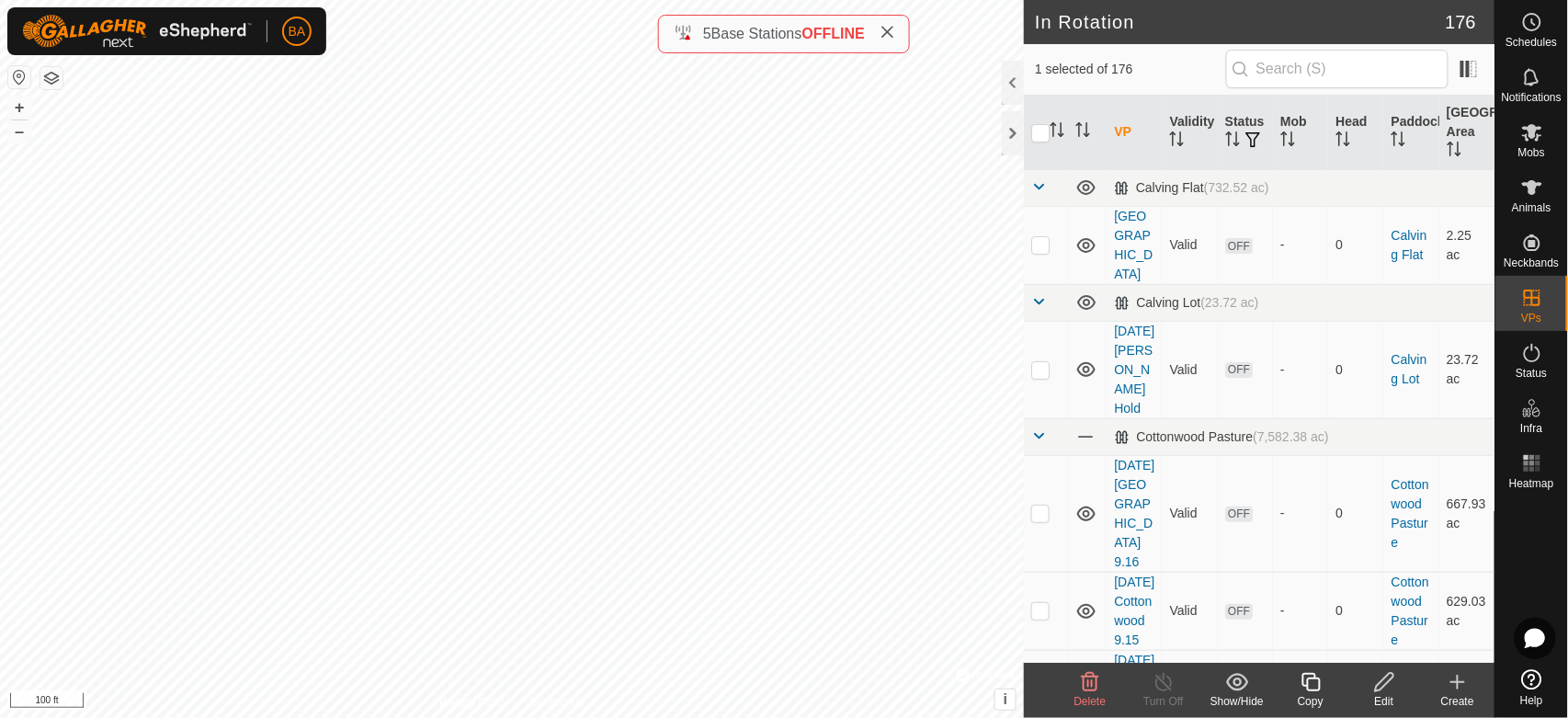 checkbox on "true" 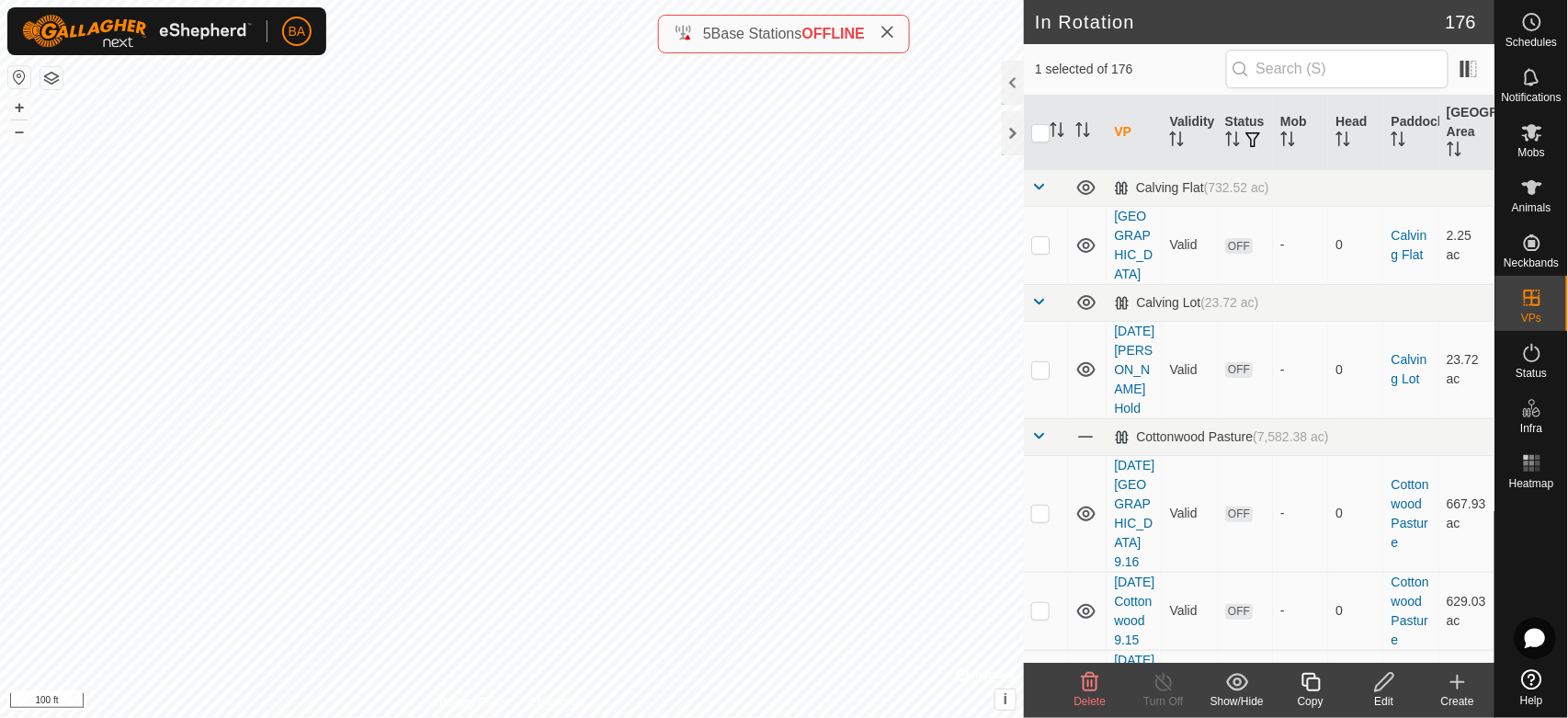 checkbox on "true" 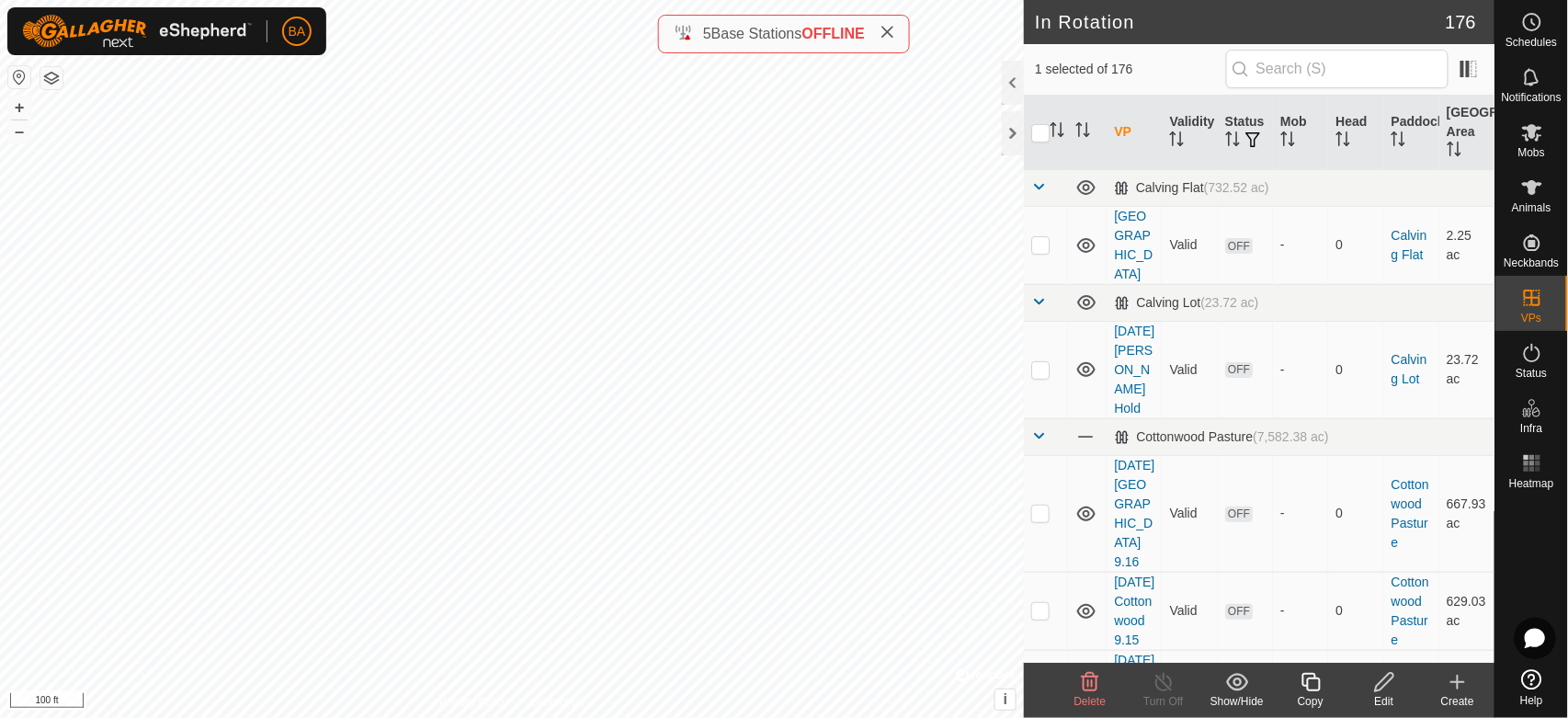 checkbox on "false" 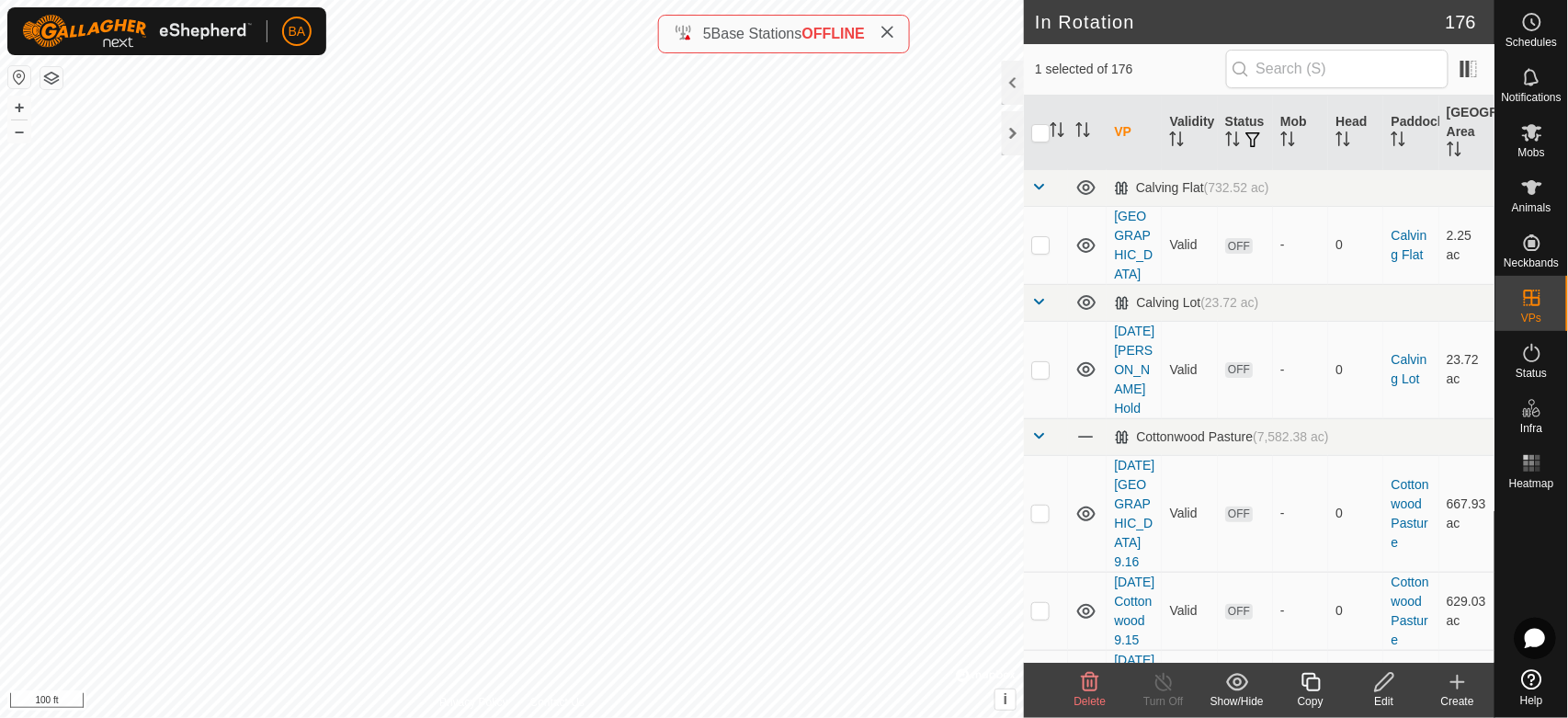 checkbox on "true" 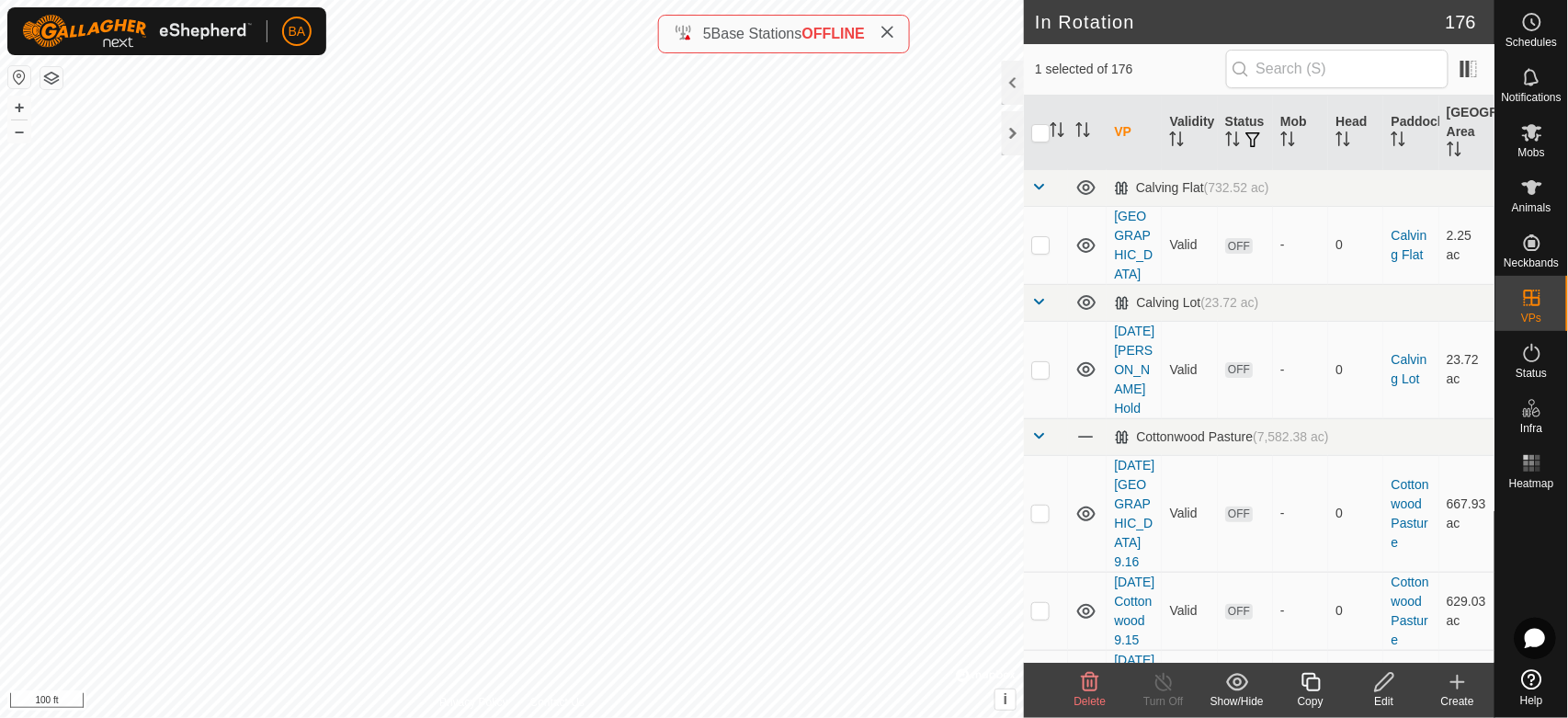 checkbox on "false" 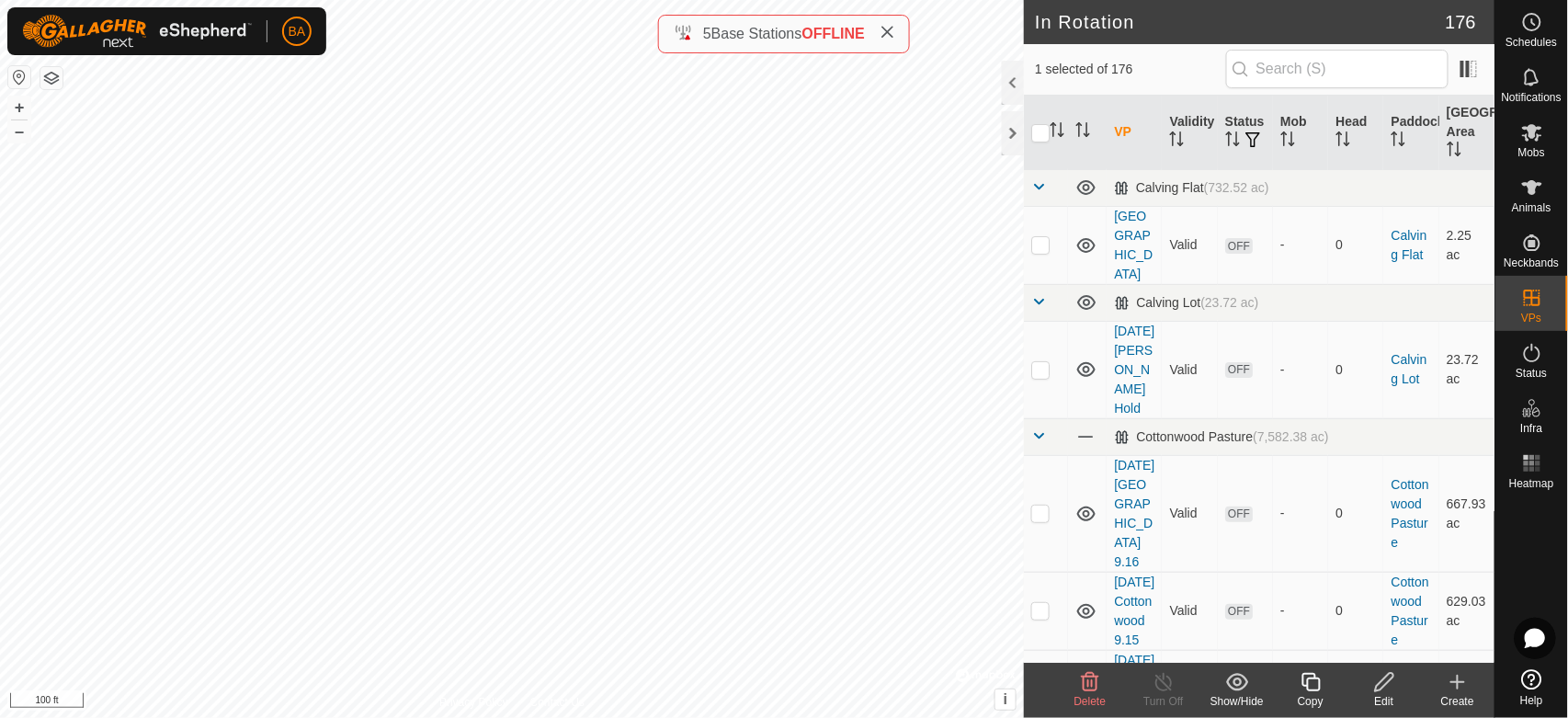 checkbox on "true" 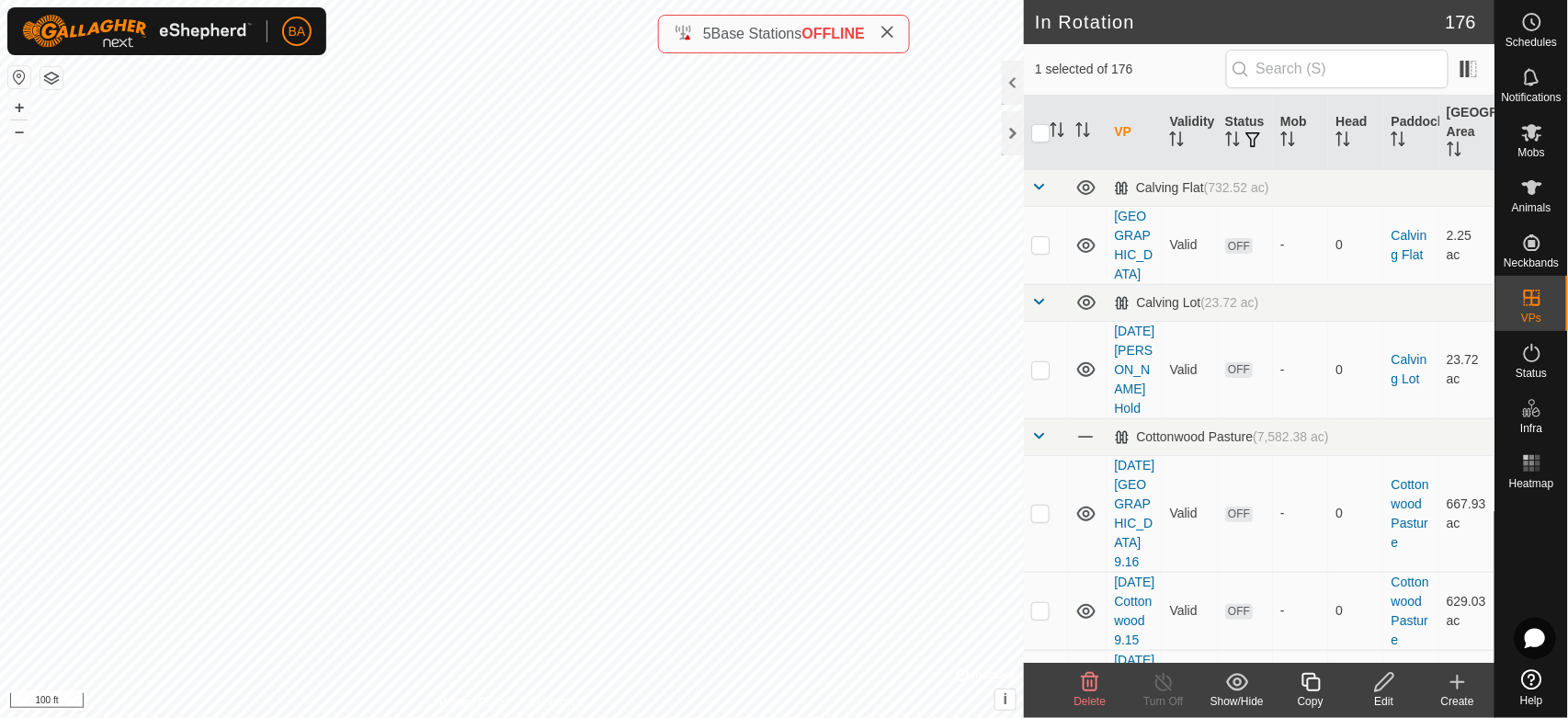checkbox on "false" 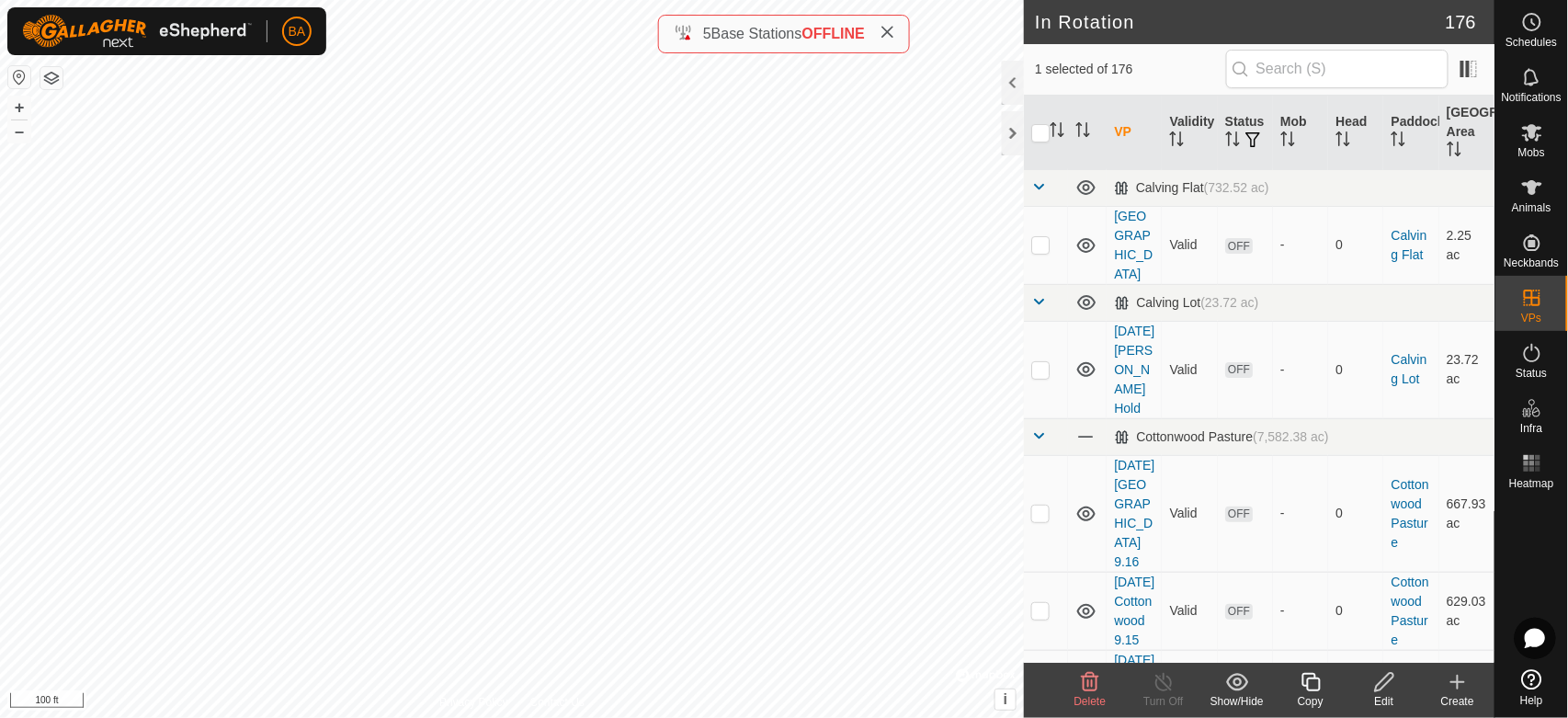 checkbox on "false" 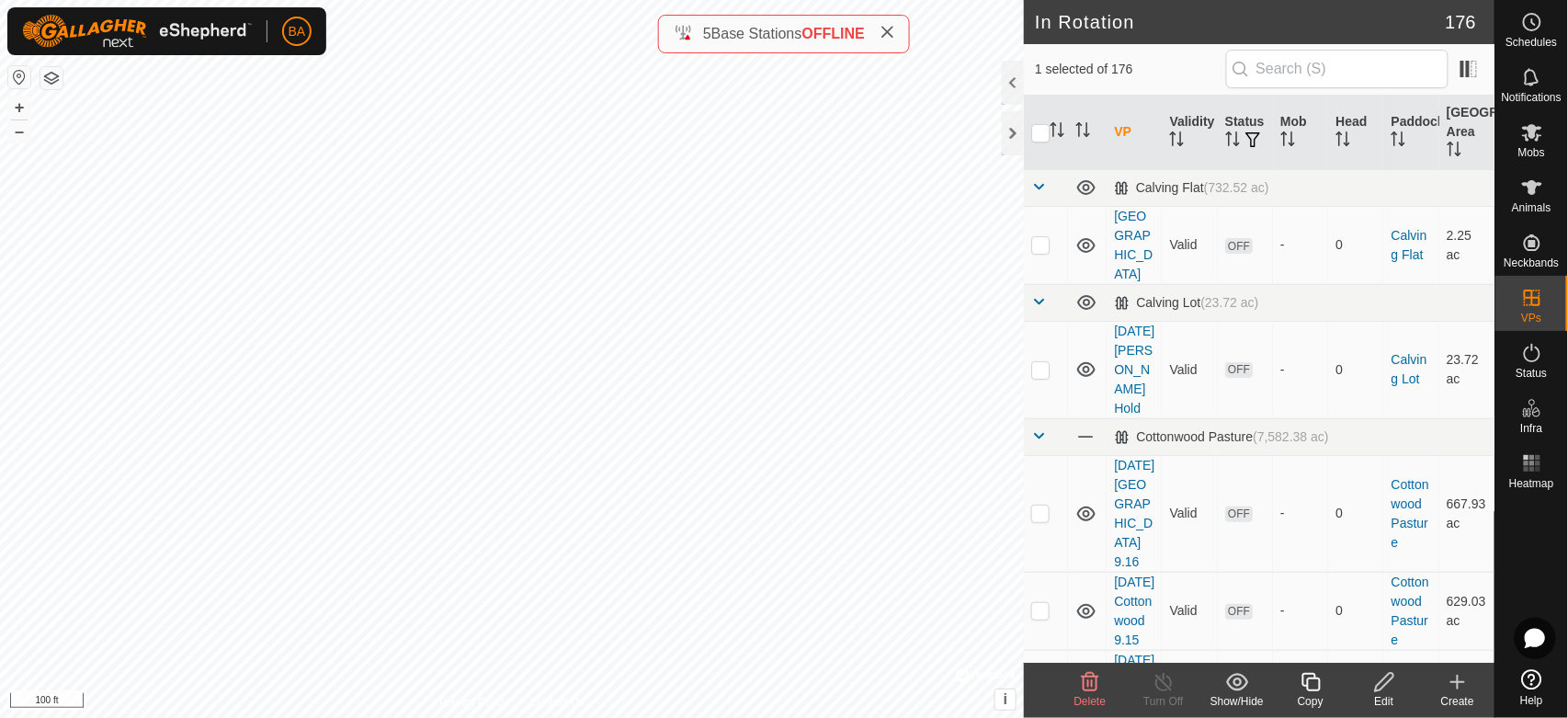 checkbox on "true" 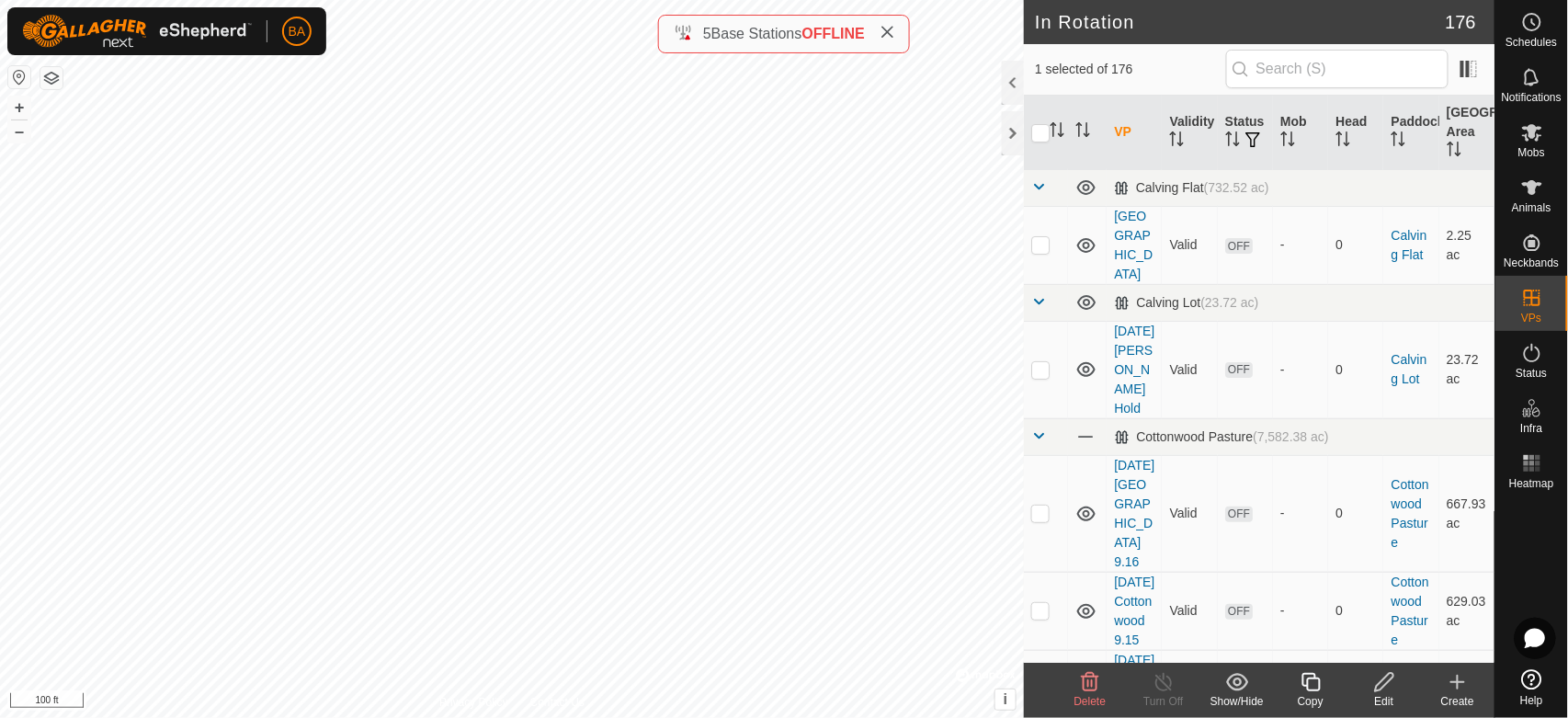 checkbox on "true" 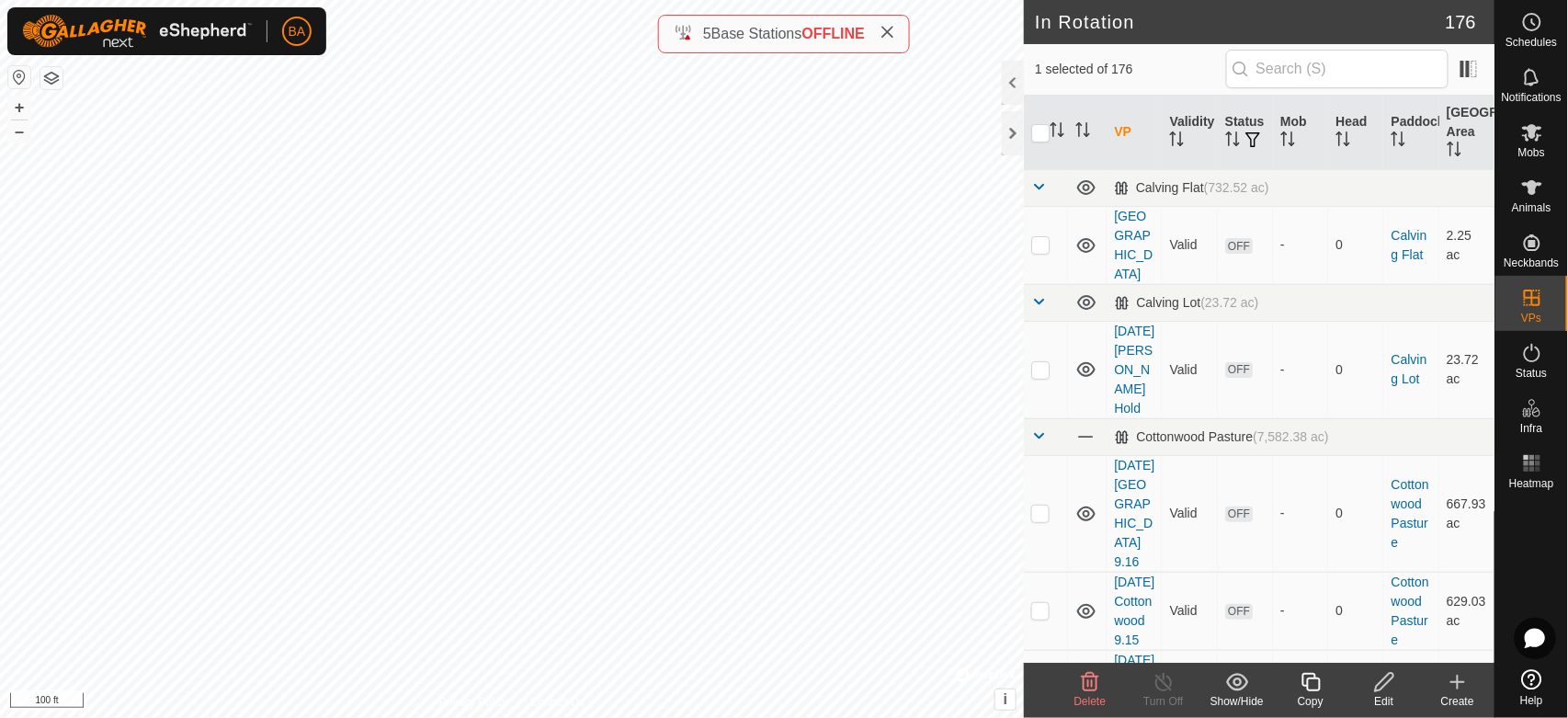 checkbox on "false" 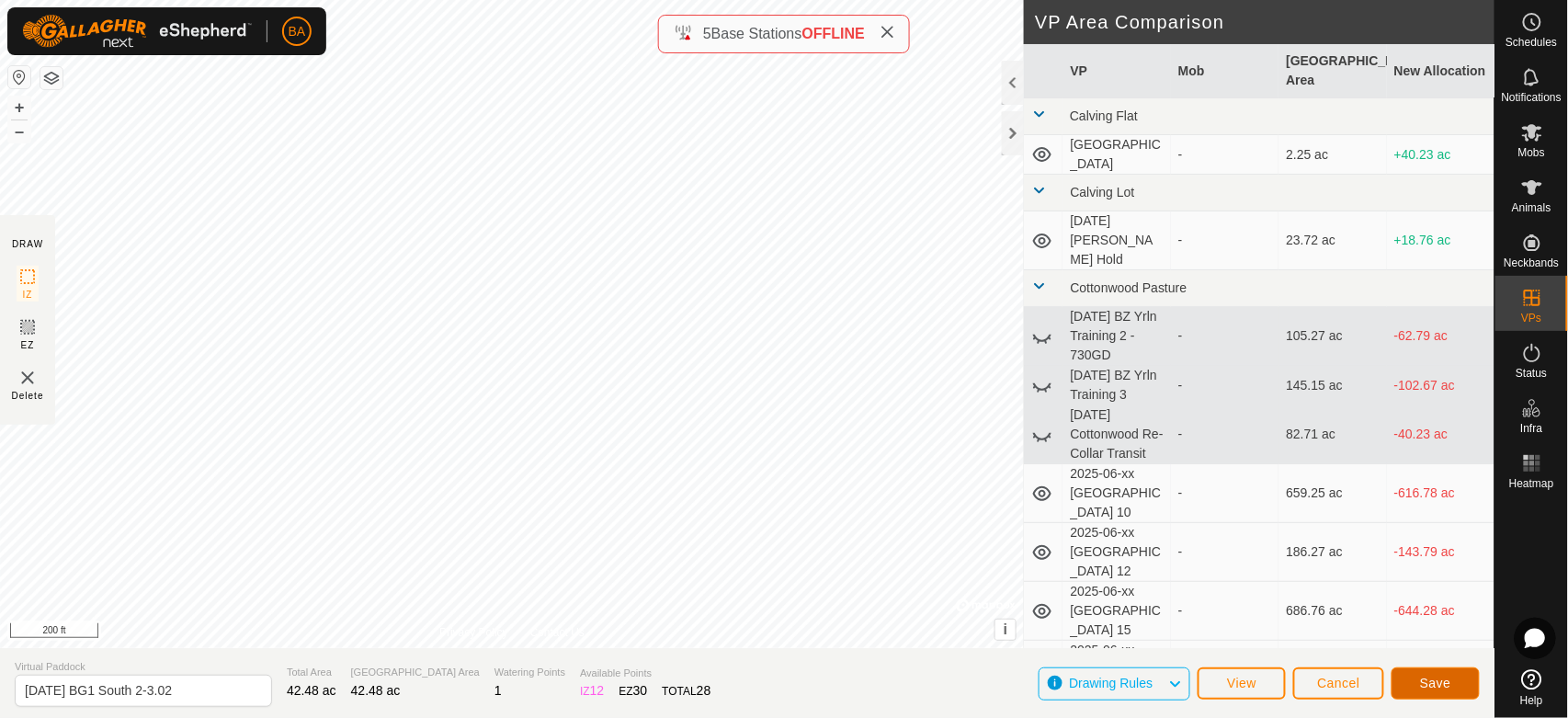 click on "Save" 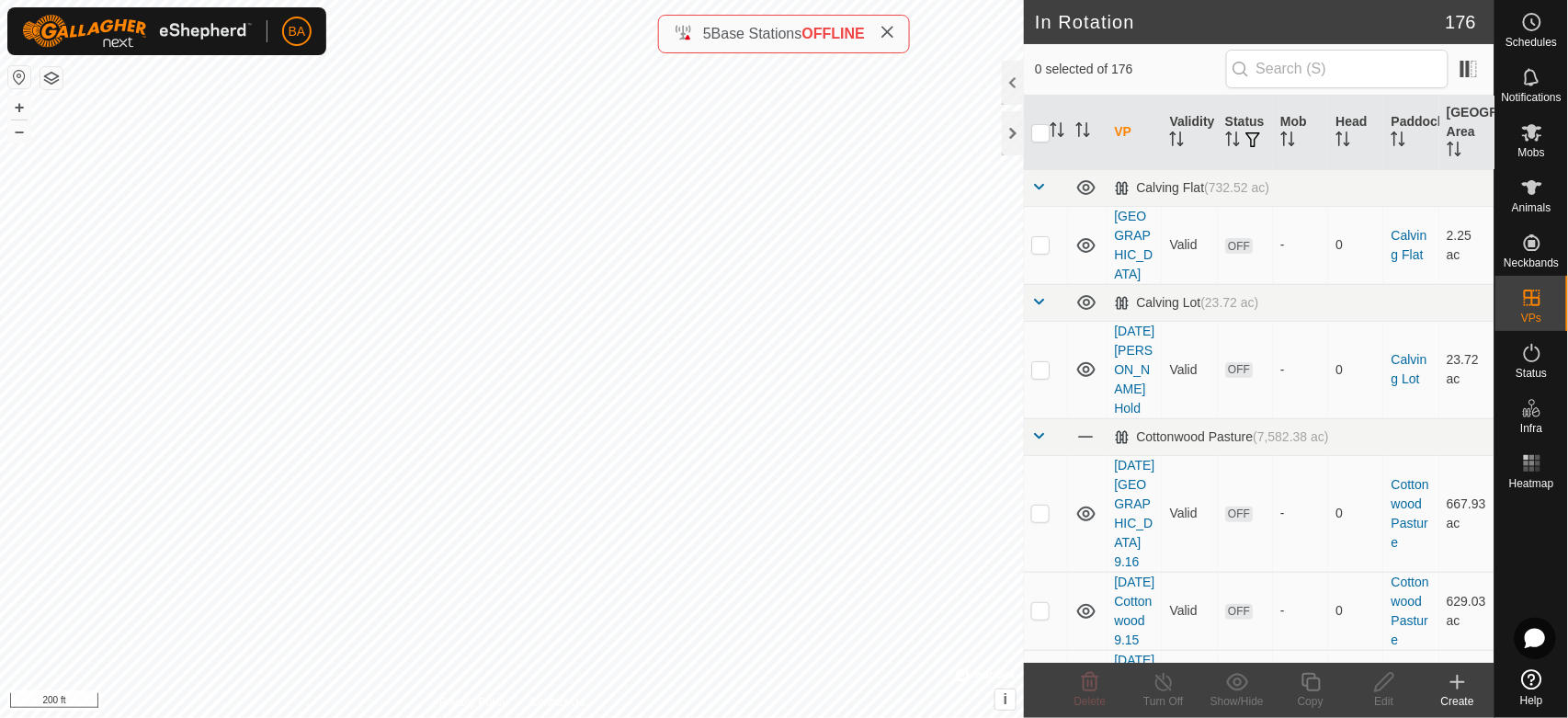 checkbox on "true" 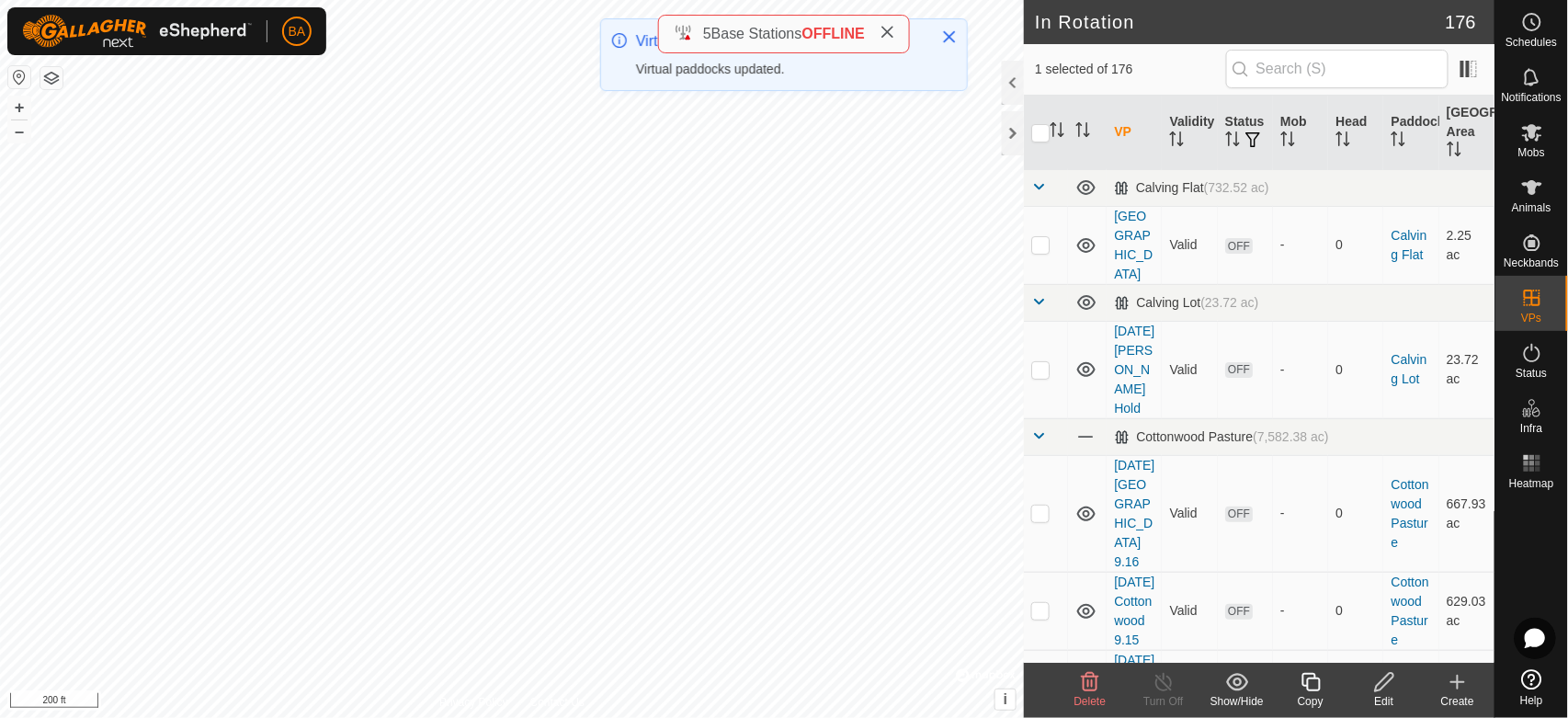 click on "Copy" 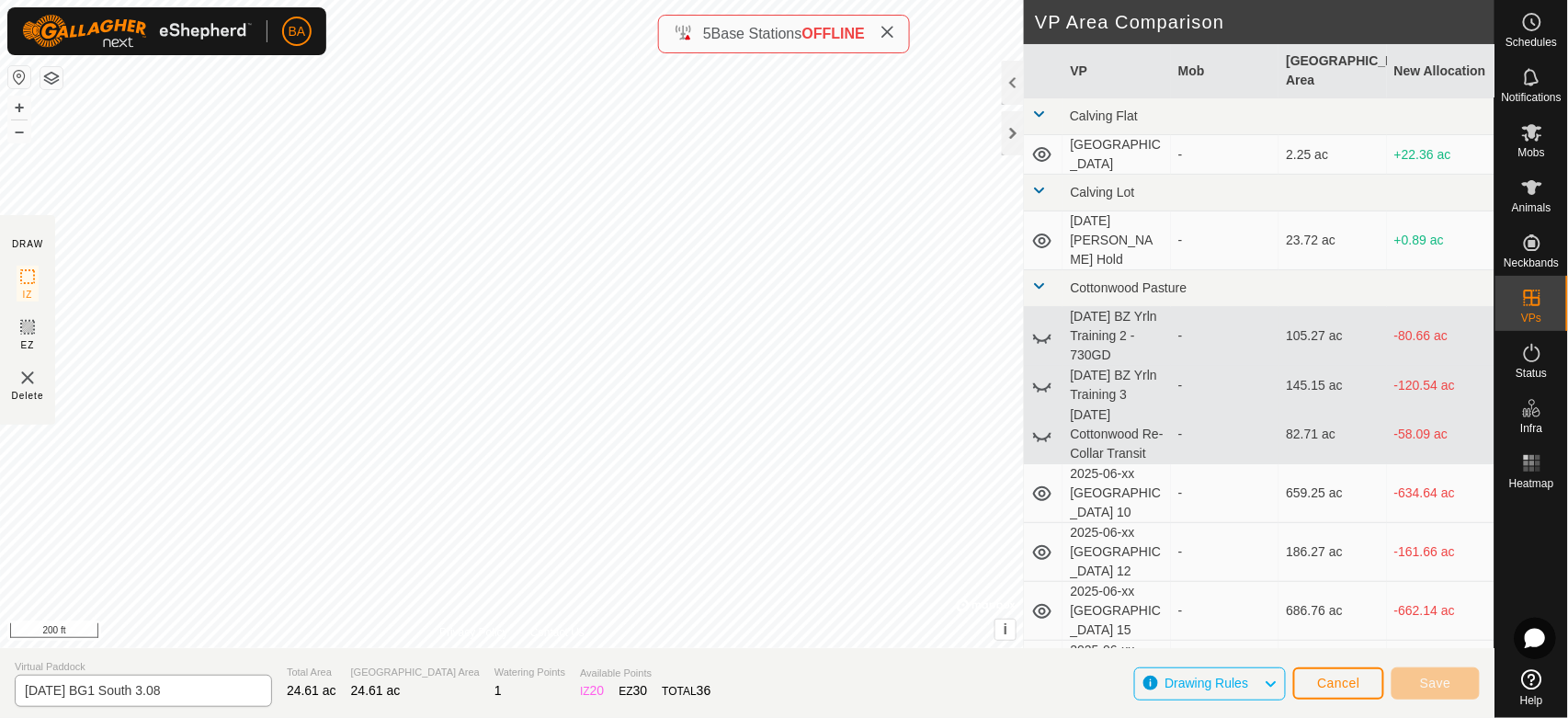 type on "[DATE] BG1 South 3.08" 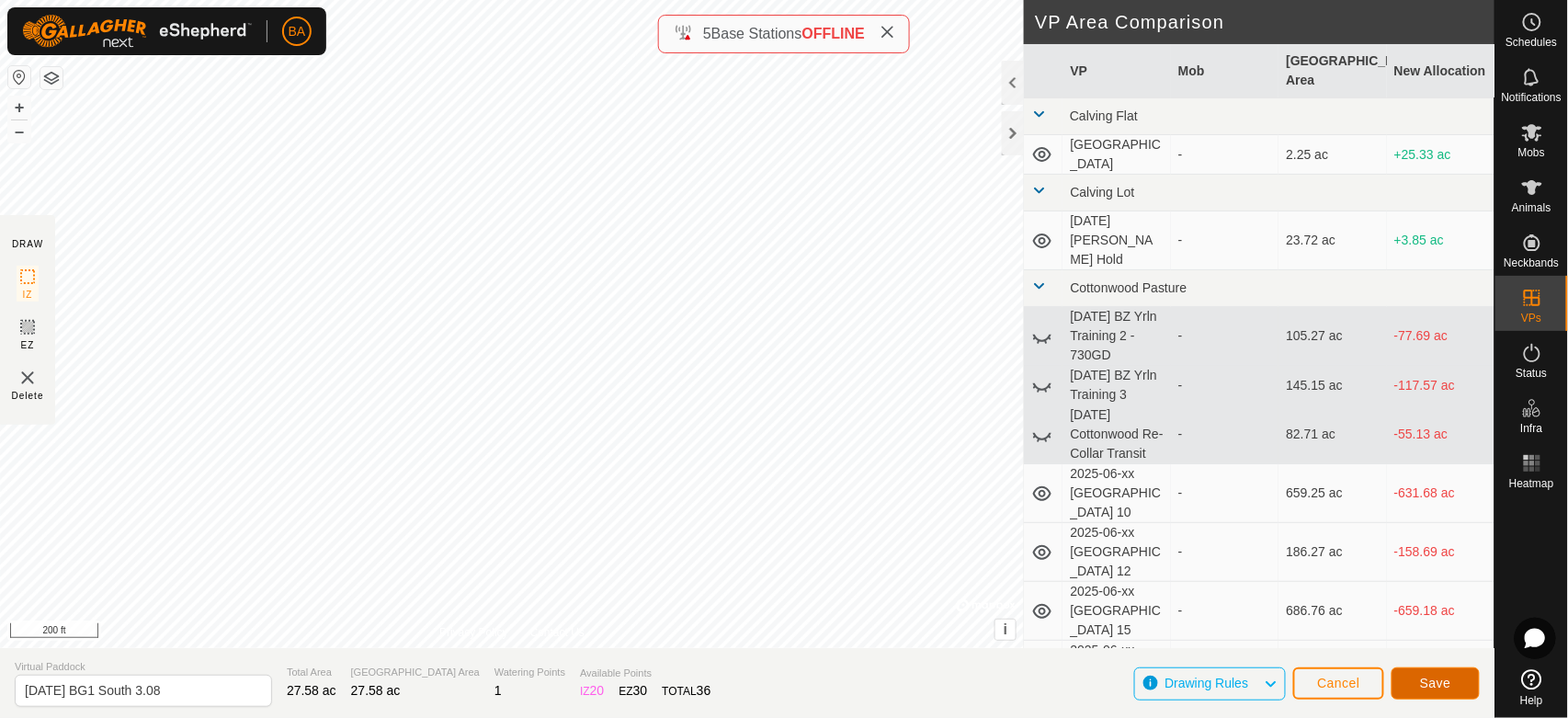 click on "Save" 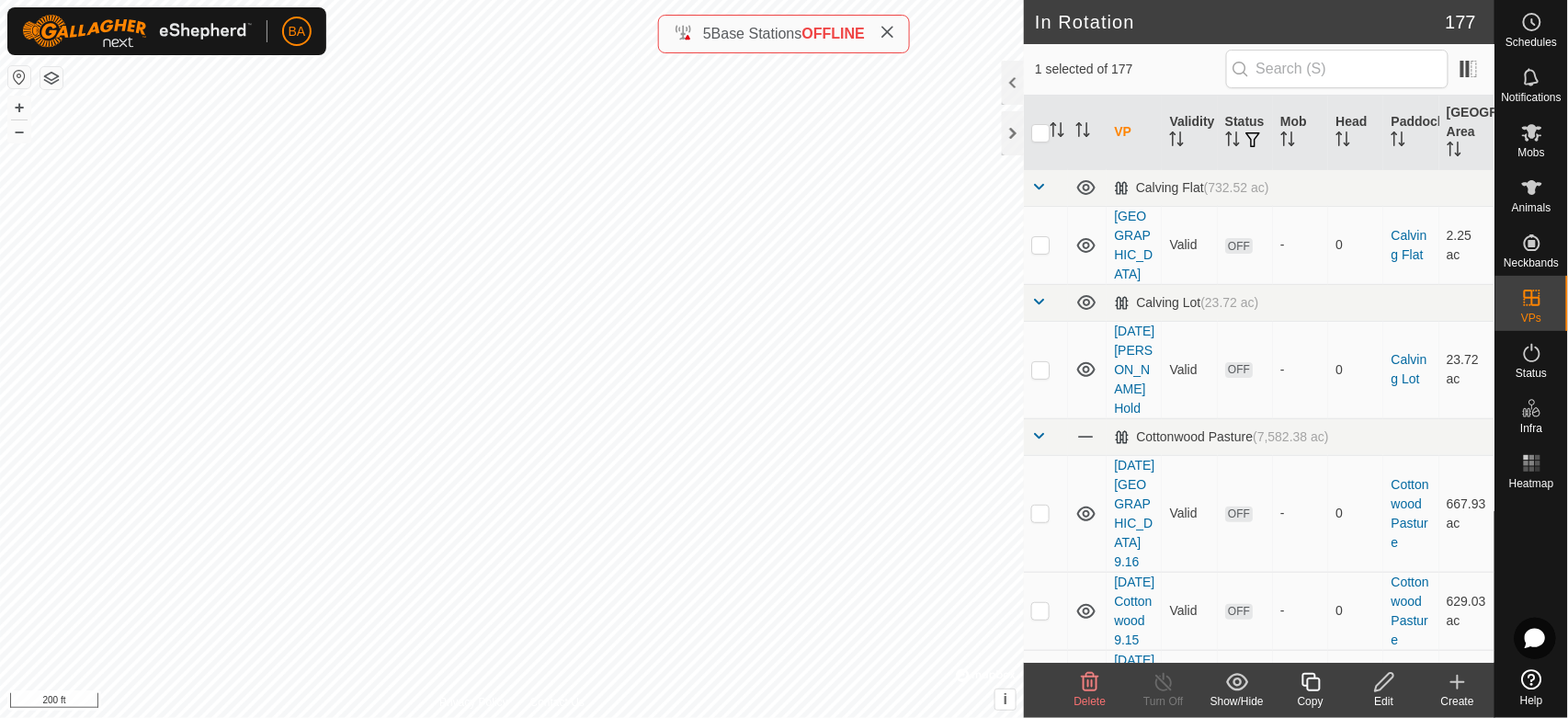 checkbox on "true" 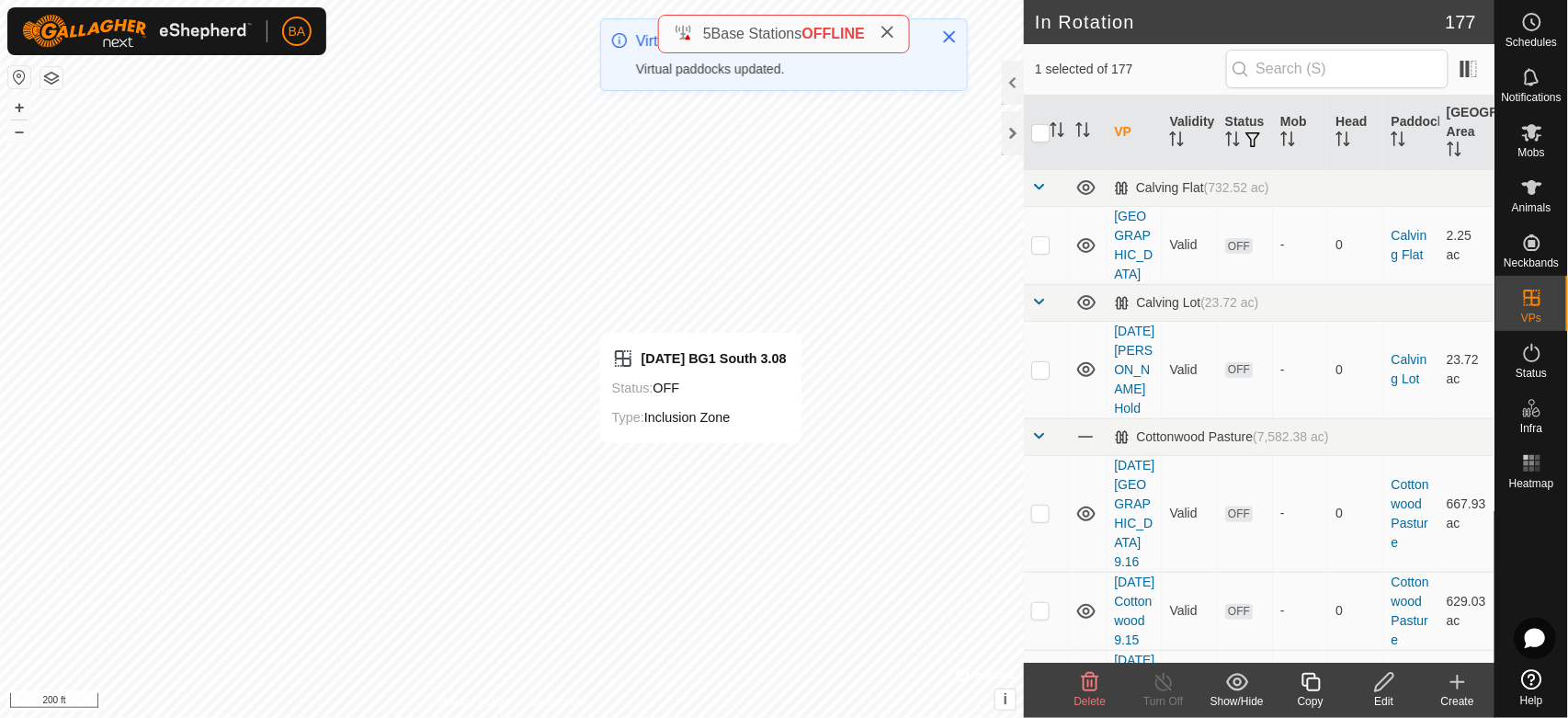 click 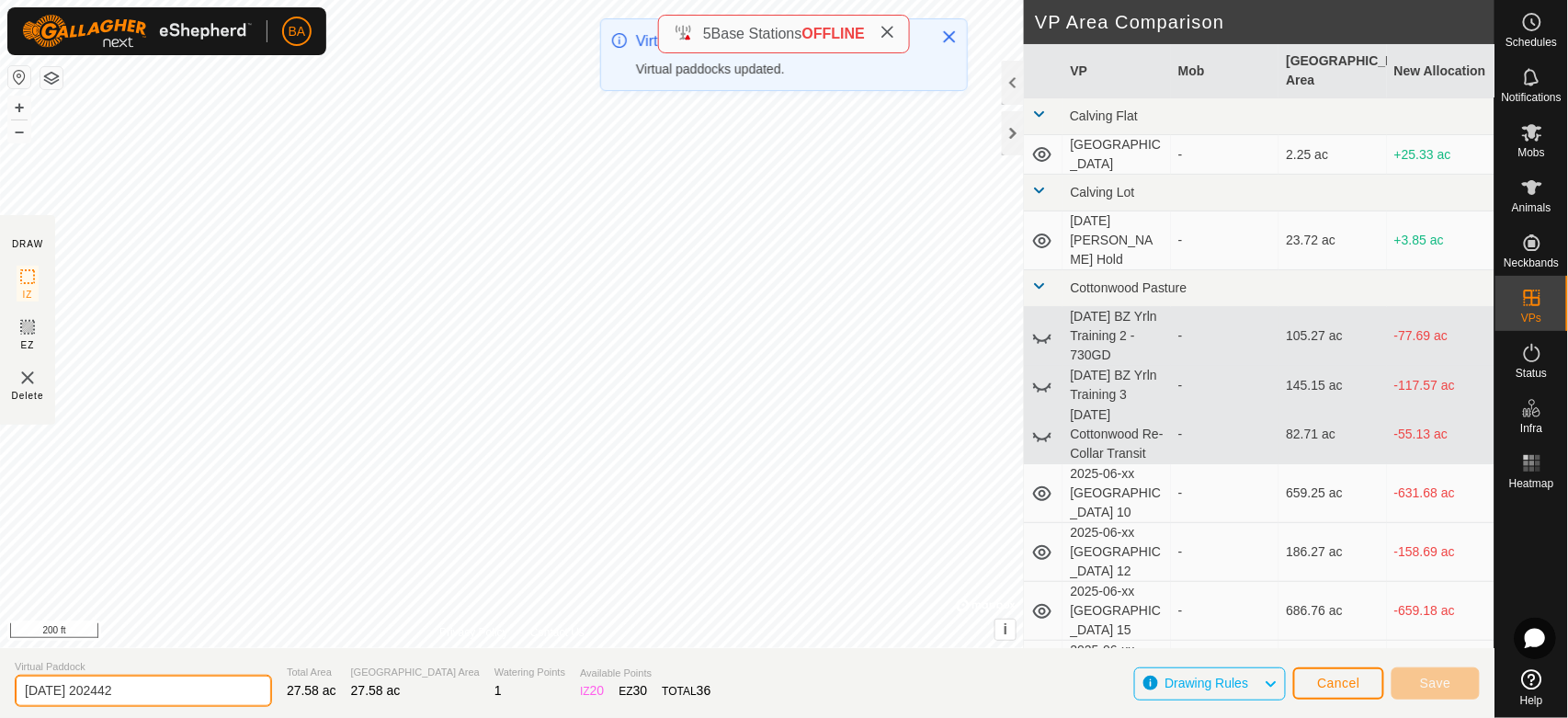 click on "[DATE] 202442" 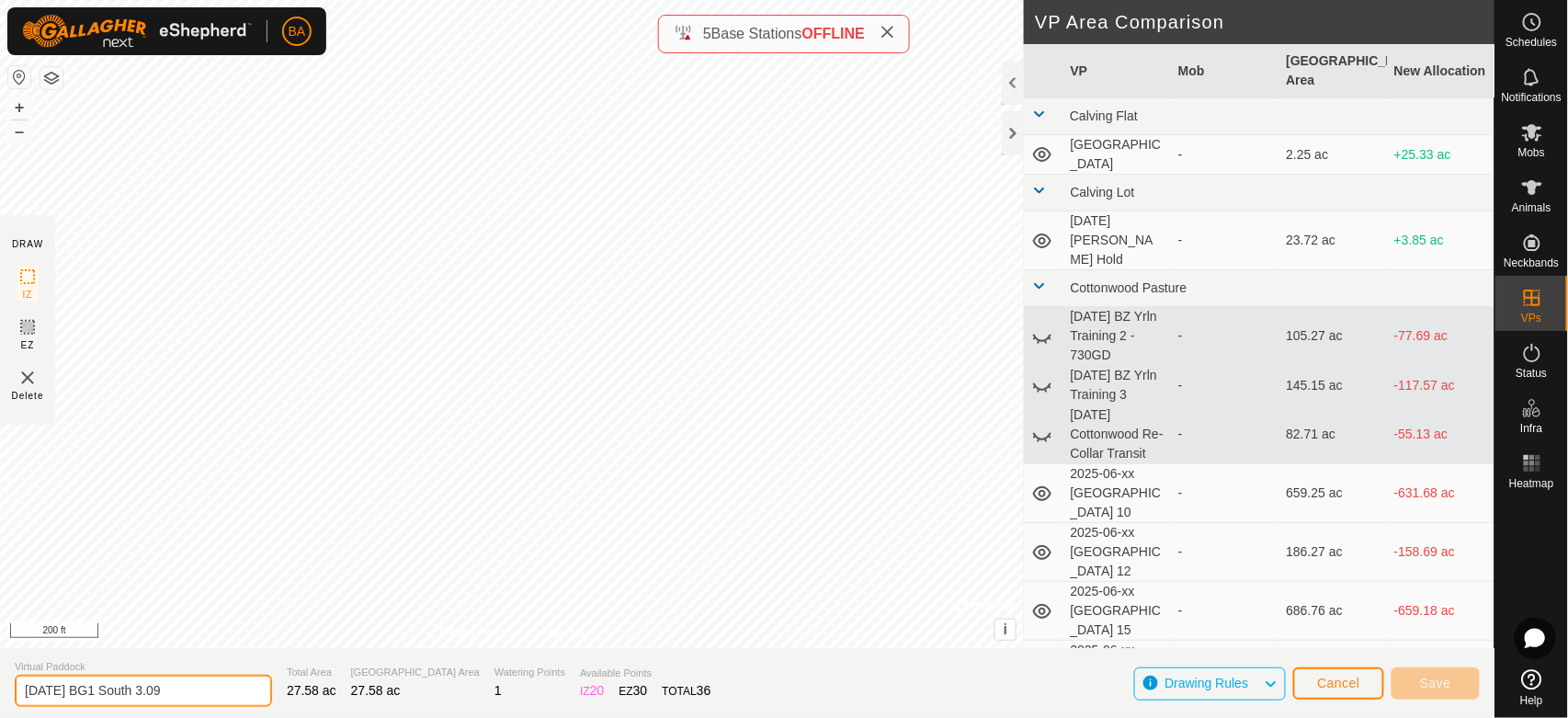 type on "[DATE] BG1 South 3.09" 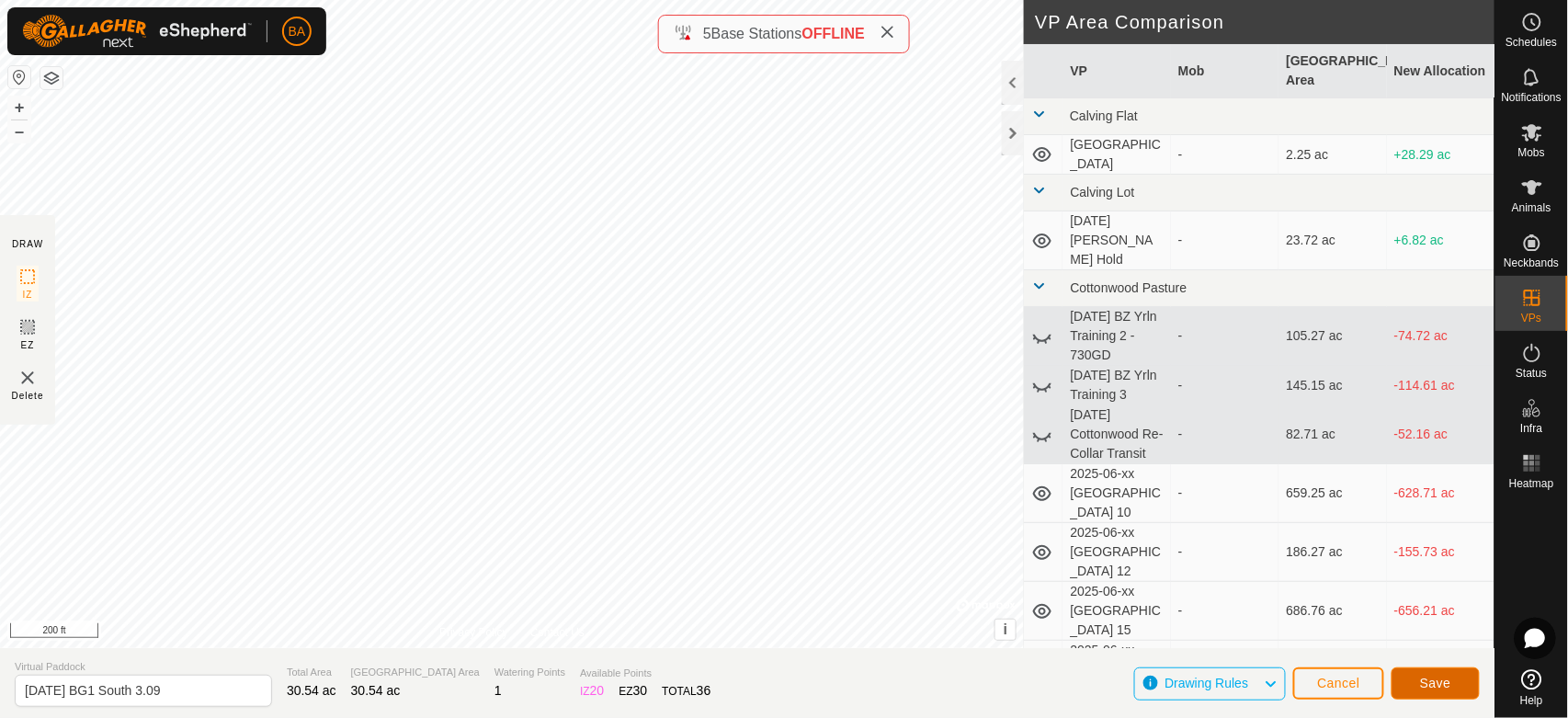 click on "Save" 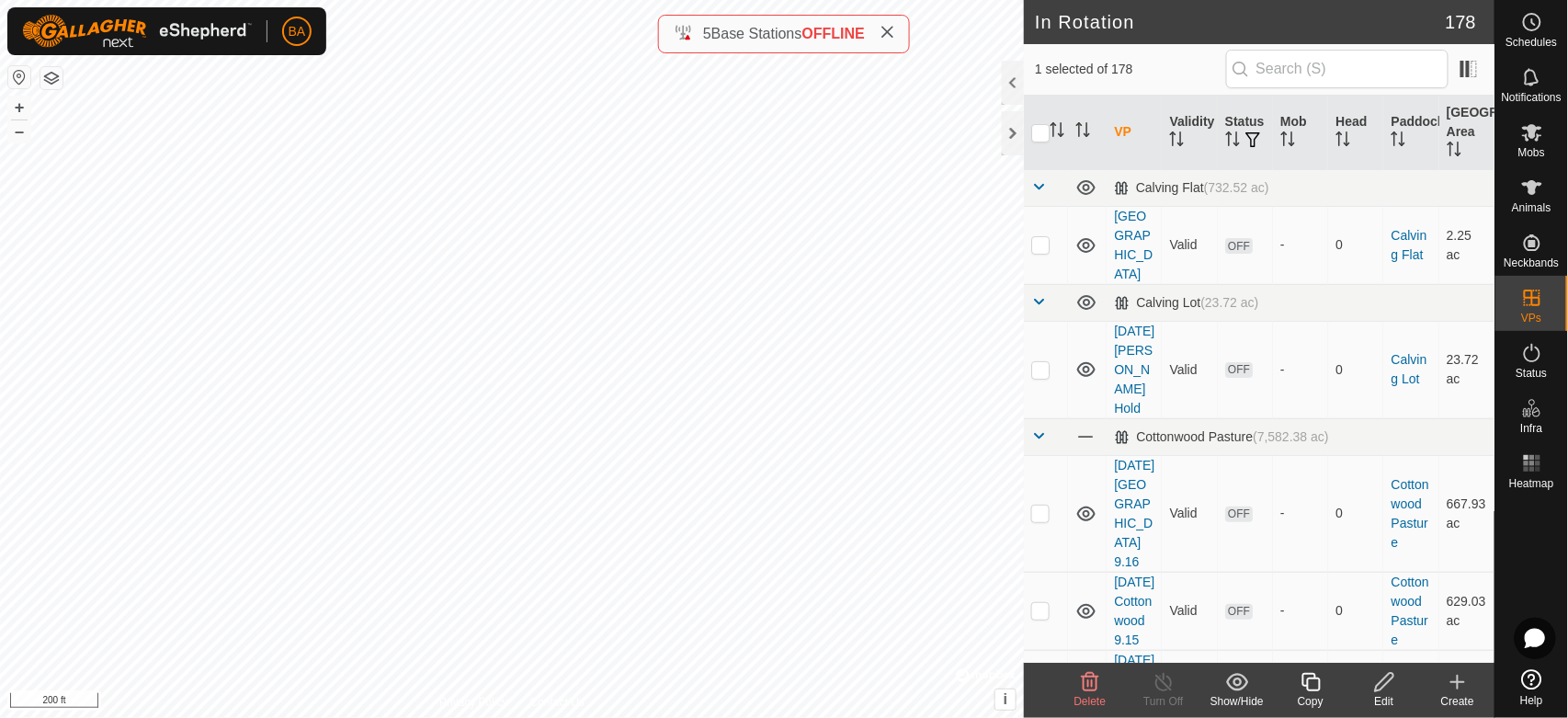 click 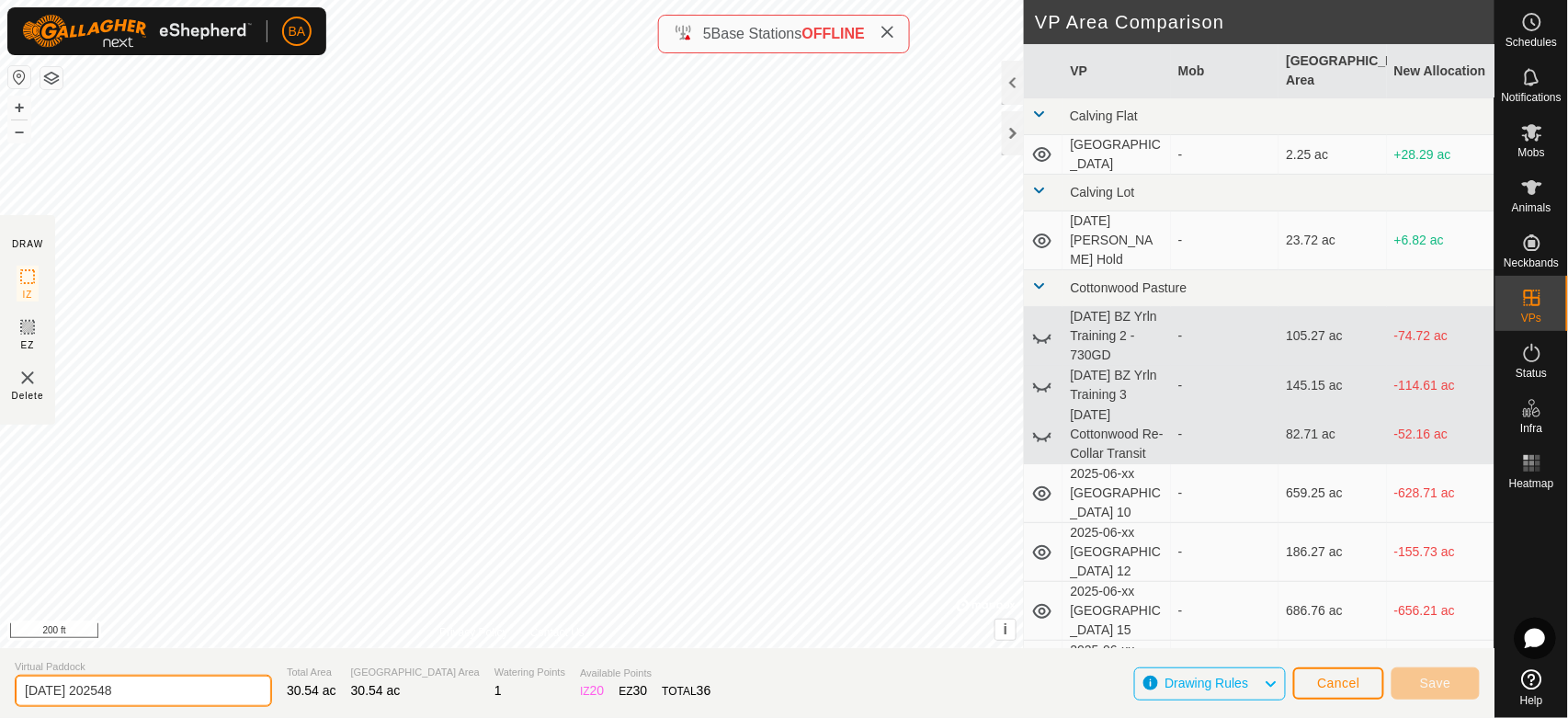 click on "[DATE] 202548" 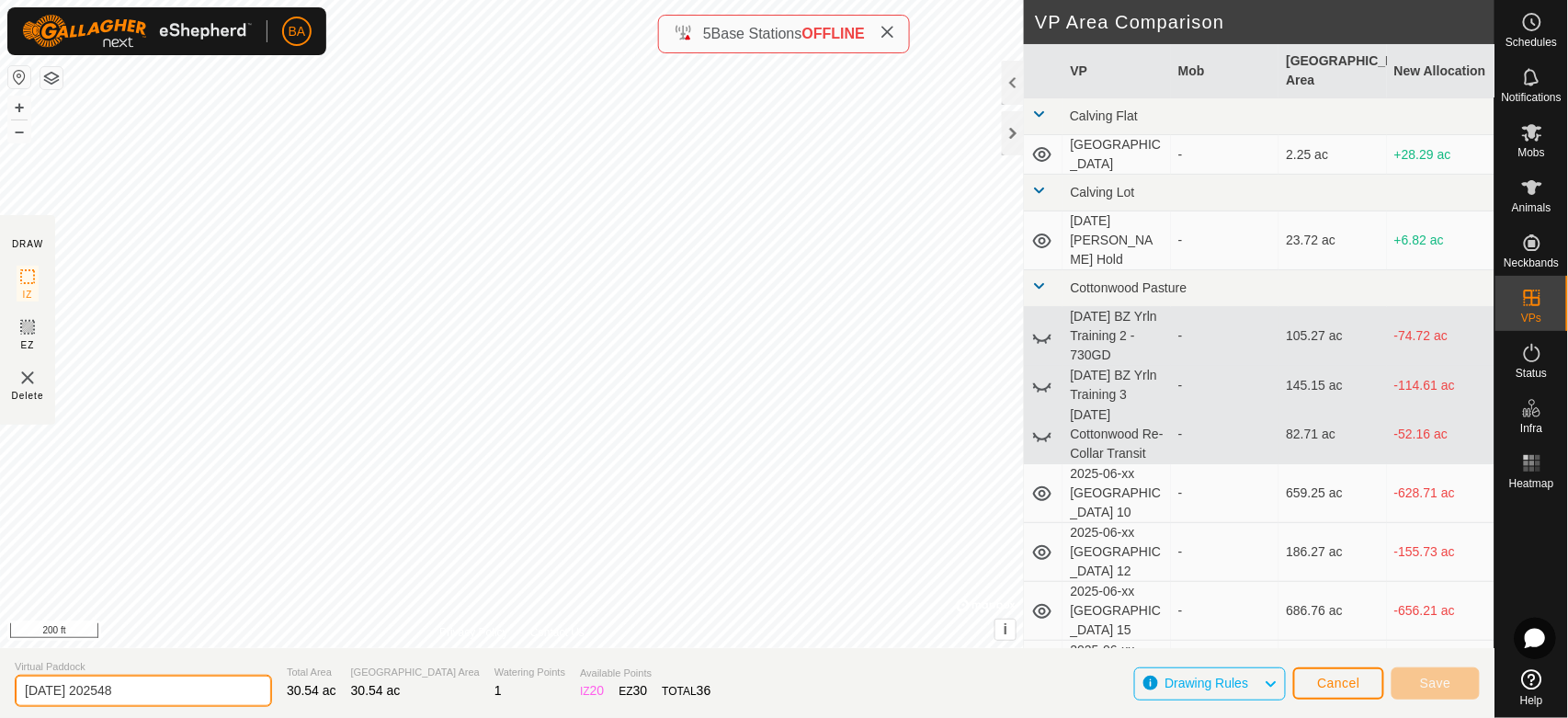 paste on "7 BG1 South 3.0" 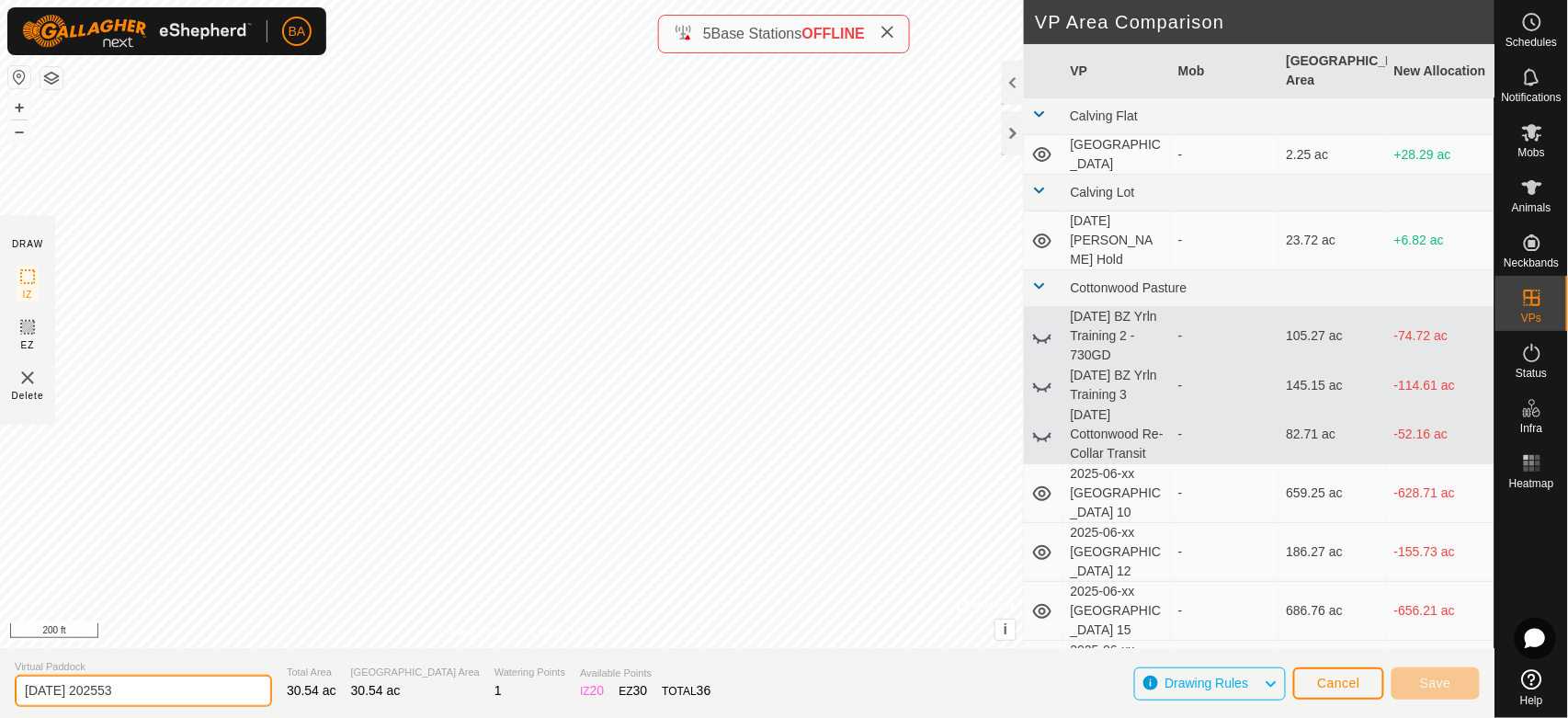 paste on "7 BG1 South 3.0" 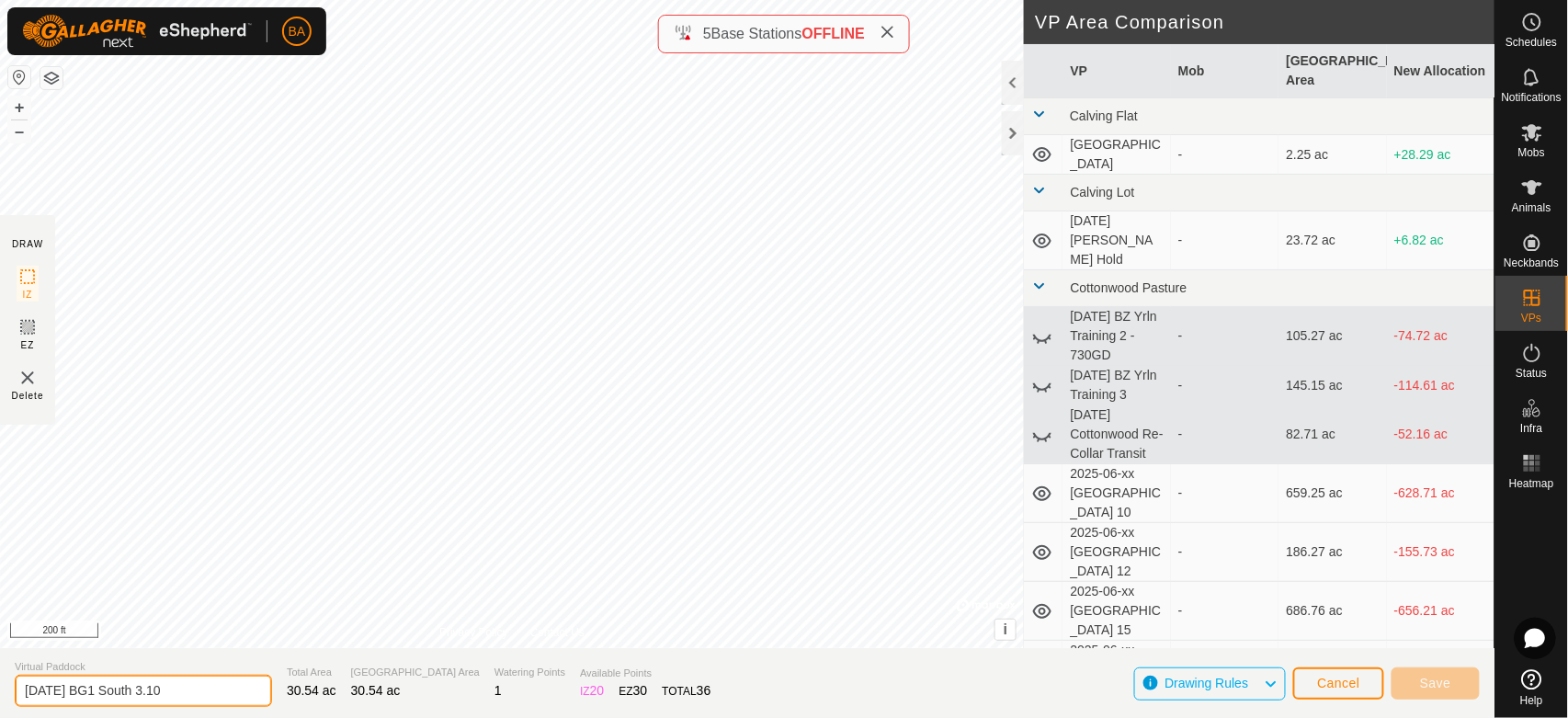 type on "[DATE] BG1 South 3.10" 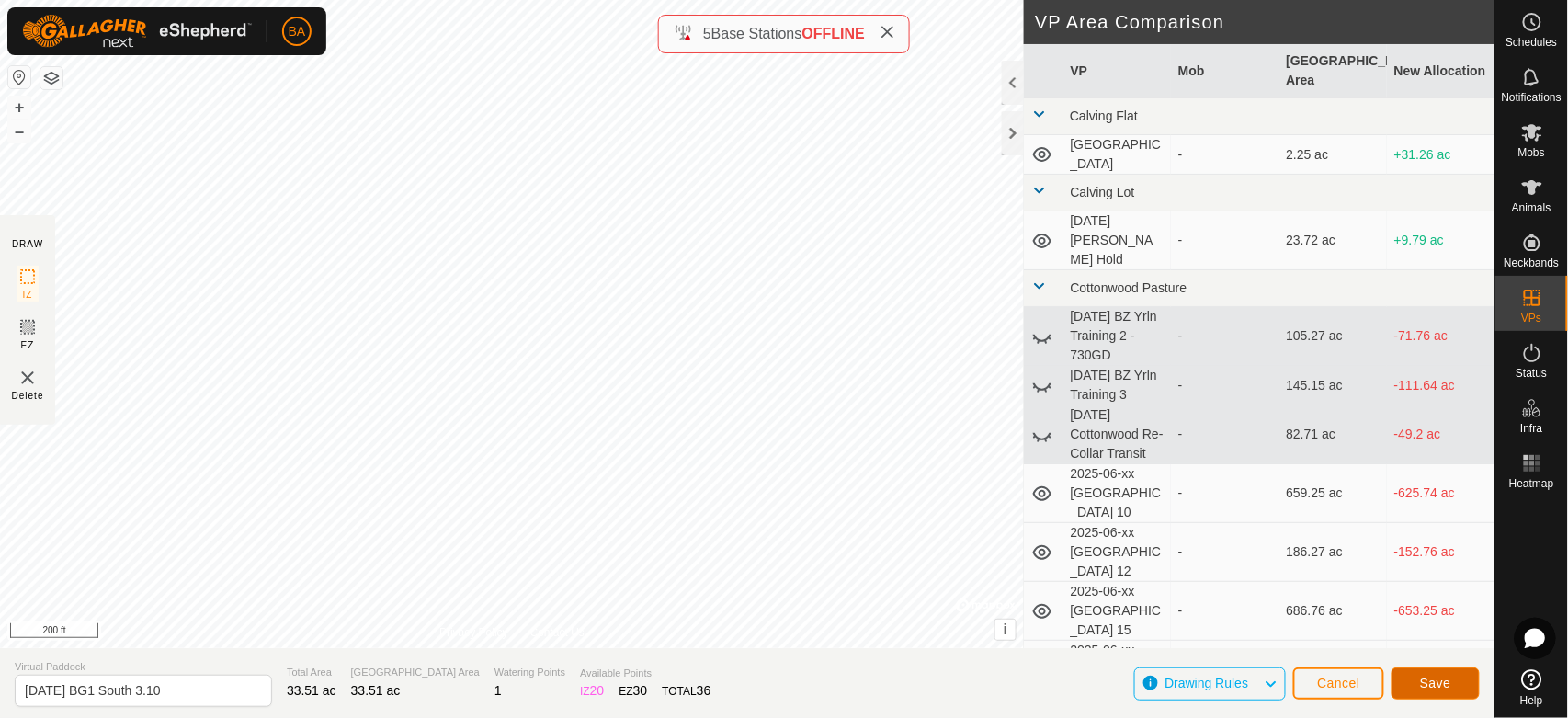 click on "Save" 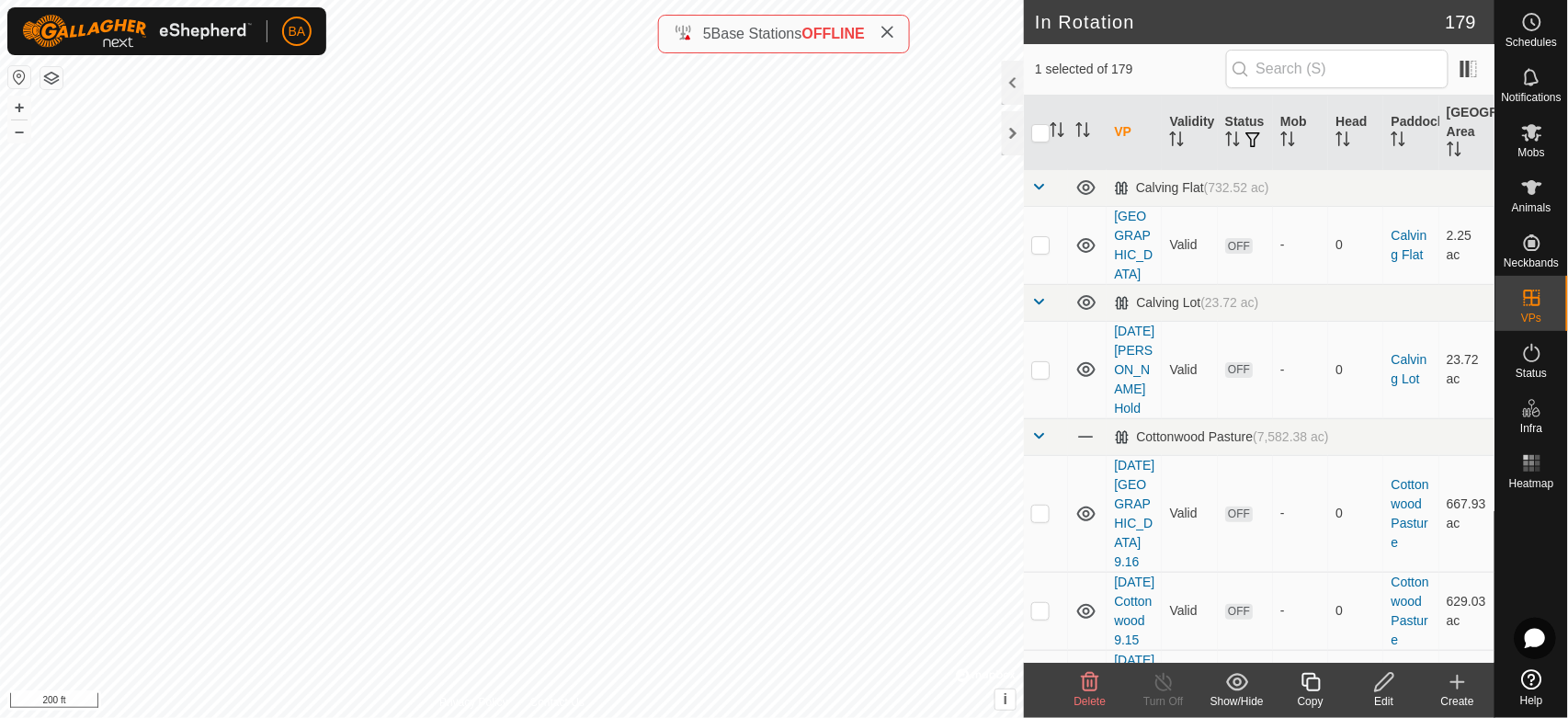 checkbox on "true" 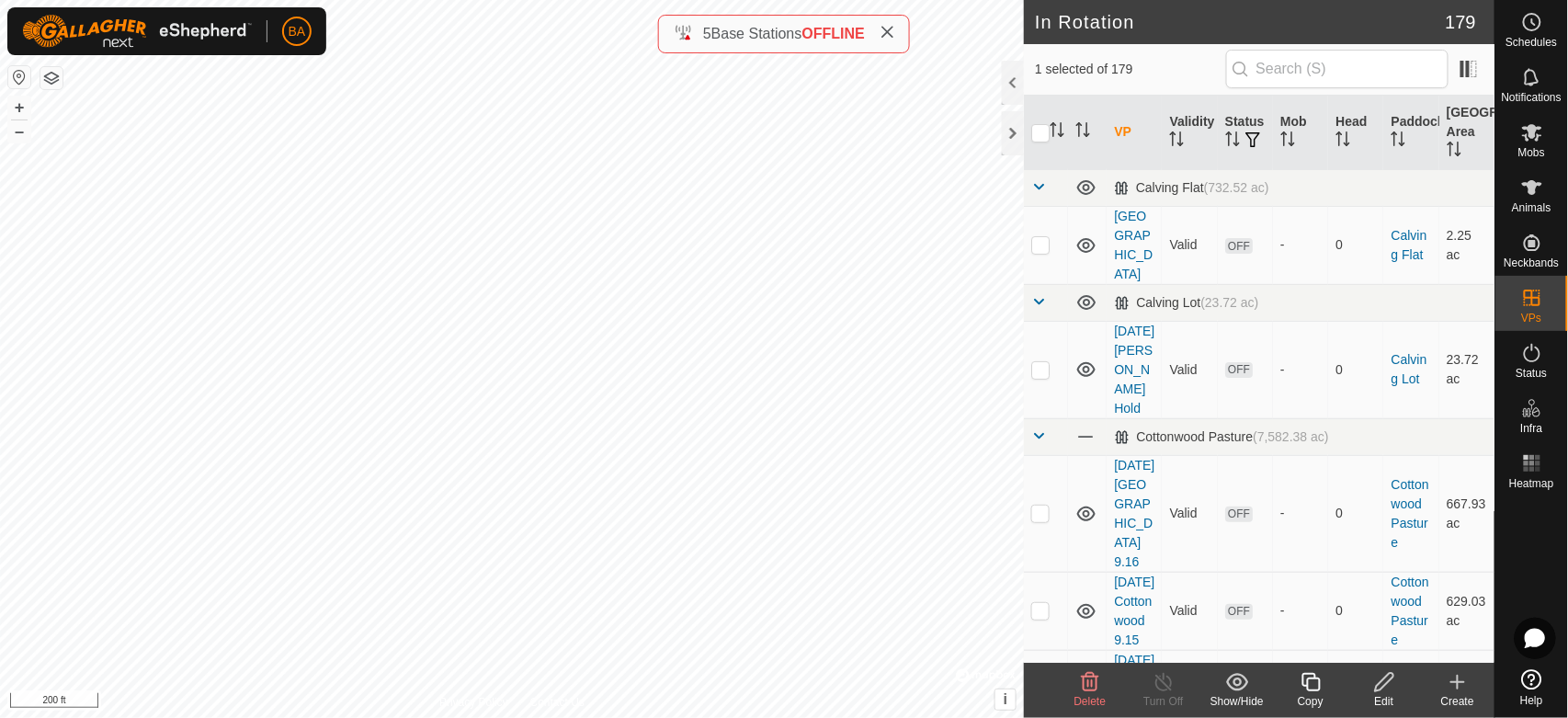click 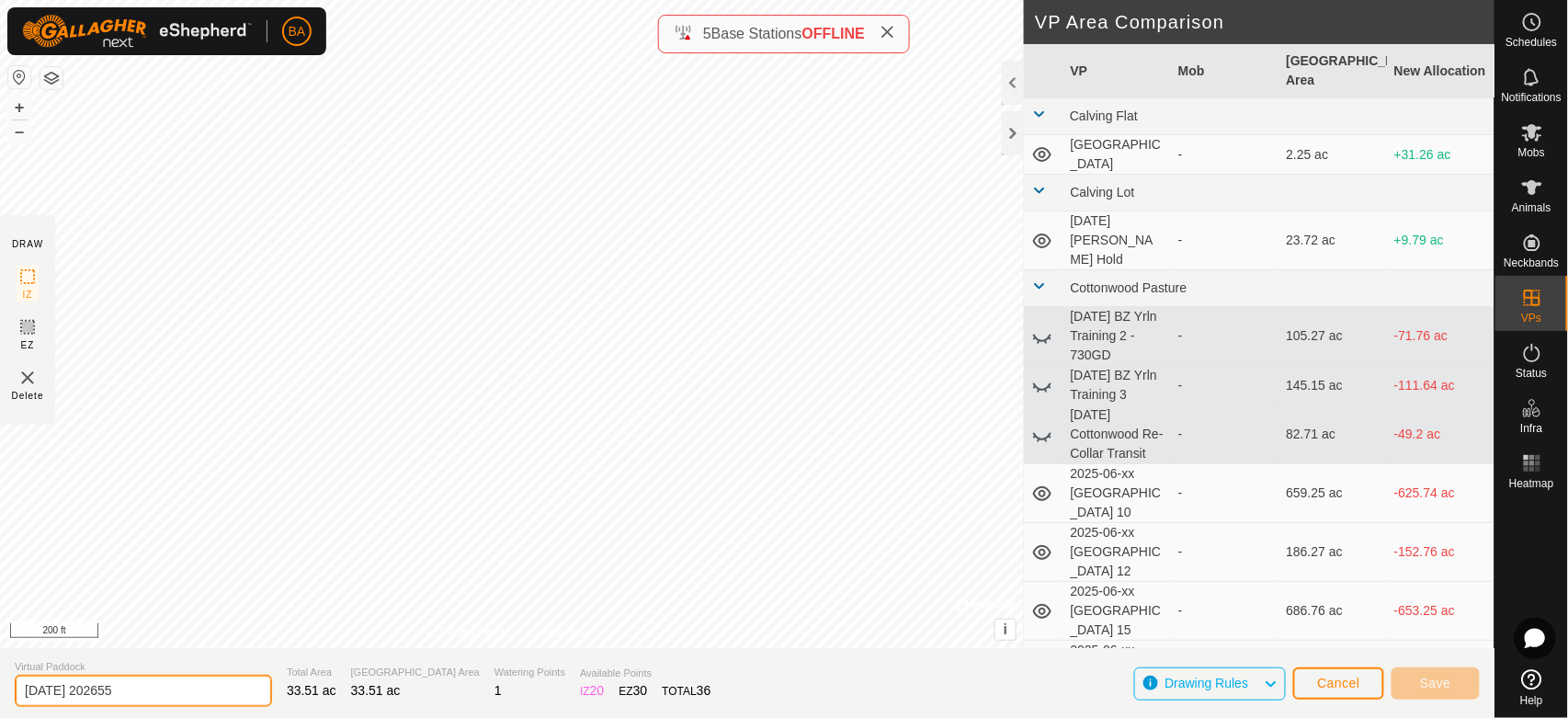 click on "[DATE] 202655" 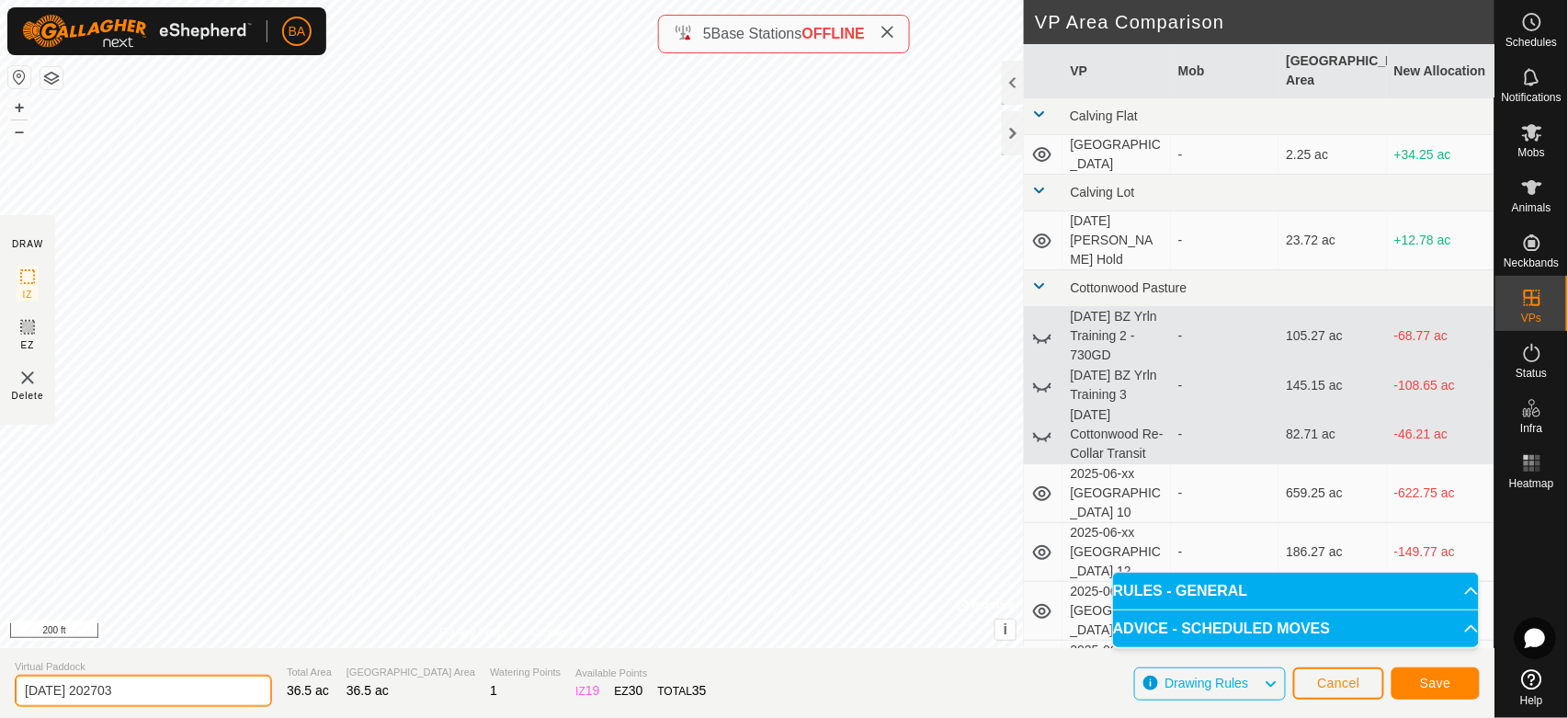 click on "[DATE] 202703" 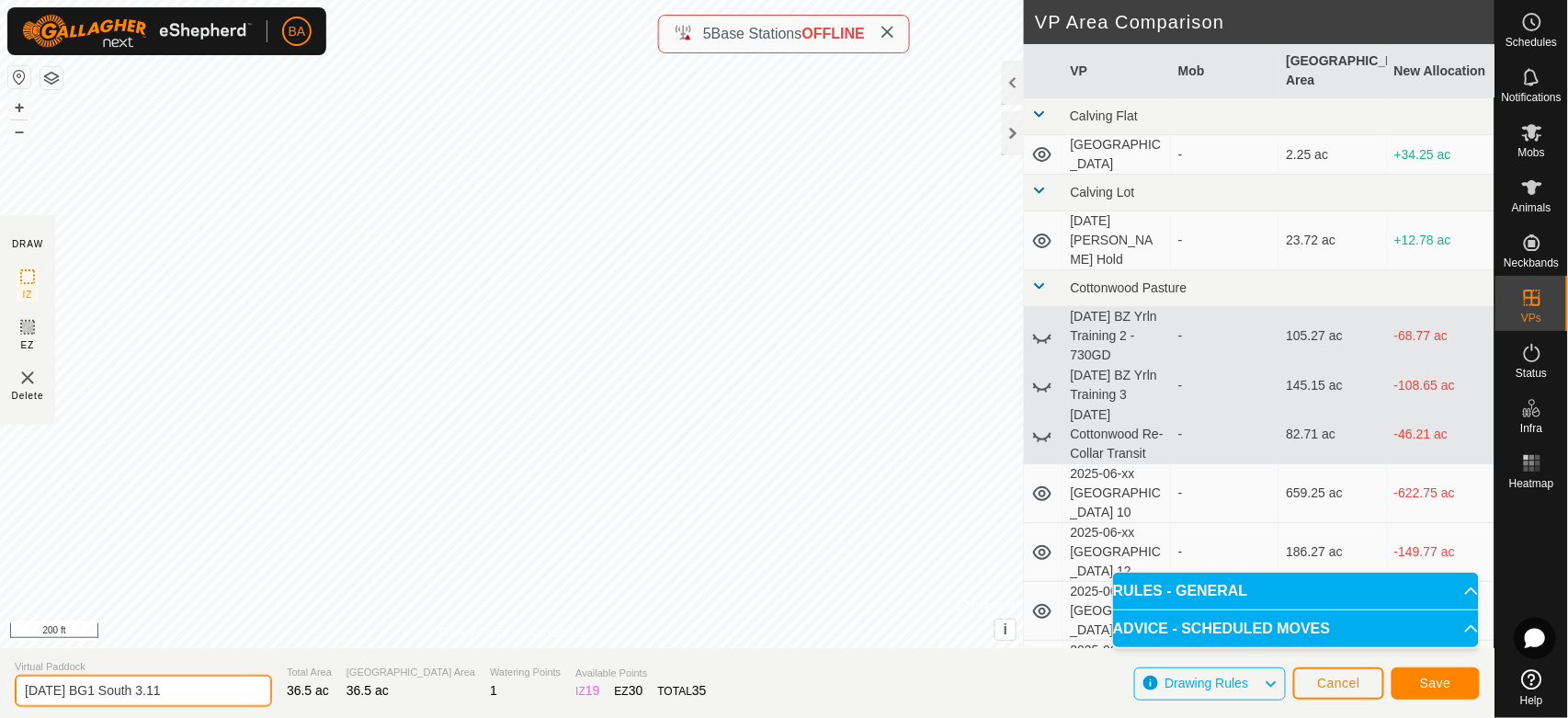 type on "[DATE] BG1 South 3.11" 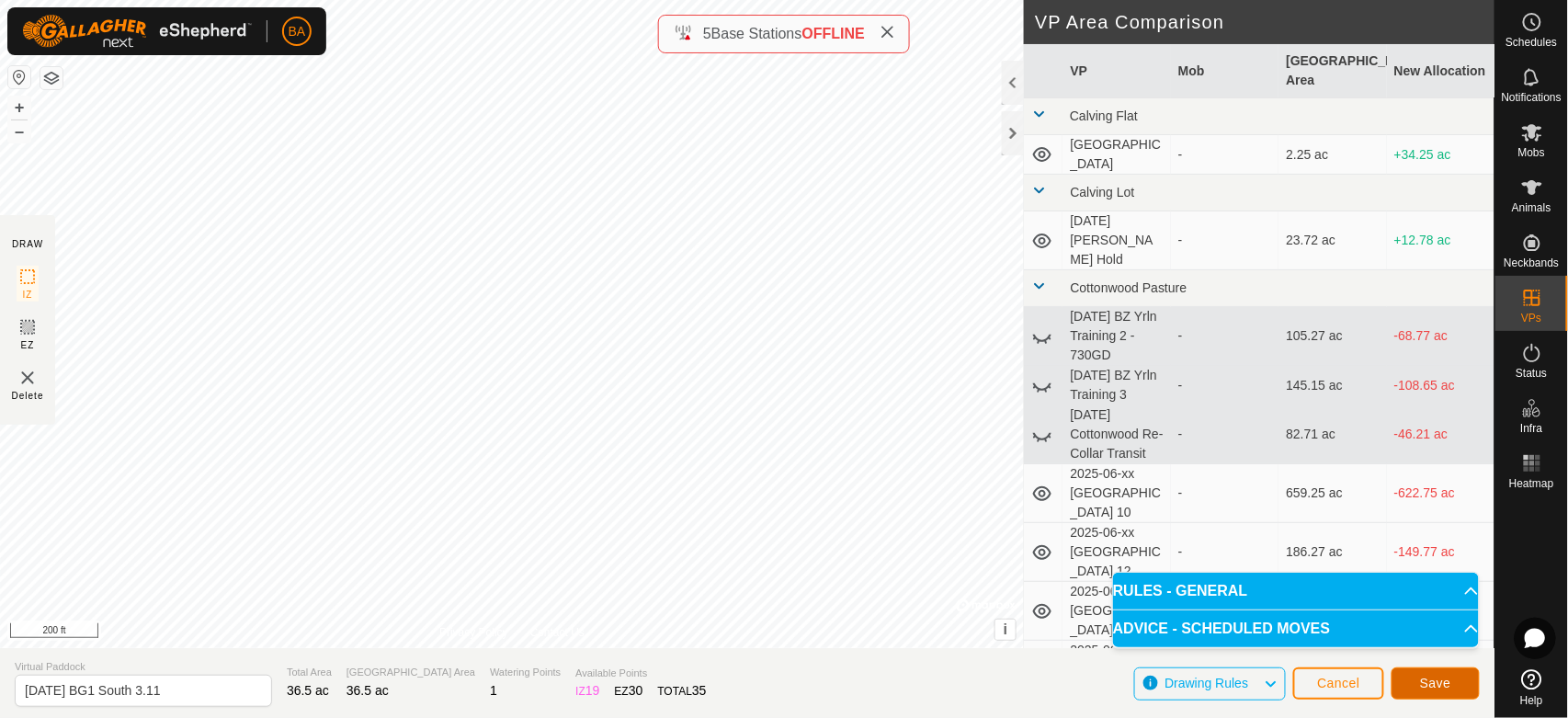 click on "Save" 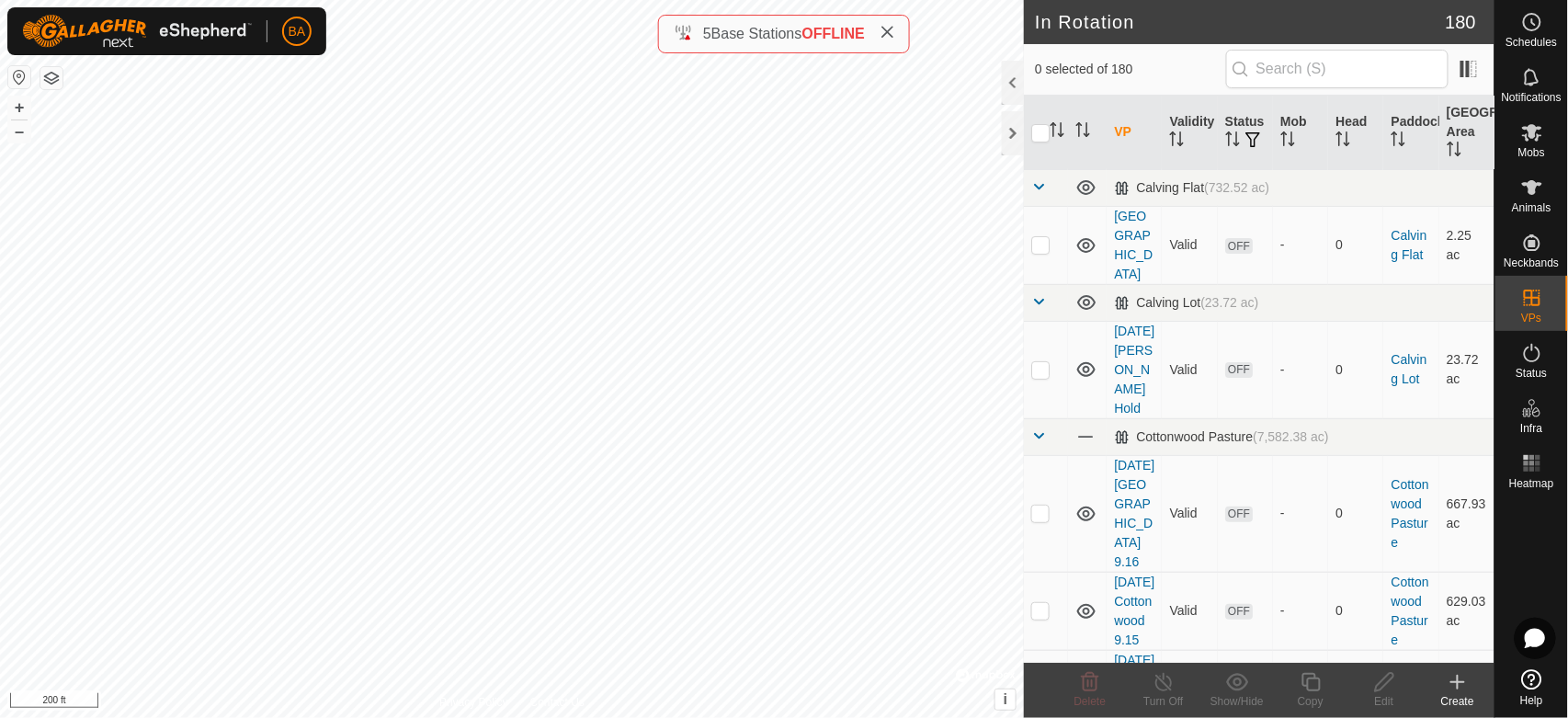 checkbox on "true" 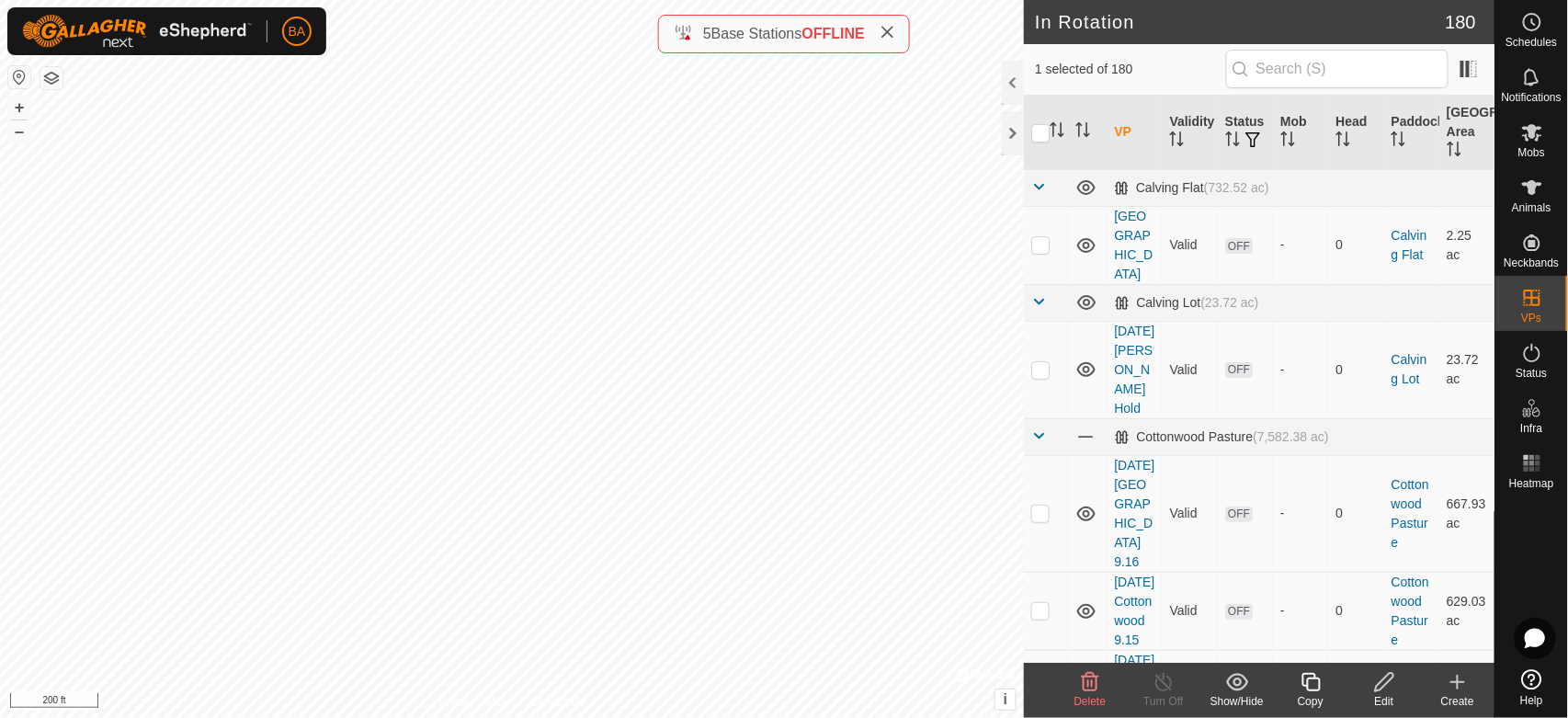 click 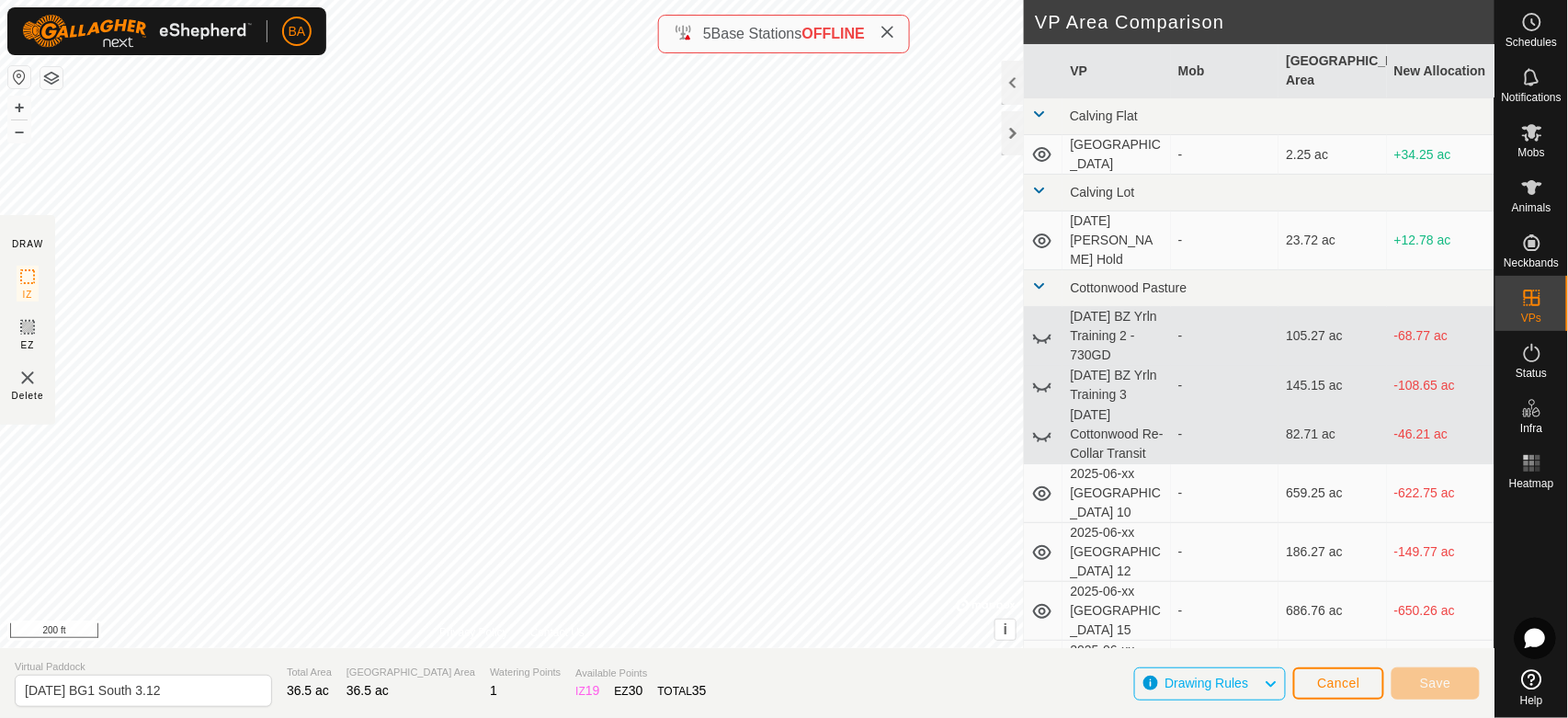 type on "[DATE] BG1 South 3.12" 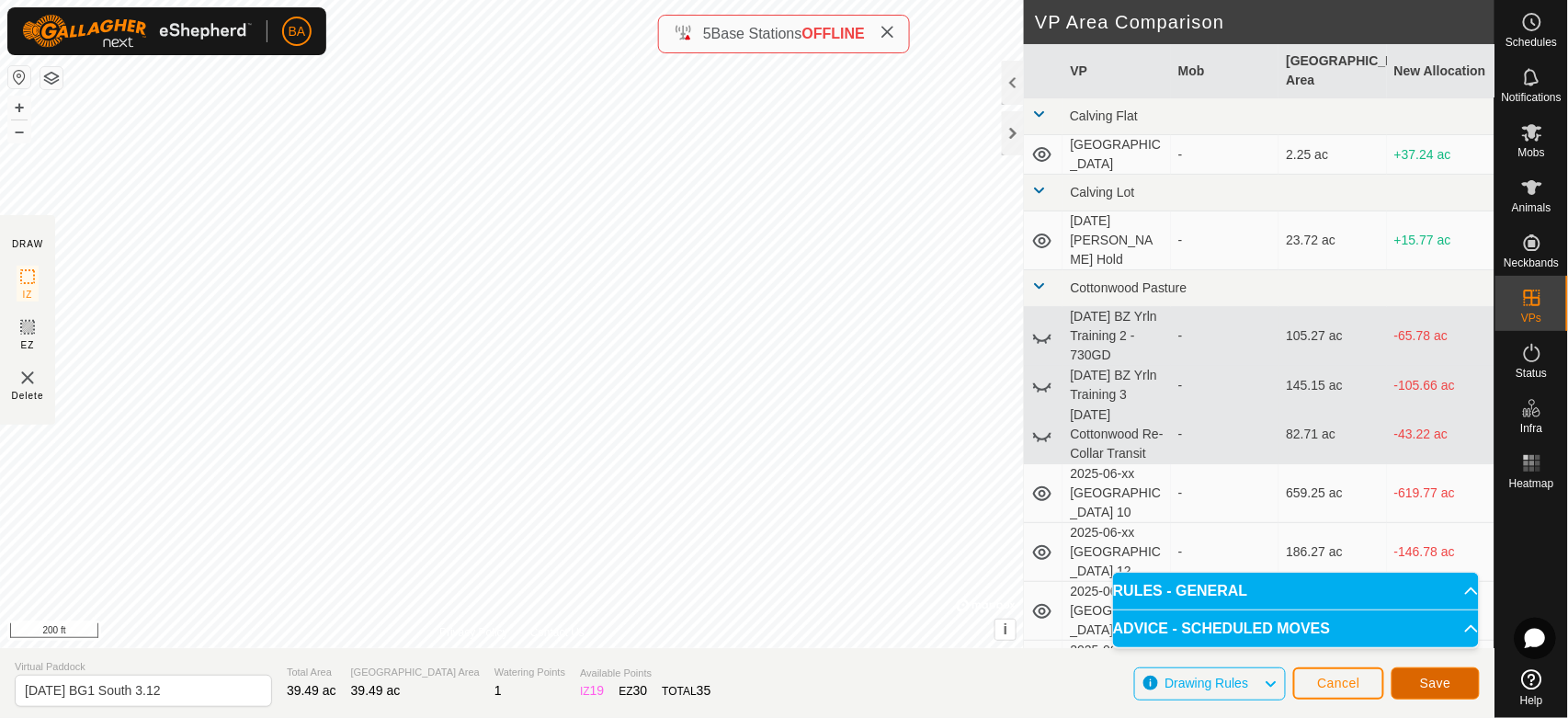 click on "Save" 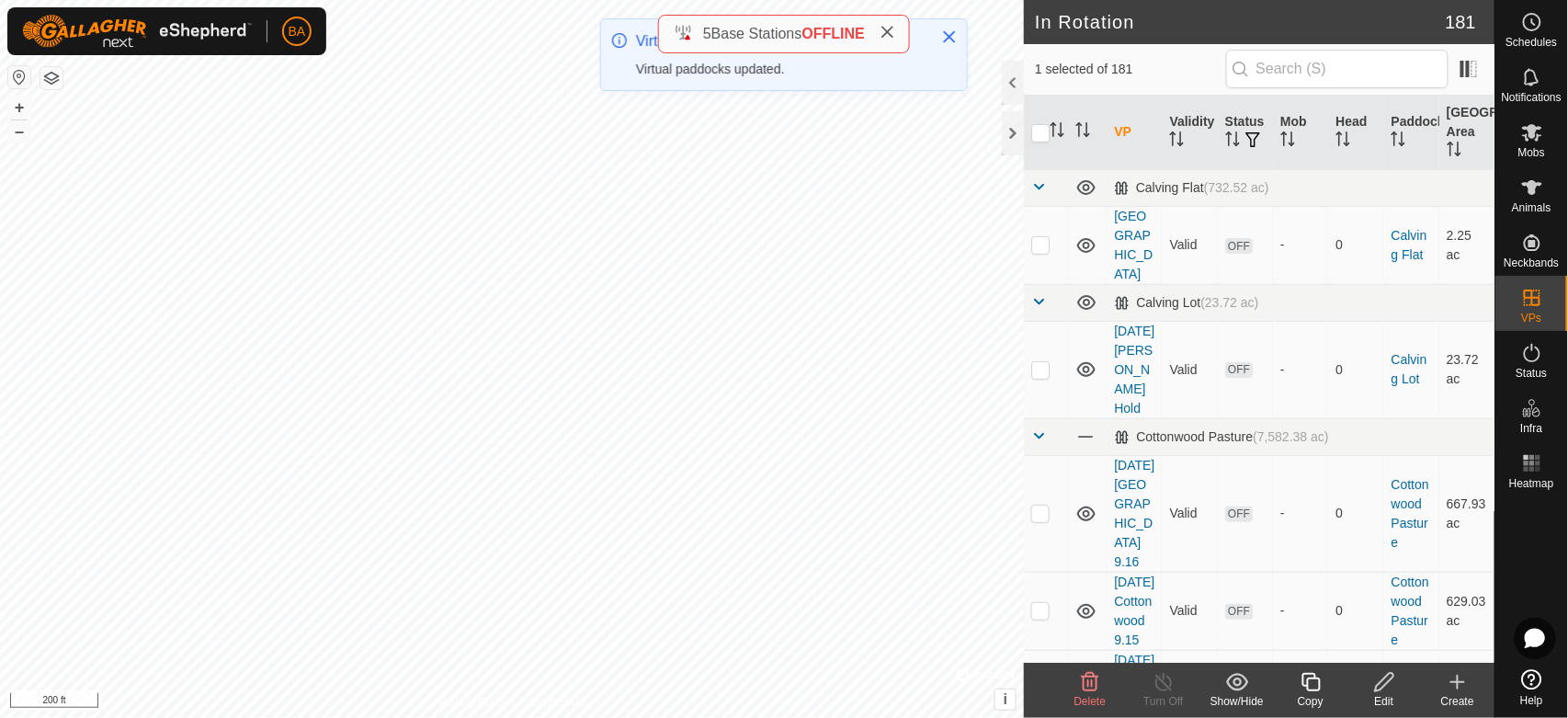 click on "Copy" 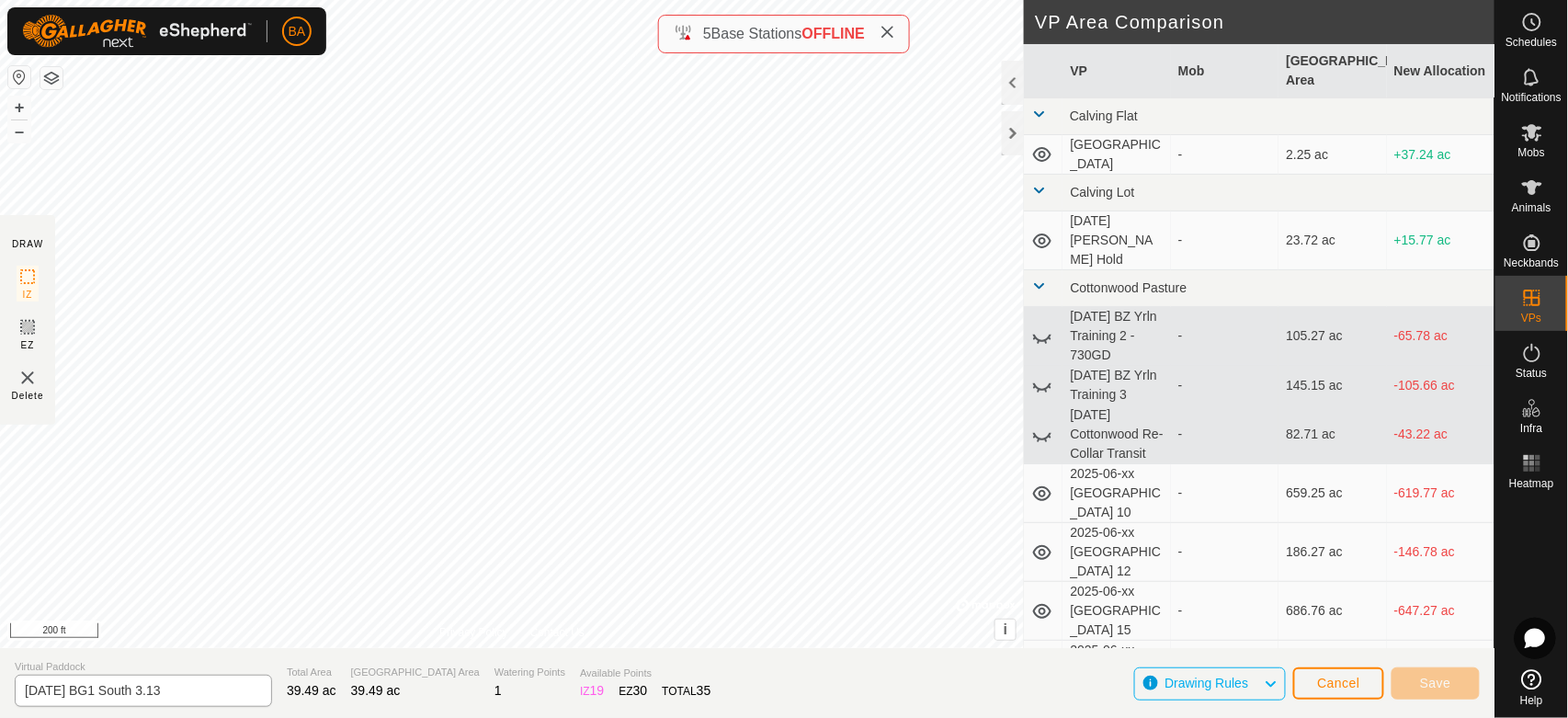type on "[DATE] BG1 South 3.13" 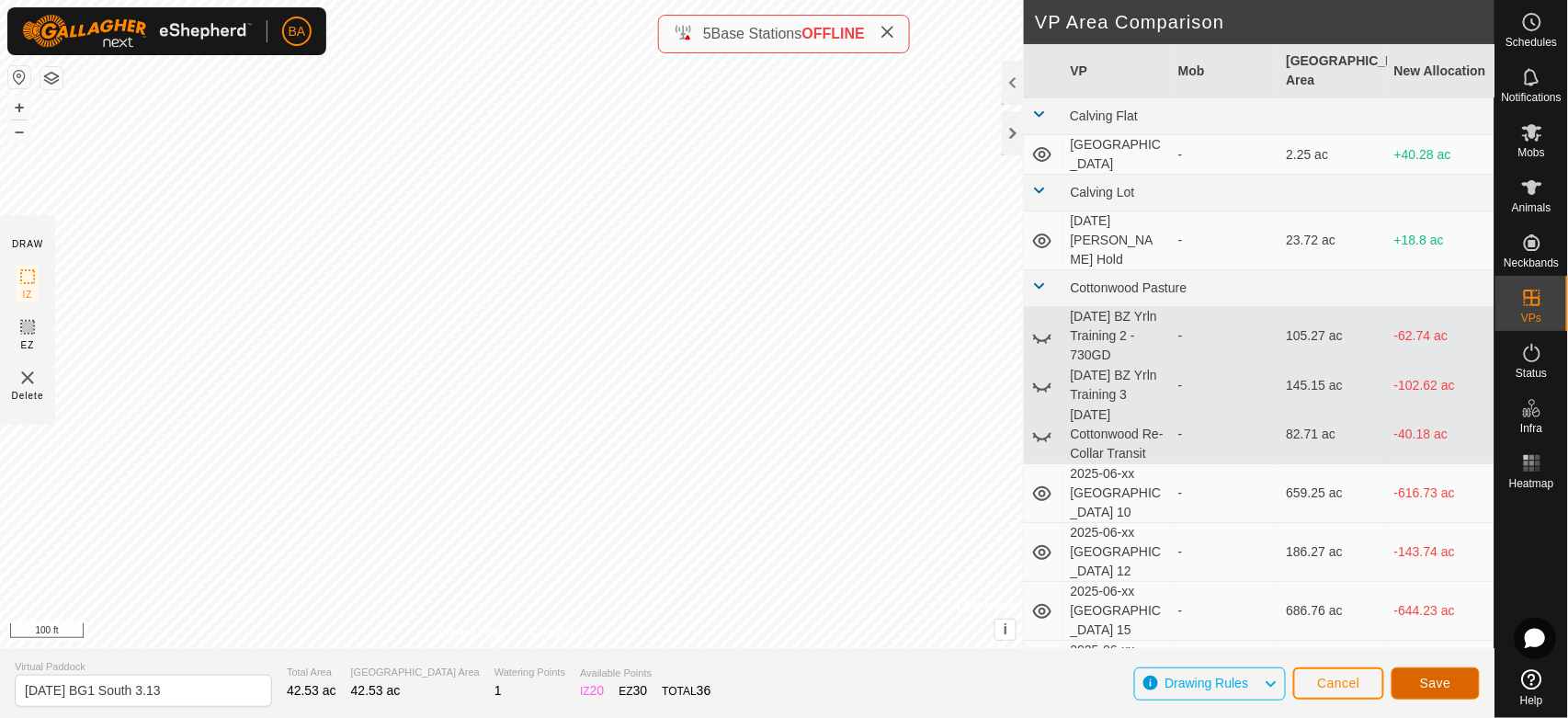 click on "Save" 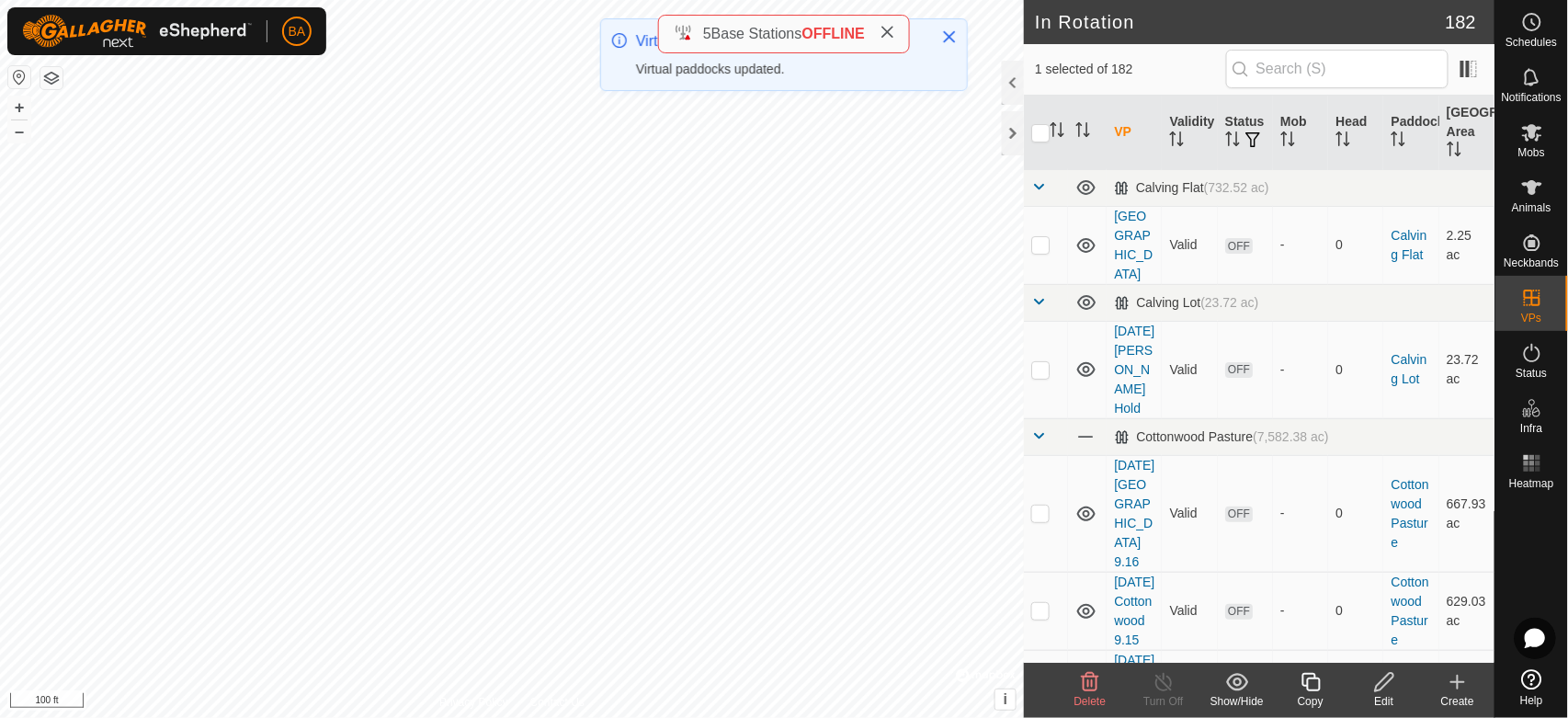 click on "Copy" 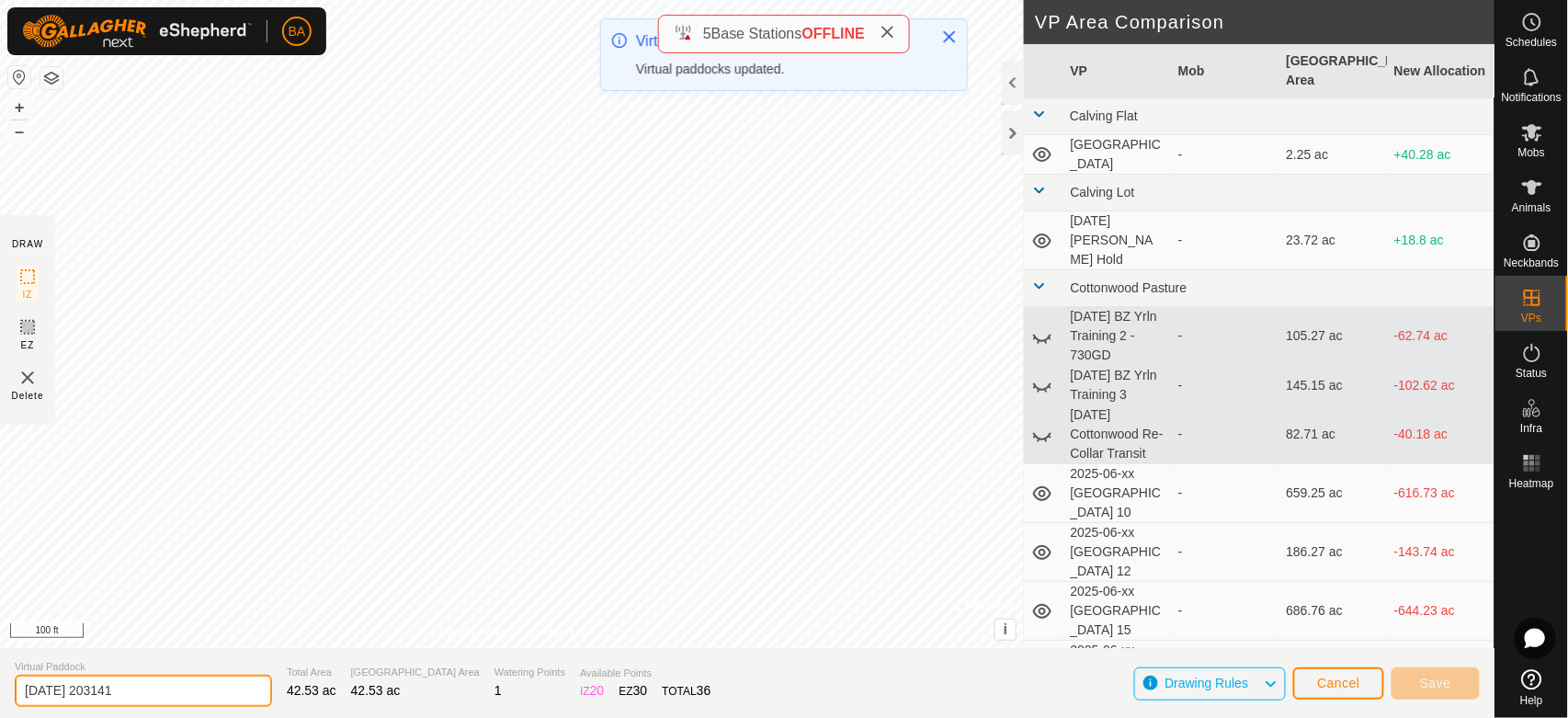 click on "[DATE] 203141" 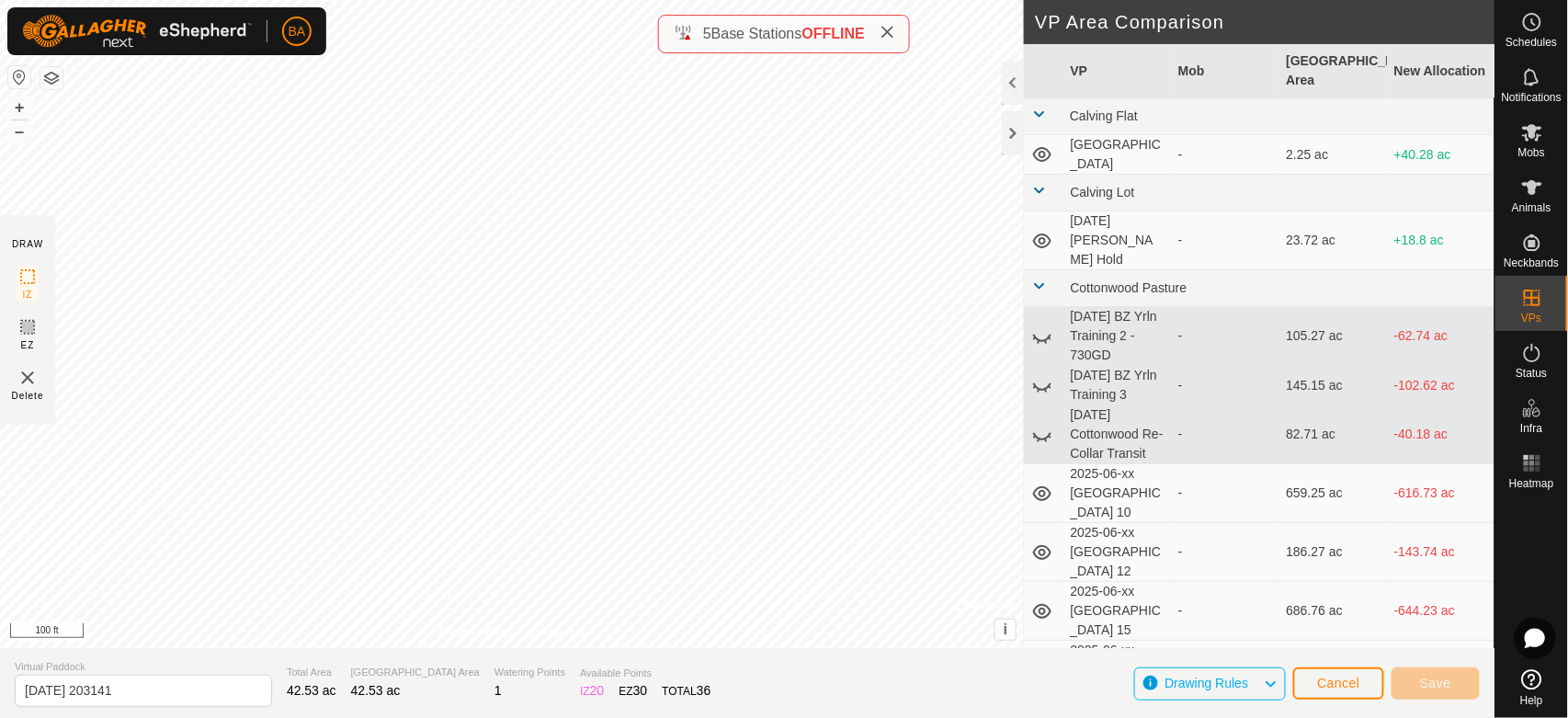 click 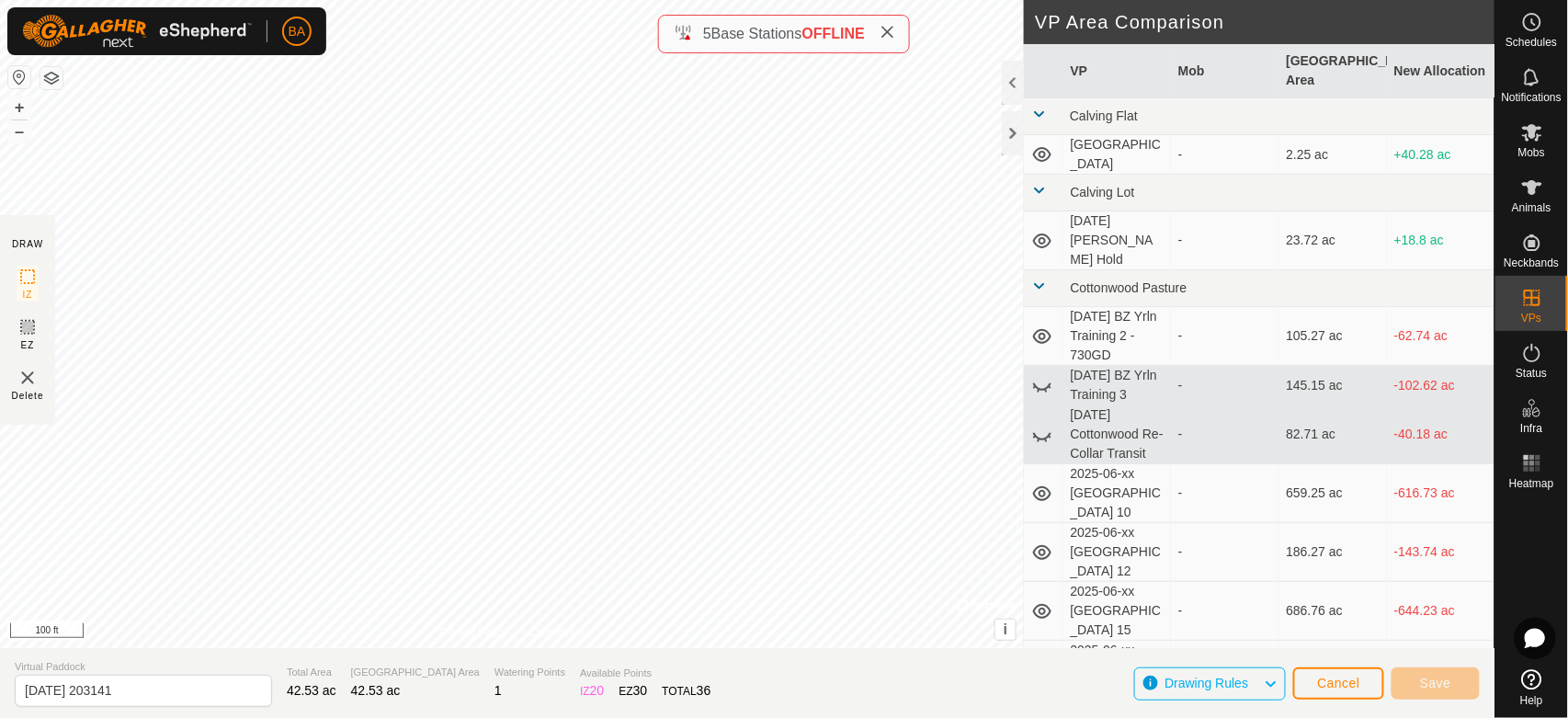 click 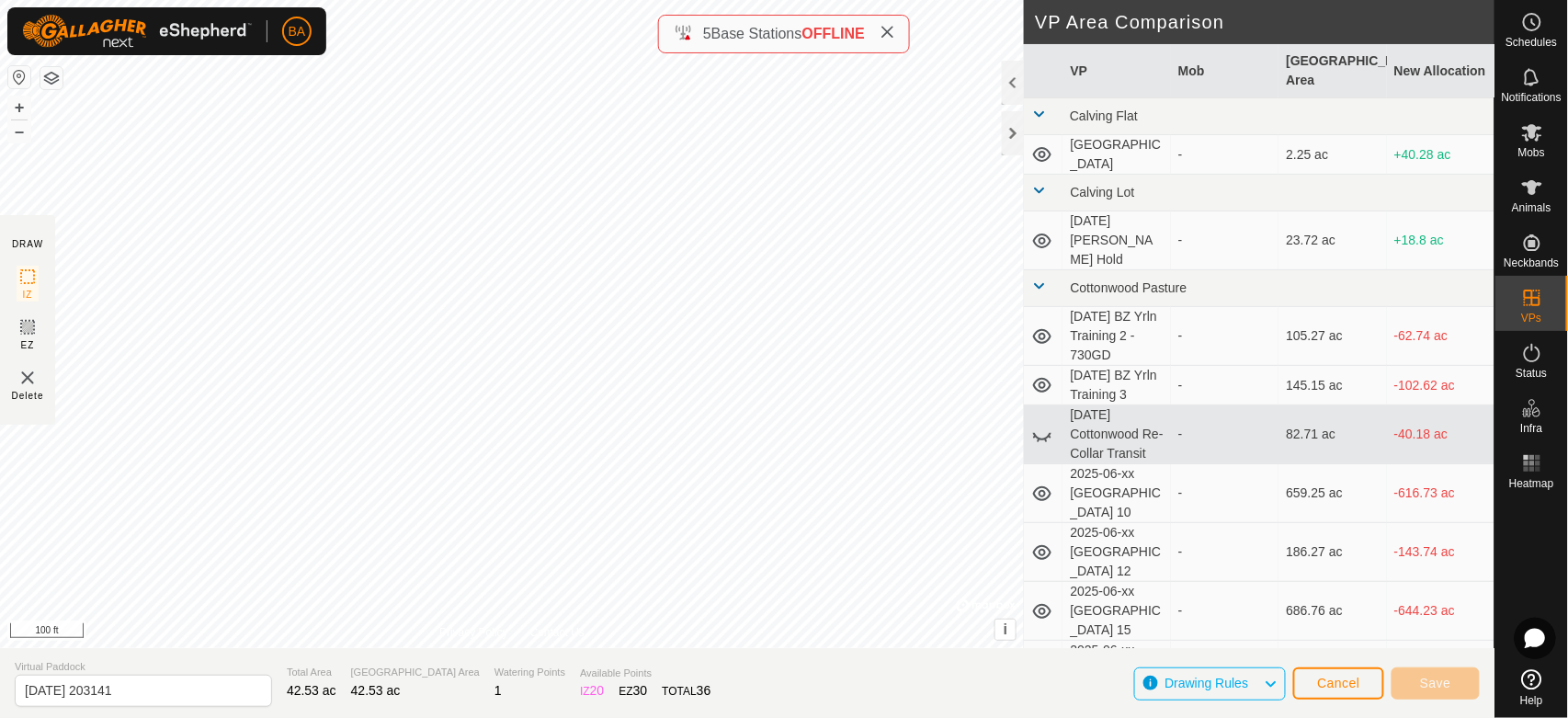 click 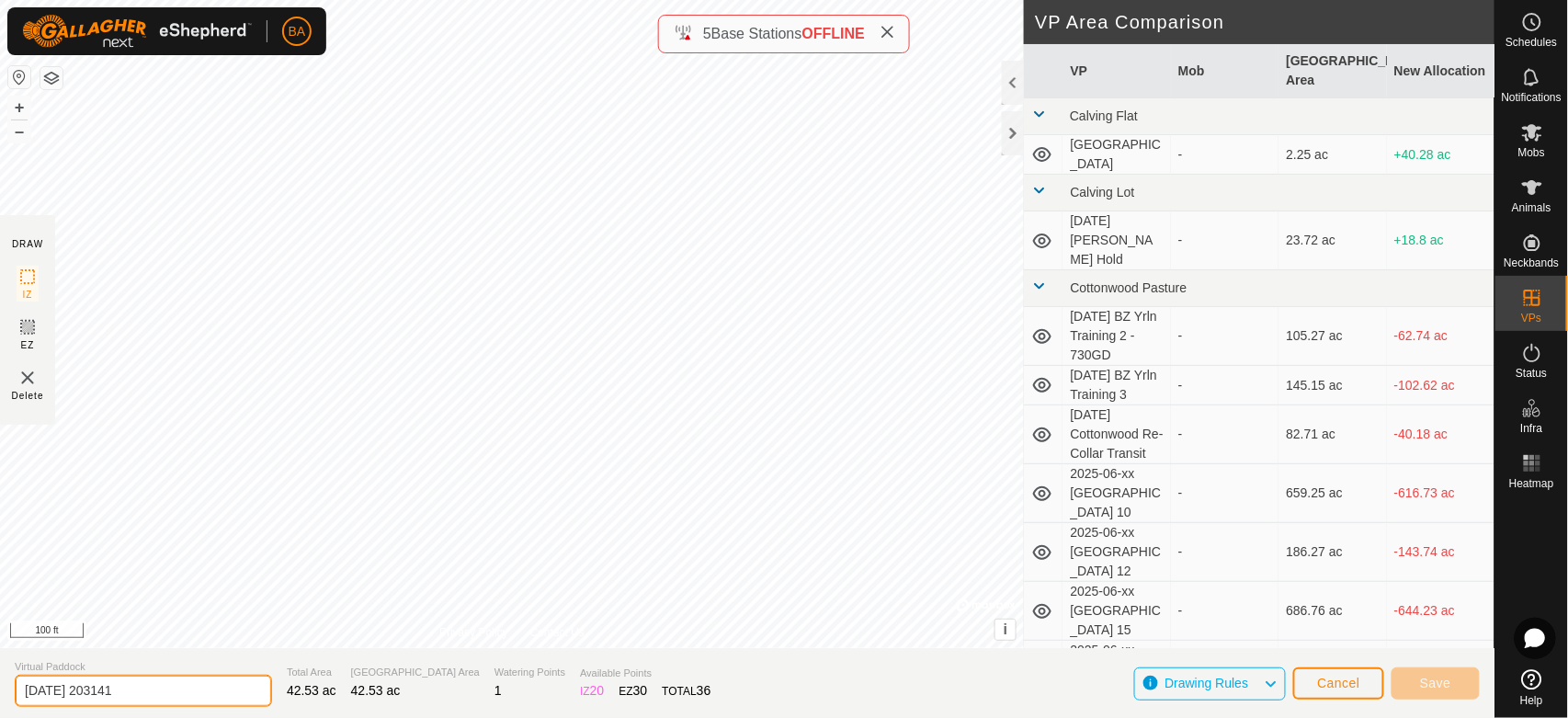 click on "[DATE] 203141" 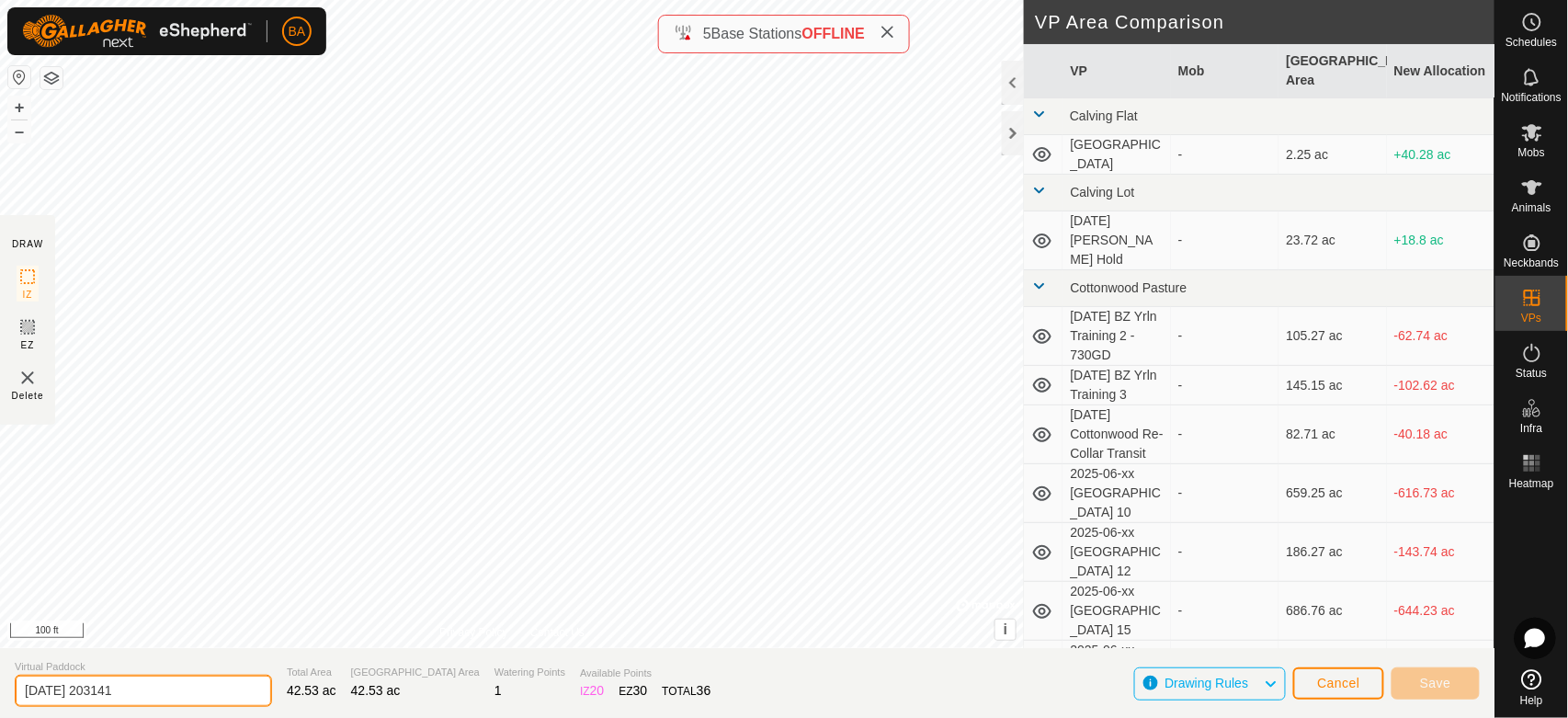 paste on "7 BG1 South 3." 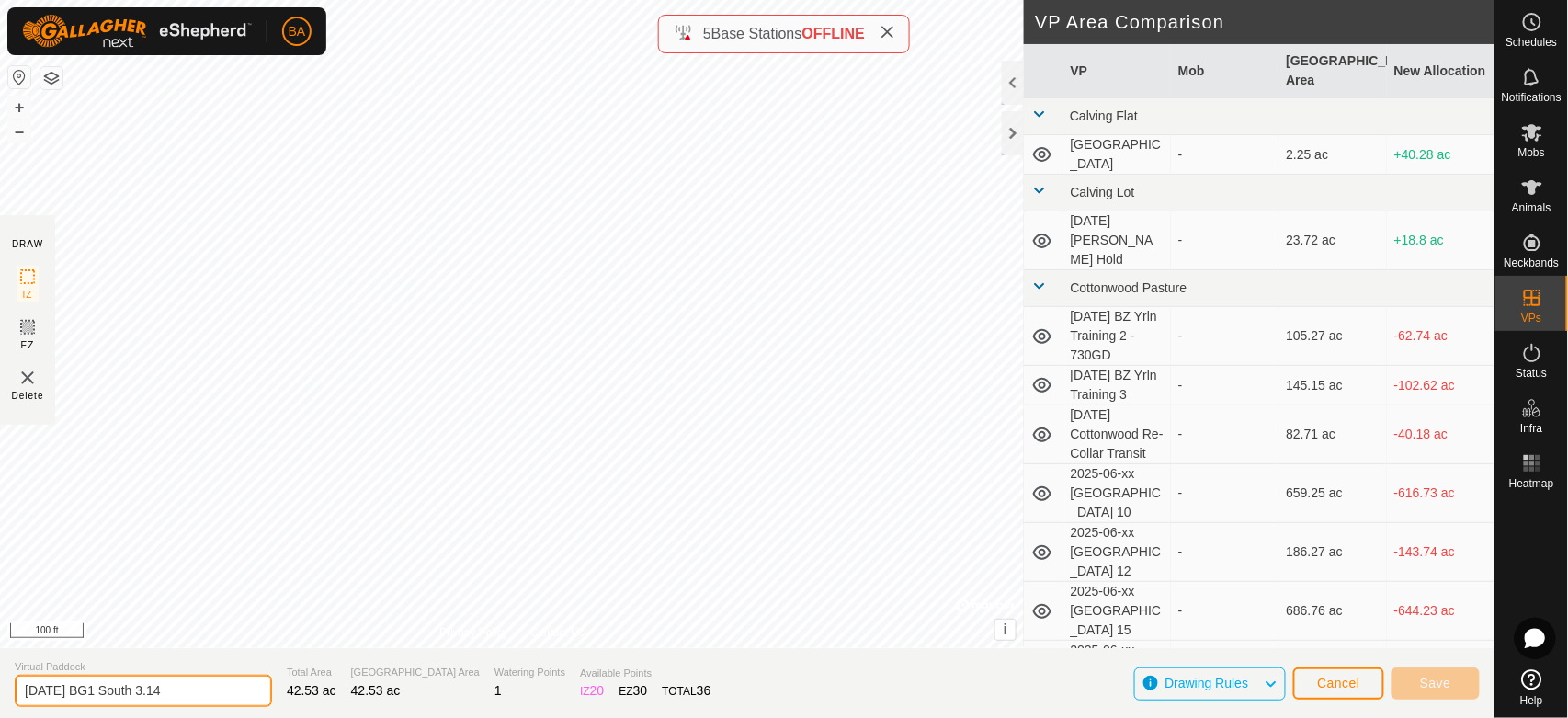 type on "[DATE] BG1 South 3.14" 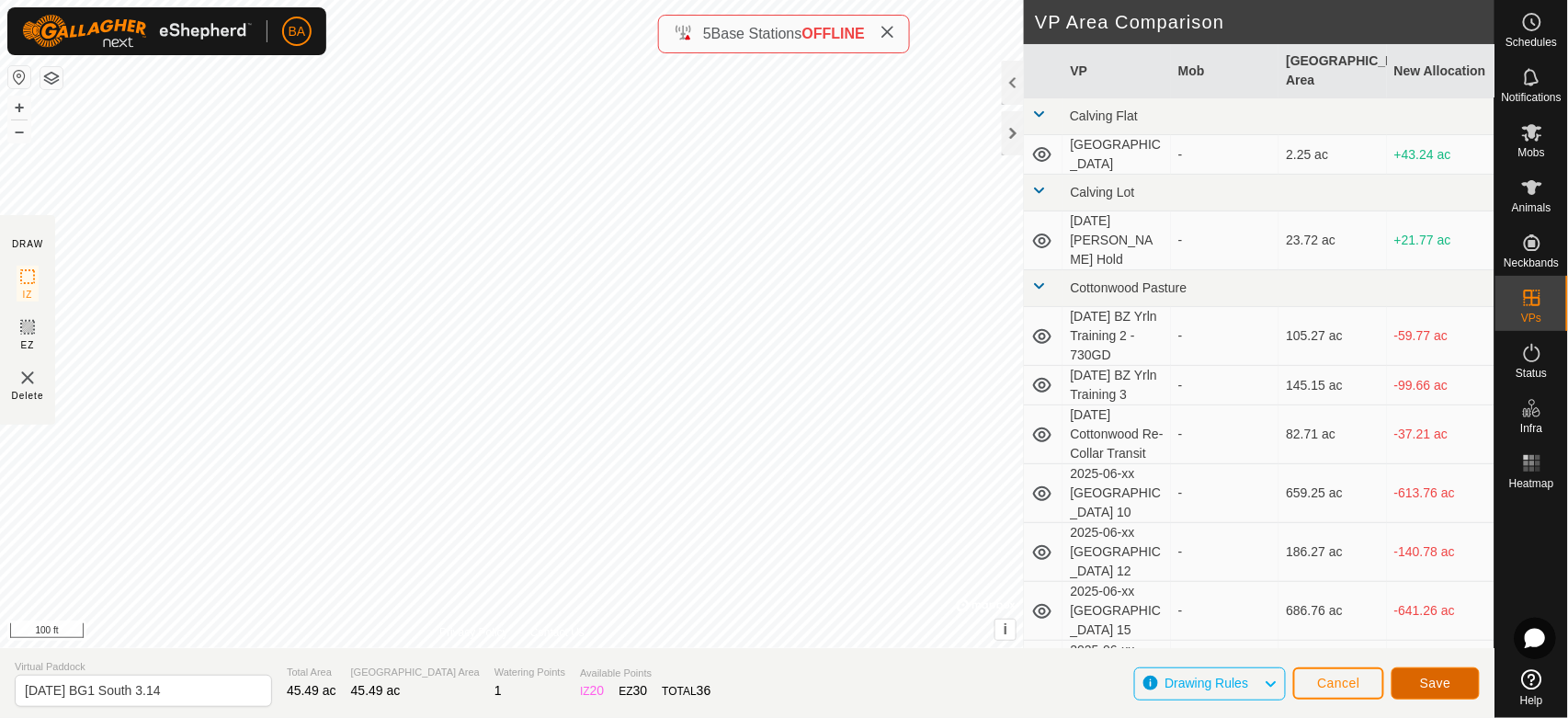 click on "Save" 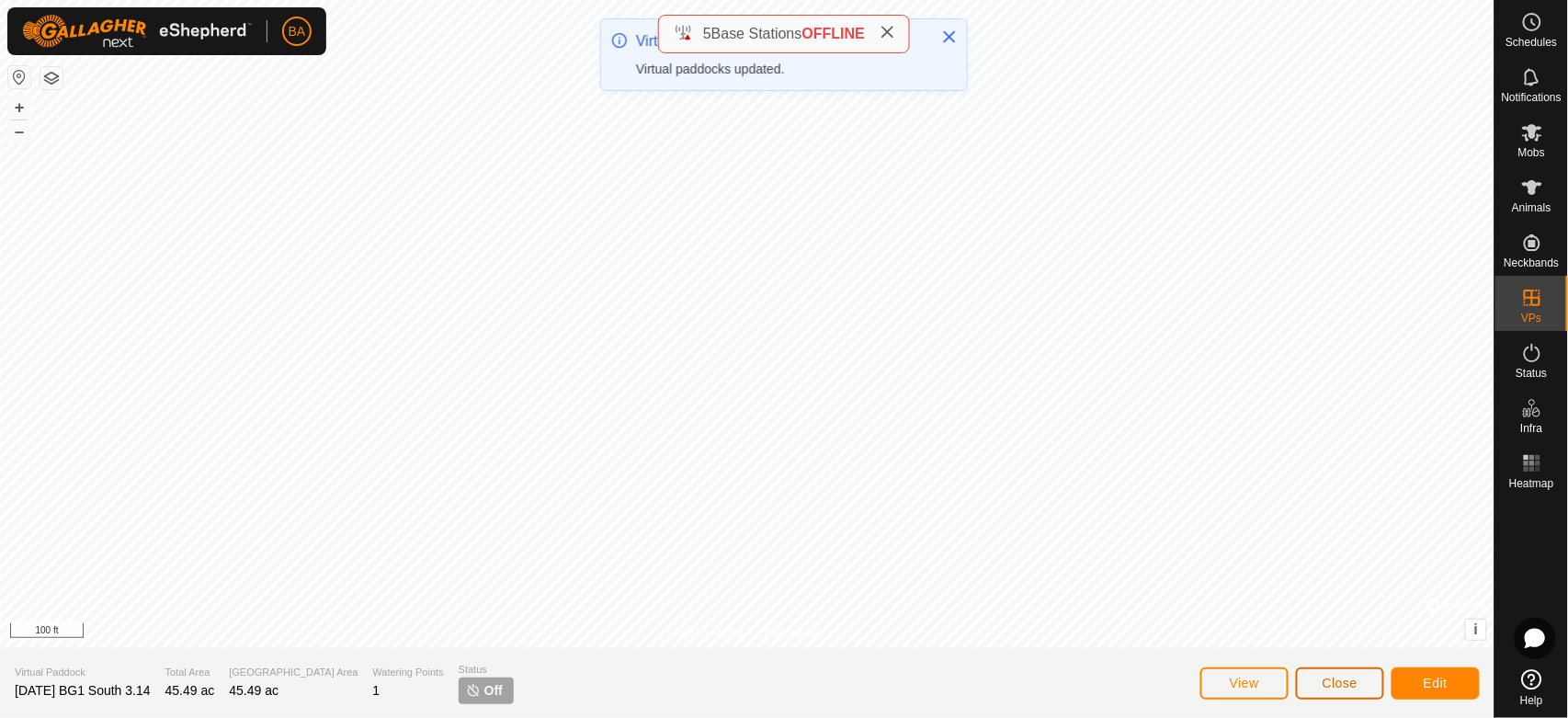 click on "Close" 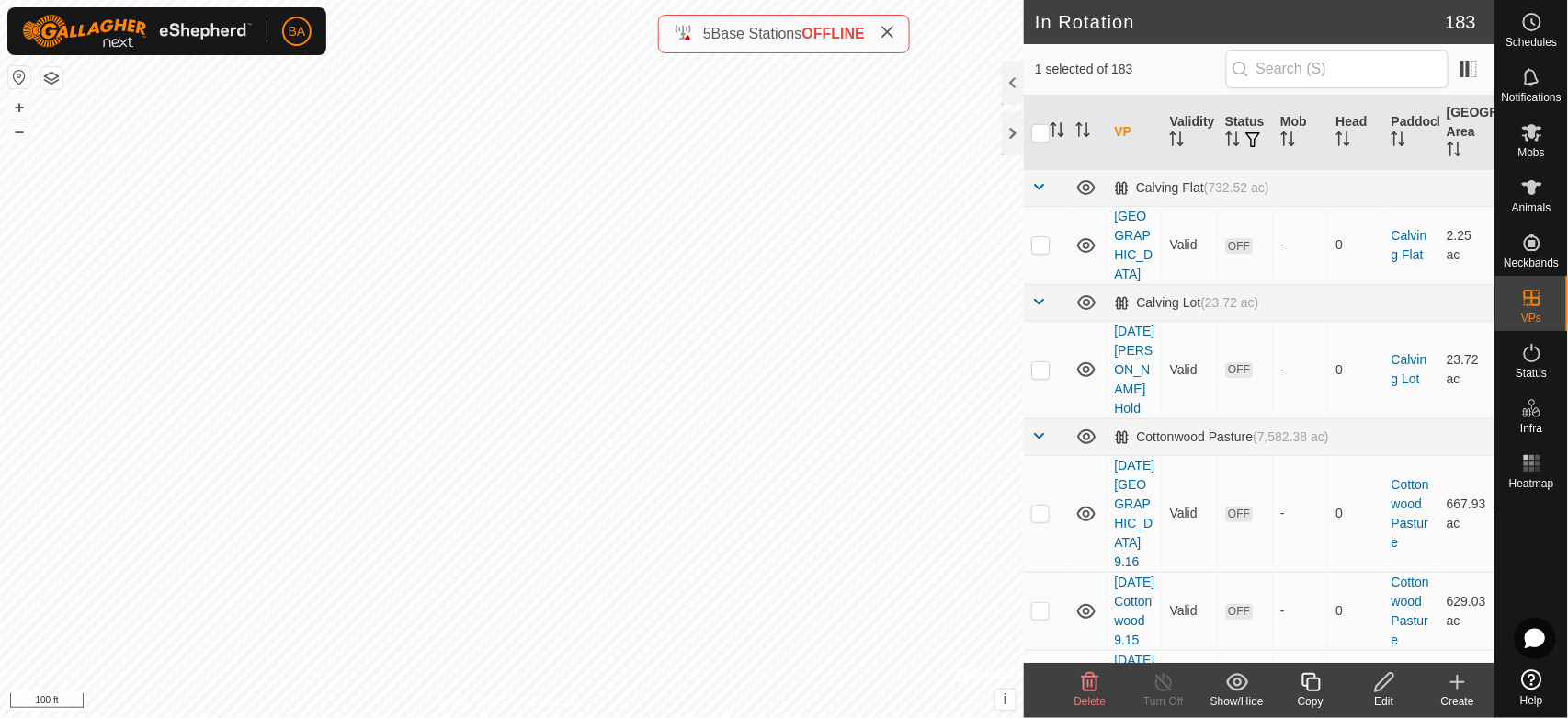 checkbox on "true" 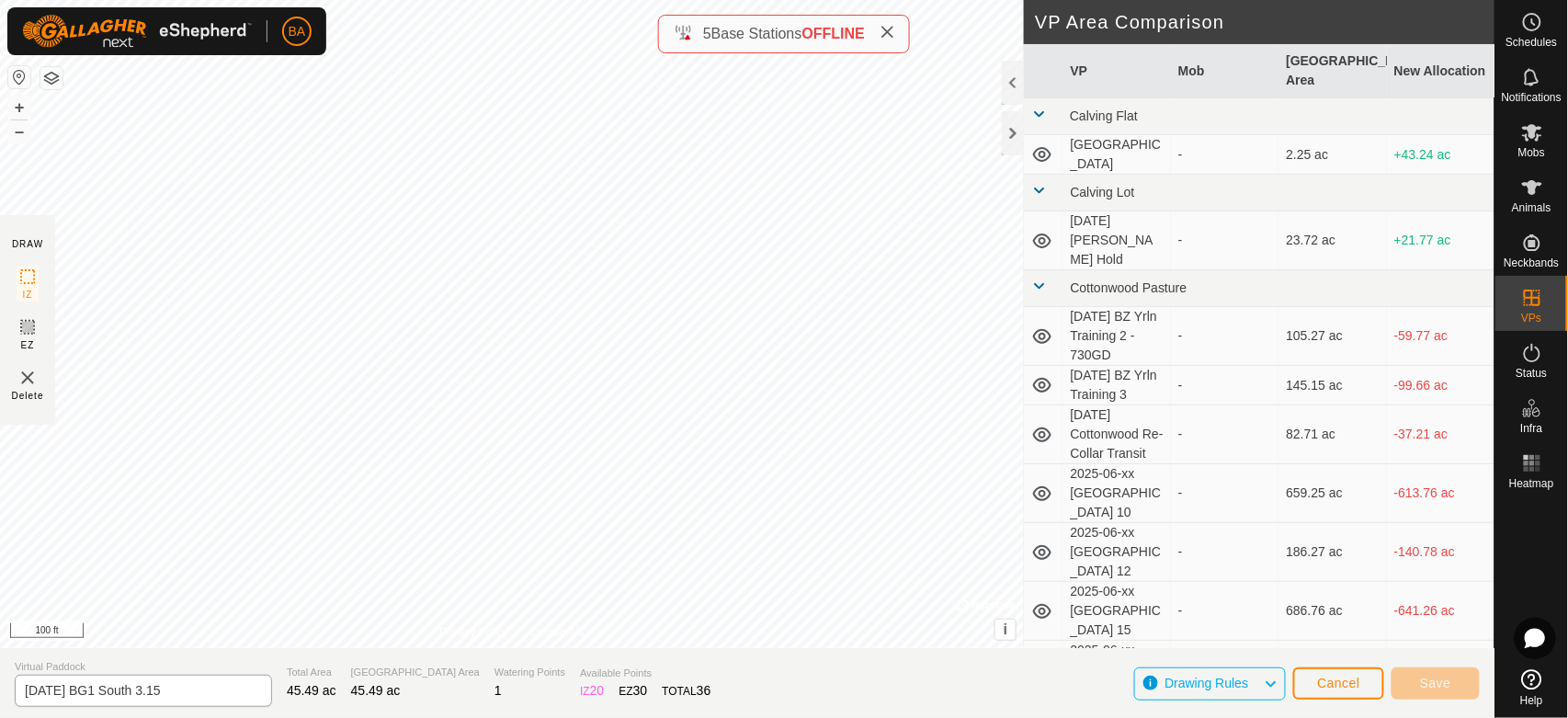 type on "[DATE] BG1 South 3.15" 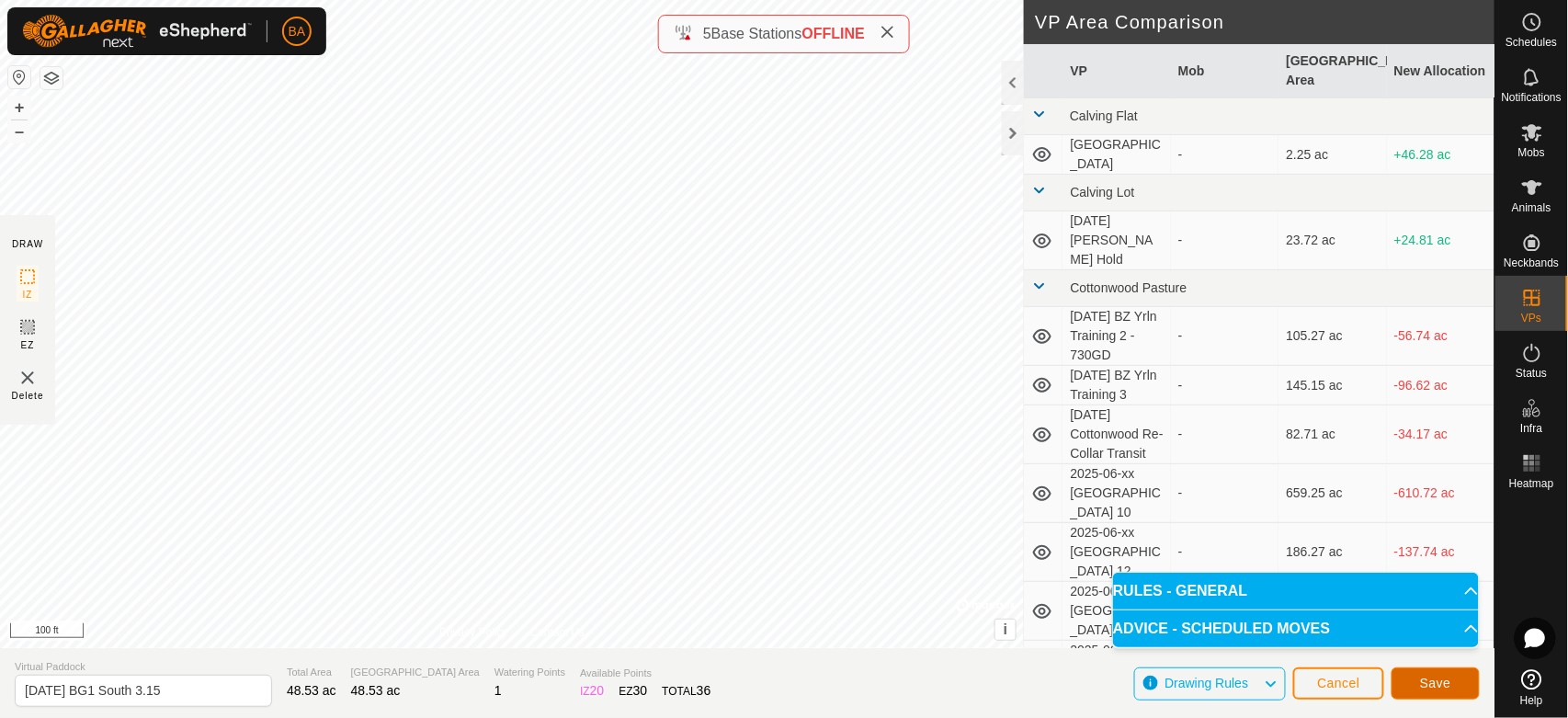click on "Save" 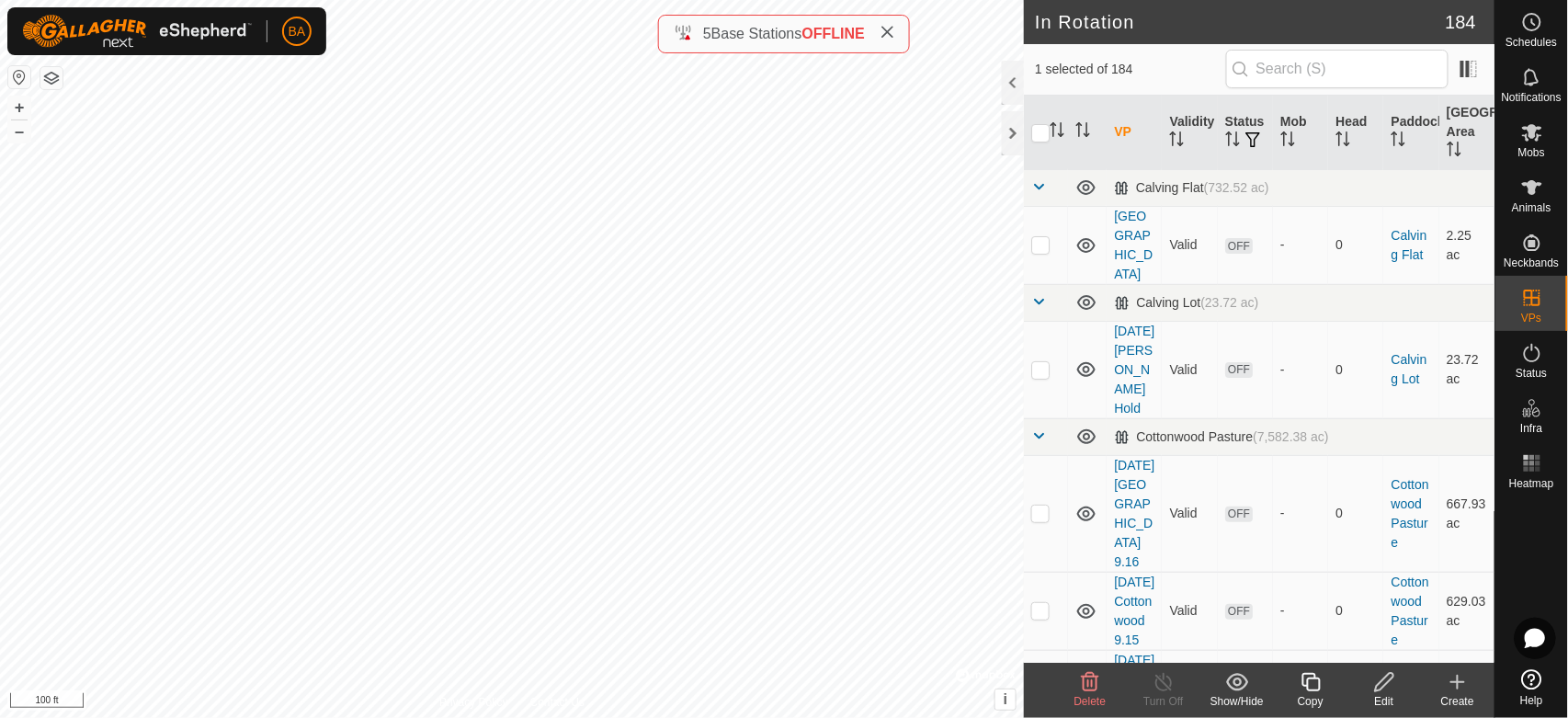 click 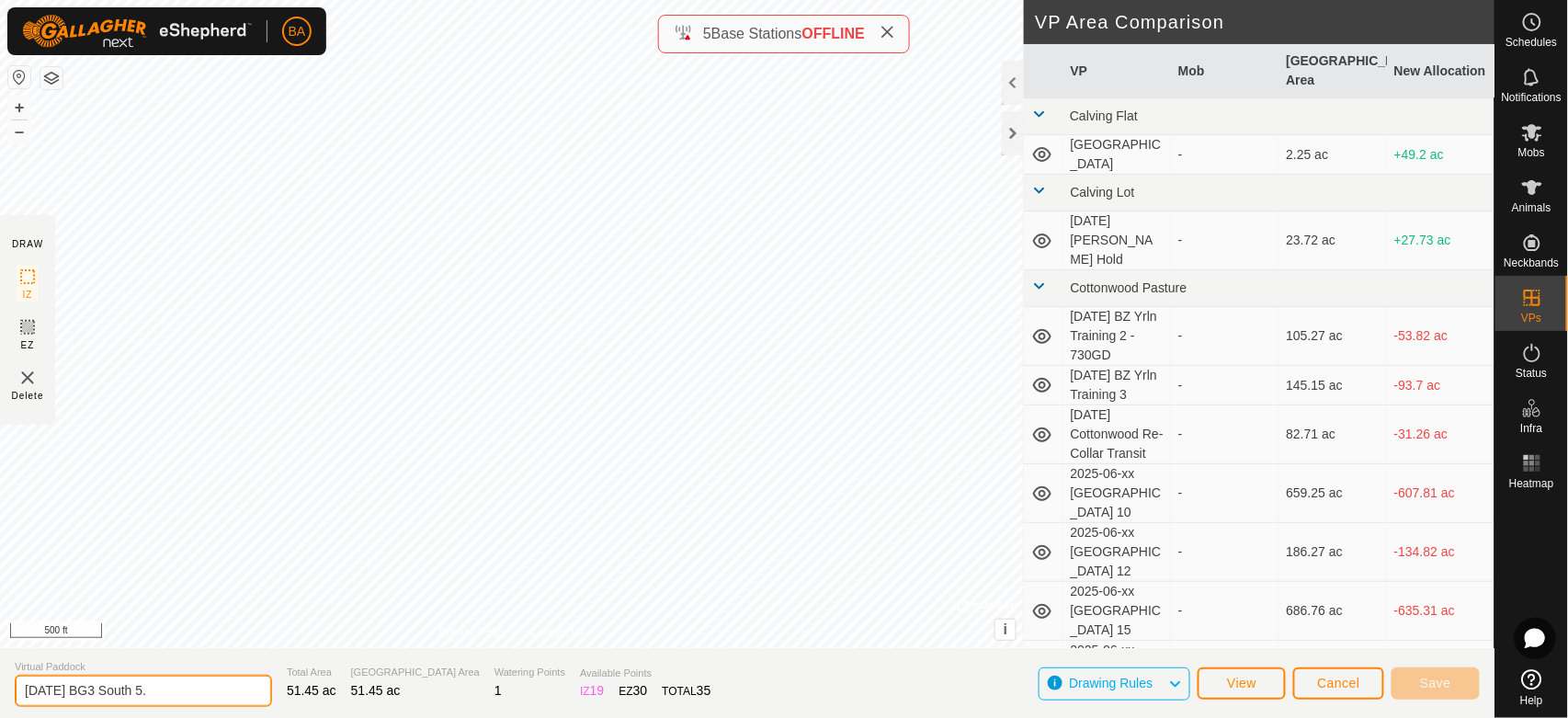 click on "[DATE] BG3 South 5." 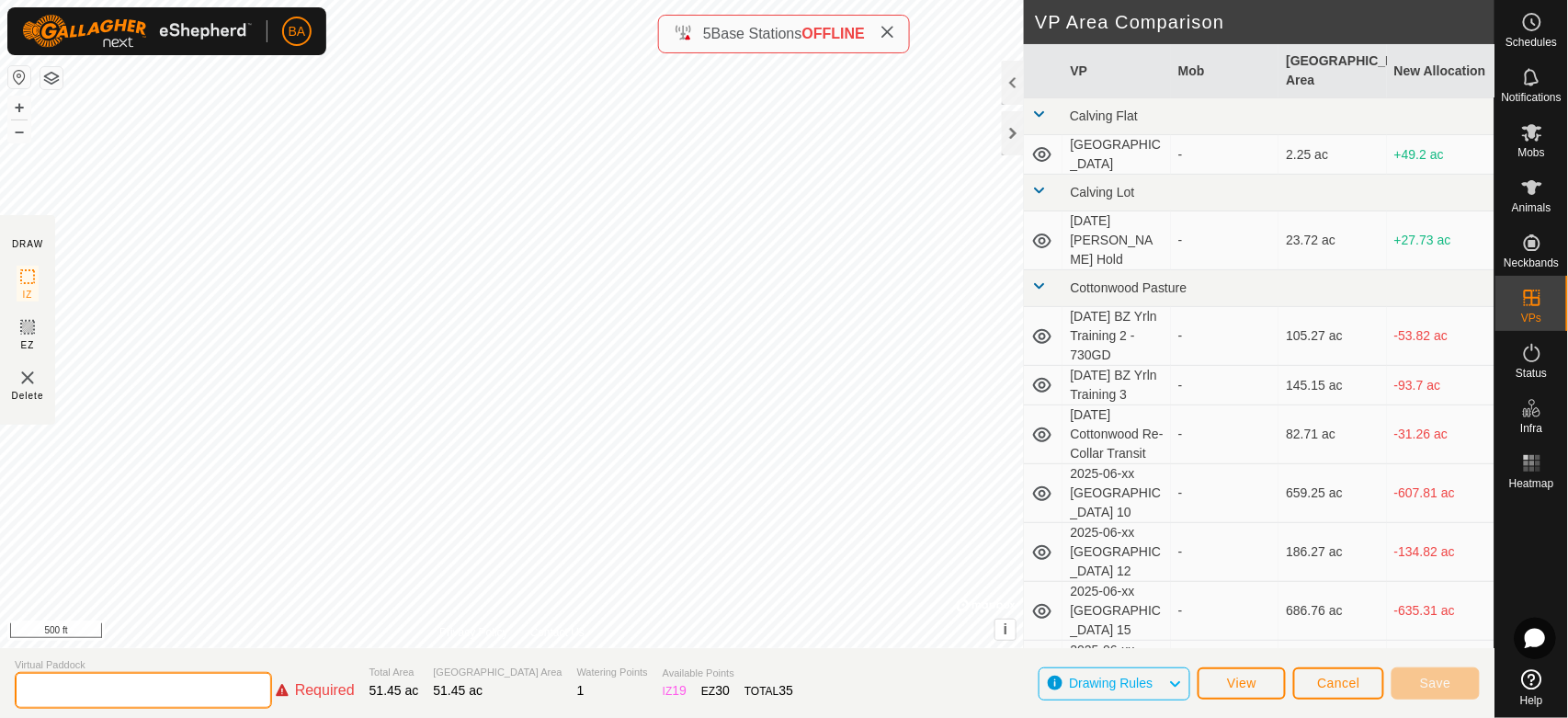 paste on "[DATE] BG1 South 3.1" 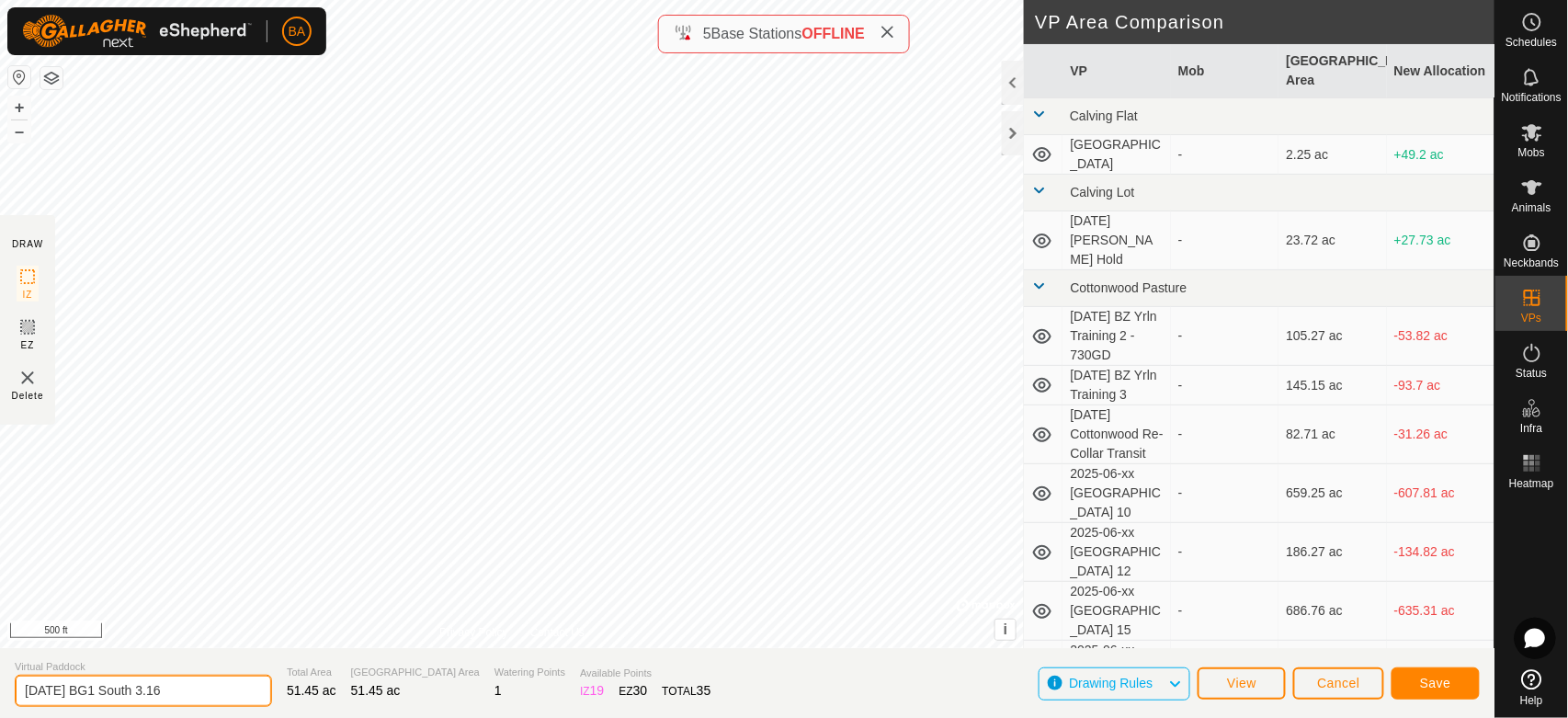 type on "[DATE] BG1 South 3.16" 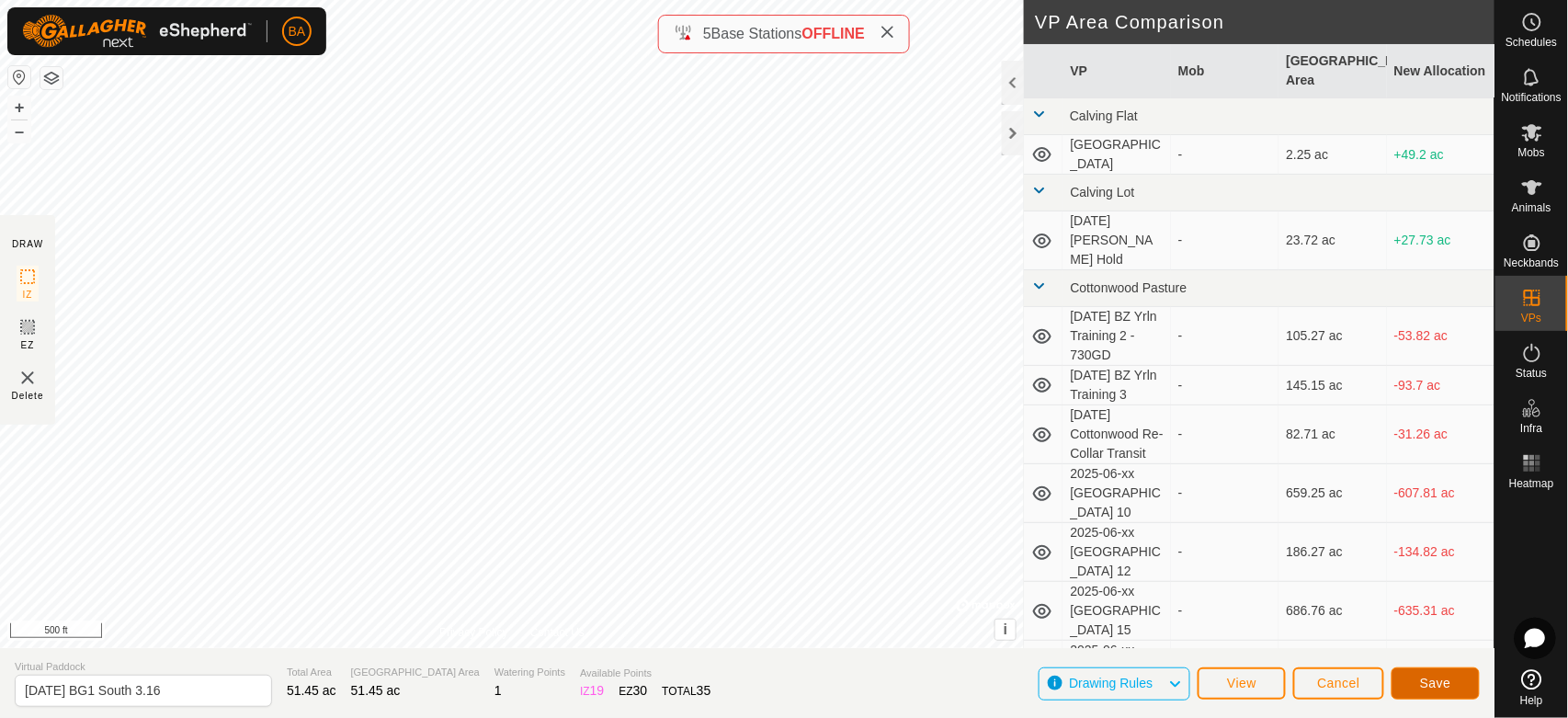 click on "Save" 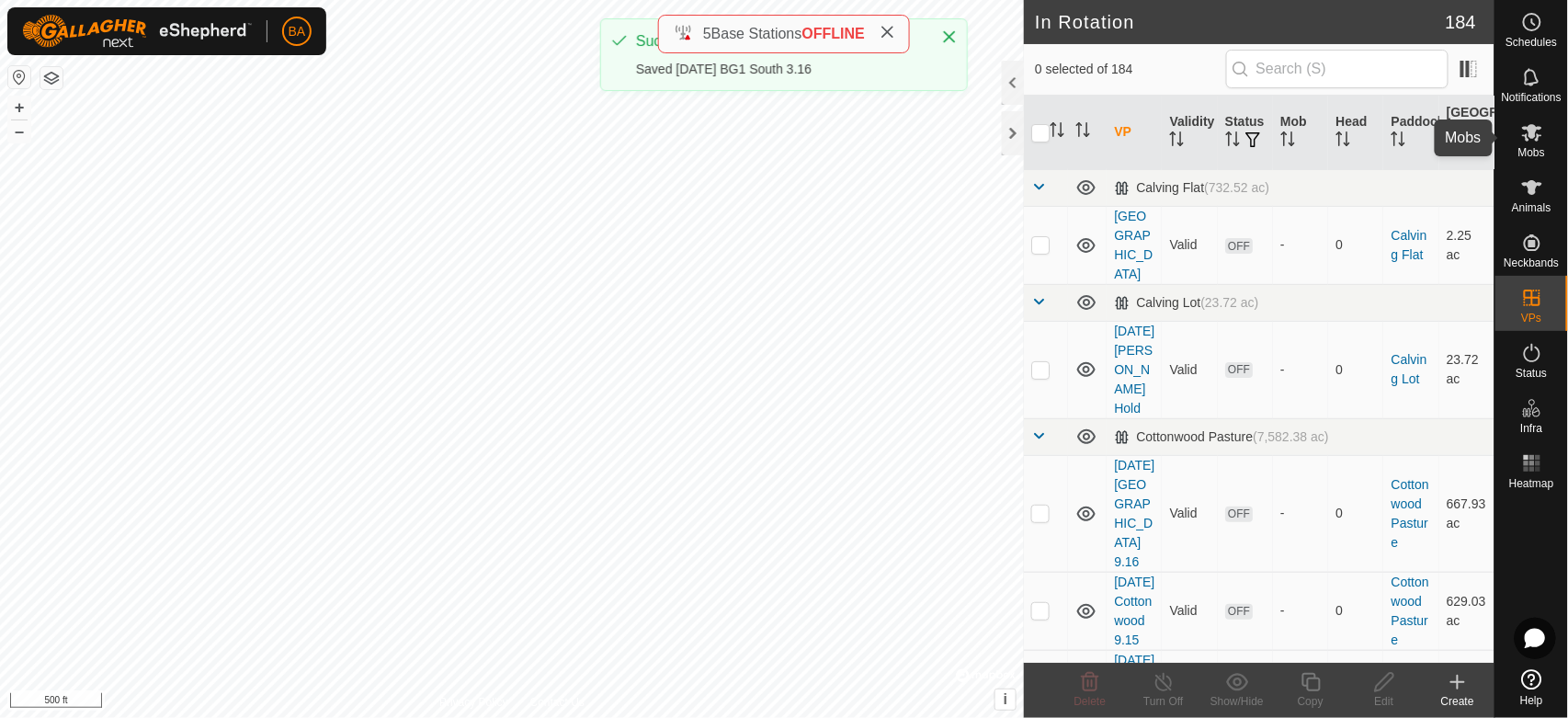 click 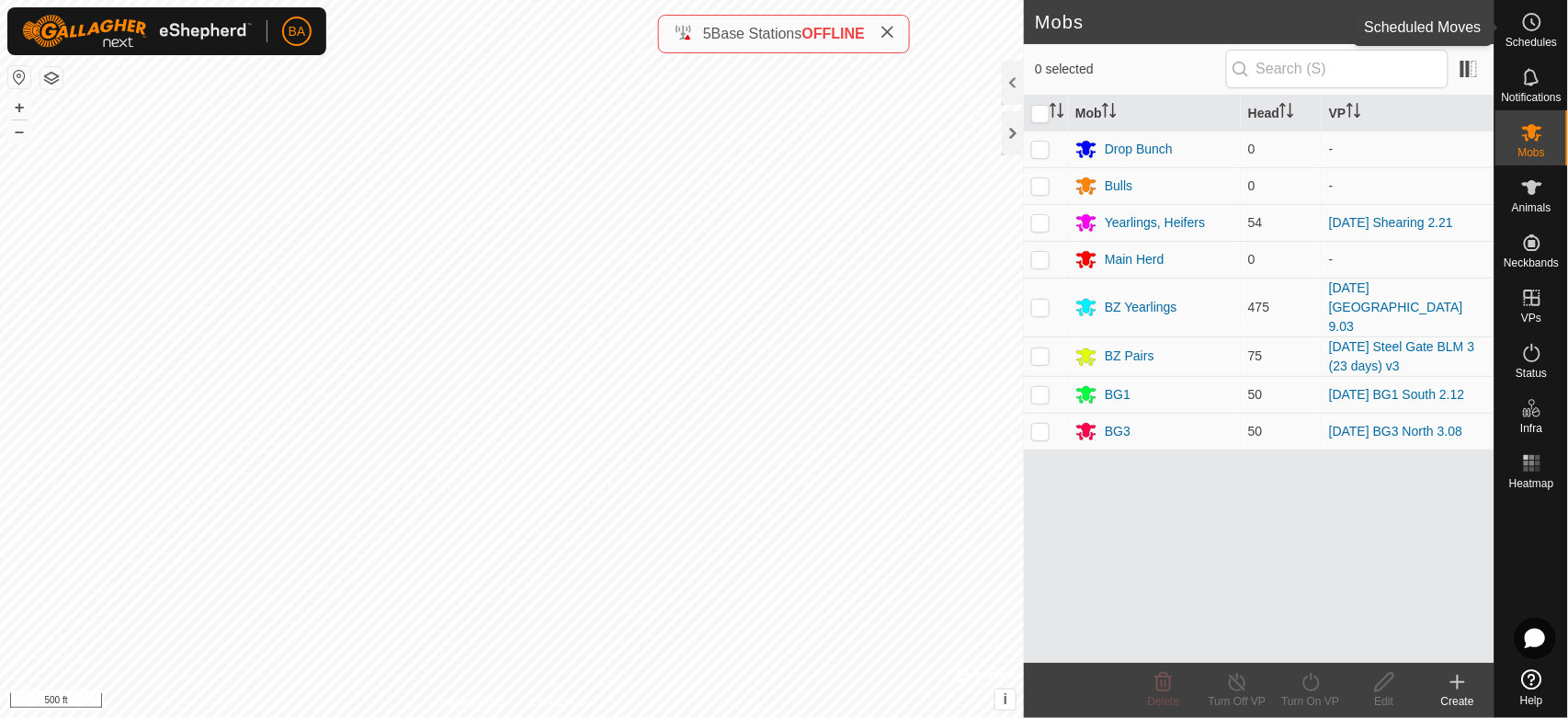 click 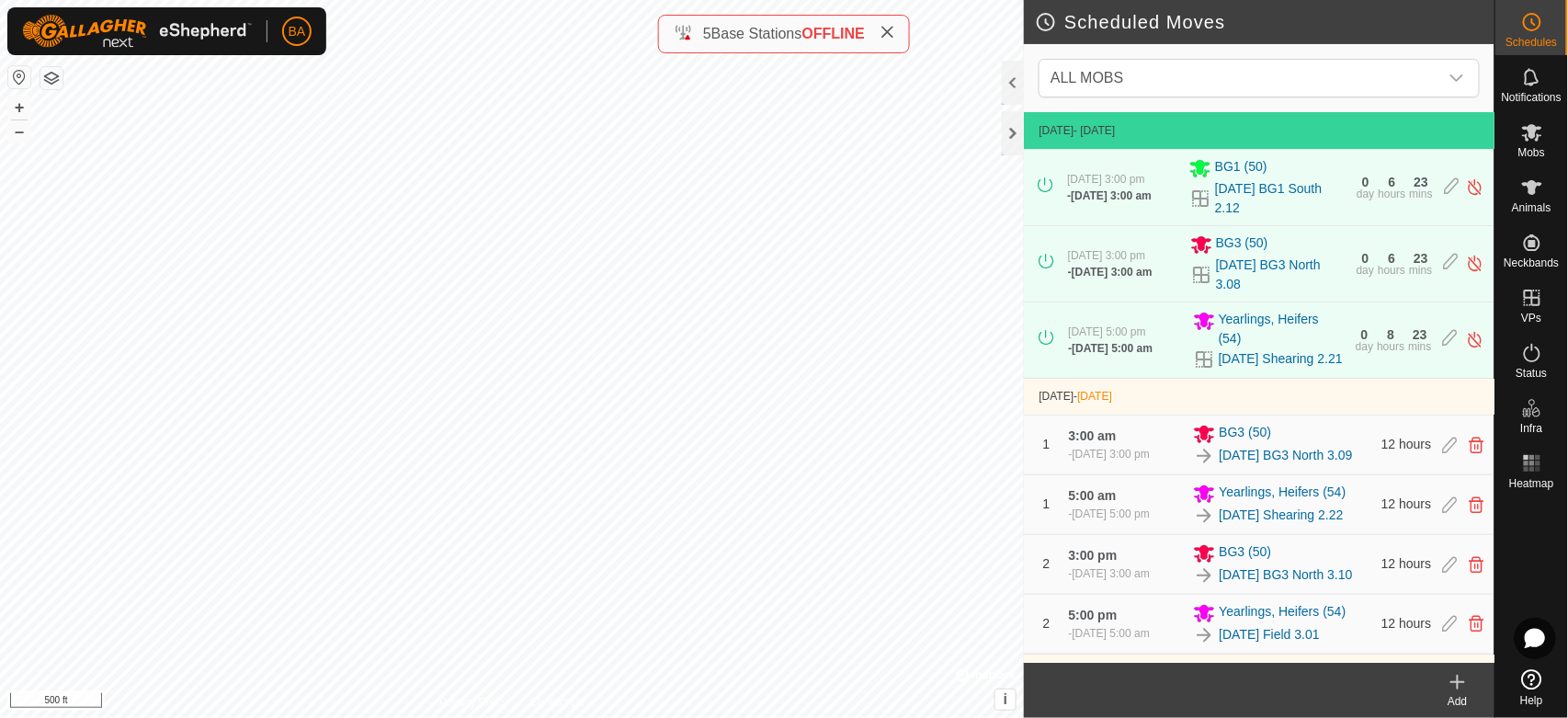 click 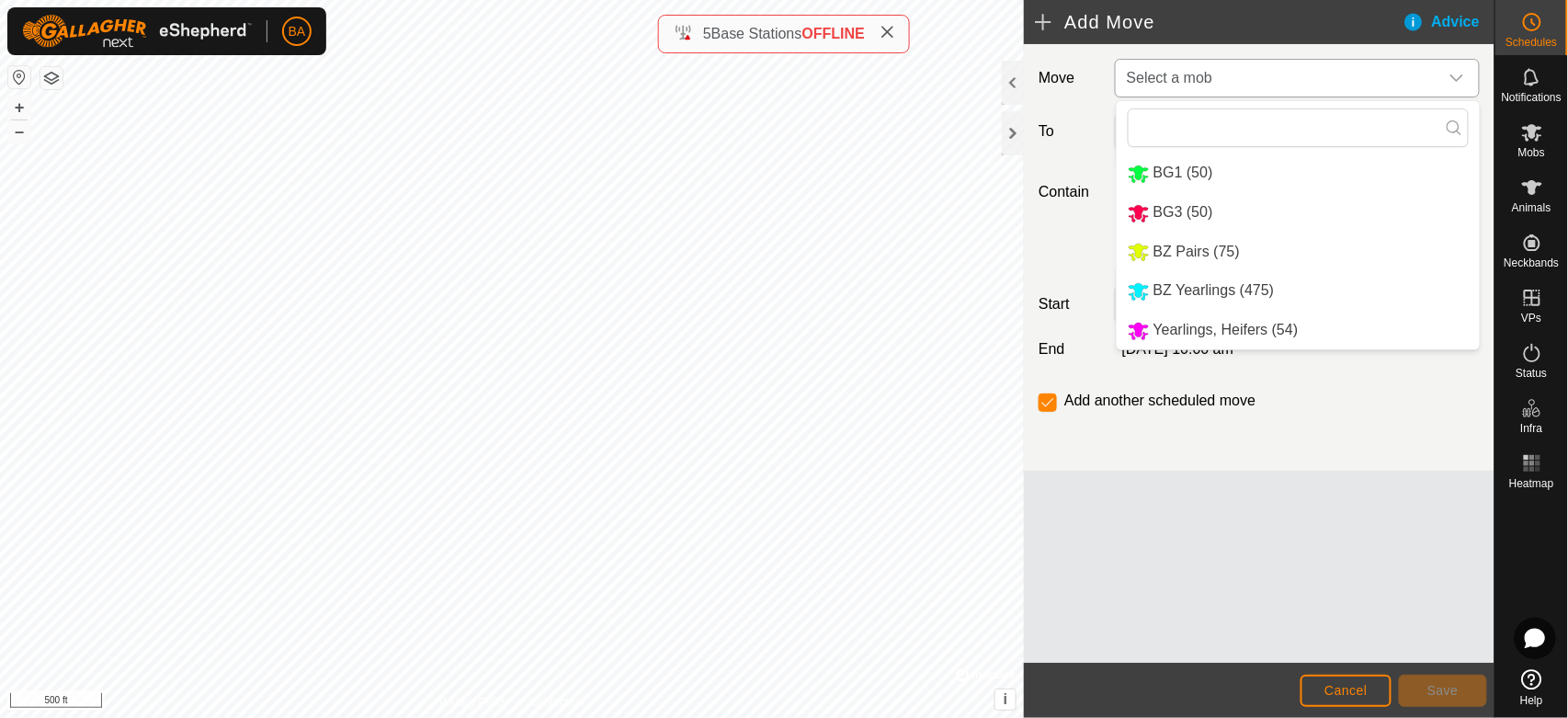 click on "BG1 (50)" at bounding box center [1298, 173] 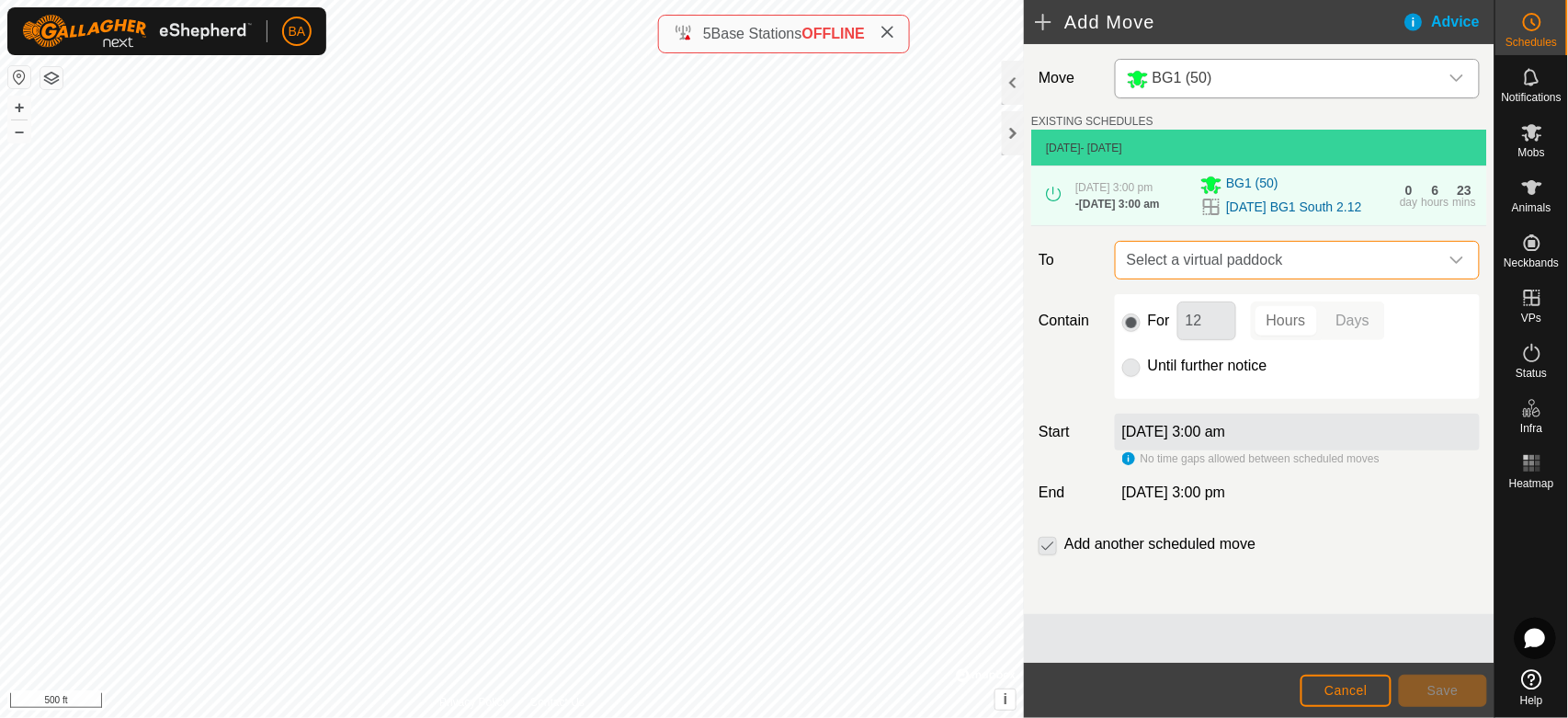 click on "Select a virtual paddock" at bounding box center (1278, 260) 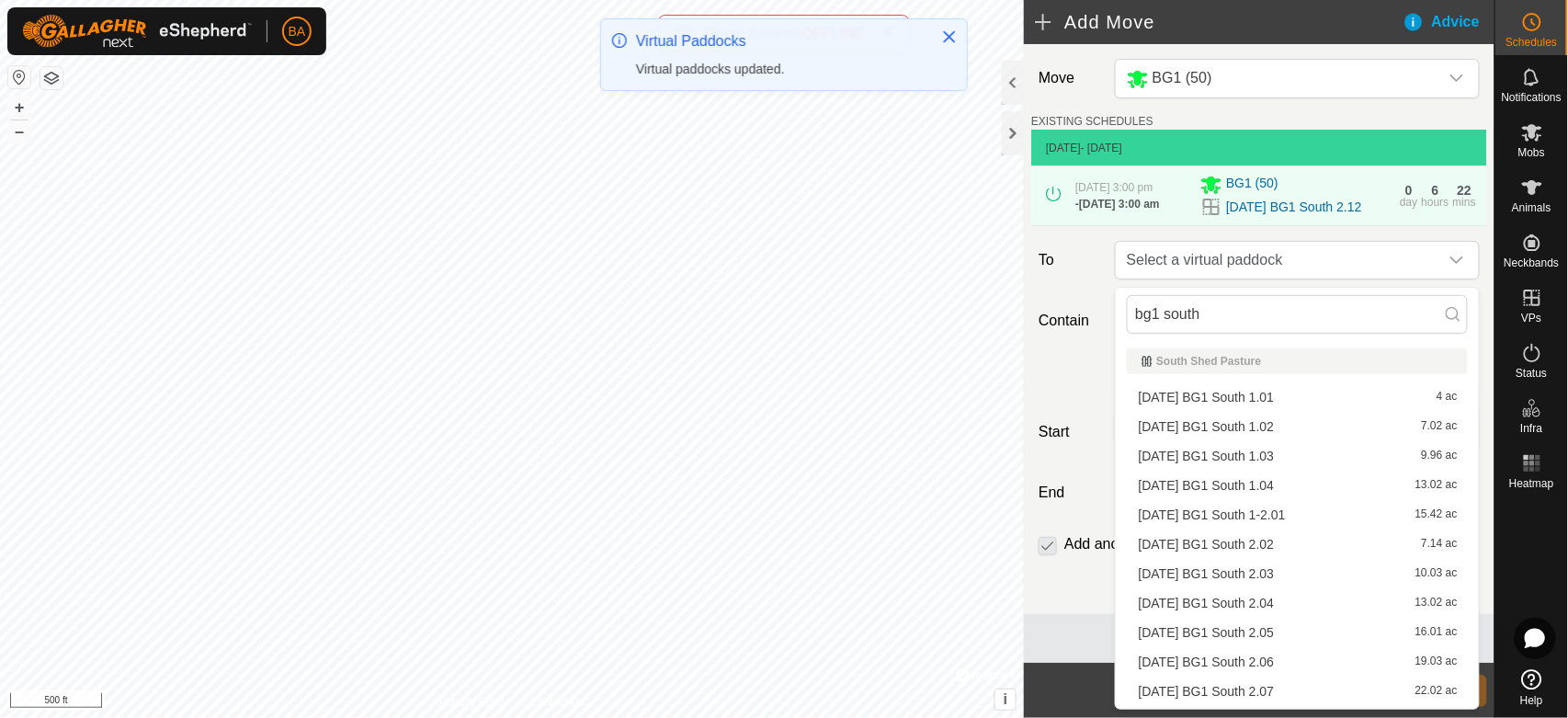 scroll, scrollTop: 0, scrollLeft: 0, axis: both 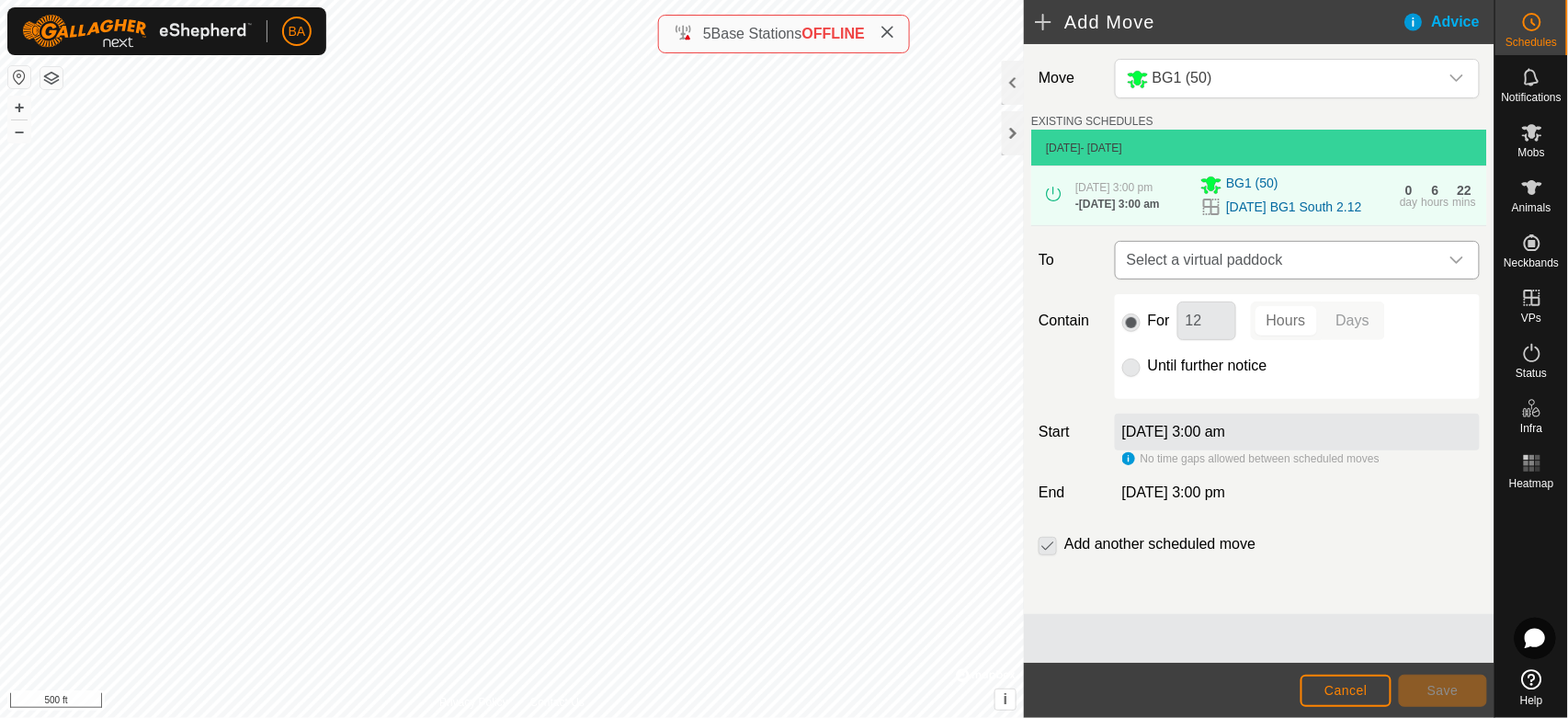 click on "Select a virtual paddock" at bounding box center [1278, 260] 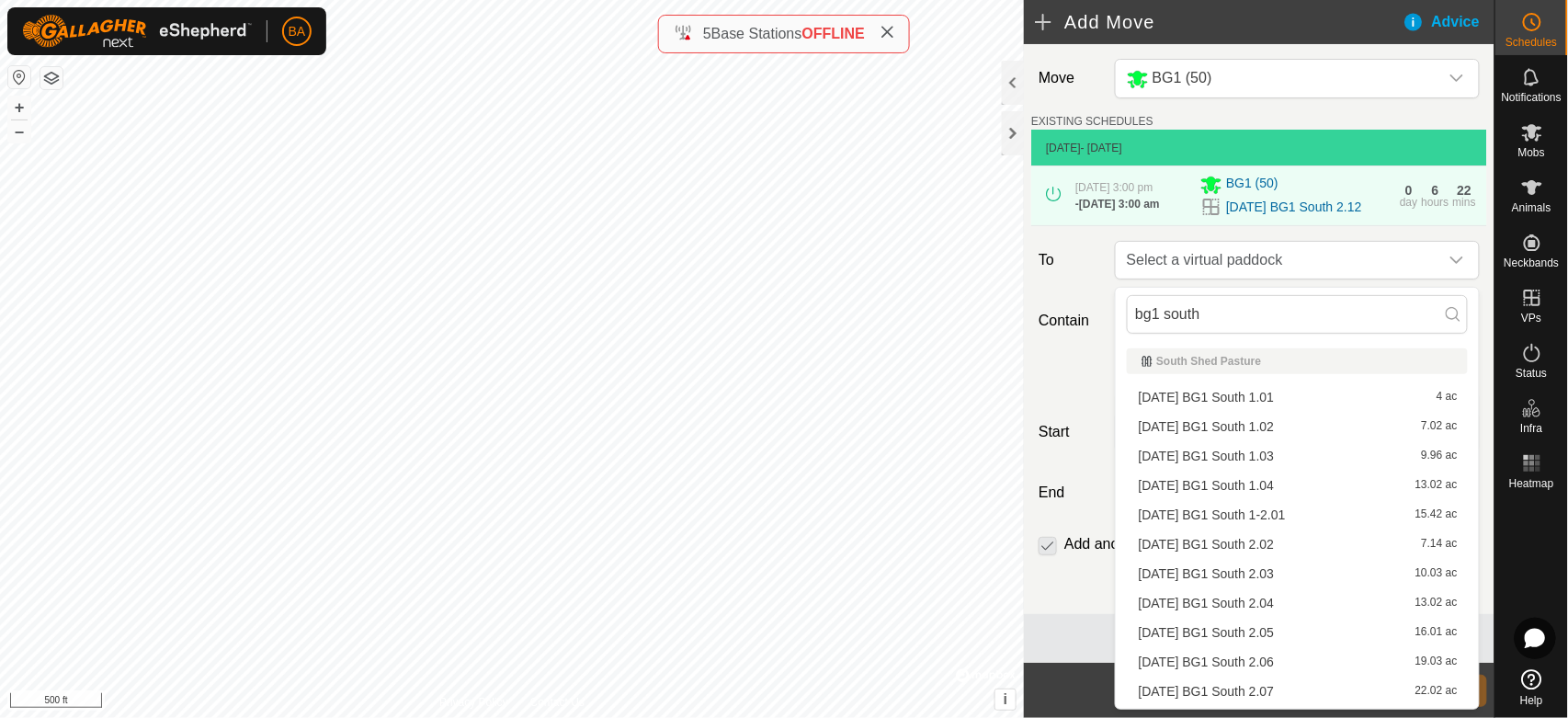 scroll, scrollTop: 306, scrollLeft: 0, axis: vertical 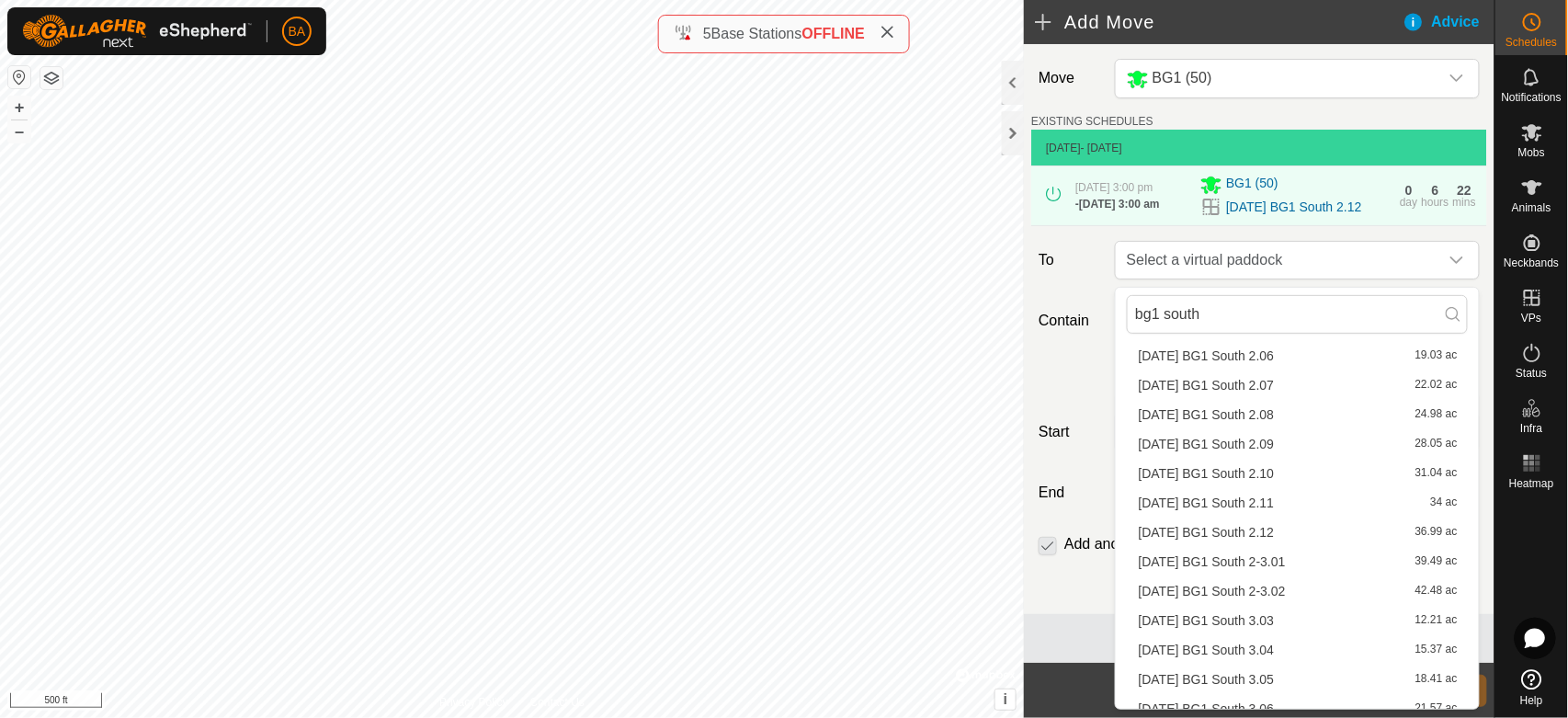 click on "2025-07-27 BG1 South 2-3.01  39.49 ac" at bounding box center [1297, 562] 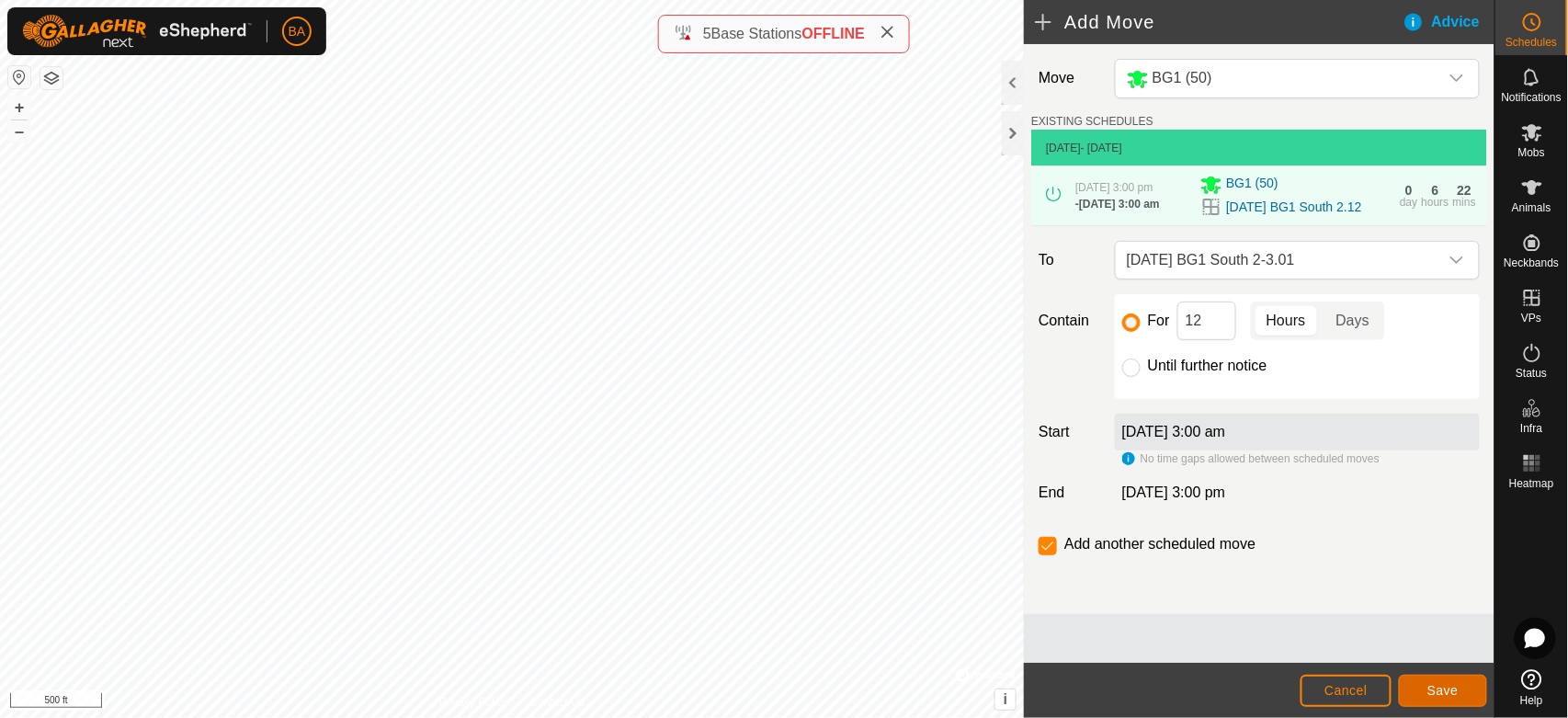 click on "Save" 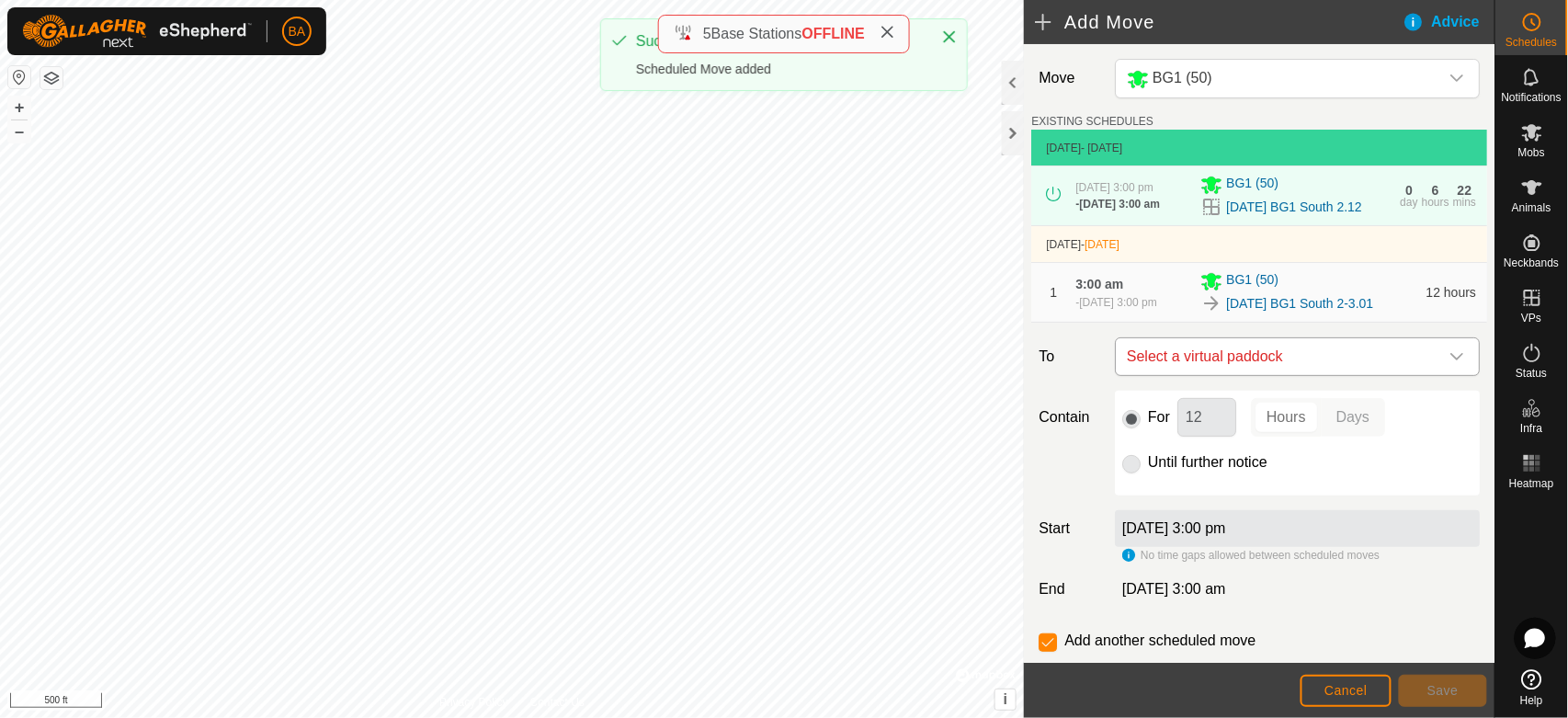 click on "Select a virtual paddock" at bounding box center (1278, 357) 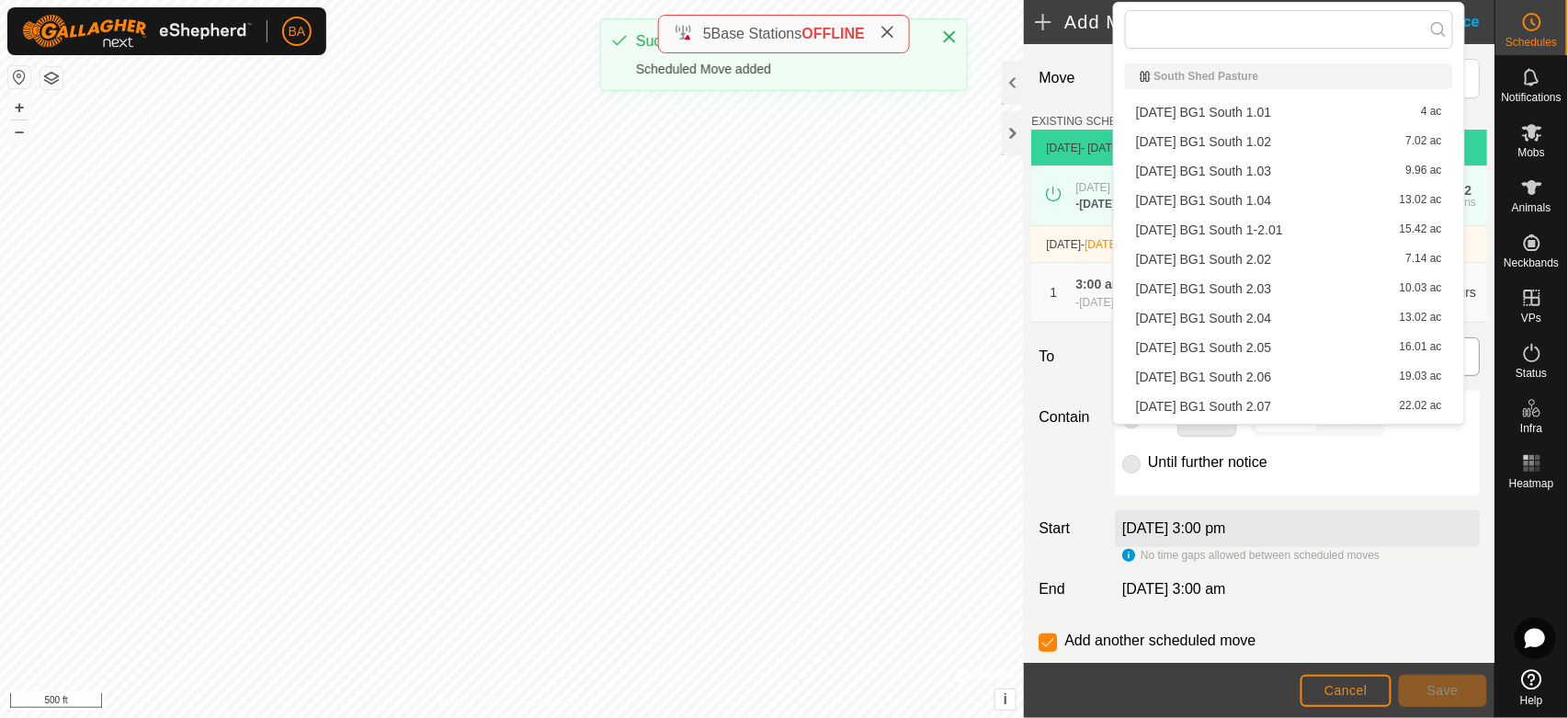 type on "bg1 south" 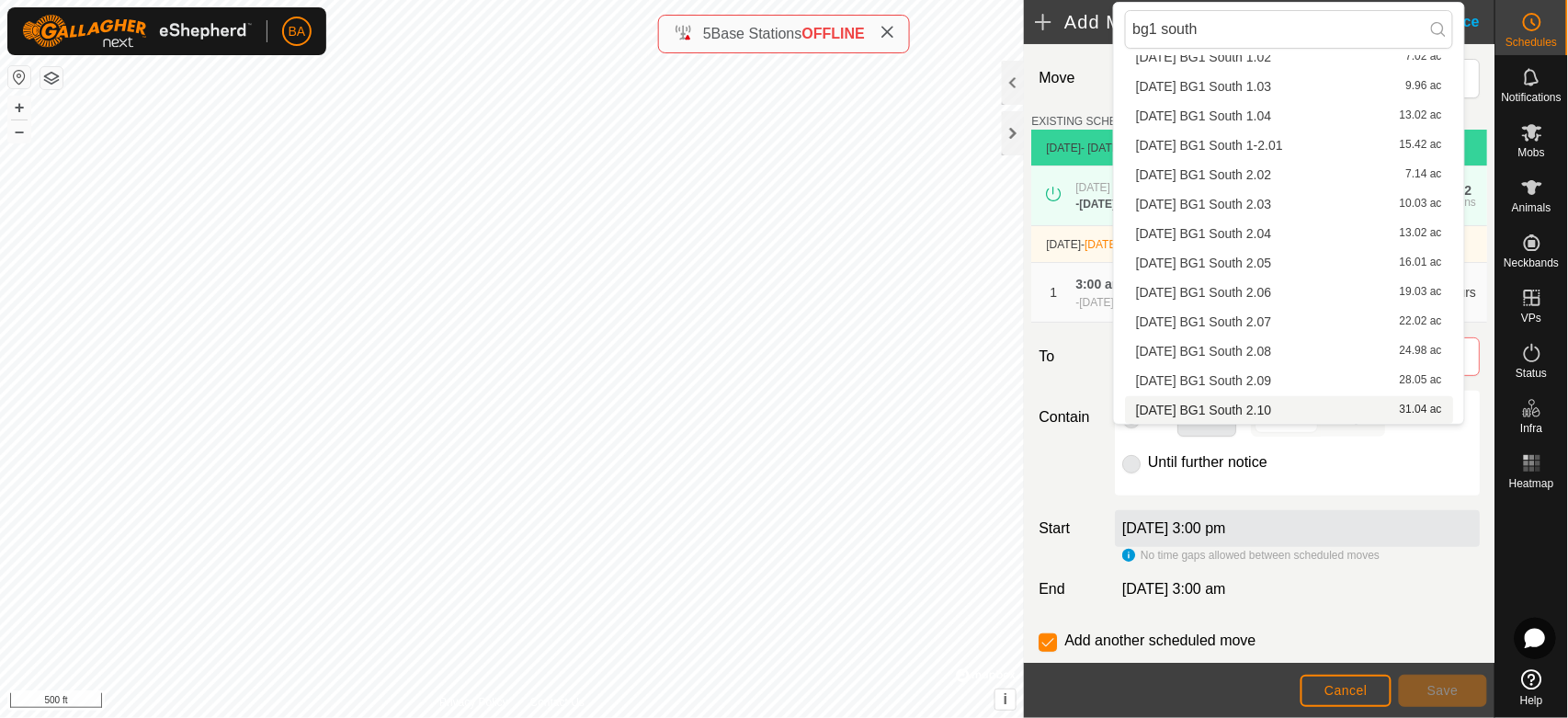 scroll, scrollTop: 289, scrollLeft: 0, axis: vertical 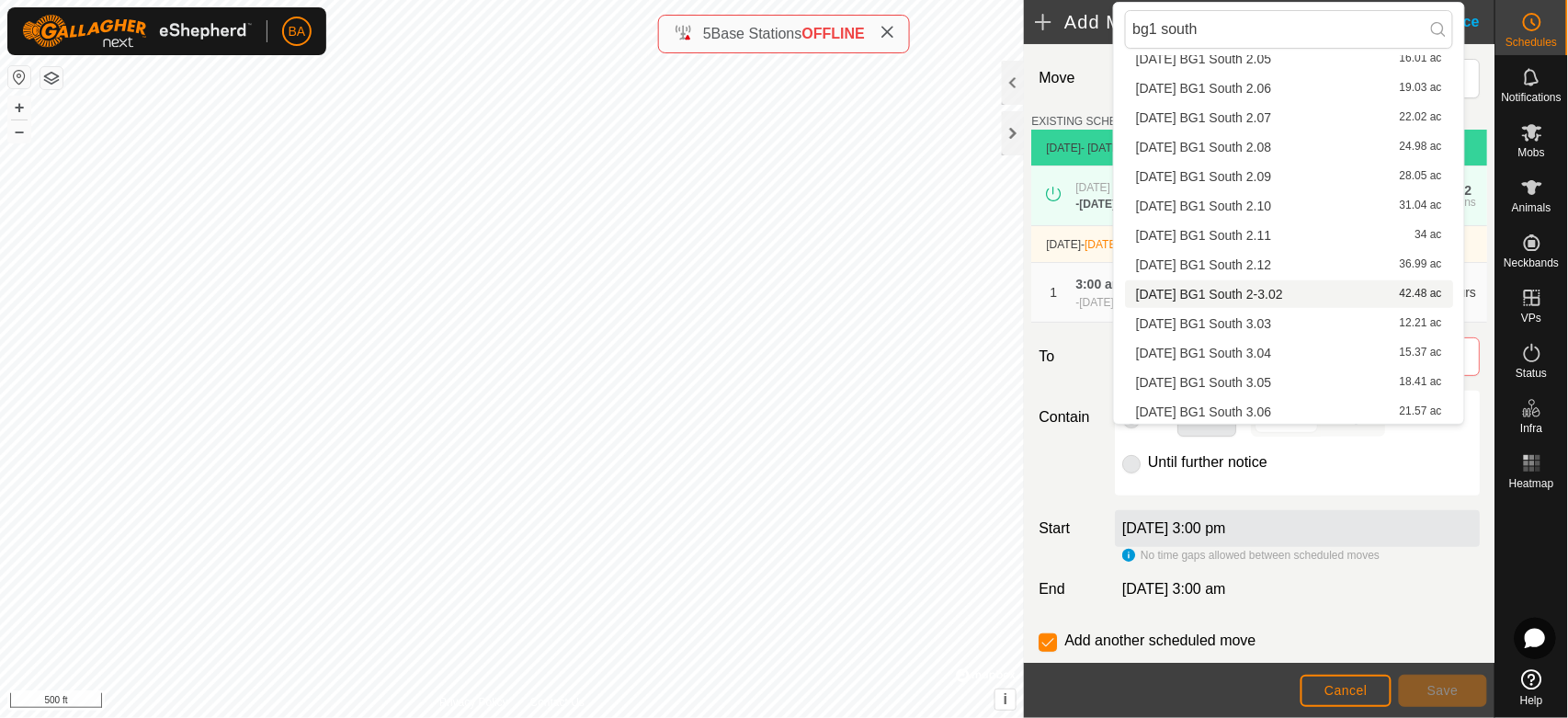 click on "2025-07-27 BG1 South 2-3.02  42.48 ac" at bounding box center (1289, 294) 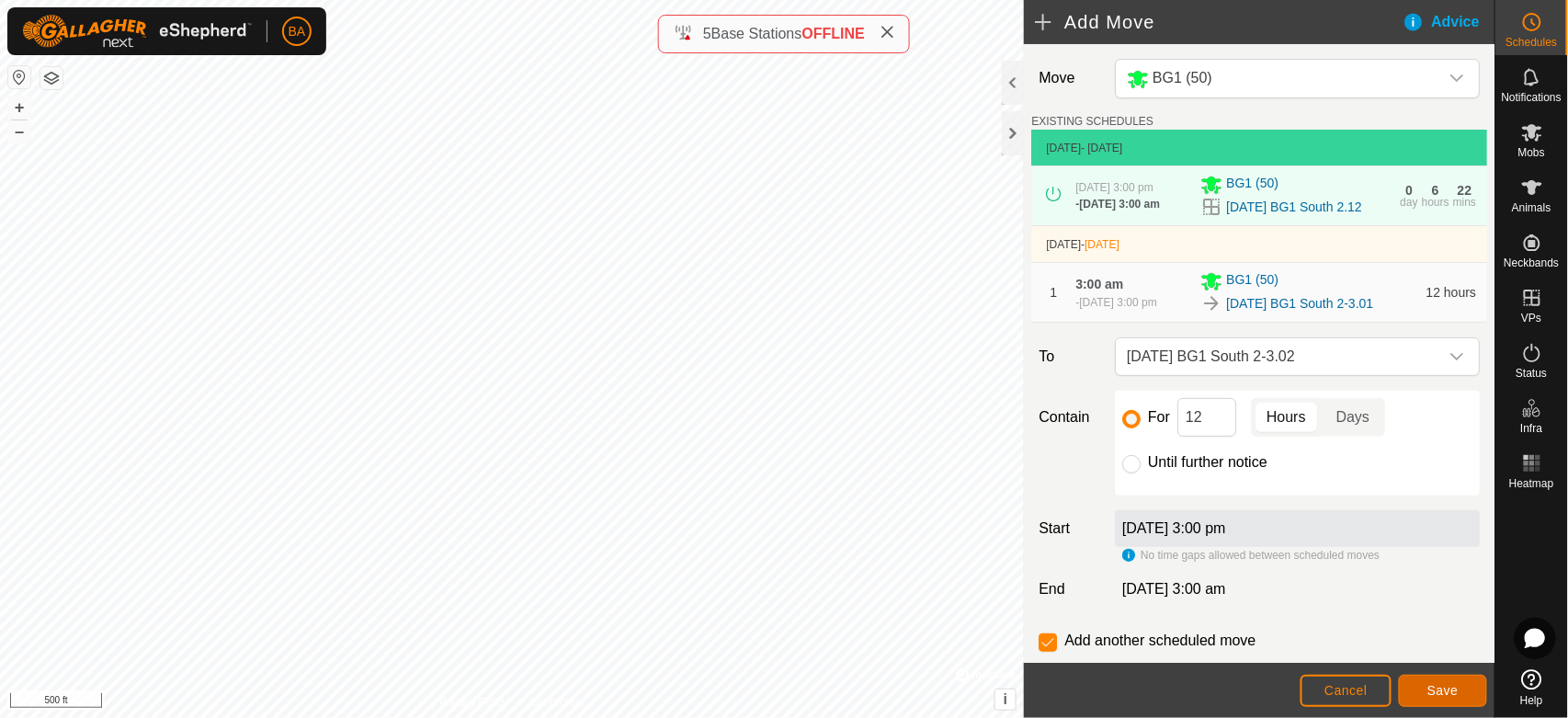 click on "Save" 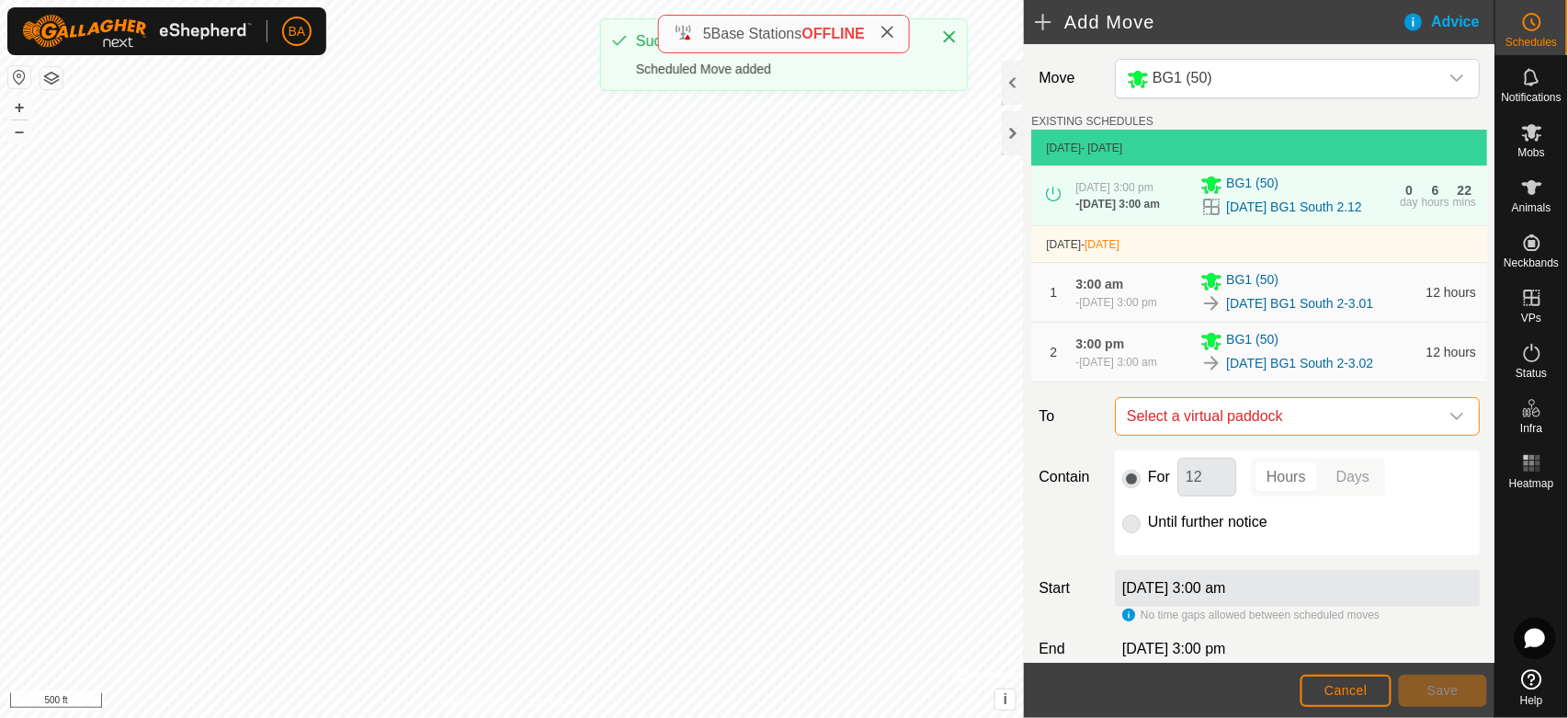 click on "Select a virtual paddock" at bounding box center (1278, 416) 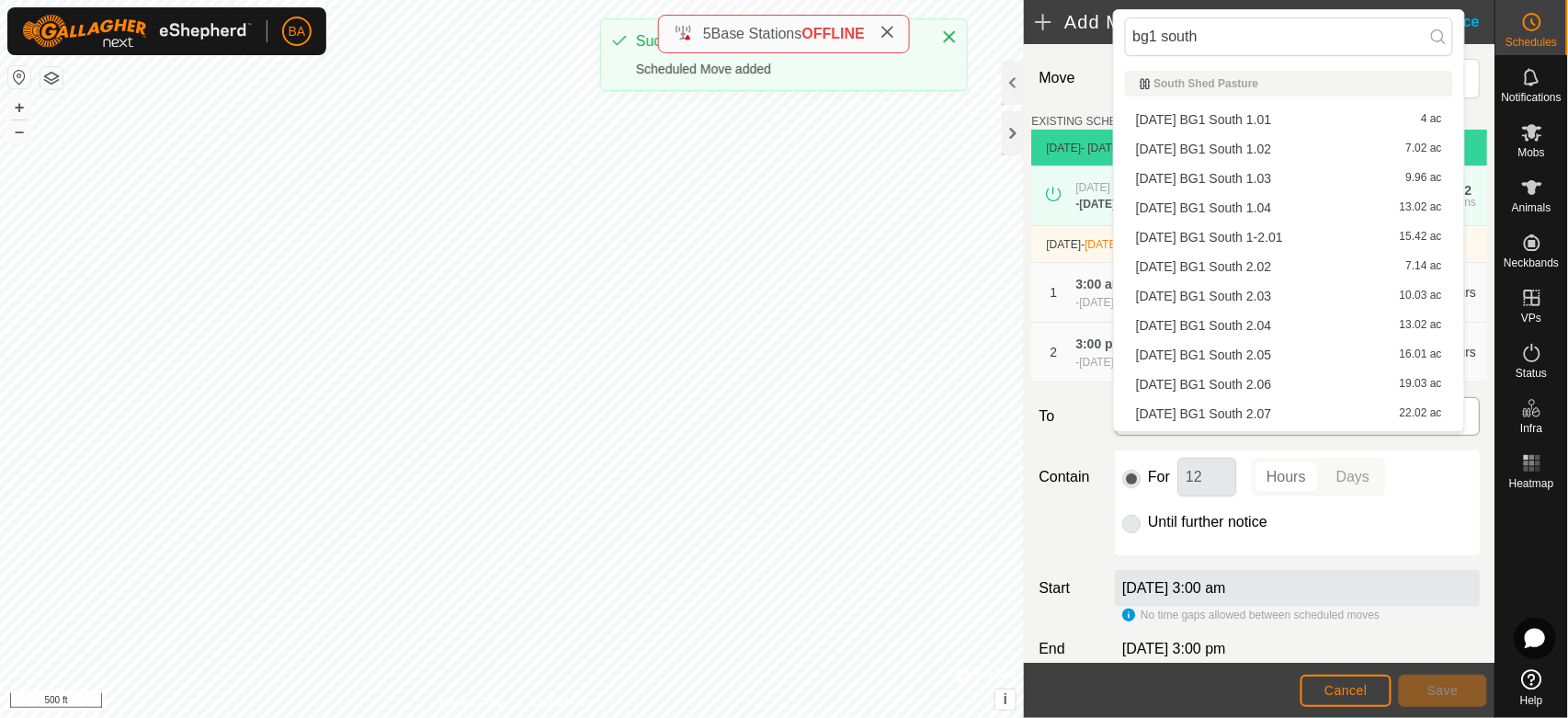 type on "bg1 south 3" 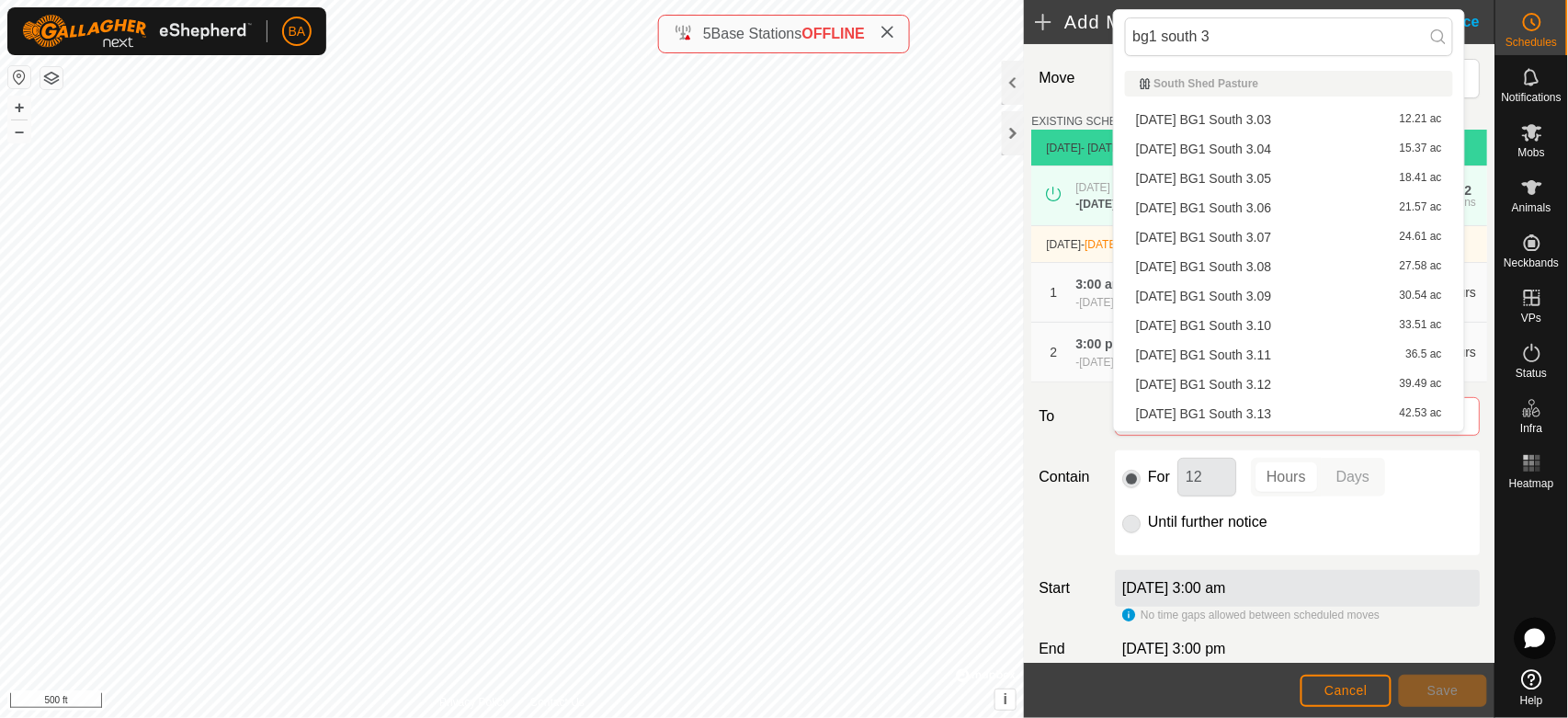 click on "2025-07-27 BG1 South 3.03  12.21 ac" at bounding box center (1289, 120) 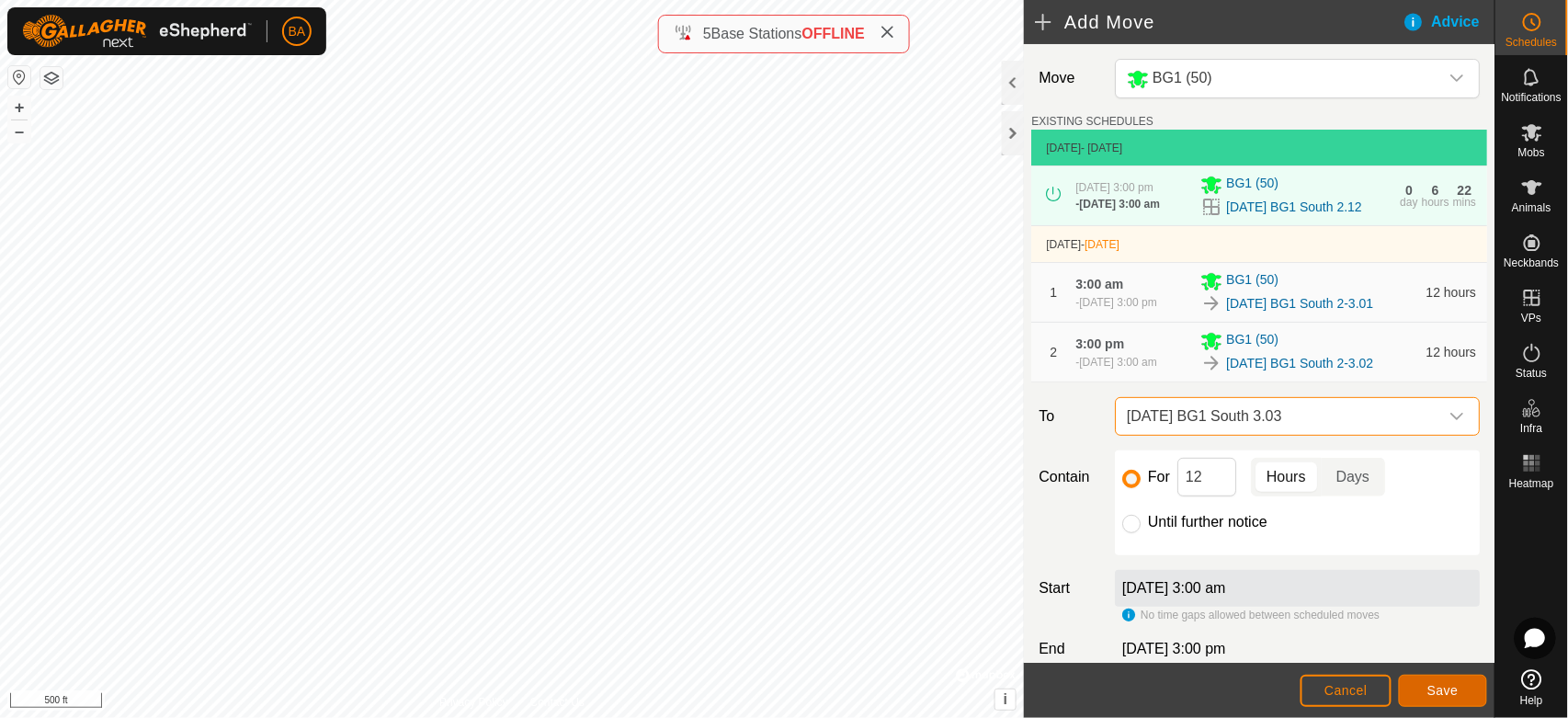 click on "Save" 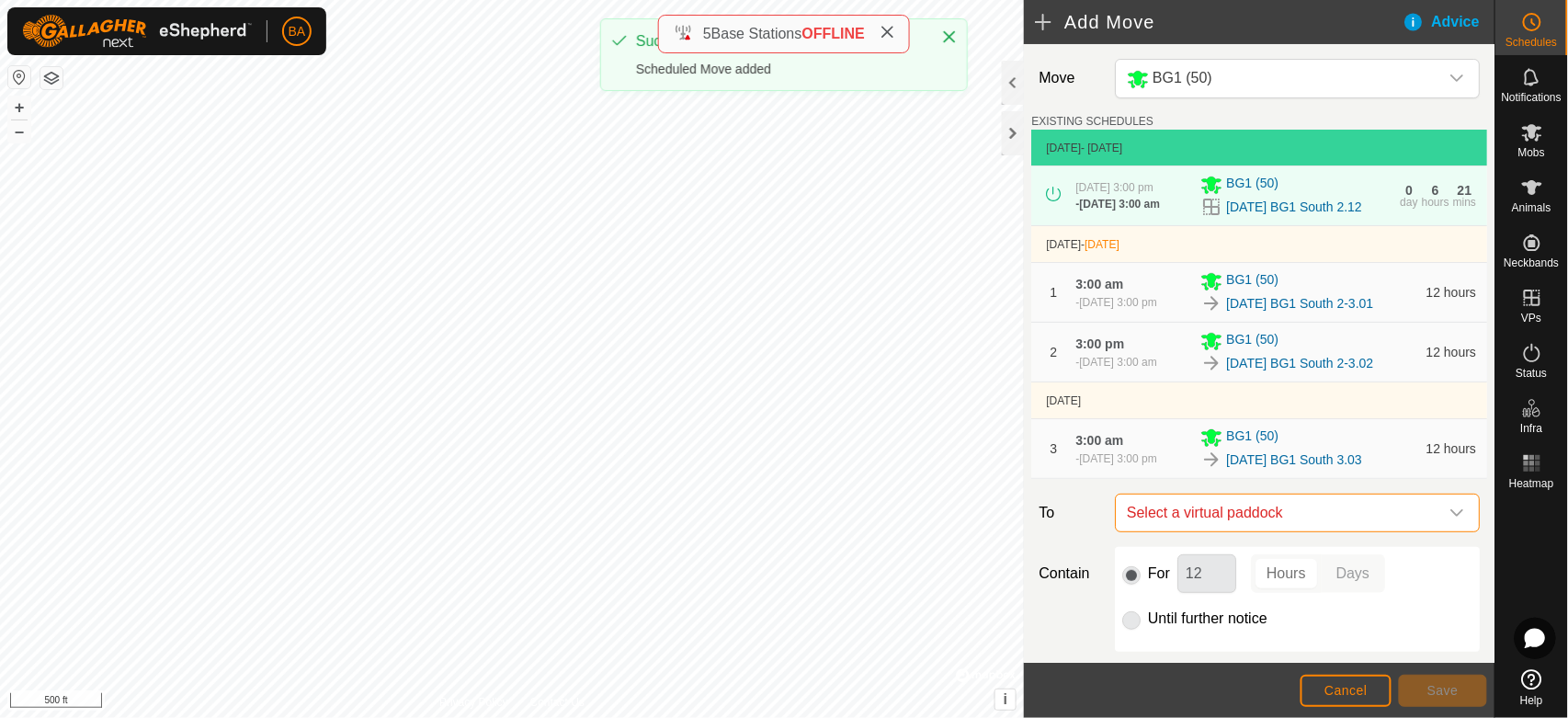 click on "Select a virtual paddock" at bounding box center [1278, 513] 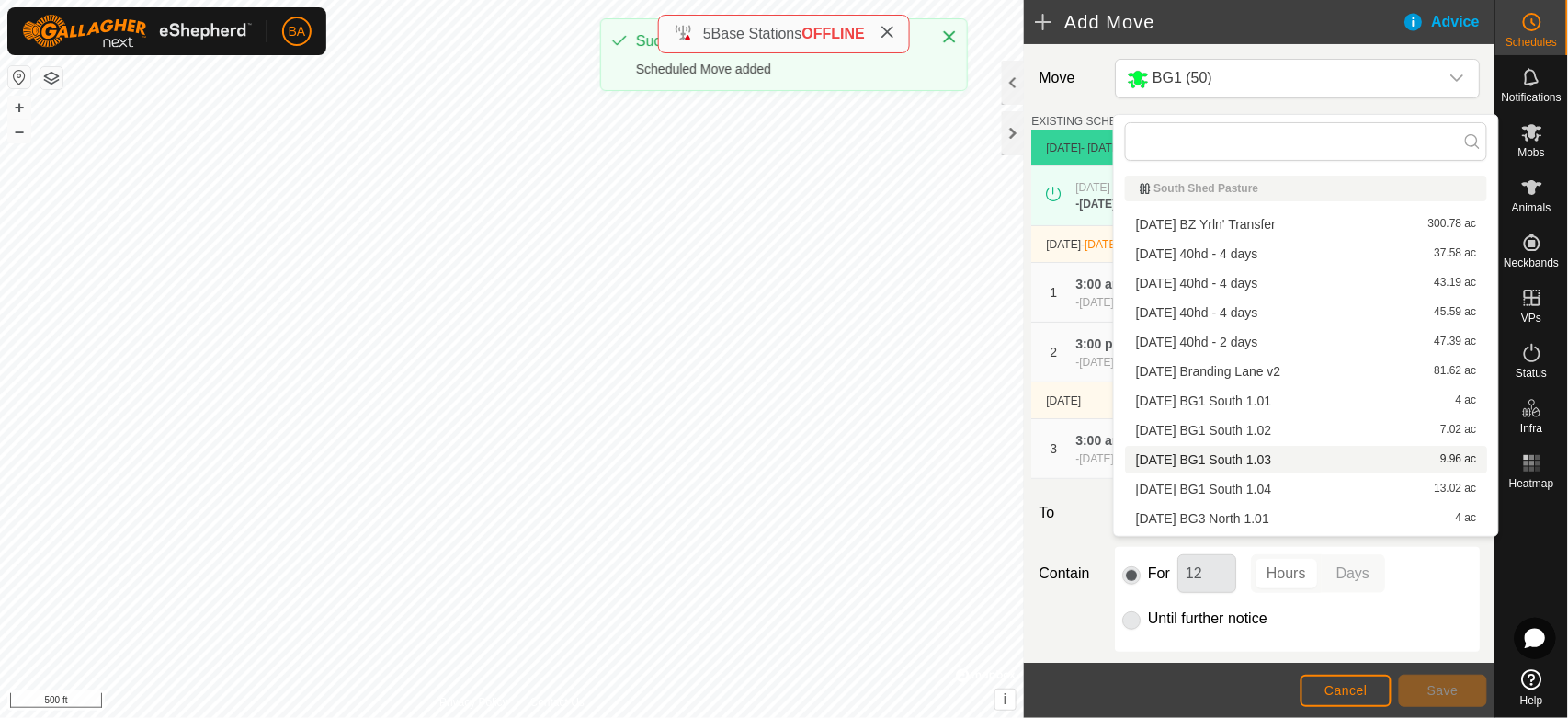type on "bg1 south 3" 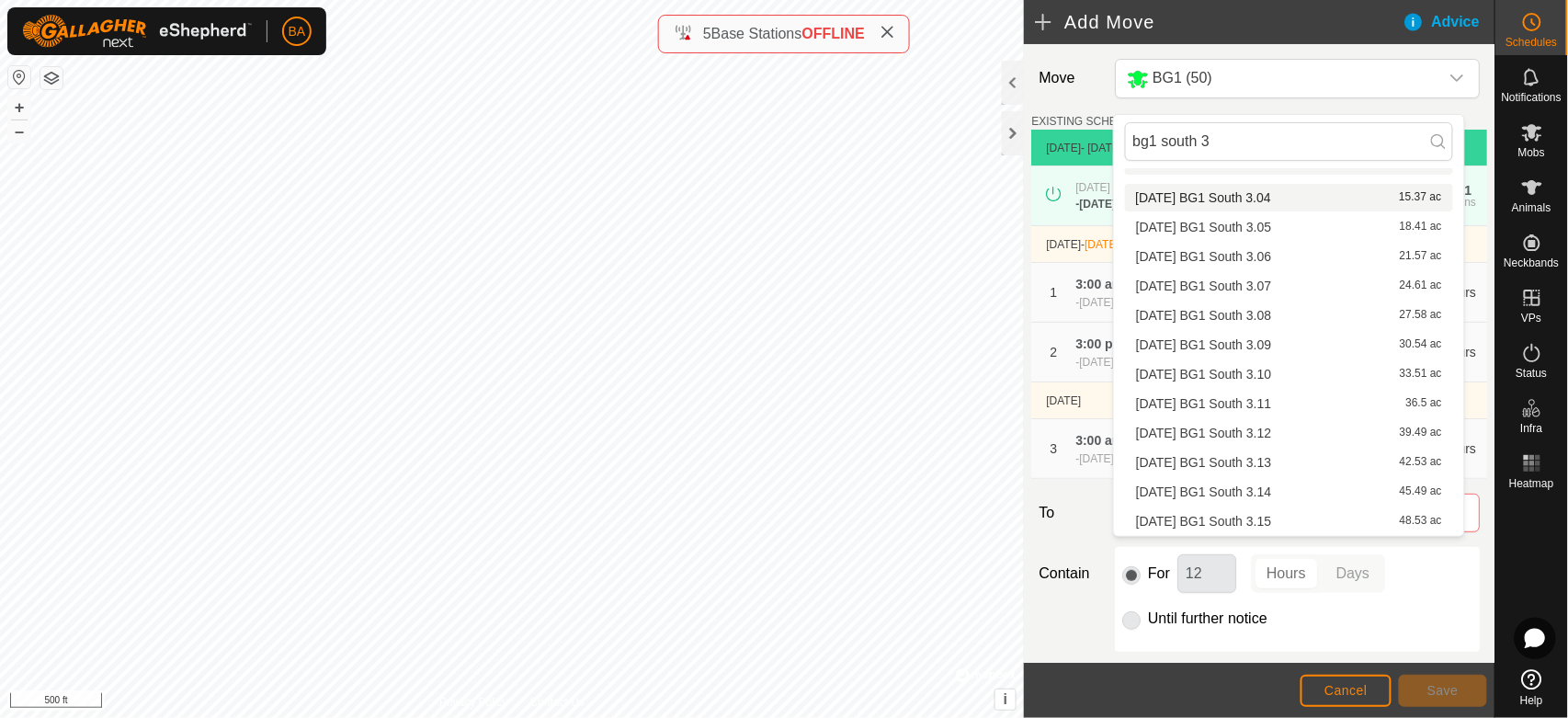 scroll, scrollTop: 0, scrollLeft: 0, axis: both 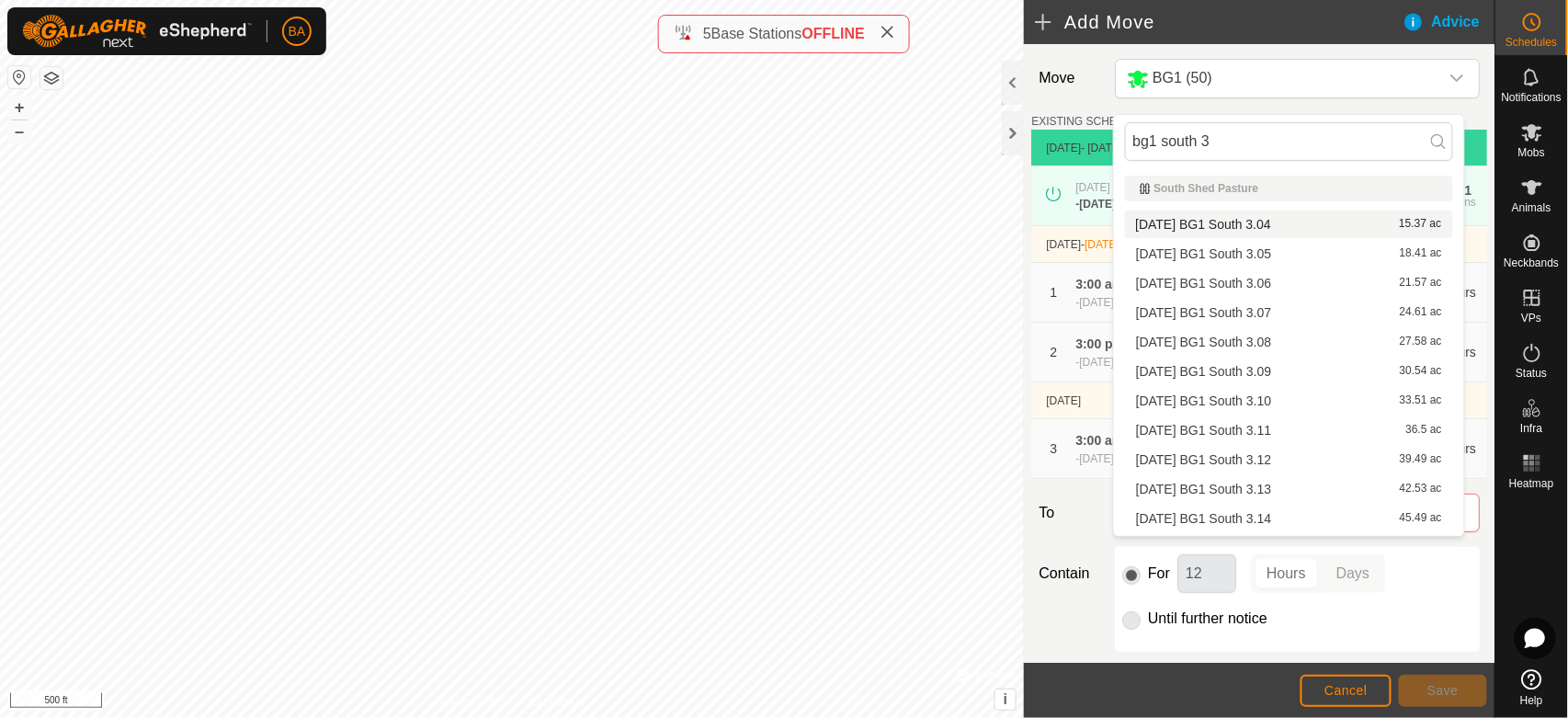 click on "2025-07-27 BG1 South 3.04  15.37 ac" at bounding box center (1289, 224) 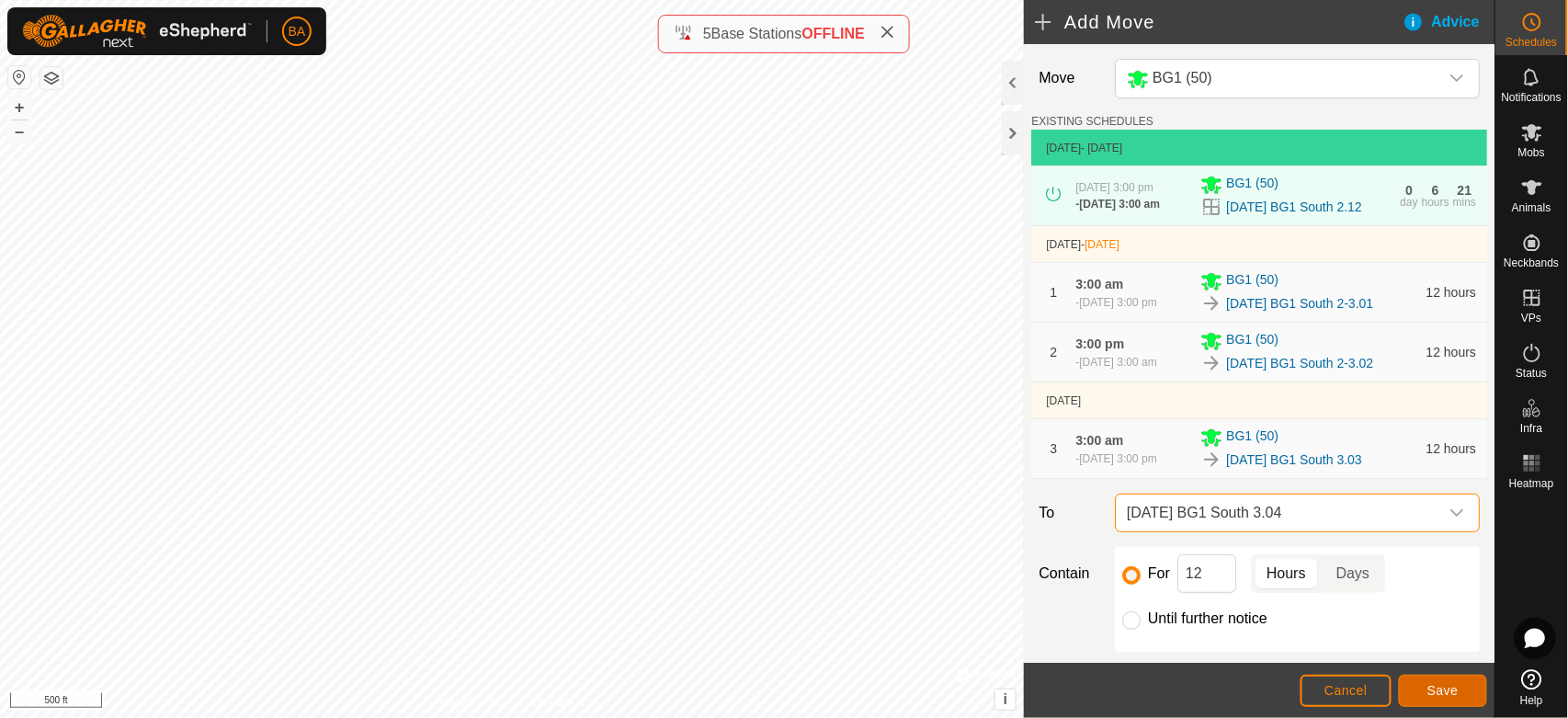click on "Save" 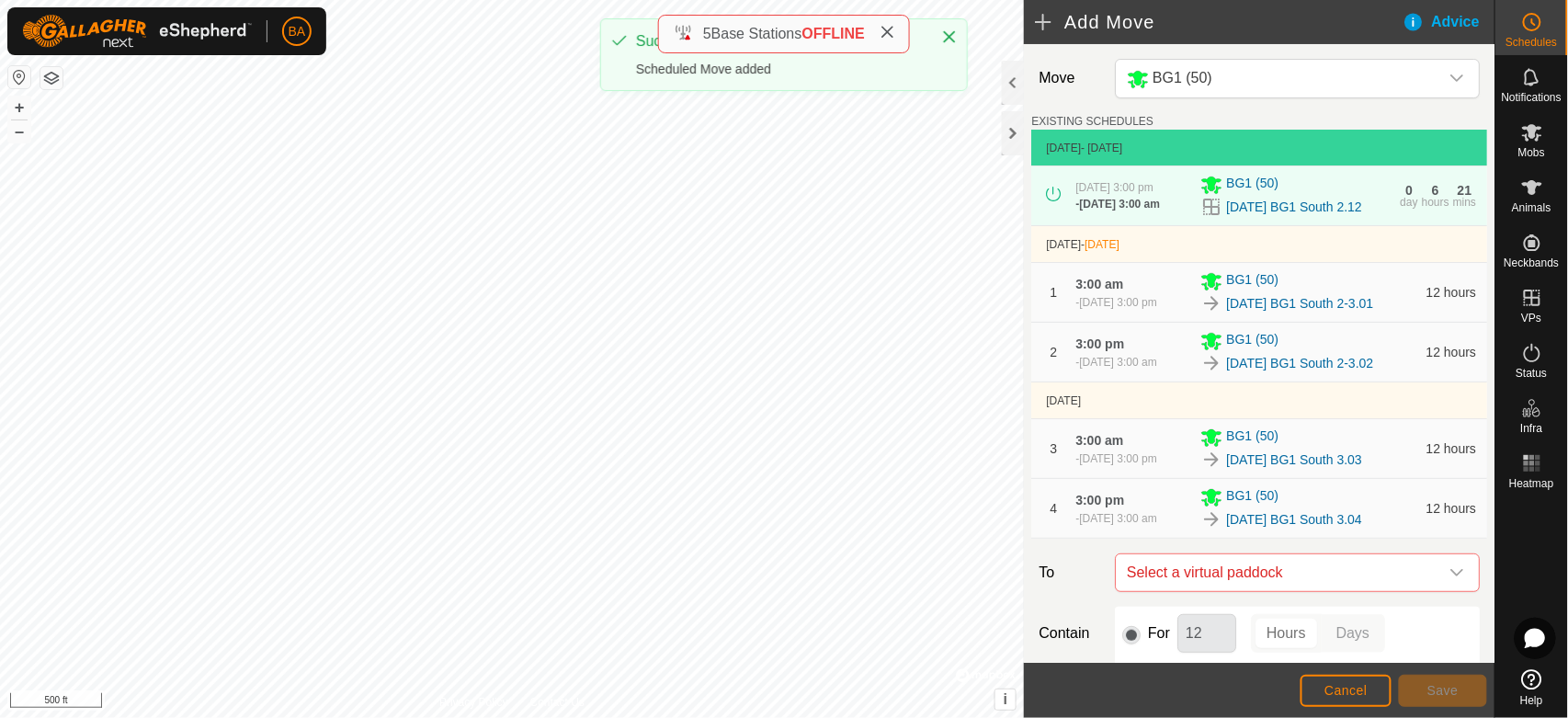 click on "Select a virtual paddock" at bounding box center (1278, 573) 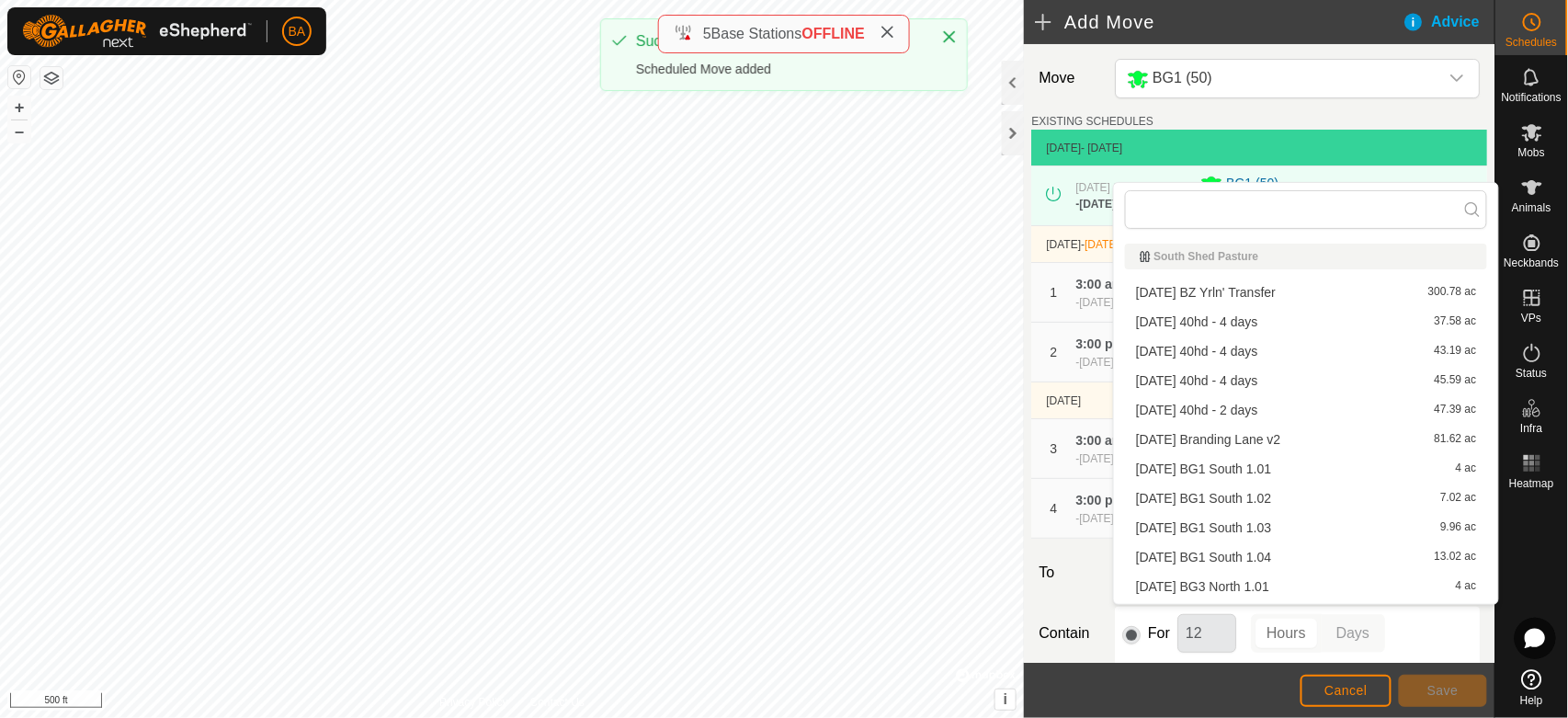 type on "bg1 south 3" 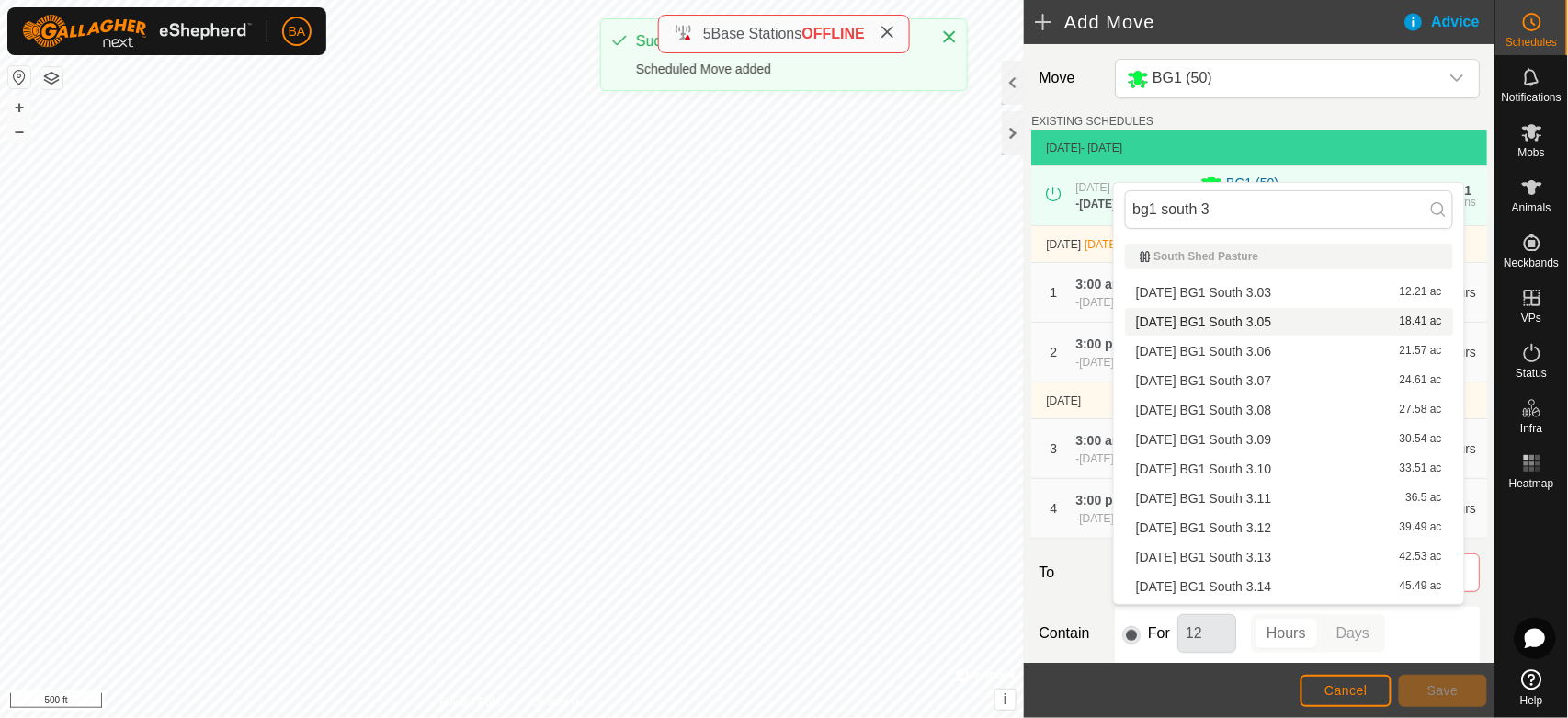 click on "2025-07-27 BG1 South 3.05  18.41 ac" at bounding box center [1289, 322] 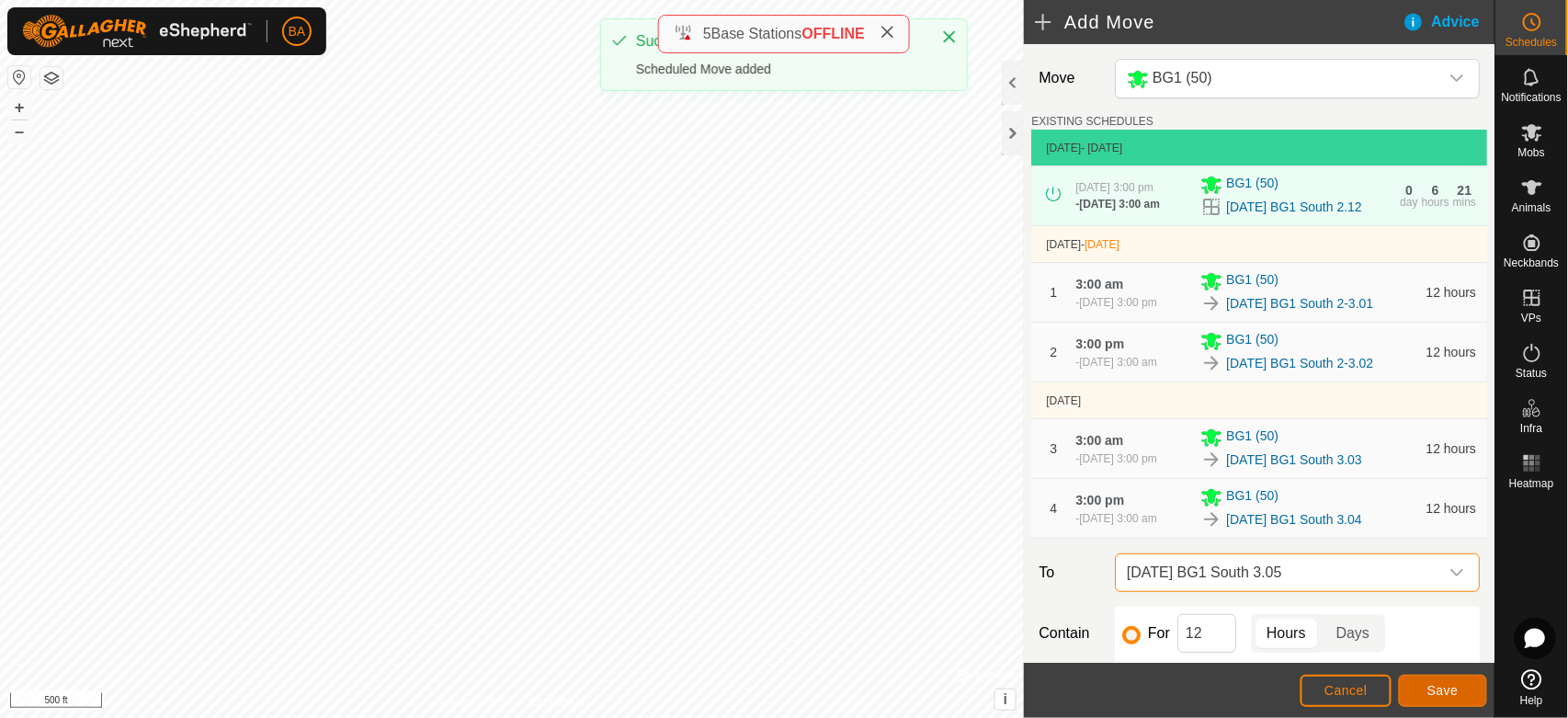 click on "Save" 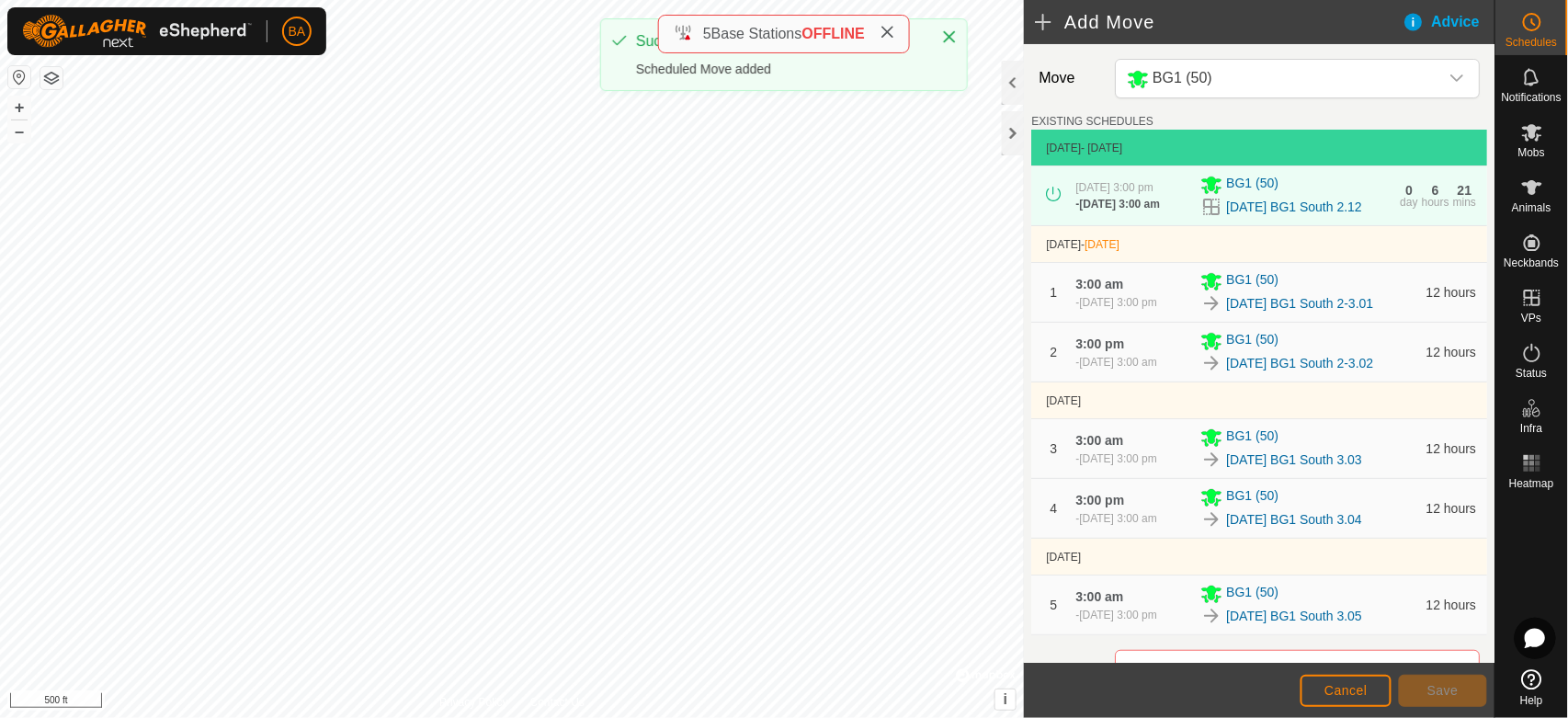 scroll, scrollTop: 416, scrollLeft: 0, axis: vertical 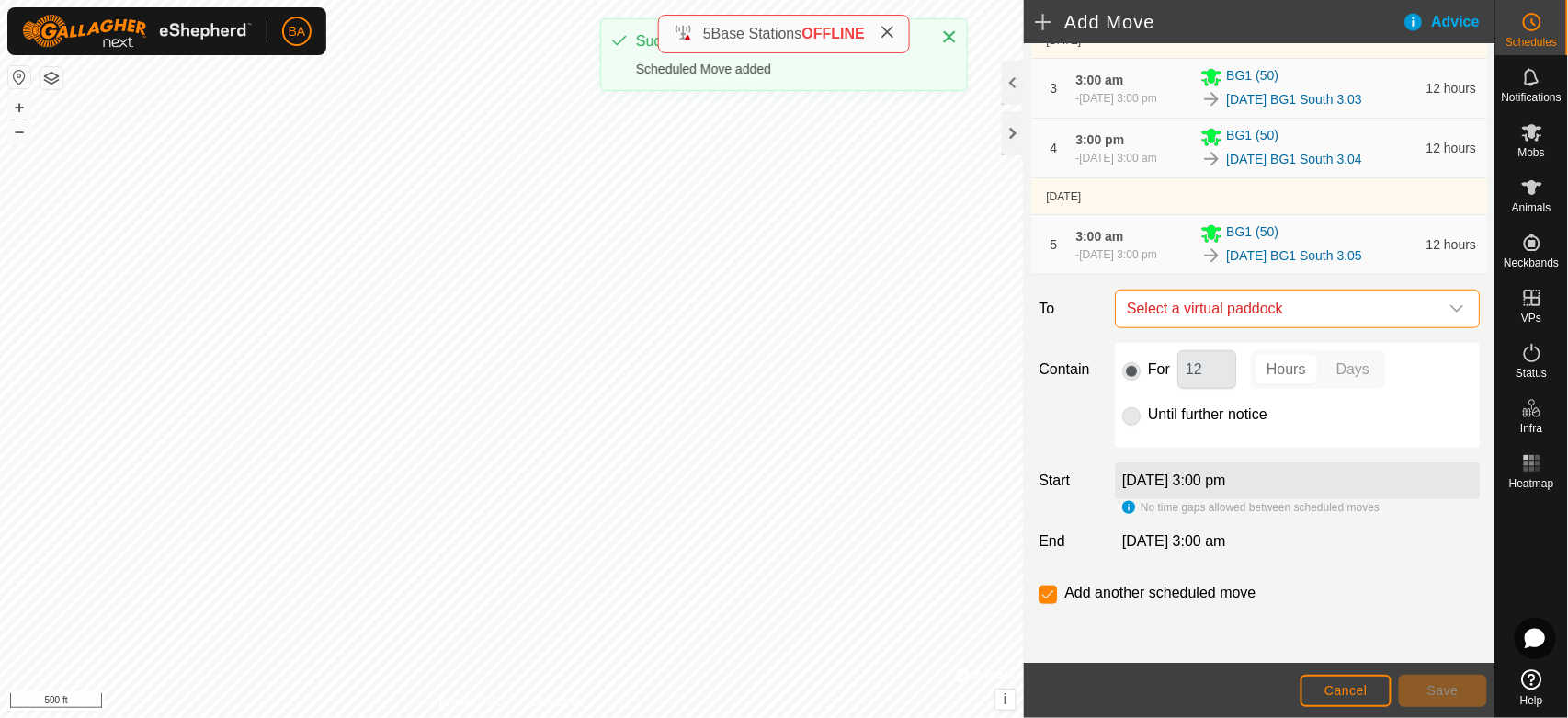 click on "Select a virtual paddock" at bounding box center [1278, 309] 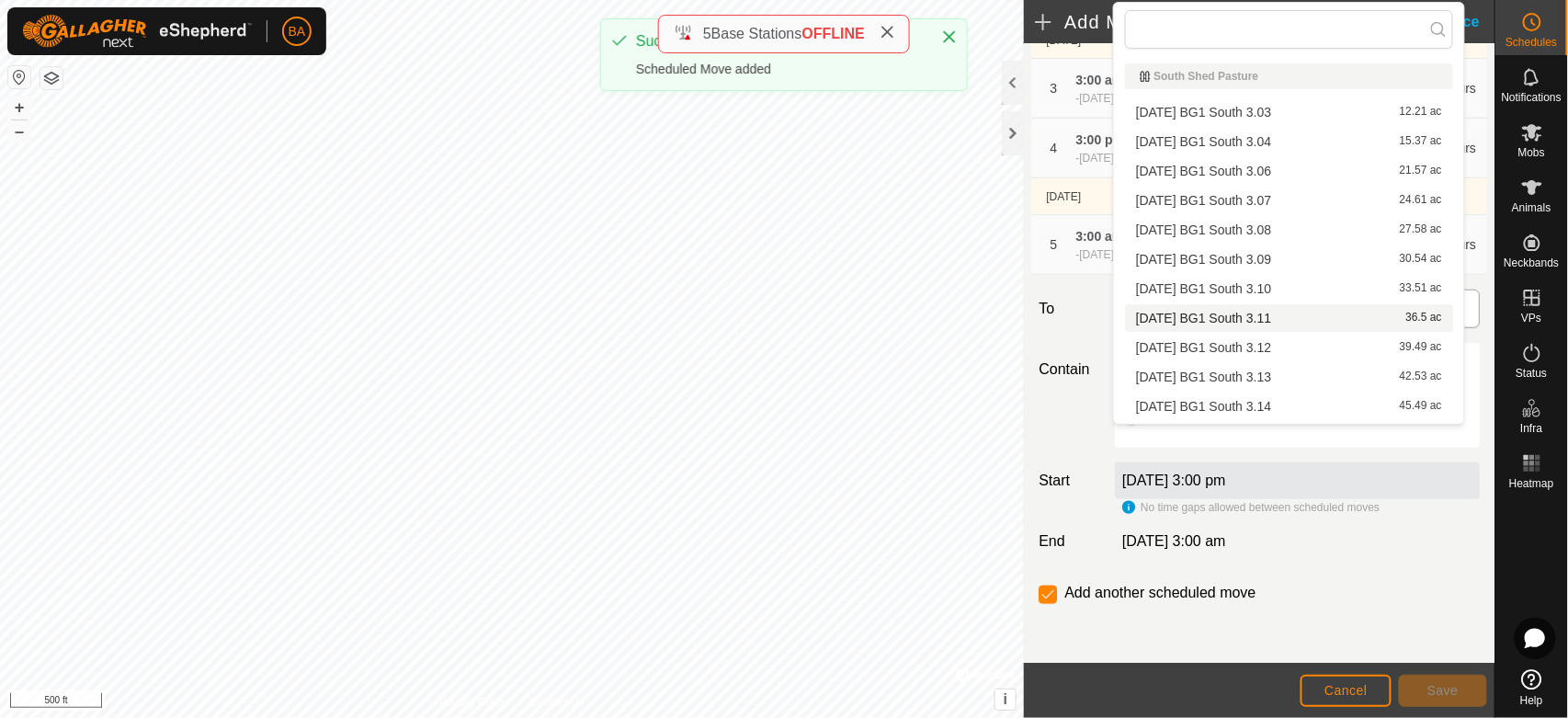 type on "bg1 south 3" 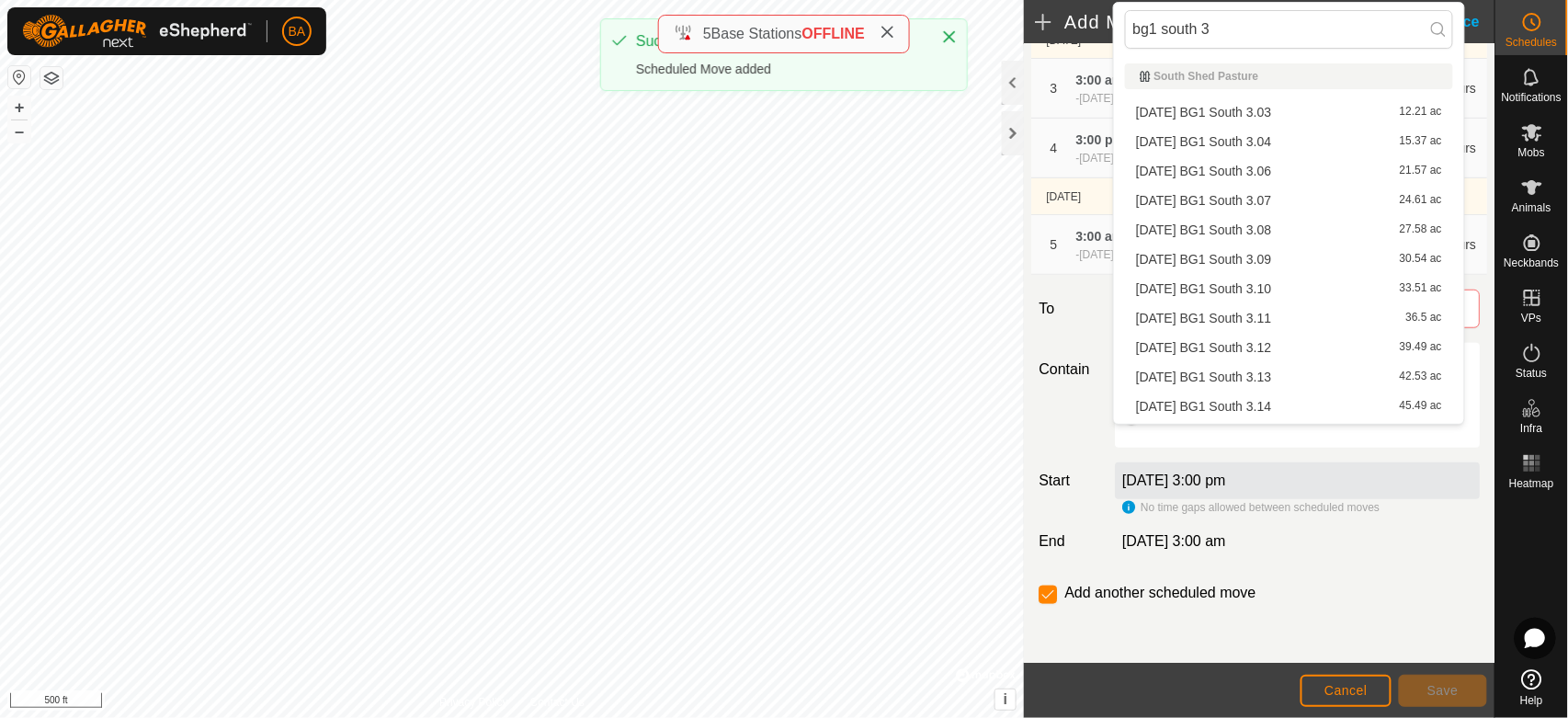 click on "2025-07-27 BG1 South 3.06  21.57 ac" at bounding box center (1289, 171) 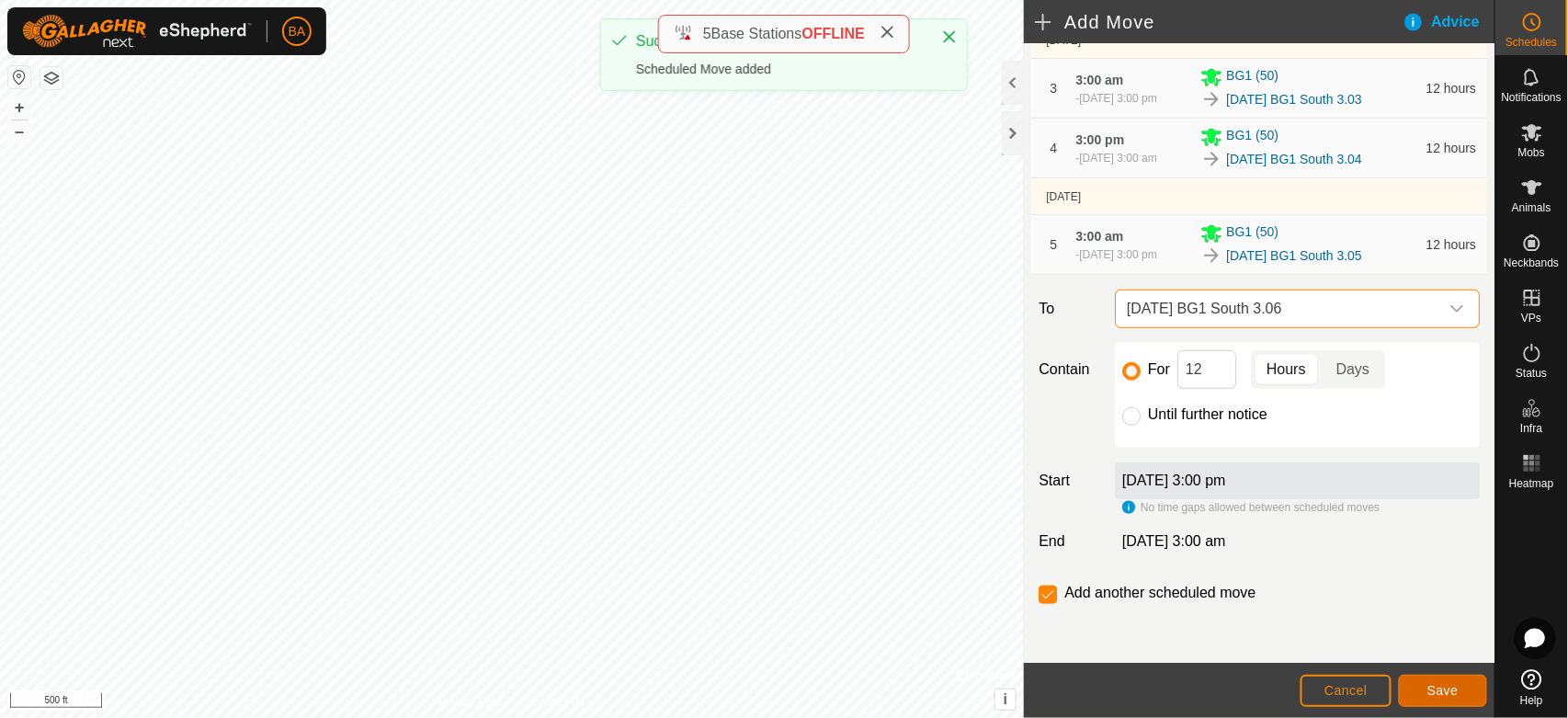 click on "Save" 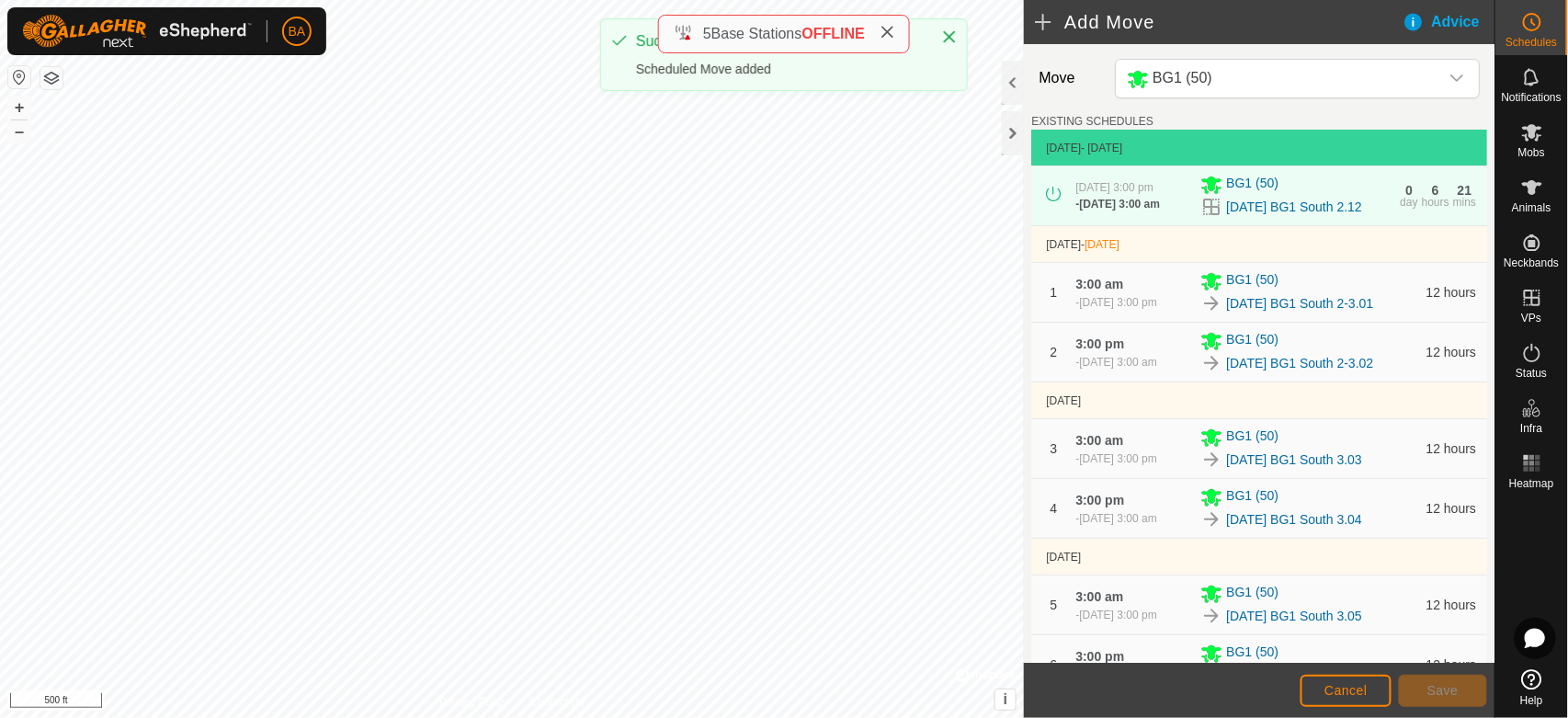 scroll, scrollTop: 476, scrollLeft: 0, axis: vertical 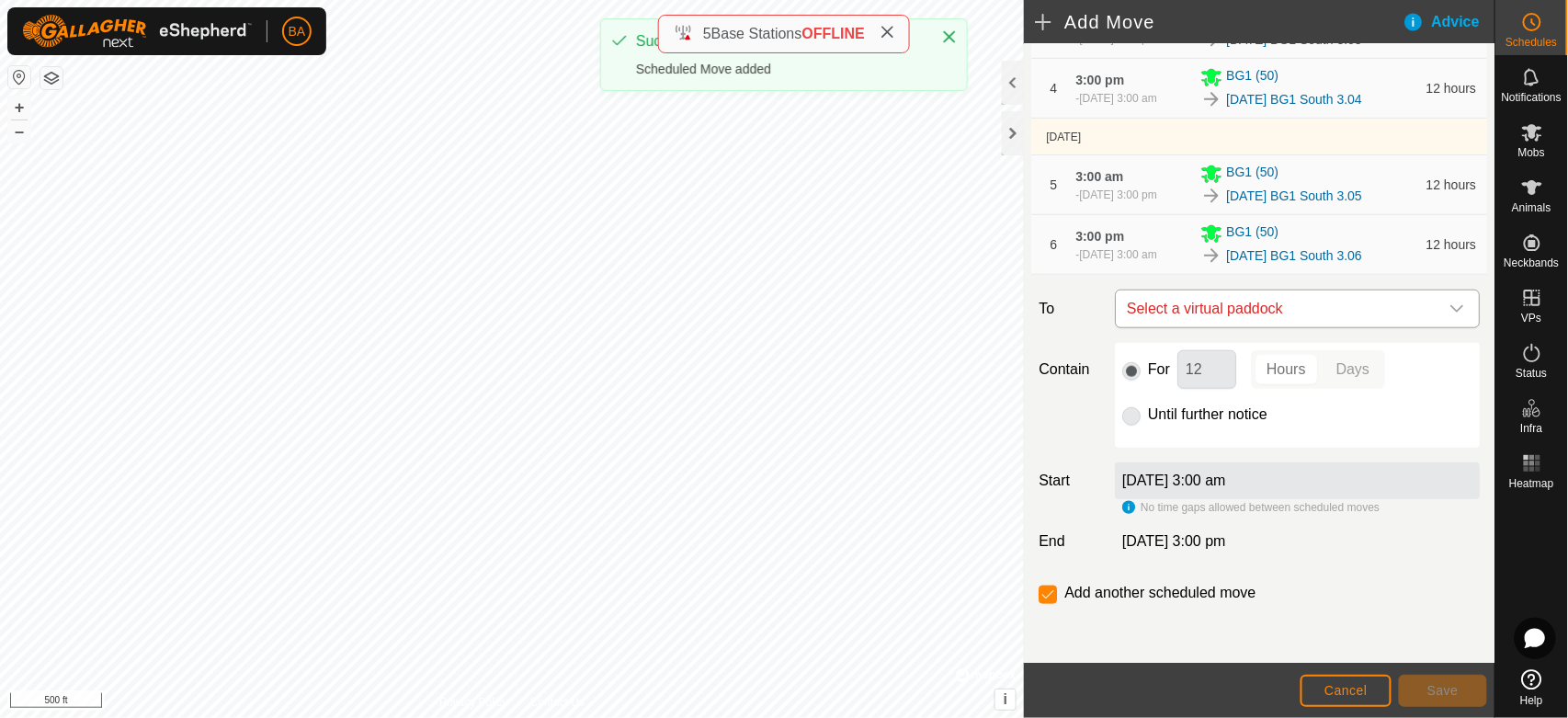 click on "Select a virtual paddock" at bounding box center (1278, 309) 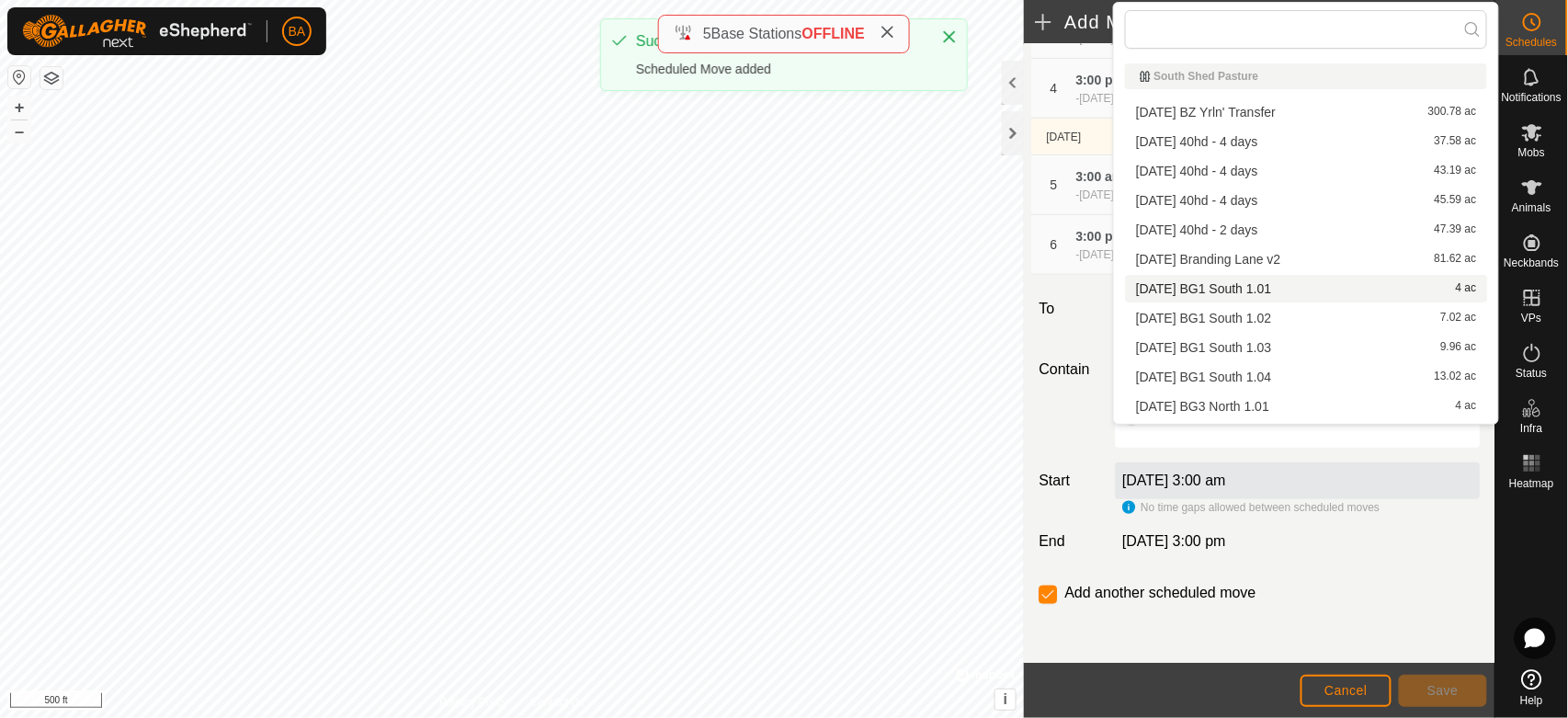 type on "bg1 south 3" 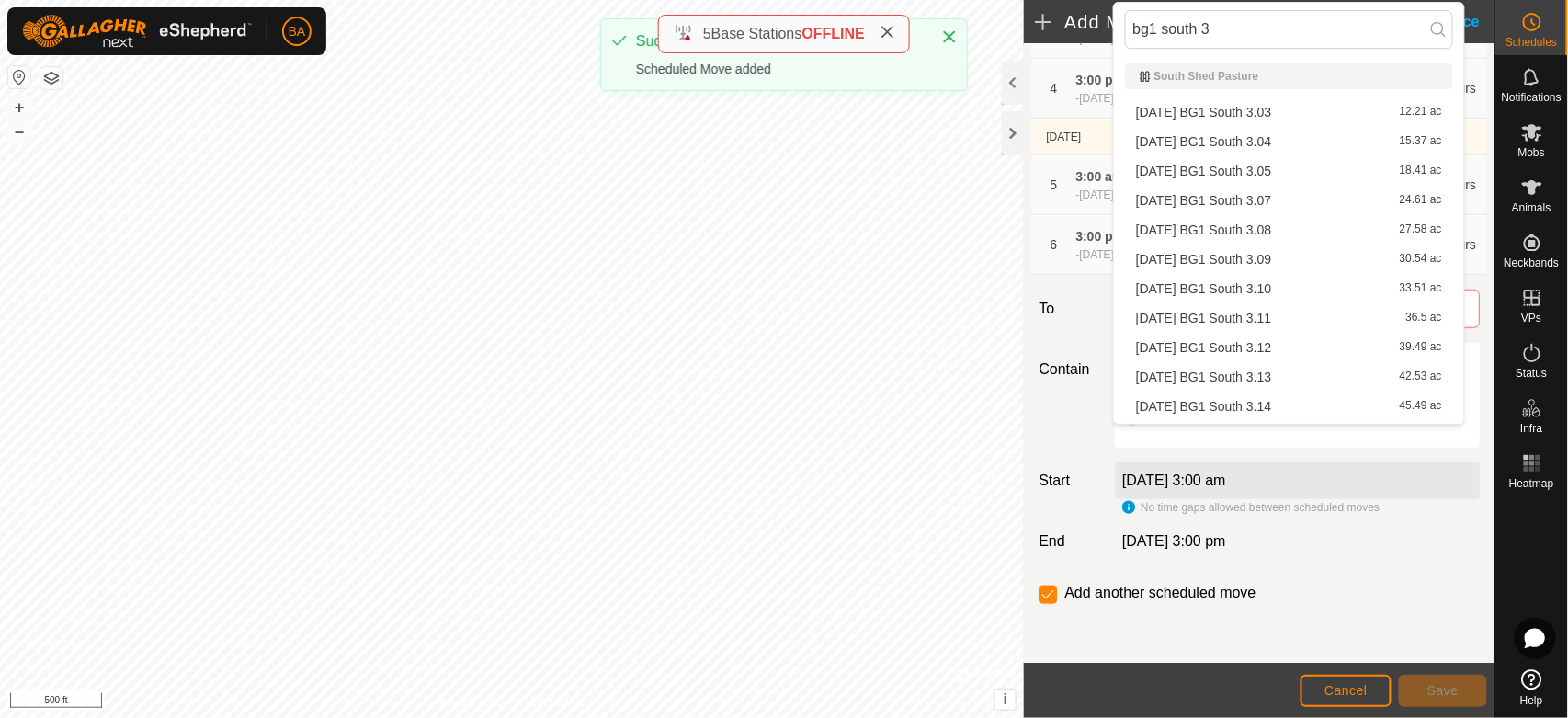 click on "2025-07-27 BG1 South 3.07  24.61 ac" at bounding box center (1289, 200) 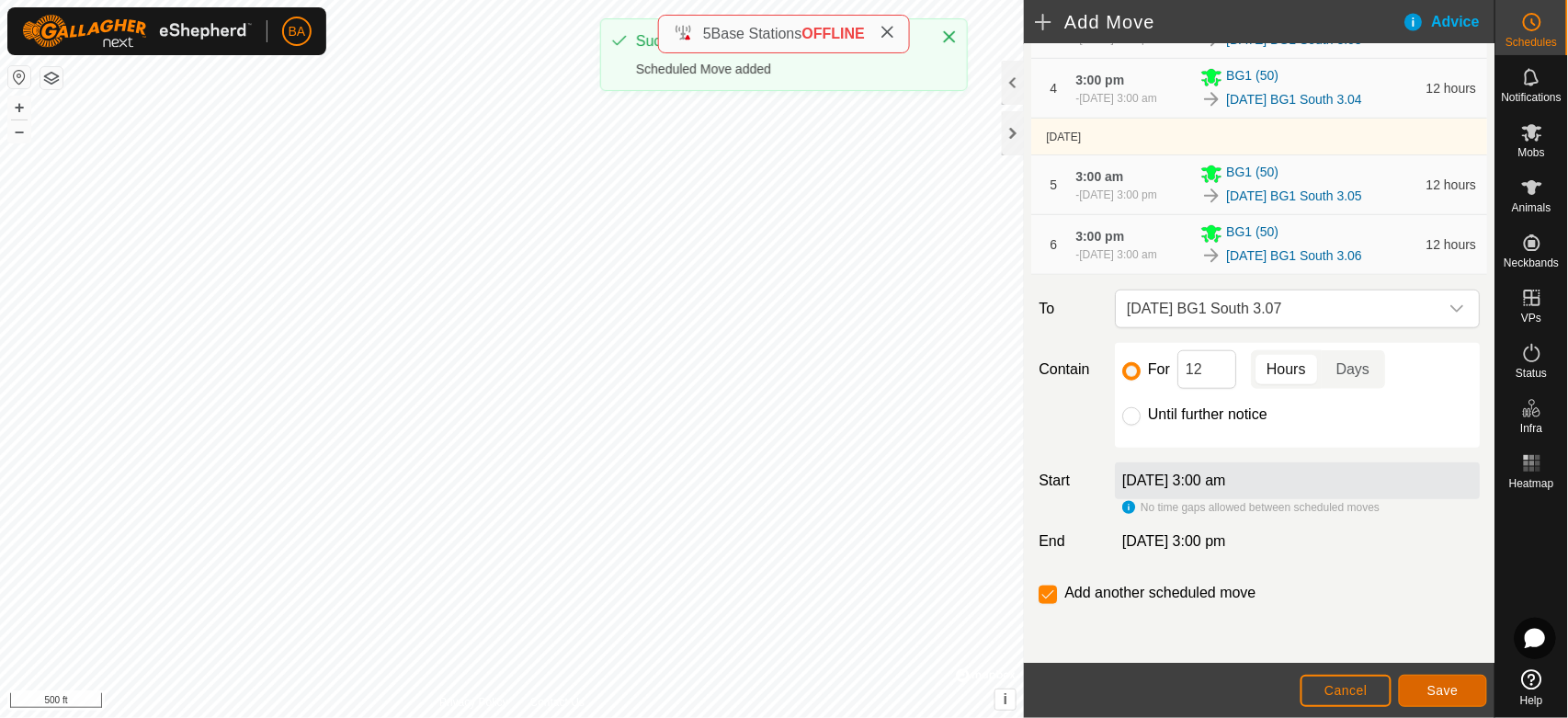 click on "Save" 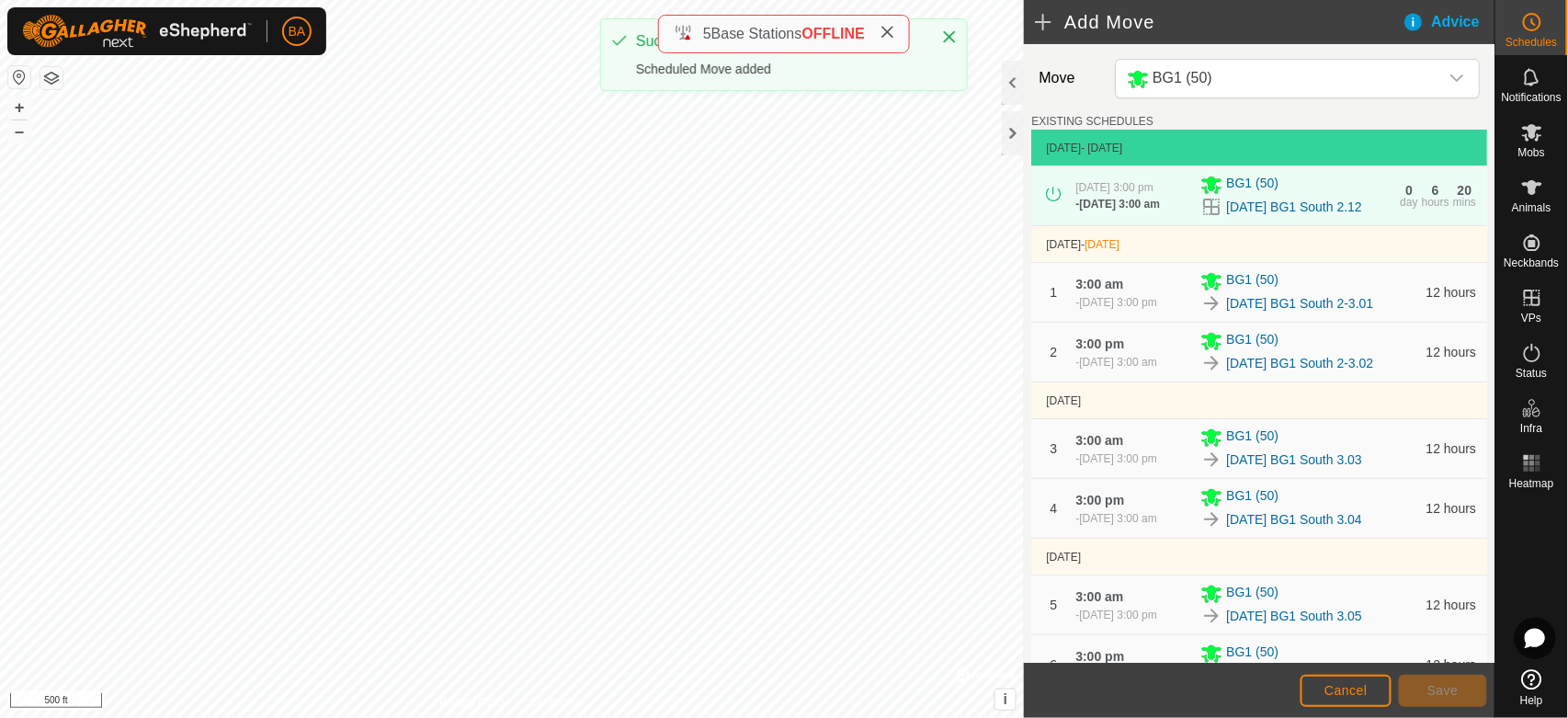 scroll, scrollTop: 510, scrollLeft: 0, axis: vertical 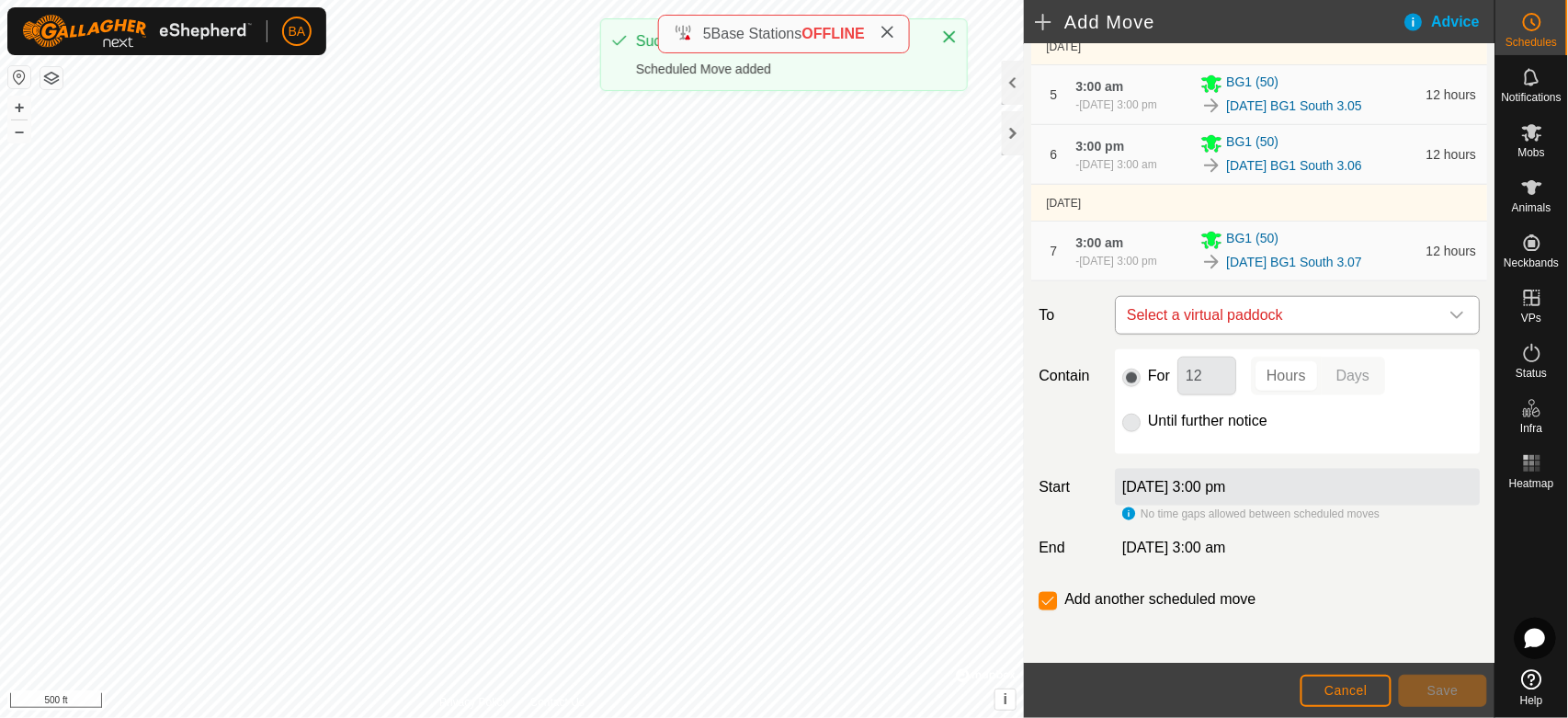 click on "Select a virtual paddock" at bounding box center (1278, 315) 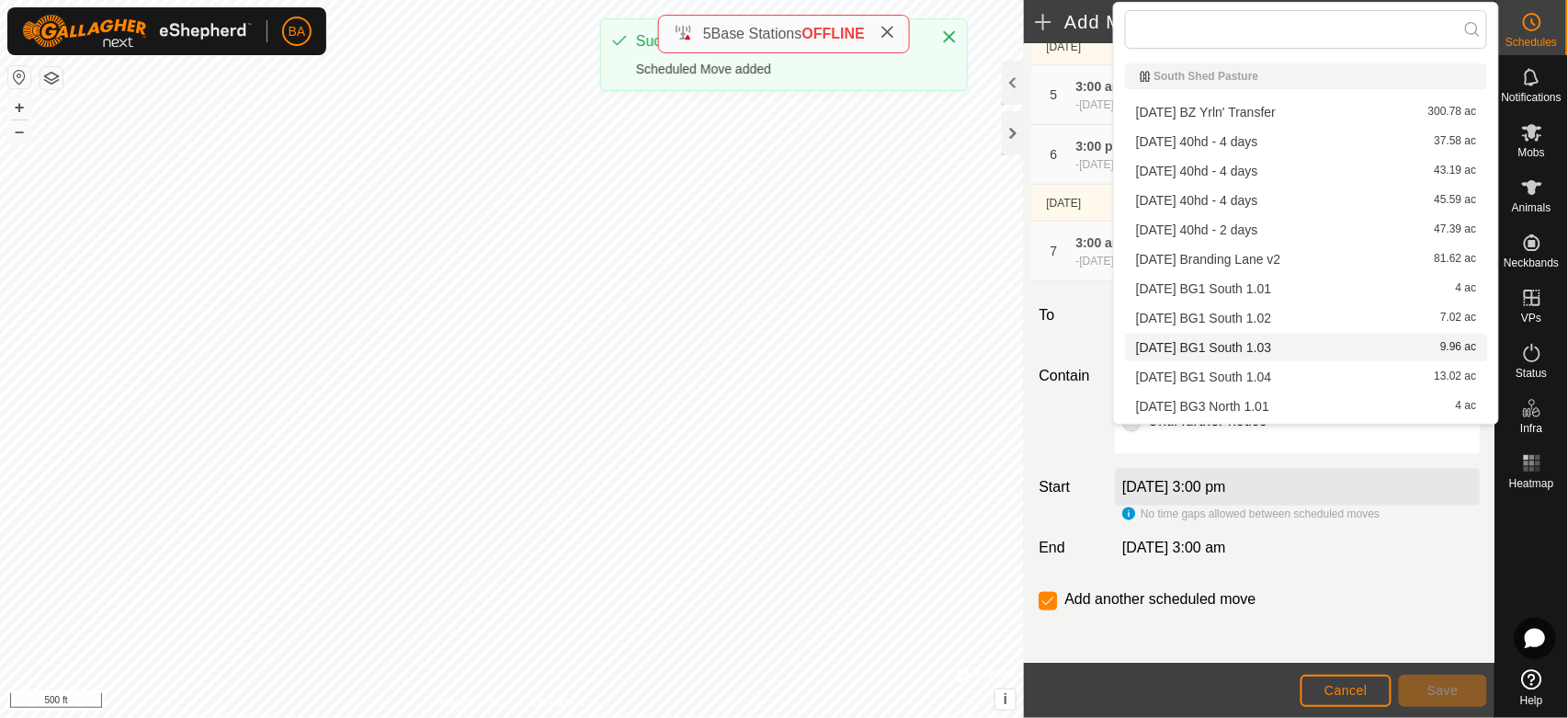 type on "bg1 south 3" 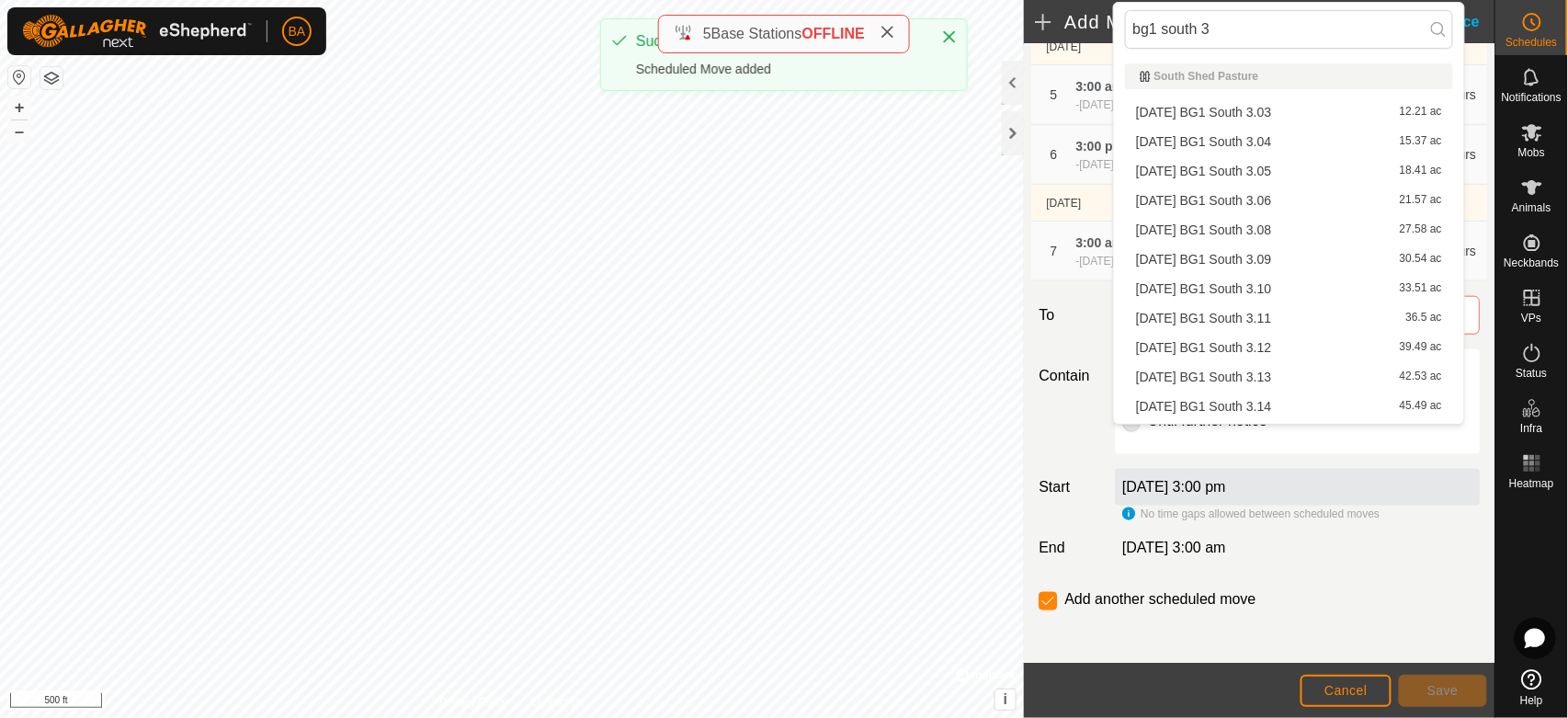 click on "2025-07-27 BG1 South 3.08  27.58 ac" at bounding box center (1289, 230) 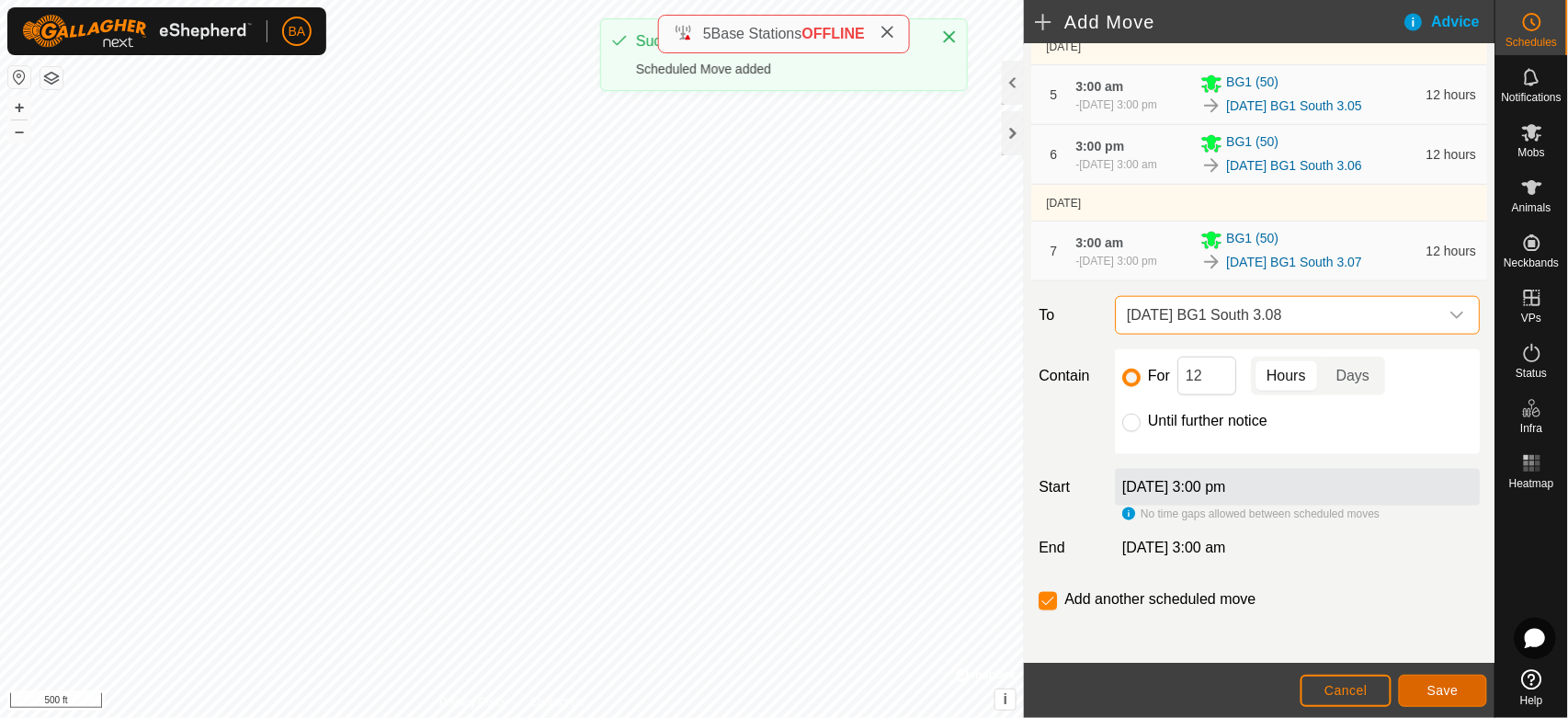 click on "Save" 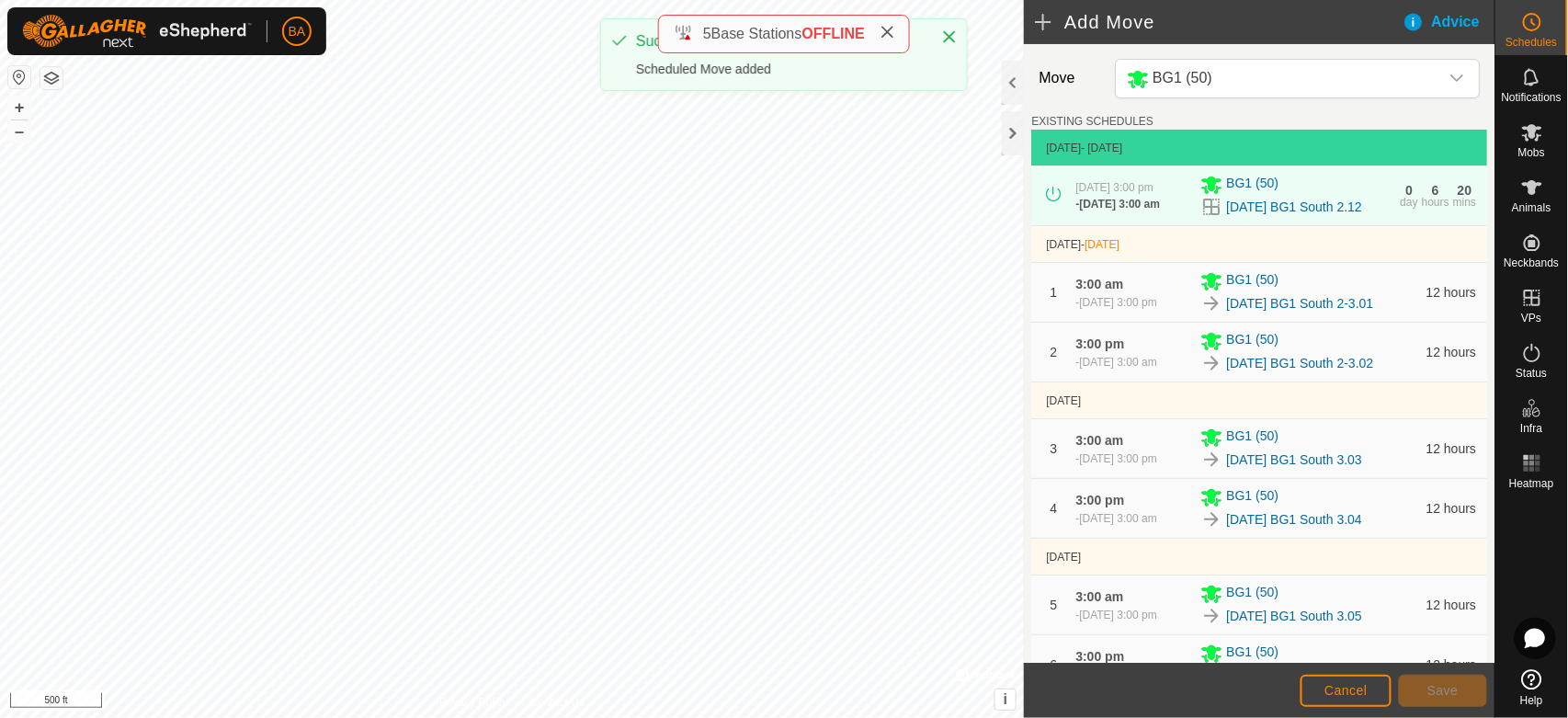 scroll, scrollTop: 510, scrollLeft: 0, axis: vertical 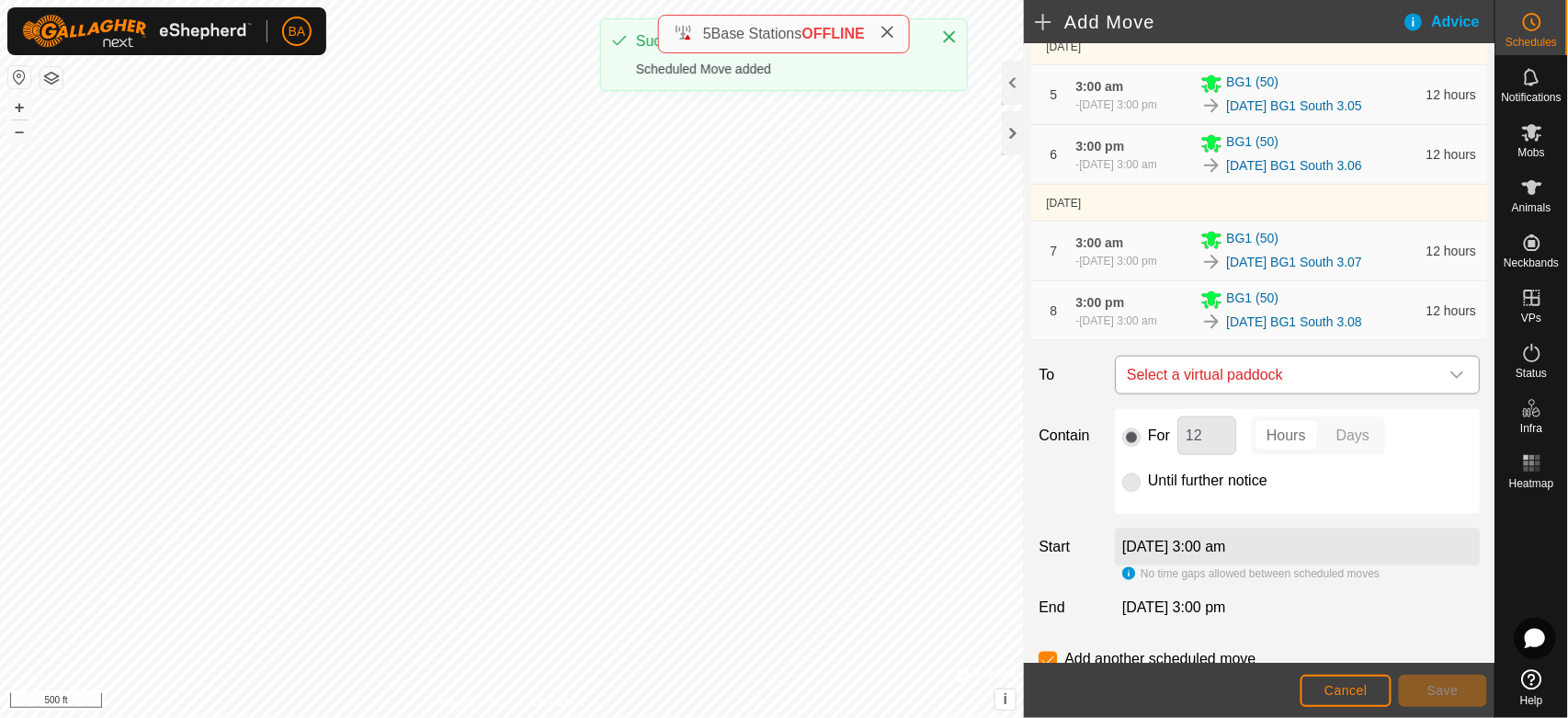 click on "Select a virtual paddock" at bounding box center (1278, 375) 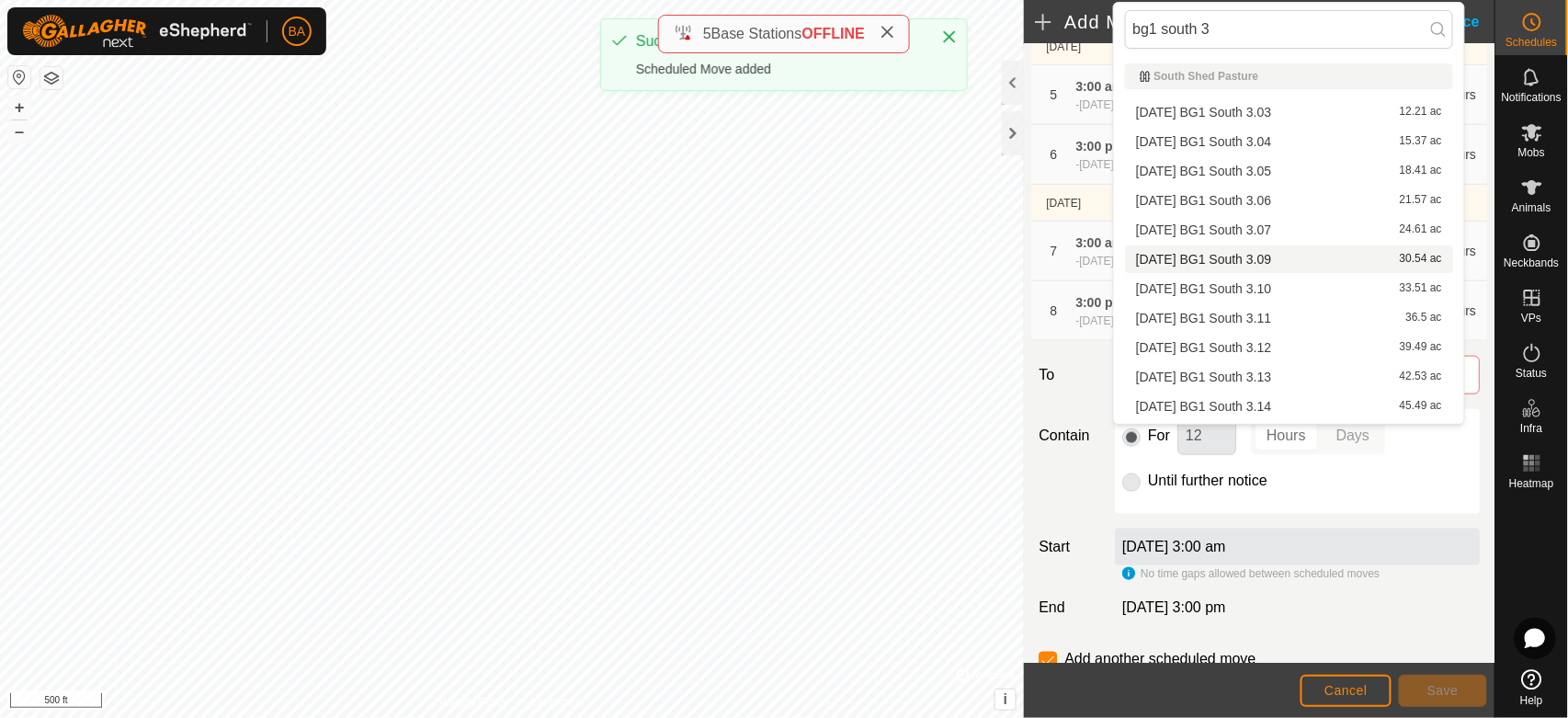 type on "bg1 south 3" 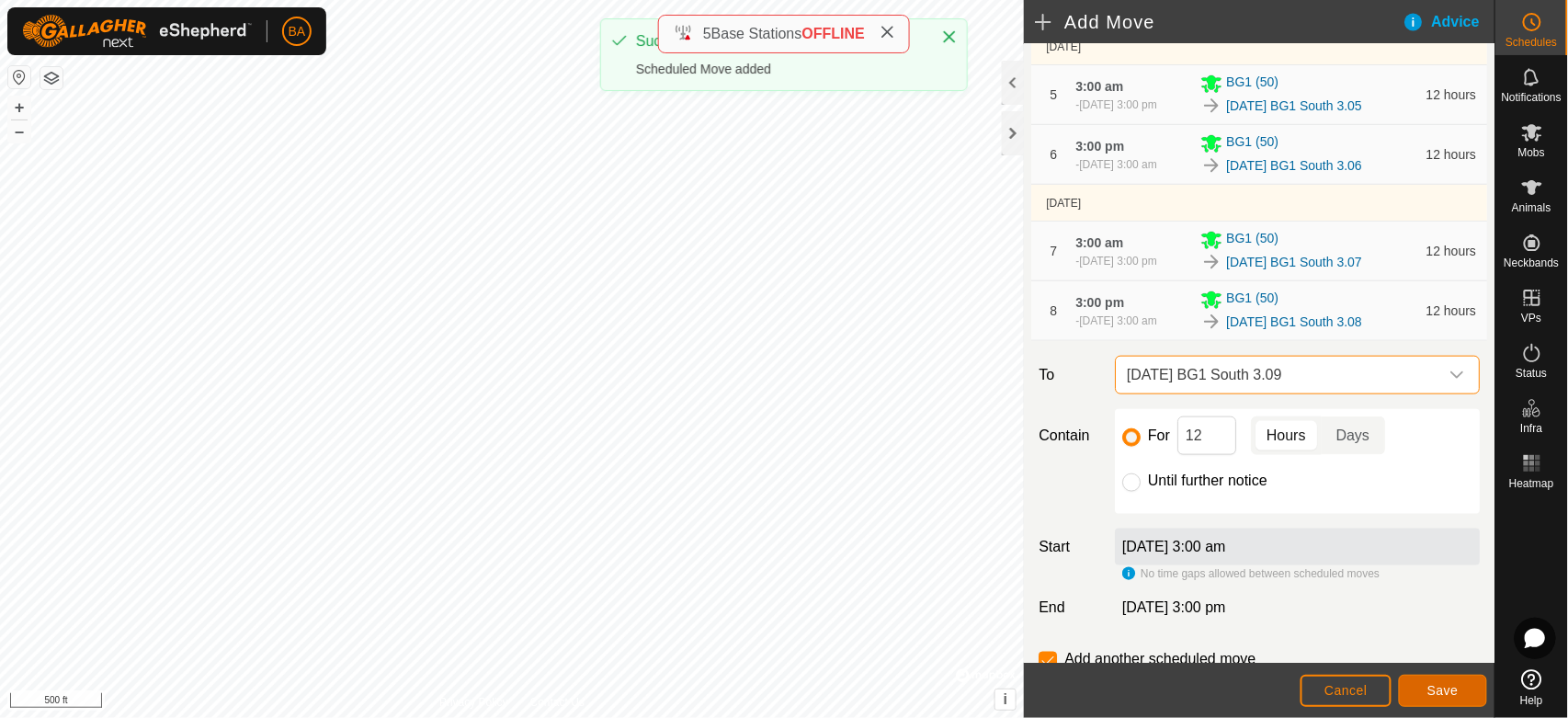 click on "Save" 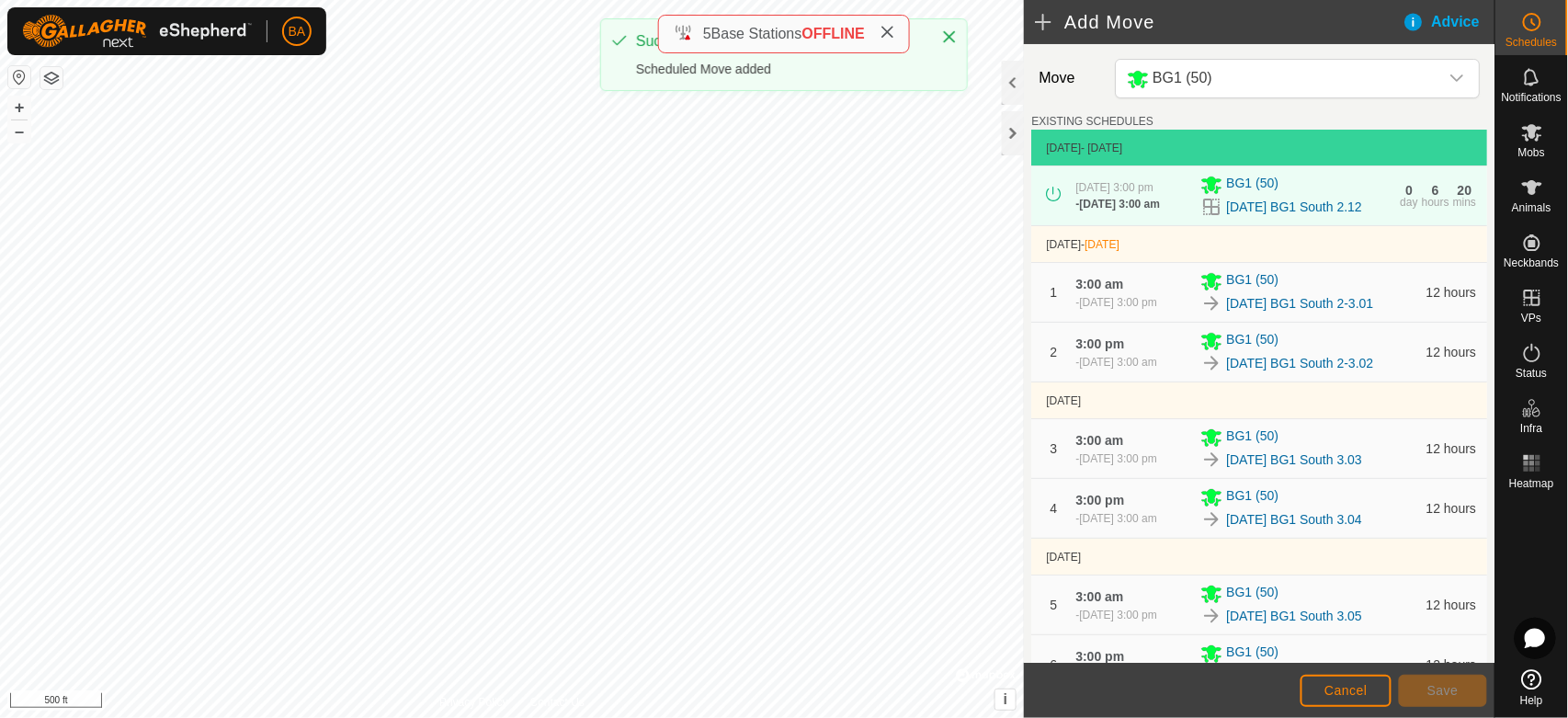scroll, scrollTop: 729, scrollLeft: 0, axis: vertical 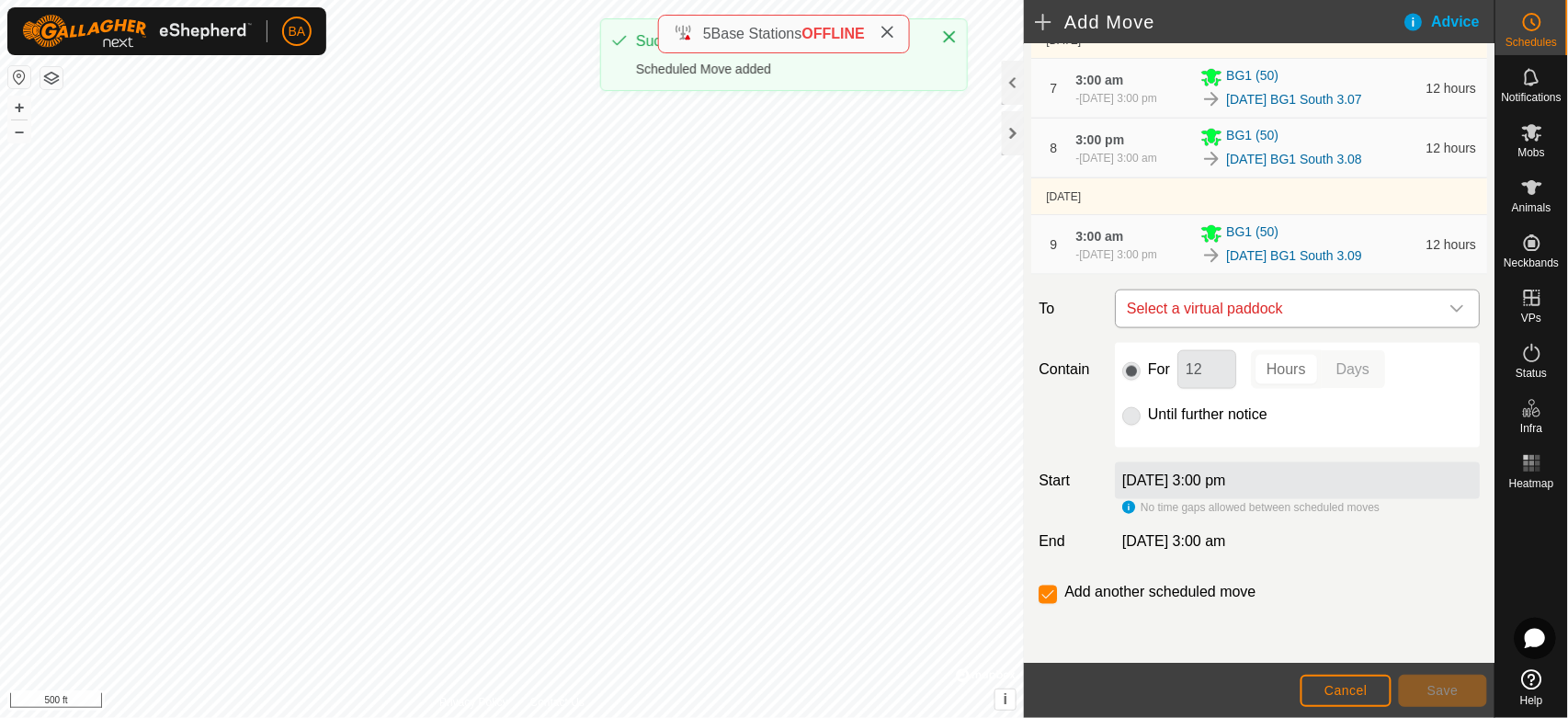 click on "Select a virtual paddock" at bounding box center [1278, 309] 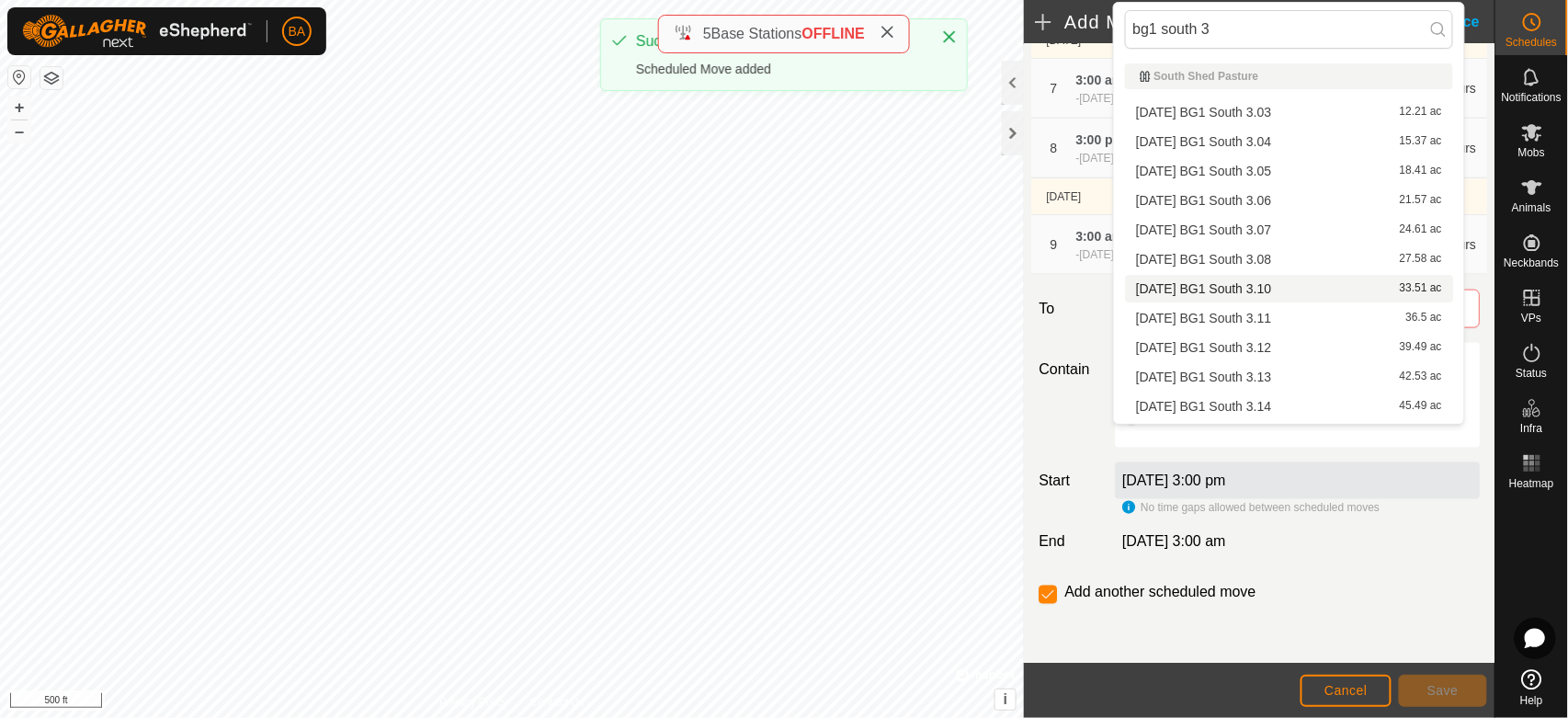 type on "bg1 south 3" 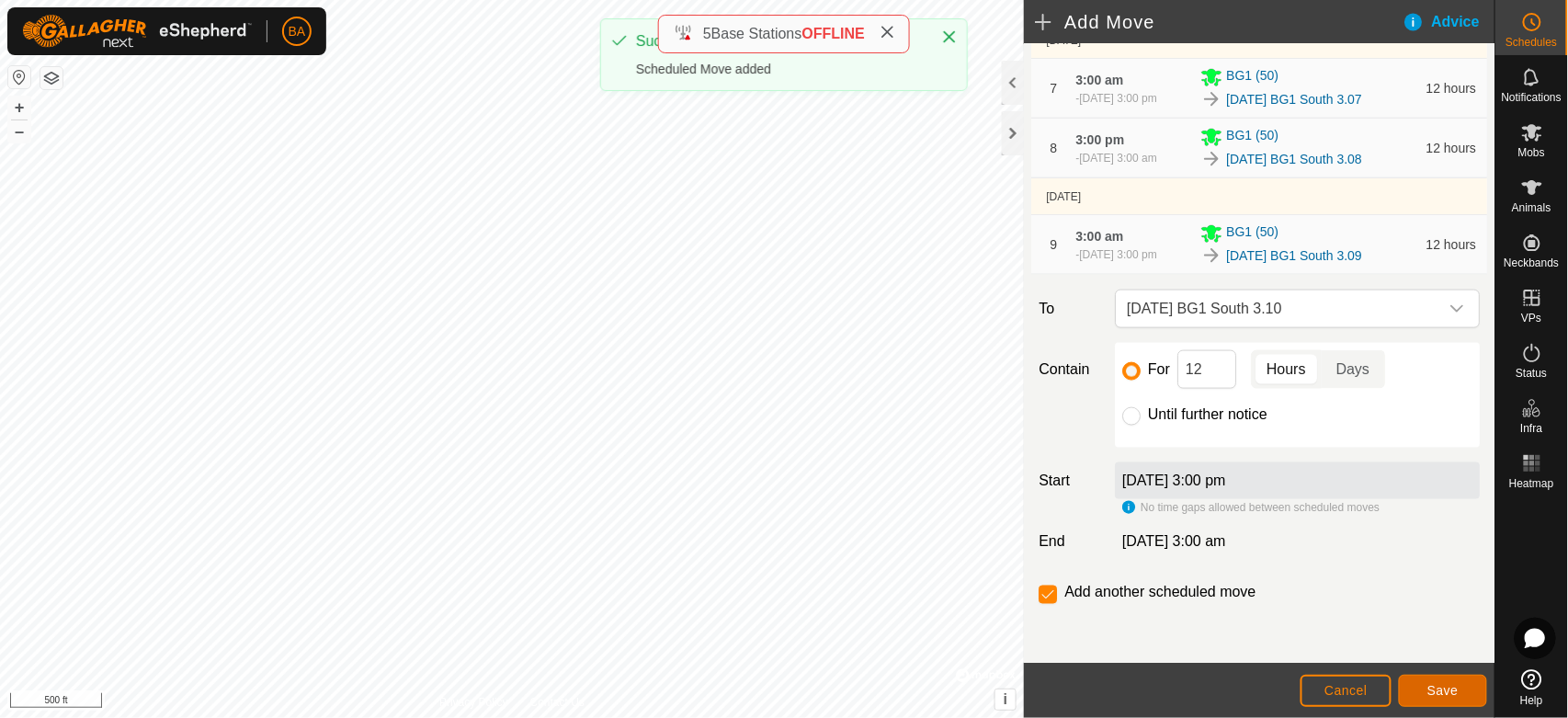 click on "Save" 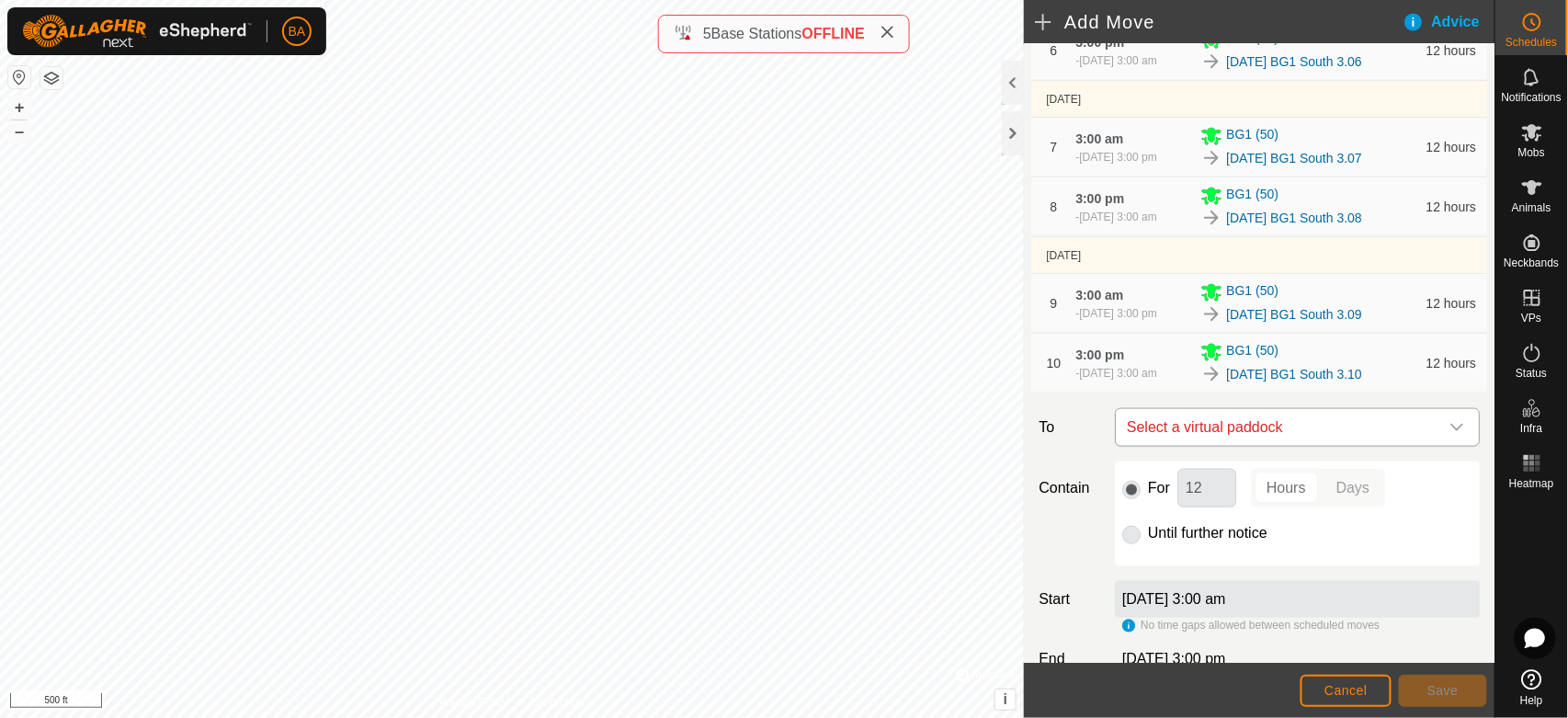 scroll, scrollTop: 714, scrollLeft: 0, axis: vertical 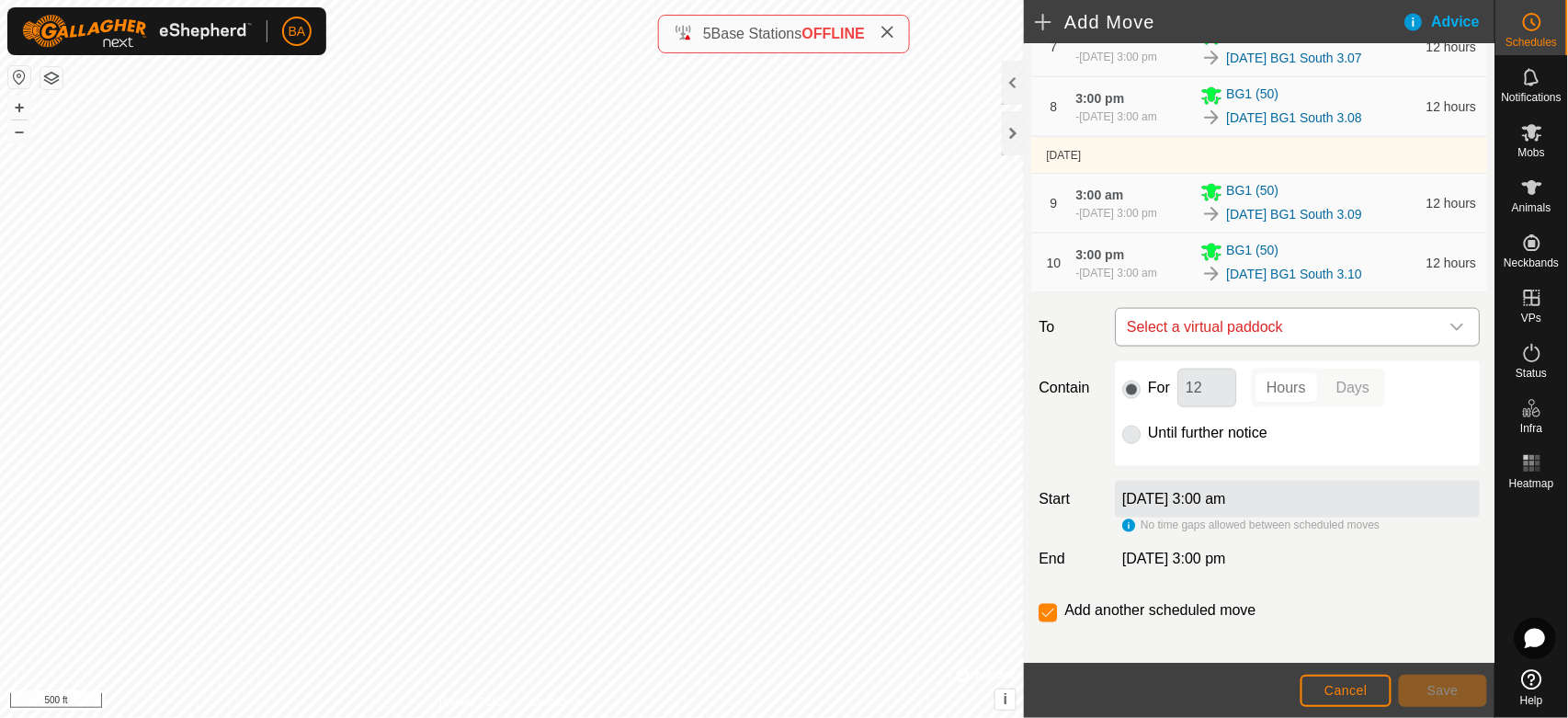 click on "Select a virtual paddock" at bounding box center [1278, 327] 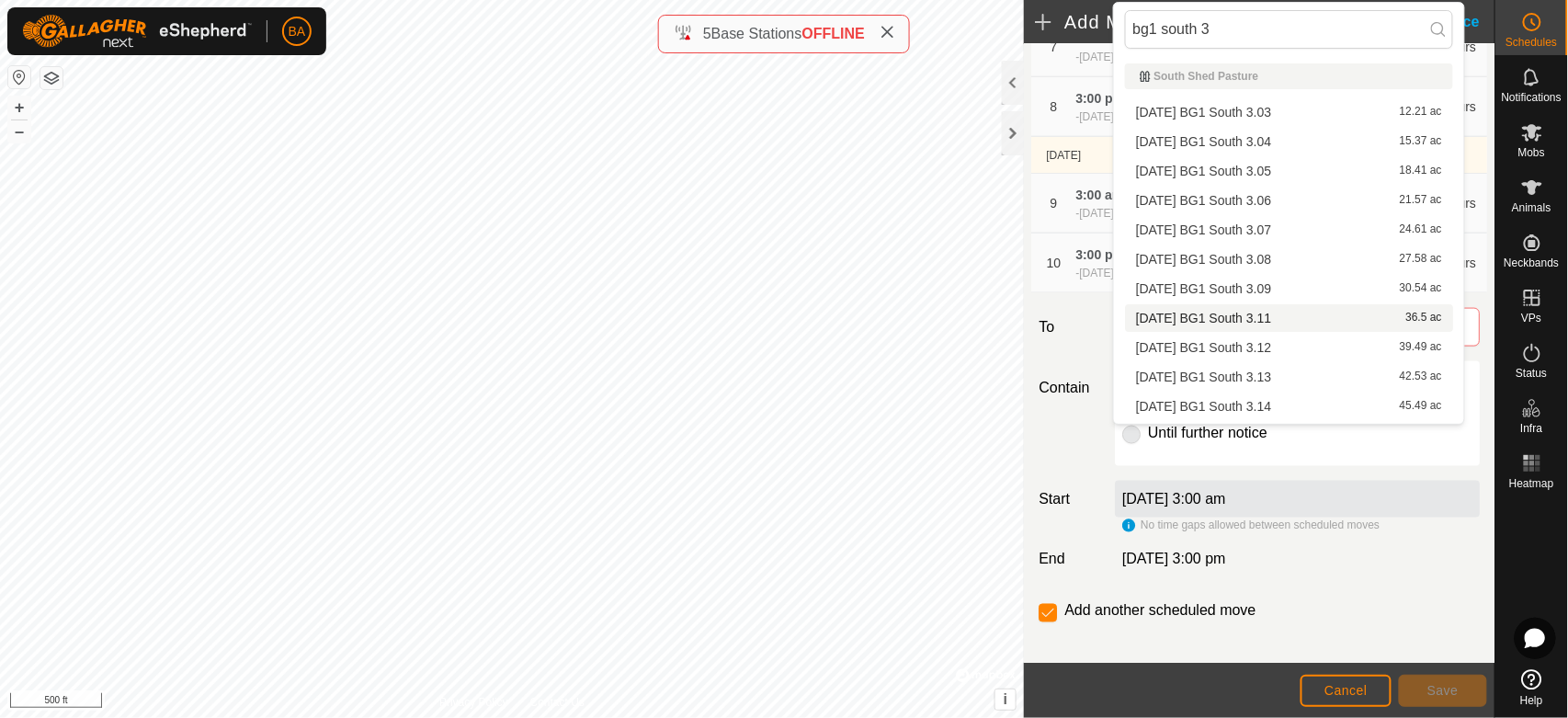 type on "bg1 south 3" 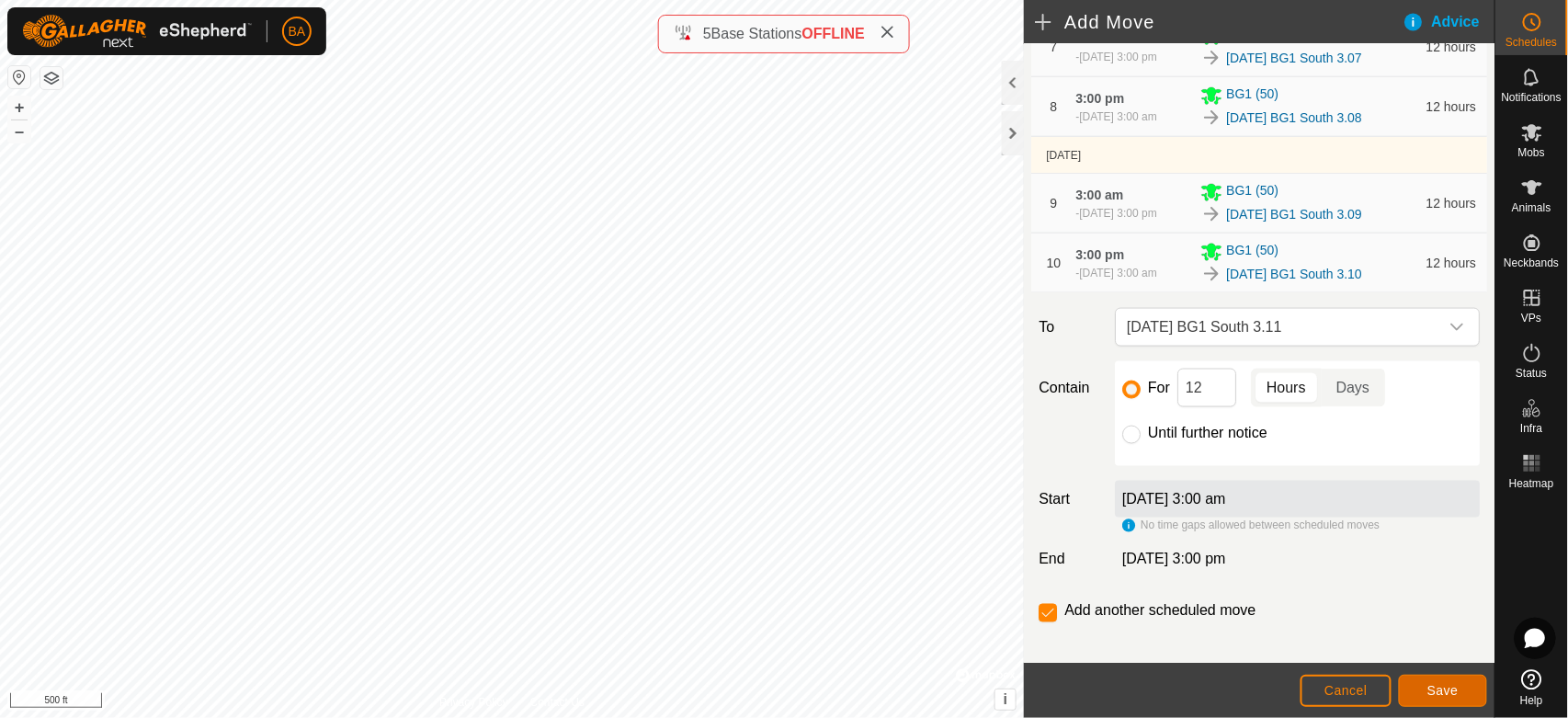 click on "Save" 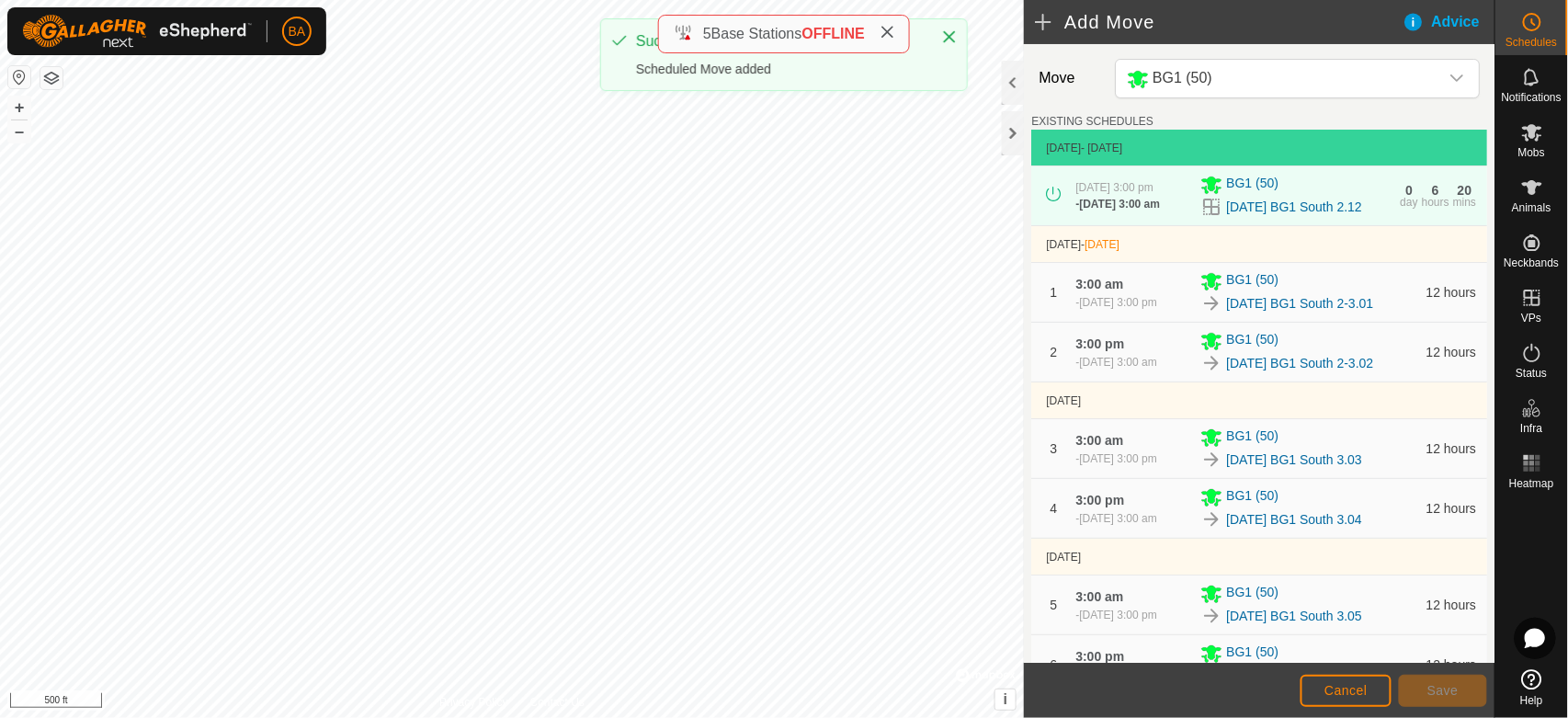 scroll, scrollTop: 885, scrollLeft: 0, axis: vertical 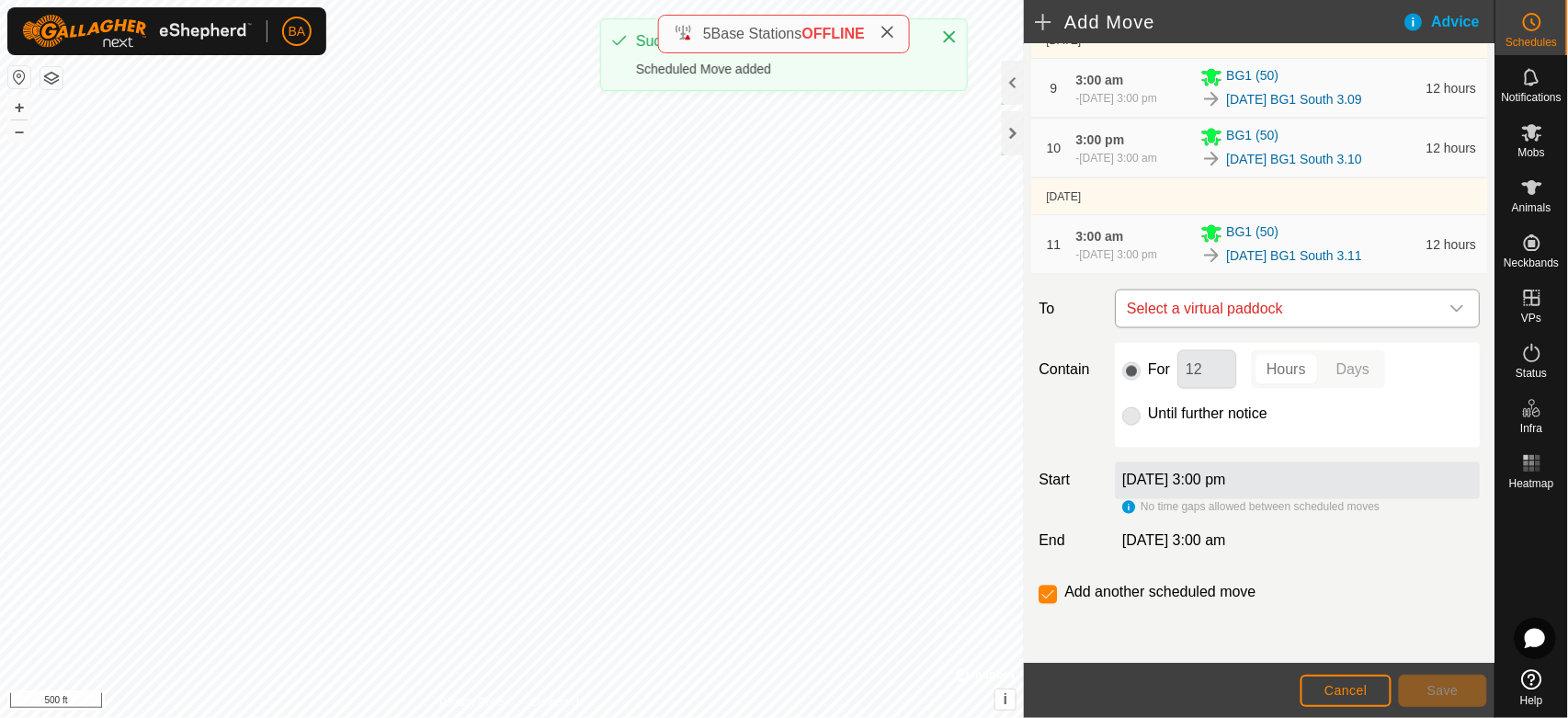 click on "Select a virtual paddock" at bounding box center (1278, 309) 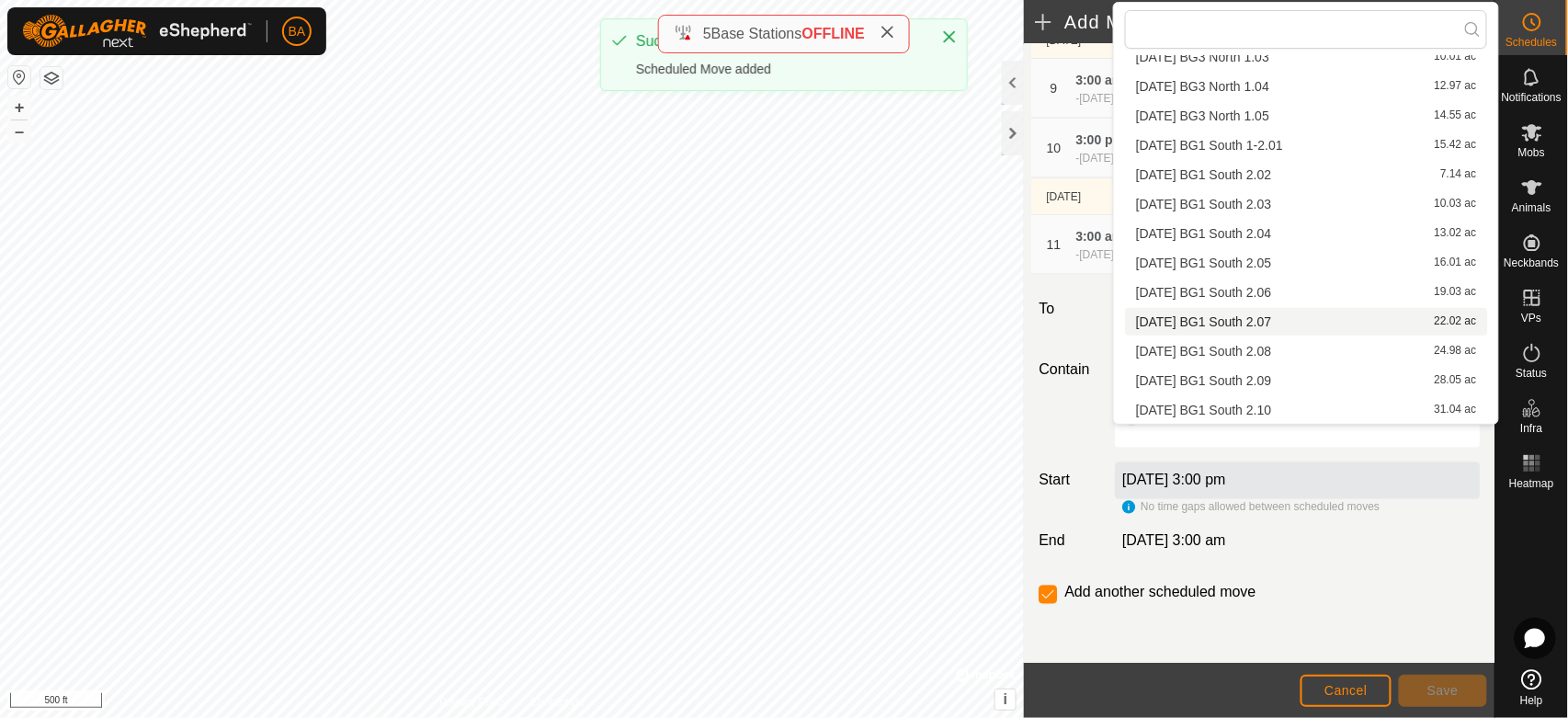 scroll, scrollTop: 408, scrollLeft: 0, axis: vertical 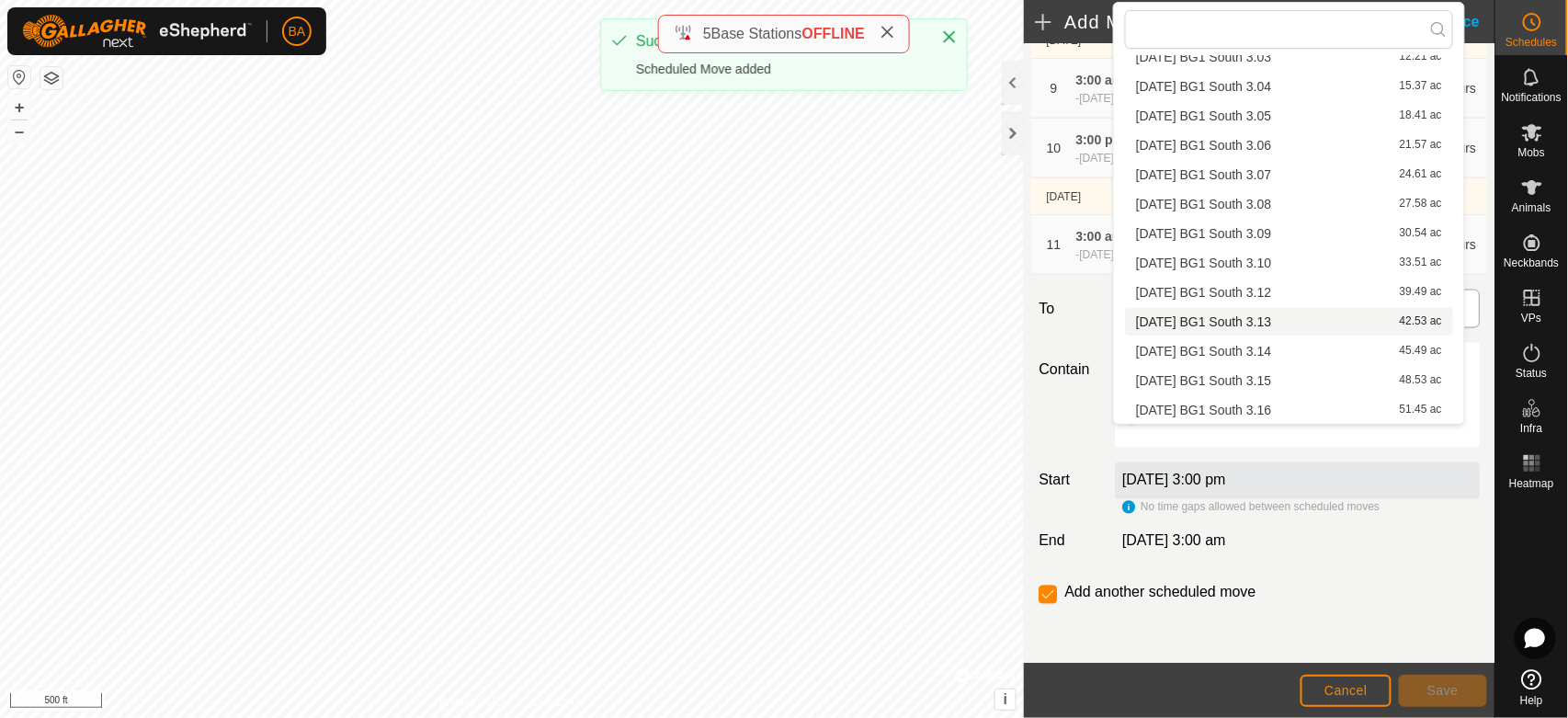 type on "bg1 south 3" 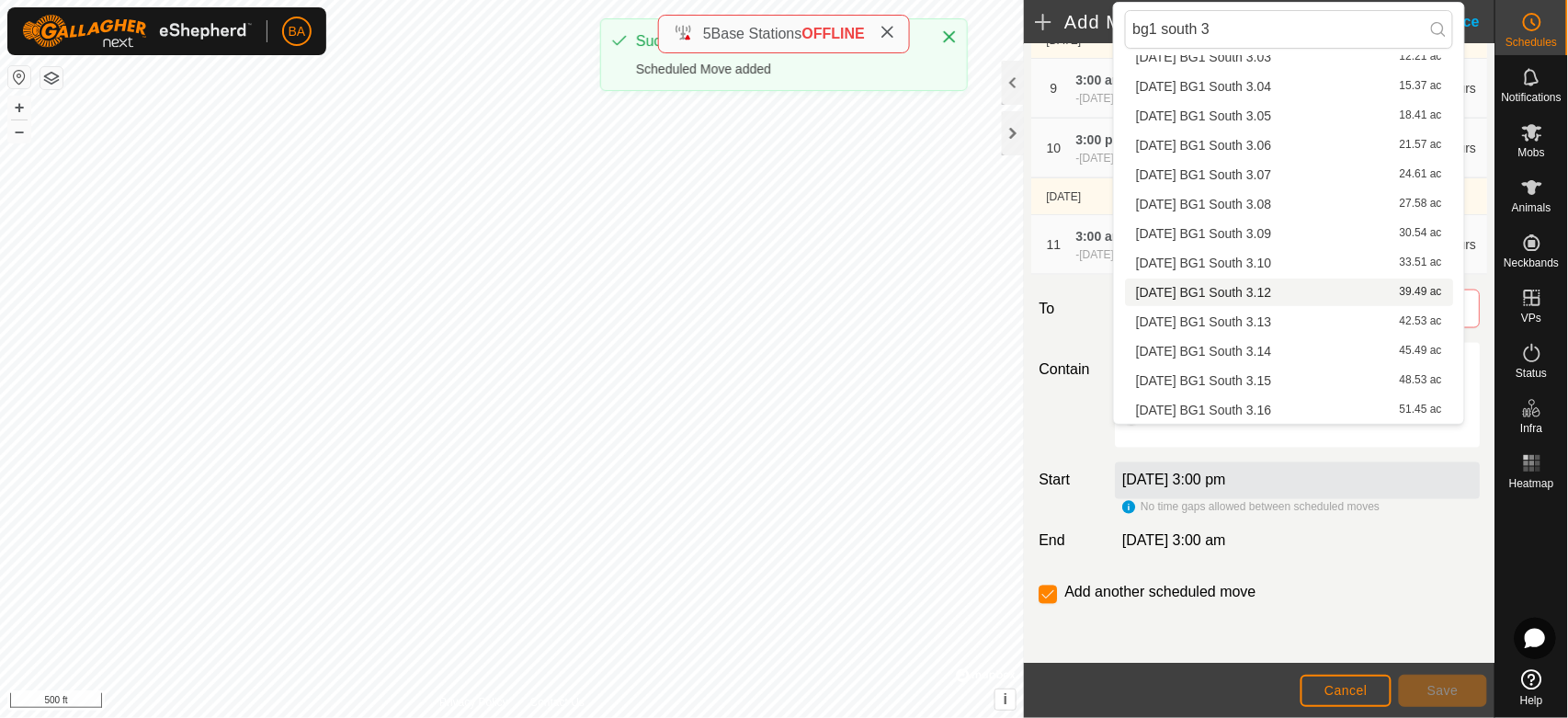 scroll, scrollTop: 55, scrollLeft: 0, axis: vertical 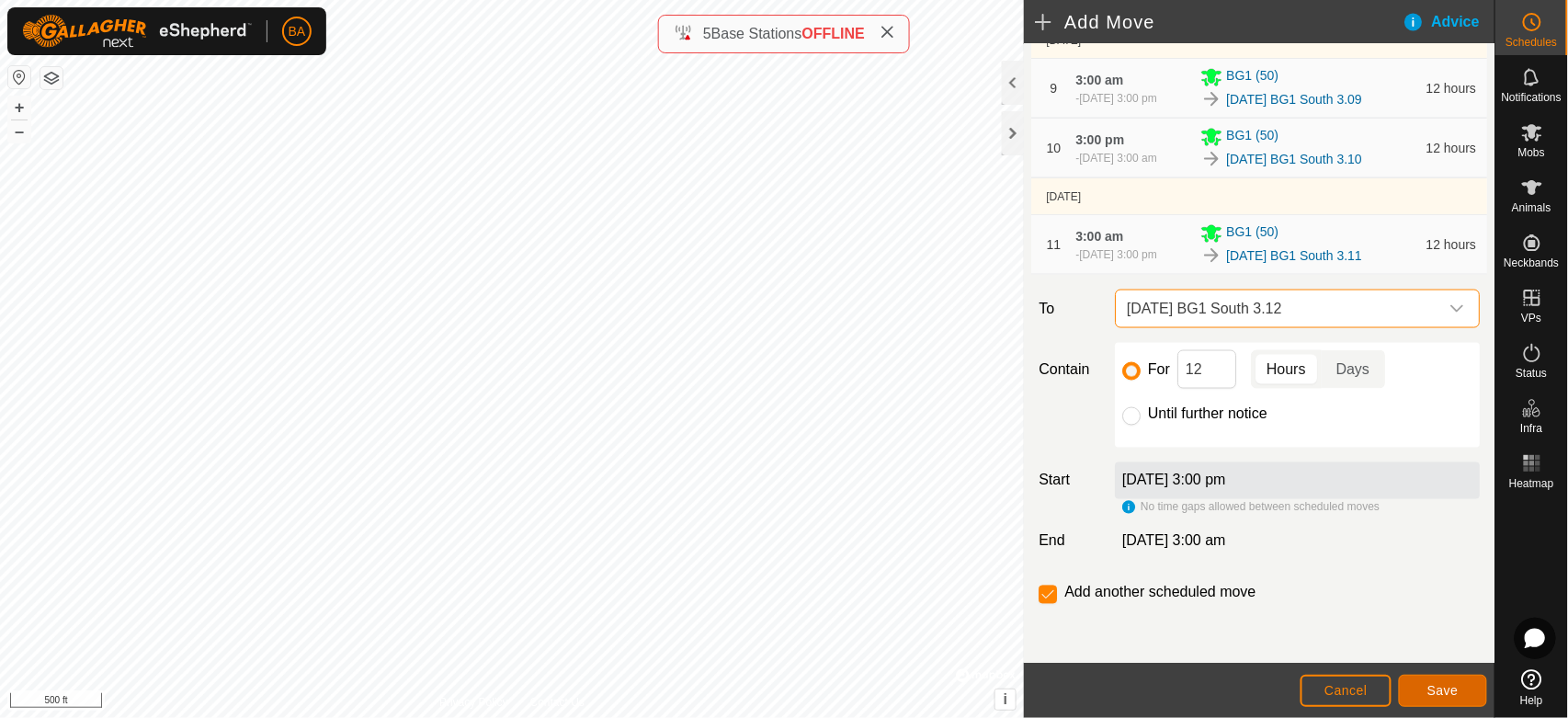click on "Save" 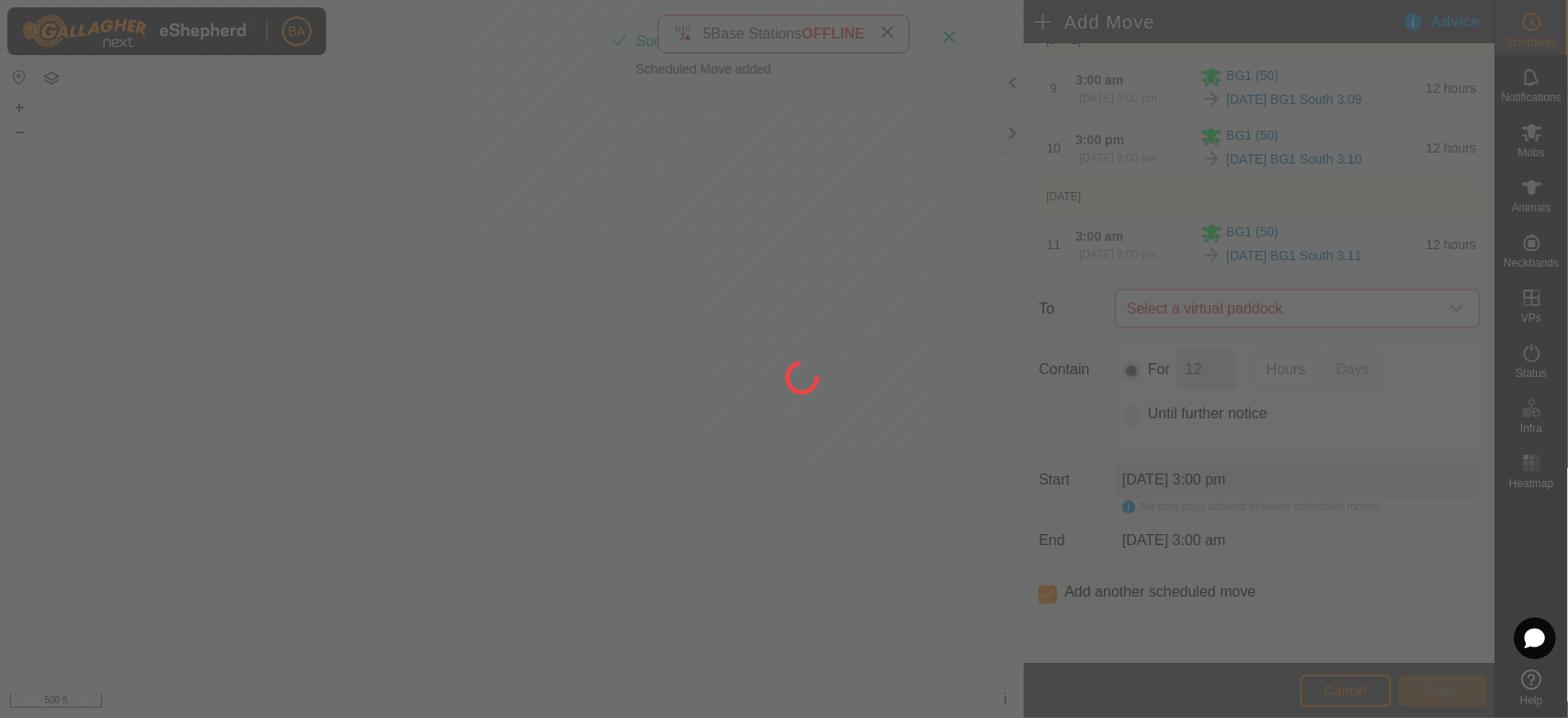 scroll, scrollTop: 0, scrollLeft: 0, axis: both 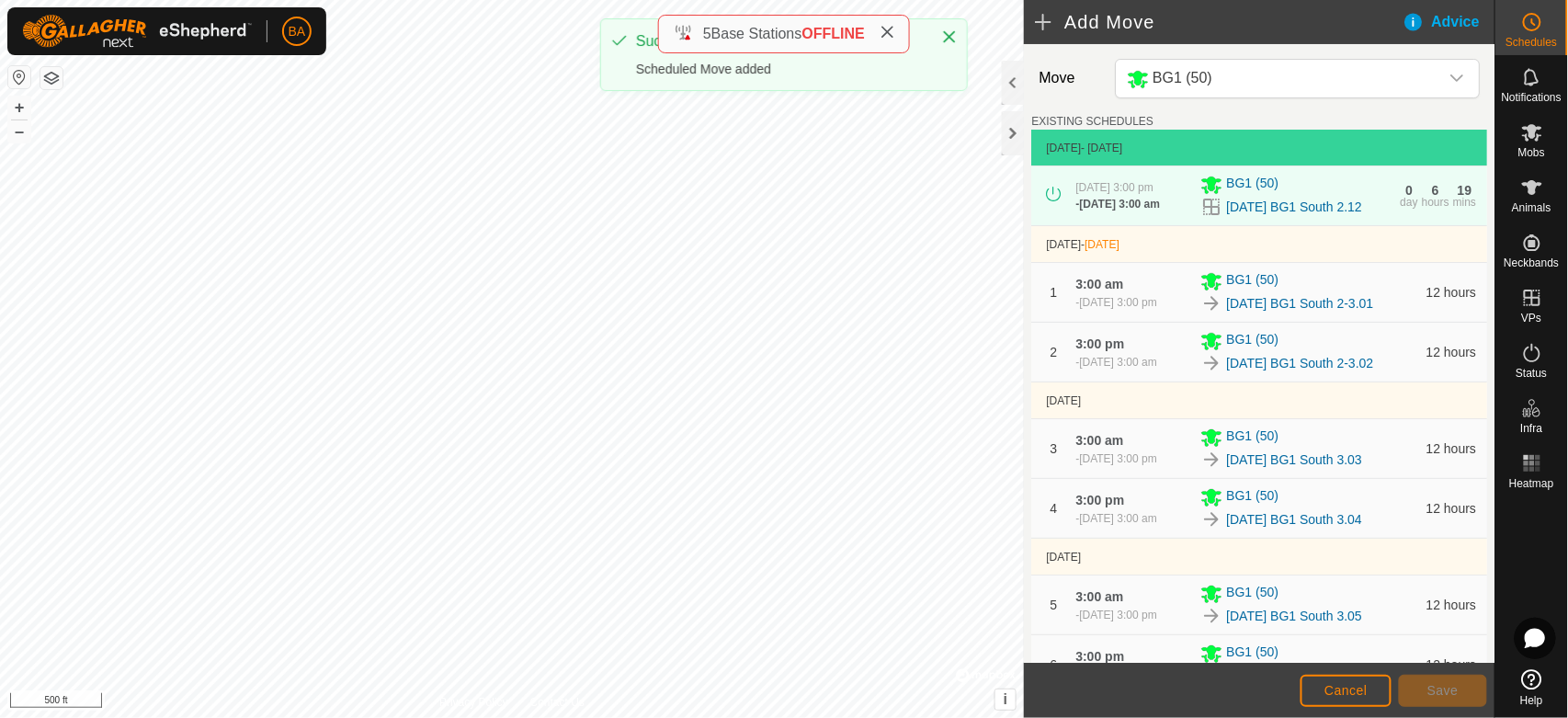 click on "Select a virtual paddock" at bounding box center [1278, 1198] 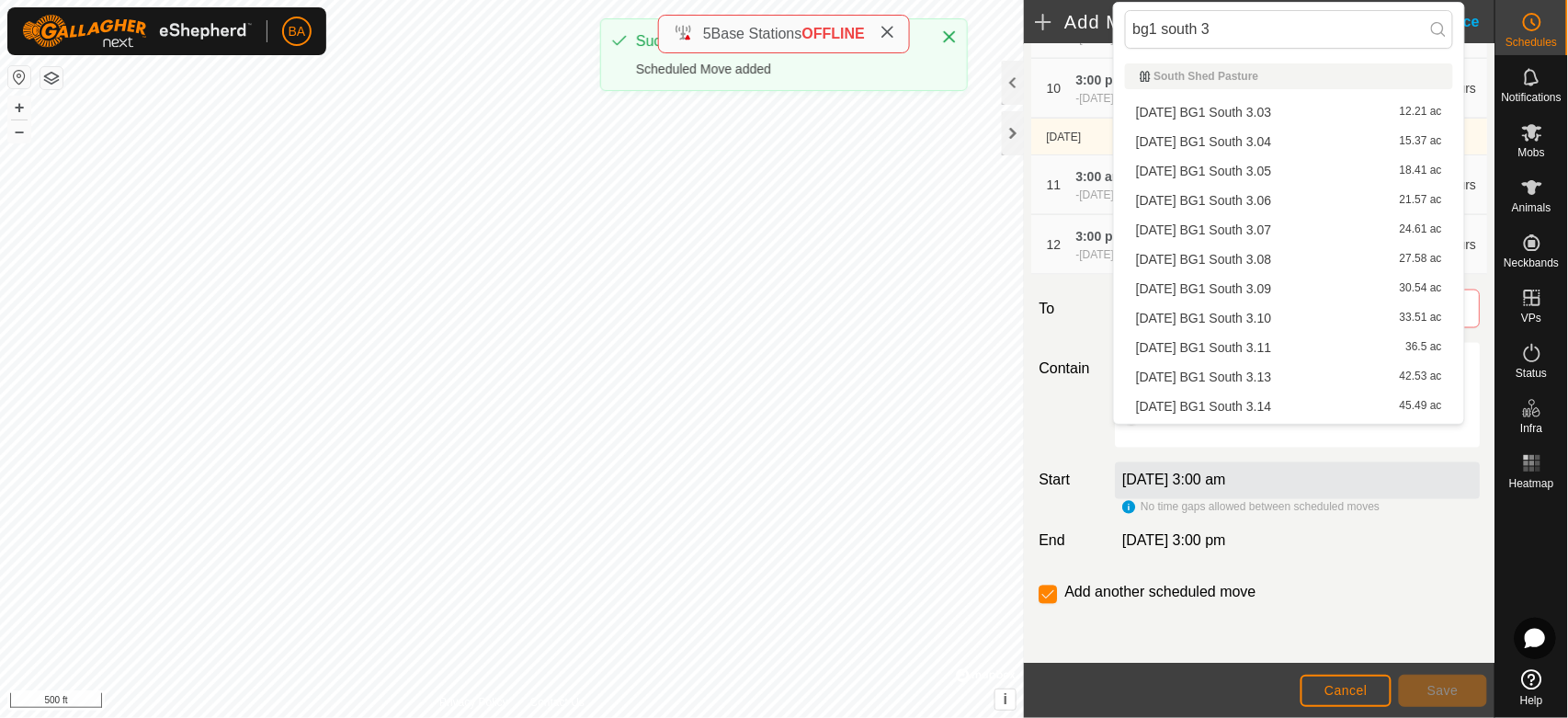 click on "2025-07-27 BG1 South 3.13  42.53 ac" at bounding box center (1289, 377) 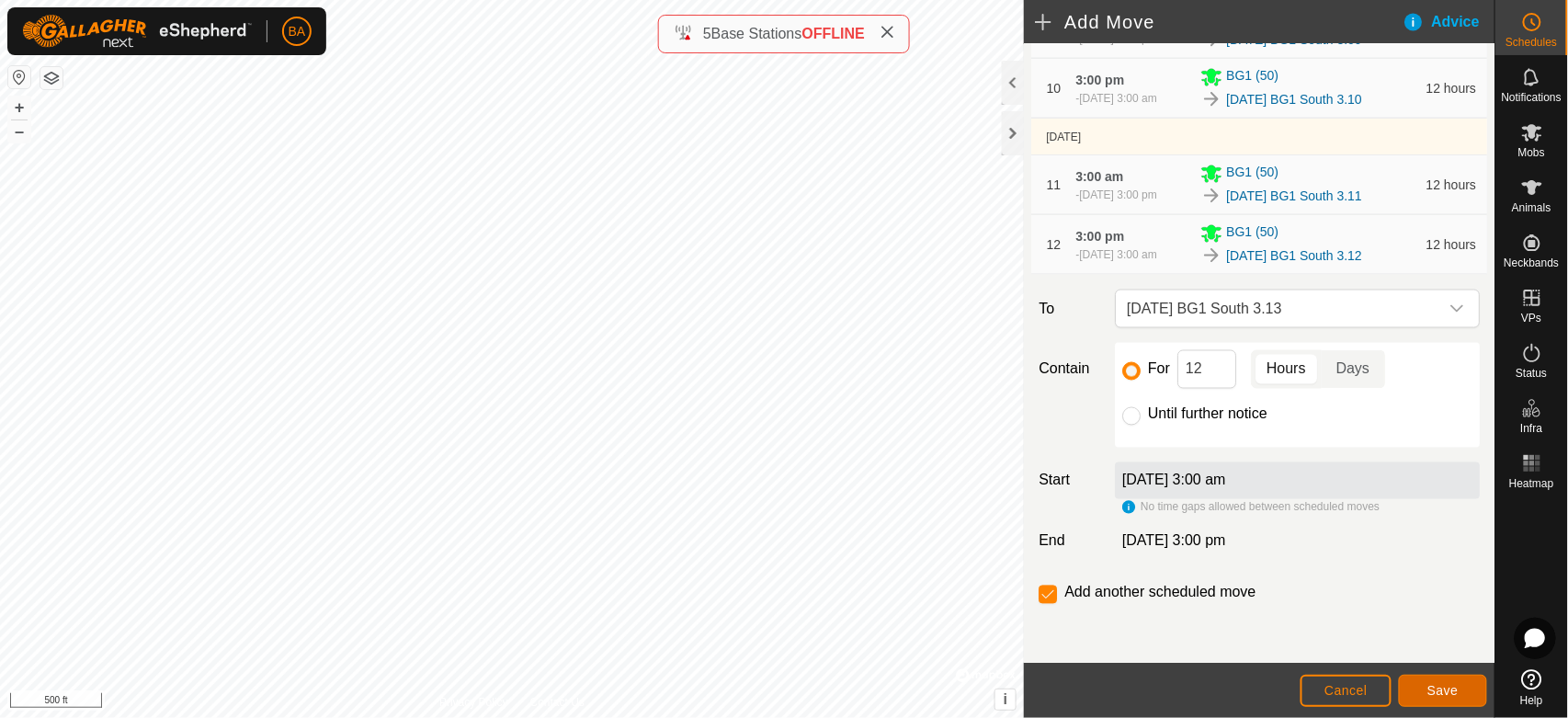 click on "Save" 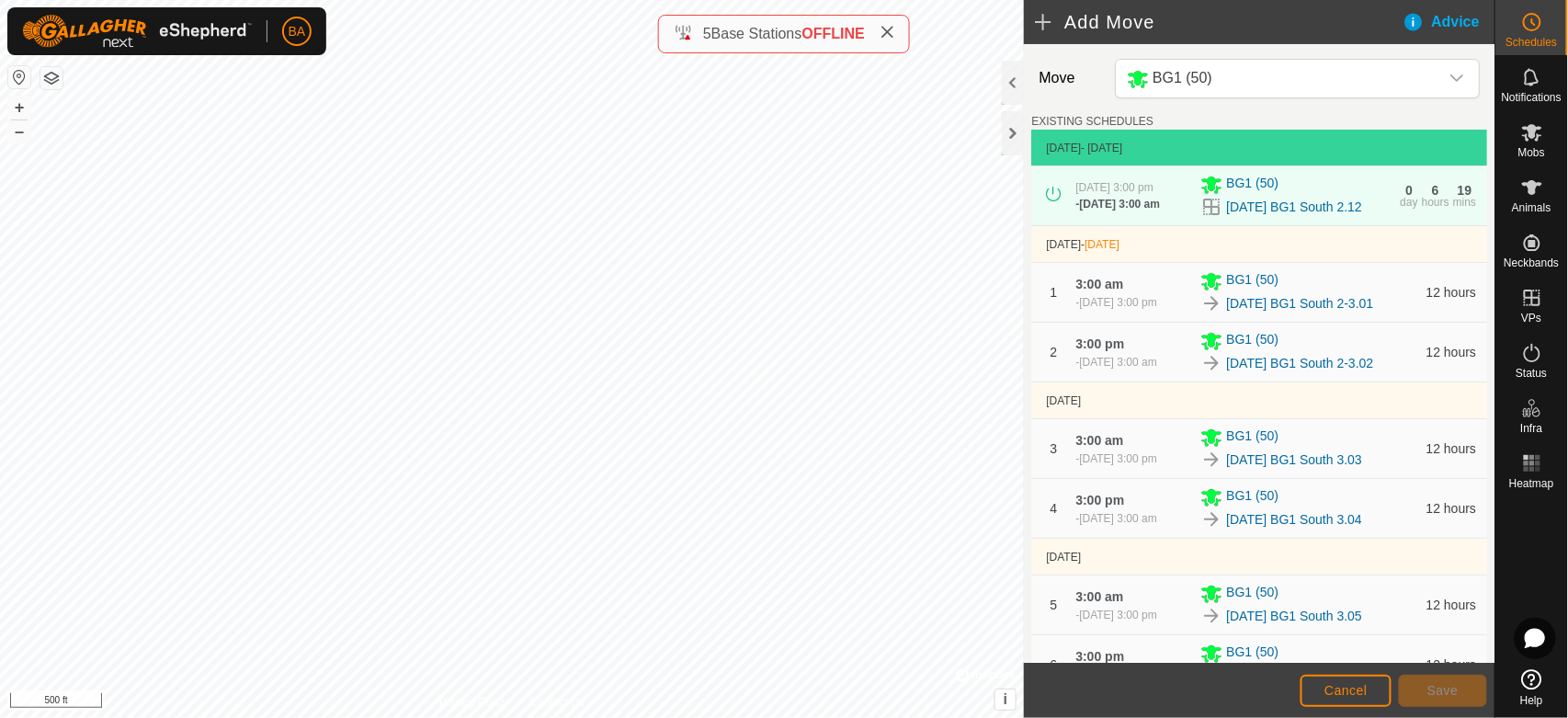 scroll, scrollTop: 919, scrollLeft: 0, axis: vertical 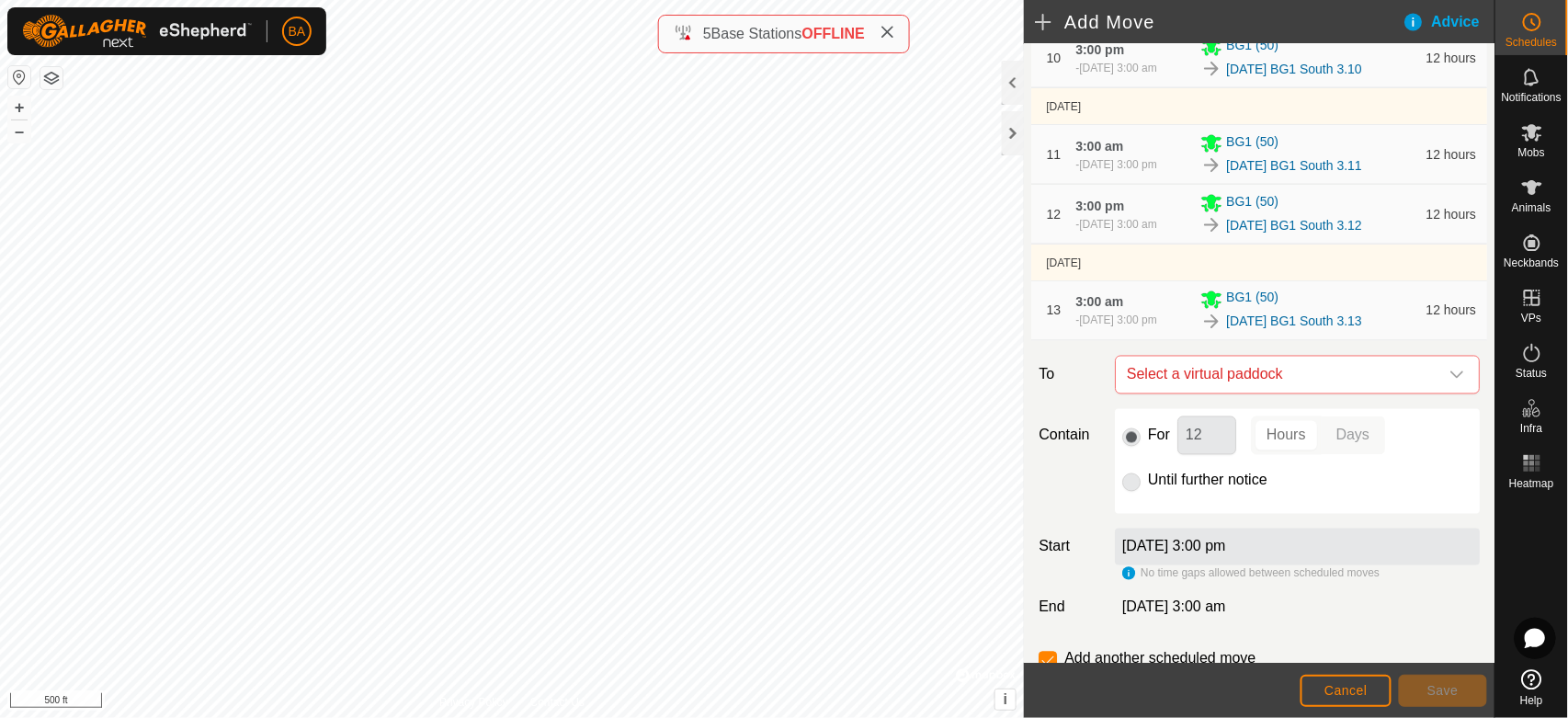 click on "Move BG1 (50) EXISTING SCHEDULES  28 July 2025  - Today 28 July 2025, 3:00 pm   -  29 July 2025, 3:00 am BG1 (50) 2025-07-21 BG1 South 2.12 0  day  6  hours  19  mins   29 July 2025  -  Tomorrow 1 3:00 am  -  29 July 2025, 3:00 pm BG1 (50) 2025-07-27 BG1 South 2-3.01 12 hours 2 3:00 pm  -  30 July 2025, 3:00 am BG1 (50) 2025-07-27 BG1 South 2-3.02 12 hours  30 July 2025 3 3:00 am  -  30 July 2025, 3:00 pm BG1 (50) 2025-07-27 BG1 South 3.03 12 hours 4 3:00 pm  -  31 July 2025, 3:00 am BG1 (50) 2025-07-27 BG1 South 3.04 12 hours  31 July 2025 5 3:00 am  -  31 July 2025, 3:00 pm BG1 (50) 2025-07-27 BG1 South 3.05 12 hours 6 3:00 pm  -  1 Aug 2025, 3:00 am BG1 (50) 2025-07-27 BG1 South 3.06 12 hours  1 Aug 2025 7 3:00 am  -  1 Aug 2025, 3:00 pm BG1 (50) 2025-07-27 BG1 South 3.07 12 hours 8 3:00 pm  -  2 Aug 2025, 3:00 am BG1 (50) 2025-07-27 BG1 South 3.08 12 hours  2 Aug 2025 9 3:00 am  -  2 Aug 2025, 3:00 pm BG1 (50) 2025-07-27 BG1 South 3.09 12 hours 10 3:00 pm  -  3 Aug 2025, 3:00 am BG1 (50) 12 hours 11  -" 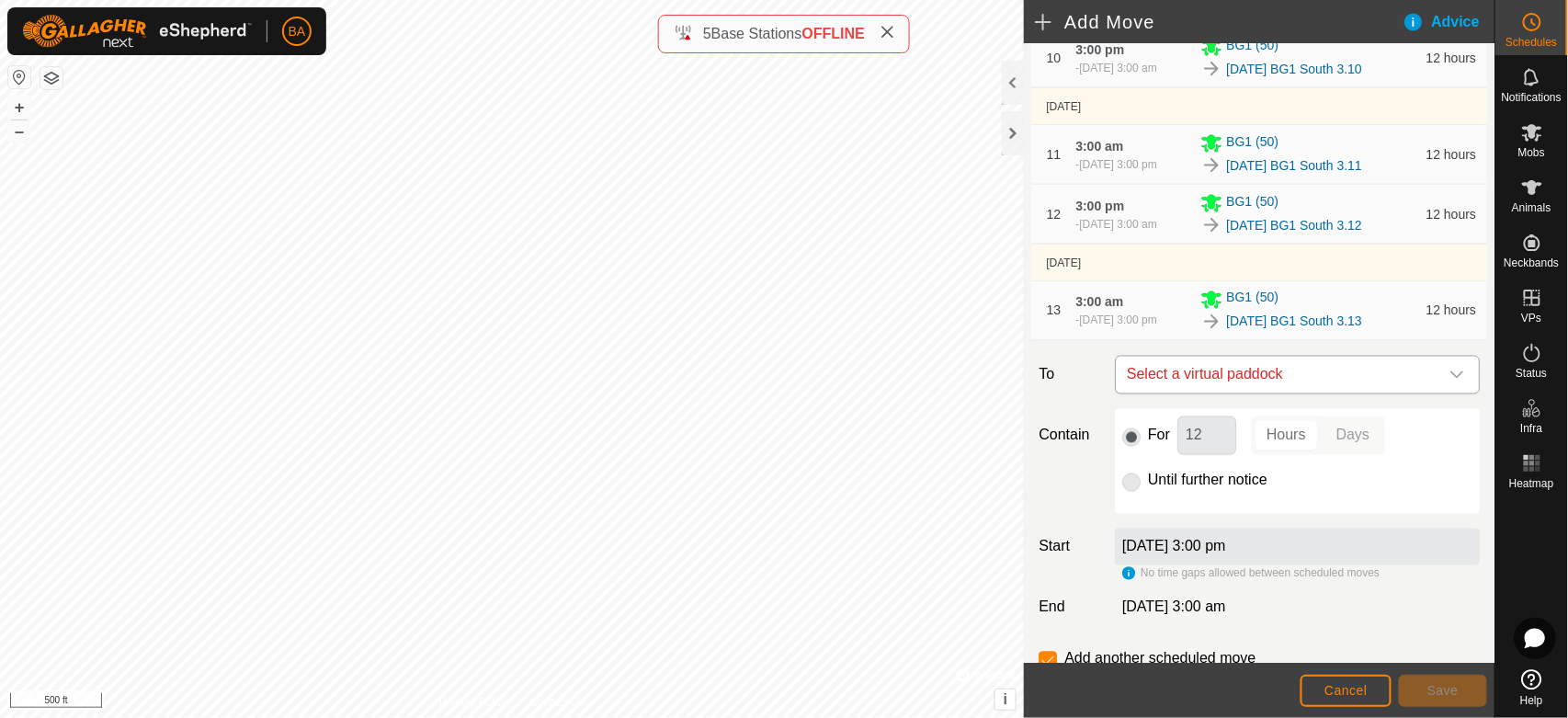 click on "Select a virtual paddock" at bounding box center (1278, 375) 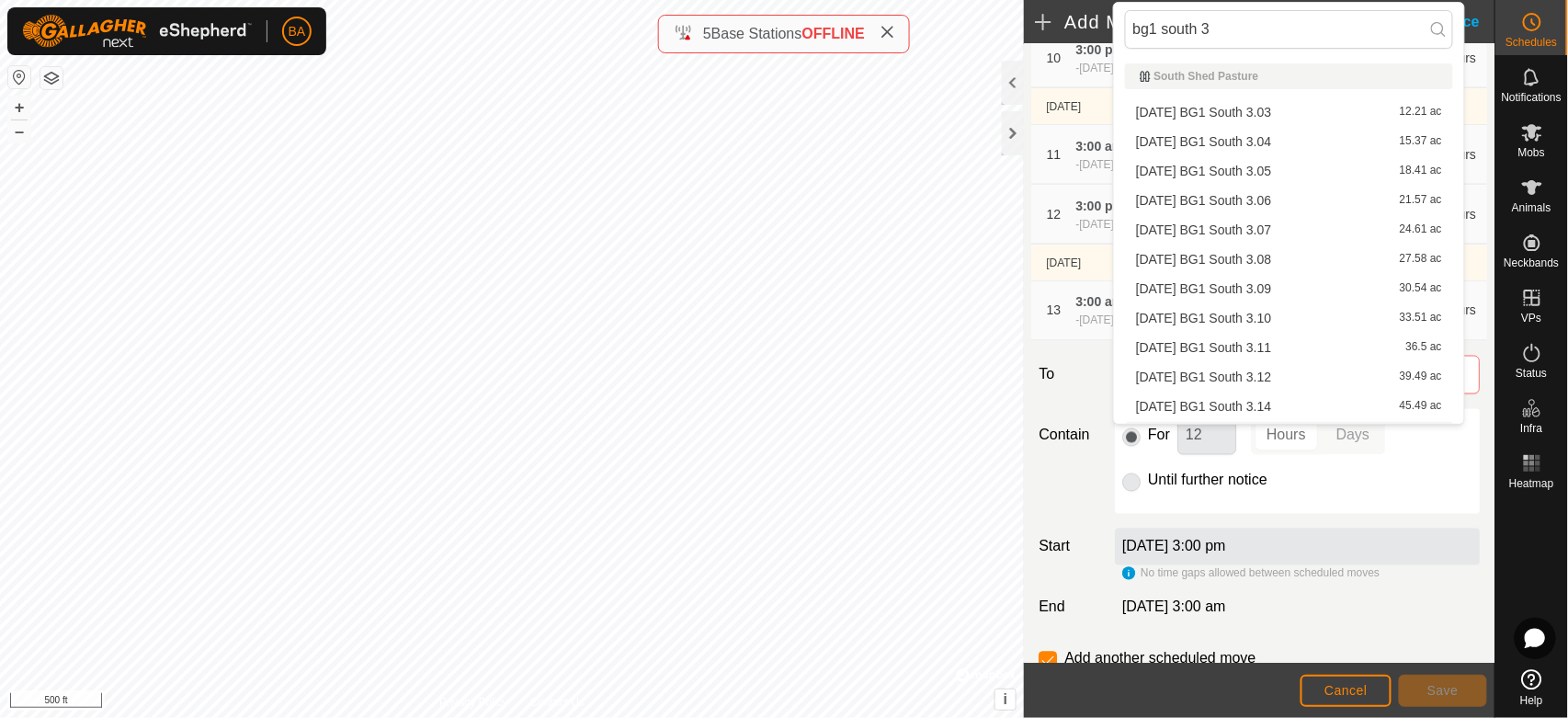 type on "bg1 south 3" 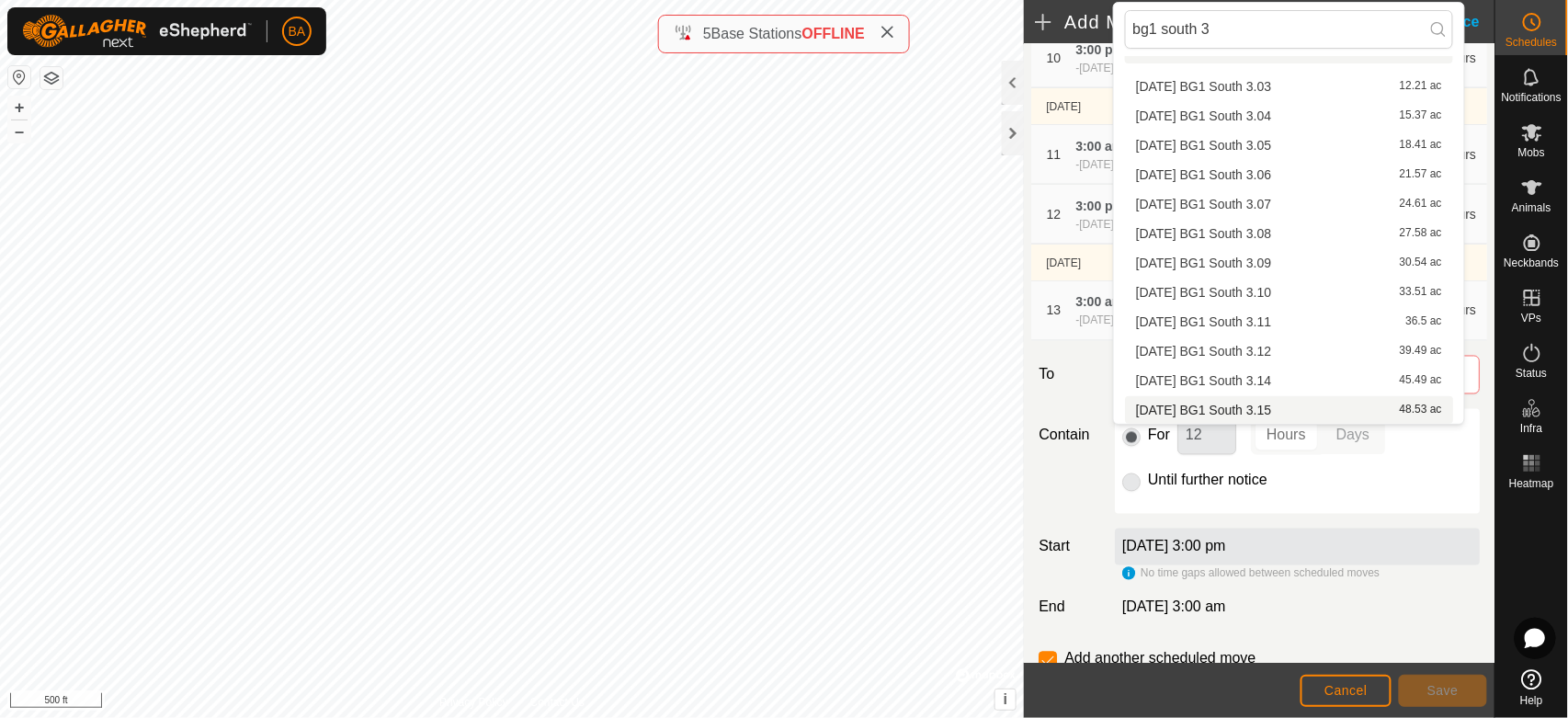 click on "2025-07-27 BG1 South 3.14  45.49 ac" at bounding box center (1289, 381) 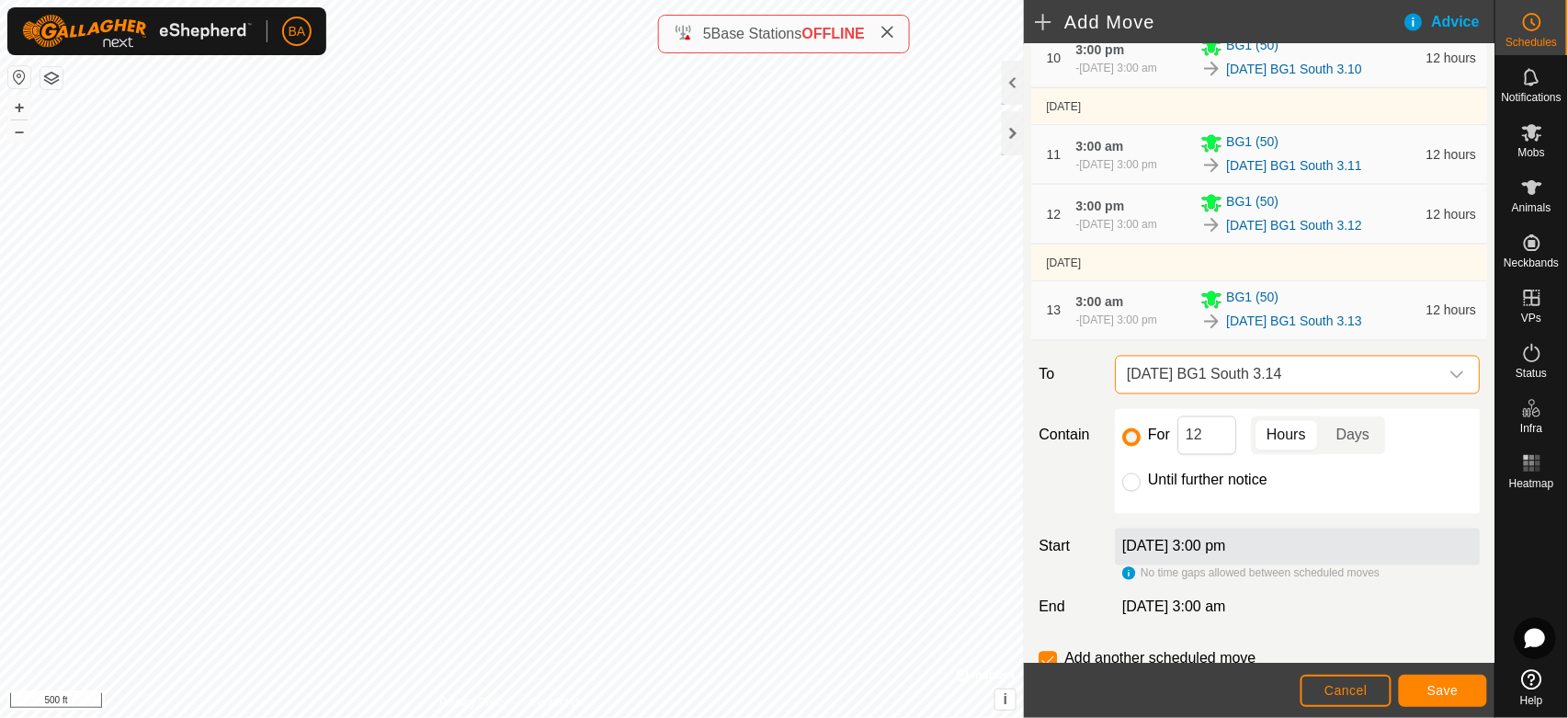 click on "[DATE] BG1 South 3.14" at bounding box center (1278, 375) 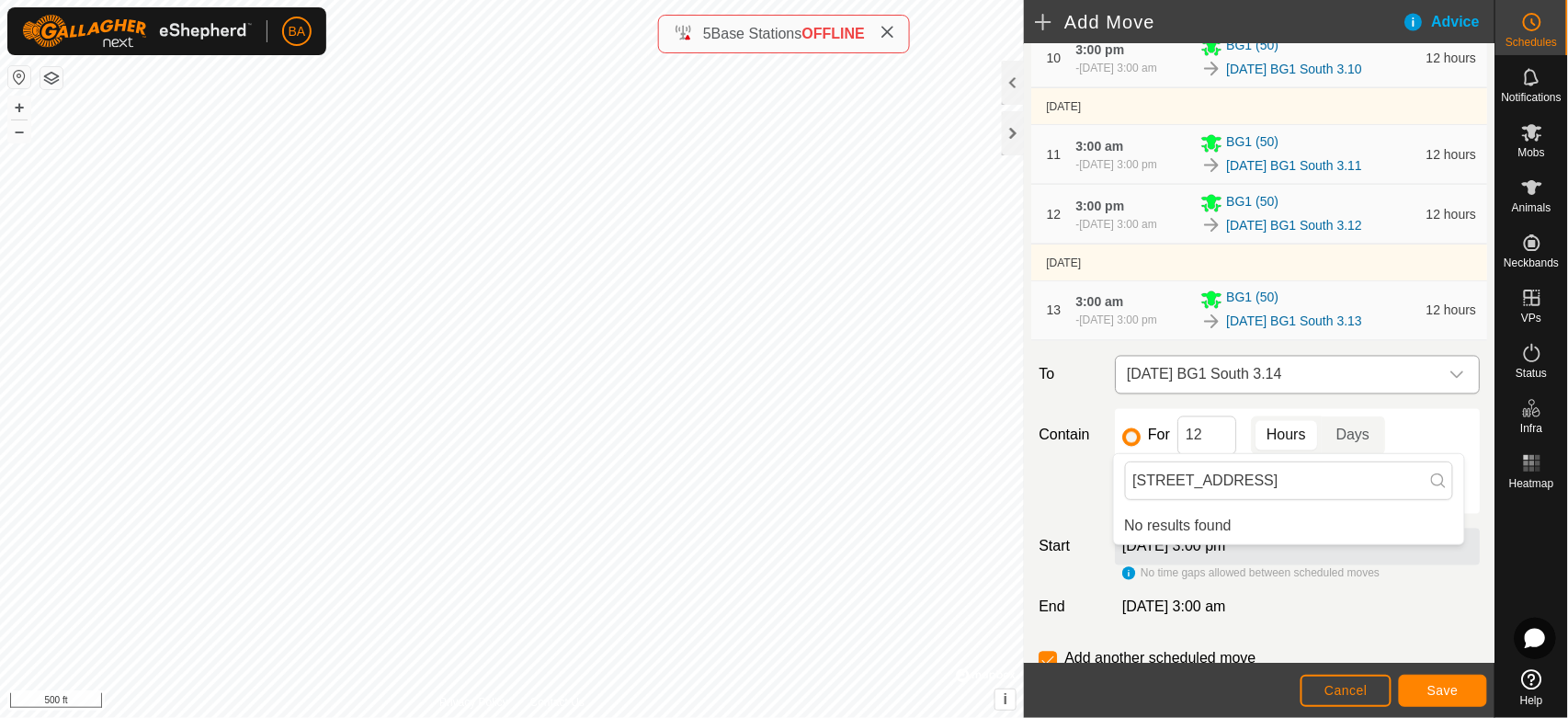 type on "bg1 south 3" 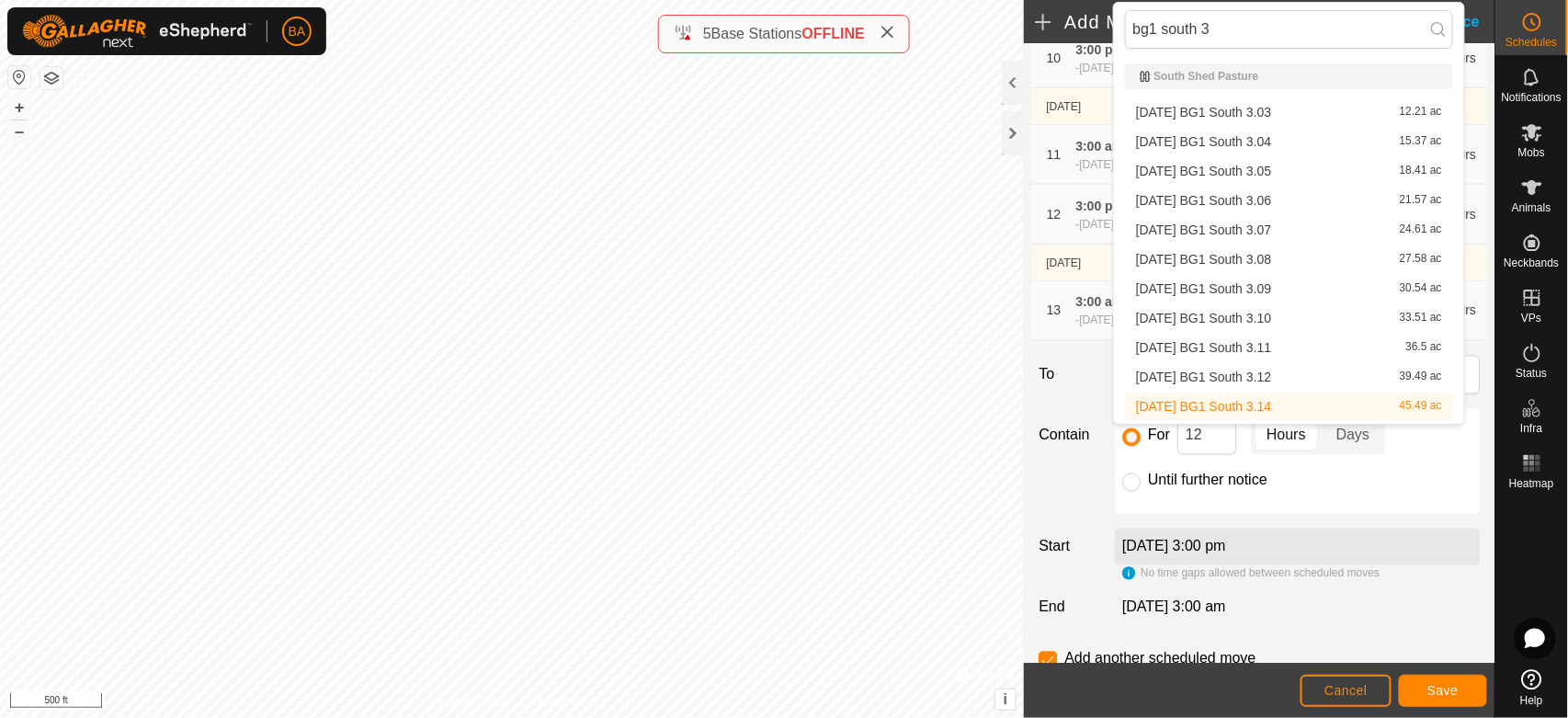 click on "2025-07-27 BG1 South 3.14  45.49 ac" at bounding box center (1289, 406) 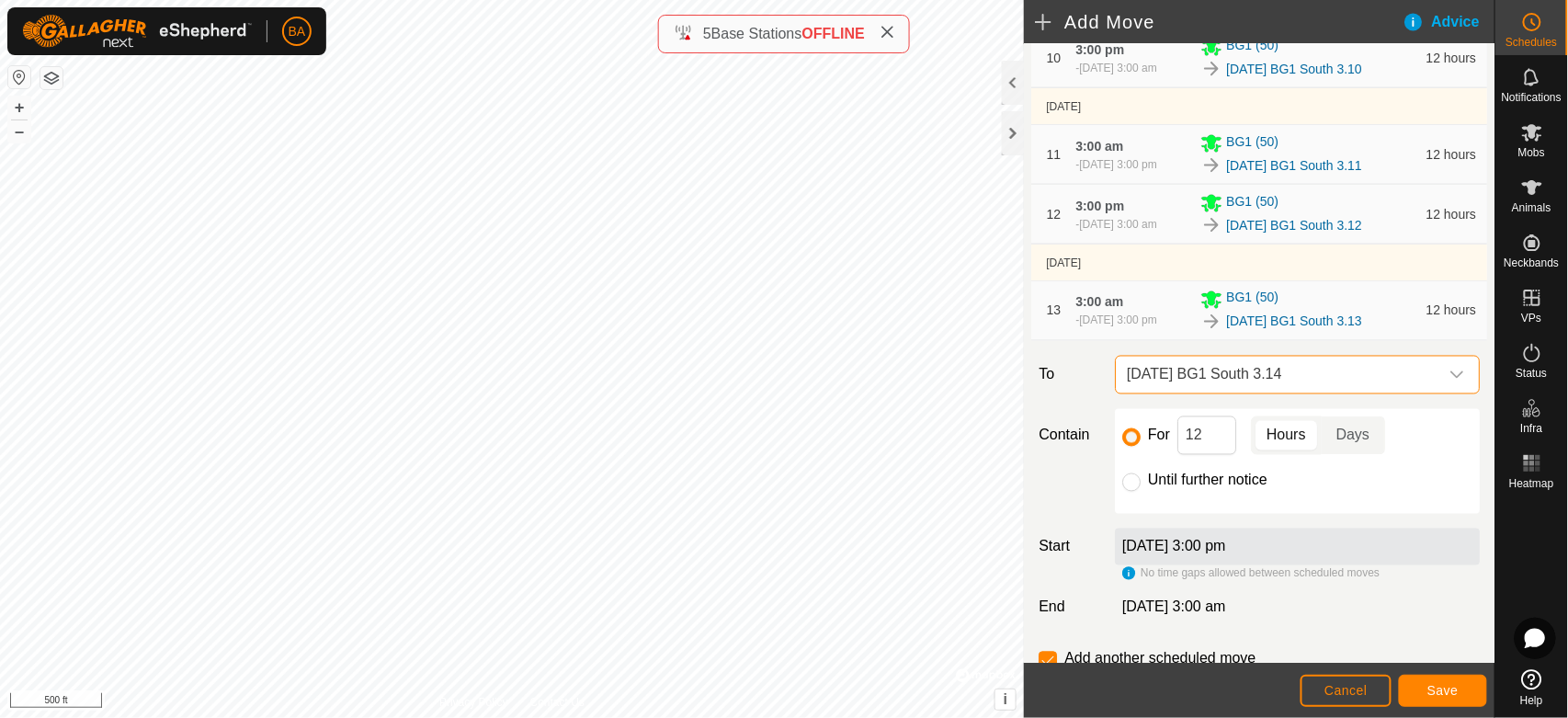 scroll, scrollTop: 1021, scrollLeft: 0, axis: vertical 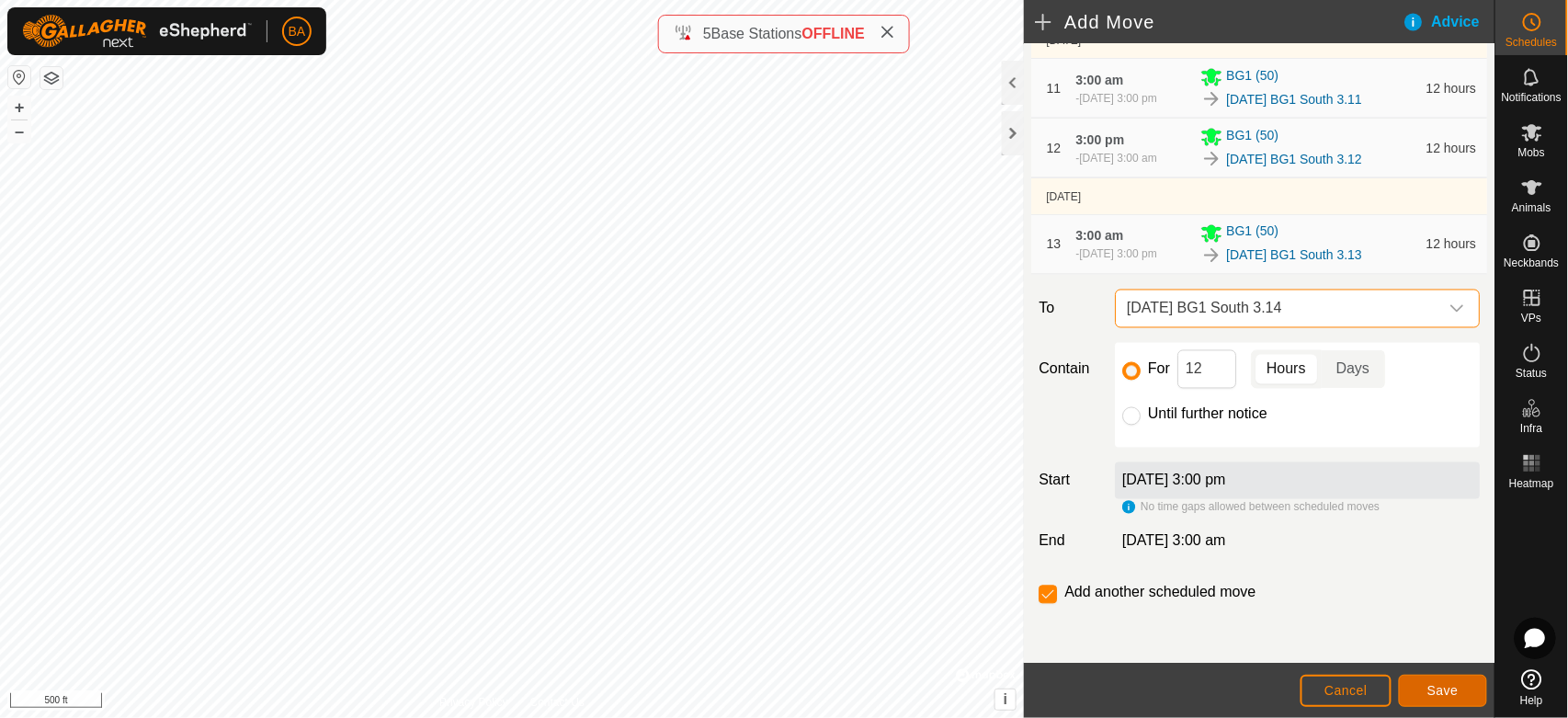 click on "Save" 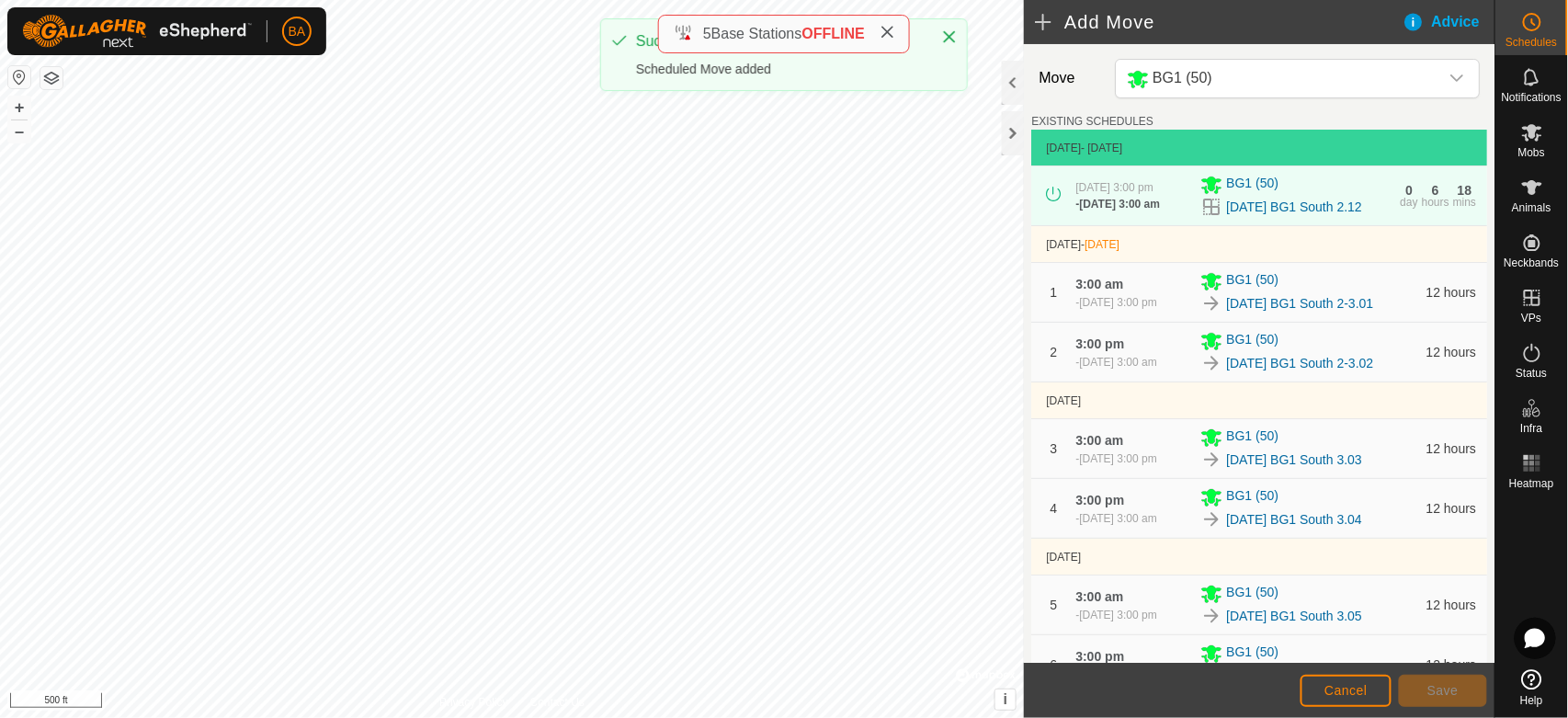 scroll, scrollTop: 1021, scrollLeft: 0, axis: vertical 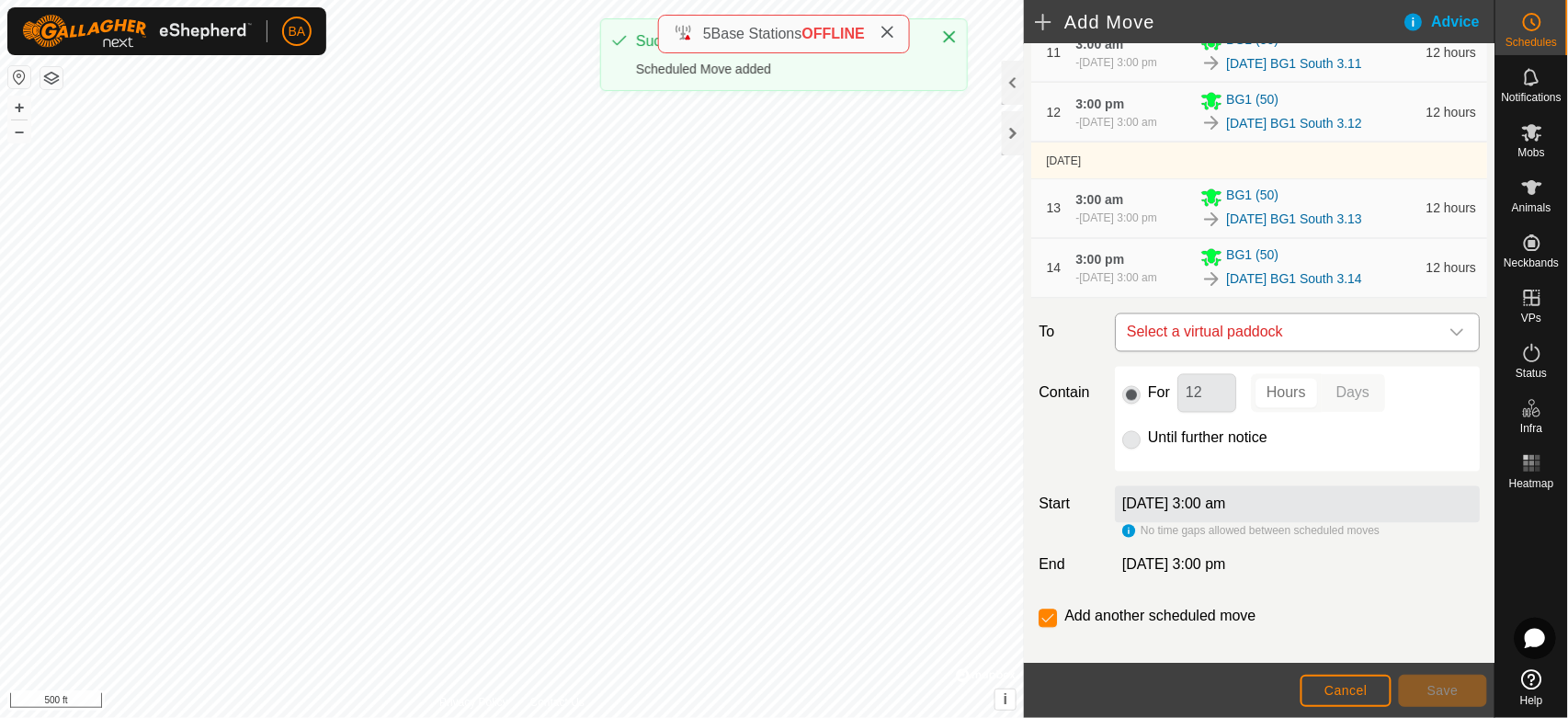 click on "Select a virtual paddock" at bounding box center (1278, 333) 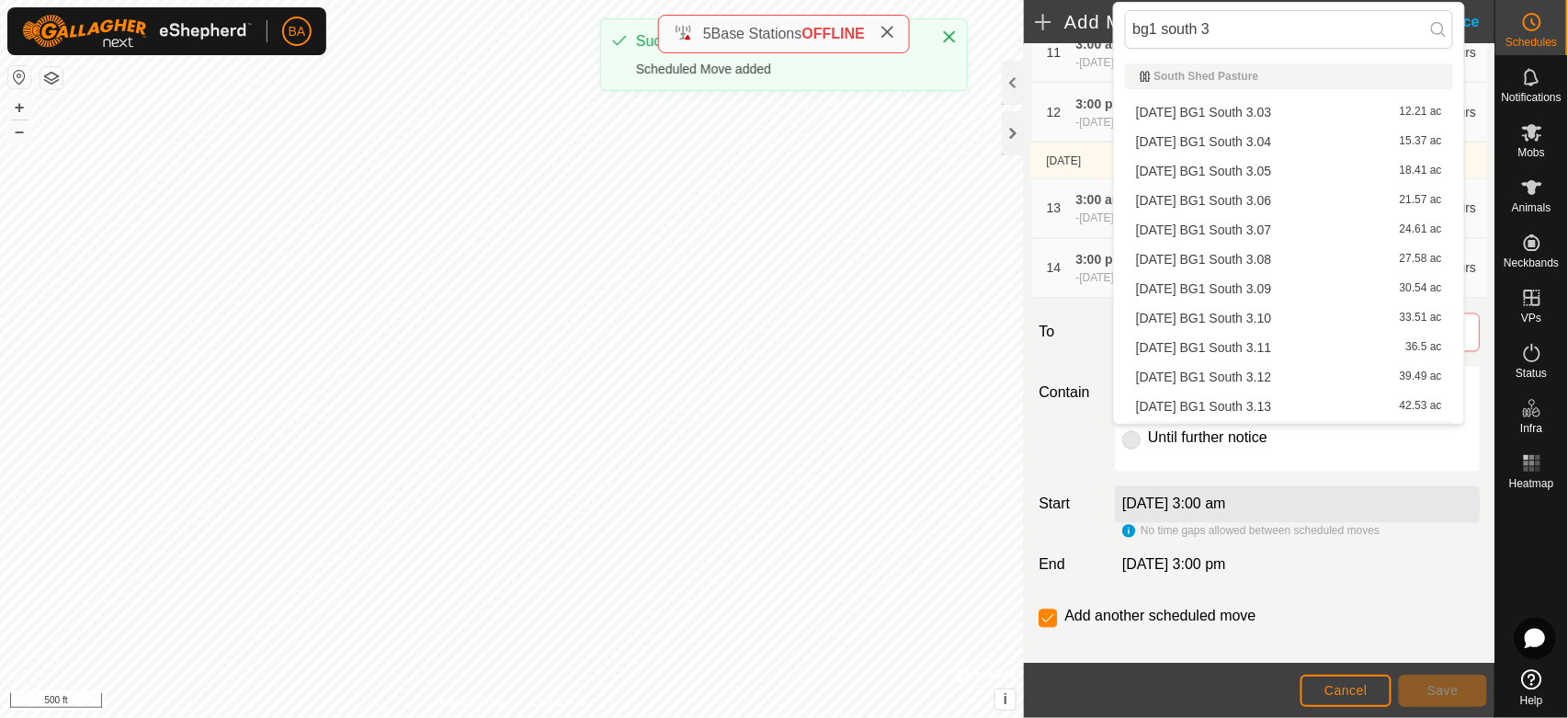 type on "bg1 south 3" 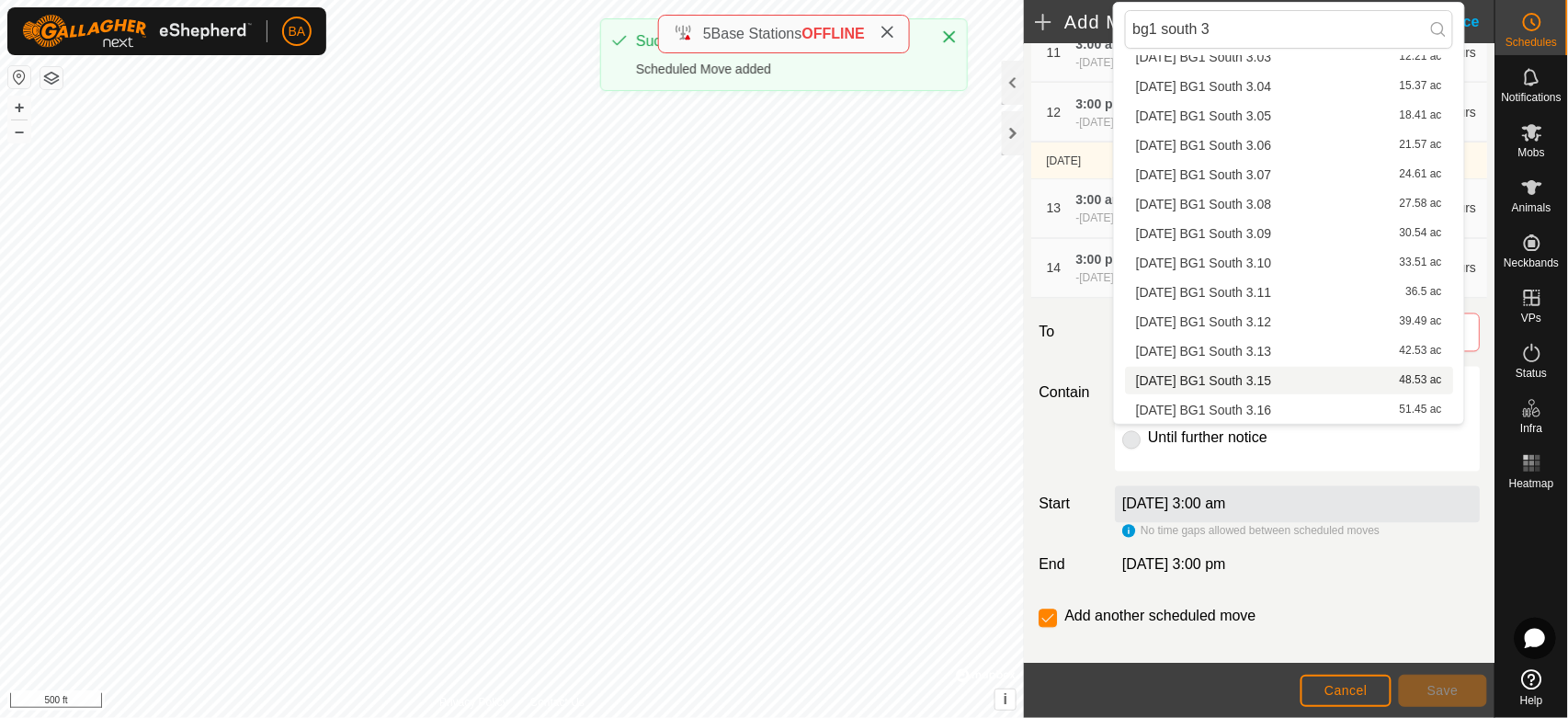 click on "2025-07-27 BG1 South 3.15  48.53 ac" at bounding box center (1289, 381) 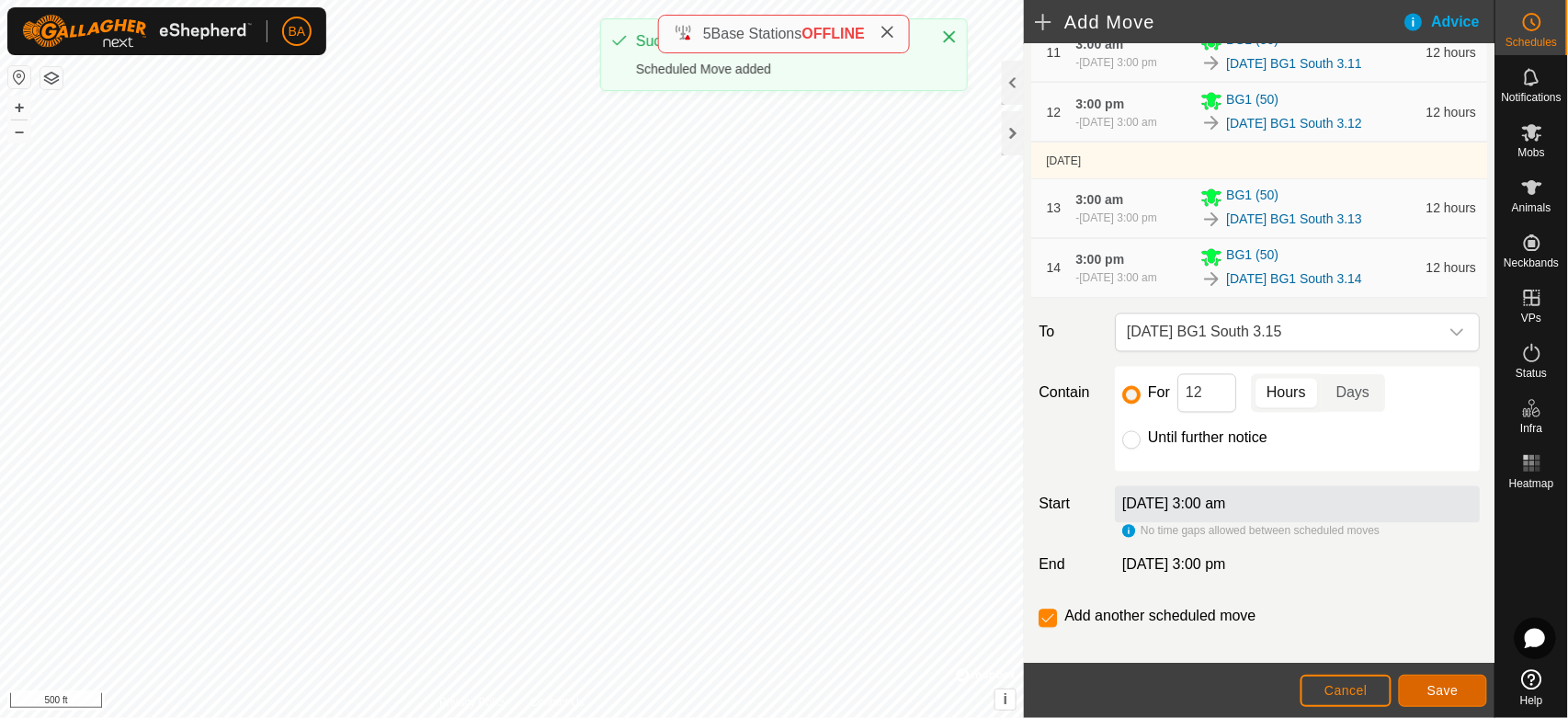 click on "Save" 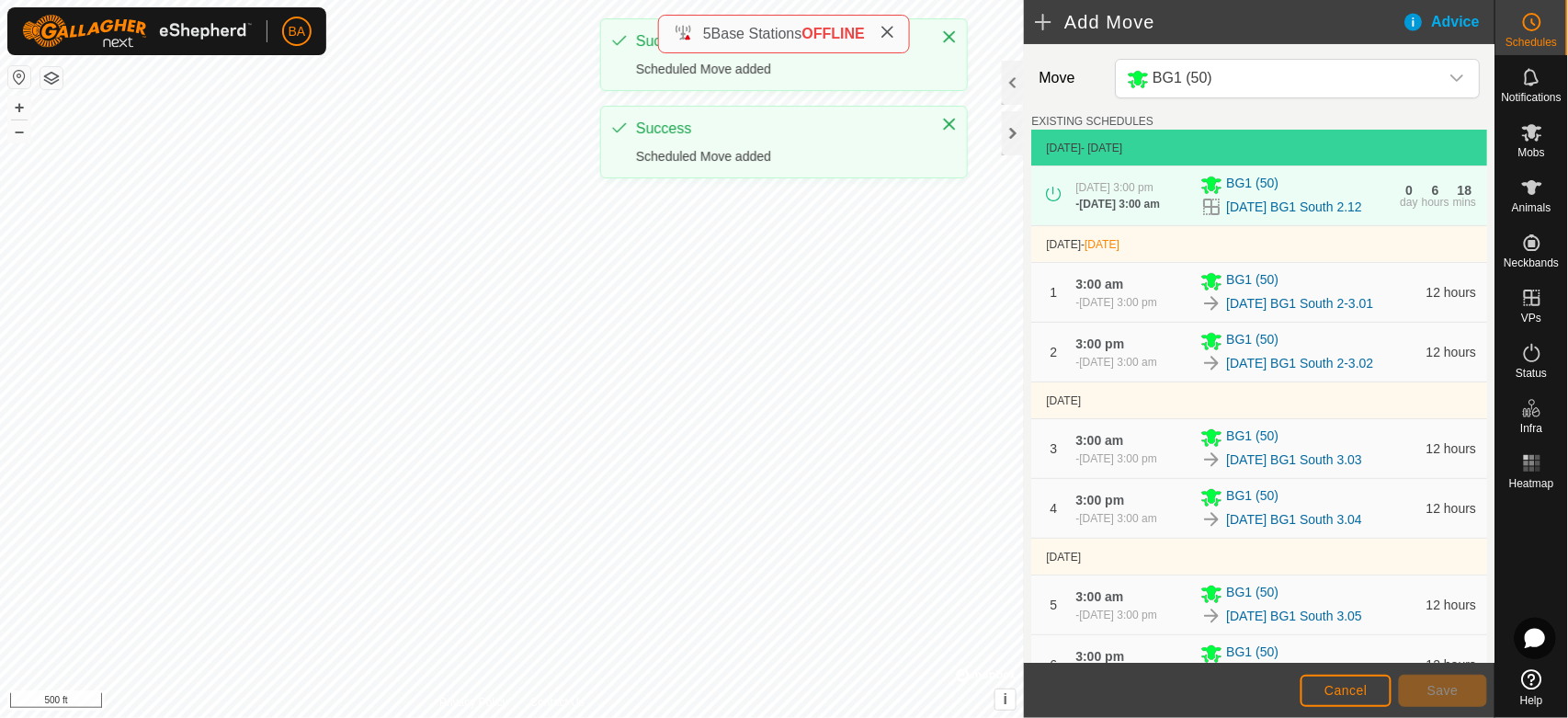 scroll, scrollTop: 1123, scrollLeft: 0, axis: vertical 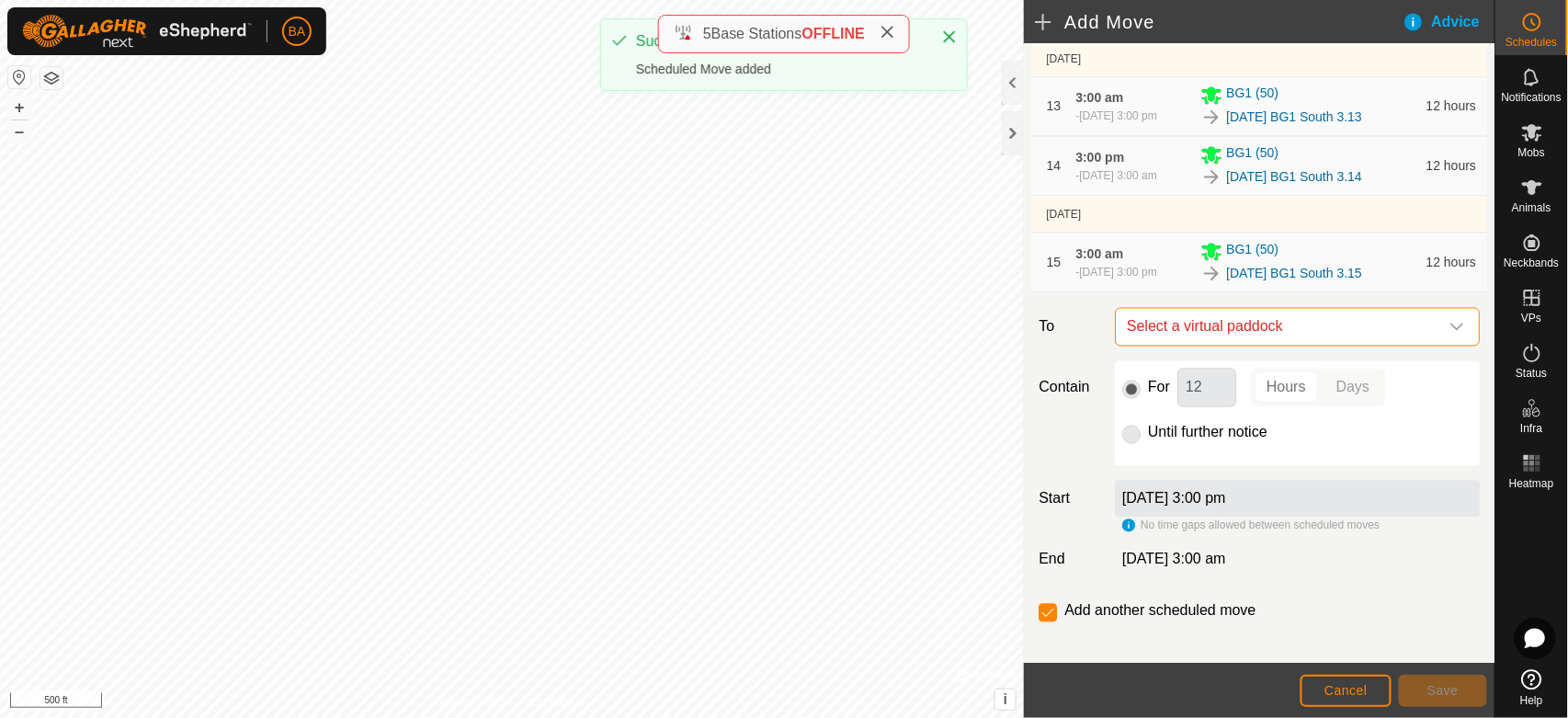 click on "Select a virtual paddock" at bounding box center [1278, 327] 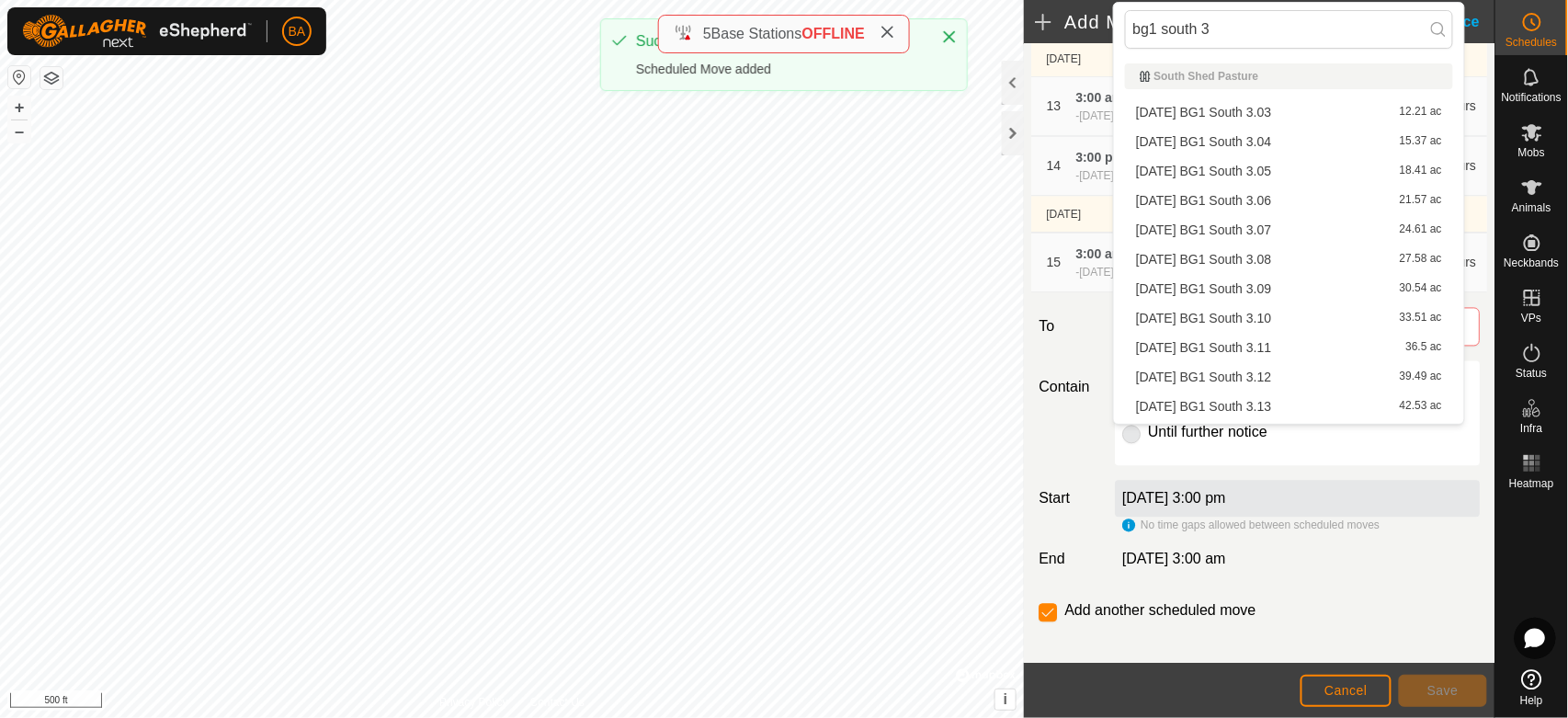 scroll, scrollTop: 55, scrollLeft: 0, axis: vertical 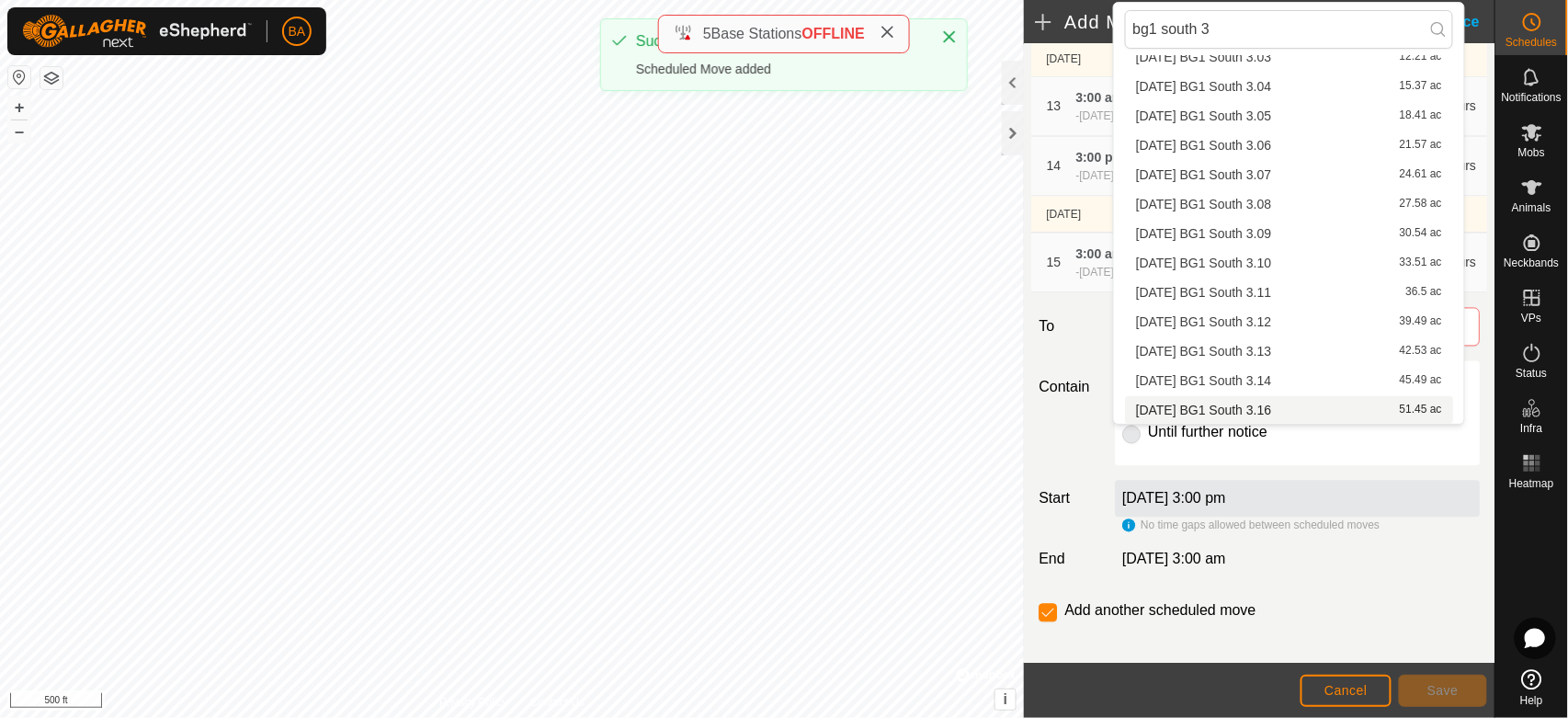 click on "2025-07-27 BG1 South 3.16  51.45 ac" at bounding box center [1289, 410] 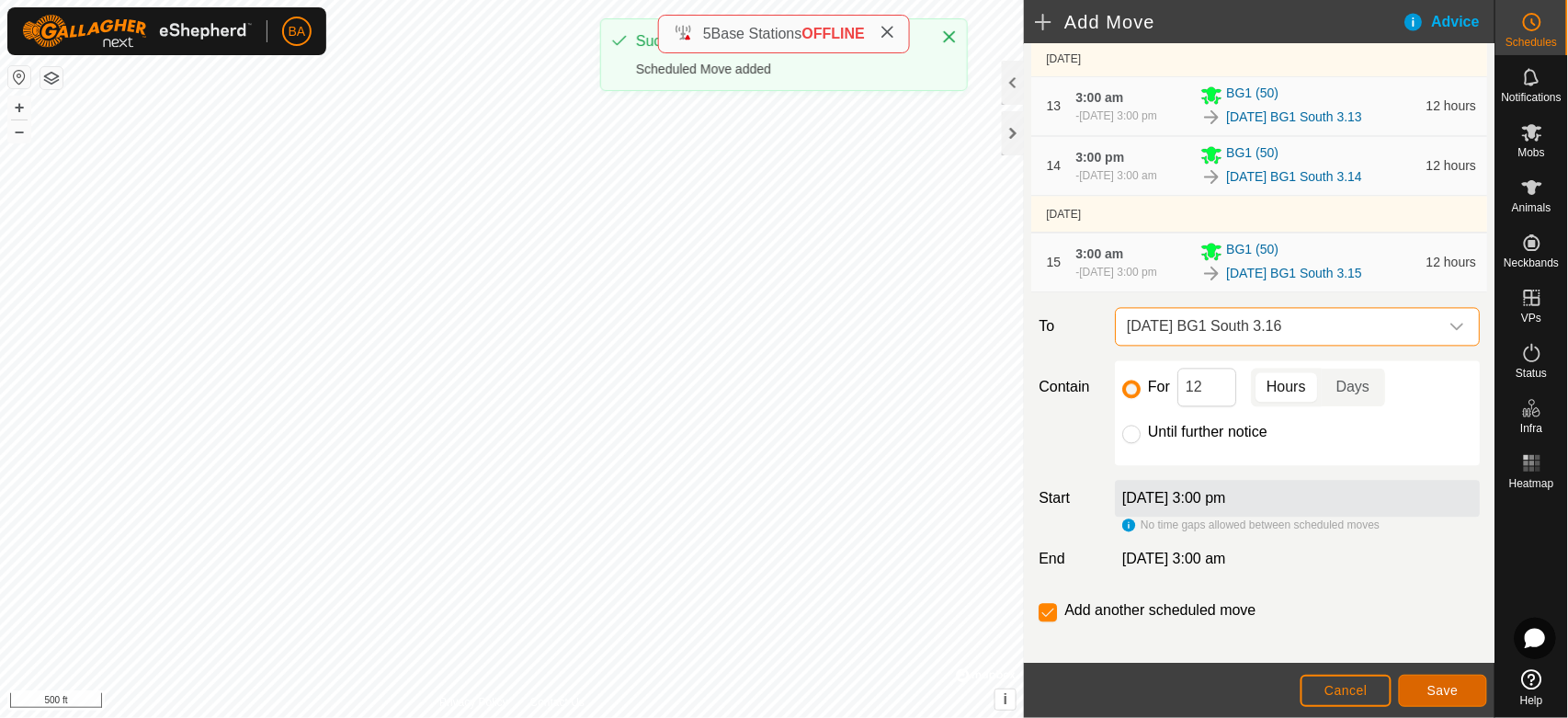 click on "Save" 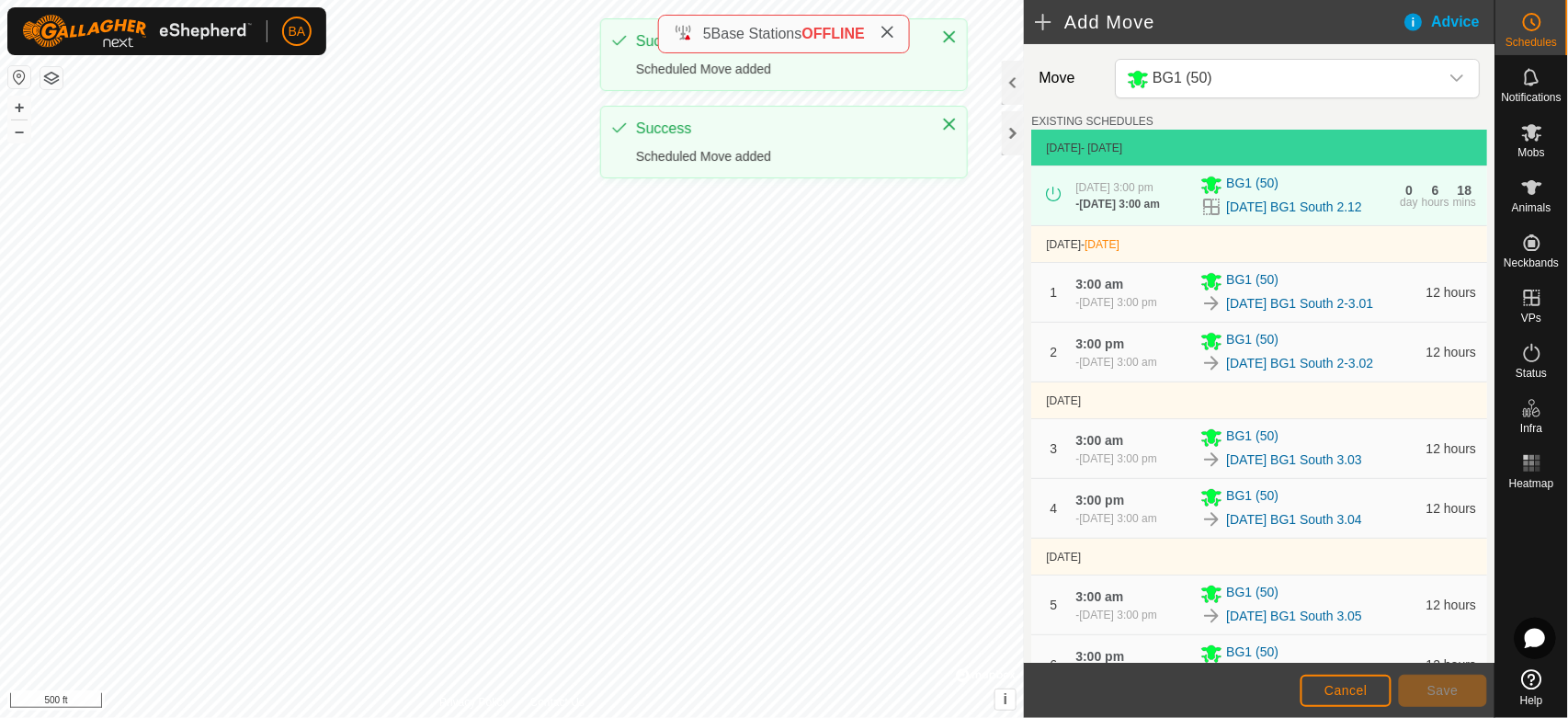 scroll, scrollTop: 714, scrollLeft: 0, axis: vertical 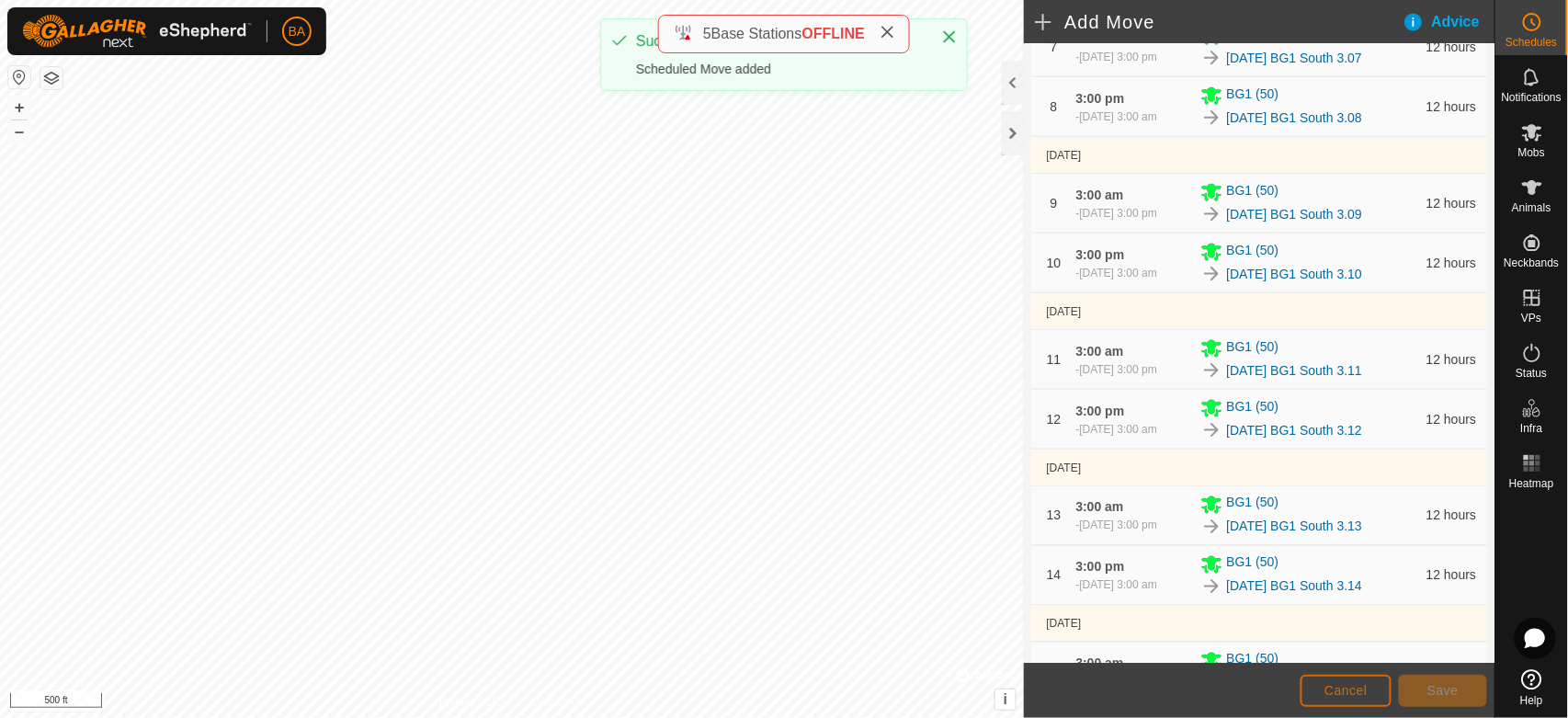click on "Cancel" 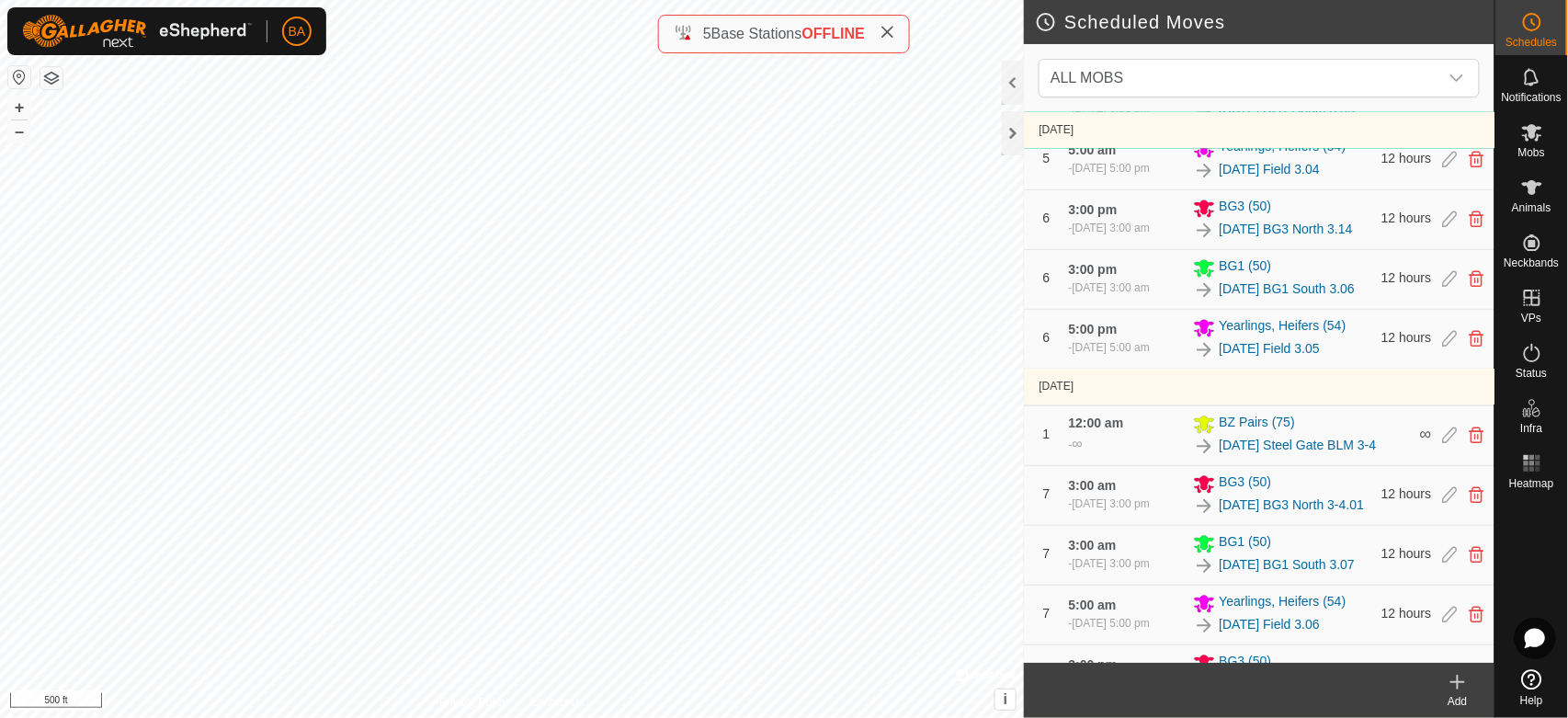scroll, scrollTop: 1670, scrollLeft: 0, axis: vertical 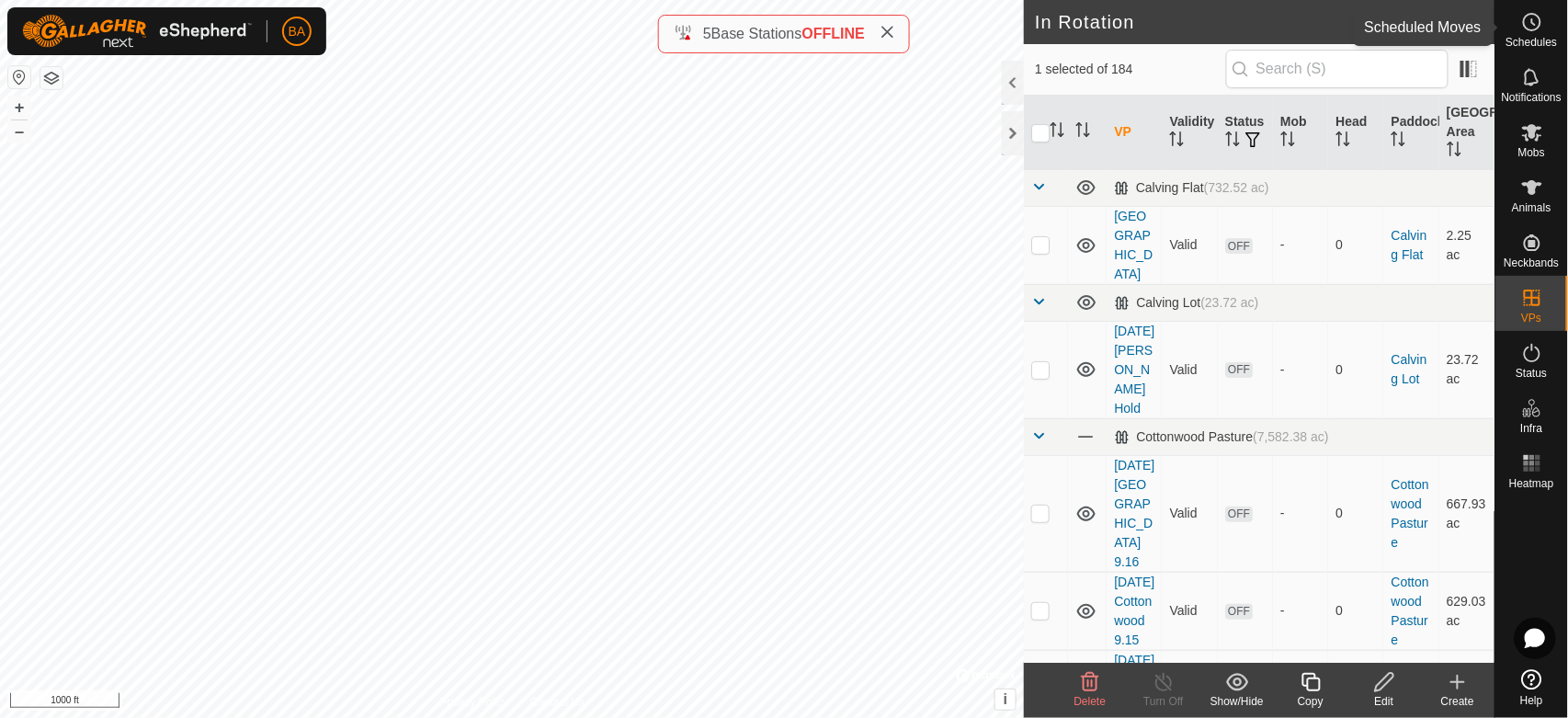 click on "Schedules" at bounding box center [1531, 42] 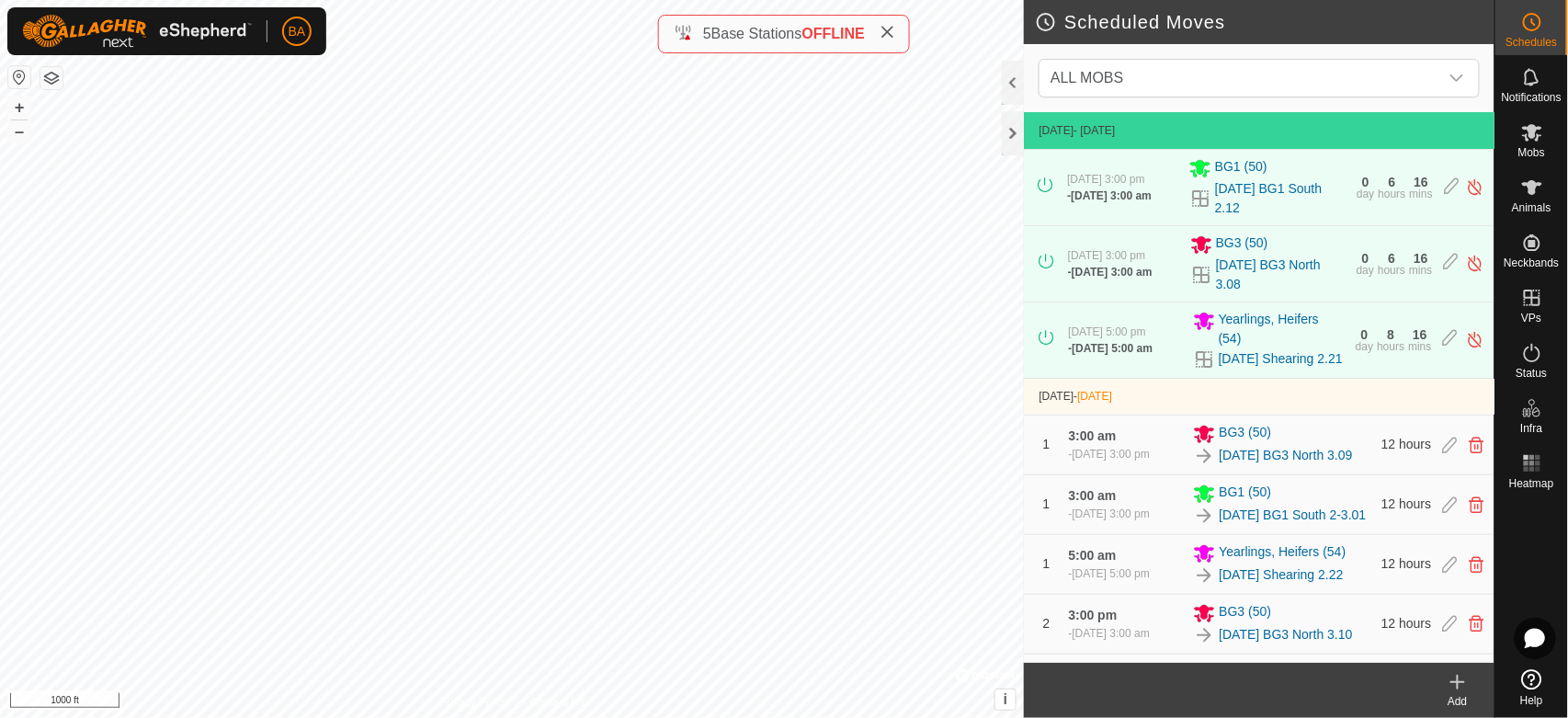 click 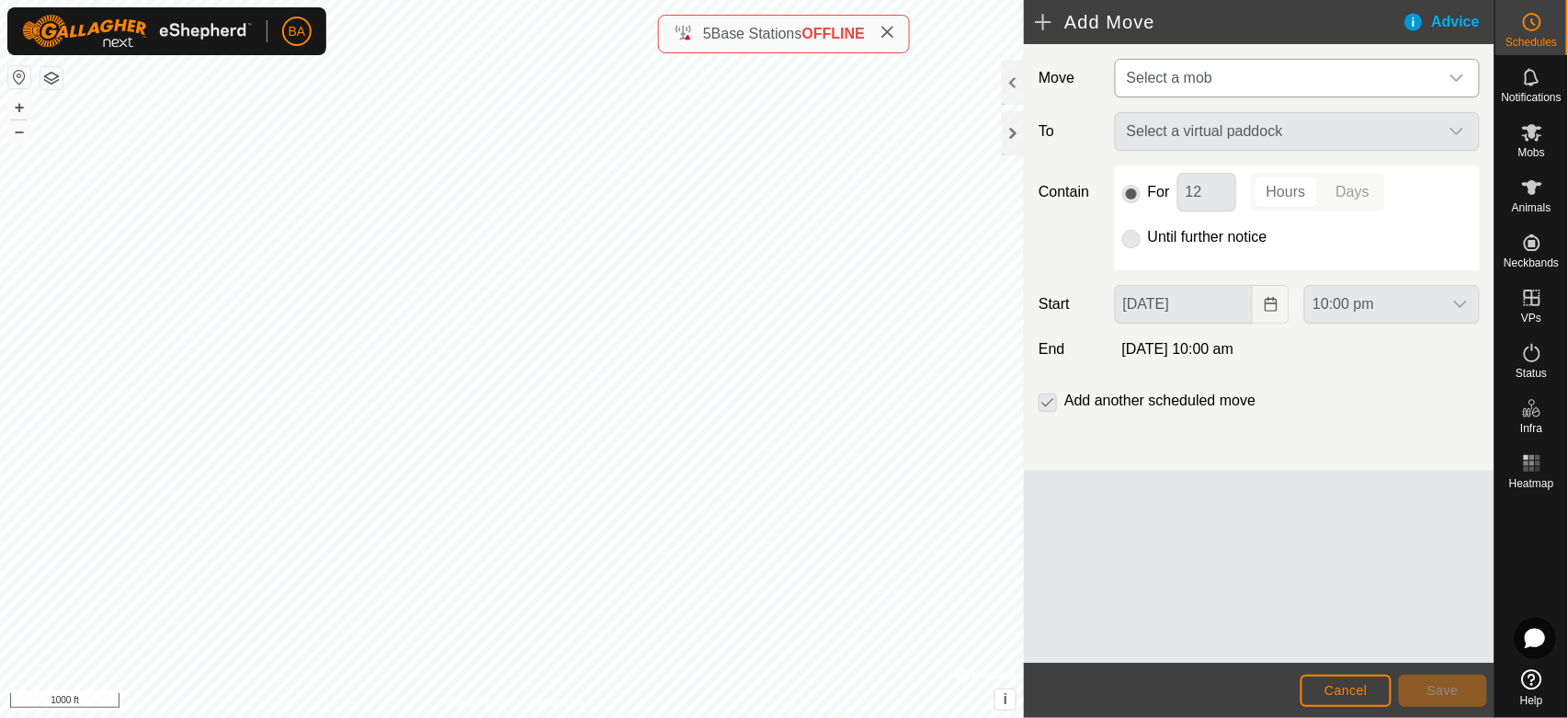 click on "Select a mob" at bounding box center [1169, 77] 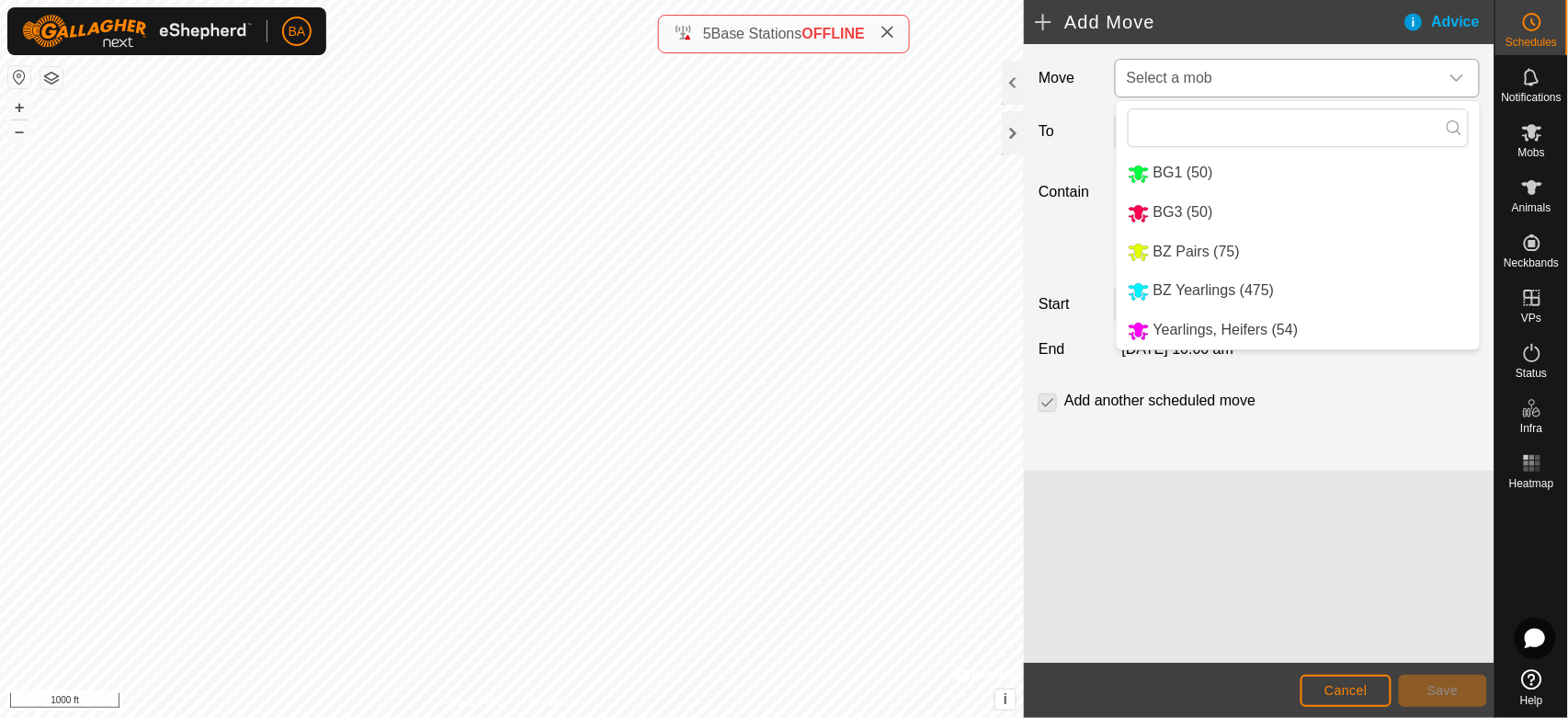 click on "BG3 (50)" at bounding box center (1298, 212) 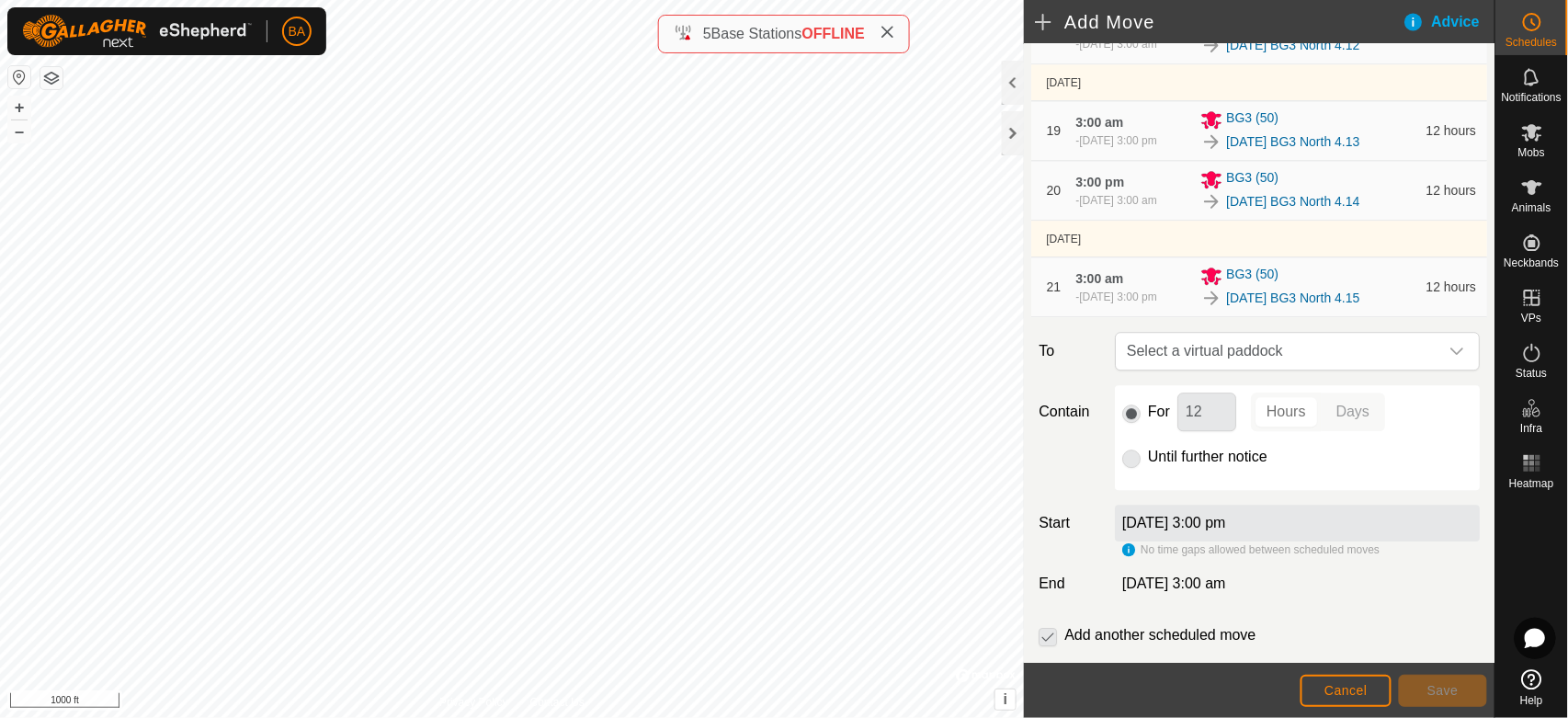 scroll, scrollTop: 1666, scrollLeft: 0, axis: vertical 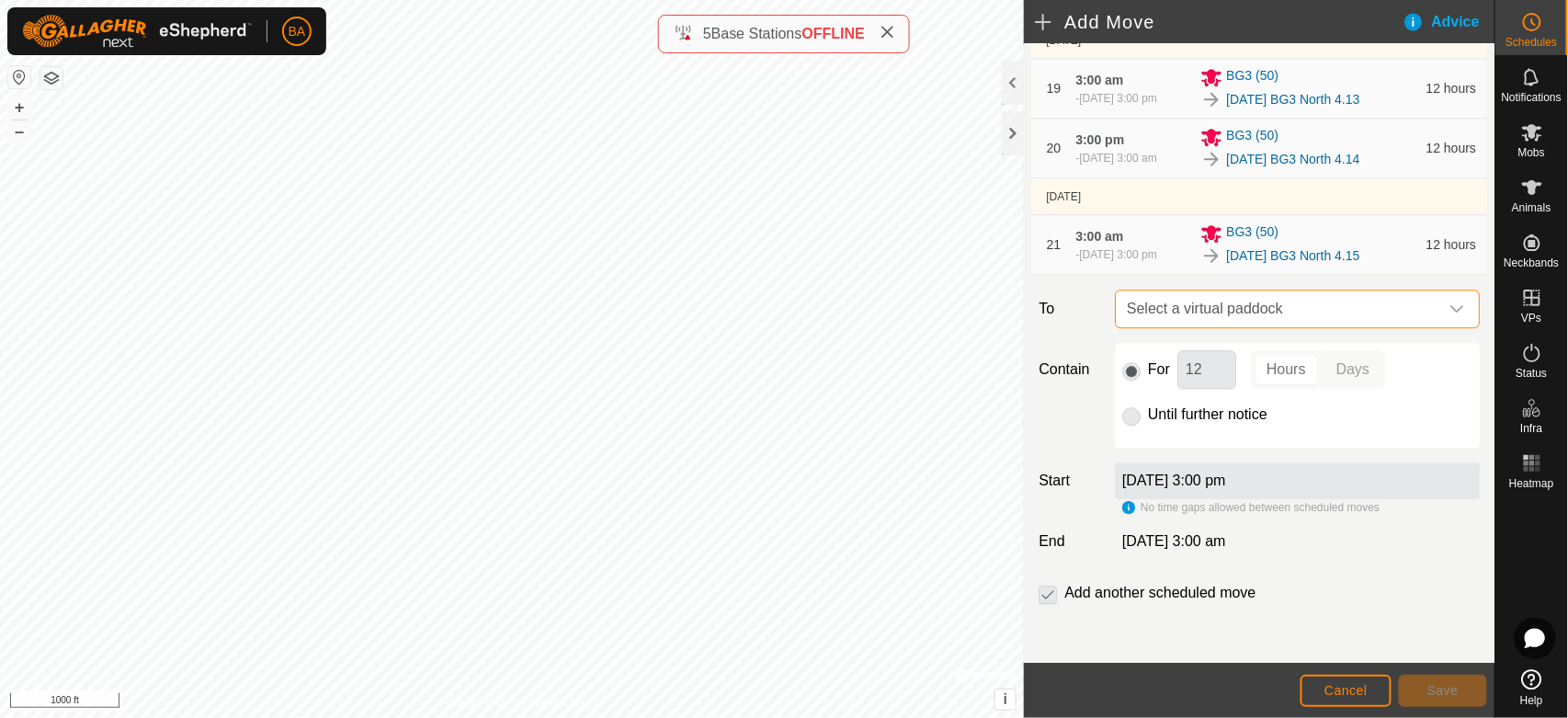 click on "Select a virtual paddock" at bounding box center (1278, 309) 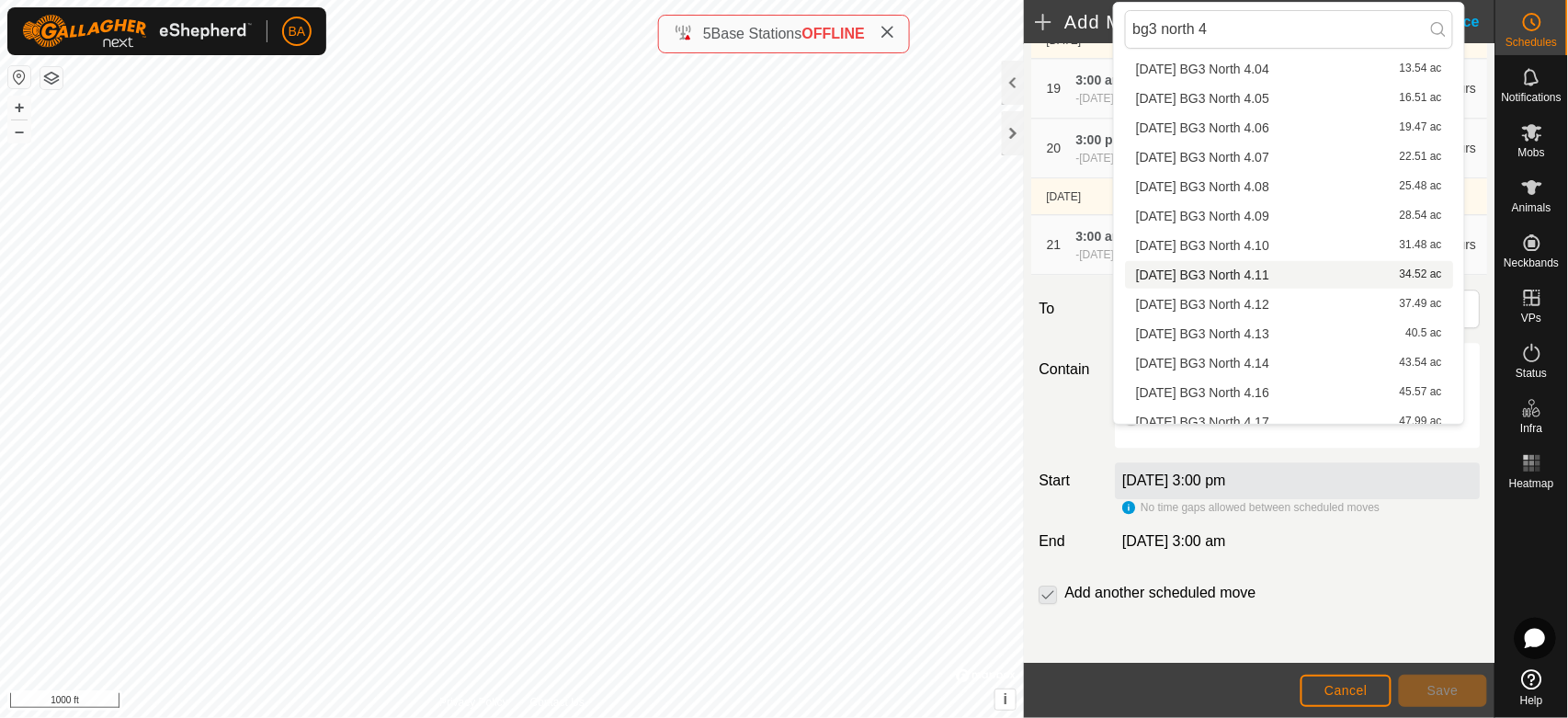 scroll, scrollTop: 204, scrollLeft: 0, axis: vertical 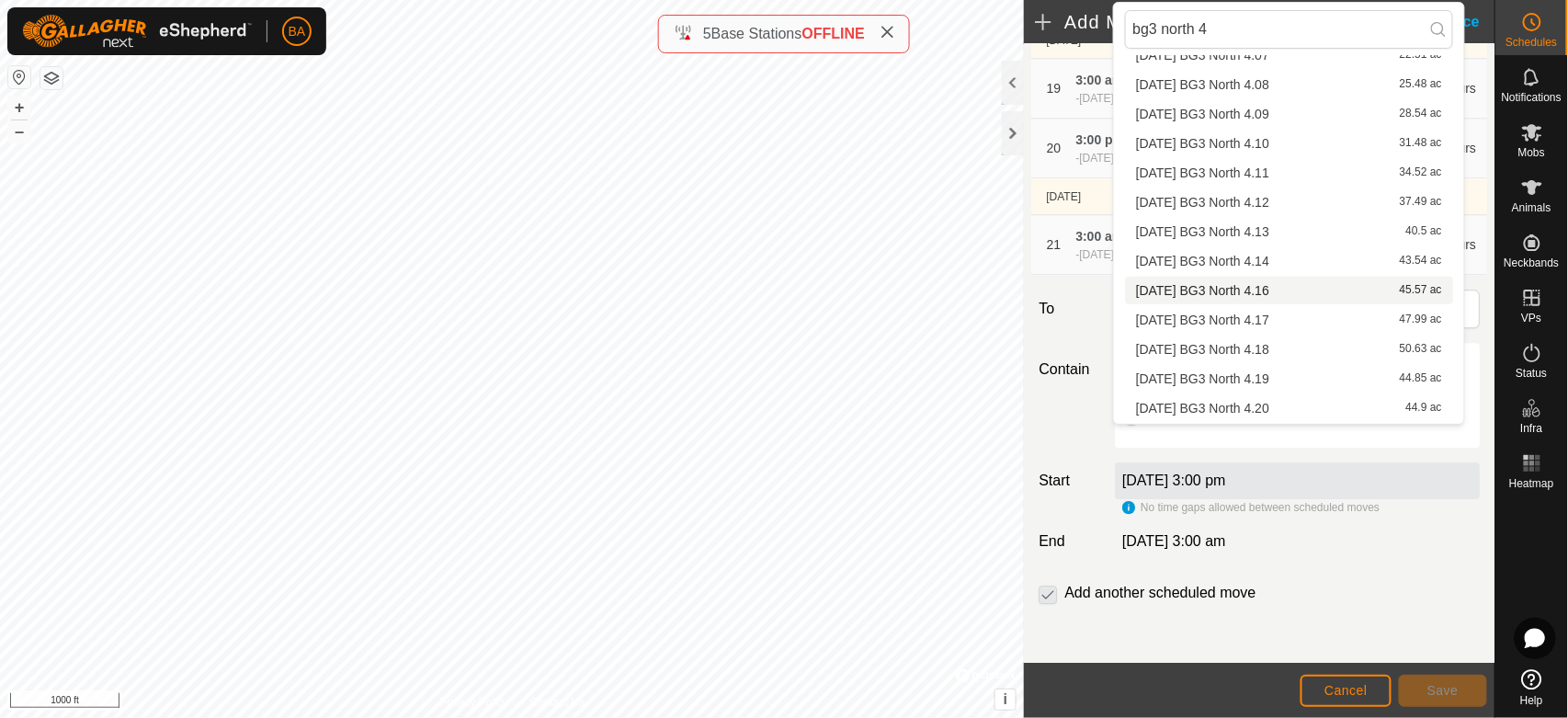 type on "bg3 north 4" 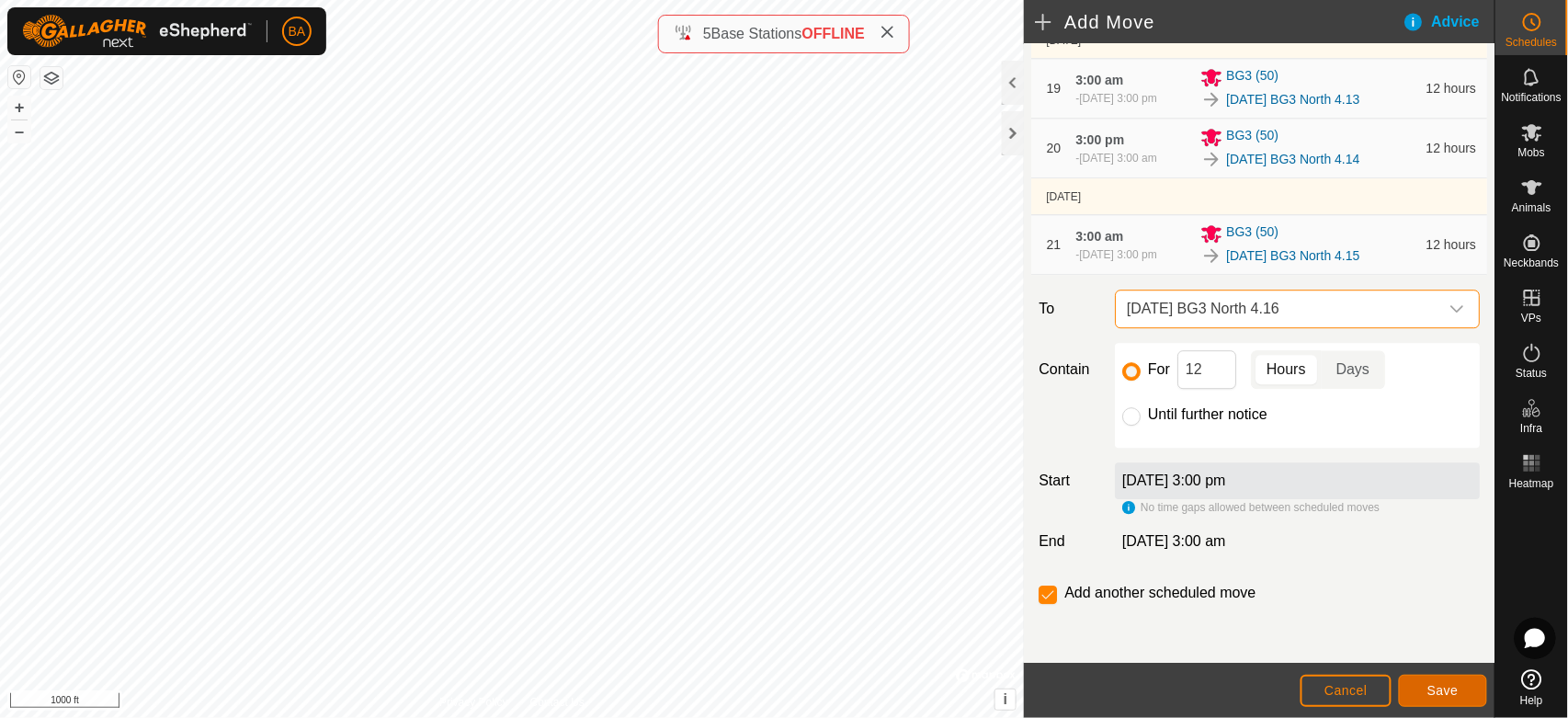 click on "Save" 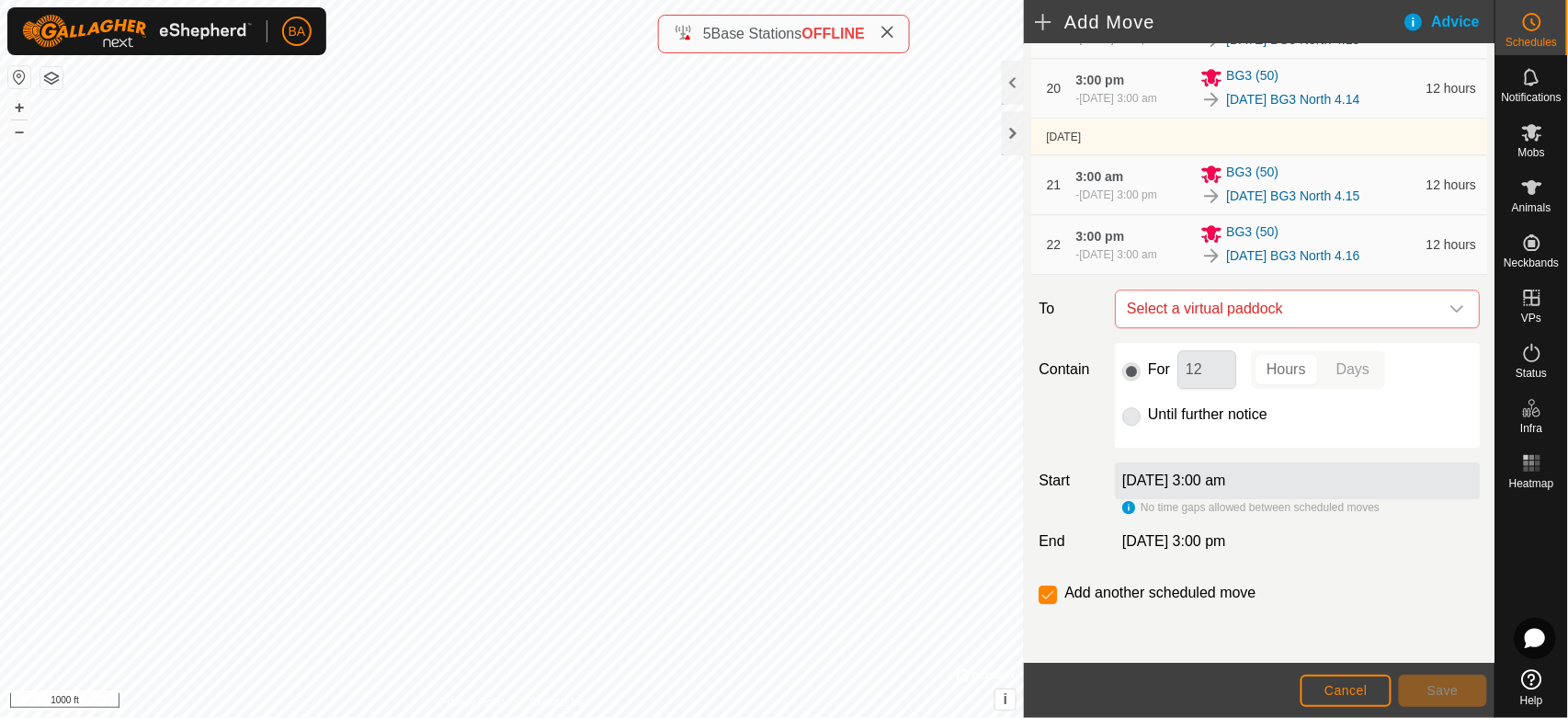 scroll, scrollTop: 1725, scrollLeft: 0, axis: vertical 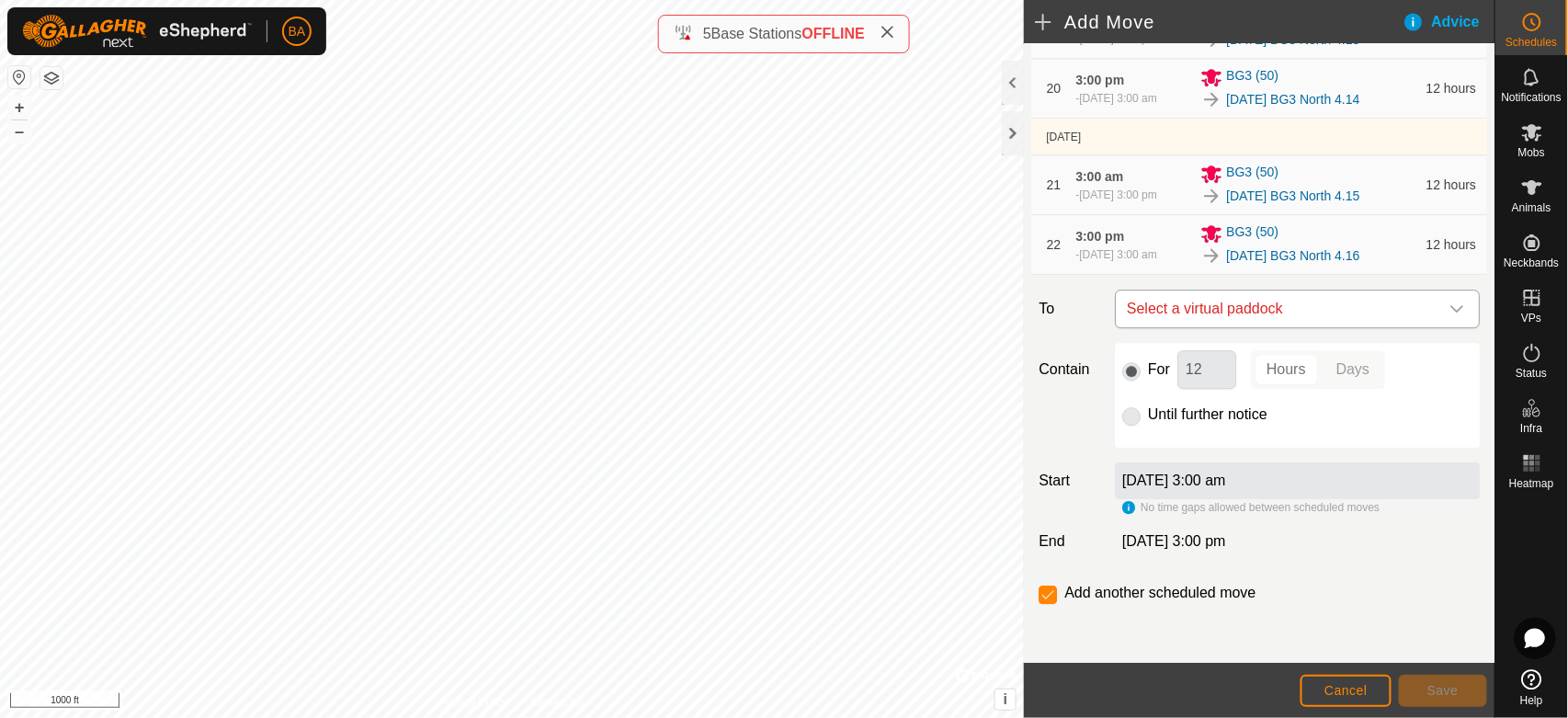 click on "Select a virtual paddock" at bounding box center [1278, 309] 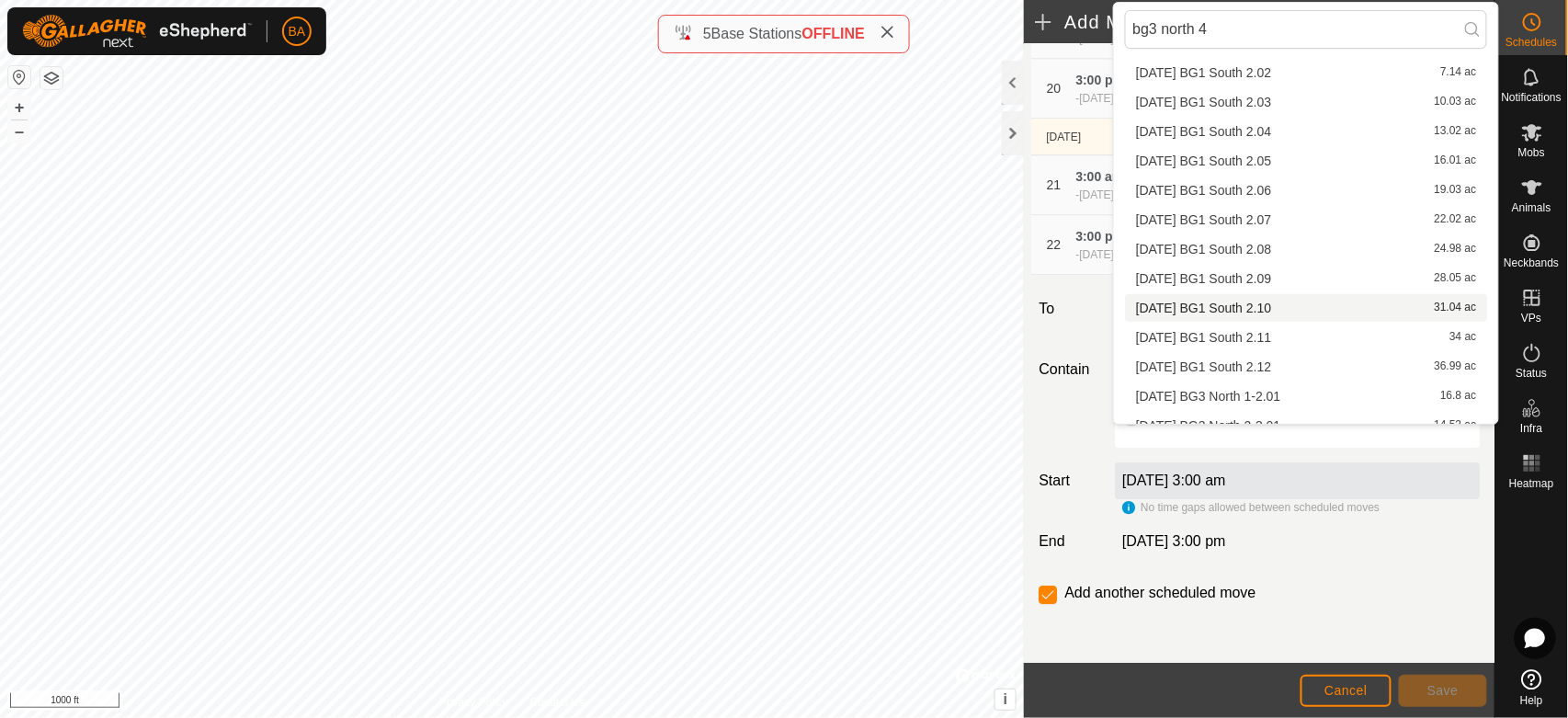 scroll, scrollTop: 261, scrollLeft: 0, axis: vertical 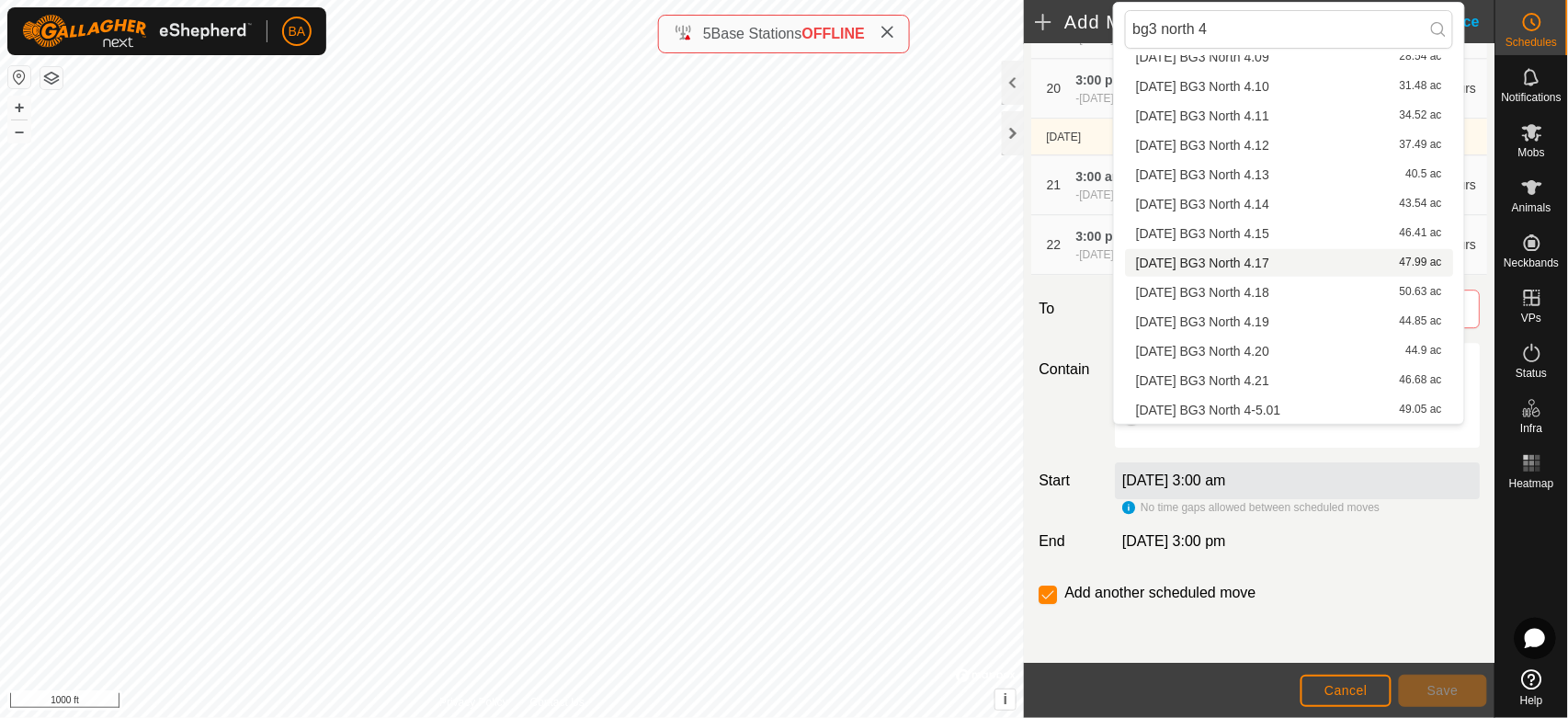 type on "bg3 north 4" 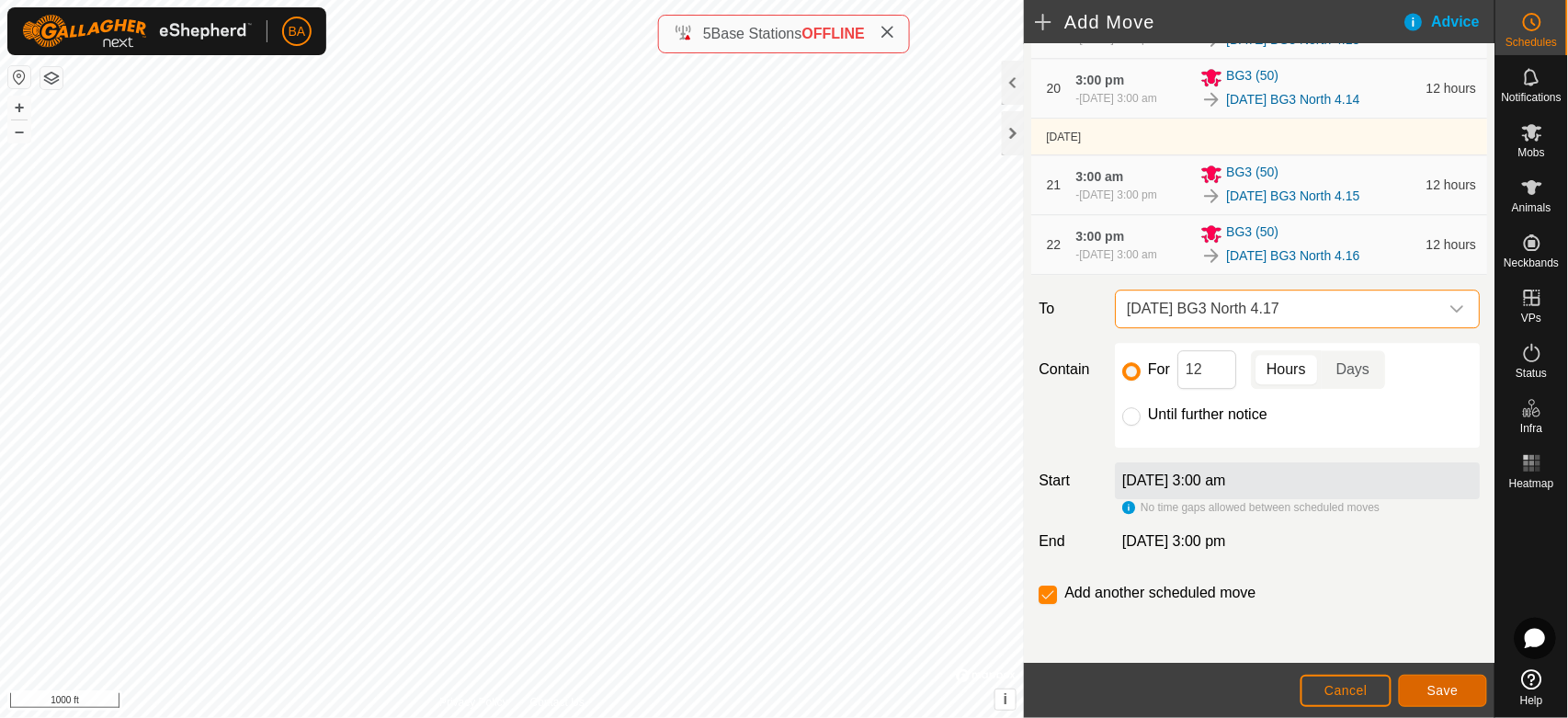 click on "Save" 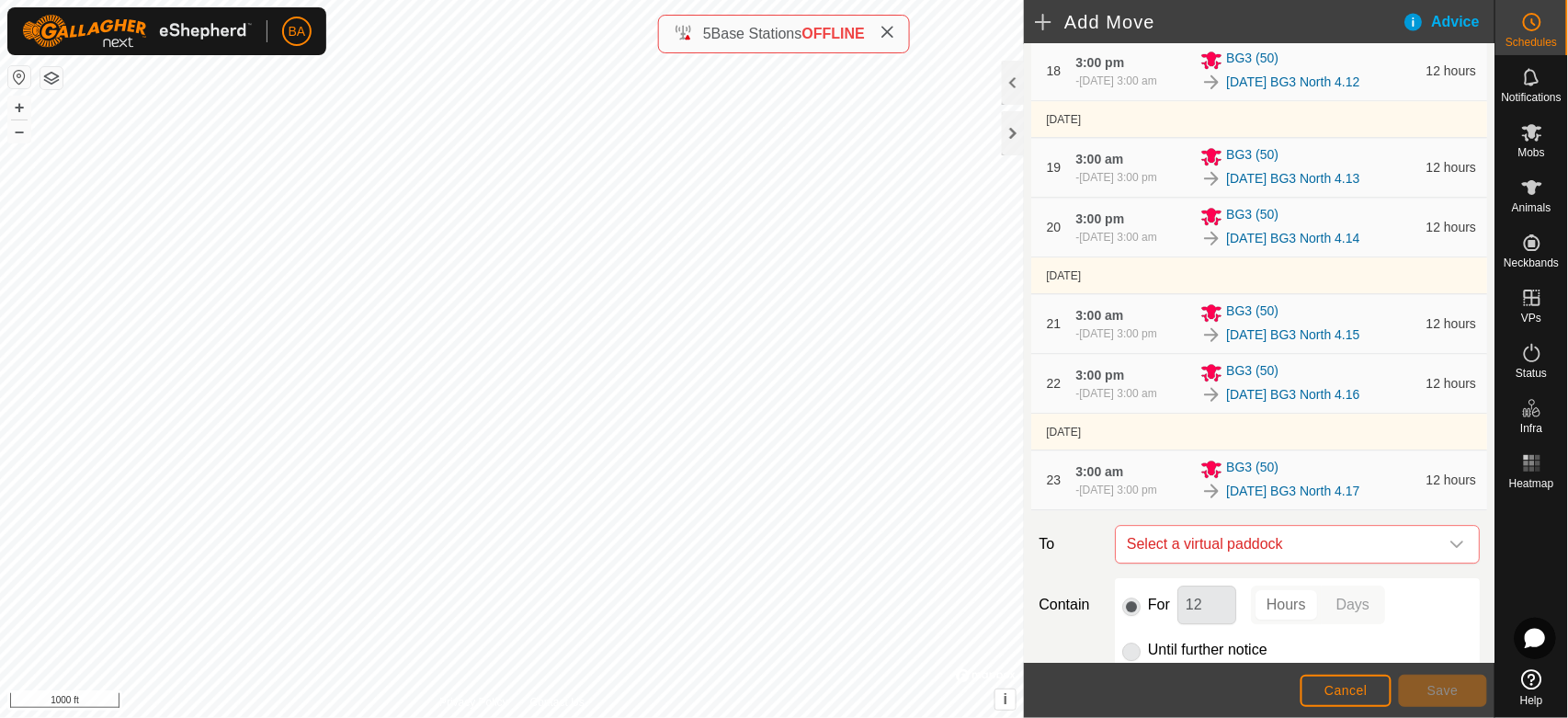 scroll, scrollTop: 1821, scrollLeft: 0, axis: vertical 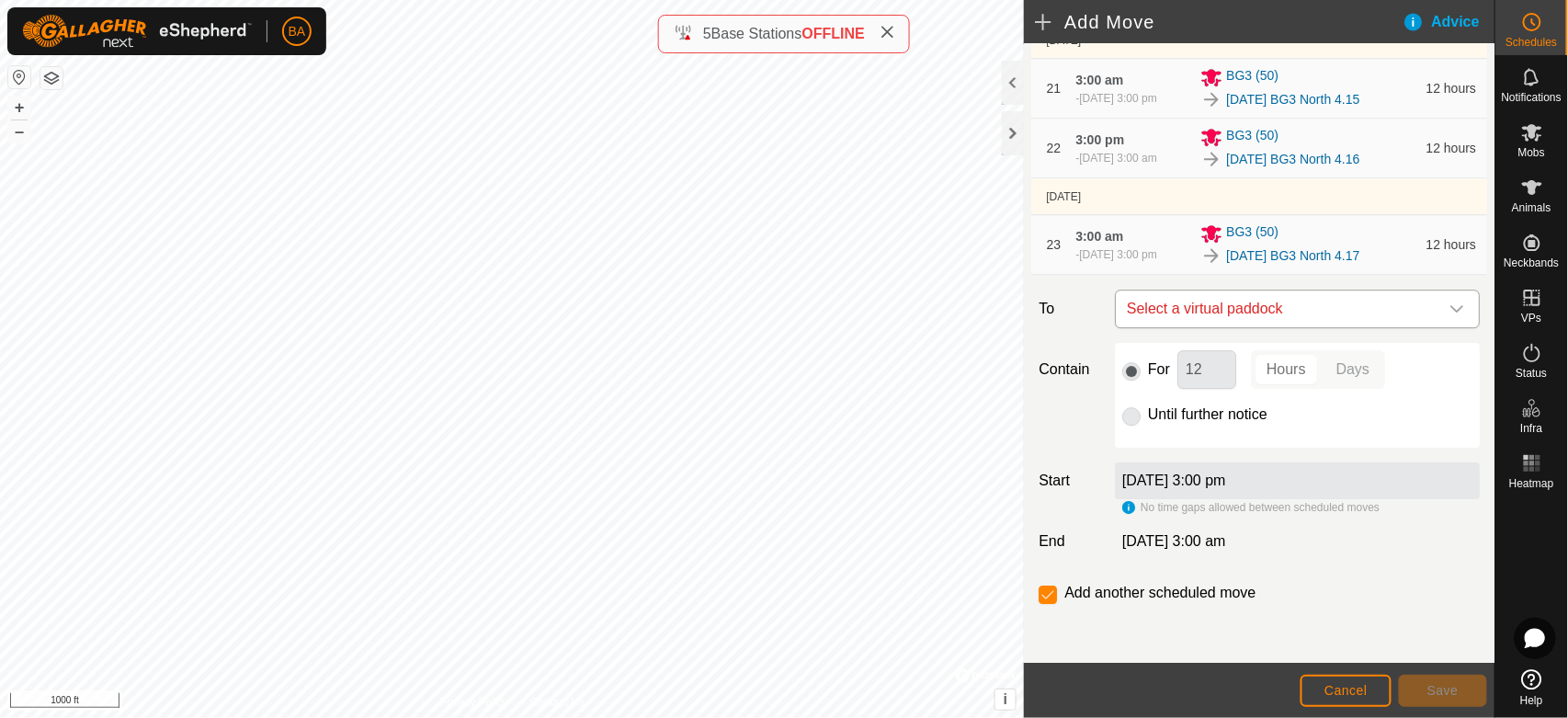 click on "Select a virtual paddock" at bounding box center [1278, 309] 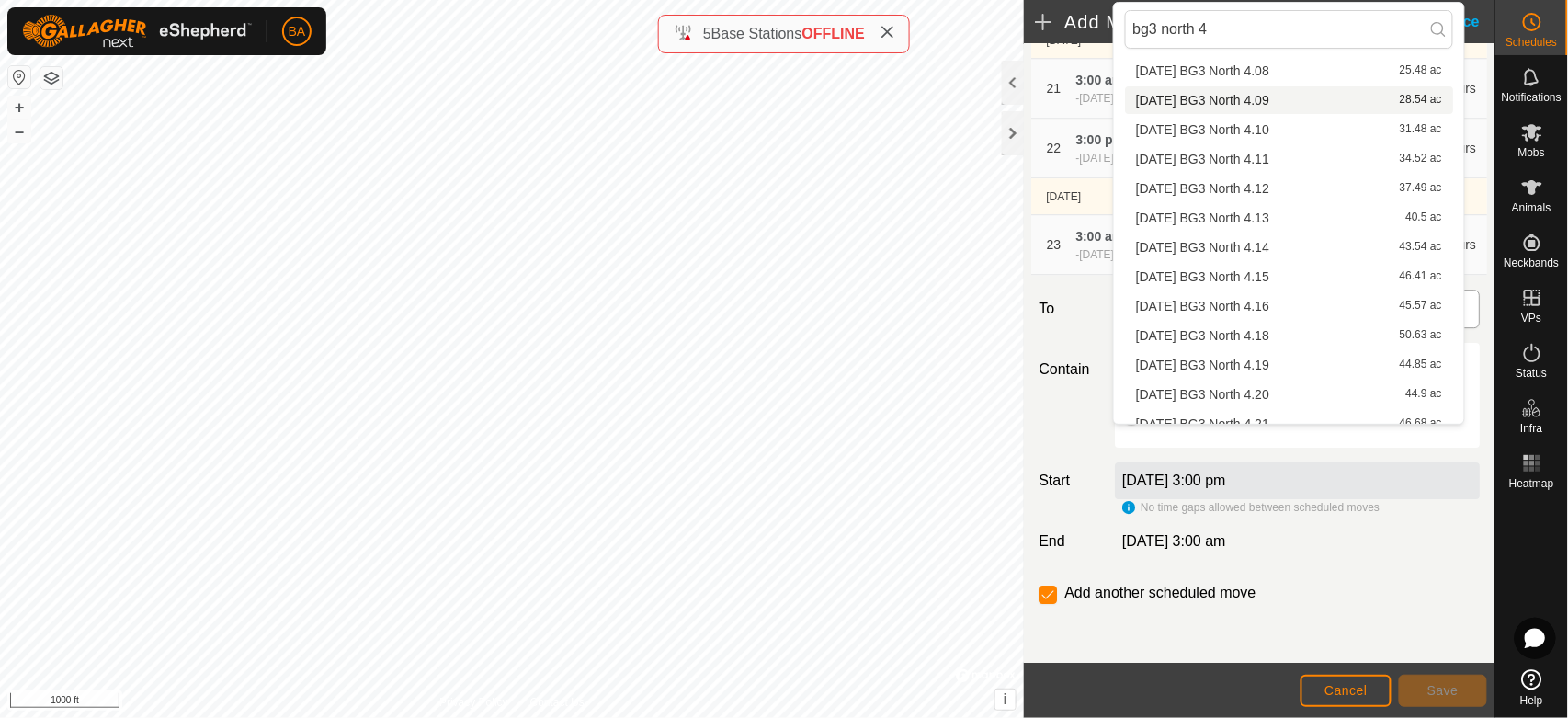 scroll, scrollTop: 261, scrollLeft: 0, axis: vertical 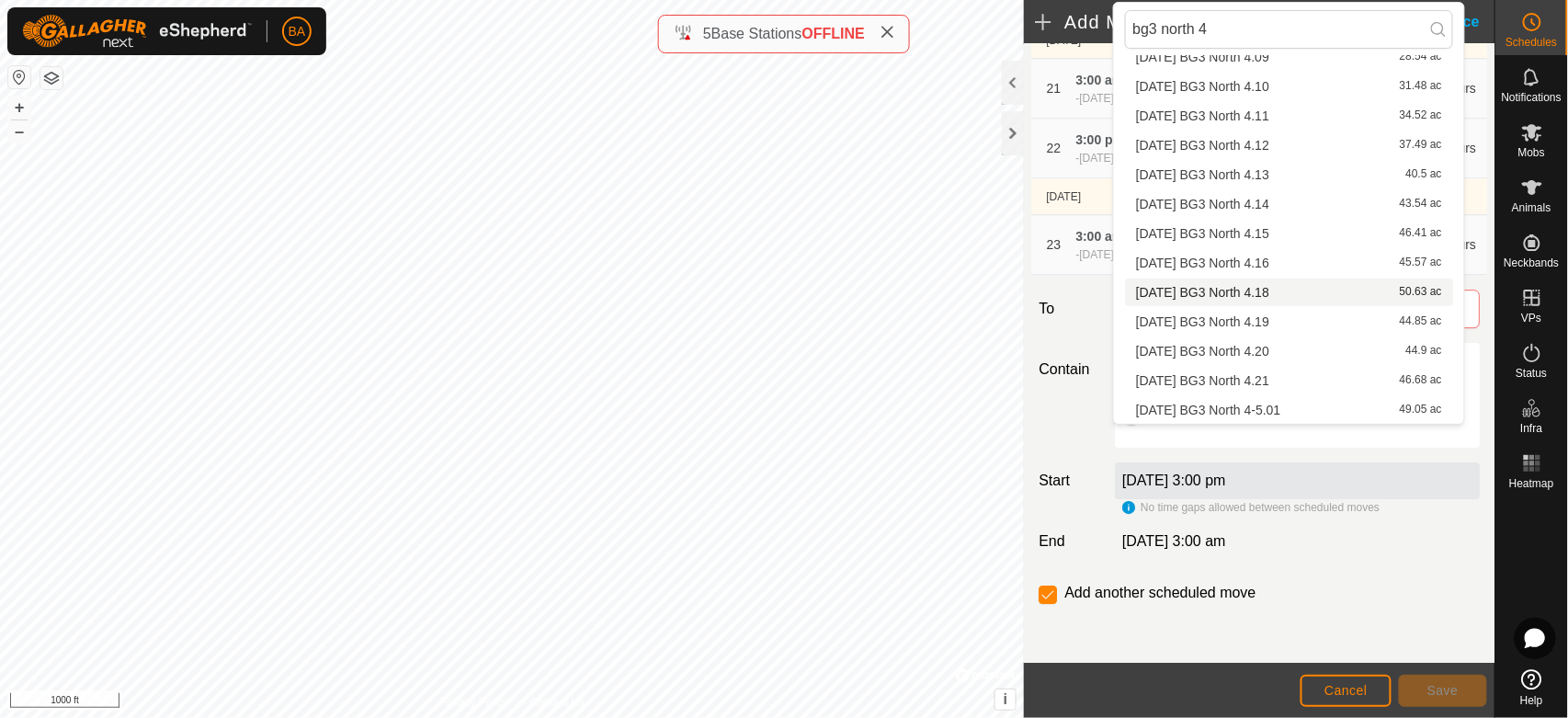 type on "bg3 north 4" 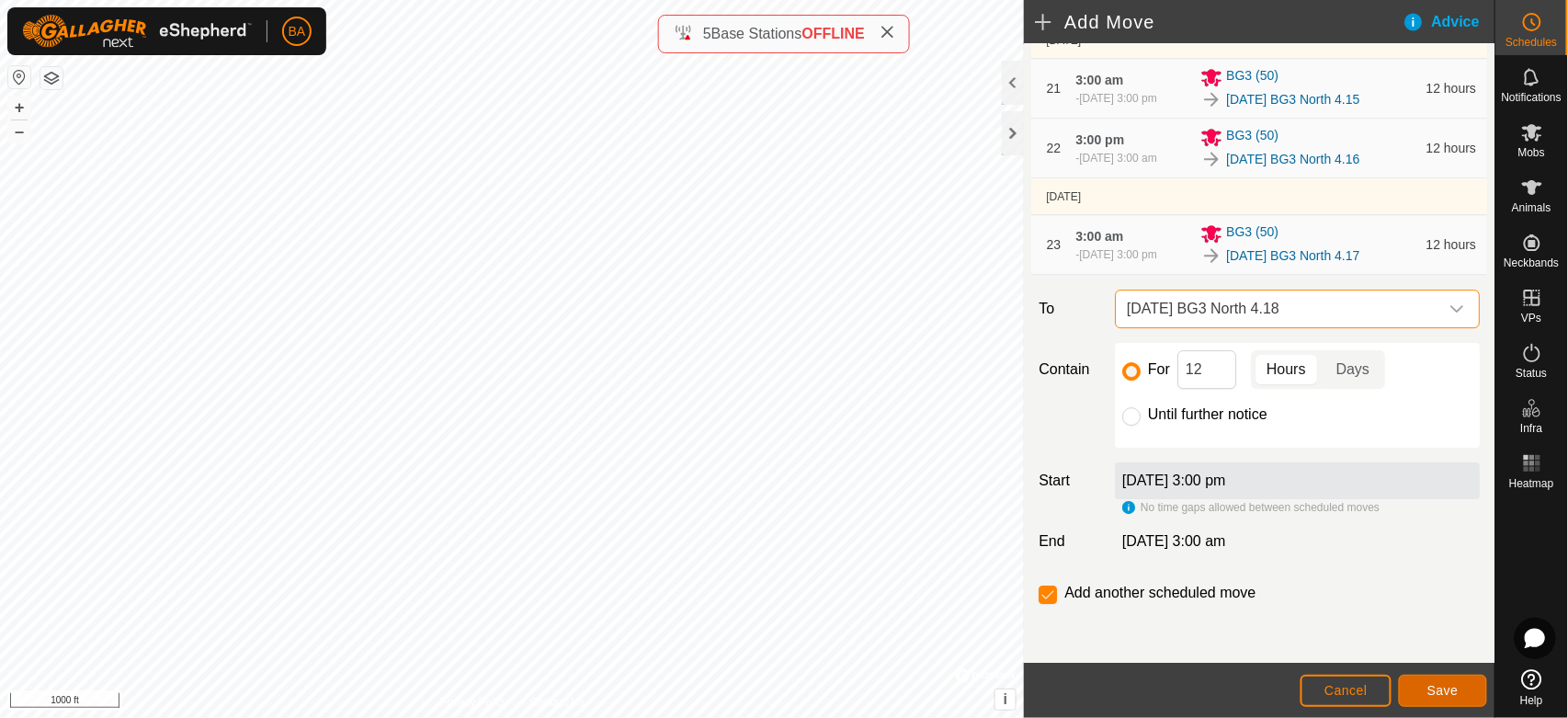 click on "Save" 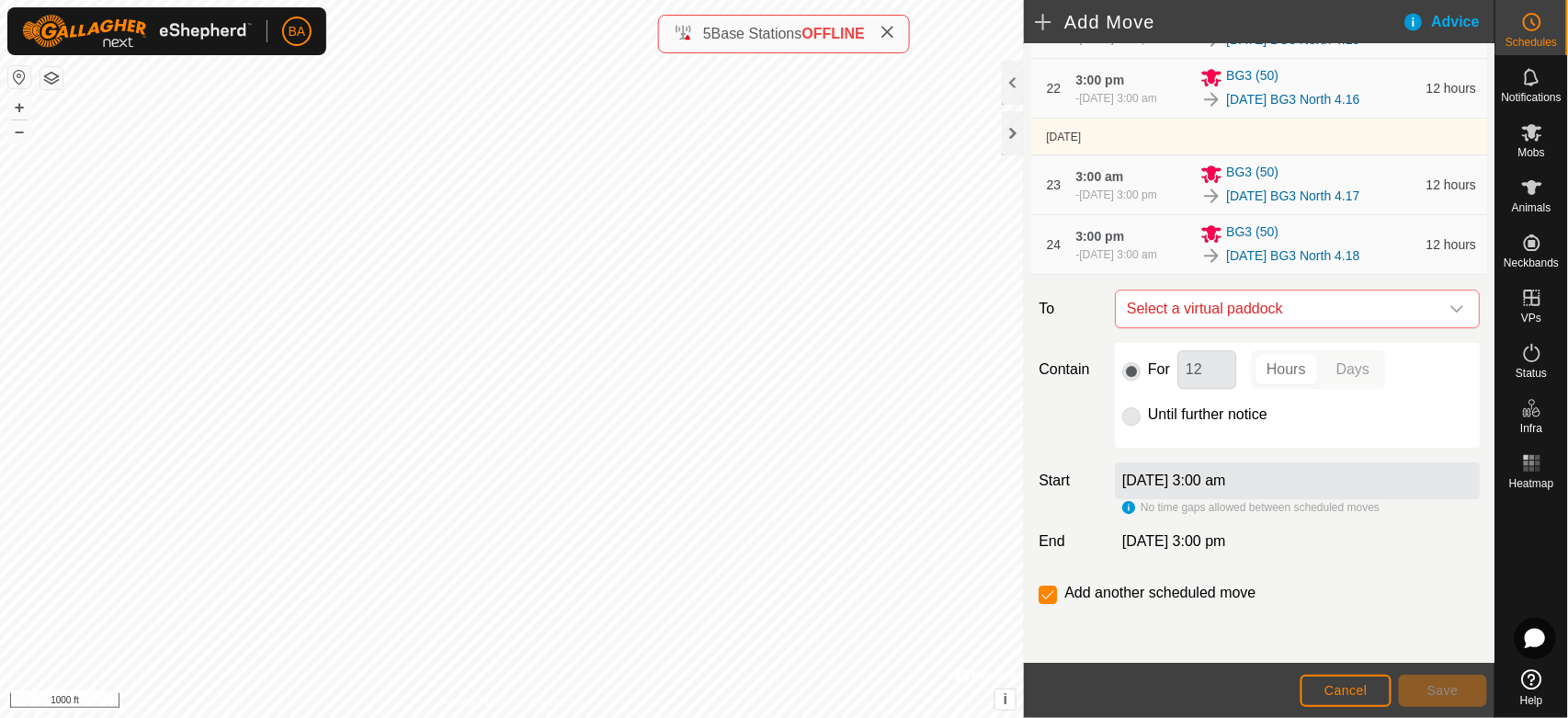 scroll, scrollTop: 1890, scrollLeft: 0, axis: vertical 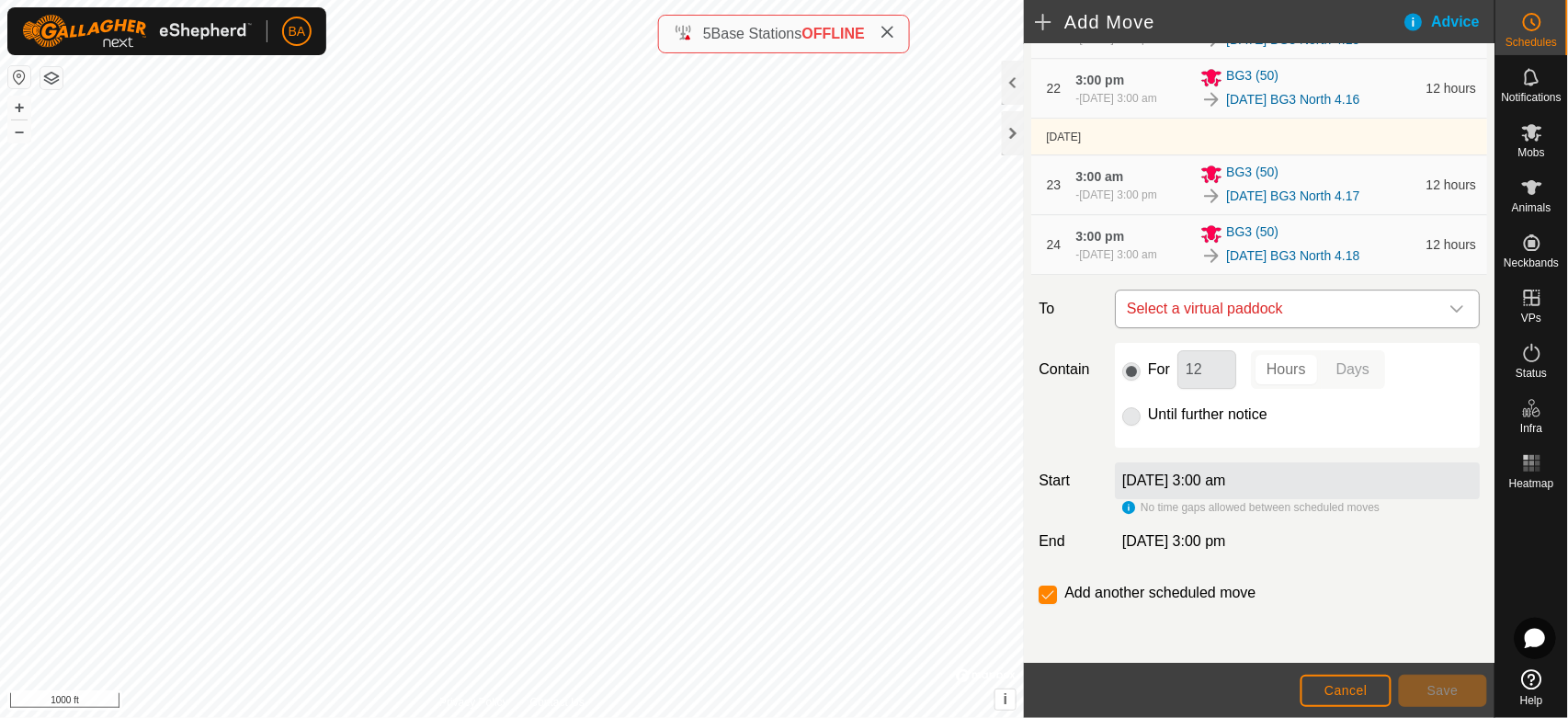 click on "Select a virtual paddock" at bounding box center [1278, 309] 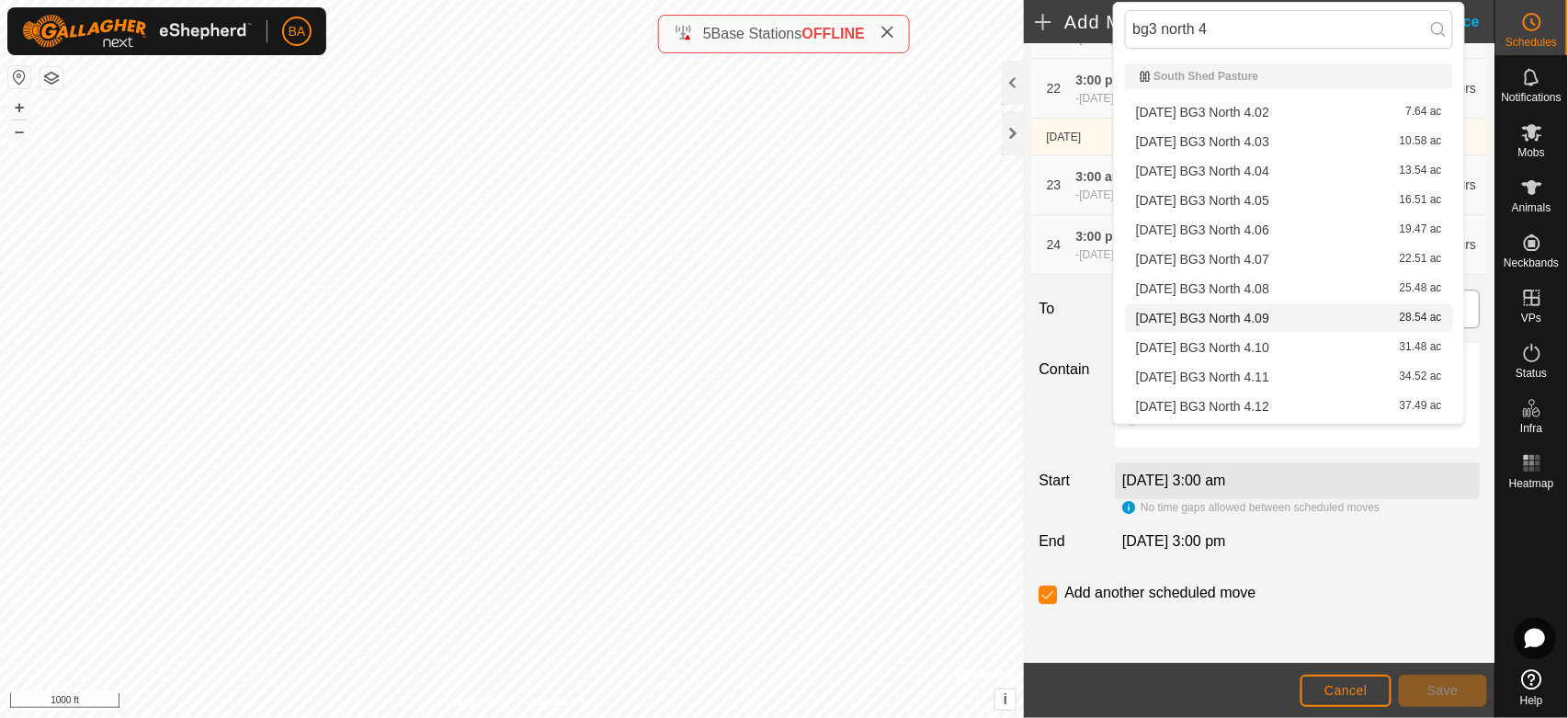scroll, scrollTop: 261, scrollLeft: 0, axis: vertical 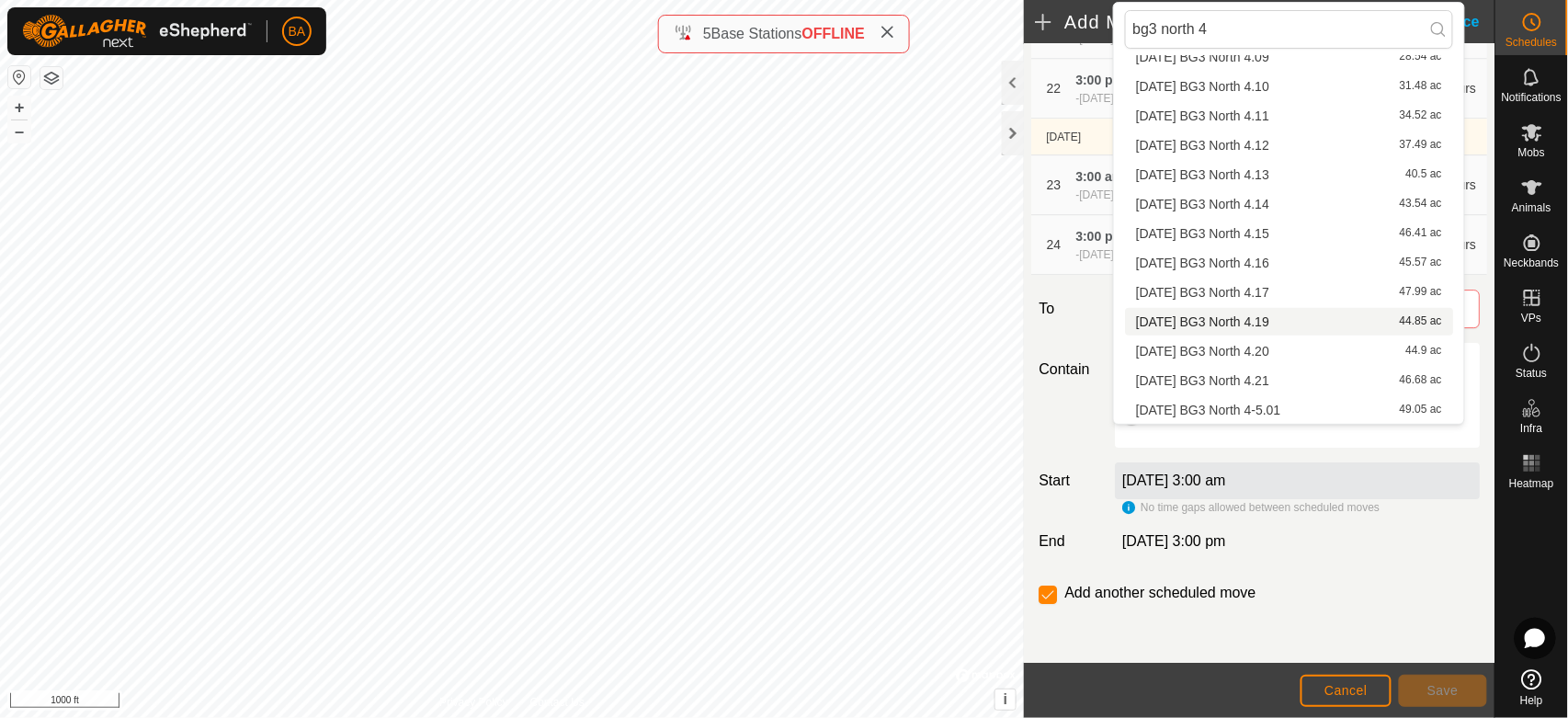 type on "bg3 north 4" 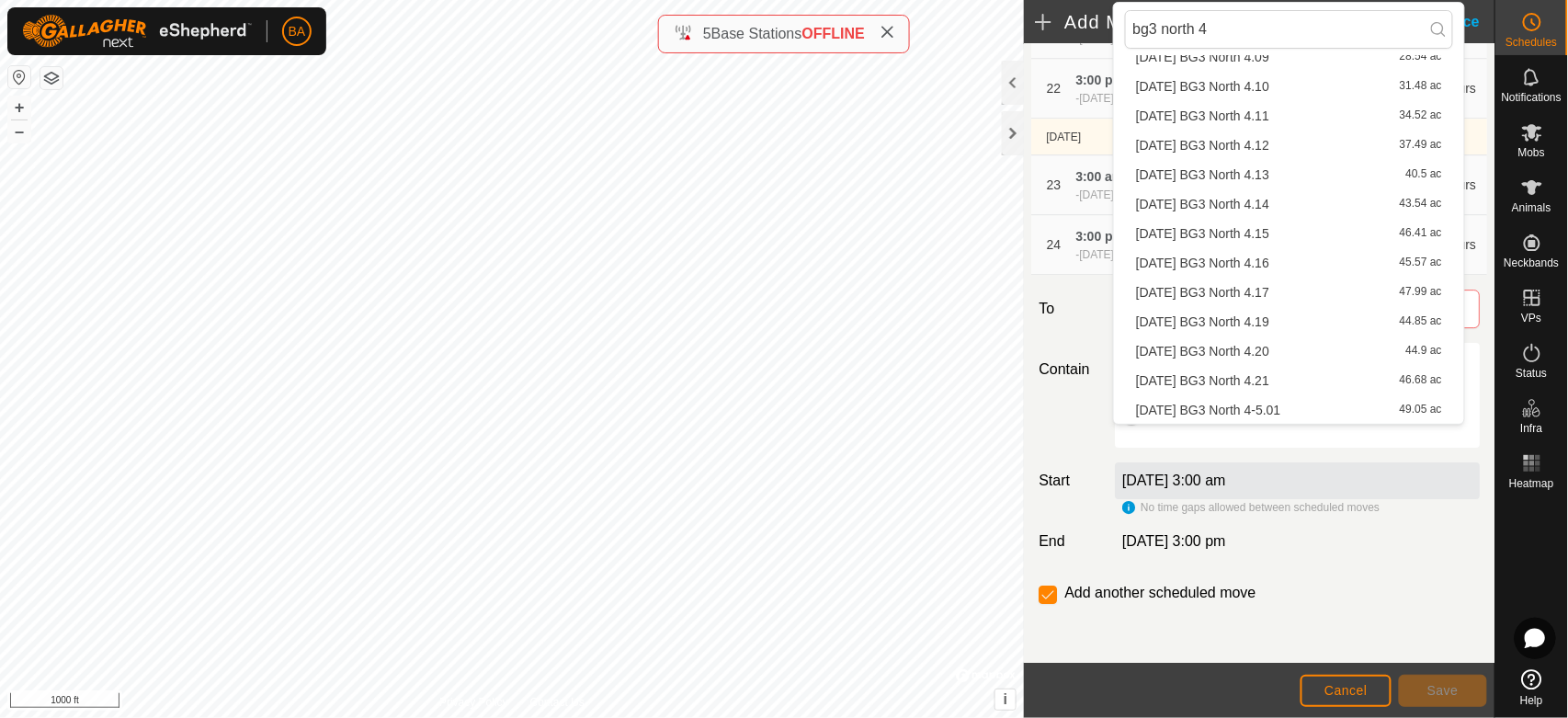 click on "2025-07-25 BG3 North 4.19  44.85 ac" at bounding box center (1289, 322) 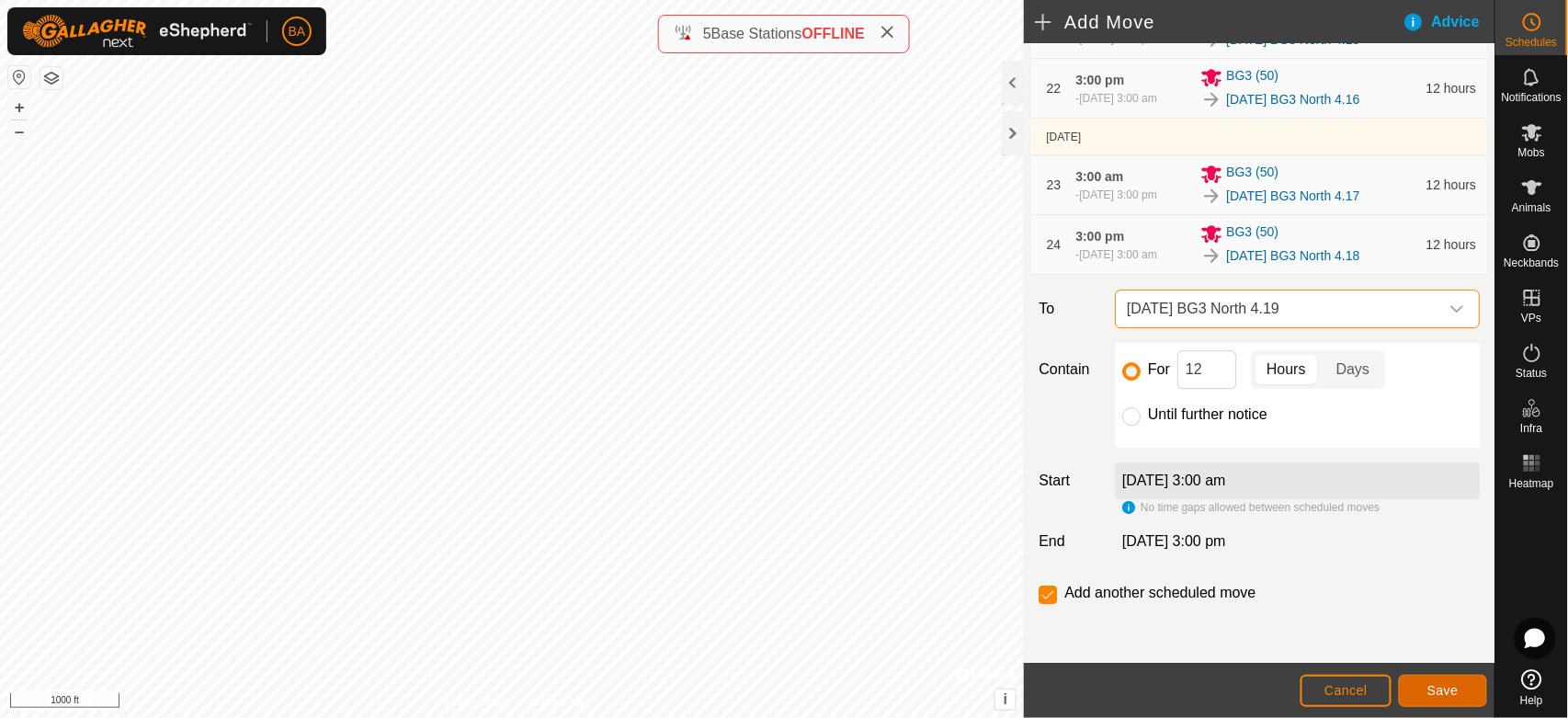 click on "Save" 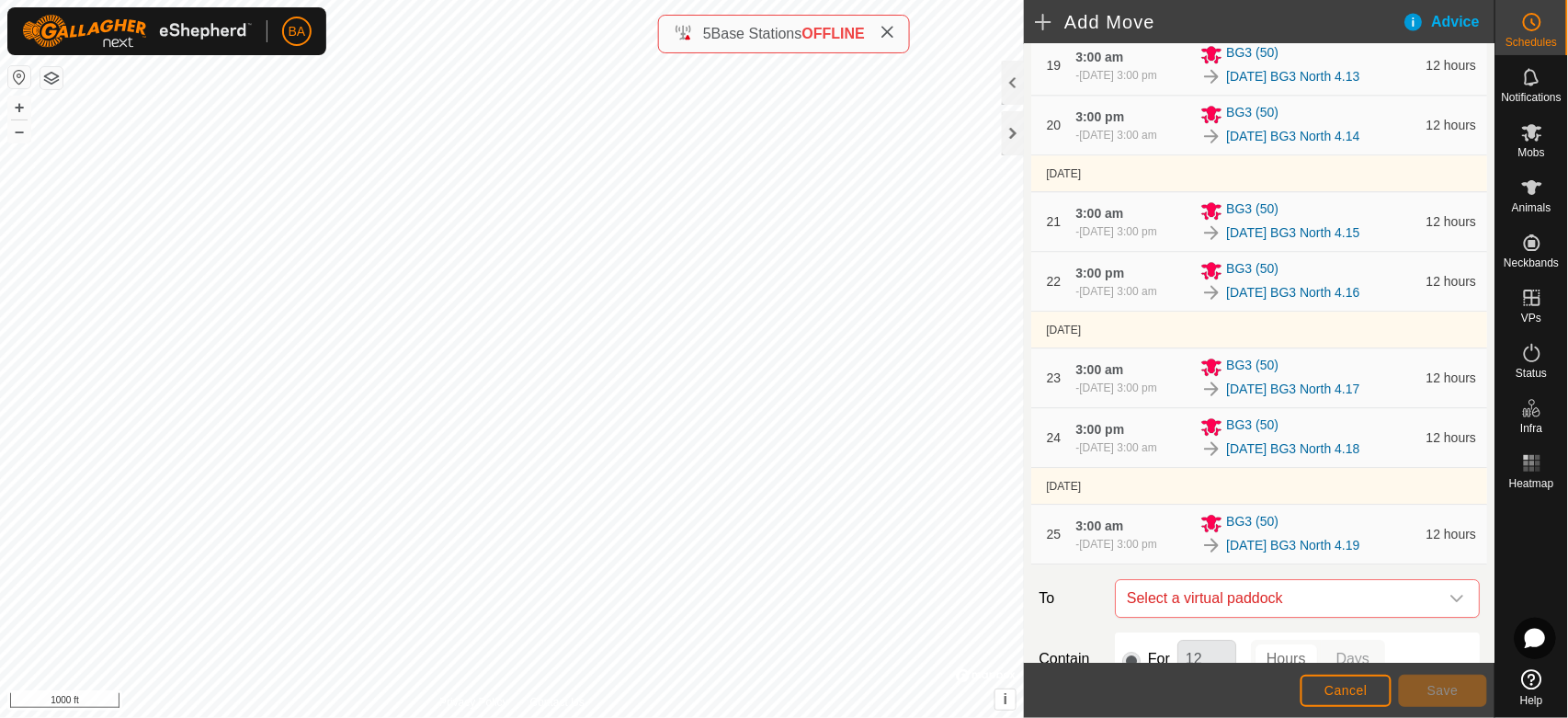 scroll, scrollTop: 1994, scrollLeft: 0, axis: vertical 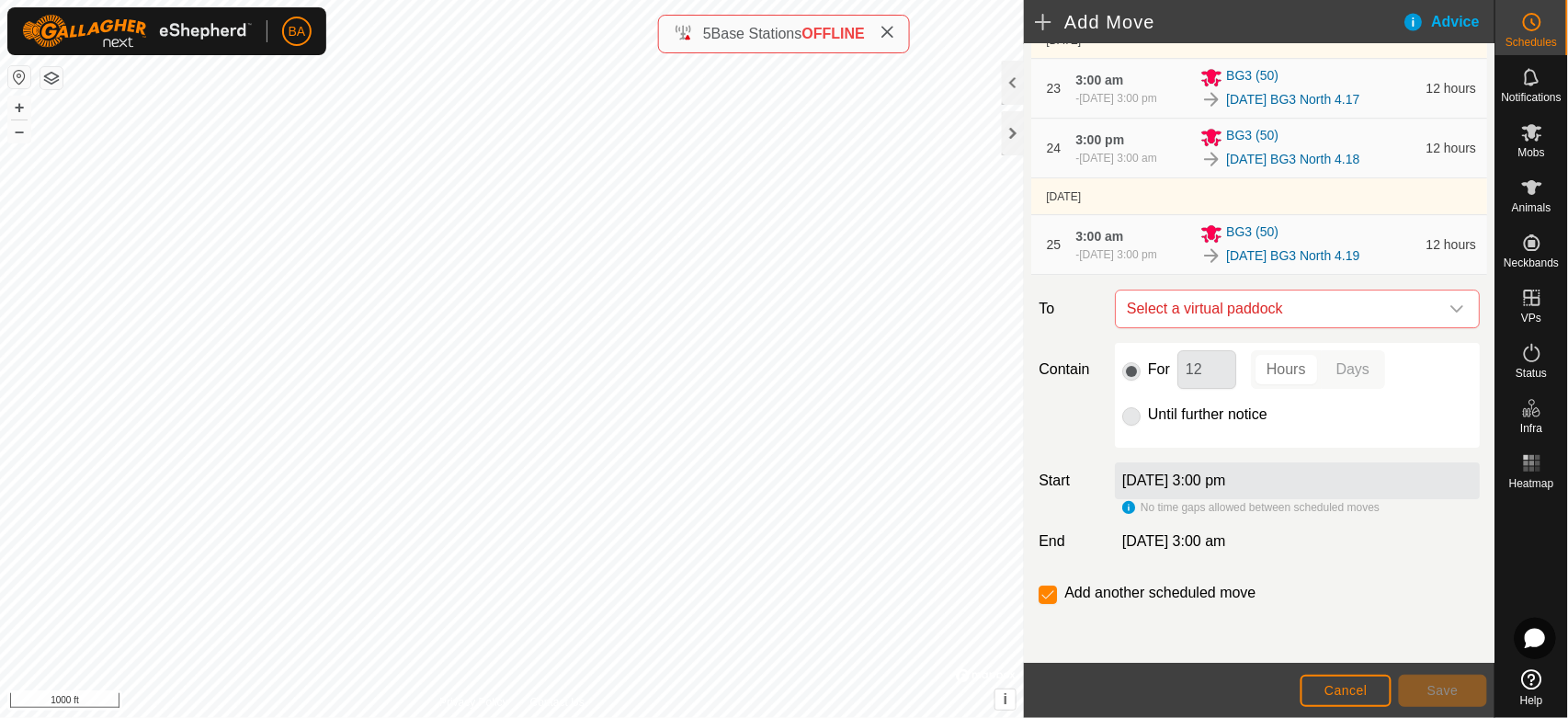 click on "Move BG3 (50) EXISTING SCHEDULES  28 July 2025  - Today 28 July 2025, 3:00 pm   -  29 July 2025, 3:00 am BG3 (50) 2025-07-21 BG3 North 3.08 0  day  6  hours  14  mins   29 July 2025  -  Tomorrow 1 3:00 am  -  29 July 2025, 3:00 pm BG3 (50) 2025-07-21 BG3 North 3.09 12 hours 2 3:00 pm  -  30 July 2025, 3:00 am BG3 (50) 2025-07-21 BG3 North 3.10 12 hours  30 July 2025 3 3:00 am  -  30 July 2025, 3:00 pm BG3 (50) 2025-07-21 BG3 North 3.11 12 hours 4 3:00 pm  -  31 July 2025, 3:00 am BG3 (50) 2025-07-21 BG3 North 3.12 12 hours  31 July 2025 5 3:00 am  -  31 July 2025, 3:00 pm BG3 (50) 2025-07-21 BG3 North 3.13 12 hours 6 3:00 pm  -  1 Aug 2025, 3:00 am BG3 (50) 2025-07-21 BG3 North 3.14 12 hours  1 Aug 2025 7 3:00 am  -  1 Aug 2025, 3:00 pm BG3 (50) 2025-07-25 BG3 North 3-4.01 12 hours 8 3:00 pm  -  2 Aug 2025, 3:00 am BG3 (50) 2025-07-25 BG3 North 4.02 12 hours  2 Aug 2025 9 3:00 am  -  2 Aug 2025, 3:00 pm BG3 (50) 2025-07-25 BG3 North 4.03 12 hours 10 3:00 pm  -  3 Aug 2025, 3:00 am BG3 (50) 12 hours 11 3:00 am" 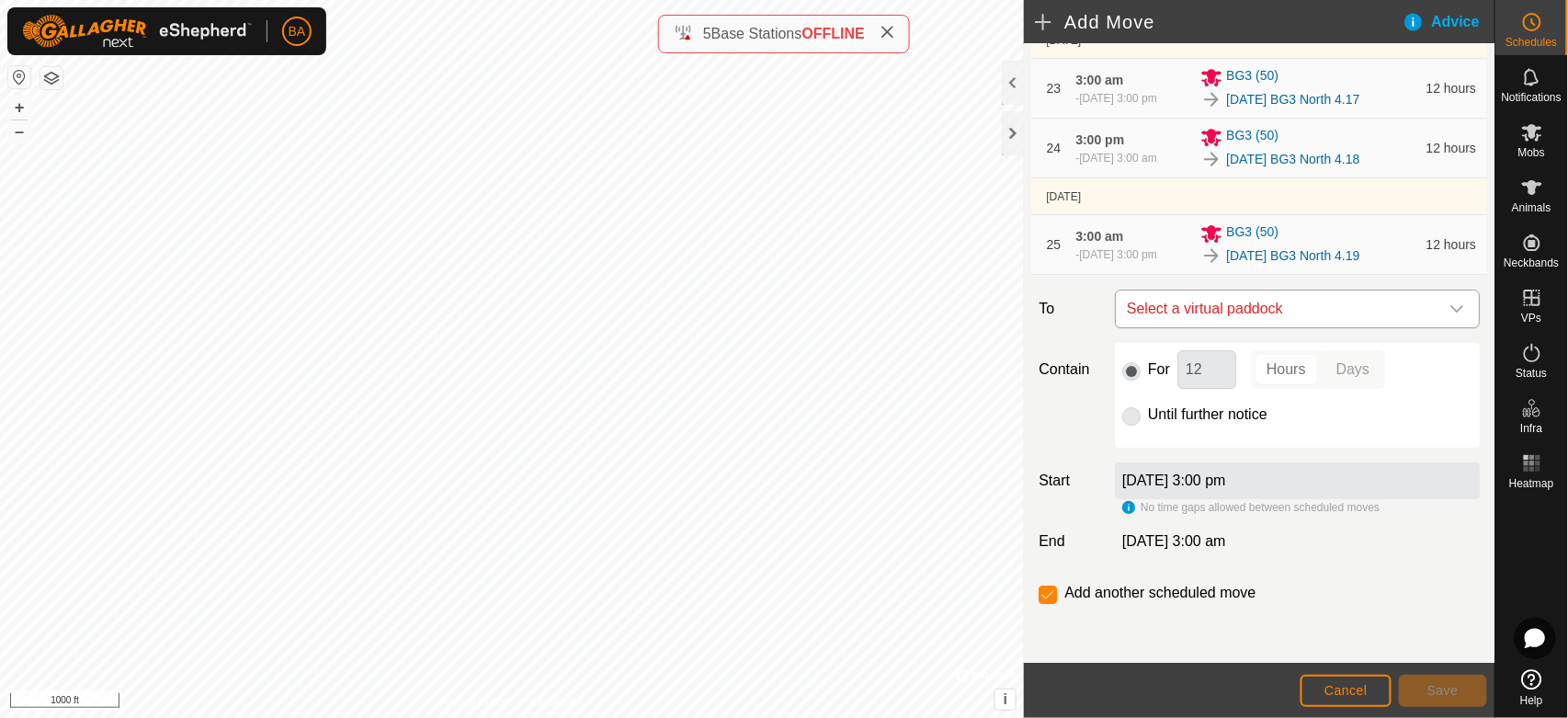 click on "Select a virtual paddock" at bounding box center (1278, 309) 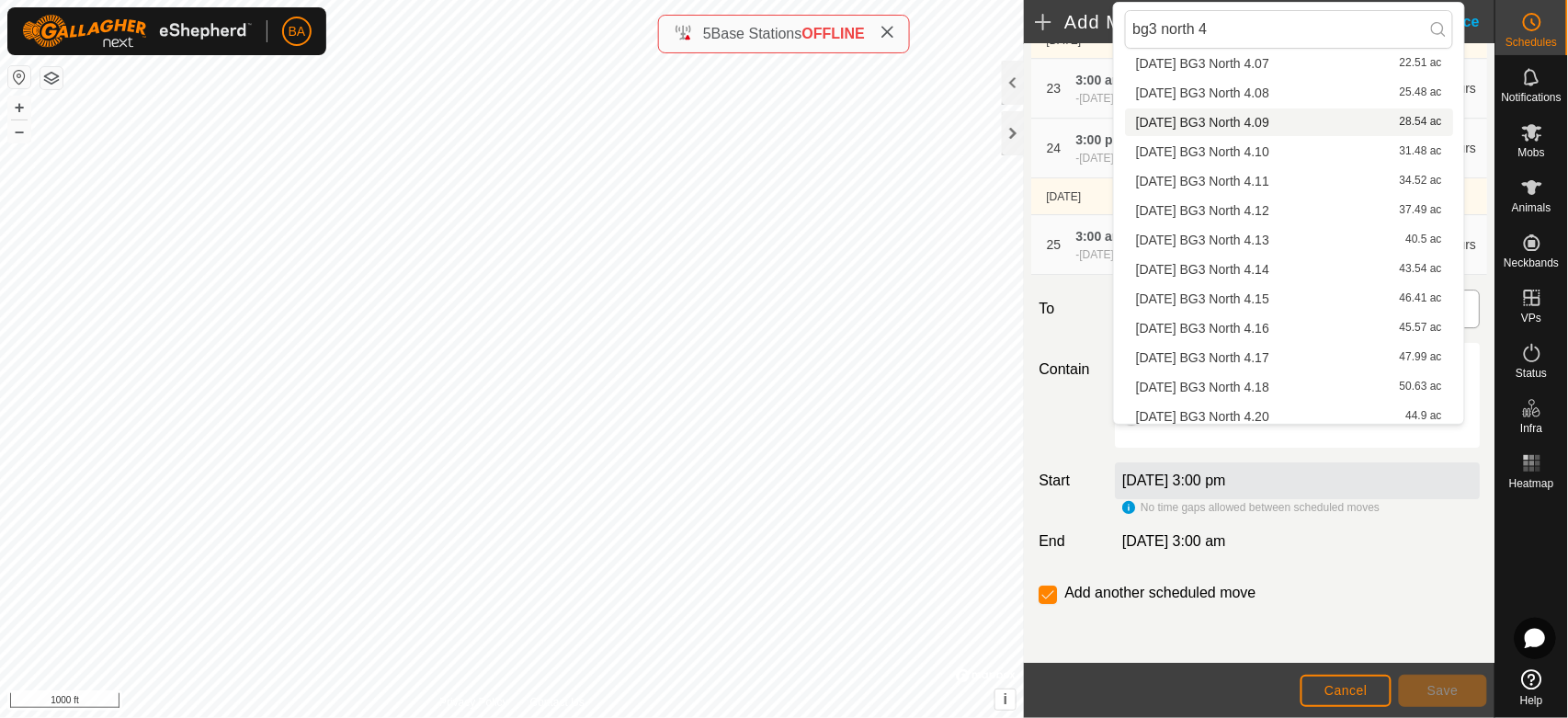 scroll, scrollTop: 261, scrollLeft: 0, axis: vertical 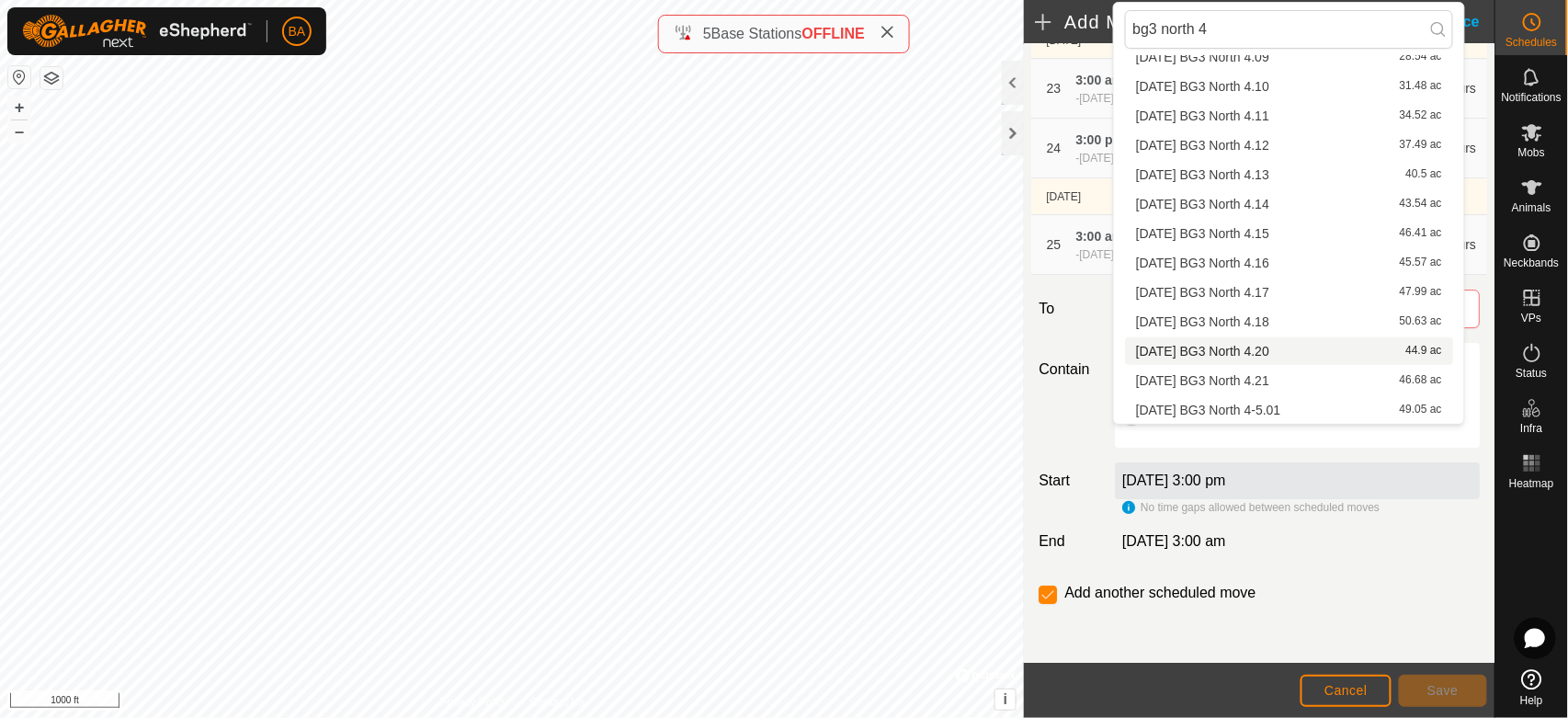 type on "bg3 north 4" 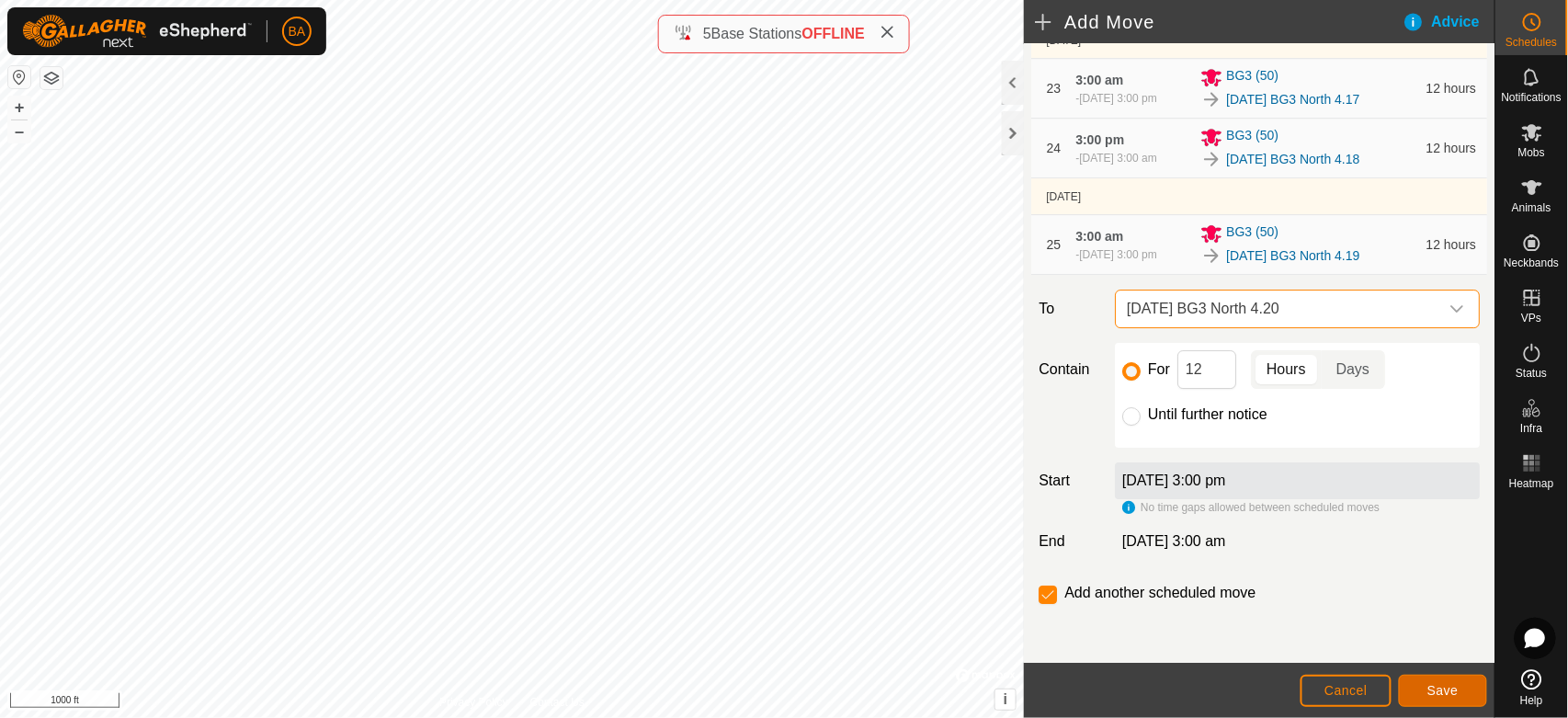 click on "Save" 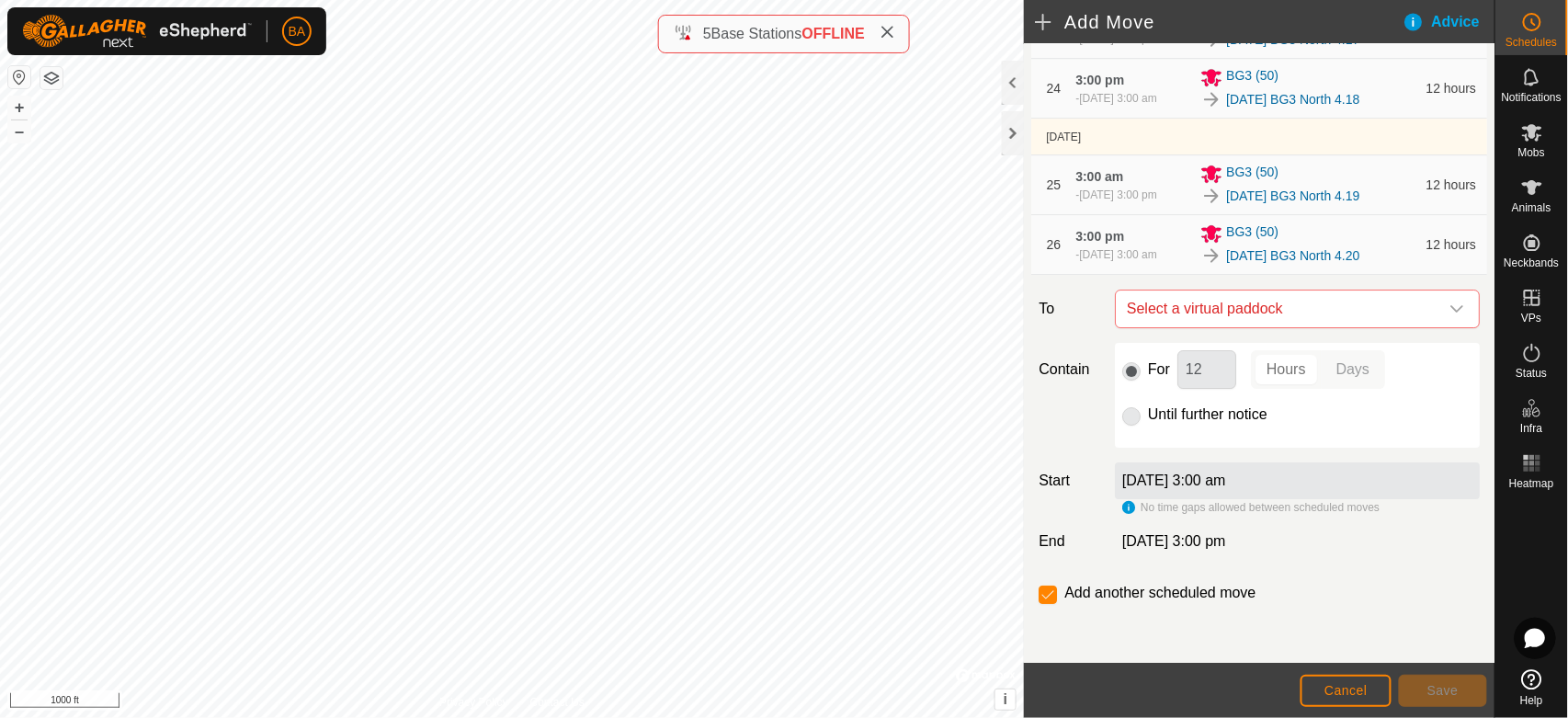scroll, scrollTop: 2054, scrollLeft: 0, axis: vertical 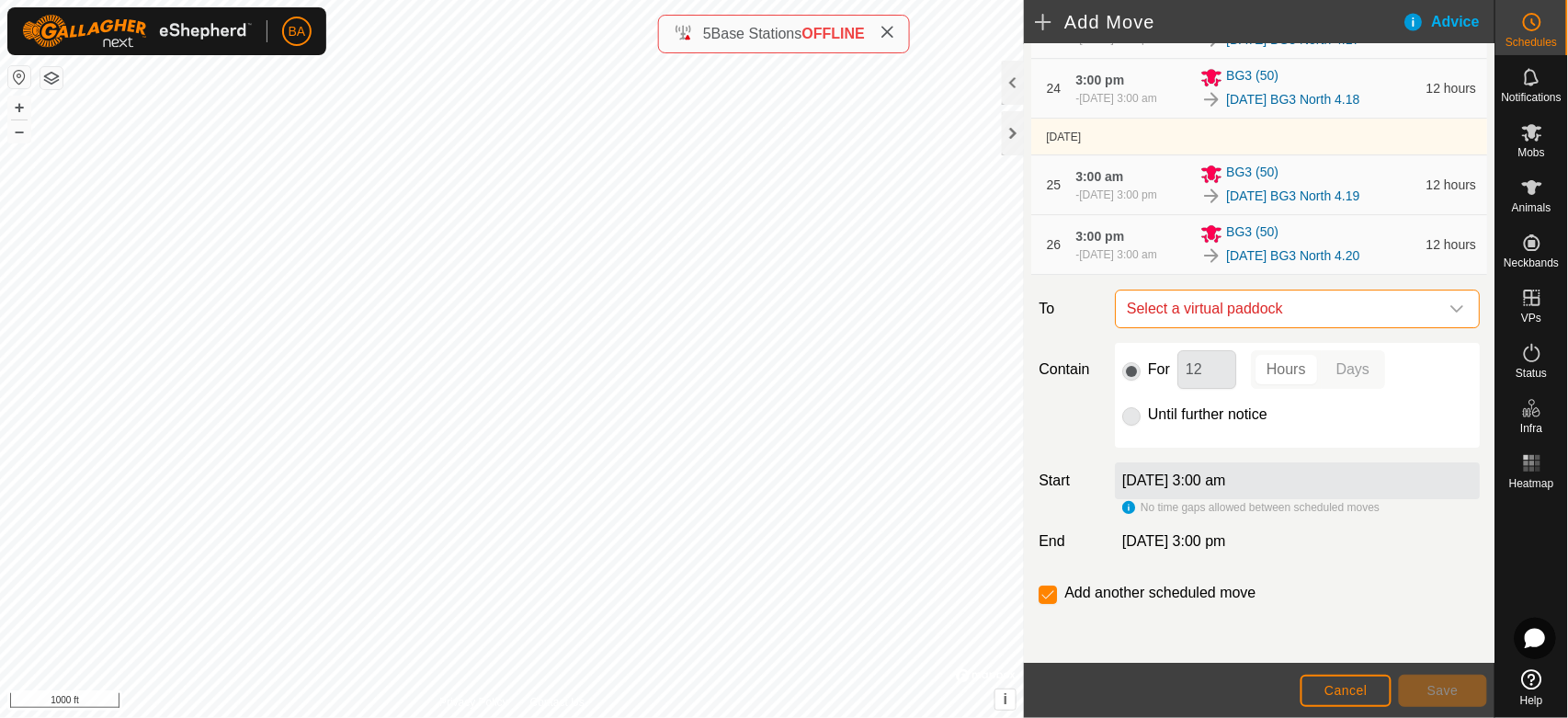 click on "Select a virtual paddock" at bounding box center [1278, 309] 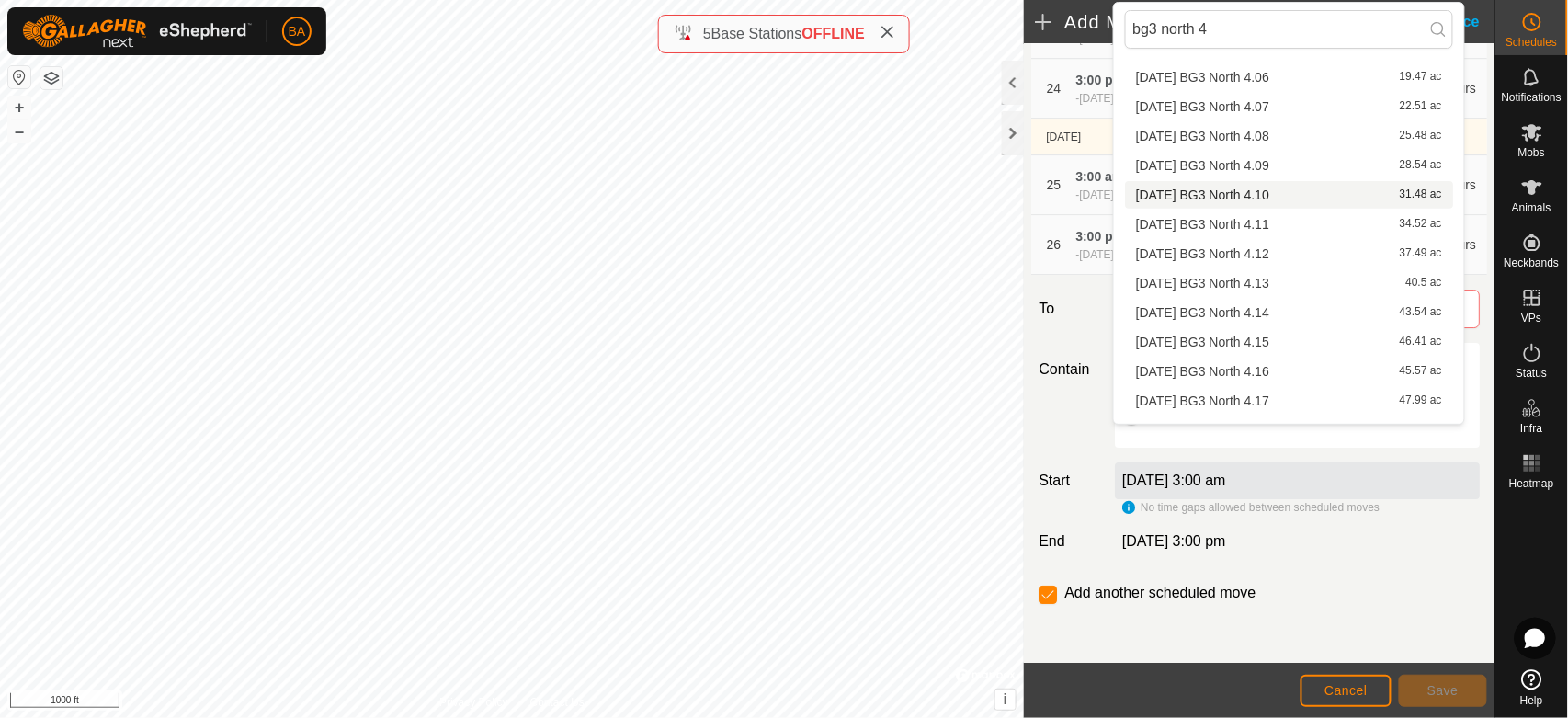 scroll, scrollTop: 261, scrollLeft: 0, axis: vertical 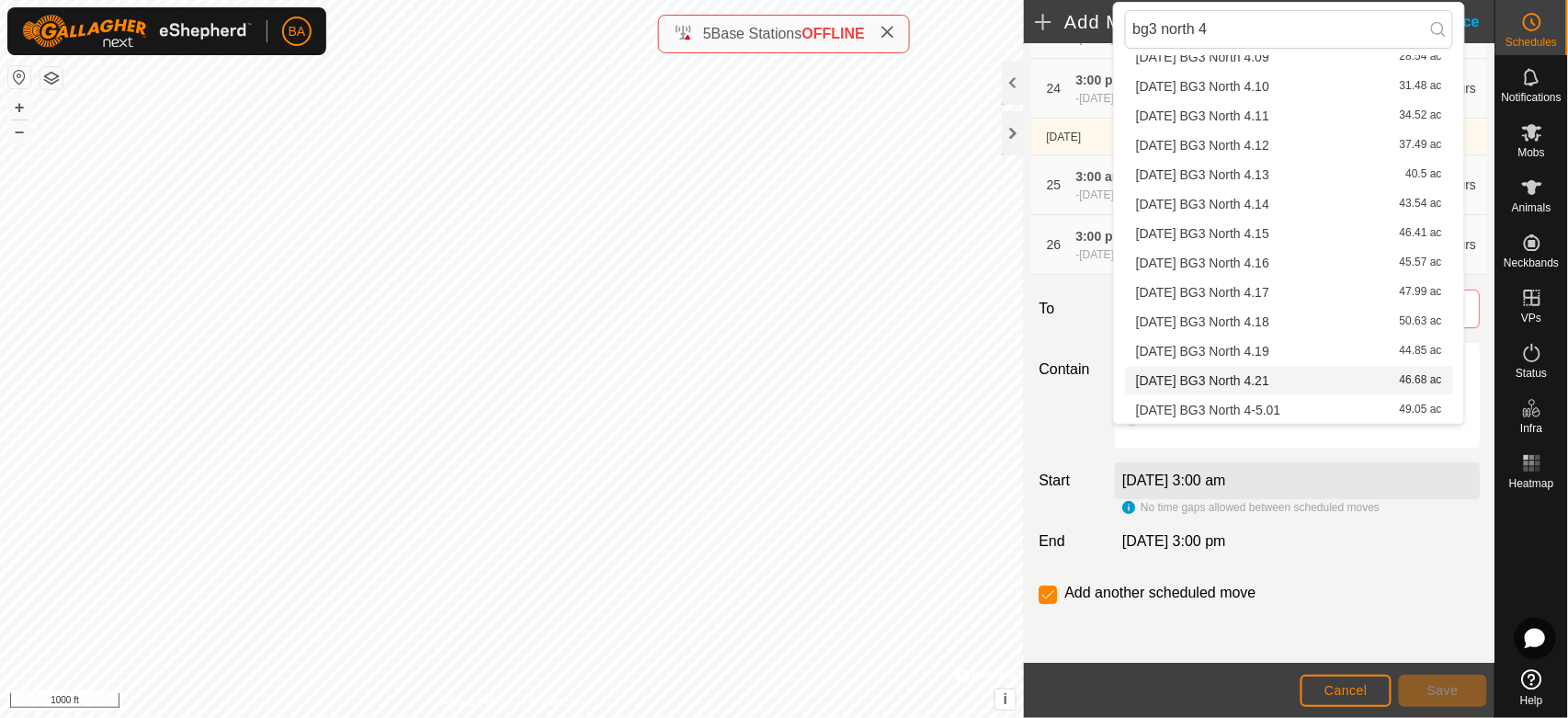 type on "bg3 north 4" 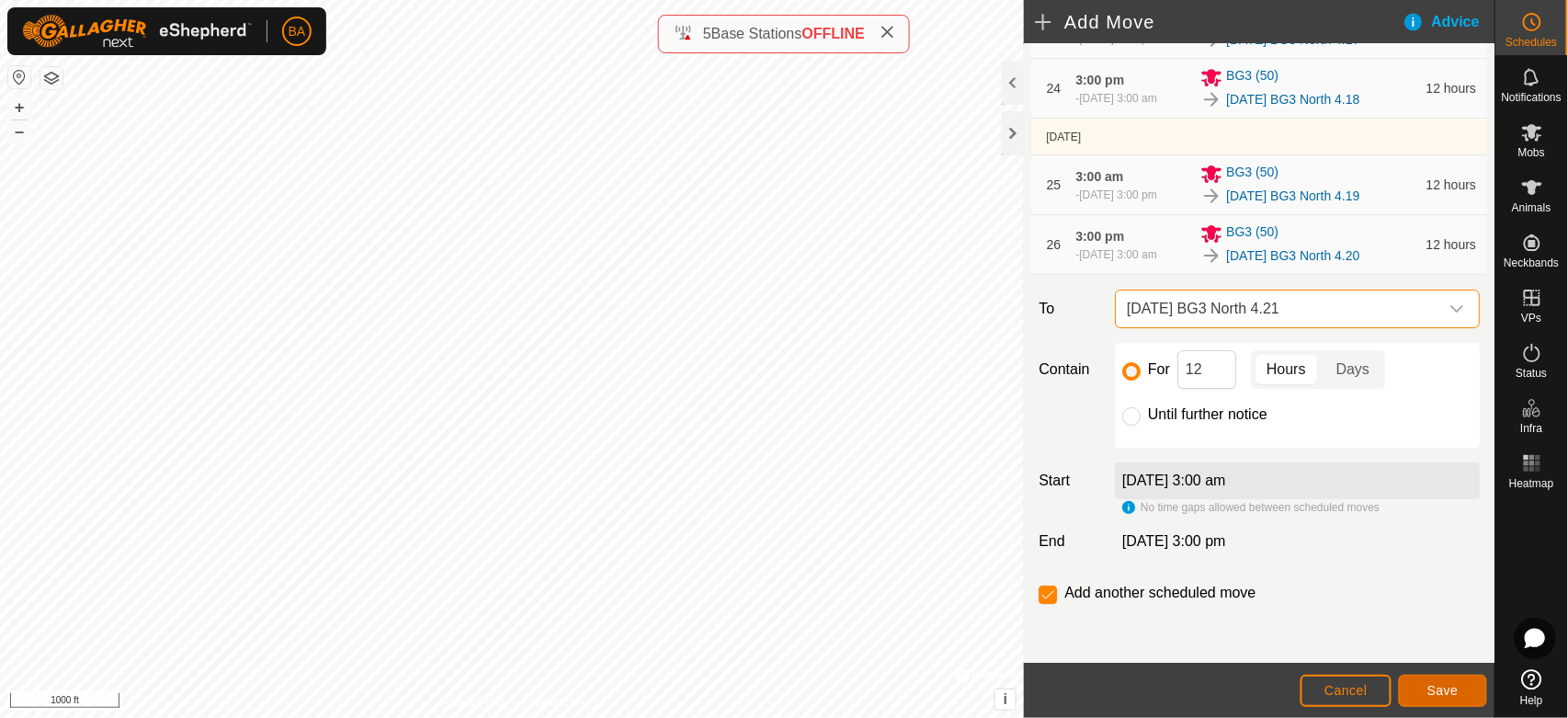 click on "Save" 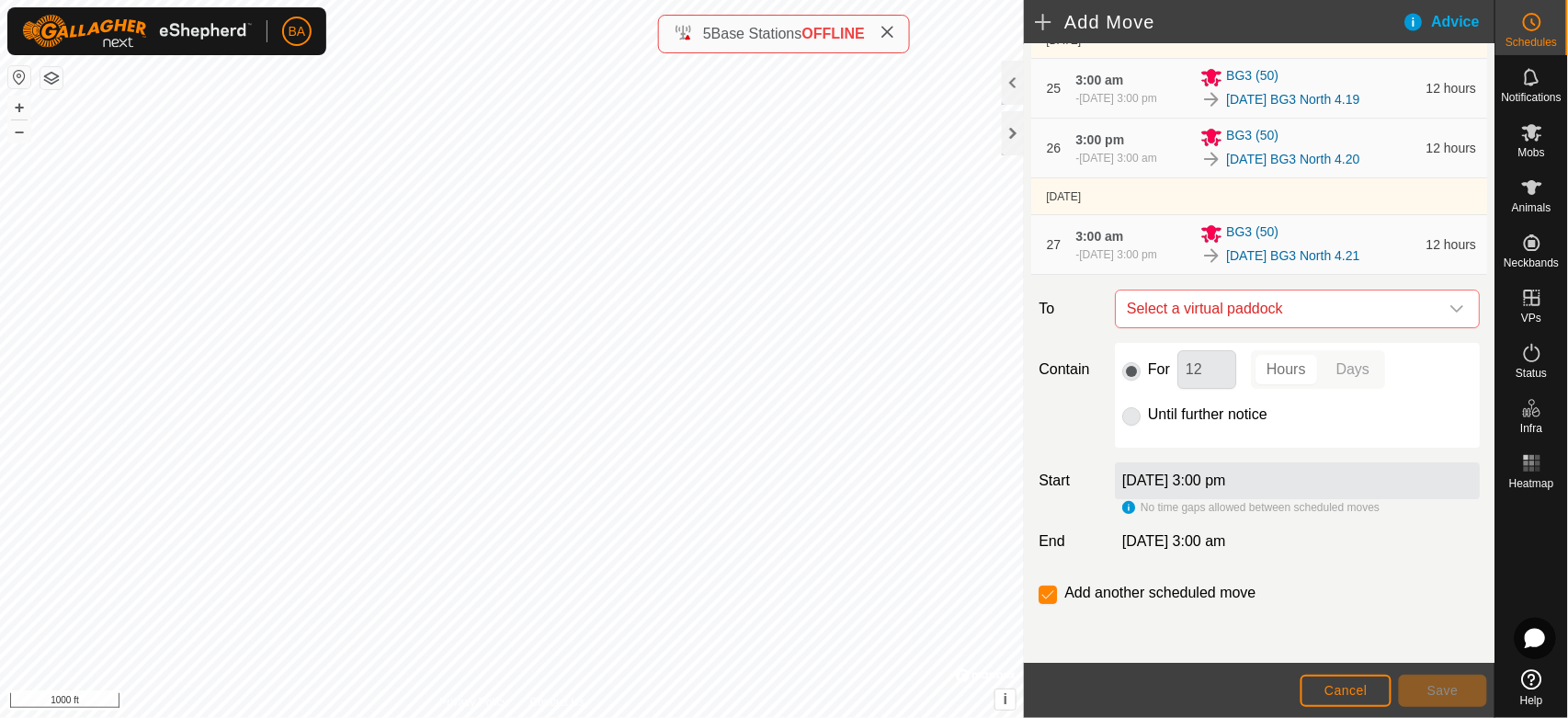 scroll, scrollTop: 2150, scrollLeft: 0, axis: vertical 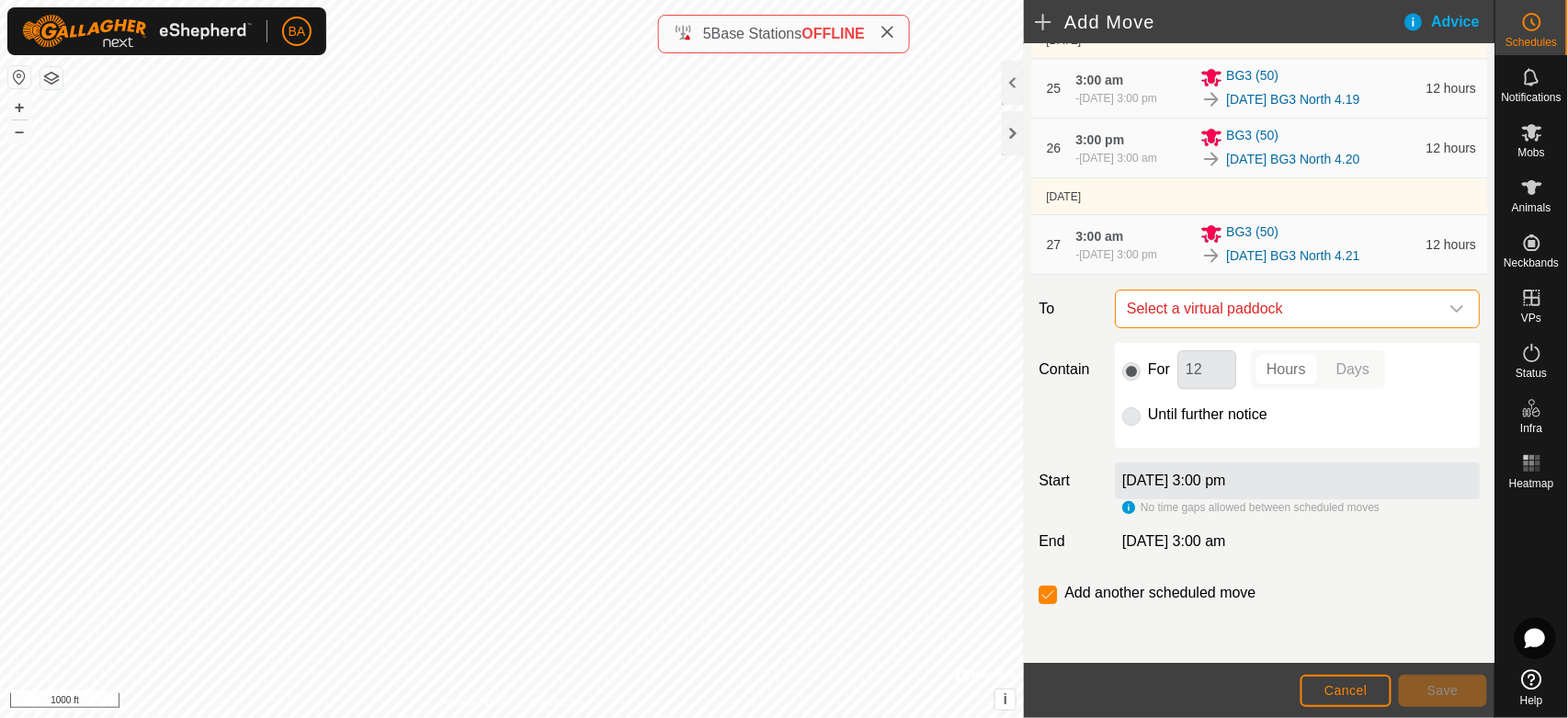 click on "Select a virtual paddock" at bounding box center (1278, 309) 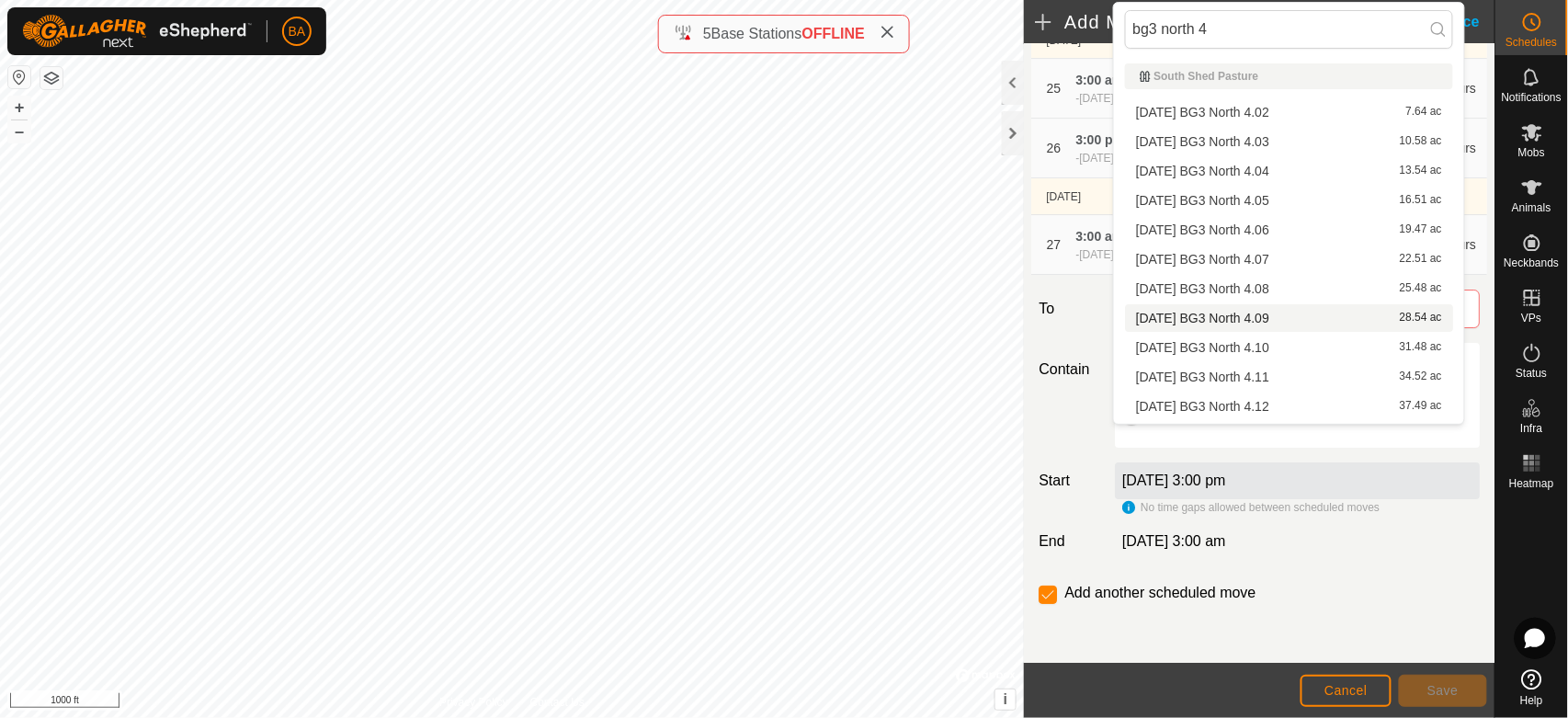 scroll, scrollTop: 261, scrollLeft: 0, axis: vertical 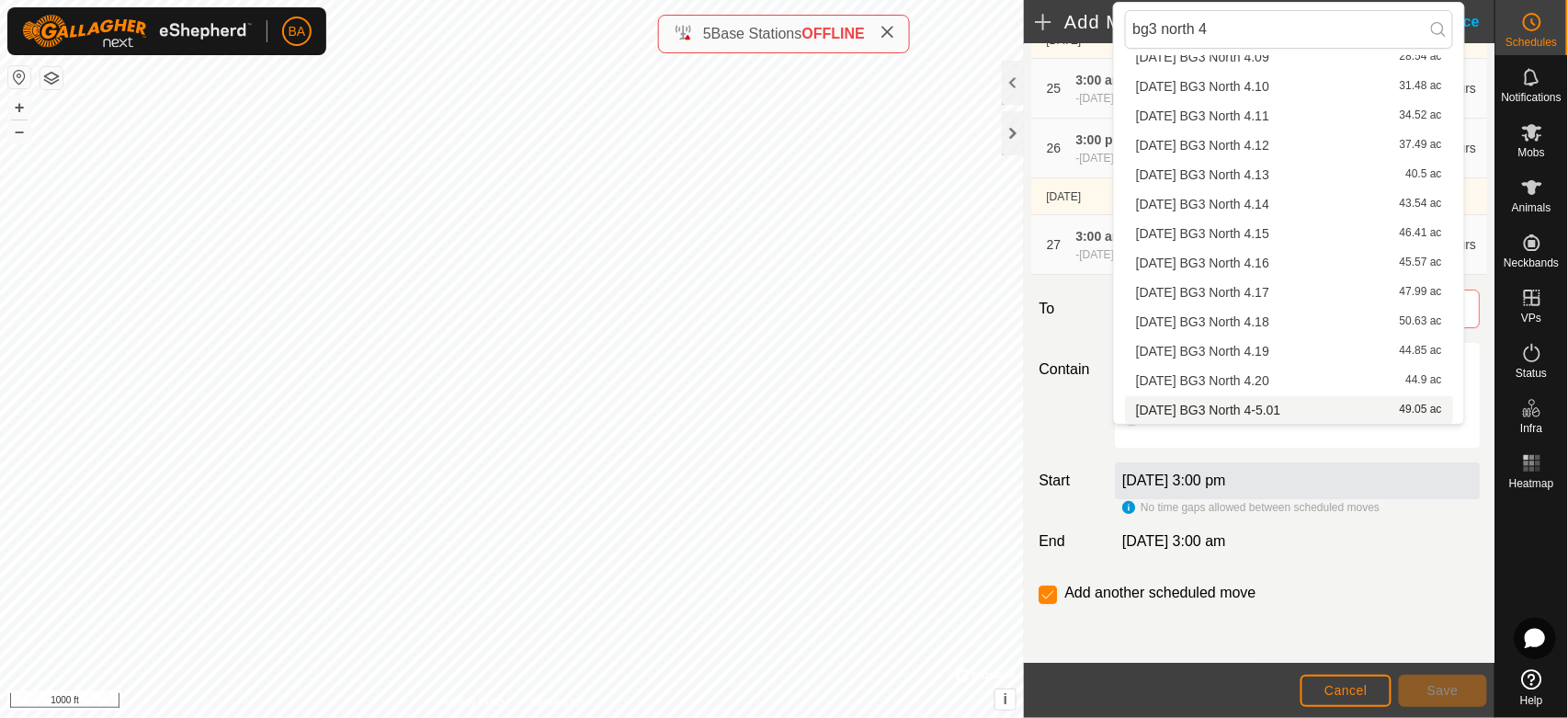 type on "bg3 north 4" 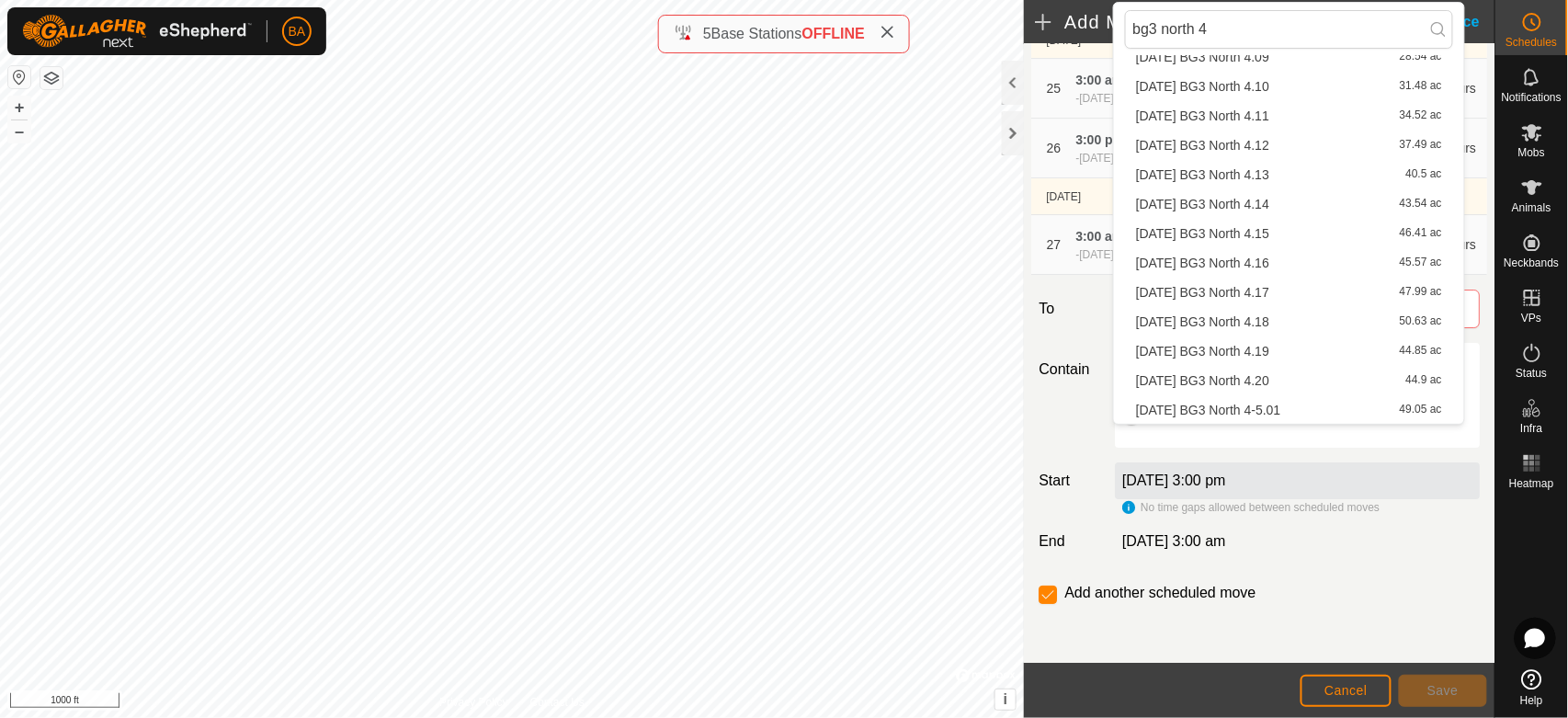 click on "2025-07-27 BG3 North 4-5.01  49.05 ac" at bounding box center (1289, 410) 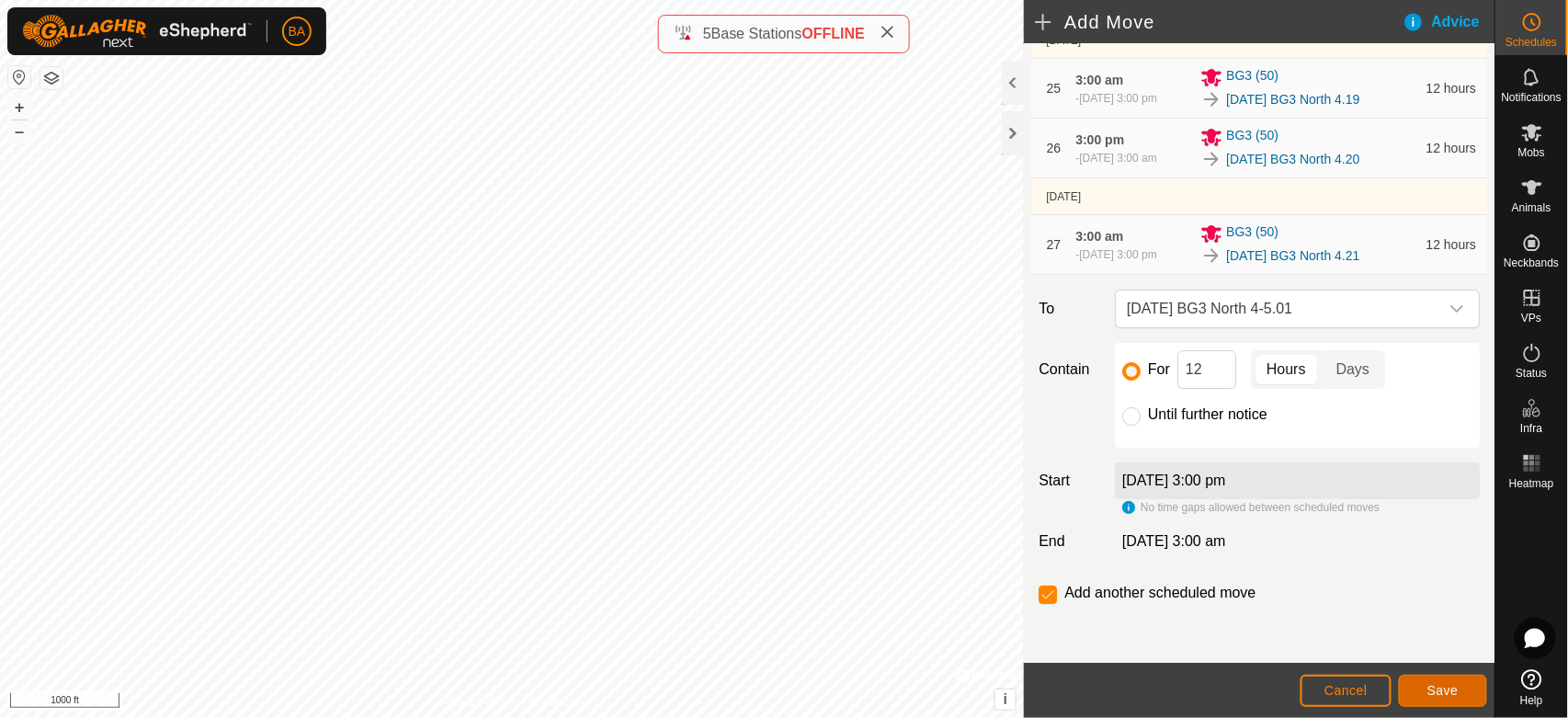 click on "Save" 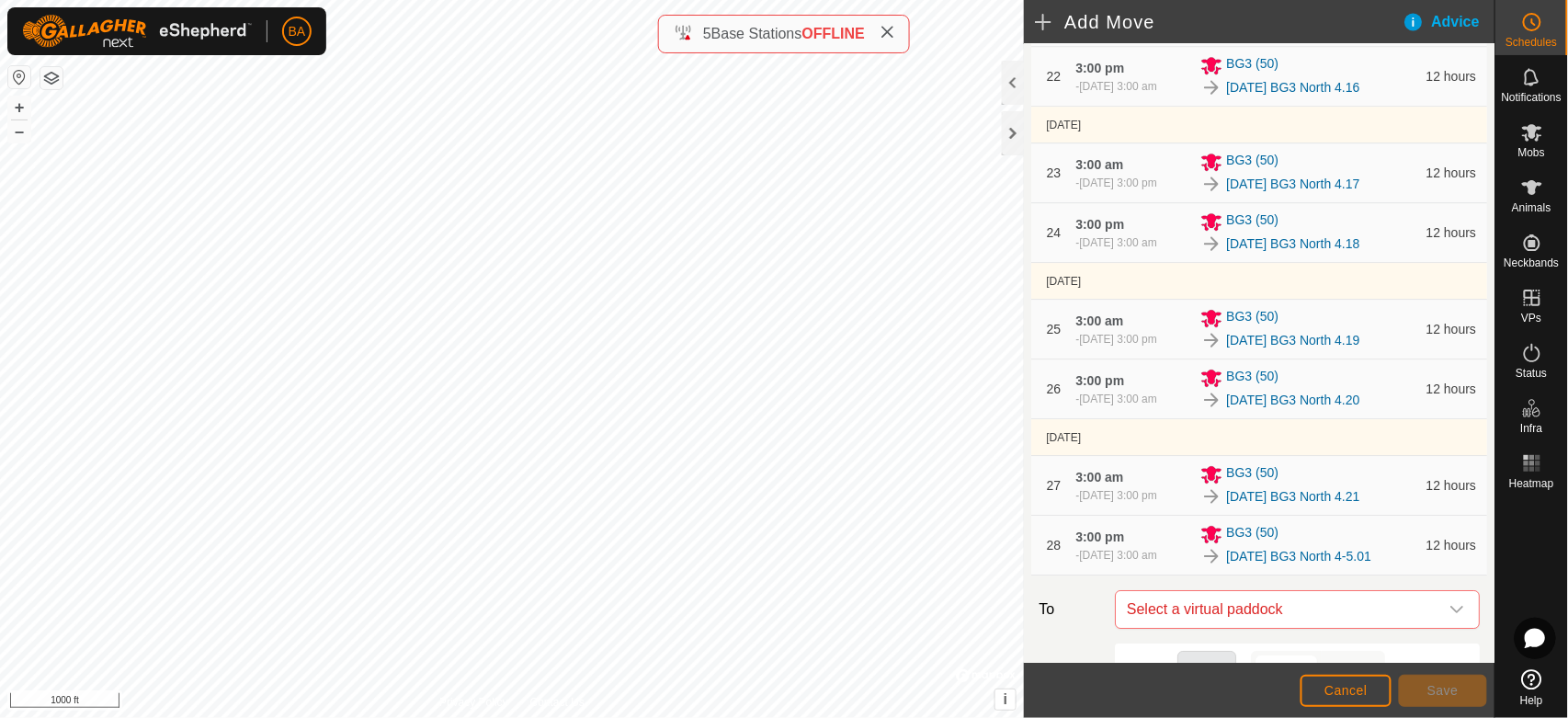 scroll, scrollTop: 2218, scrollLeft: 0, axis: vertical 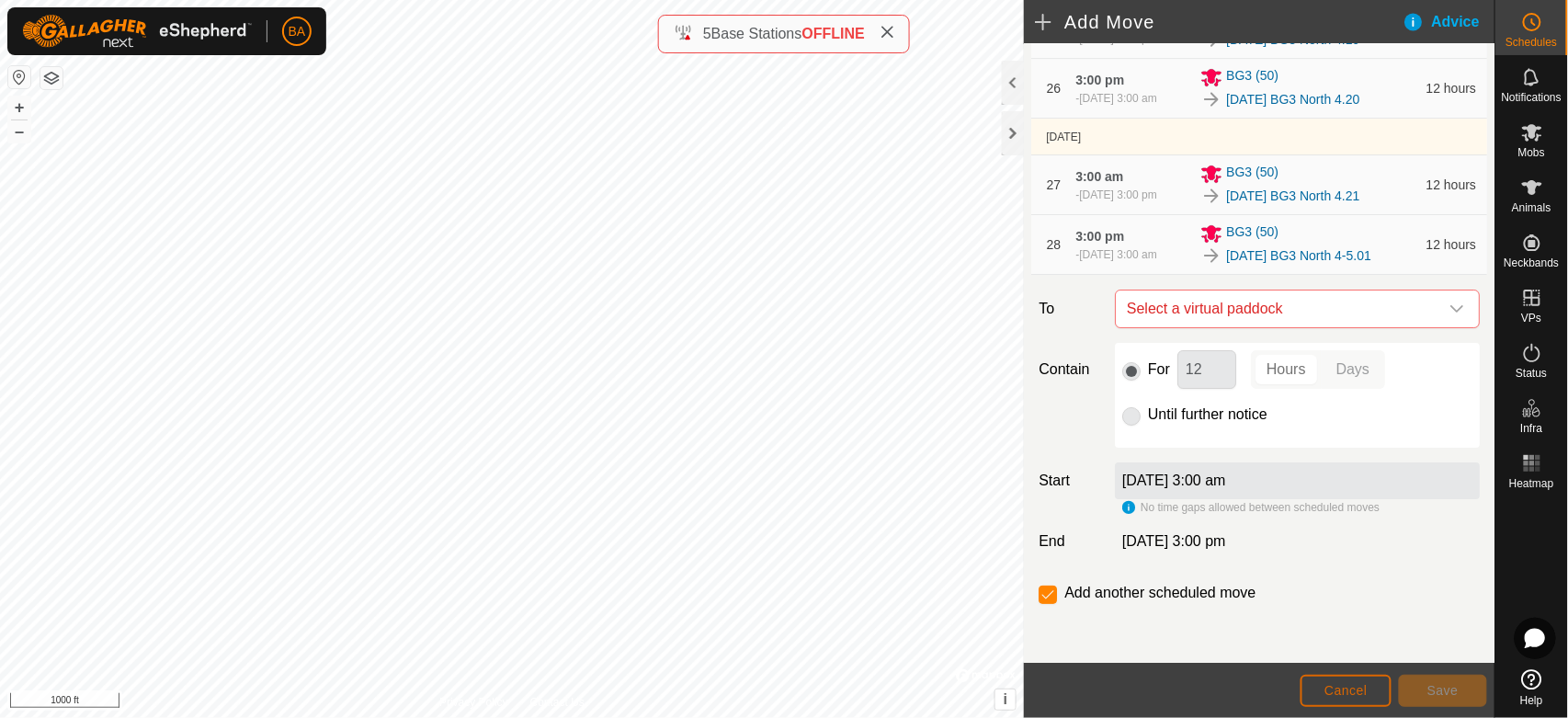 click on "Cancel" 